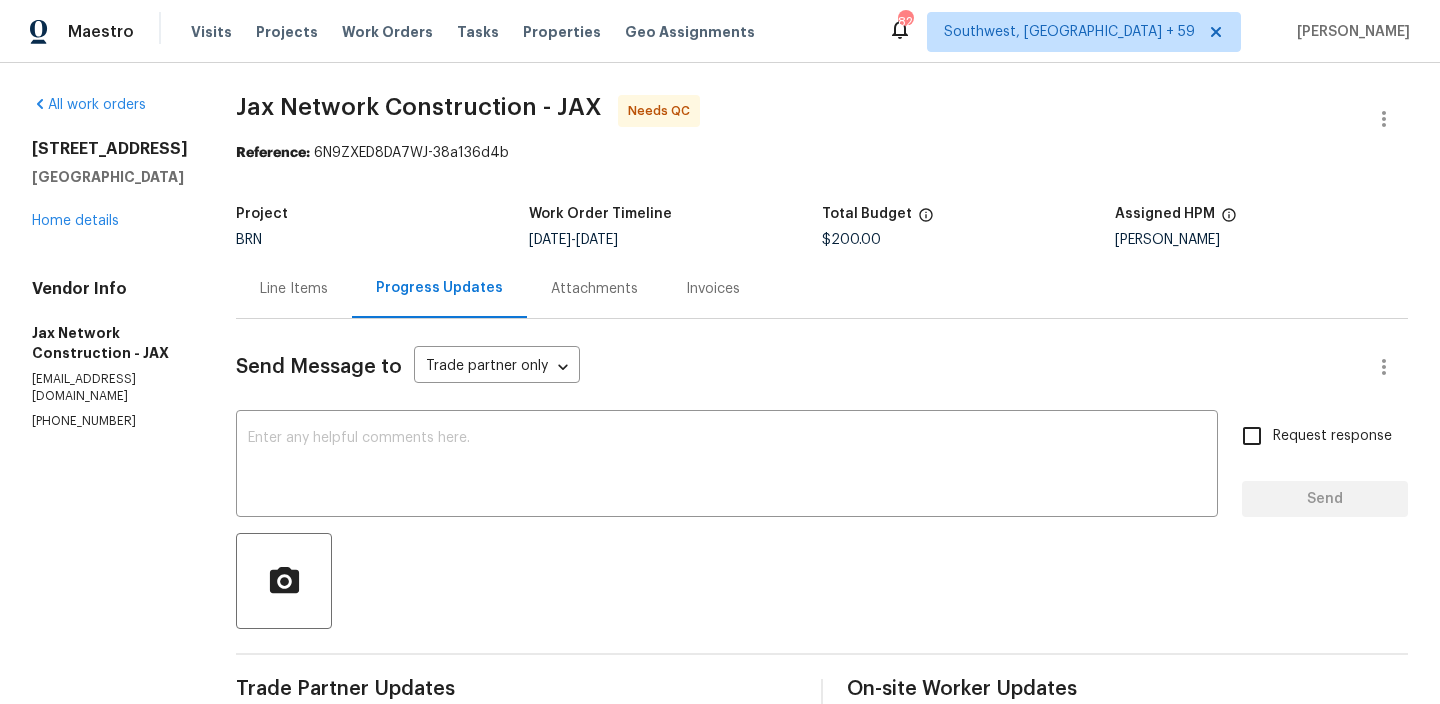 scroll, scrollTop: 0, scrollLeft: 0, axis: both 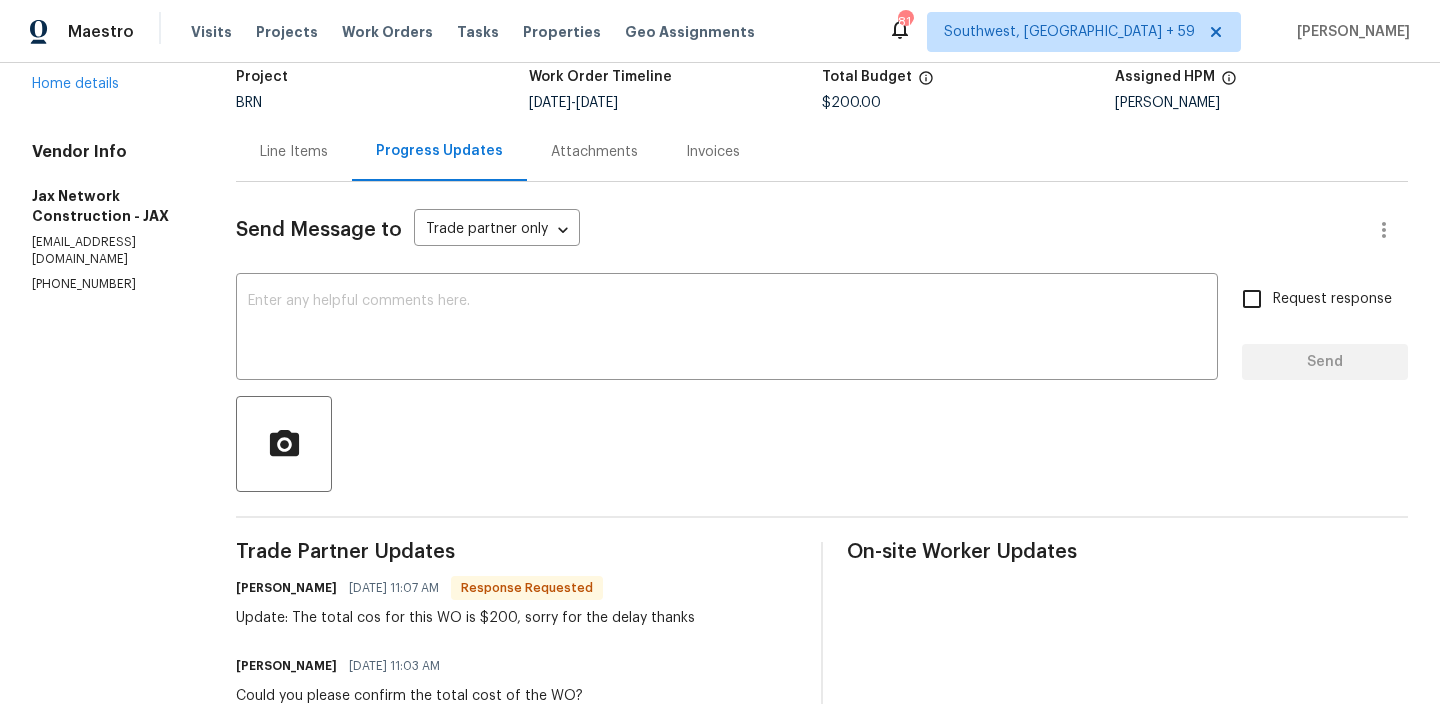 click on "Line Items" at bounding box center [294, 152] 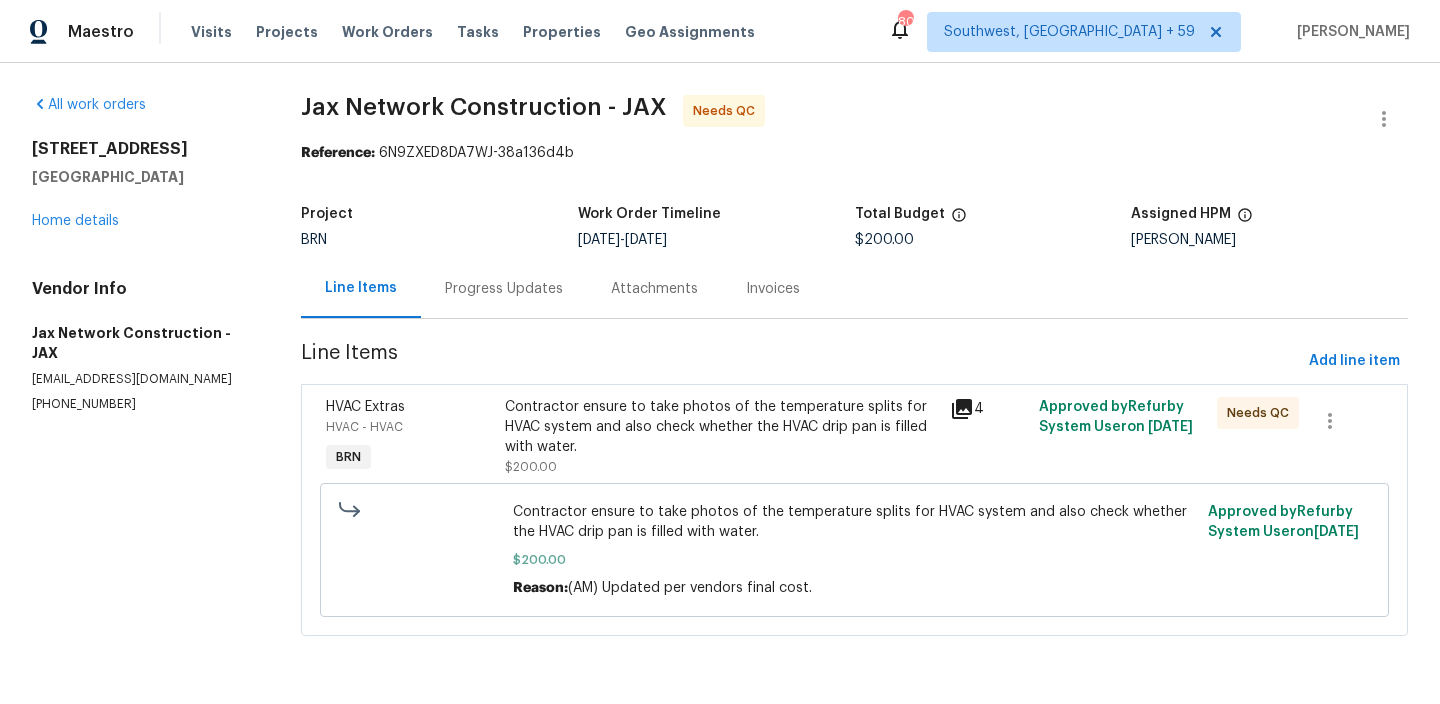 click on "Contractor ensure to take photos of the temperature splits for  HVAC system and also check whether the HVAC drip pan is filled with water." at bounding box center [721, 427] 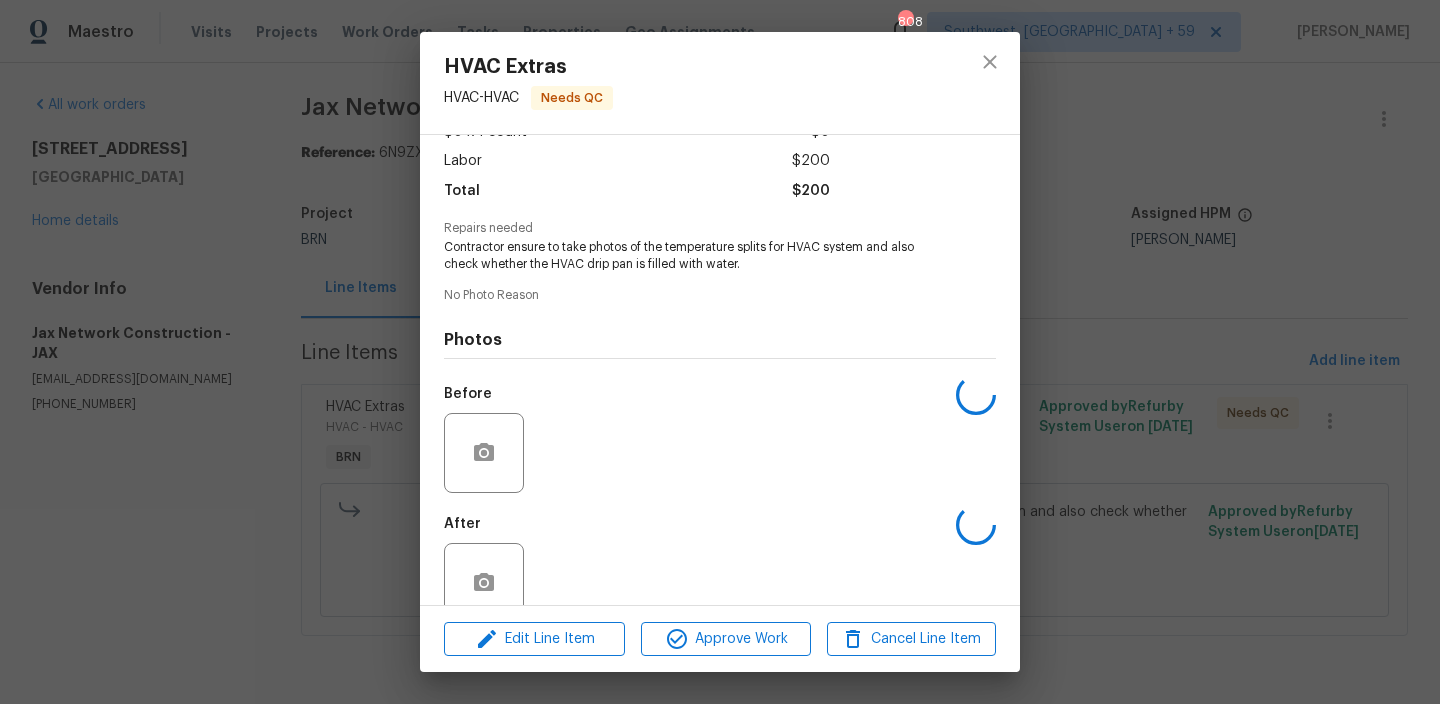 scroll, scrollTop: 166, scrollLeft: 0, axis: vertical 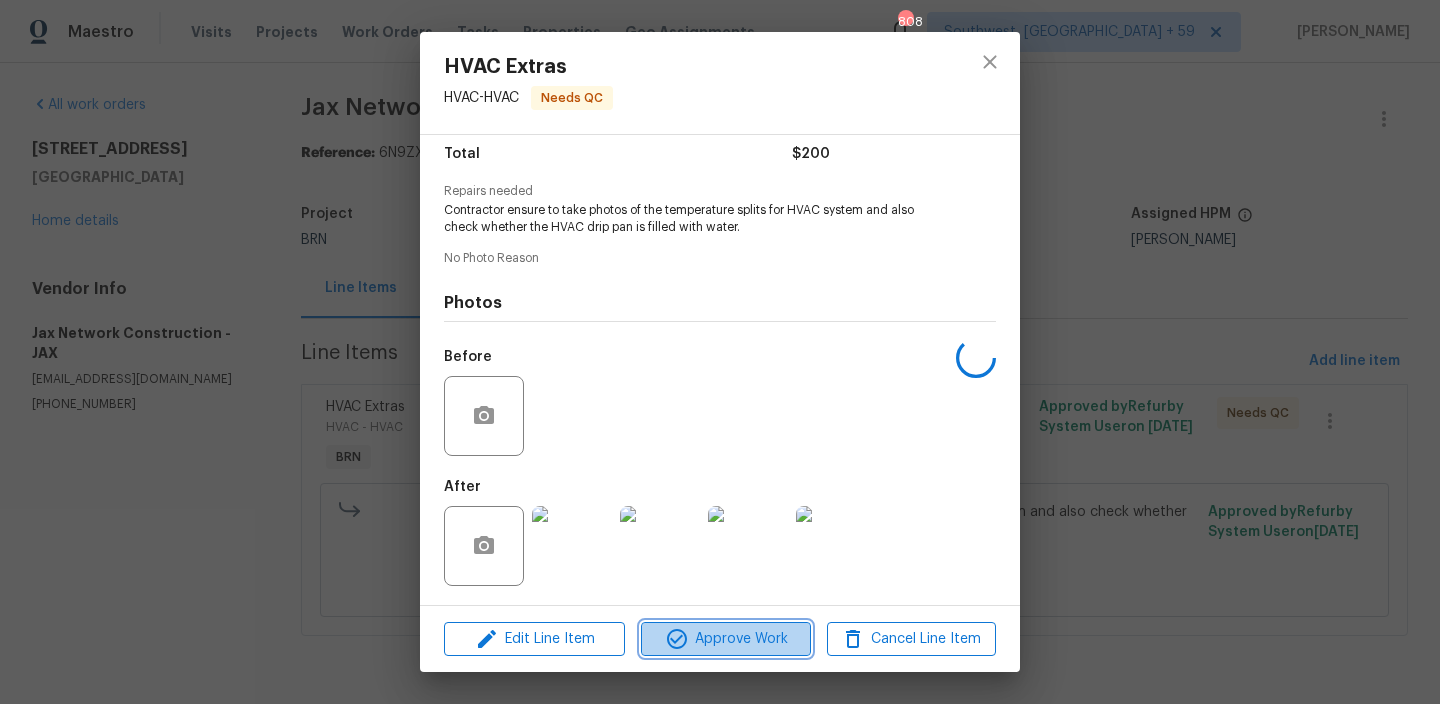 click on "Approve Work" at bounding box center [725, 639] 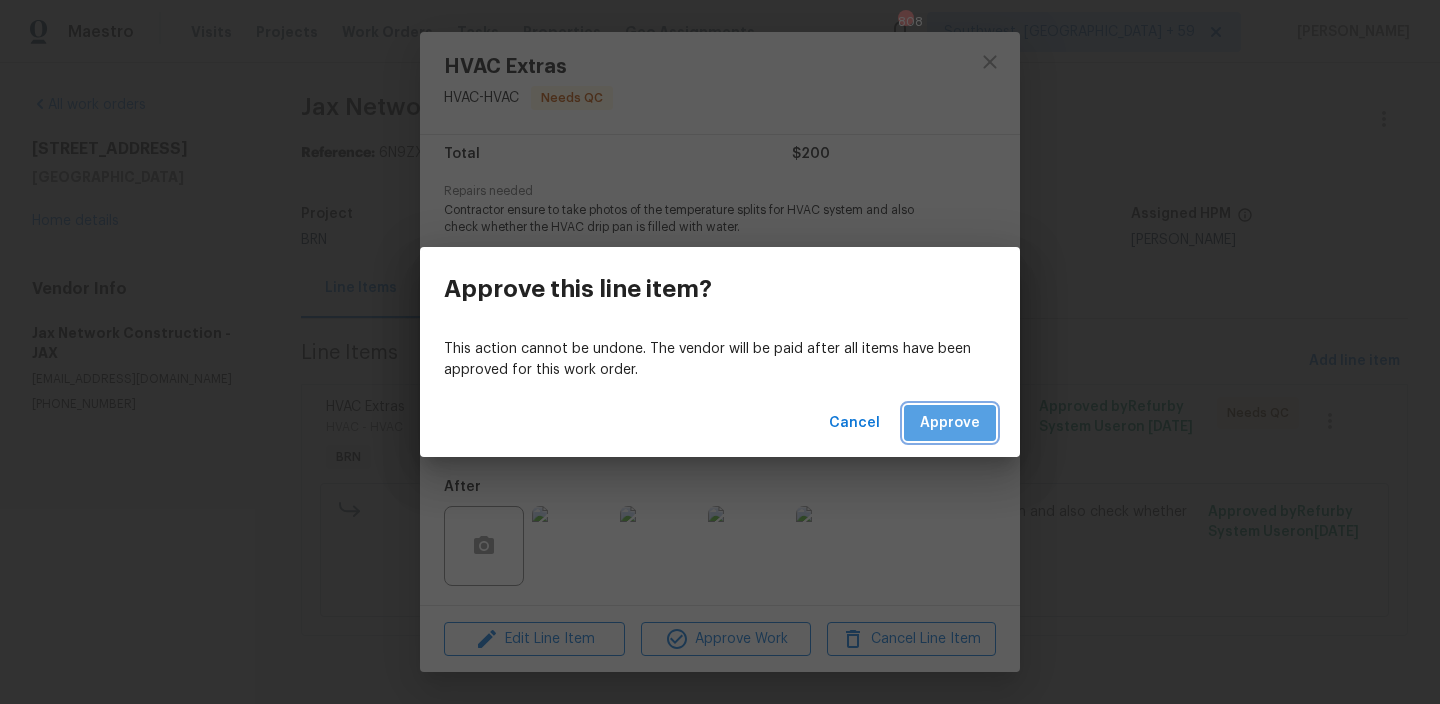 click on "Approve" at bounding box center (950, 423) 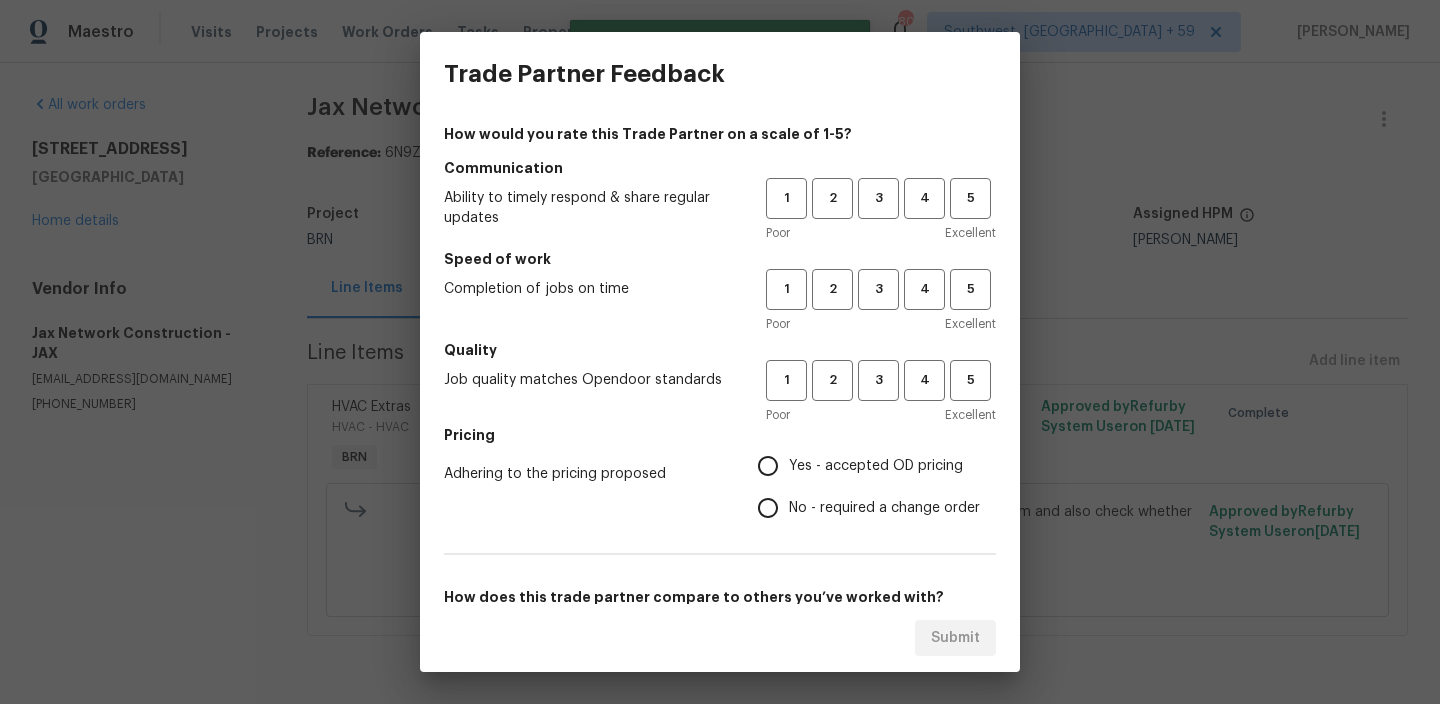 click on "1 2 3 4 5" at bounding box center (881, 198) 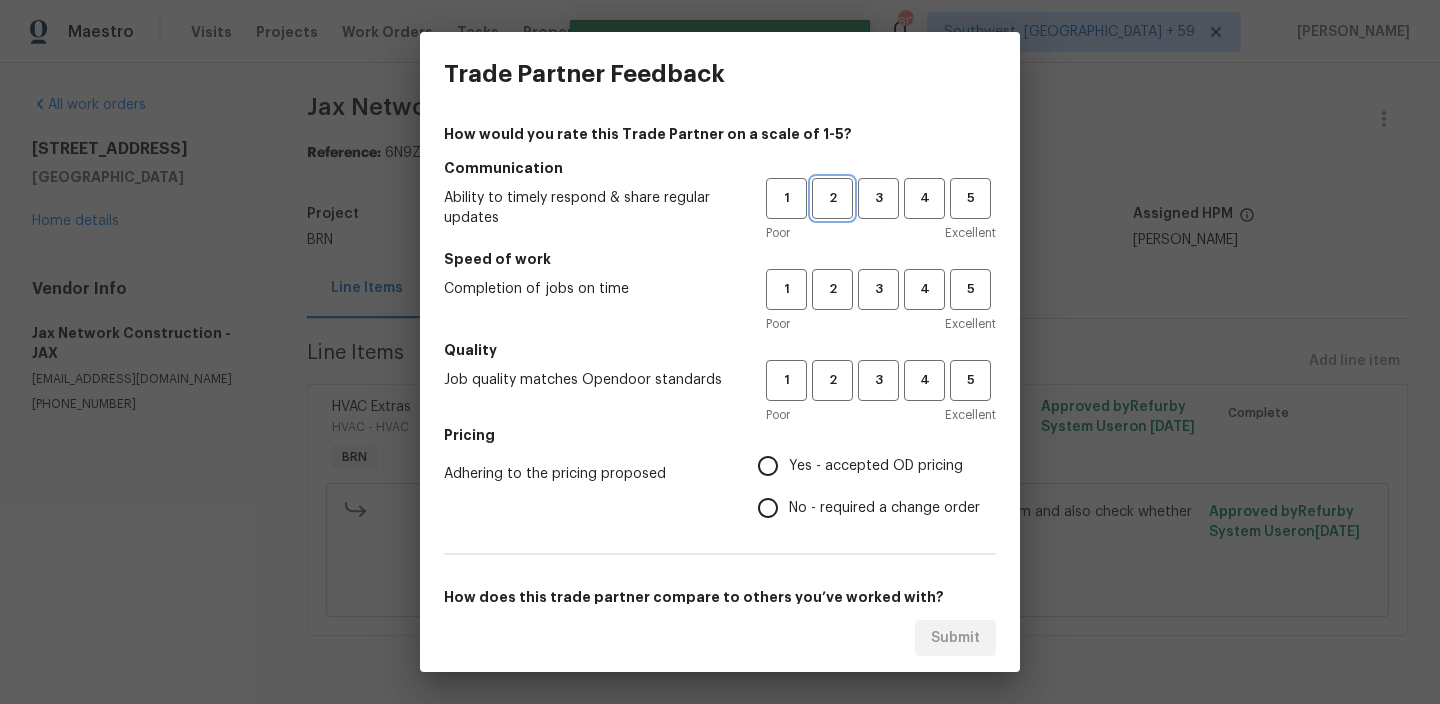 click on "2" at bounding box center [832, 198] 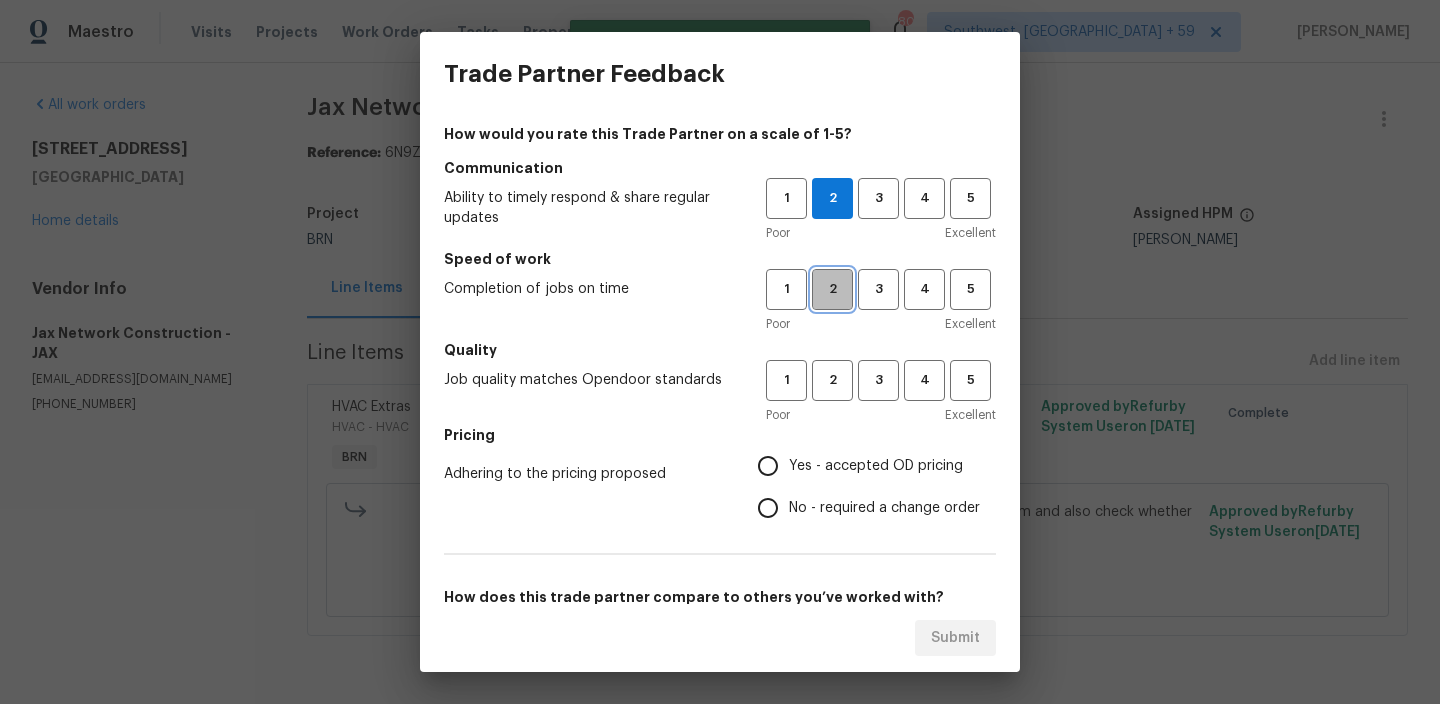click on "2" at bounding box center (832, 289) 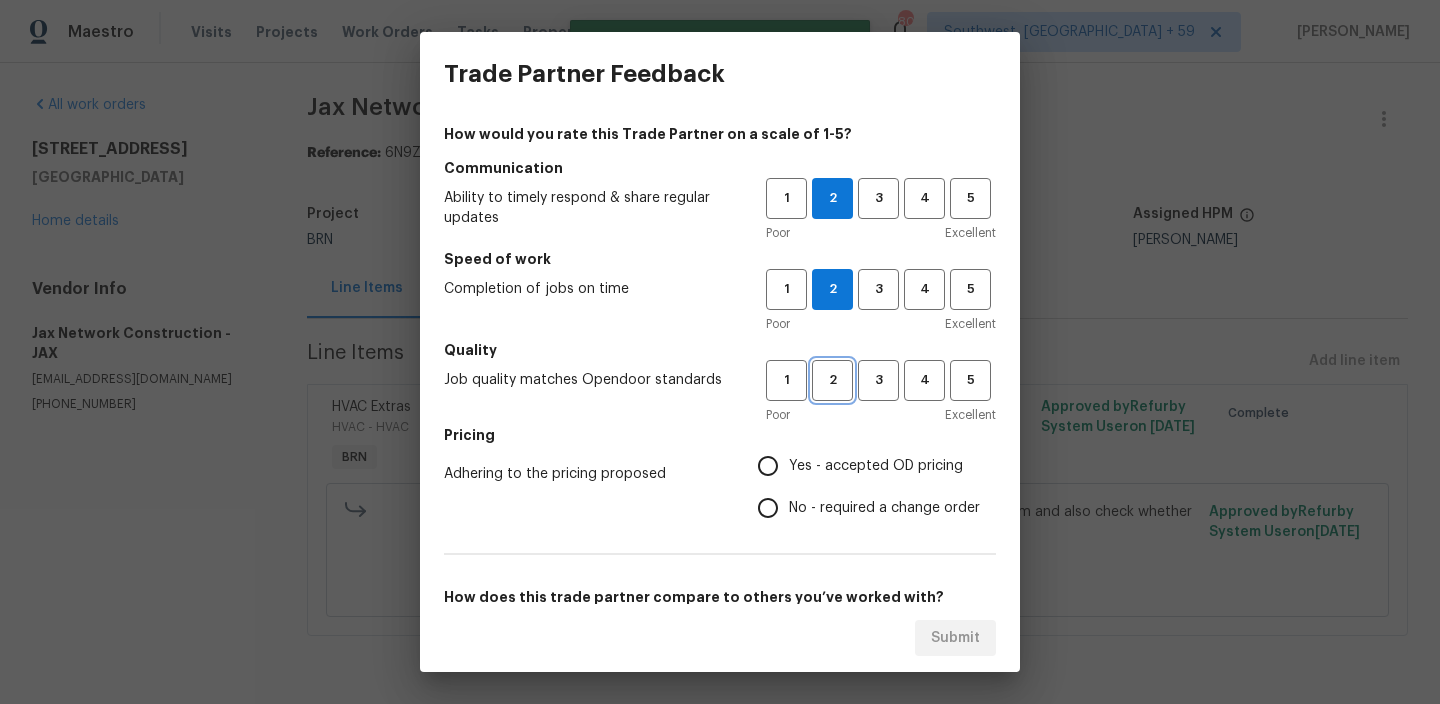 click on "2" at bounding box center [832, 380] 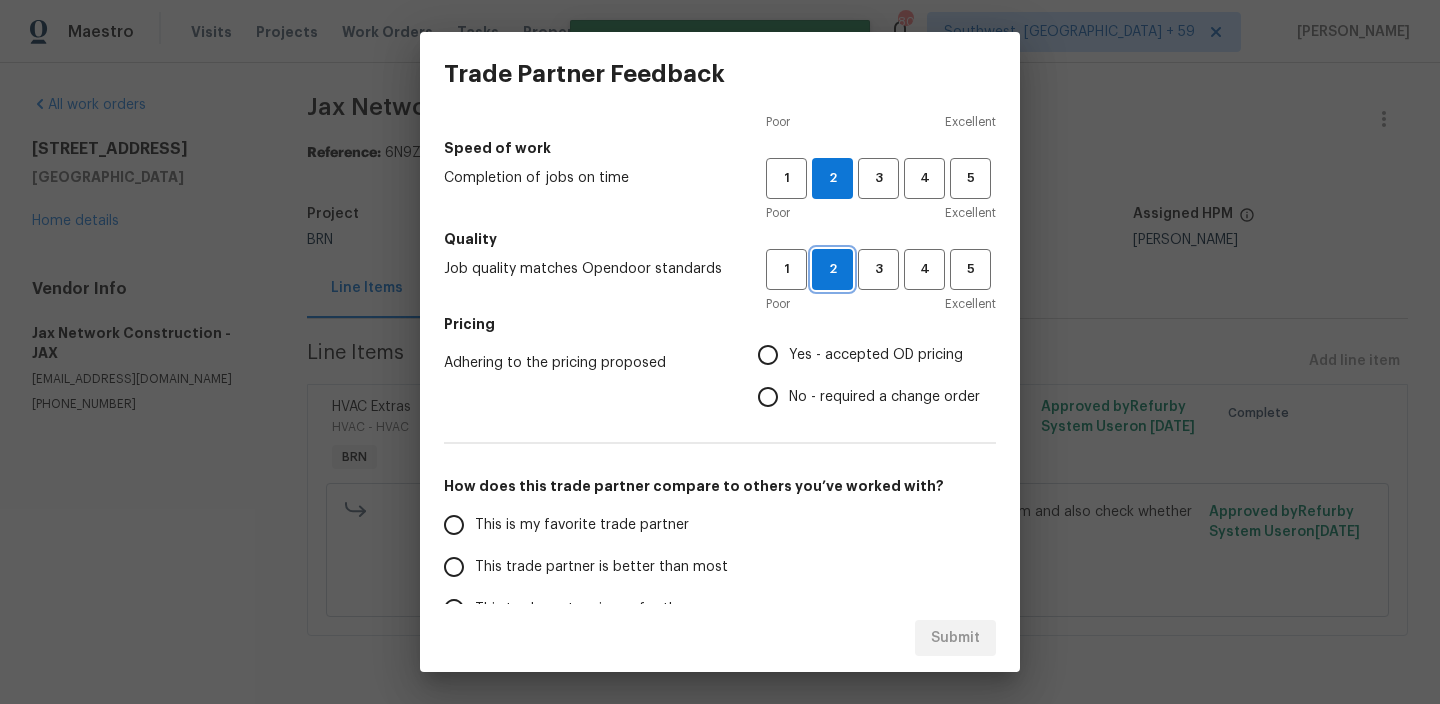 scroll, scrollTop: 188, scrollLeft: 0, axis: vertical 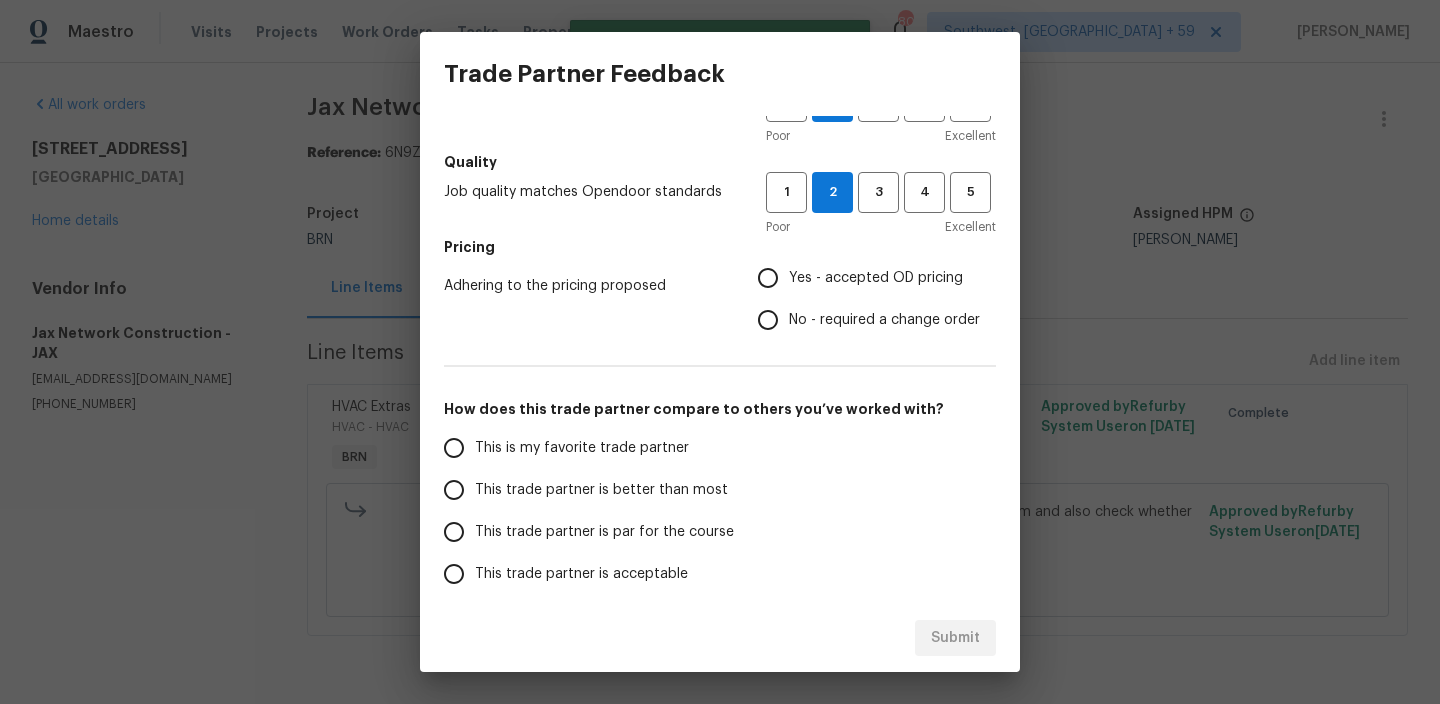 click on "No - required a change order" at bounding box center [768, 320] 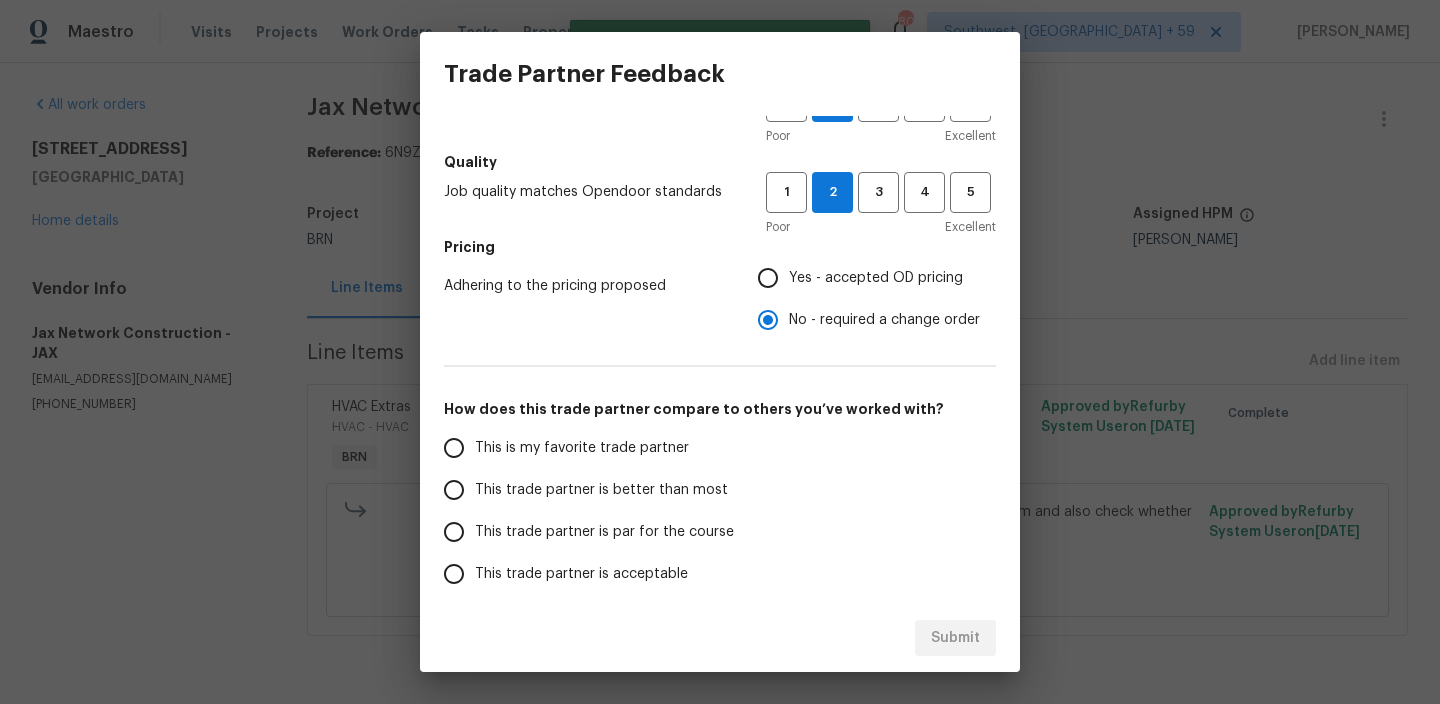 click on "This trade partner is better than most" at bounding box center (601, 490) 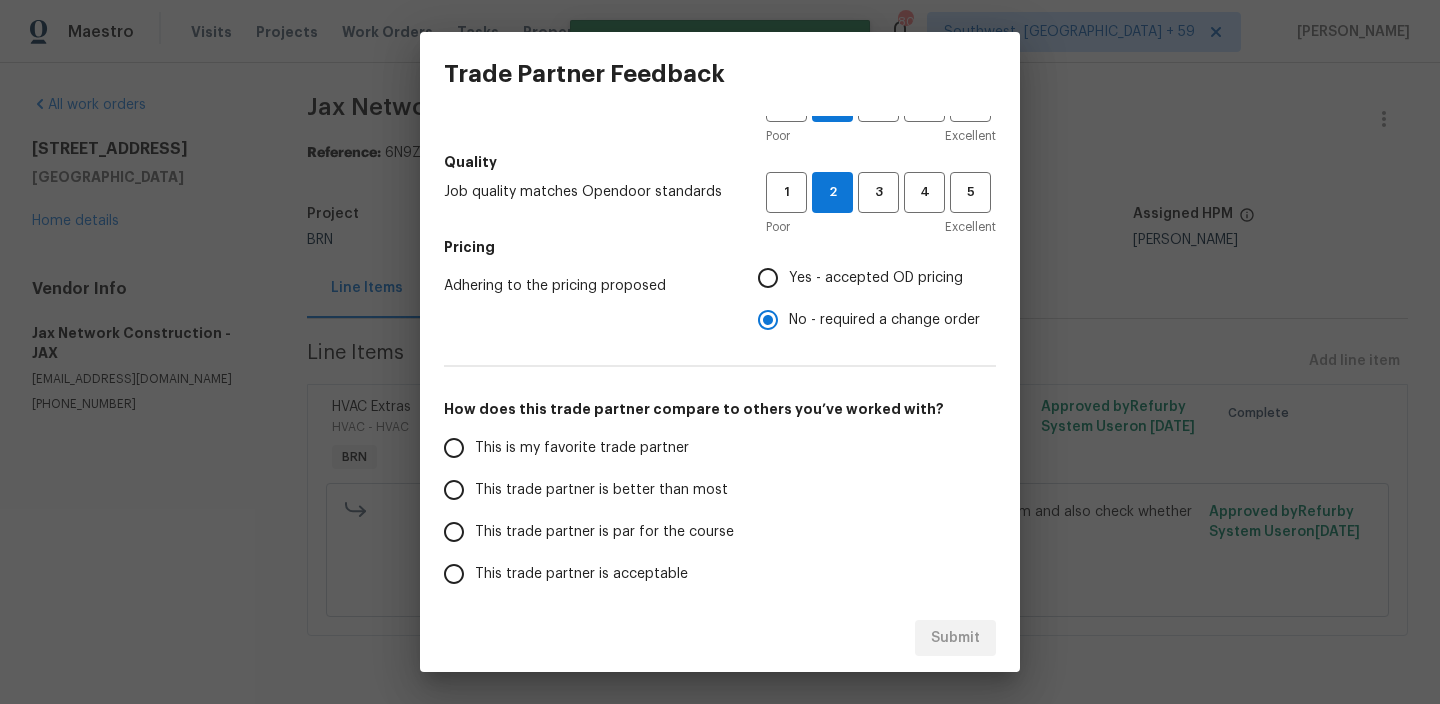 click on "This trade partner is better than most" at bounding box center [454, 490] 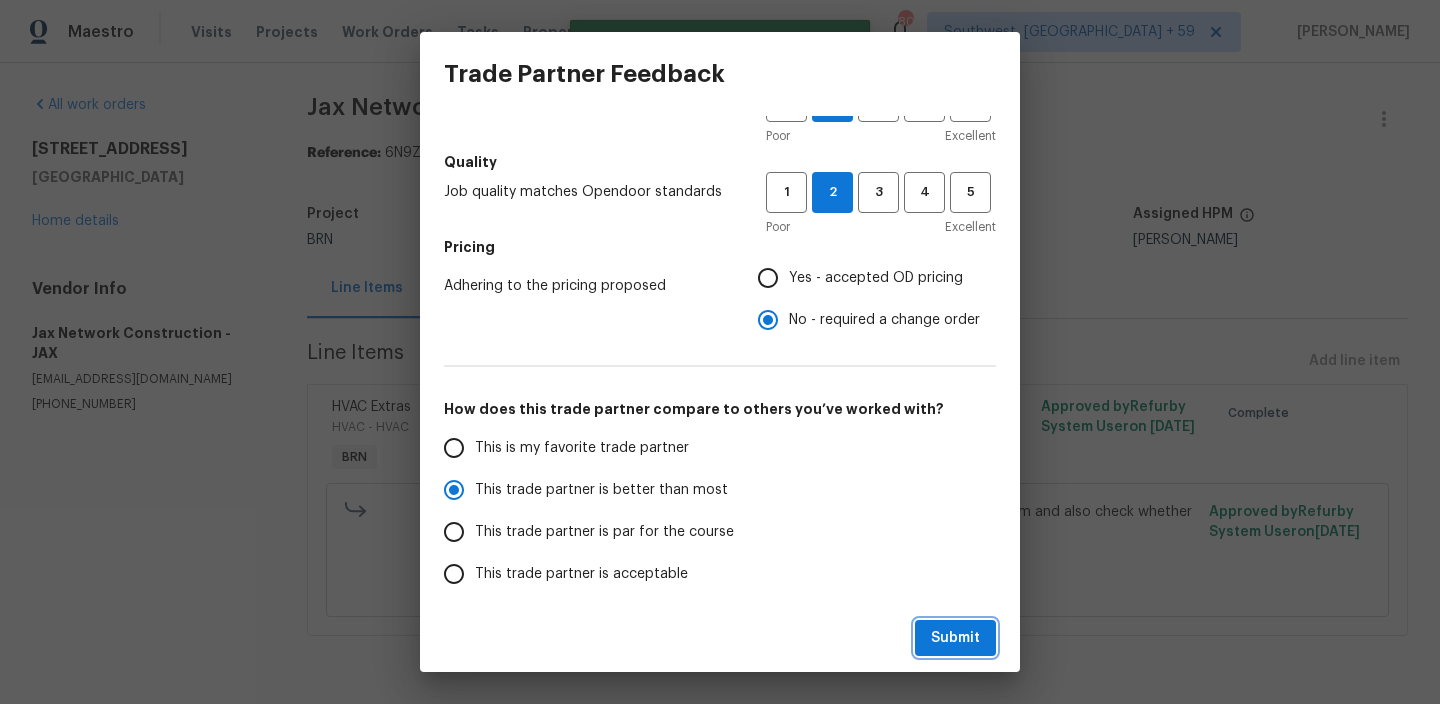 click on "Submit" at bounding box center [955, 638] 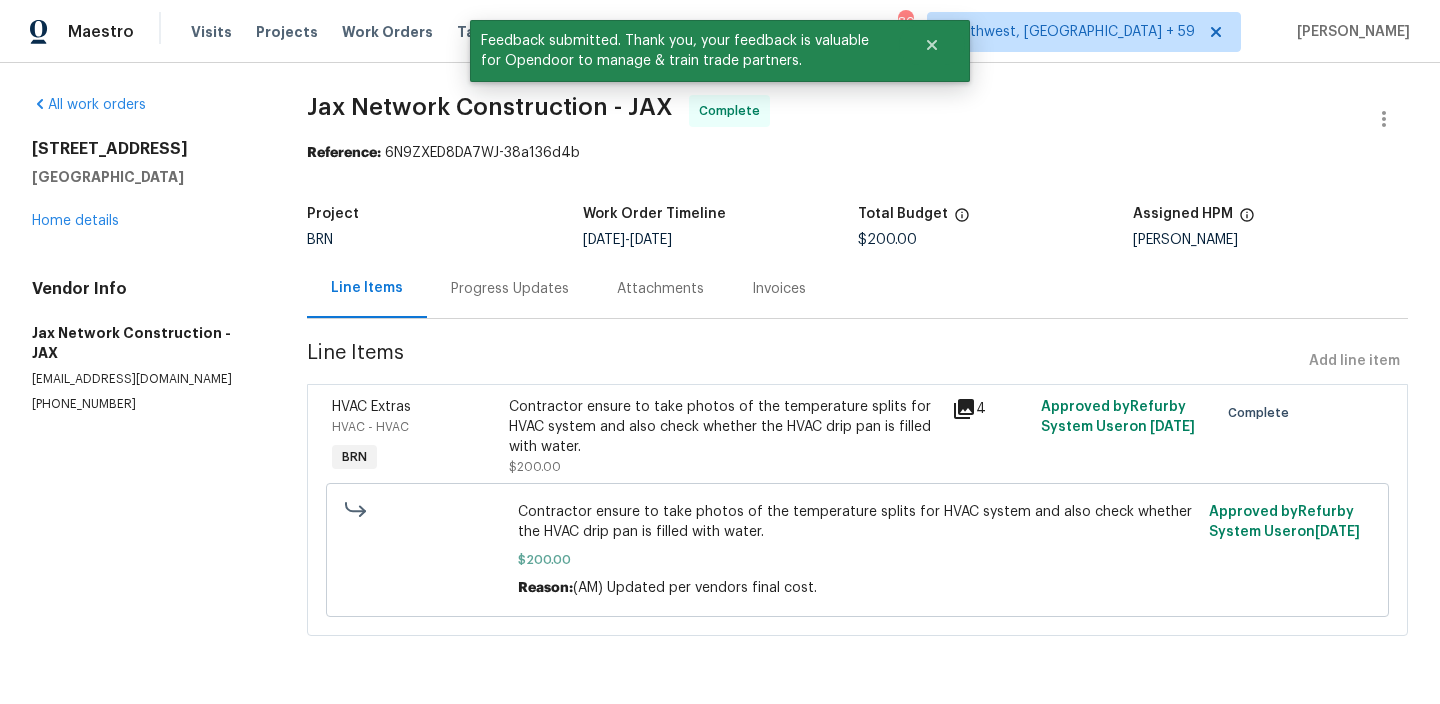 click on "Progress Updates" at bounding box center [510, 289] 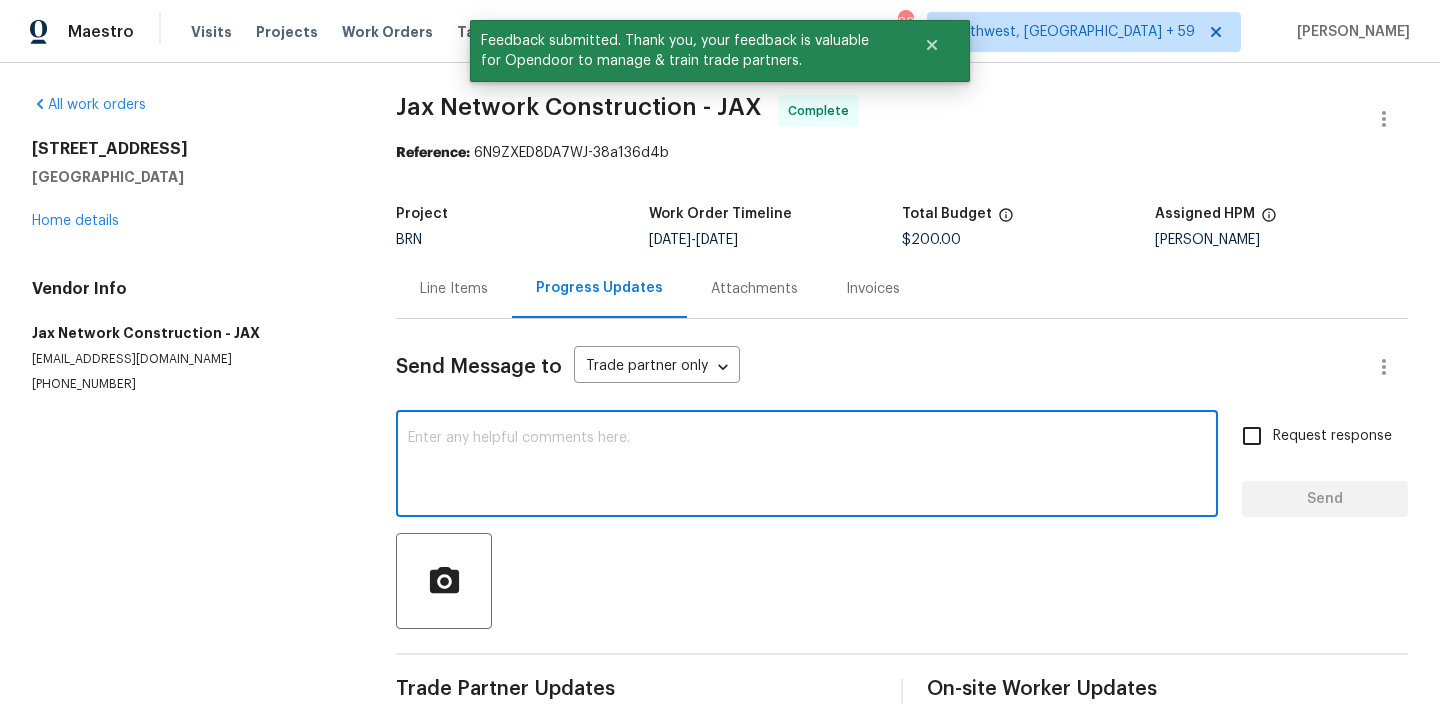click at bounding box center [807, 466] 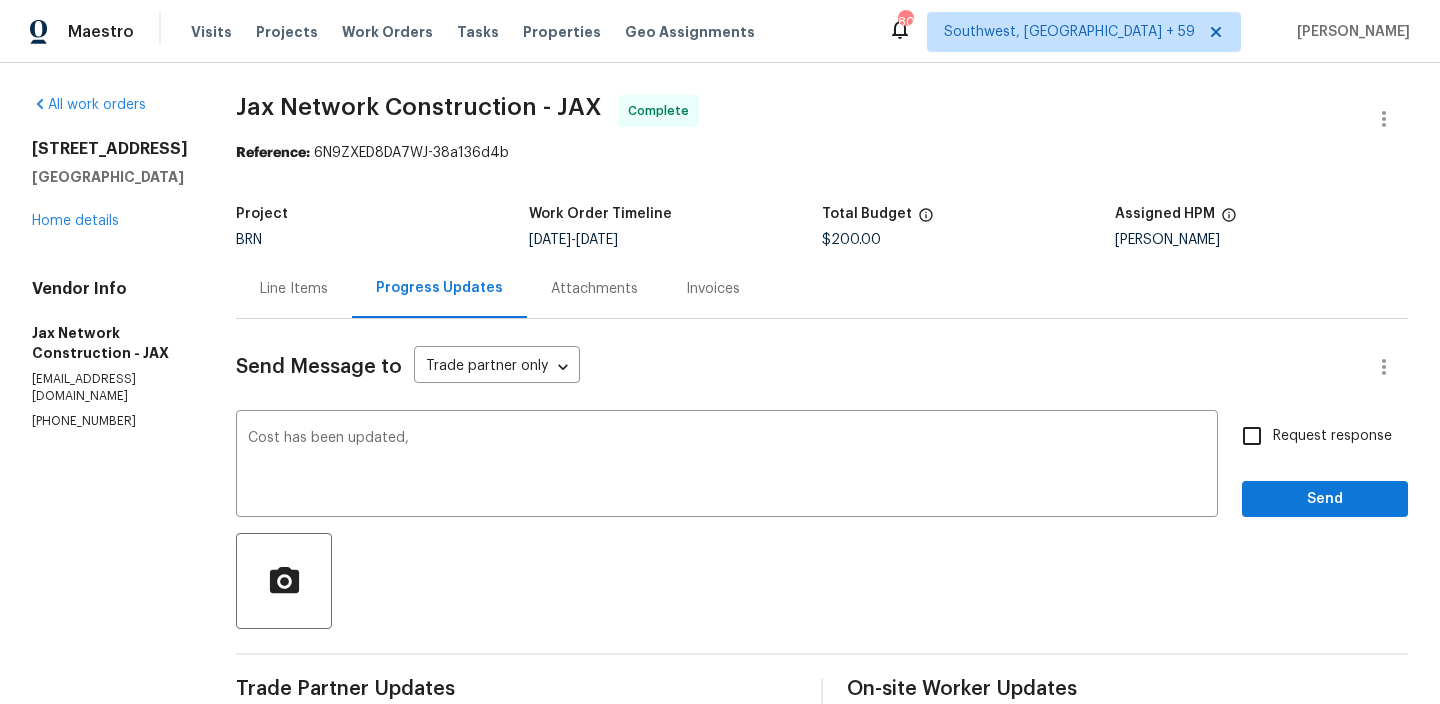 paste on "WO is approved, Please upload the invoice under the invoice section.Thanks" 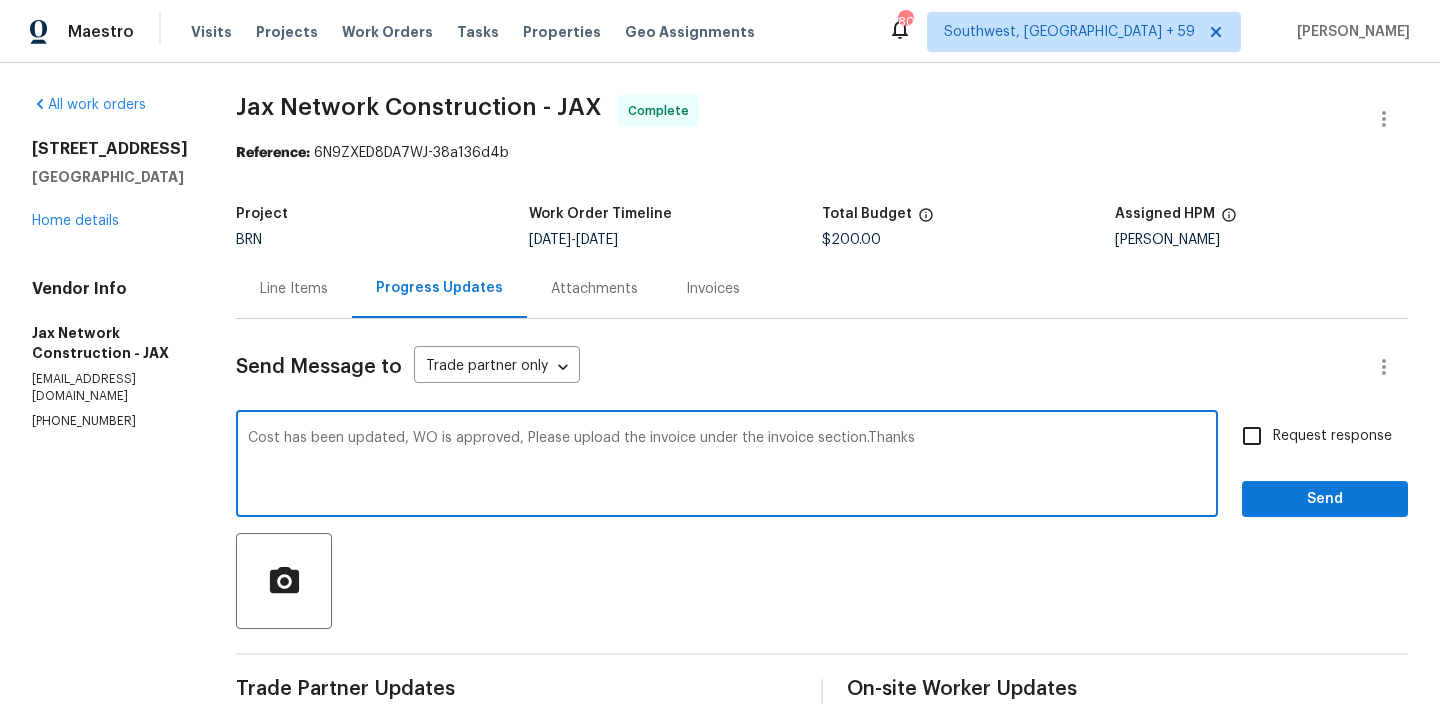 type on "Cost has been updated, WO is approved, Please upload the invoice under the invoice section.Thanks" 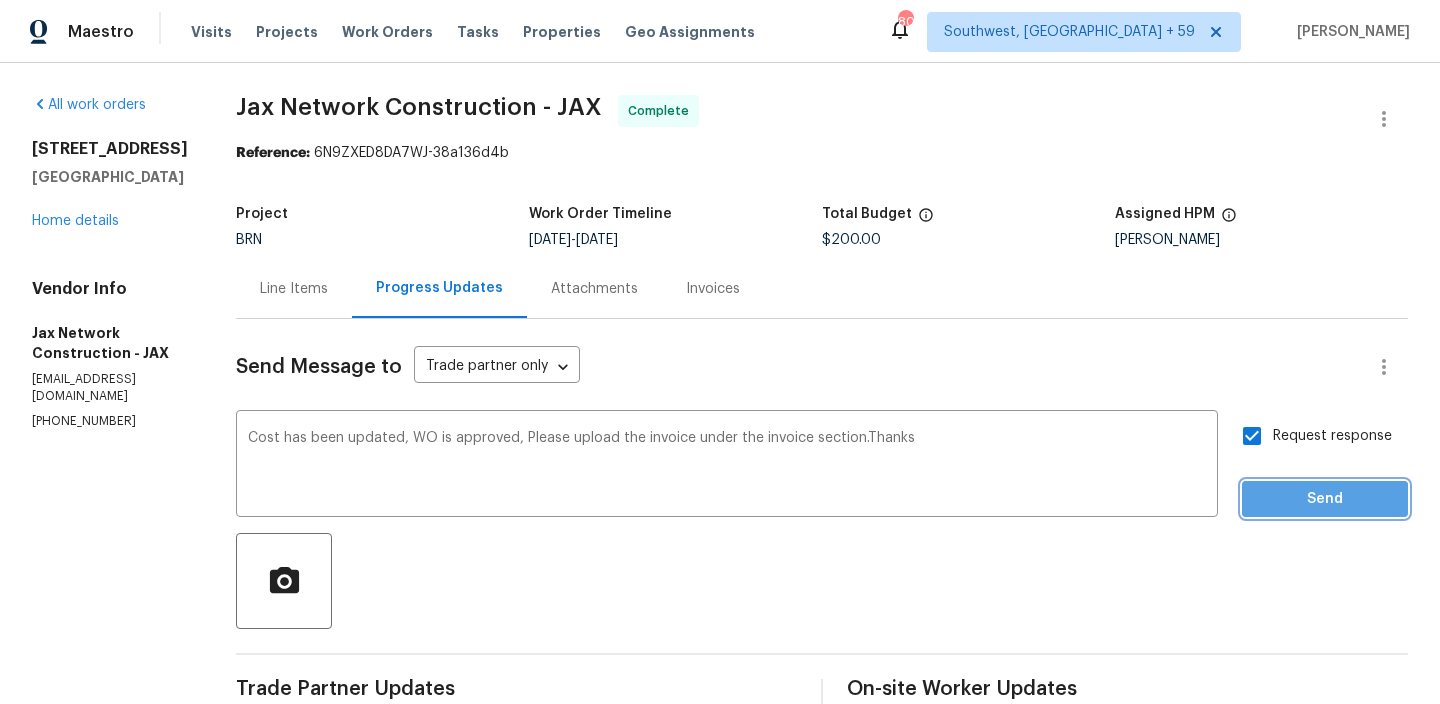 click on "Send" at bounding box center (1325, 499) 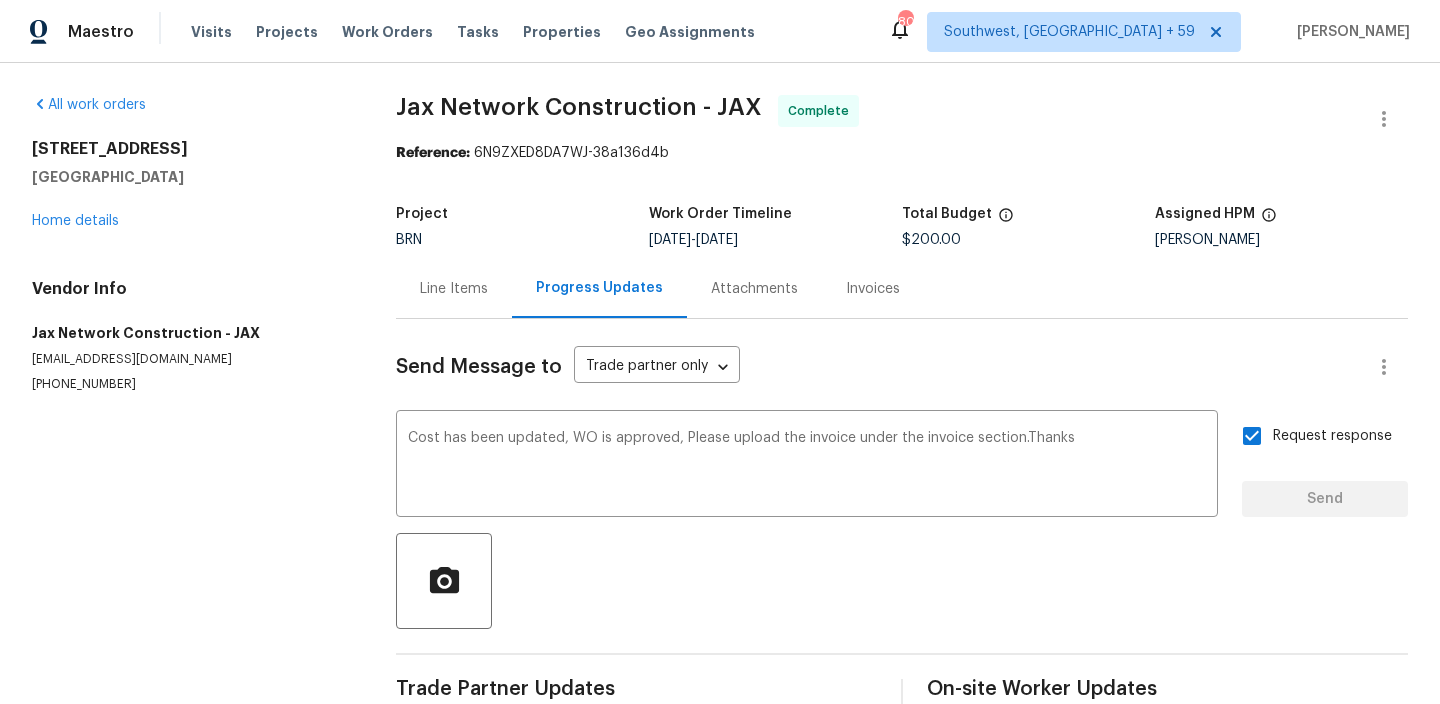 type 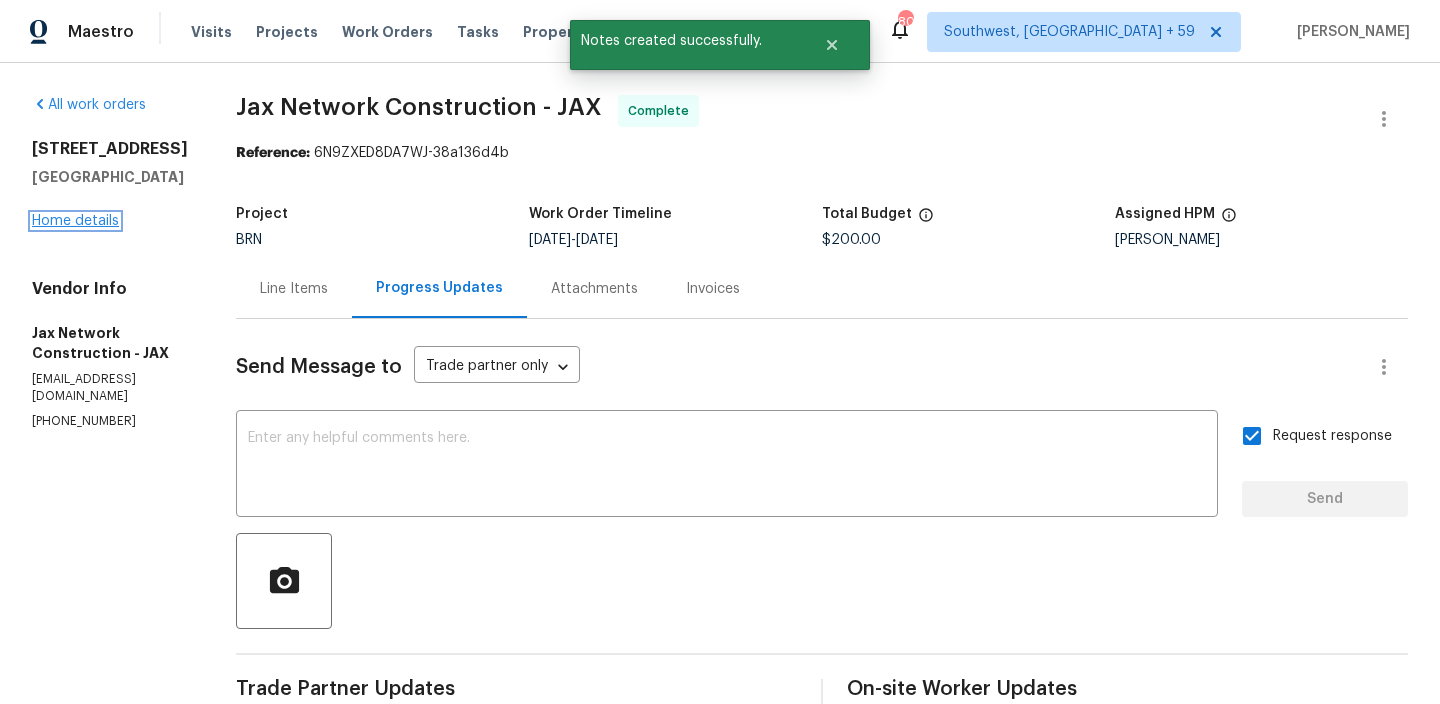 click on "Home details" at bounding box center [75, 221] 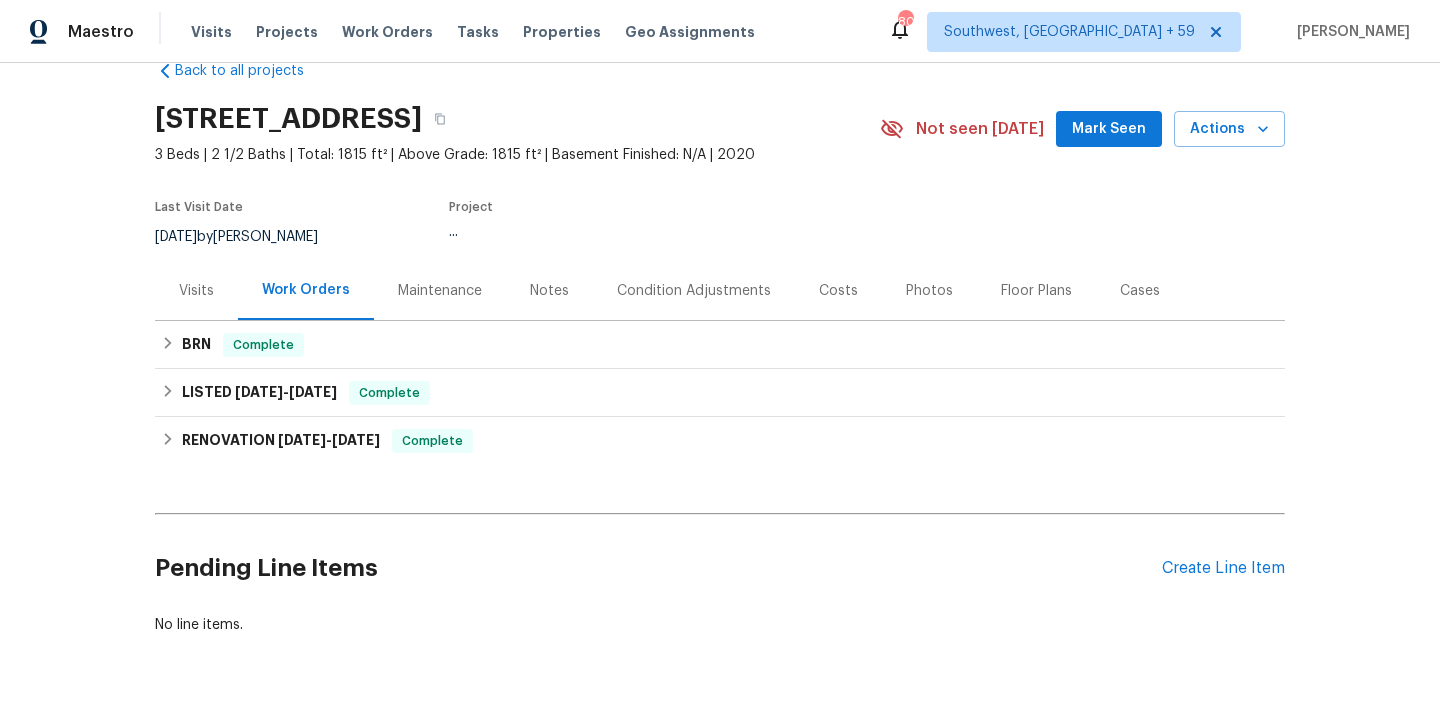 scroll, scrollTop: 45, scrollLeft: 0, axis: vertical 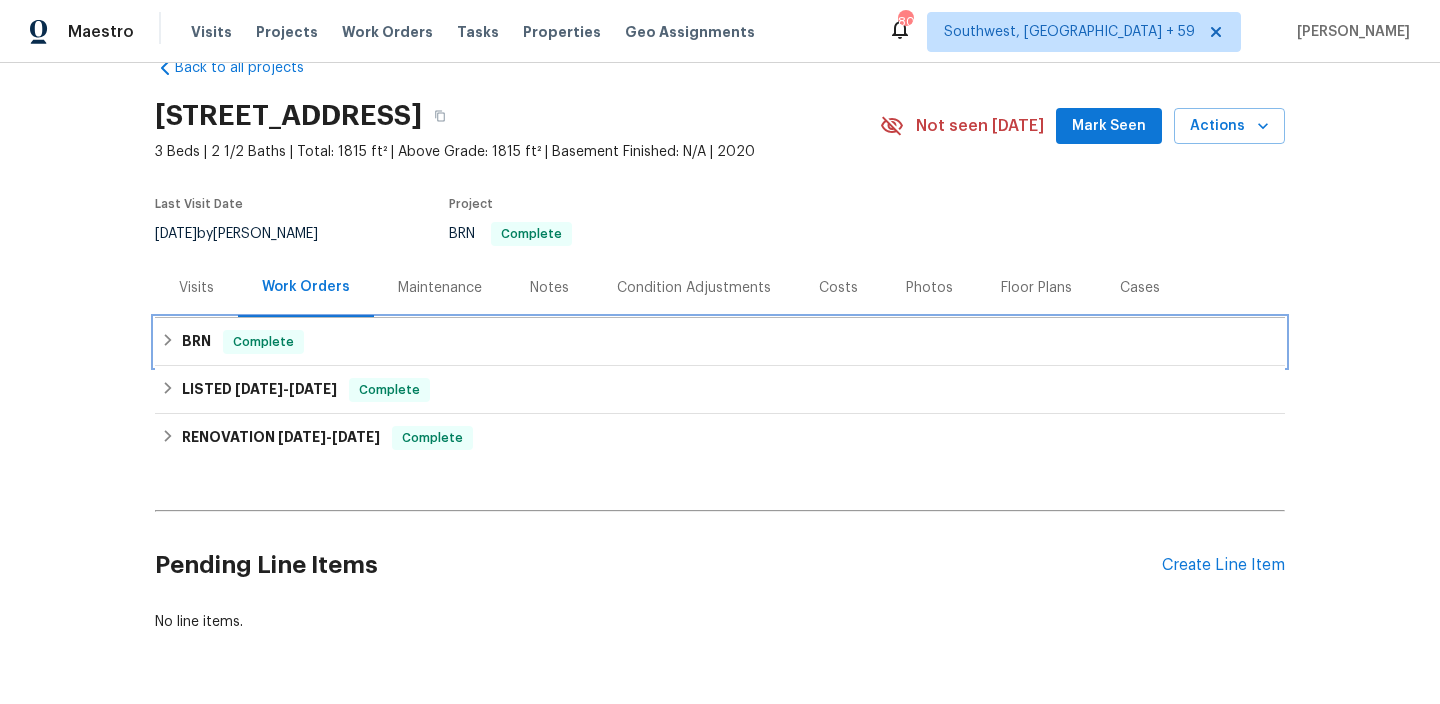 click on "Complete" at bounding box center (263, 342) 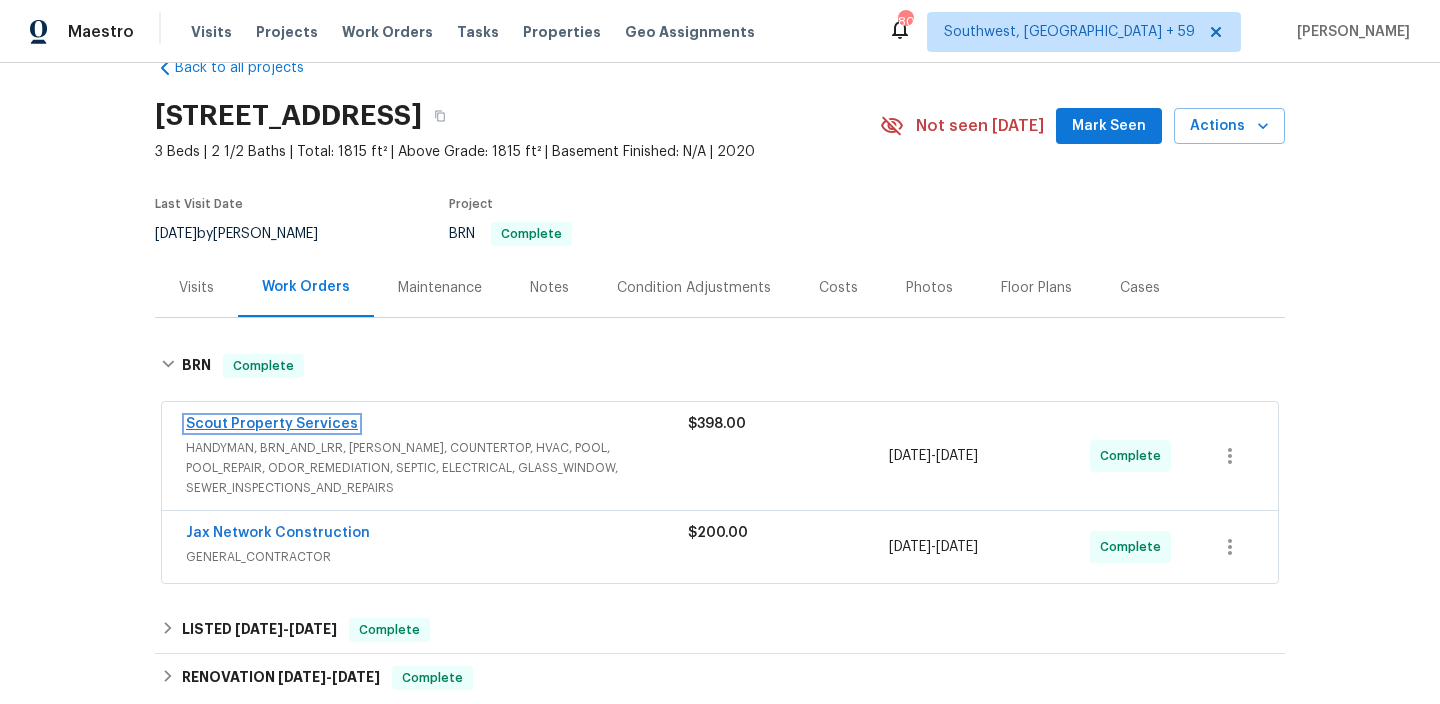 click on "Scout Property Services" at bounding box center [272, 424] 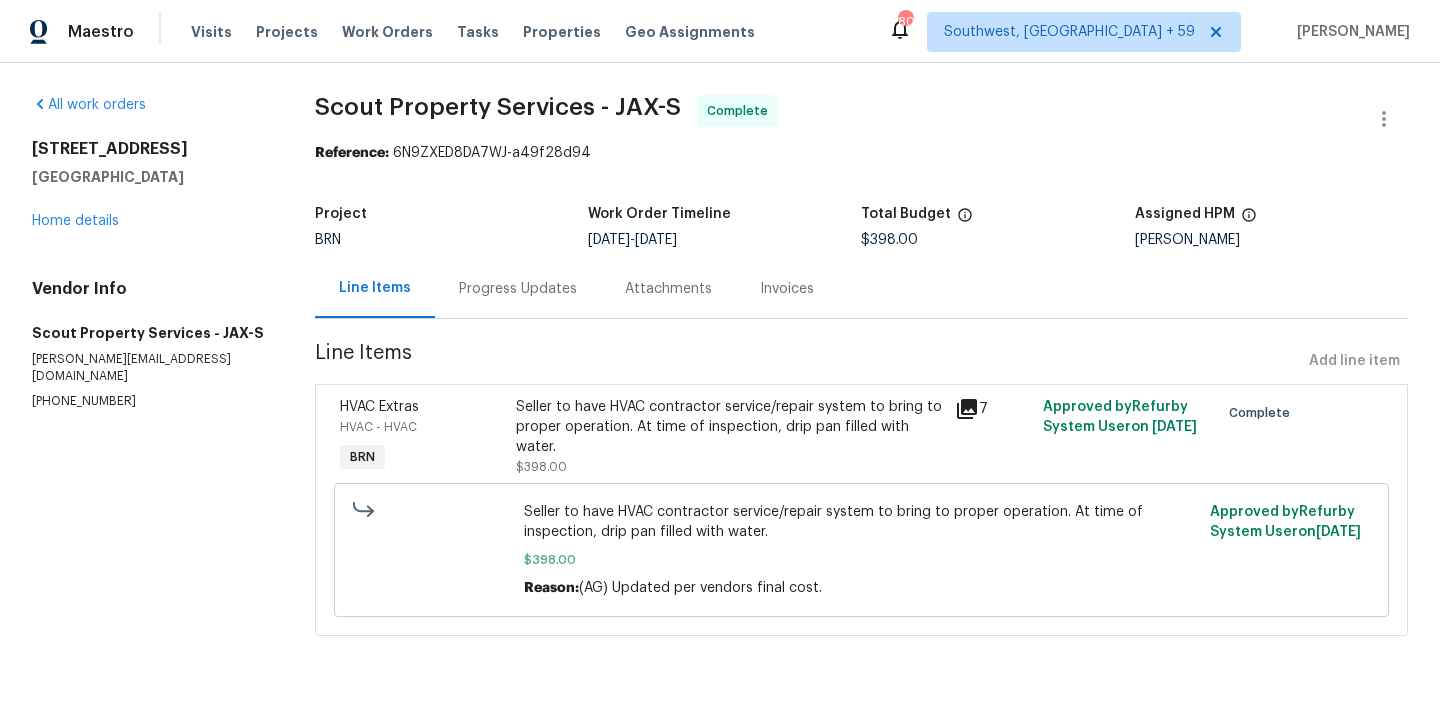 click on "Seller to have HVAC contractor service/repair system to bring to proper operation. At time of inspection, drip pan filled with water." at bounding box center [730, 427] 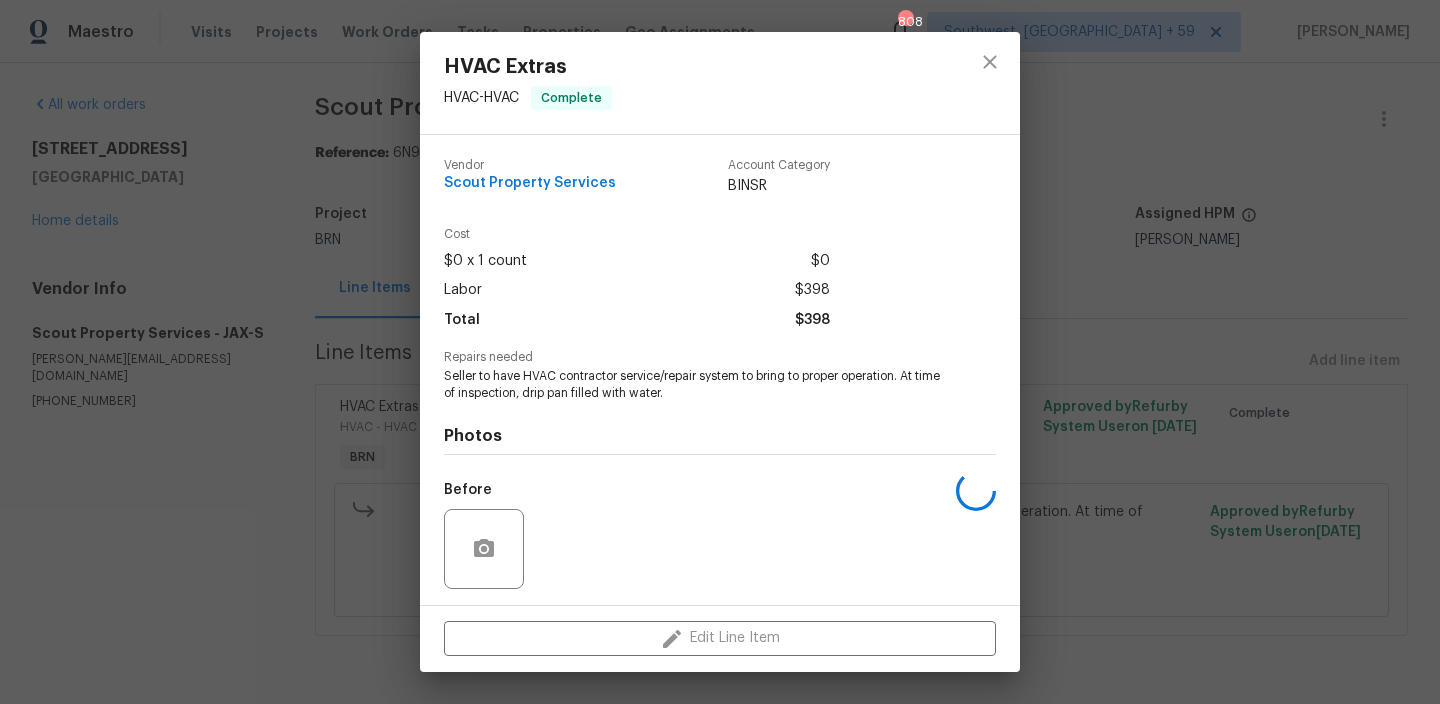 click on "Seller to have HVAC contractor service/repair system to bring to proper operation. At time of inspection, drip pan filled with water." at bounding box center (692, 385) 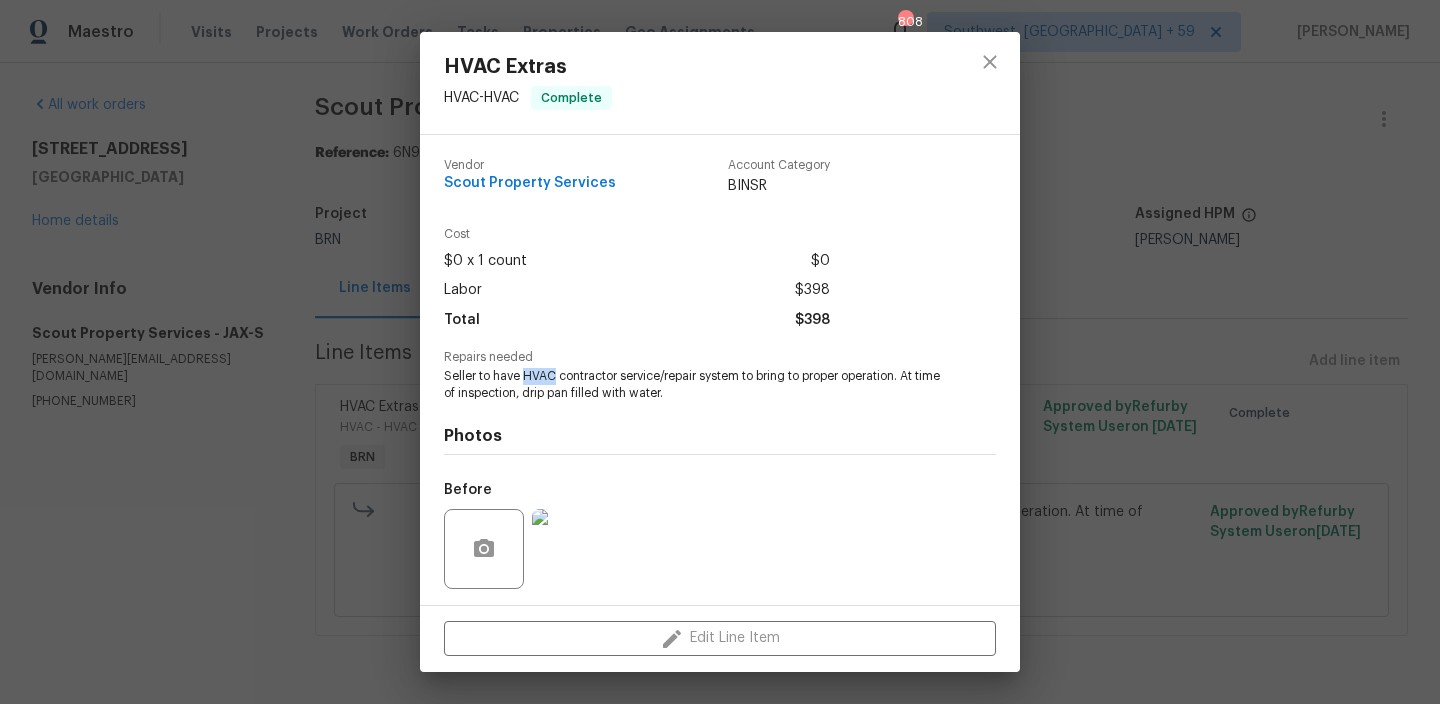 click on "Seller to have HVAC contractor service/repair system to bring to proper operation. At time of inspection, drip pan filled with water." at bounding box center [692, 385] 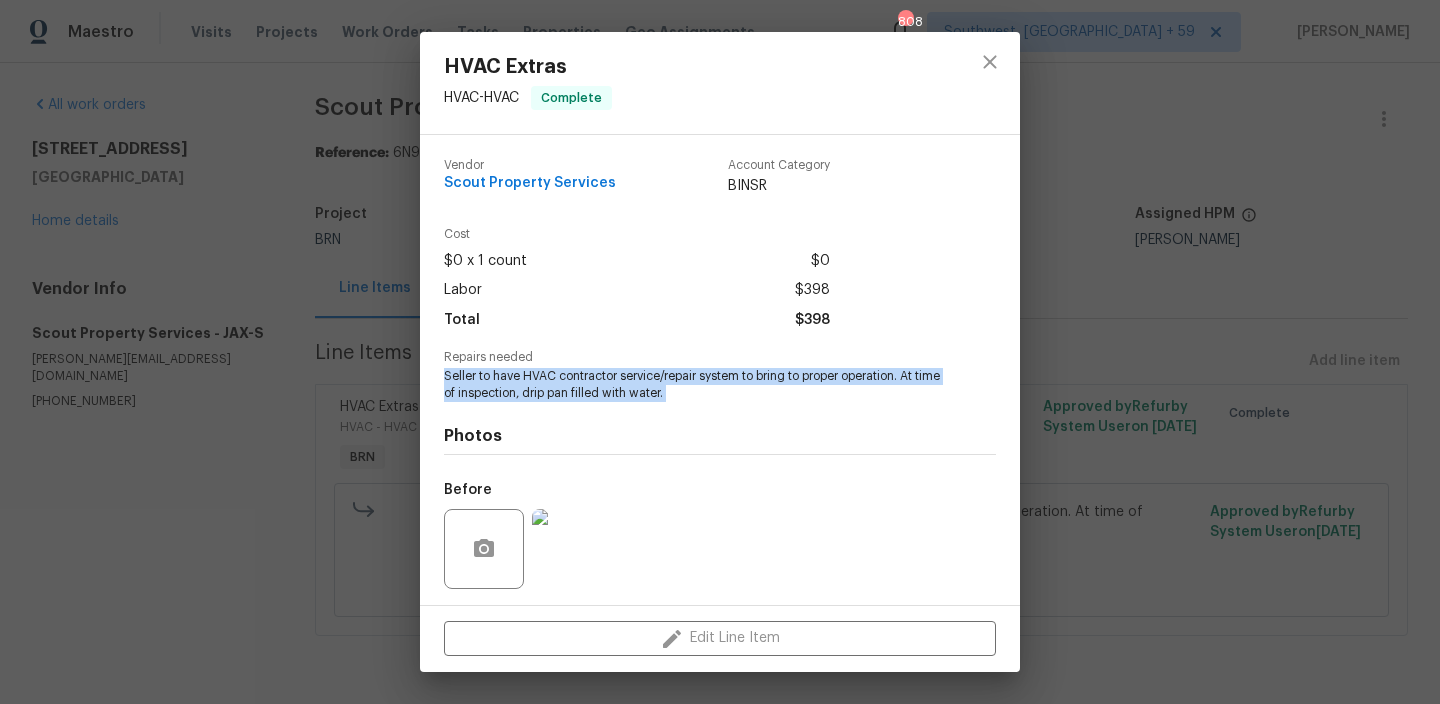 click on "Seller to have HVAC contractor service/repair system to bring to proper operation. At time of inspection, drip pan filled with water." at bounding box center [692, 385] 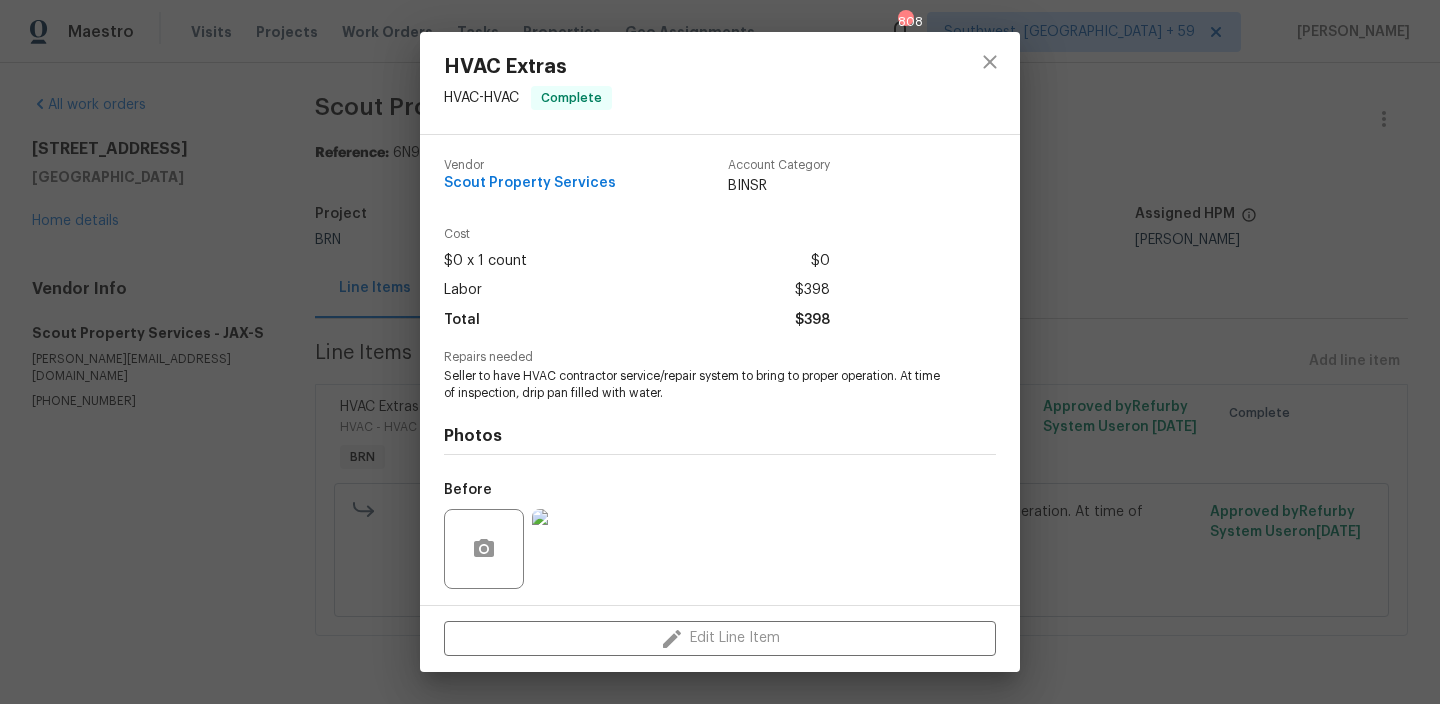 click on "HVAC Extras HVAC  -  HVAC Complete Vendor Scout Property Services Account Category BINSR Cost $0 x 1 count $0 Labor $398 Total $398 Repairs needed Seller to have HVAC contractor service/repair system to bring to proper operation. At time of inspection, drip pan filled with water. Photos Before After  +2  Edit Line Item" at bounding box center [720, 352] 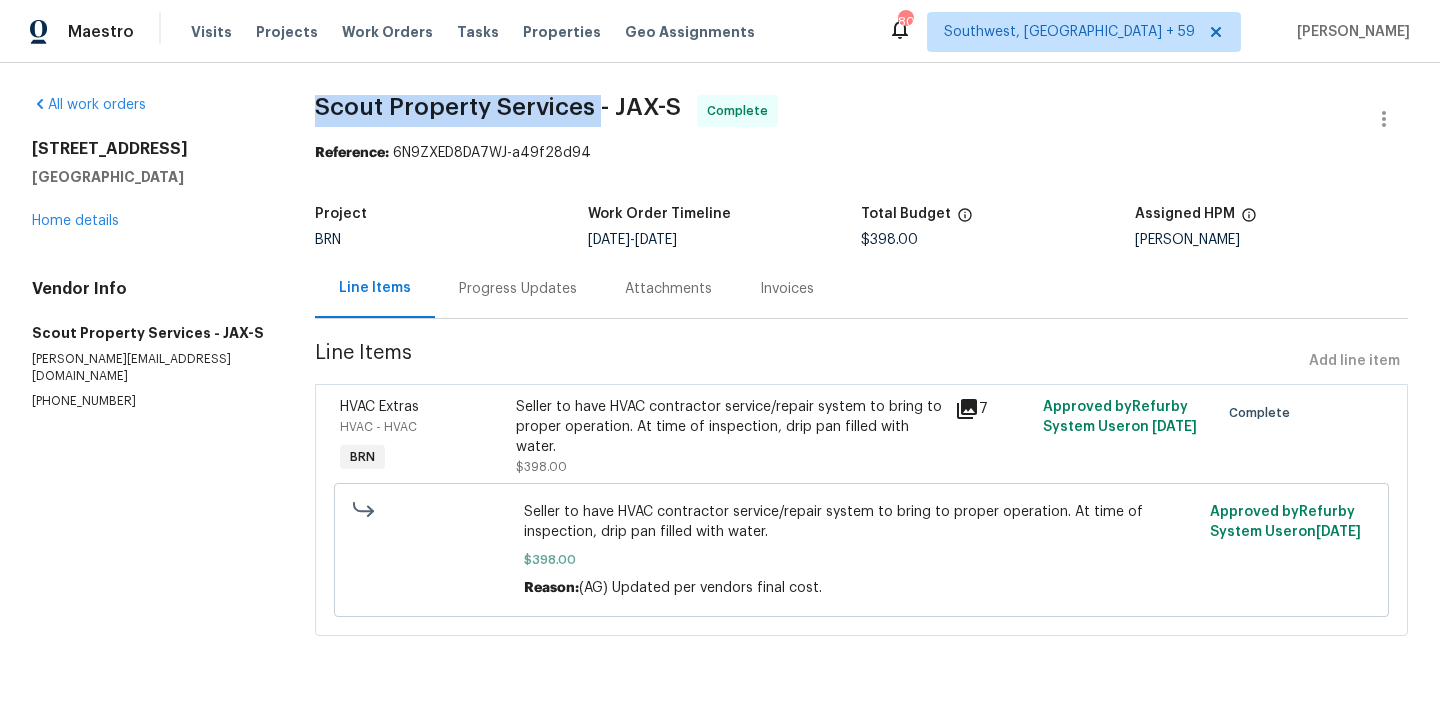 drag, startPoint x: 310, startPoint y: 104, endPoint x: 596, endPoint y: 96, distance: 286.11188 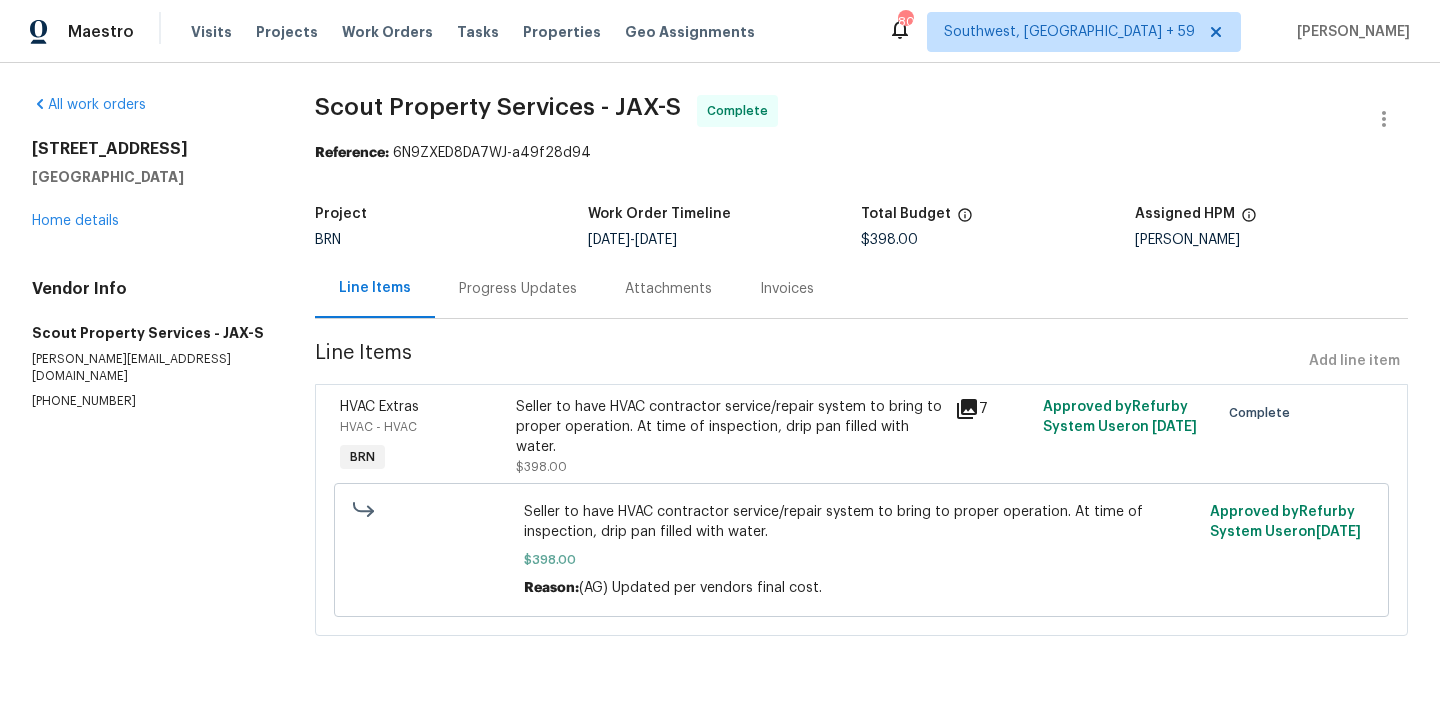 click on "Seller to have HVAC contractor service/repair system to bring to proper operation. At time of inspection, drip pan filled with water." at bounding box center (730, 427) 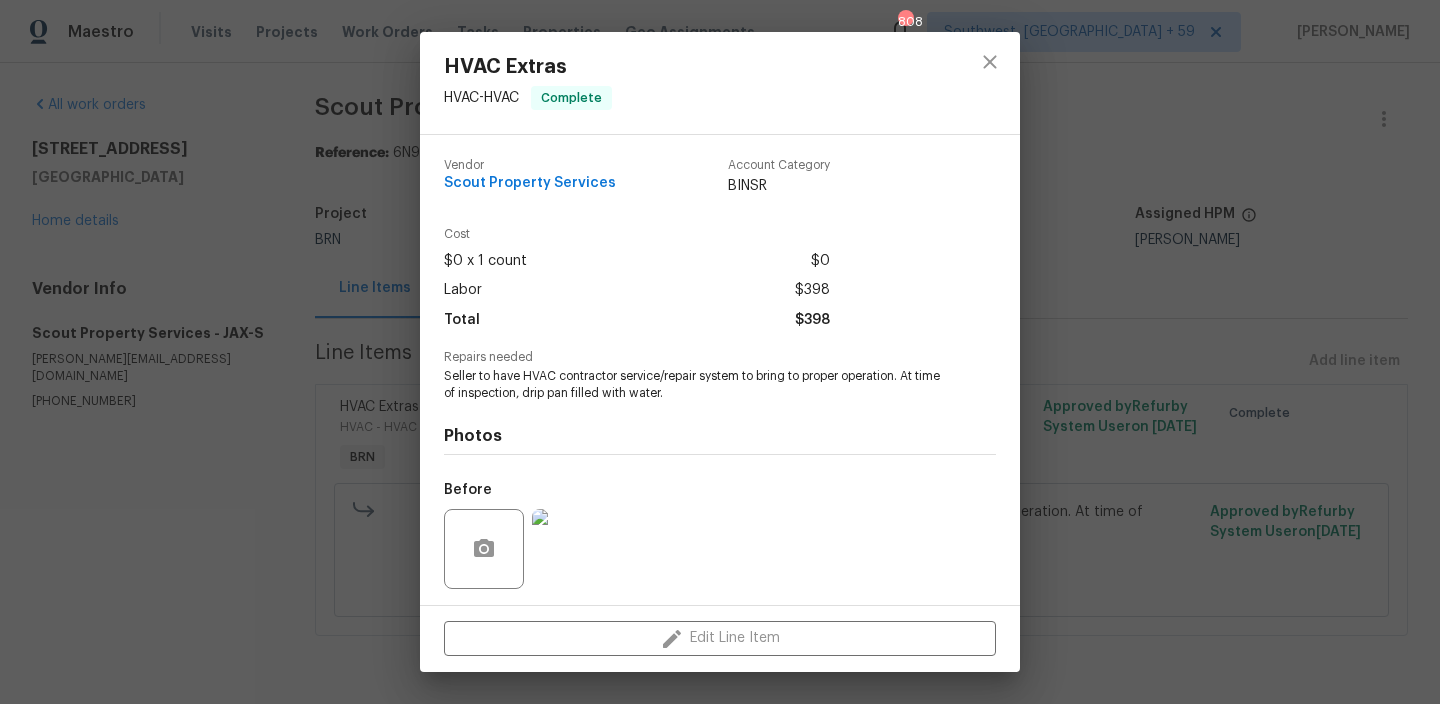 scroll, scrollTop: 134, scrollLeft: 0, axis: vertical 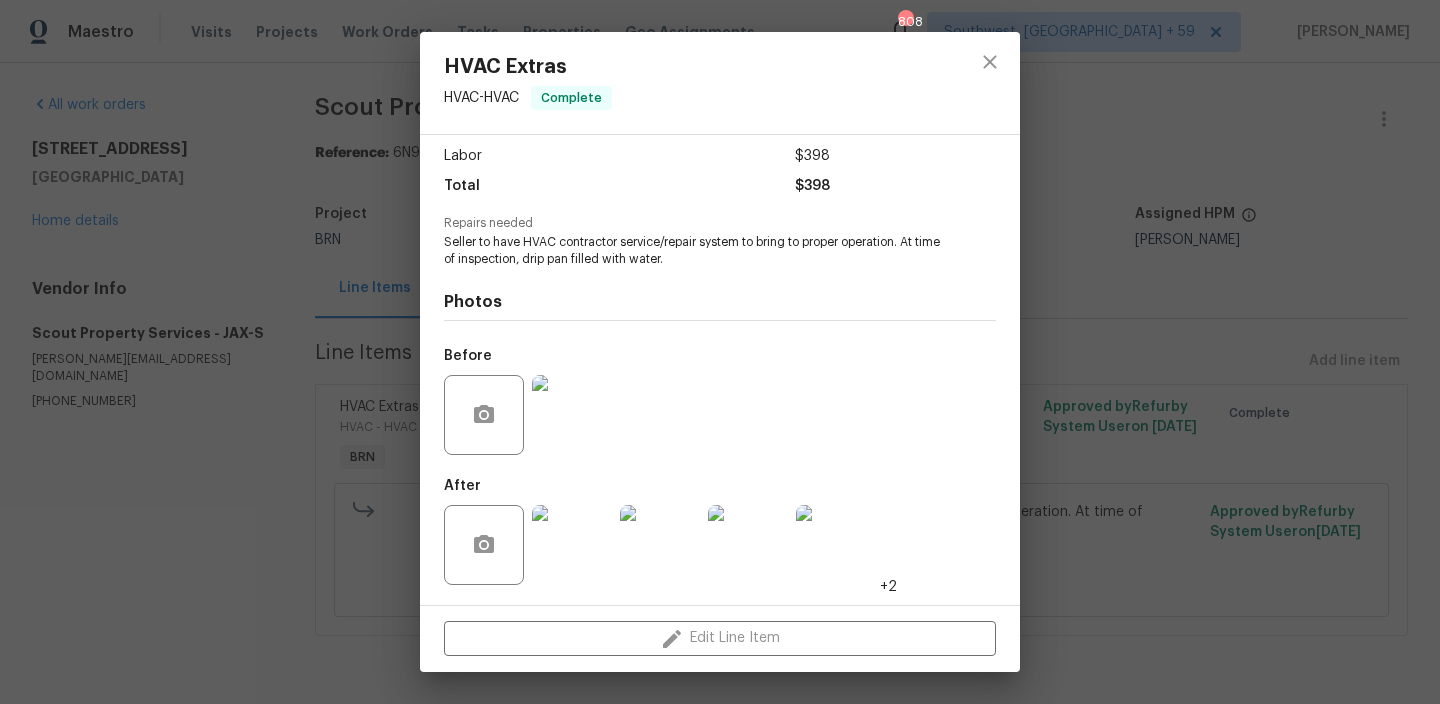 click at bounding box center (572, 415) 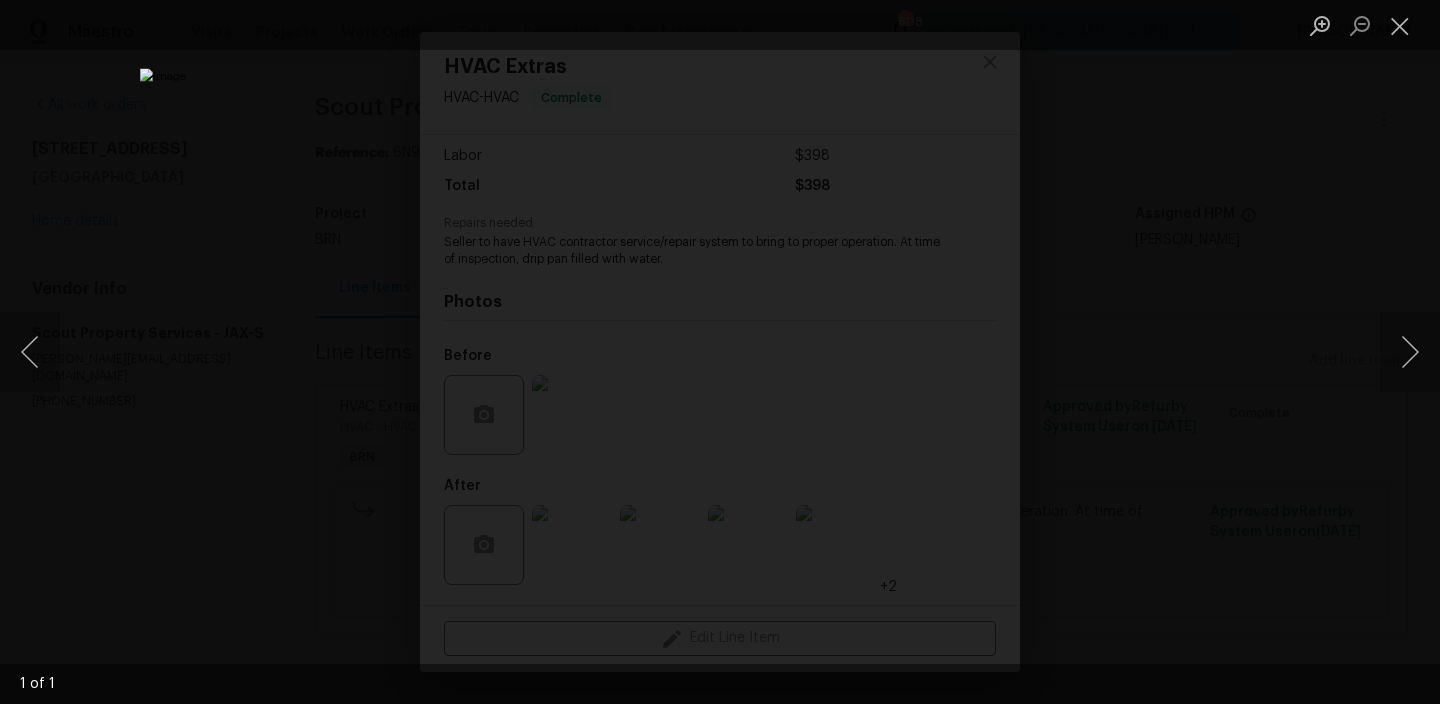 click at bounding box center [720, 352] 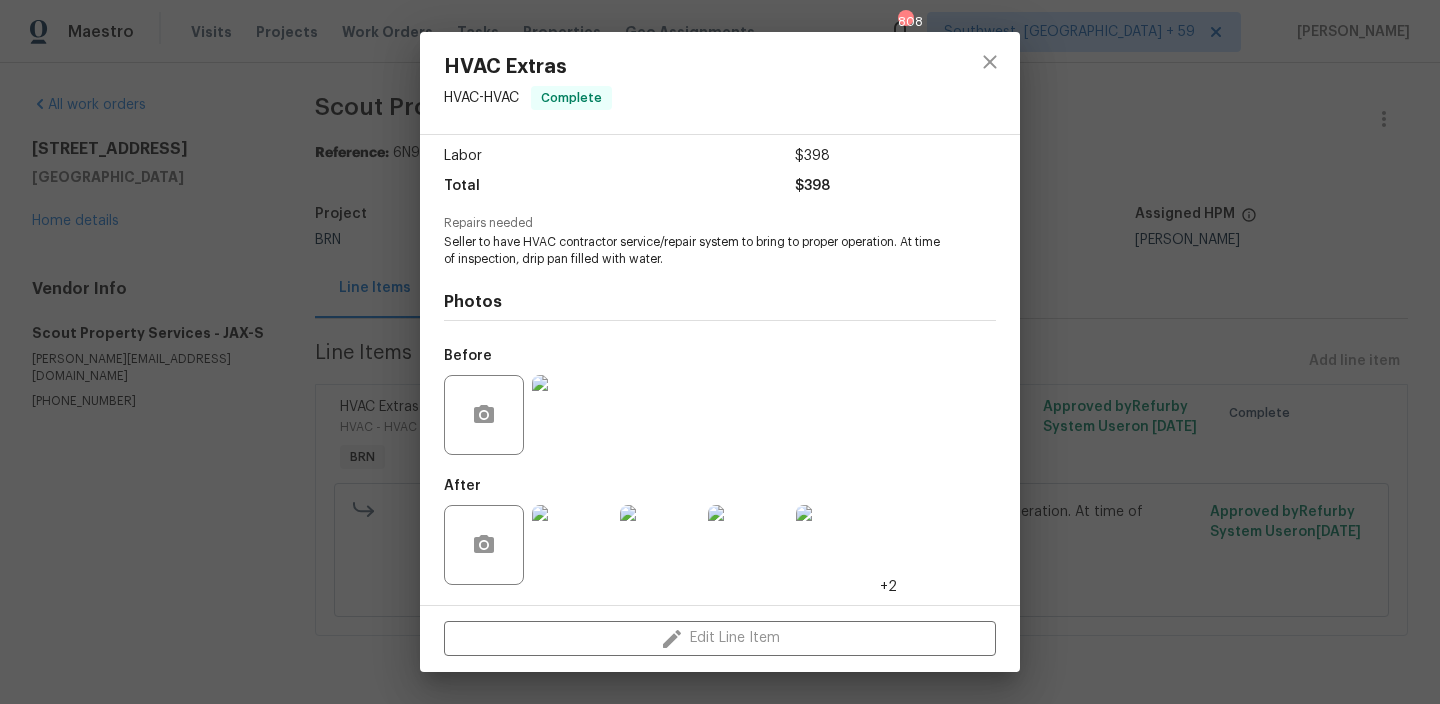 click at bounding box center (572, 415) 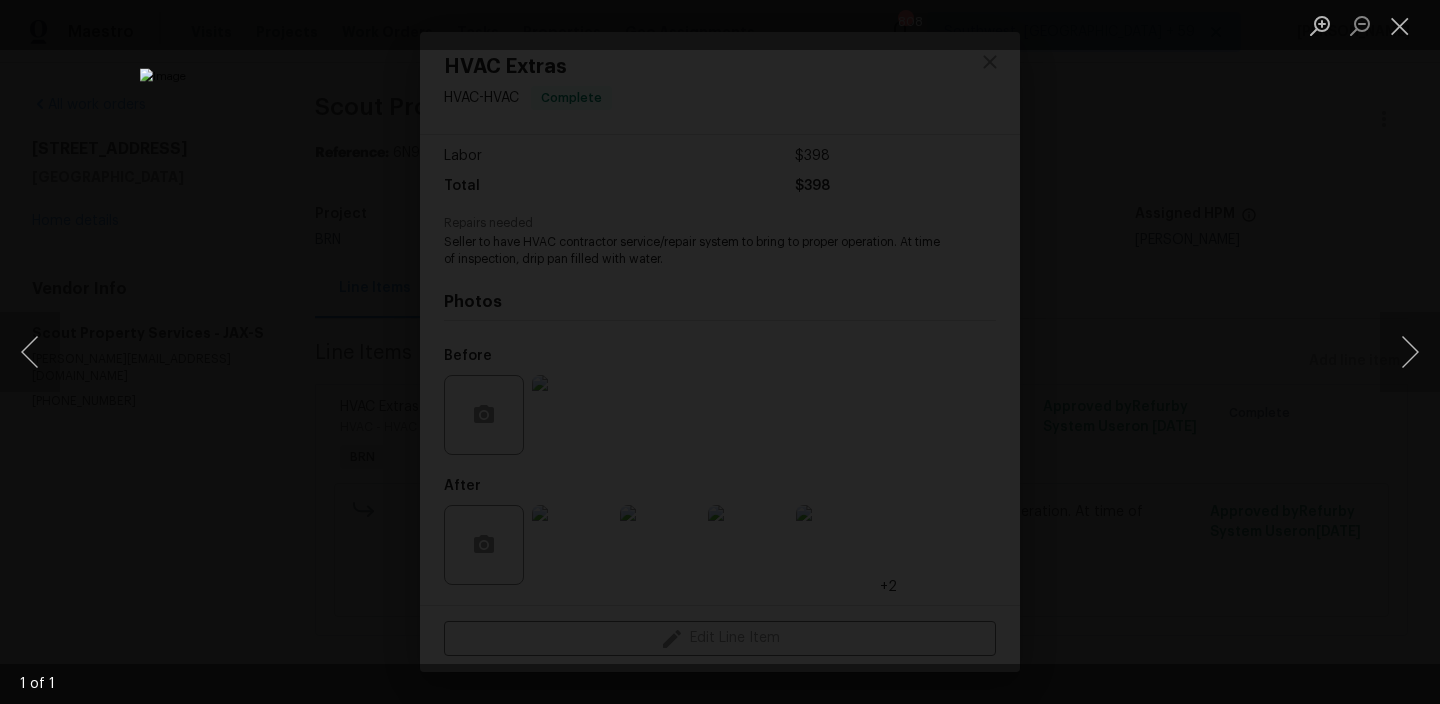 click at bounding box center [720, 352] 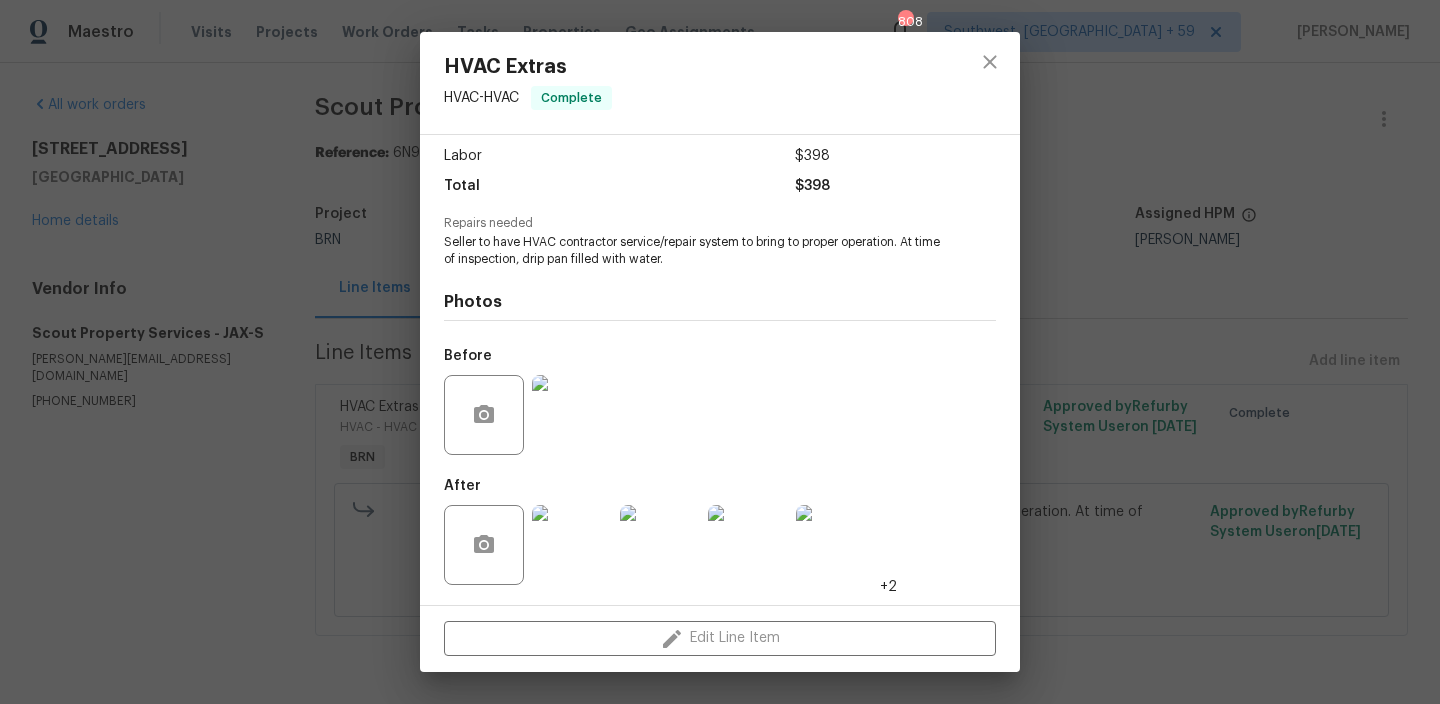 click at bounding box center (572, 545) 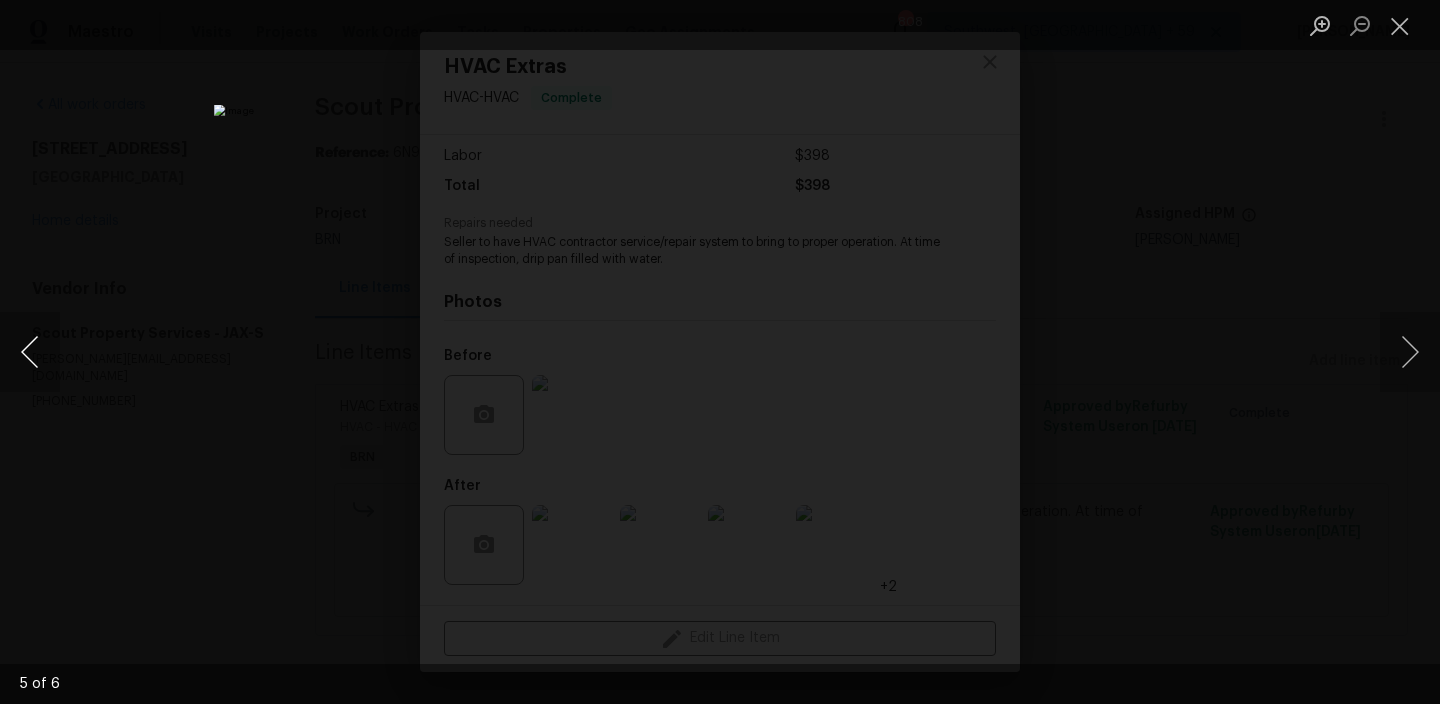 click at bounding box center [30, 352] 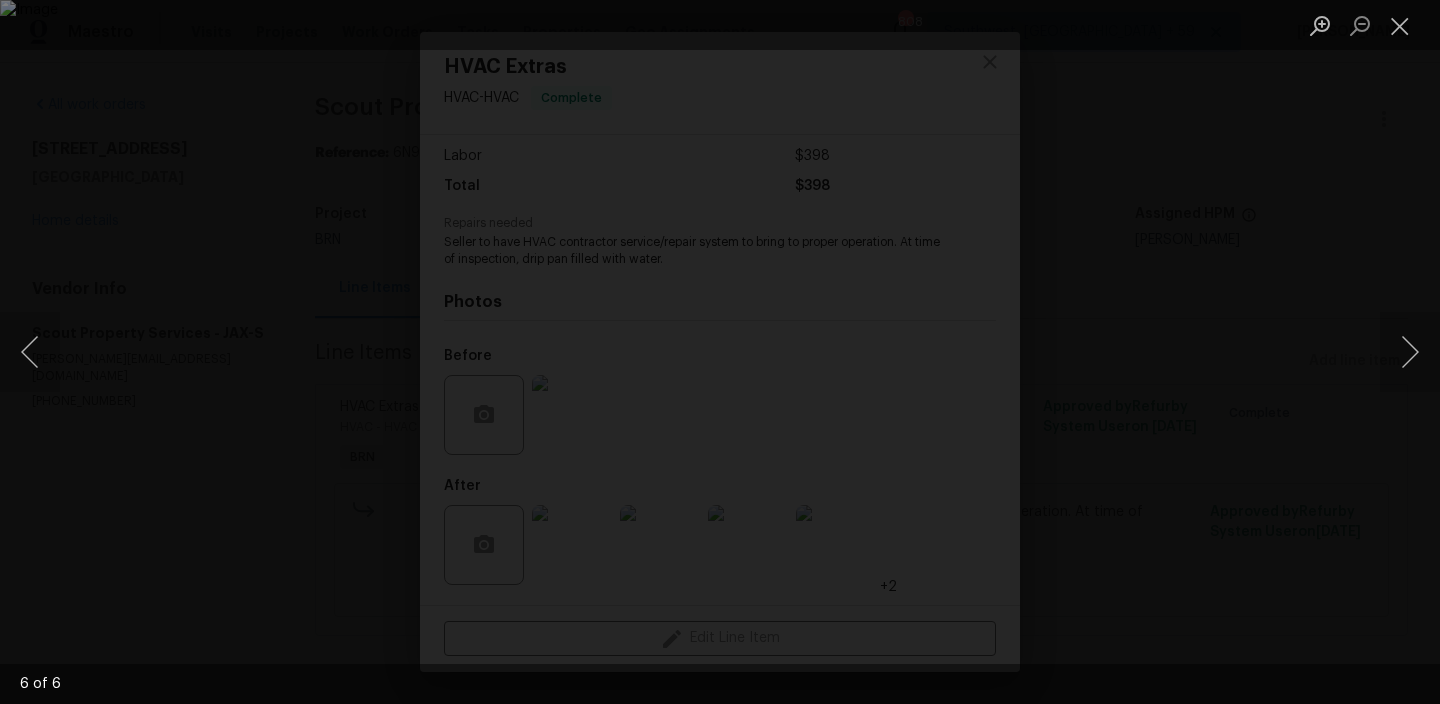 click at bounding box center [720, 352] 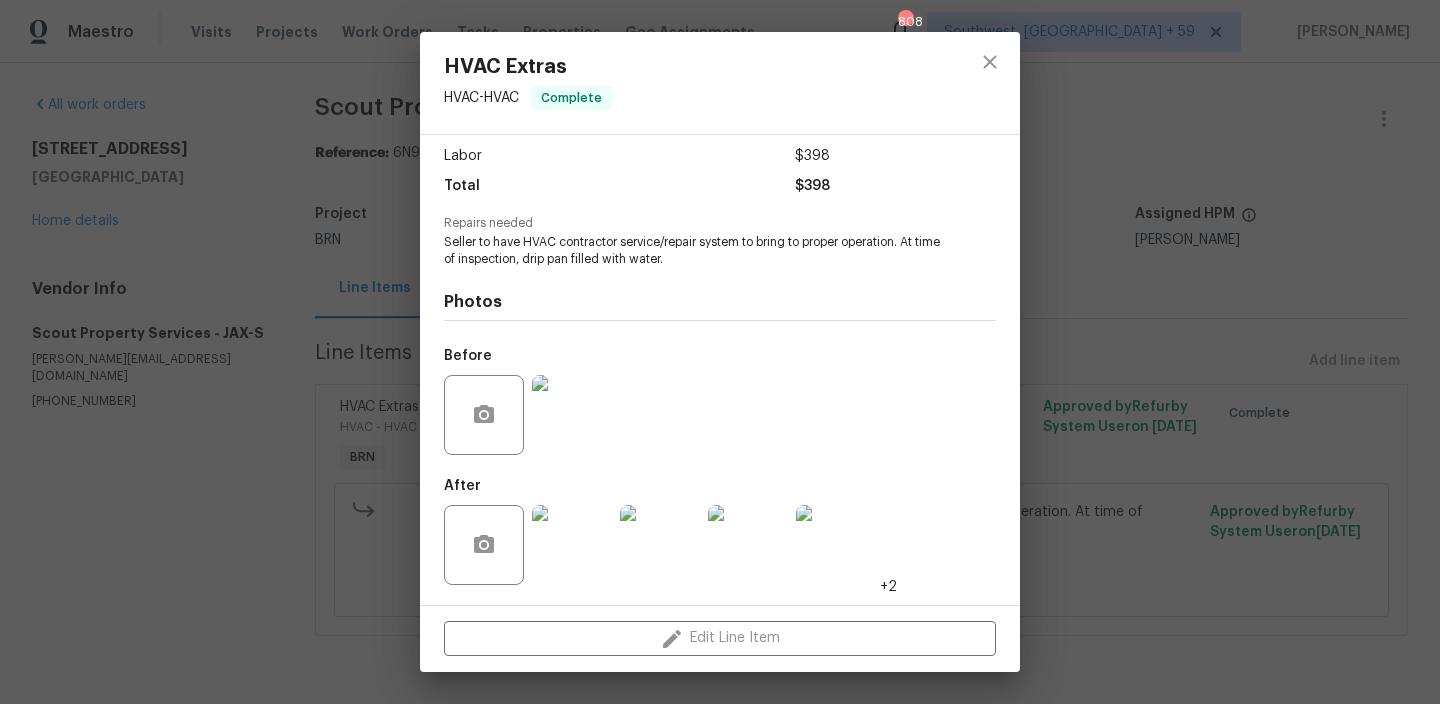 click on "HVAC Extras HVAC  -  HVAC Complete Vendor Scout Property Services Account Category BINSR Cost $0 x 1 count $0 Labor $398 Total $398 Repairs needed Seller to have HVAC contractor service/repair system to bring to proper operation. At time of inspection, drip pan filled with water. Photos Before After  +2  Edit Line Item" at bounding box center [720, 352] 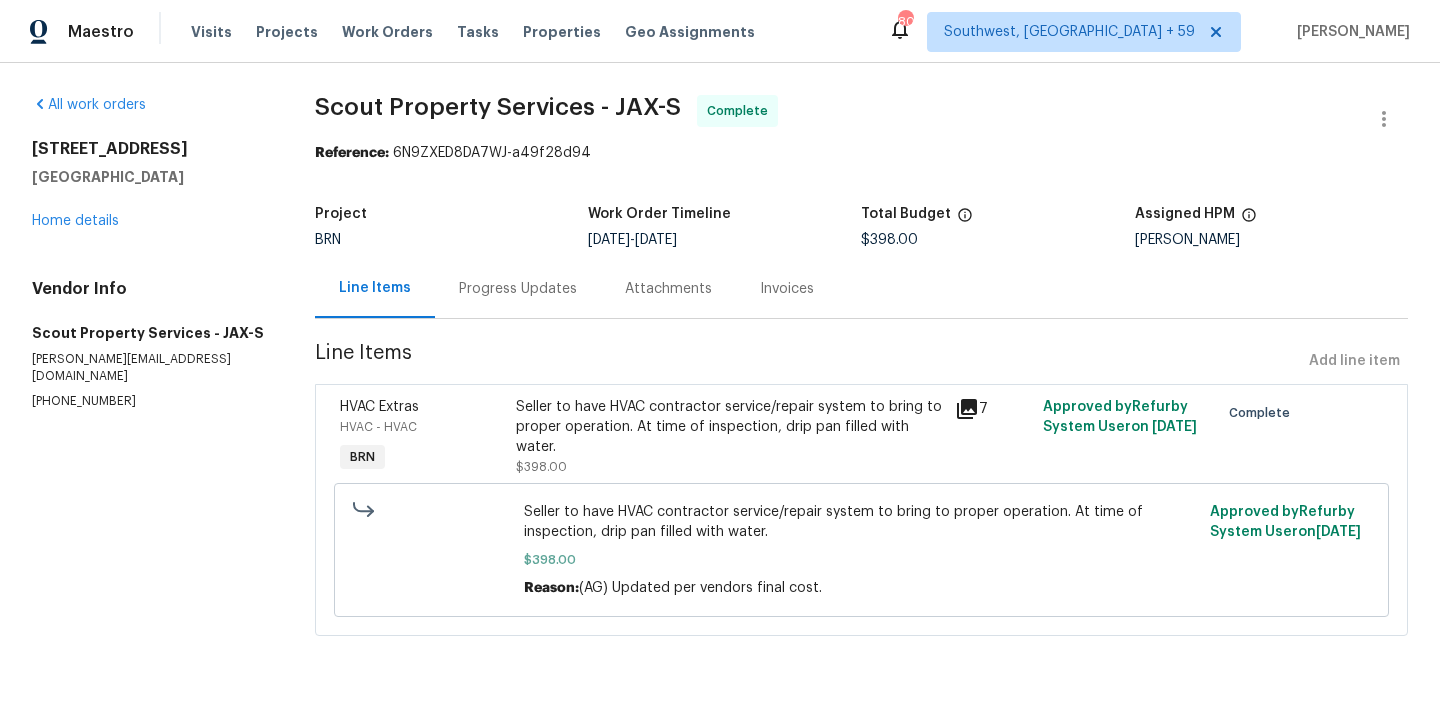 click on "Invoices" at bounding box center [787, 288] 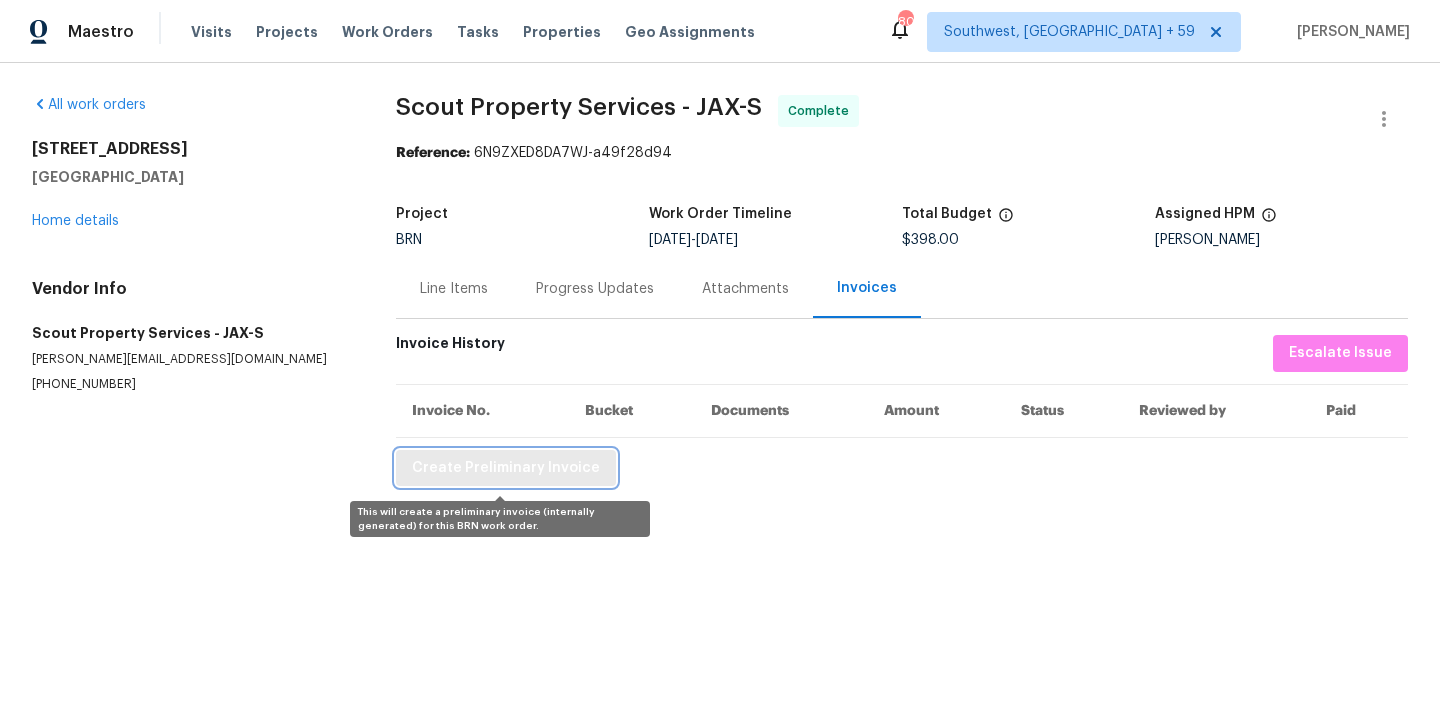 click on "Create Preliminary Invoice" at bounding box center (506, 468) 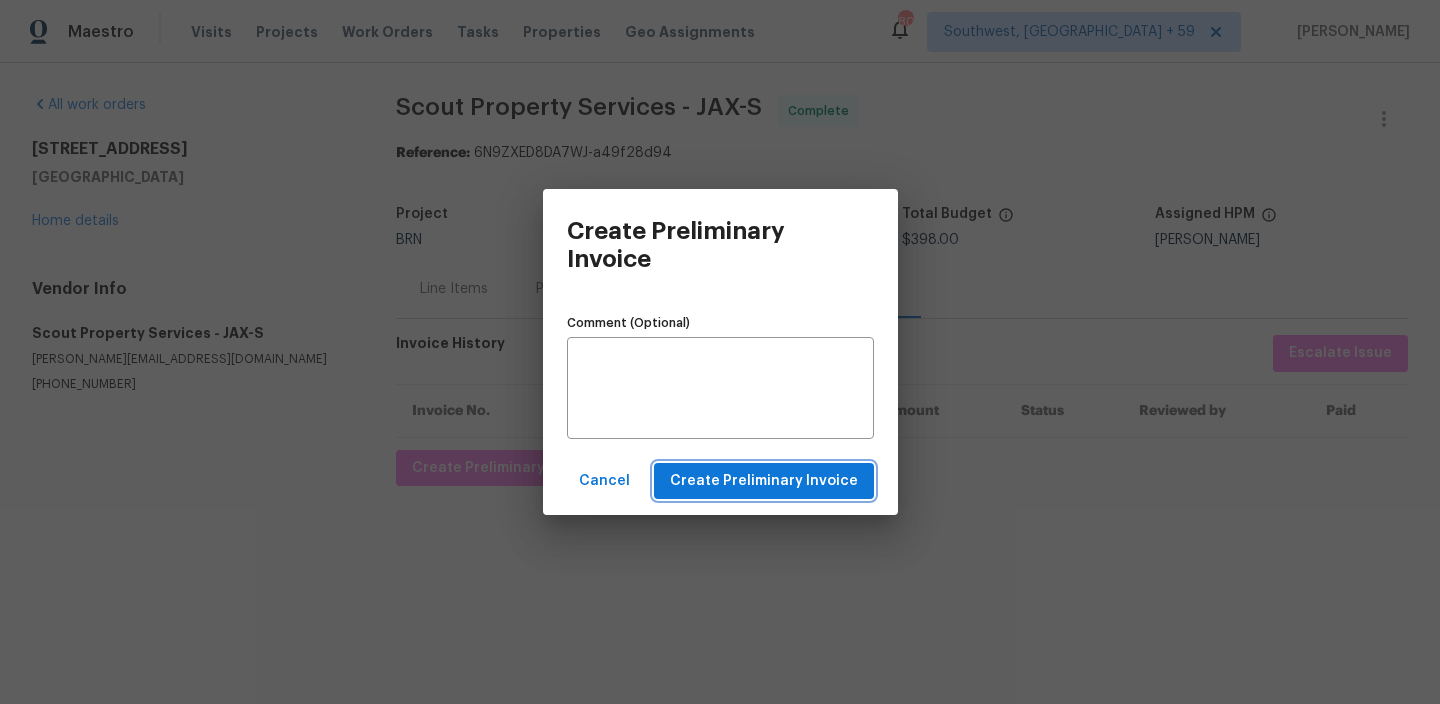 click on "Create Preliminary Invoice" at bounding box center [764, 481] 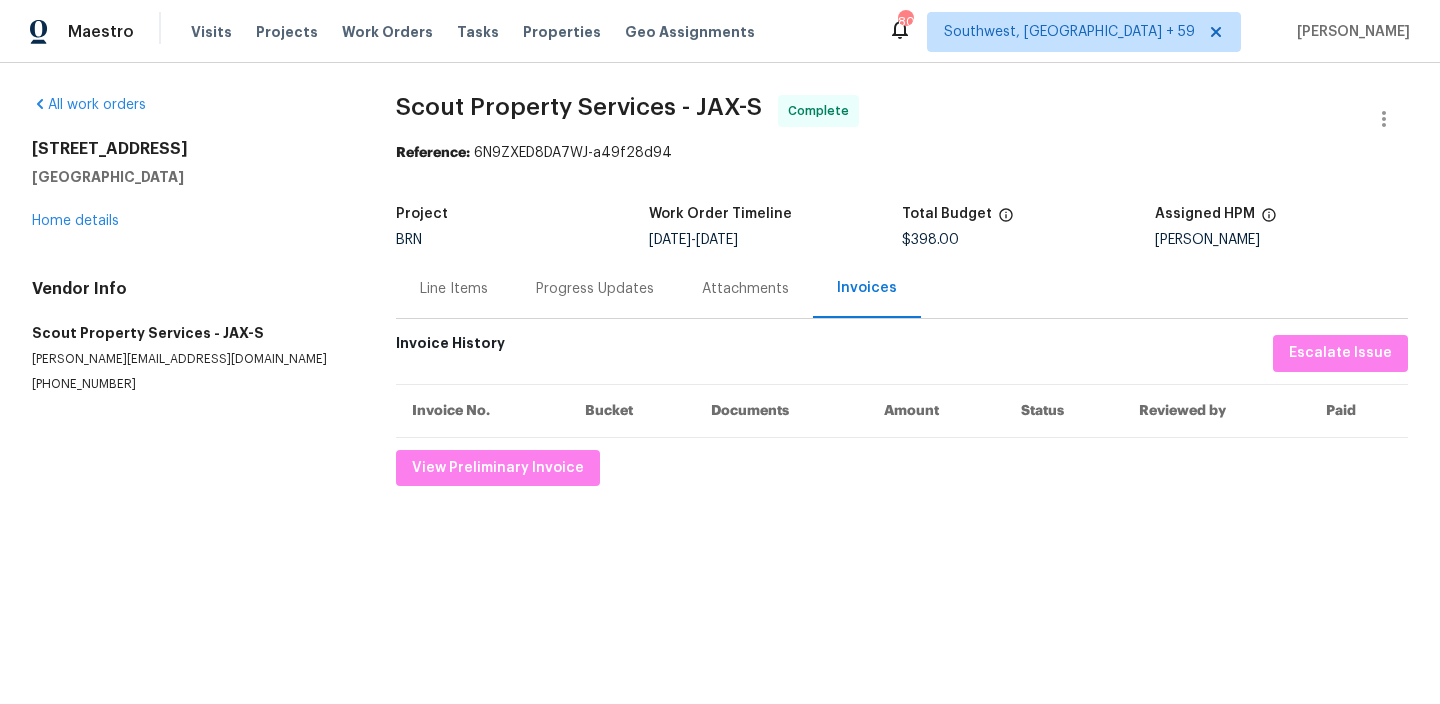 click on "267 Tamar Ct Saint Augustine, FL 32095 Home details" at bounding box center [190, 185] 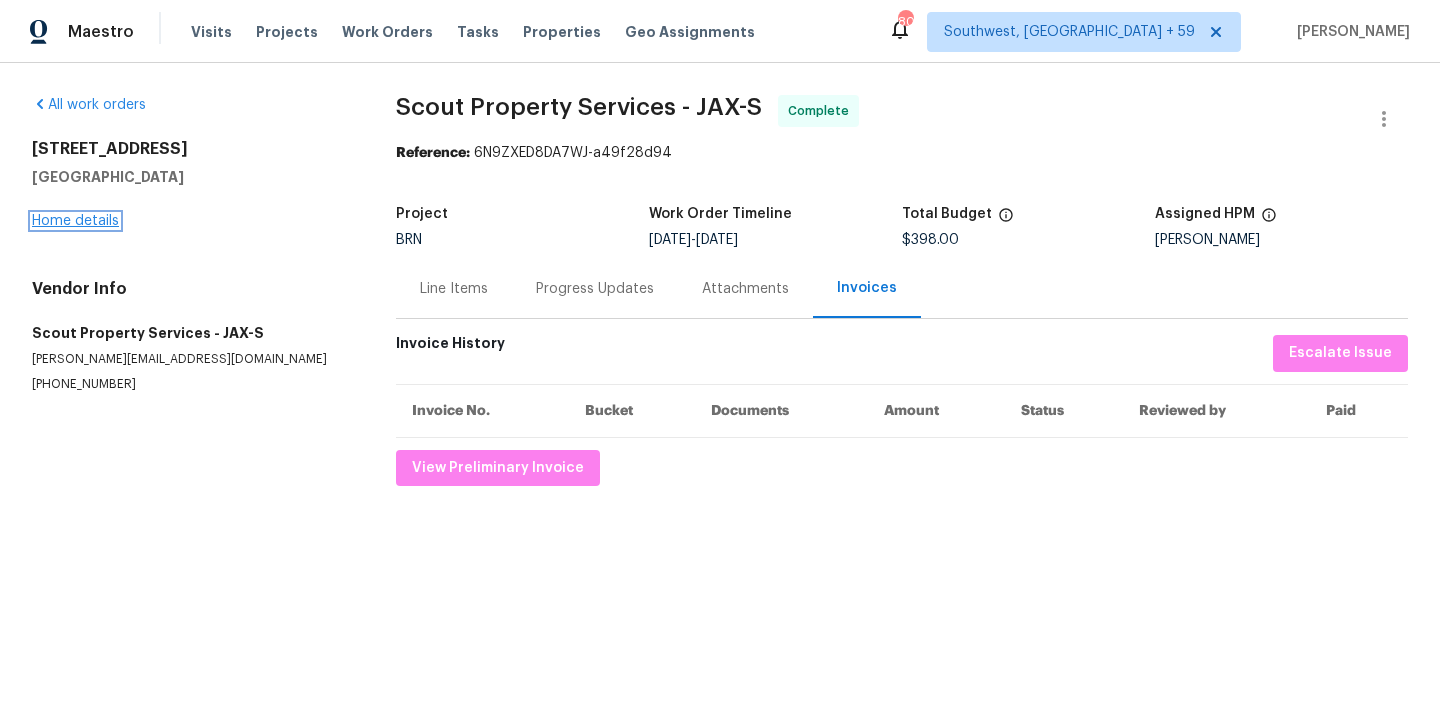 click on "Home details" at bounding box center (75, 221) 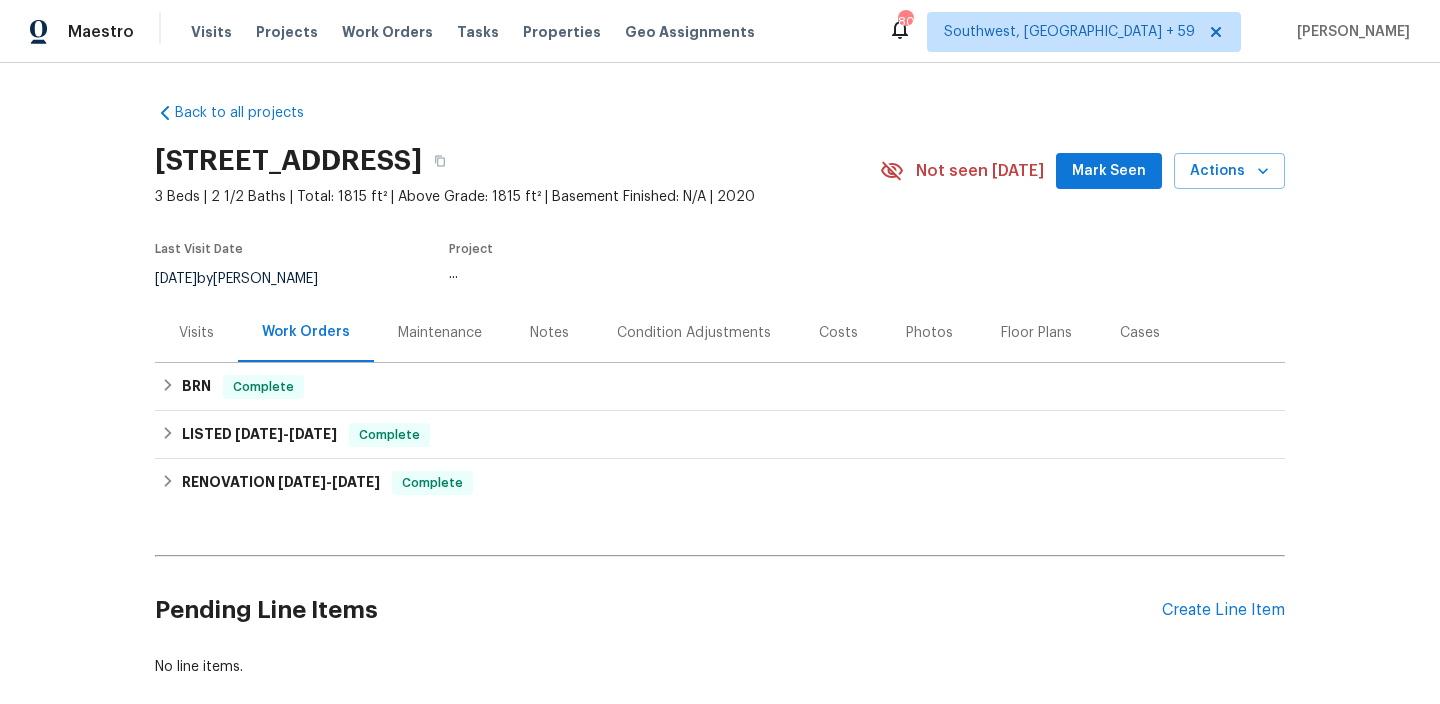 scroll, scrollTop: 109, scrollLeft: 0, axis: vertical 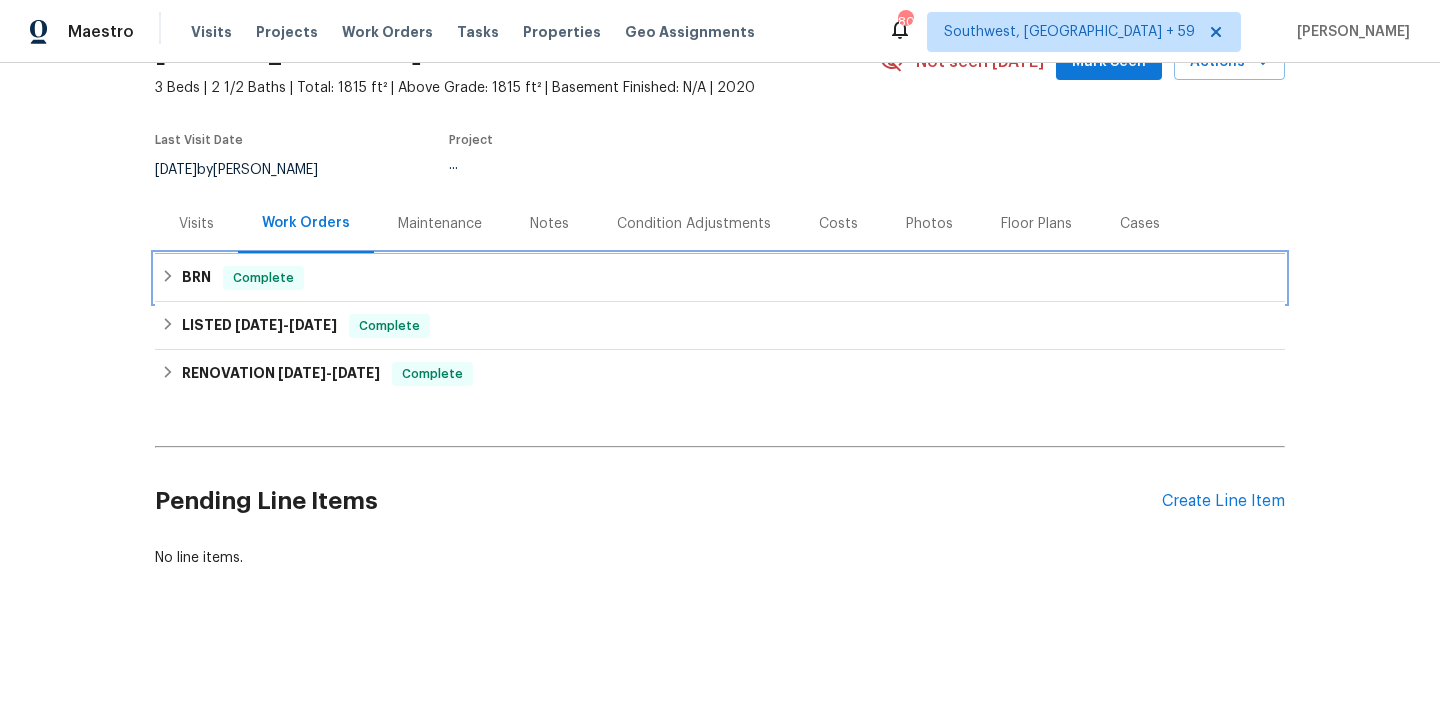 click on "BRN" at bounding box center [196, 278] 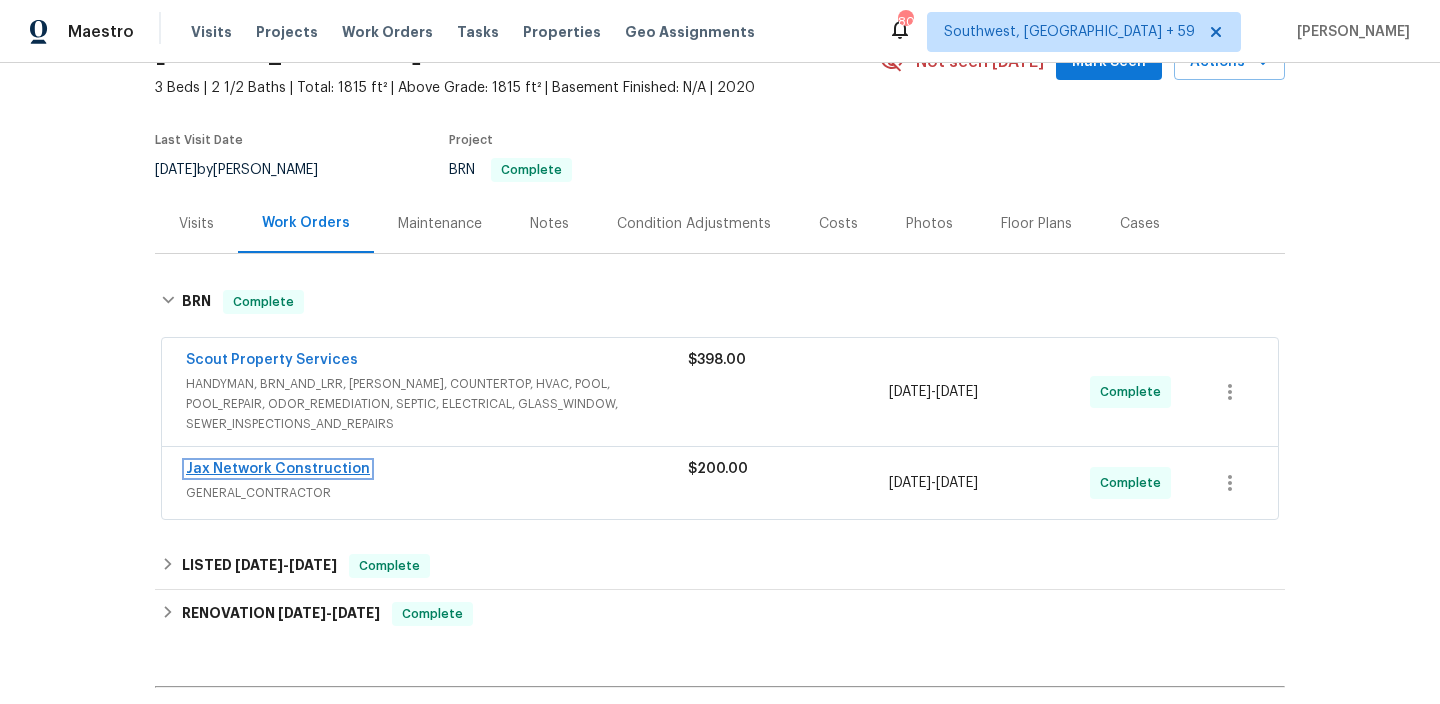 click on "Jax Network Construction" at bounding box center (278, 469) 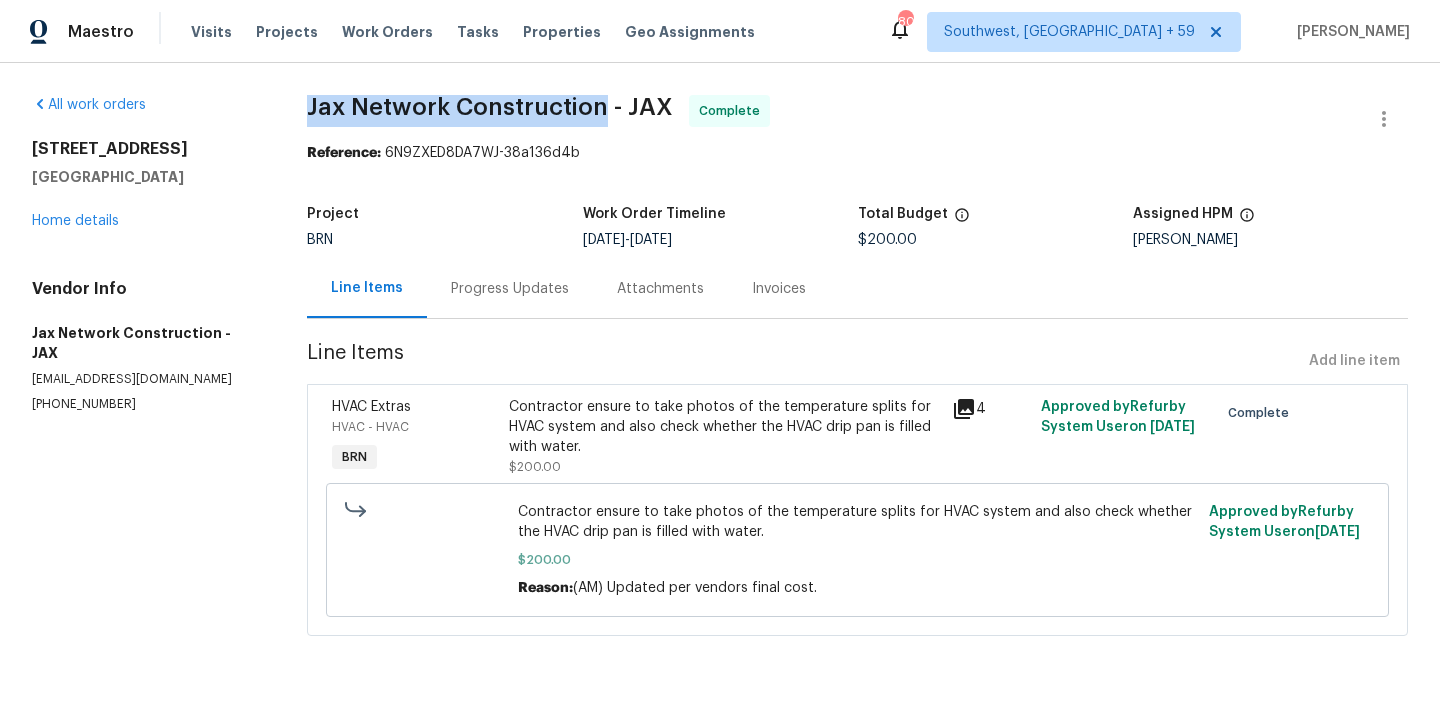 drag, startPoint x: 301, startPoint y: 101, endPoint x: 603, endPoint y: 100, distance: 302.00165 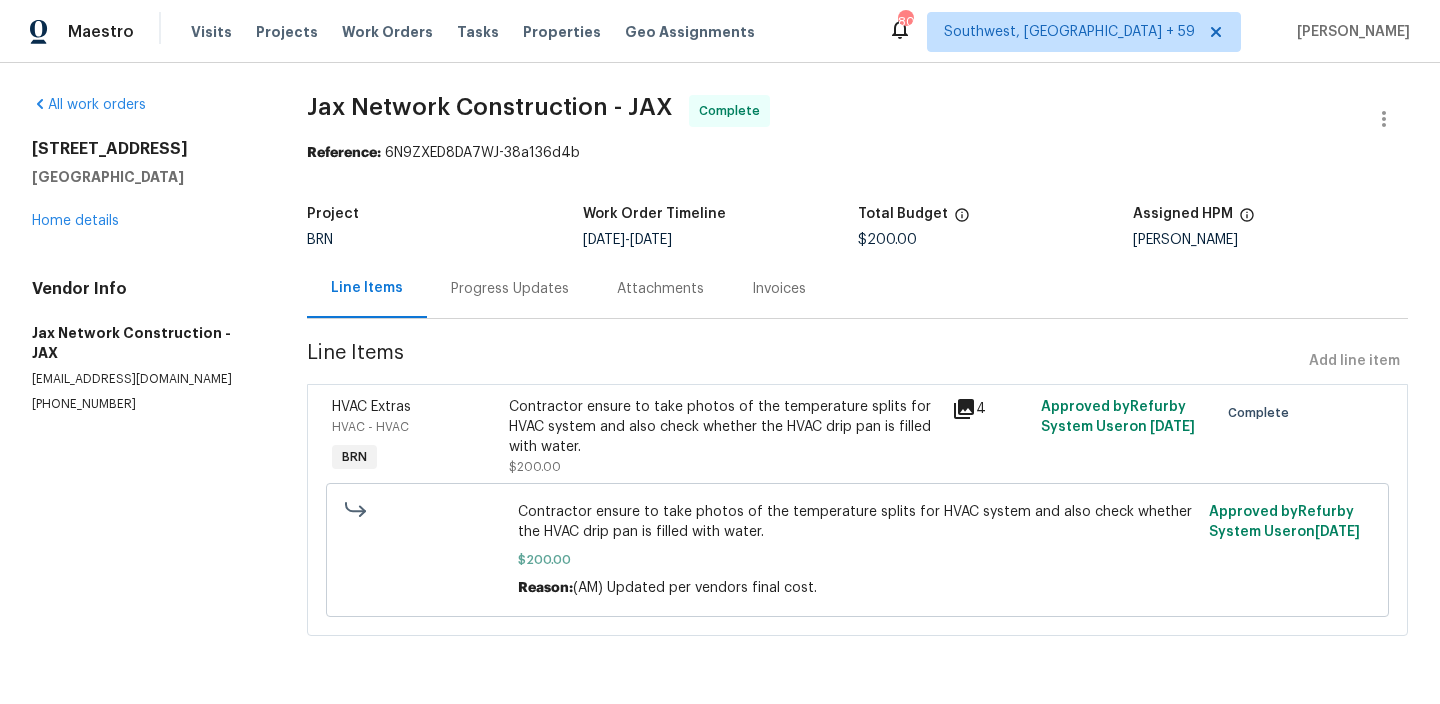 click on "Contractor ensure to take photos of the temperature splits for  HVAC system and also check whether the HVAC drip pan is filled with water." at bounding box center (724, 427) 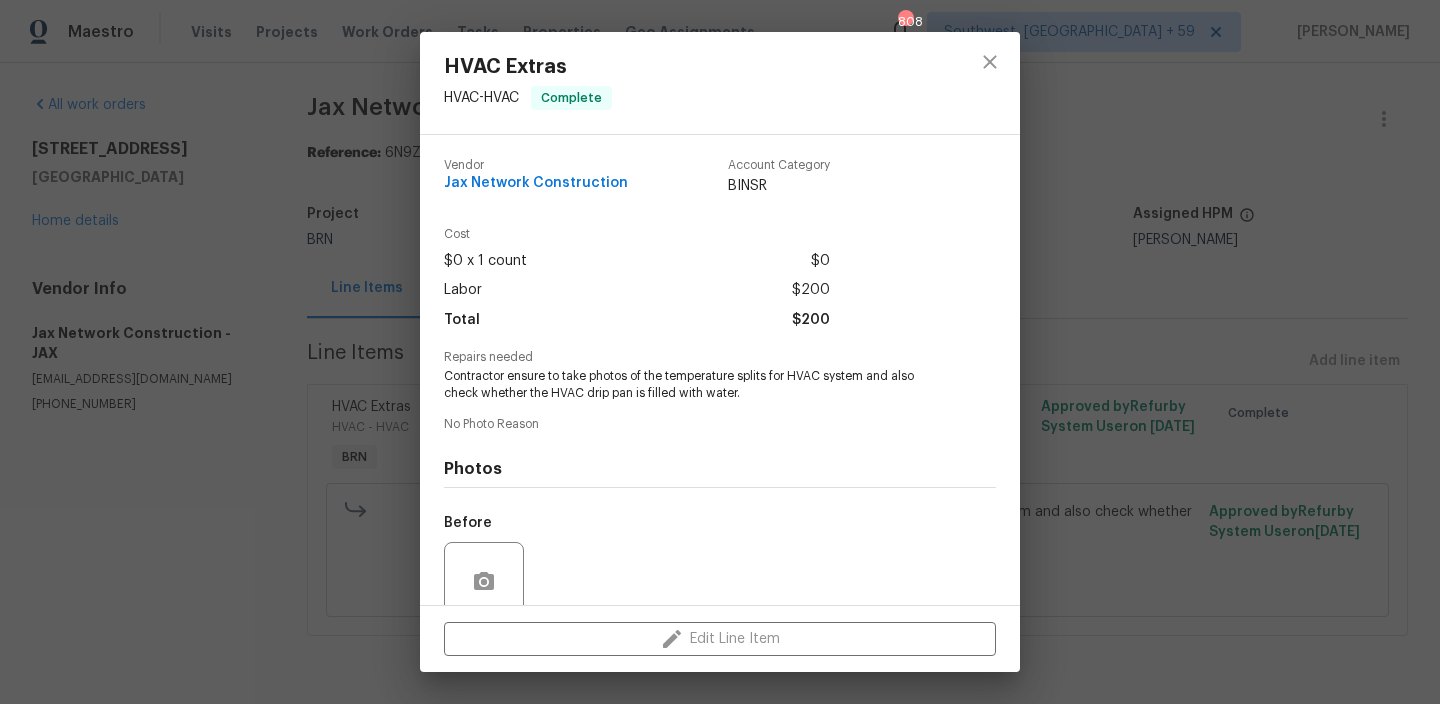 click on "Contractor ensure to take photos of the temperature splits for  HVAC system and also check whether the HVAC drip pan is filled with water." at bounding box center (692, 385) 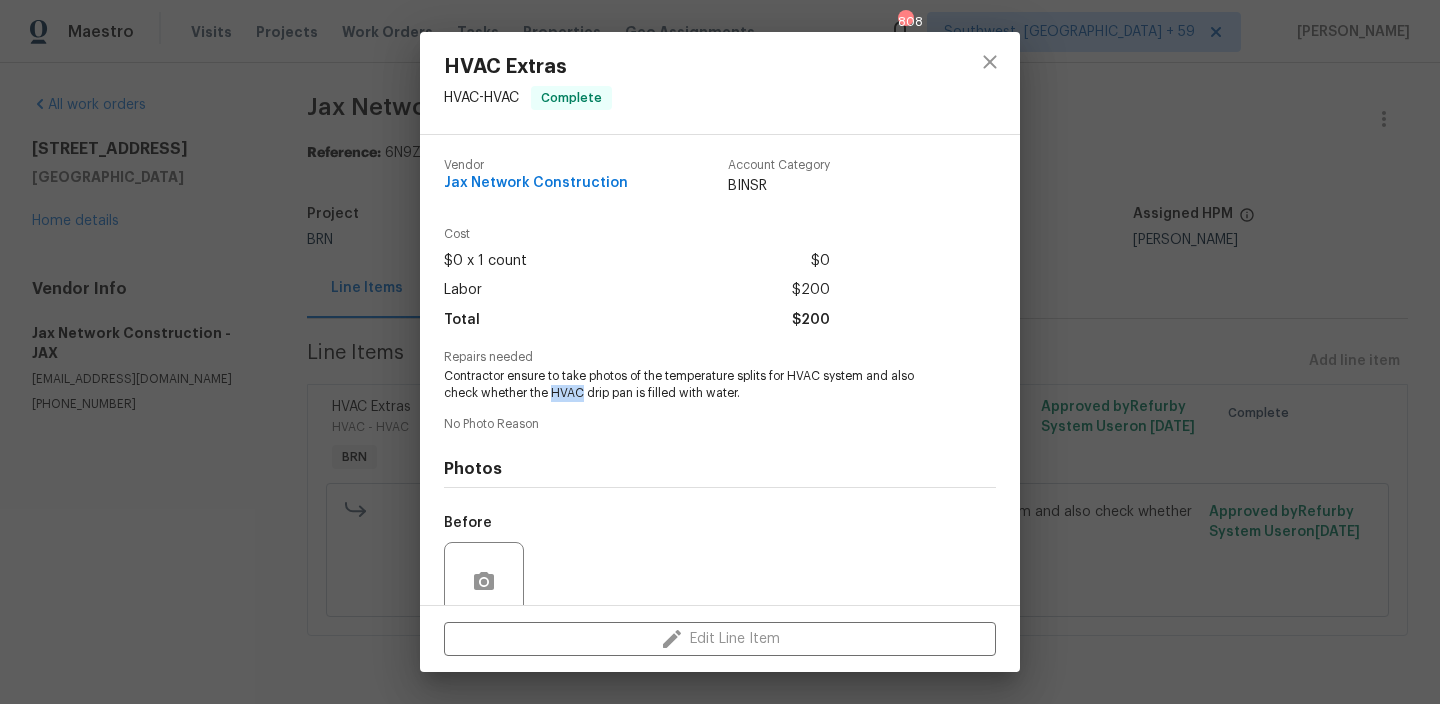 click on "Contractor ensure to take photos of the temperature splits for  HVAC system and also check whether the HVAC drip pan is filled with water." at bounding box center [692, 385] 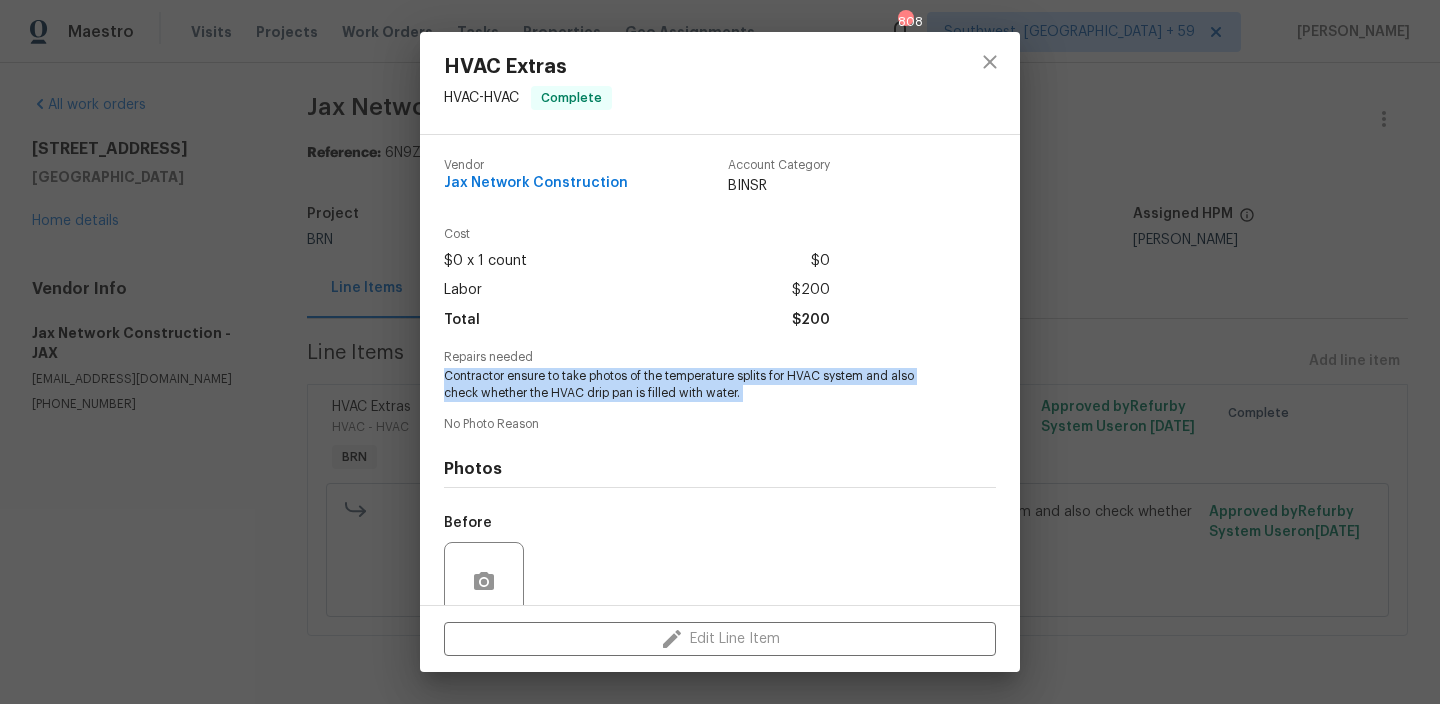 click on "Contractor ensure to take photos of the temperature splits for  HVAC system and also check whether the HVAC drip pan is filled with water." at bounding box center (692, 385) 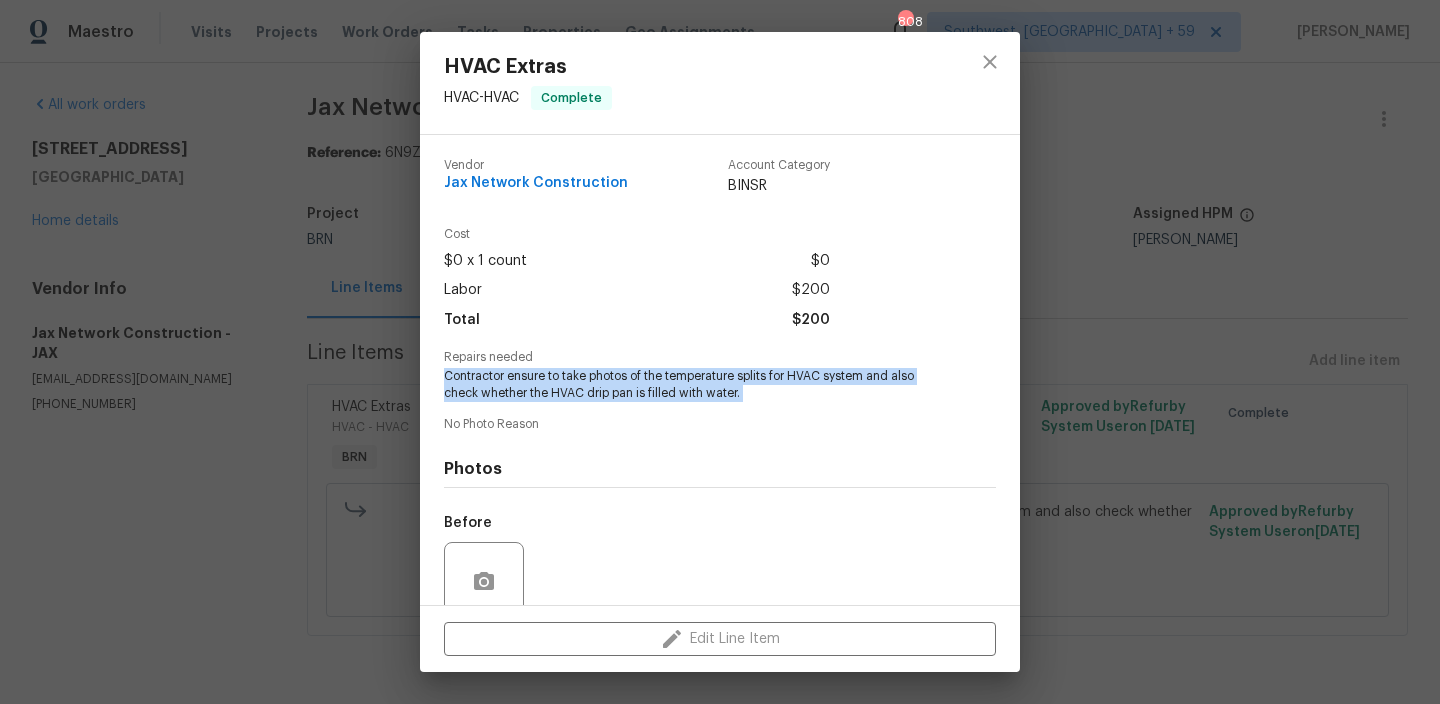 scroll, scrollTop: 166, scrollLeft: 0, axis: vertical 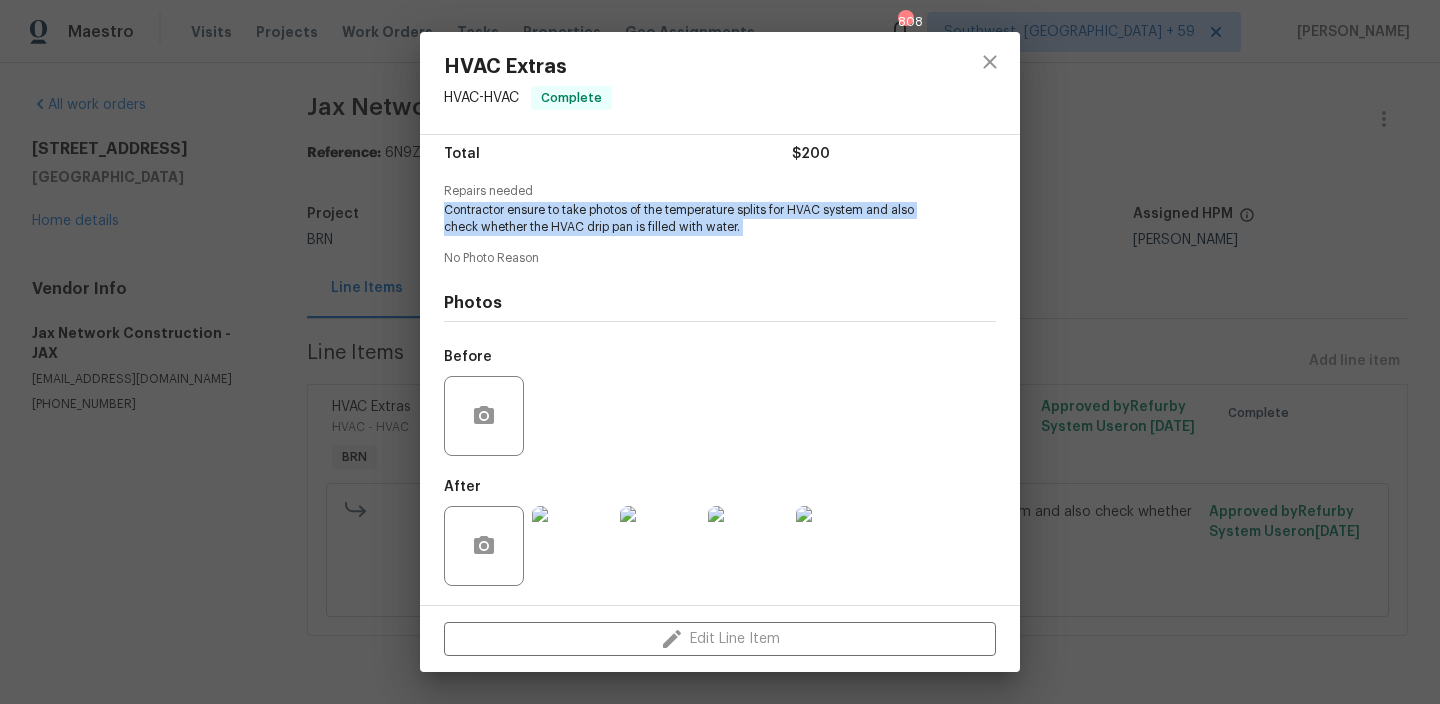 click at bounding box center [572, 546] 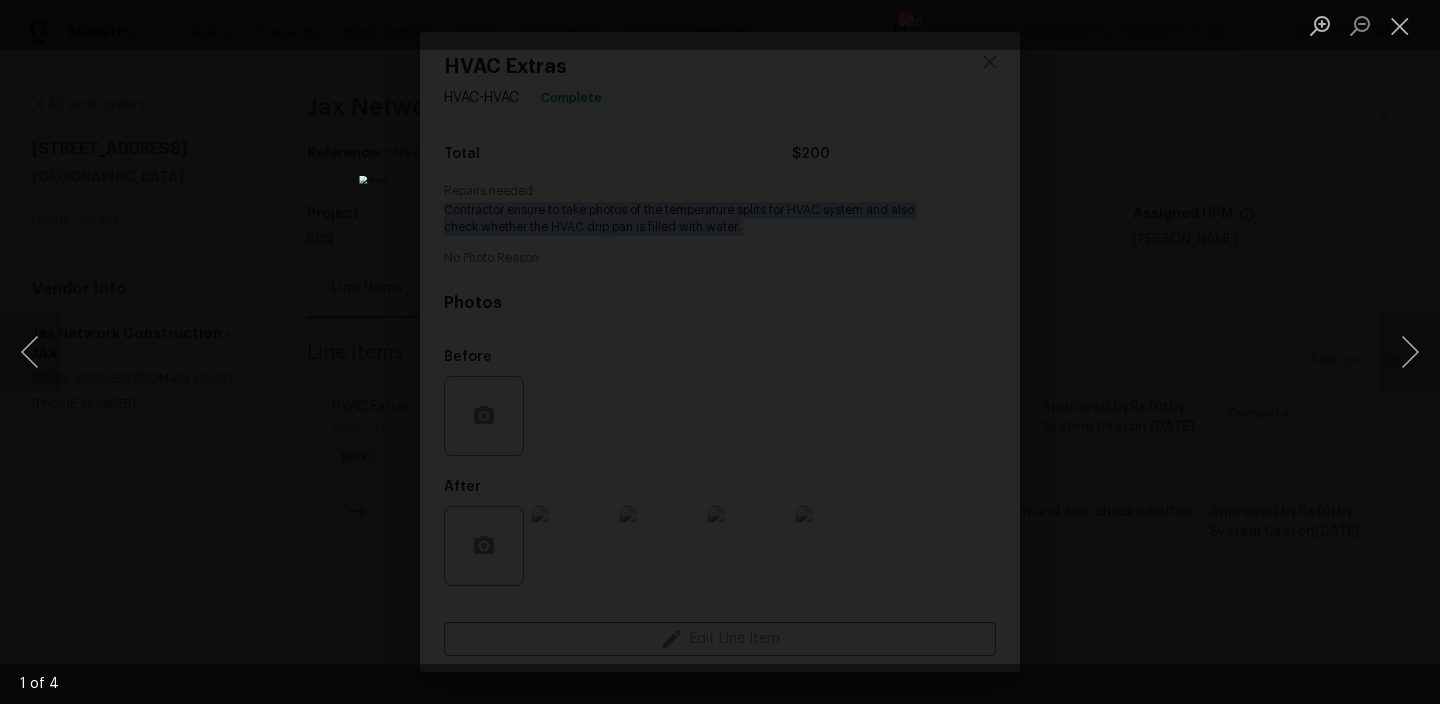 click at bounding box center (720, 352) 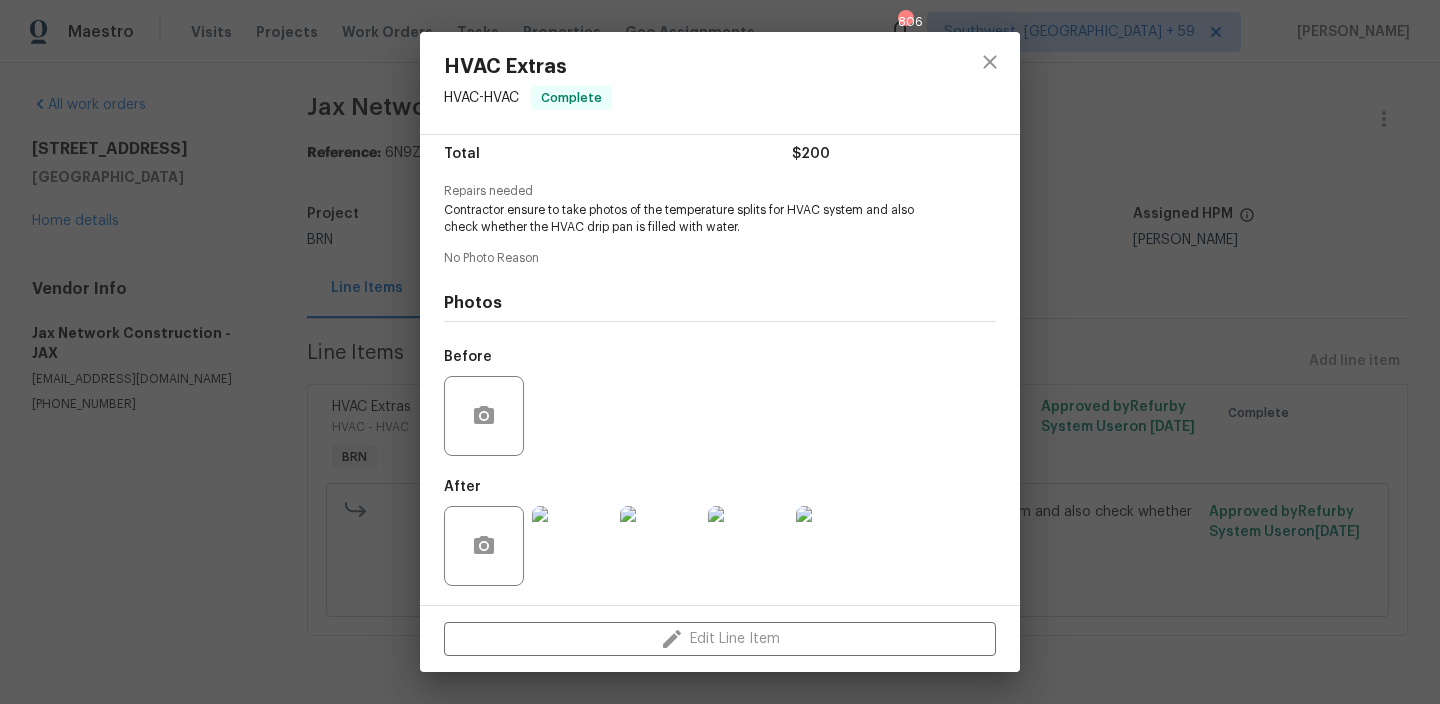 click on "HVAC Extras HVAC  -  HVAC Complete Vendor Jax Network Construction Account Category BINSR Cost $0 x 1 count $0 Labor $200 Total $200 Repairs needed Contractor ensure to take photos of the temperature splits for  HVAC system and also check whether the HVAC drip pan is filled with water. No Photo Reason   Photos Before After  Edit Line Item" at bounding box center (720, 352) 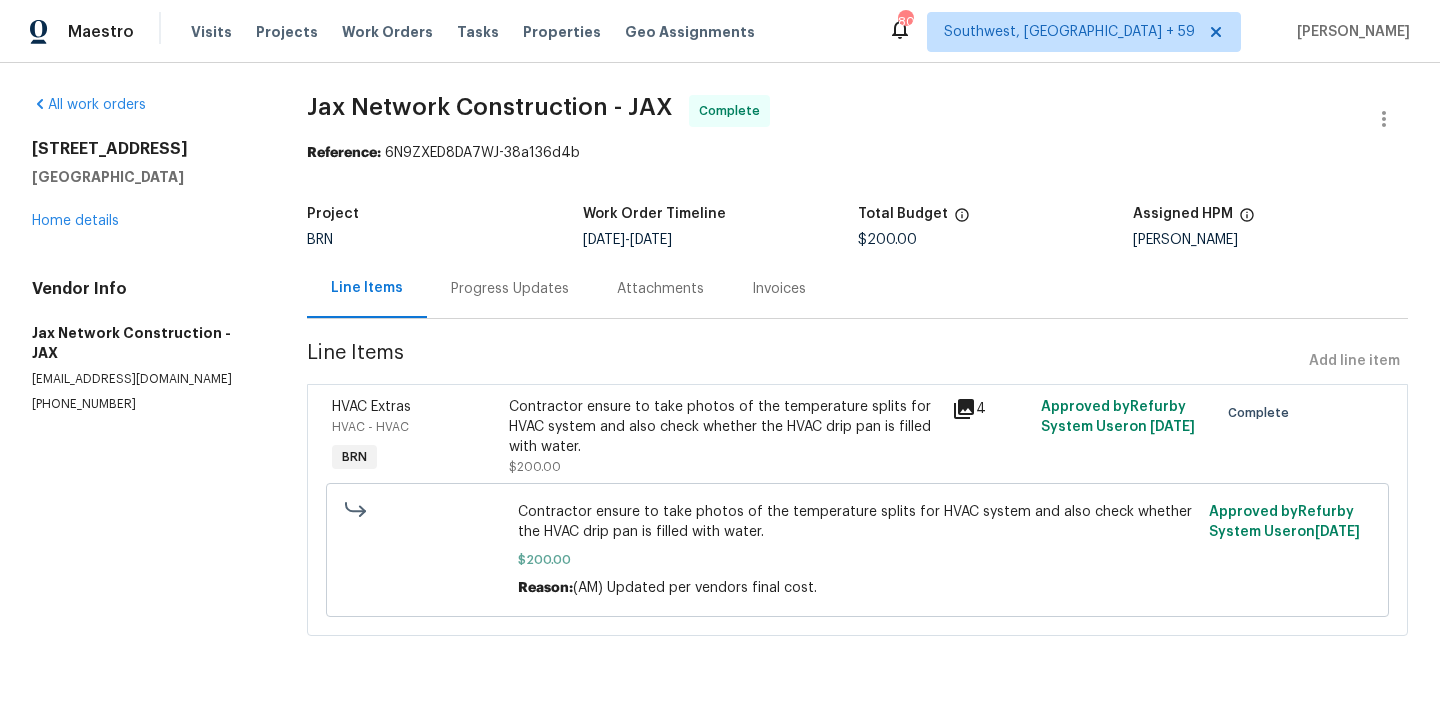 click on "Invoices" at bounding box center [779, 288] 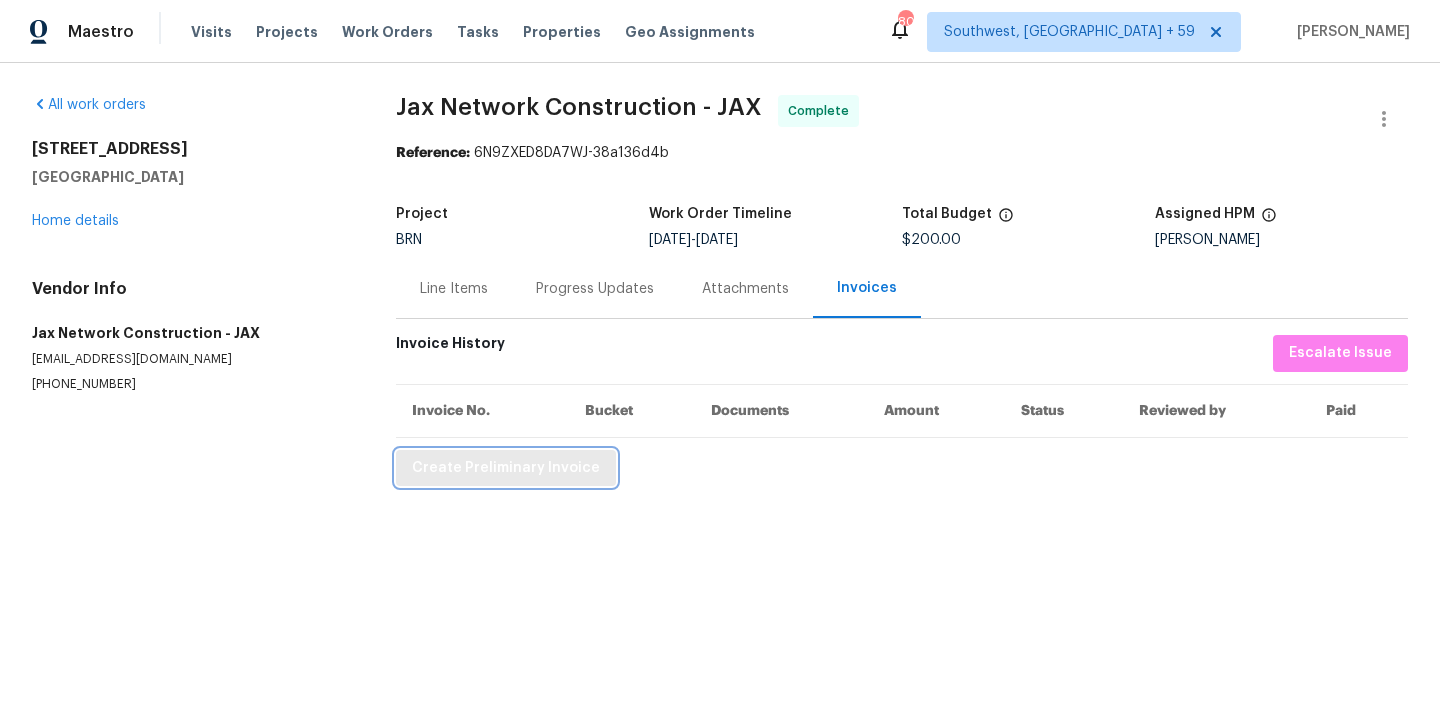 click on "Create Preliminary Invoice" at bounding box center [506, 468] 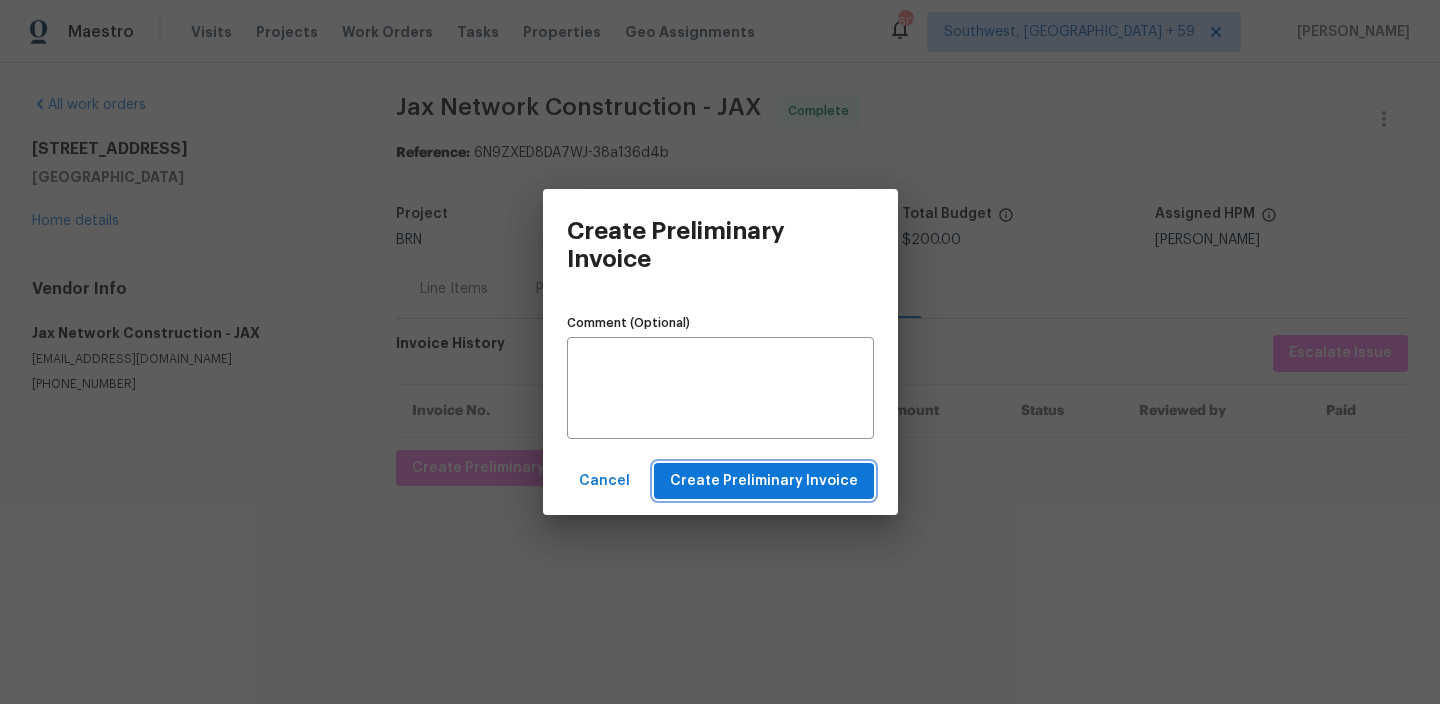 click on "Create Preliminary Invoice" at bounding box center (764, 481) 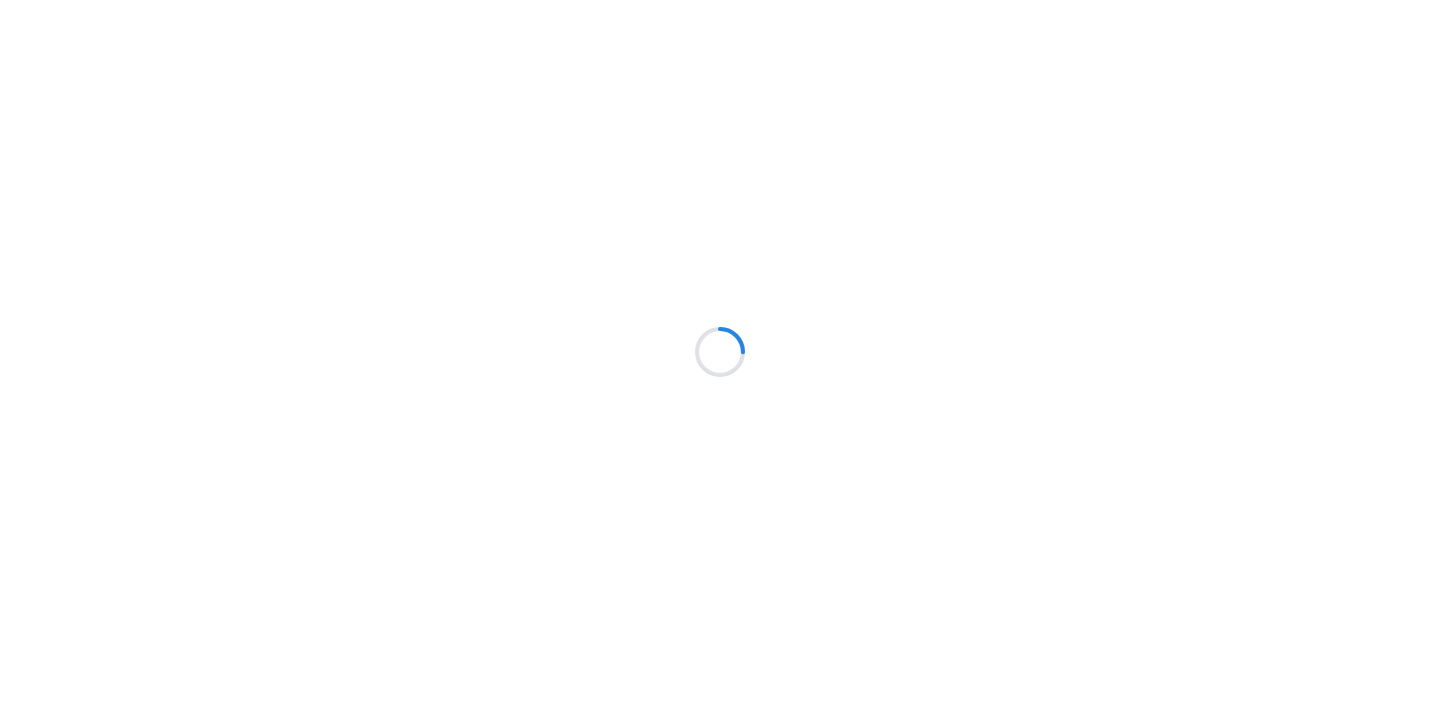 scroll, scrollTop: 0, scrollLeft: 0, axis: both 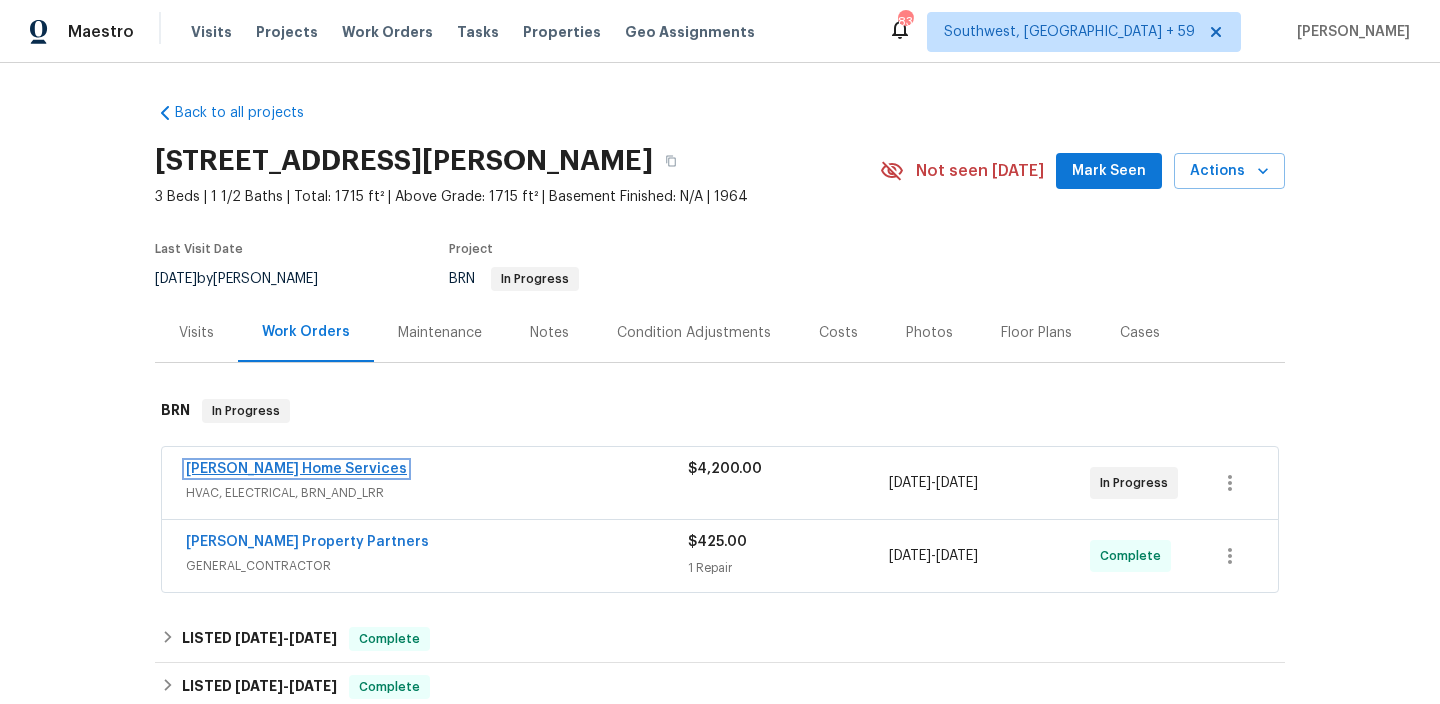 click on "Tingley Home Services" at bounding box center [296, 469] 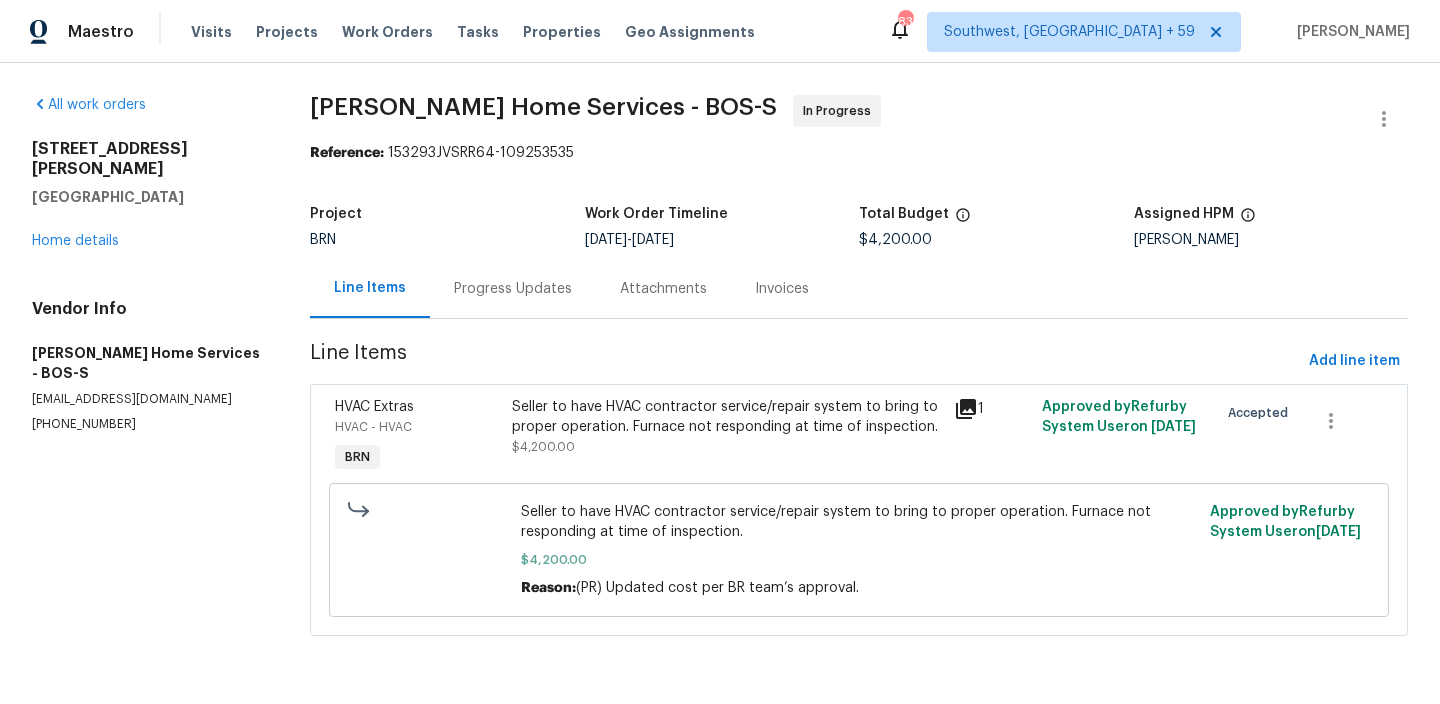 click on "Progress Updates" at bounding box center (513, 289) 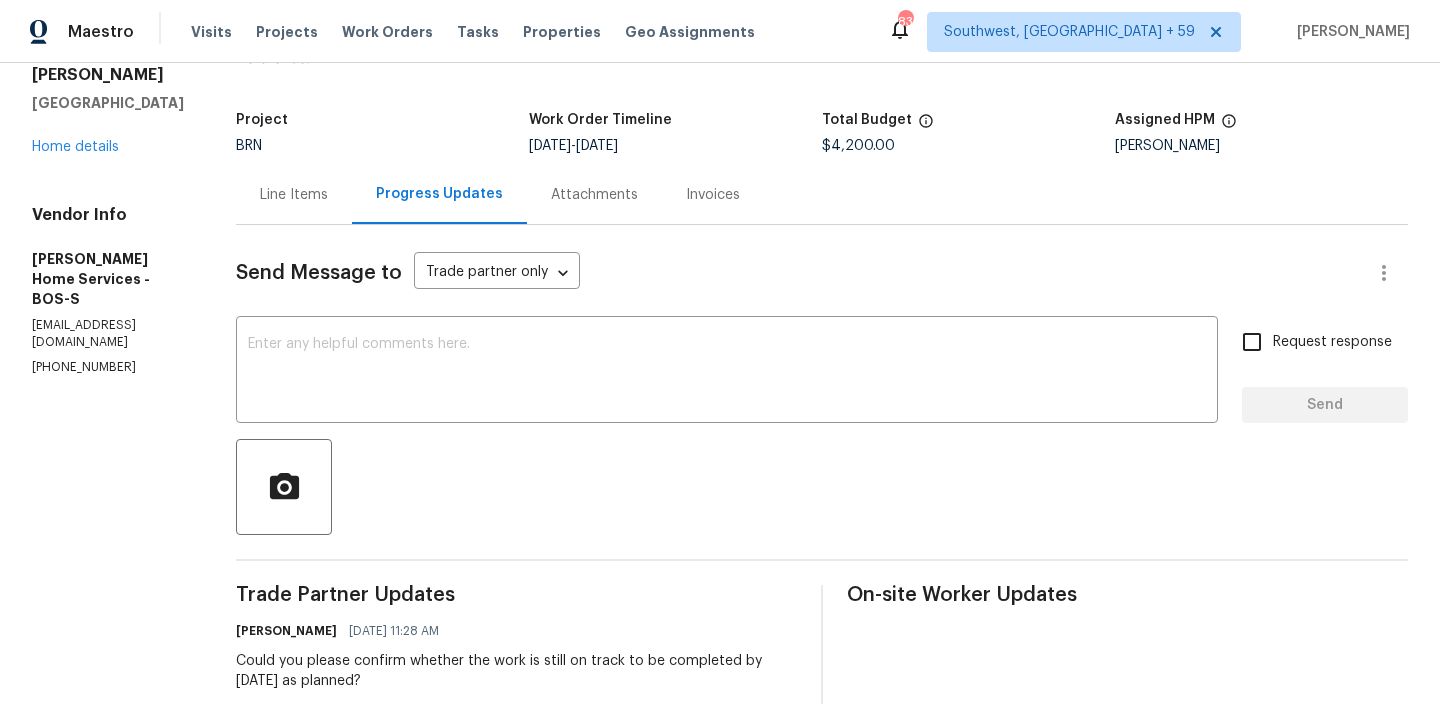 scroll, scrollTop: 98, scrollLeft: 0, axis: vertical 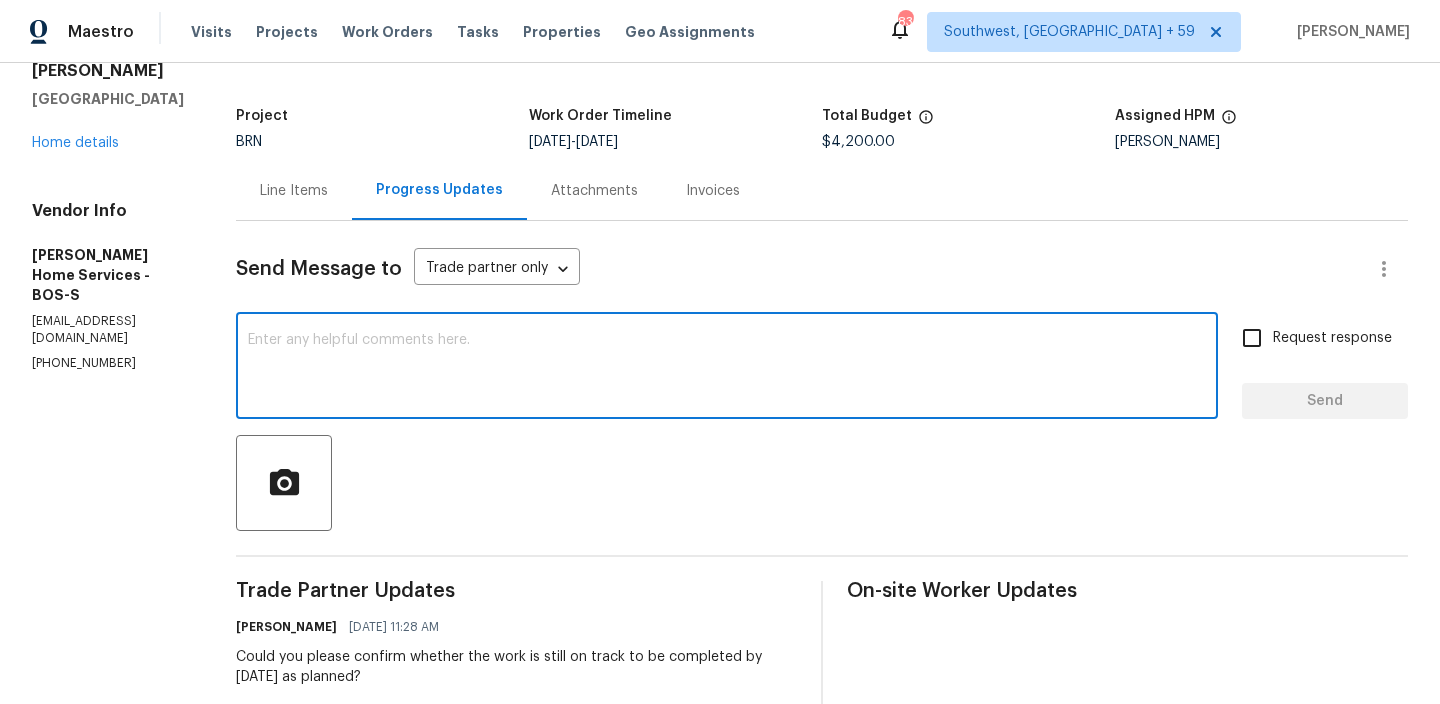 click at bounding box center [727, 368] 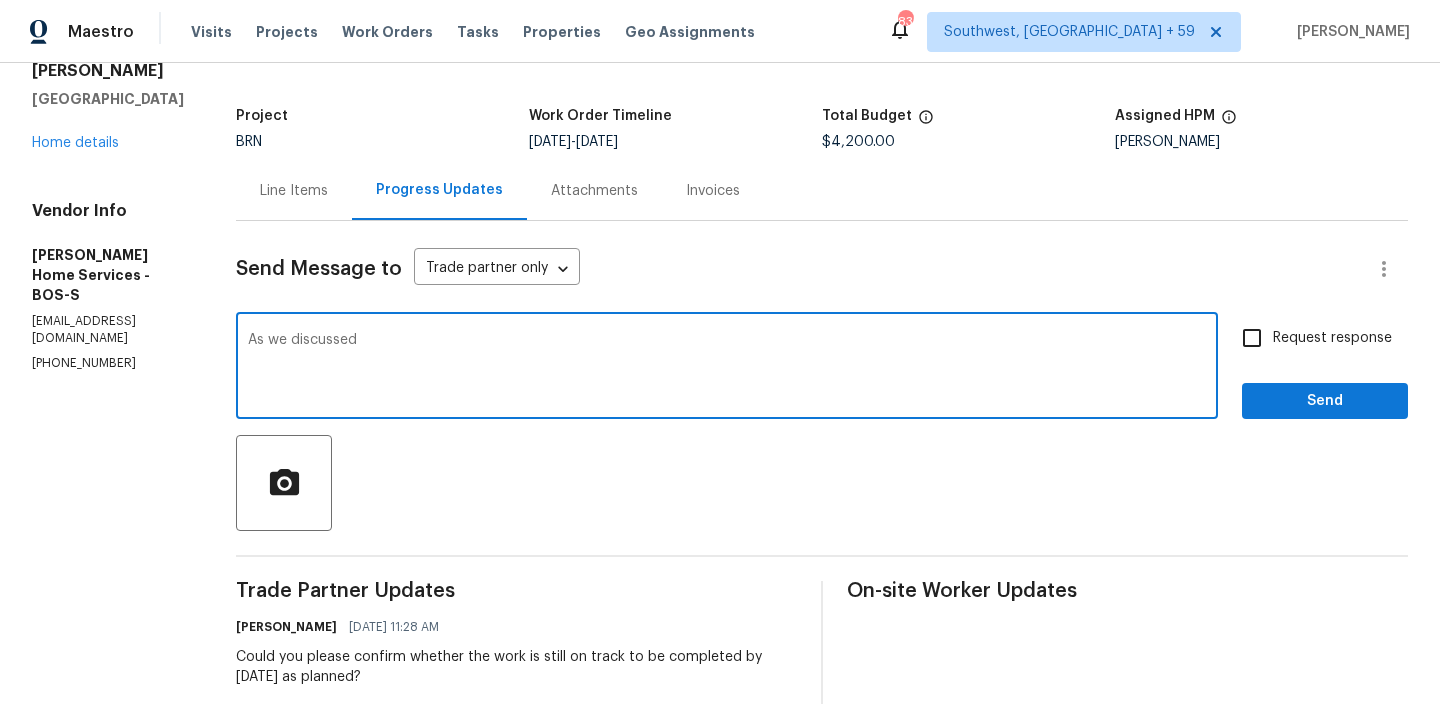 click on "(508) 647-1977" at bounding box center (110, 363) 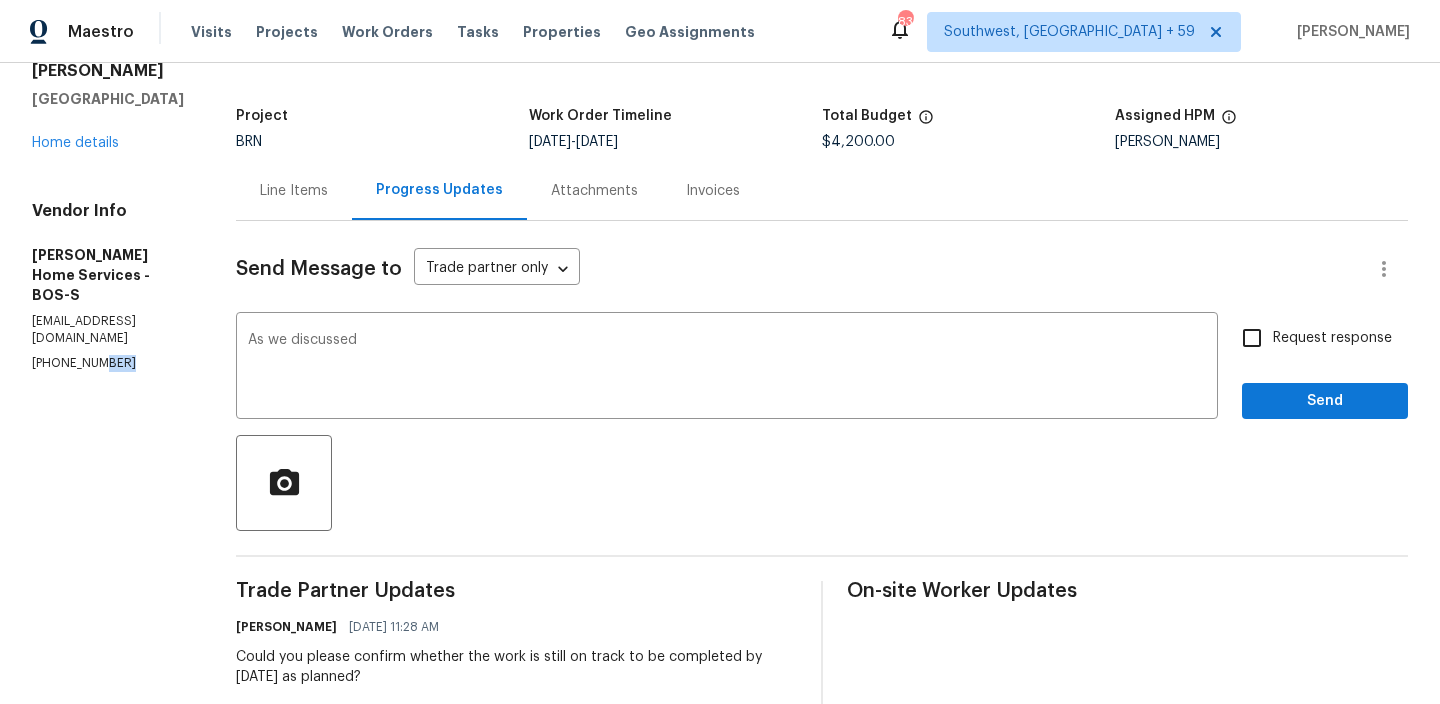 click on "(508) 647-1977" at bounding box center (110, 363) 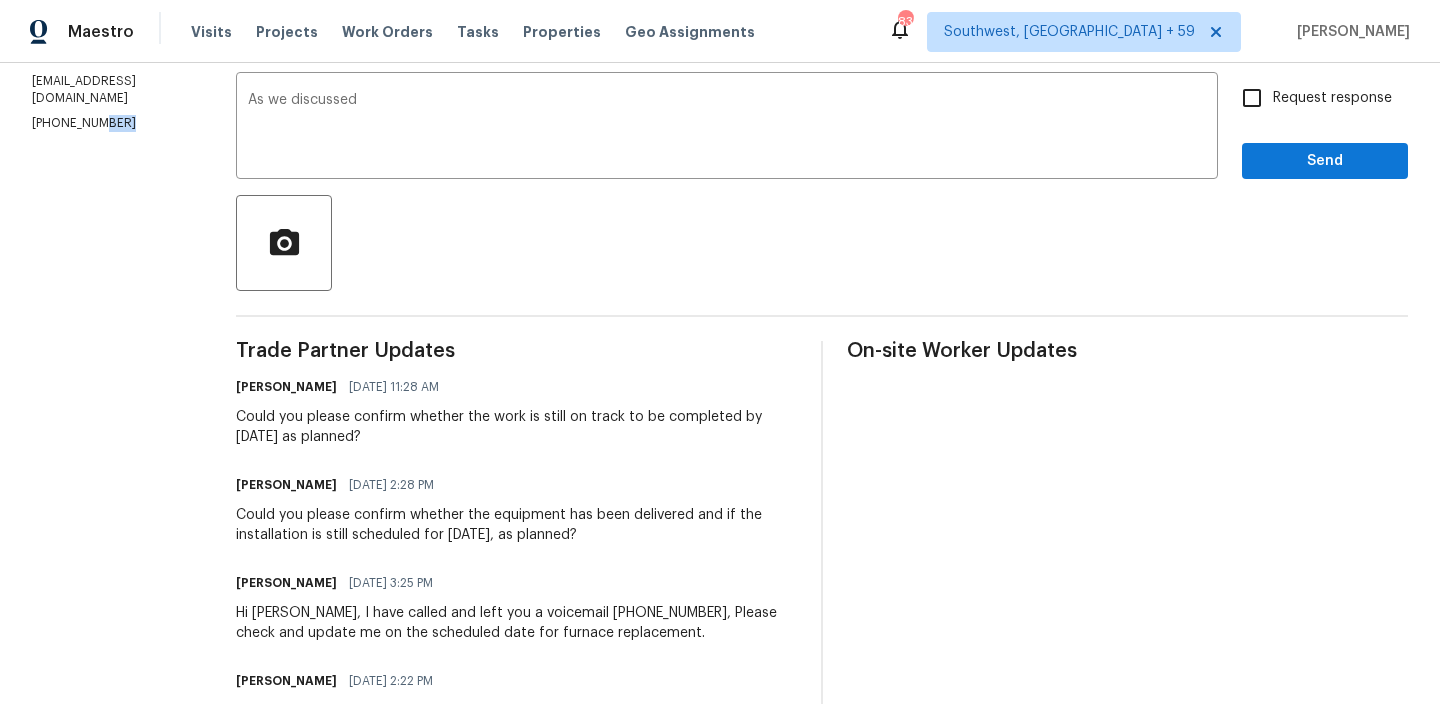 scroll, scrollTop: 344, scrollLeft: 0, axis: vertical 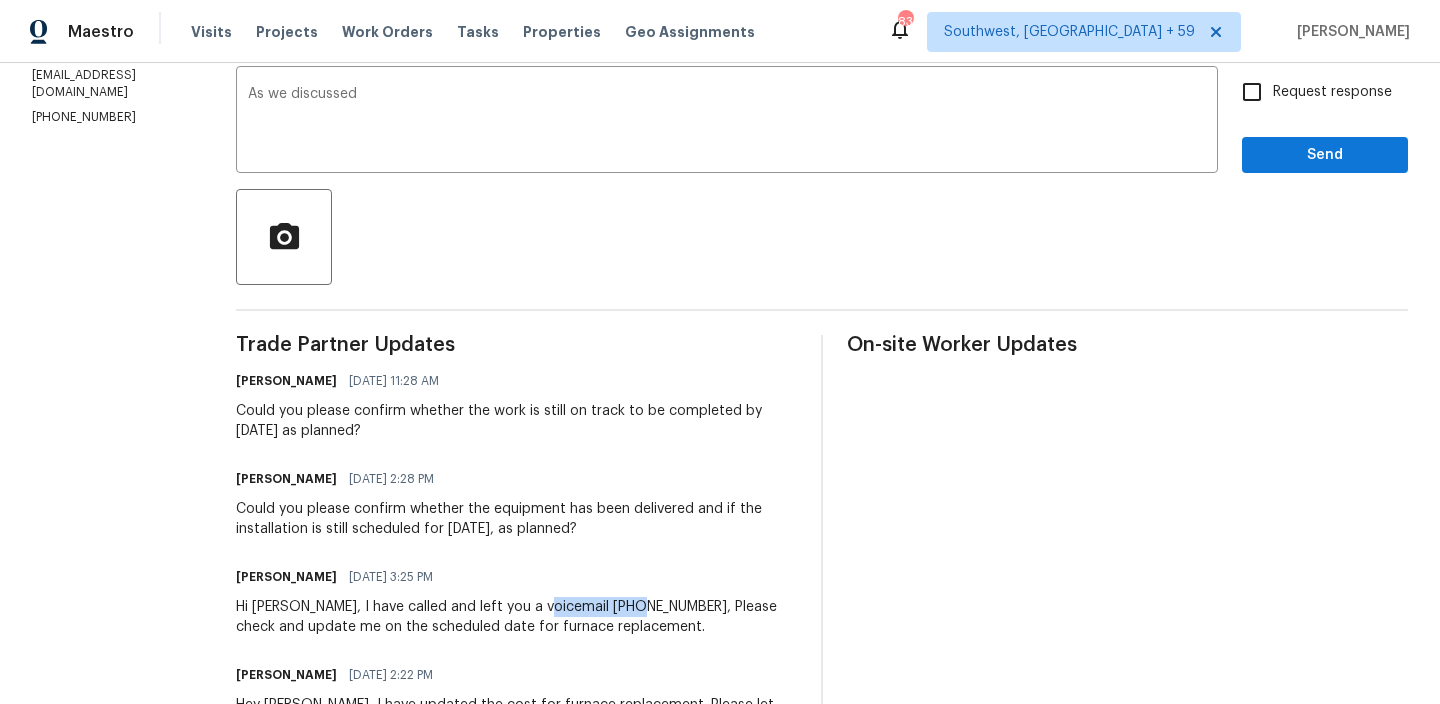 drag, startPoint x: 648, startPoint y: 600, endPoint x: 561, endPoint y: 607, distance: 87.28116 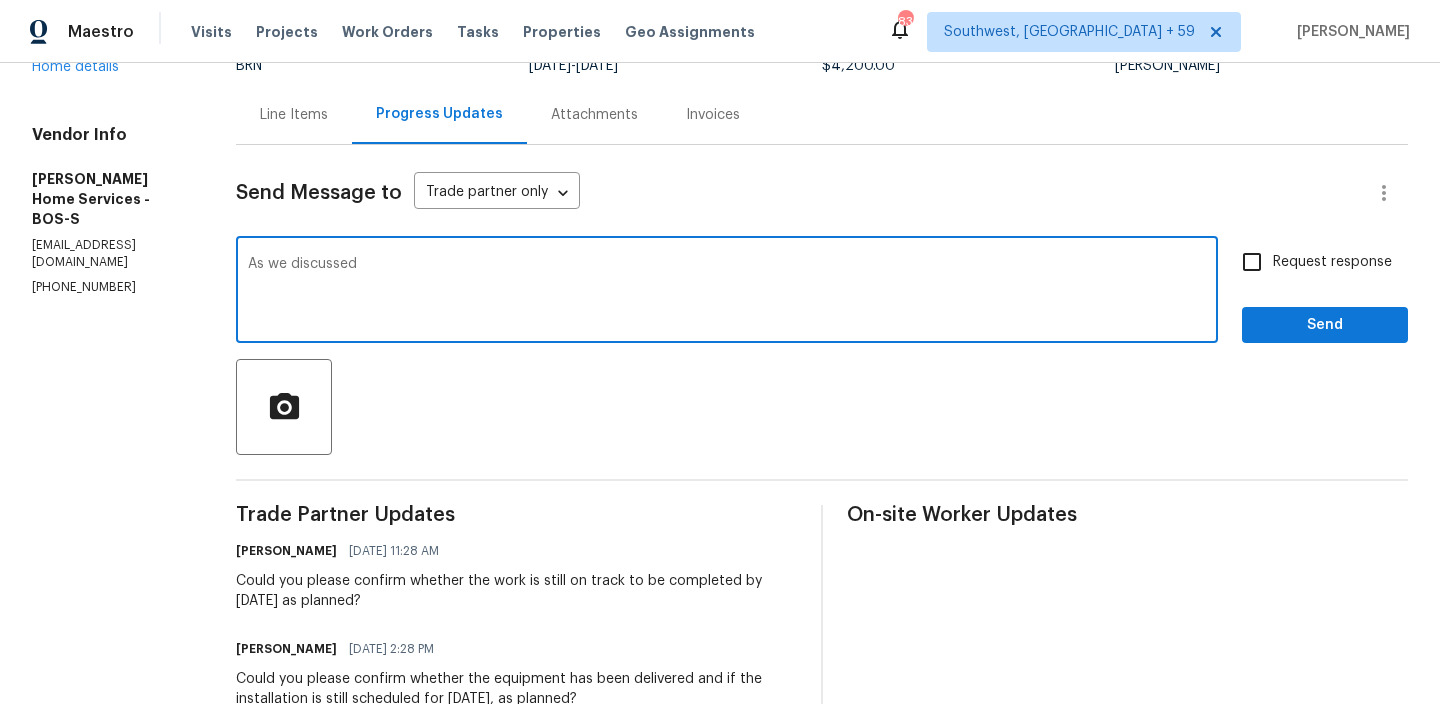 click on "As we discussed" at bounding box center [727, 292] 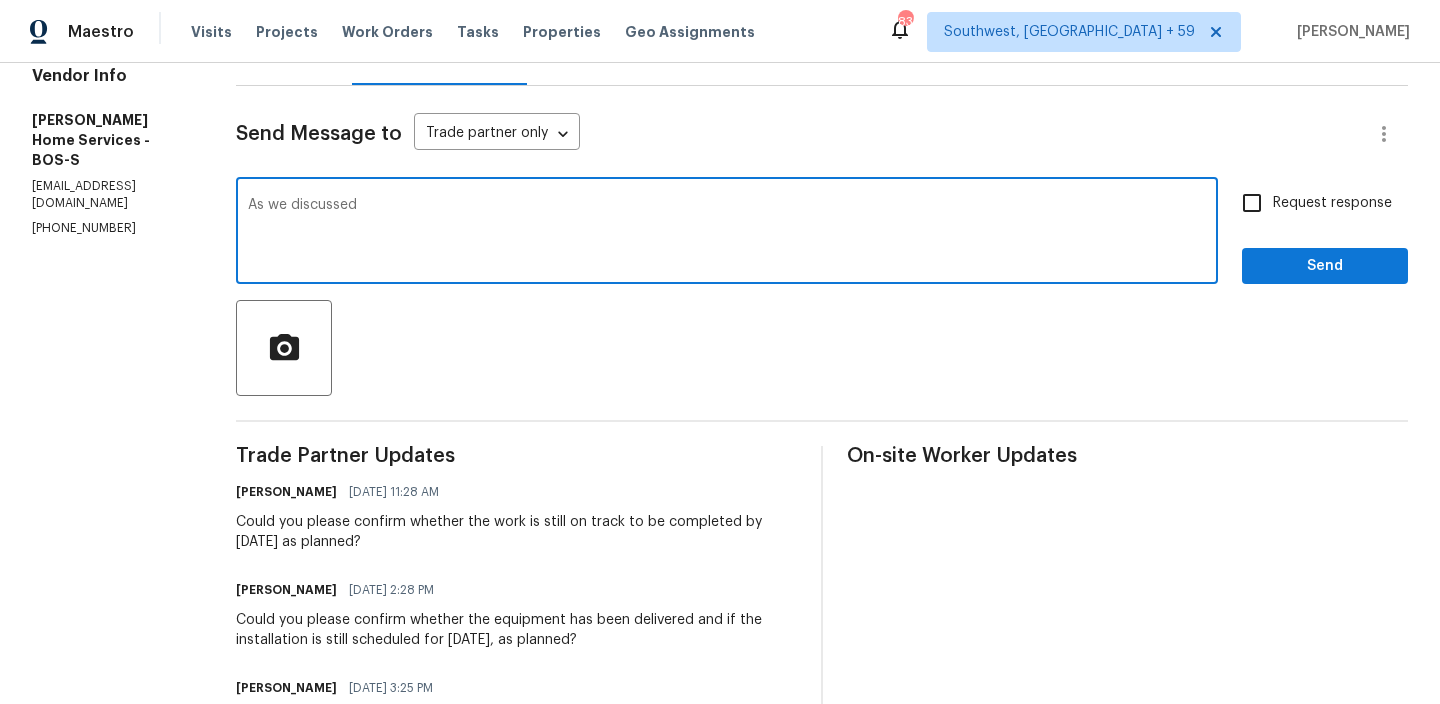 paste on "508-561-2177," 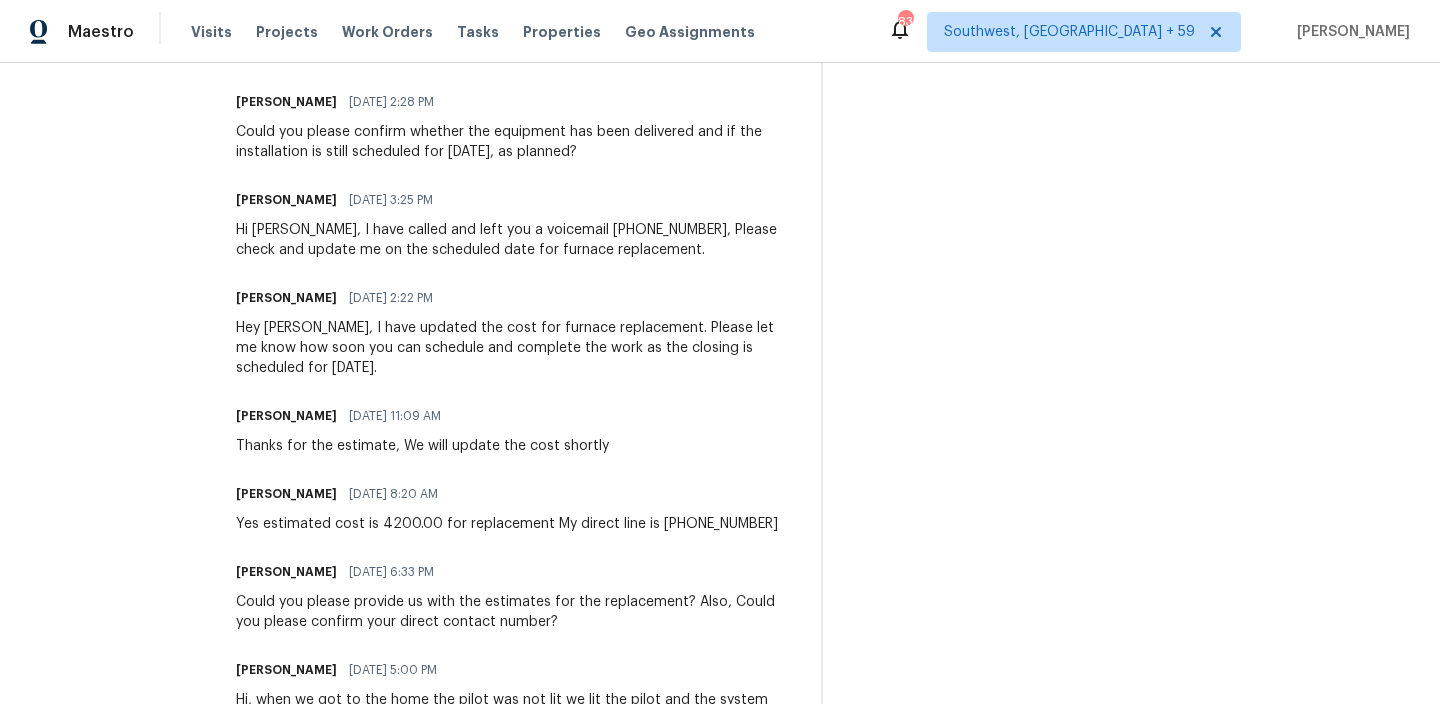 scroll, scrollTop: 728, scrollLeft: 0, axis: vertical 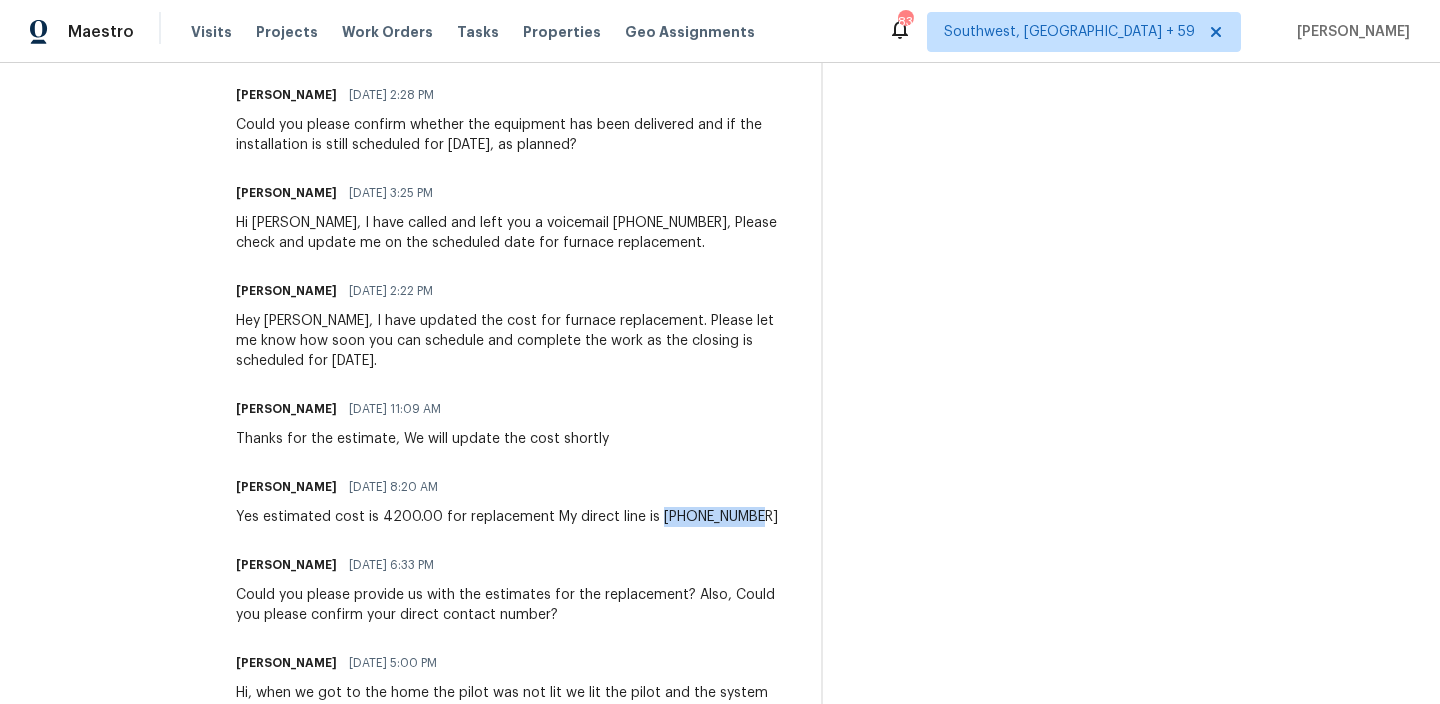 drag, startPoint x: 764, startPoint y: 517, endPoint x: 674, endPoint y: 521, distance: 90.088844 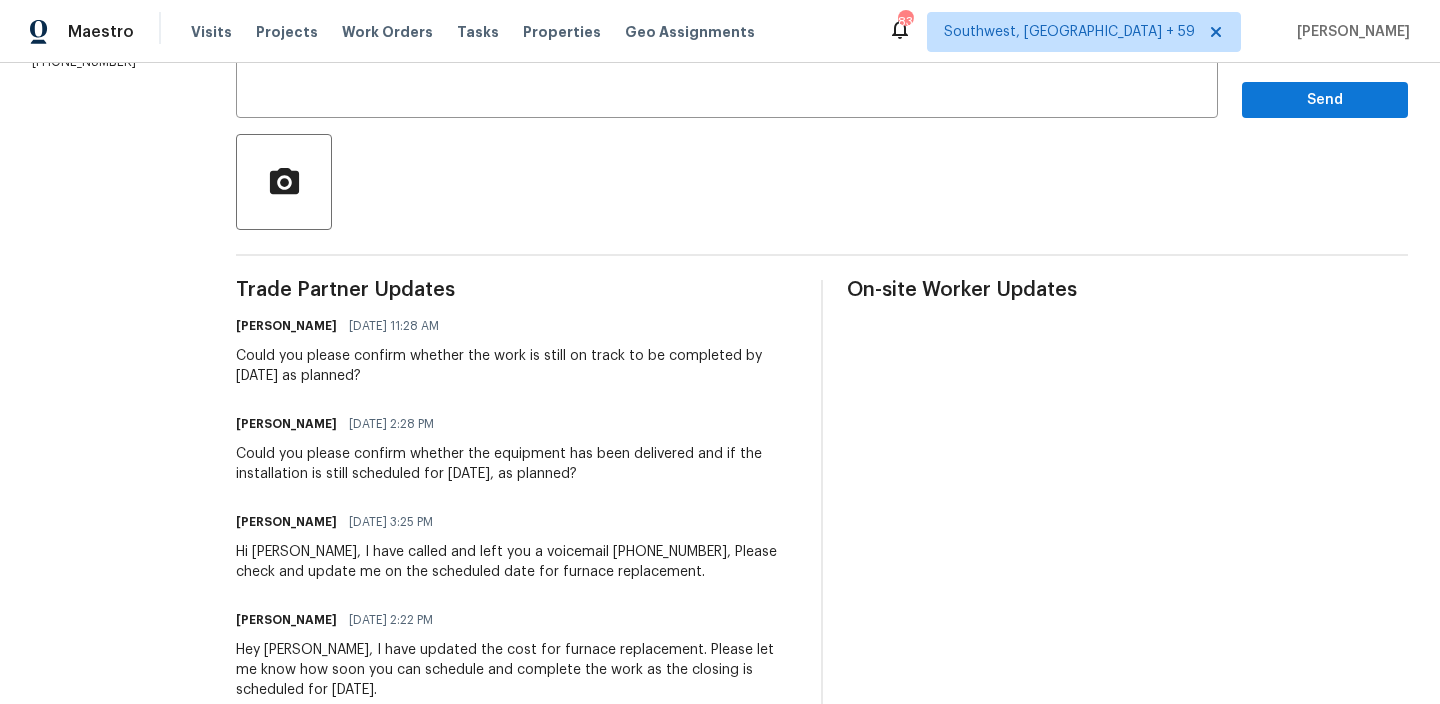 scroll, scrollTop: 0, scrollLeft: 0, axis: both 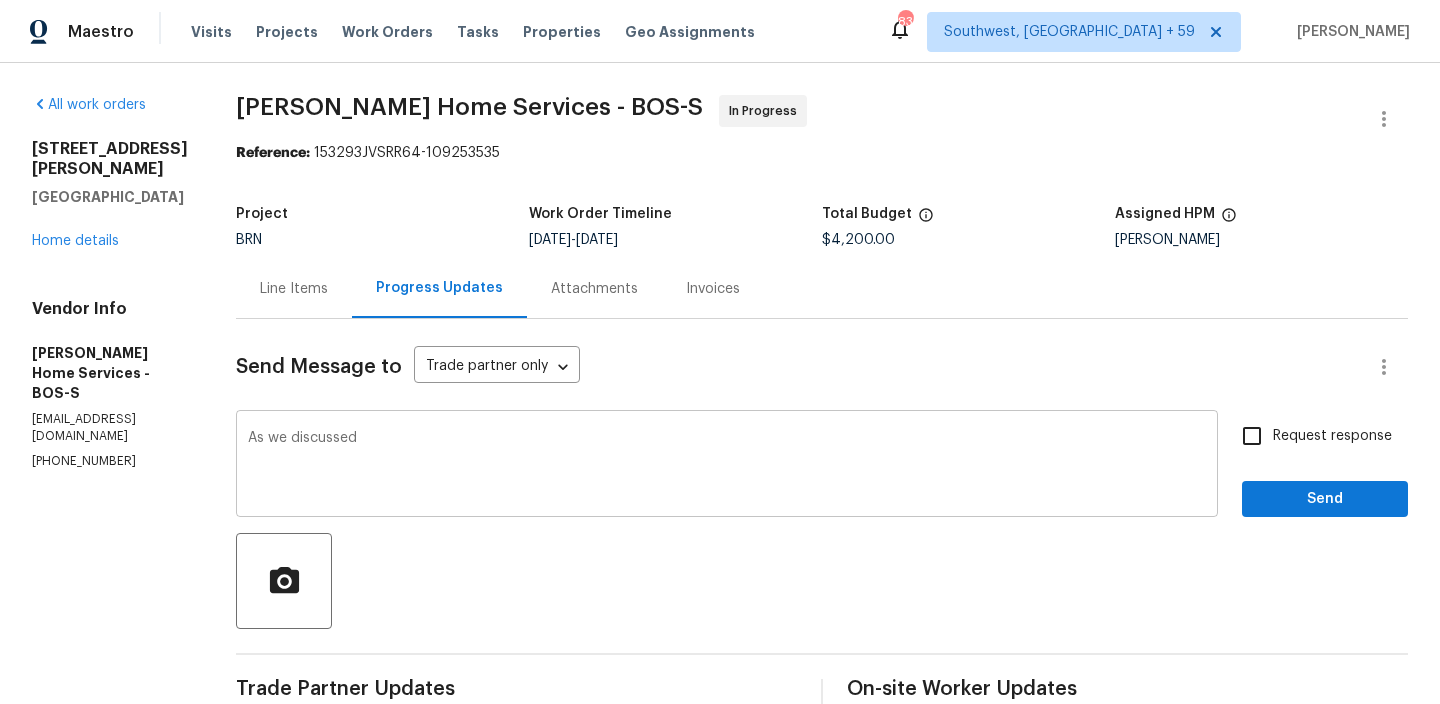 click on "As we discussed  x ​" at bounding box center [727, 466] 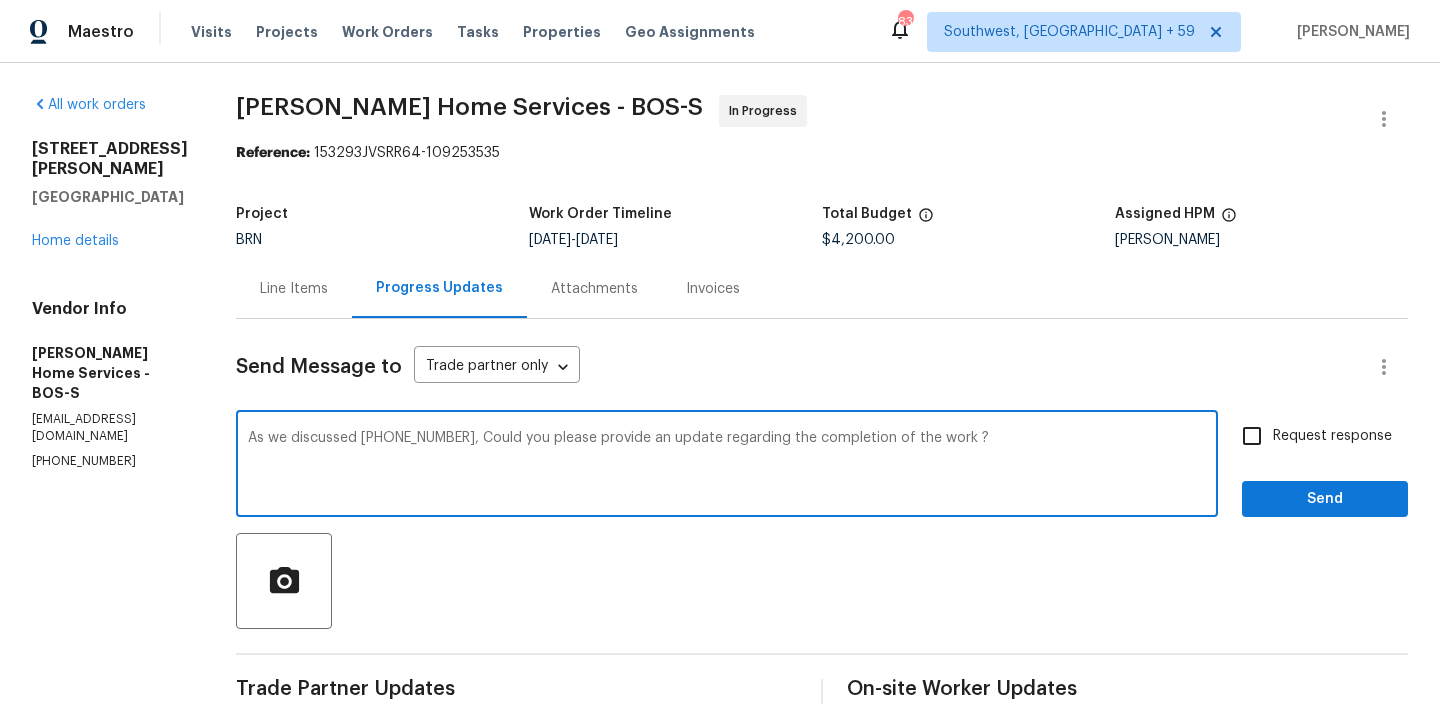 type on "As we discussed 508-561-2177, Could you please provide an update regarding the completion of the work ?" 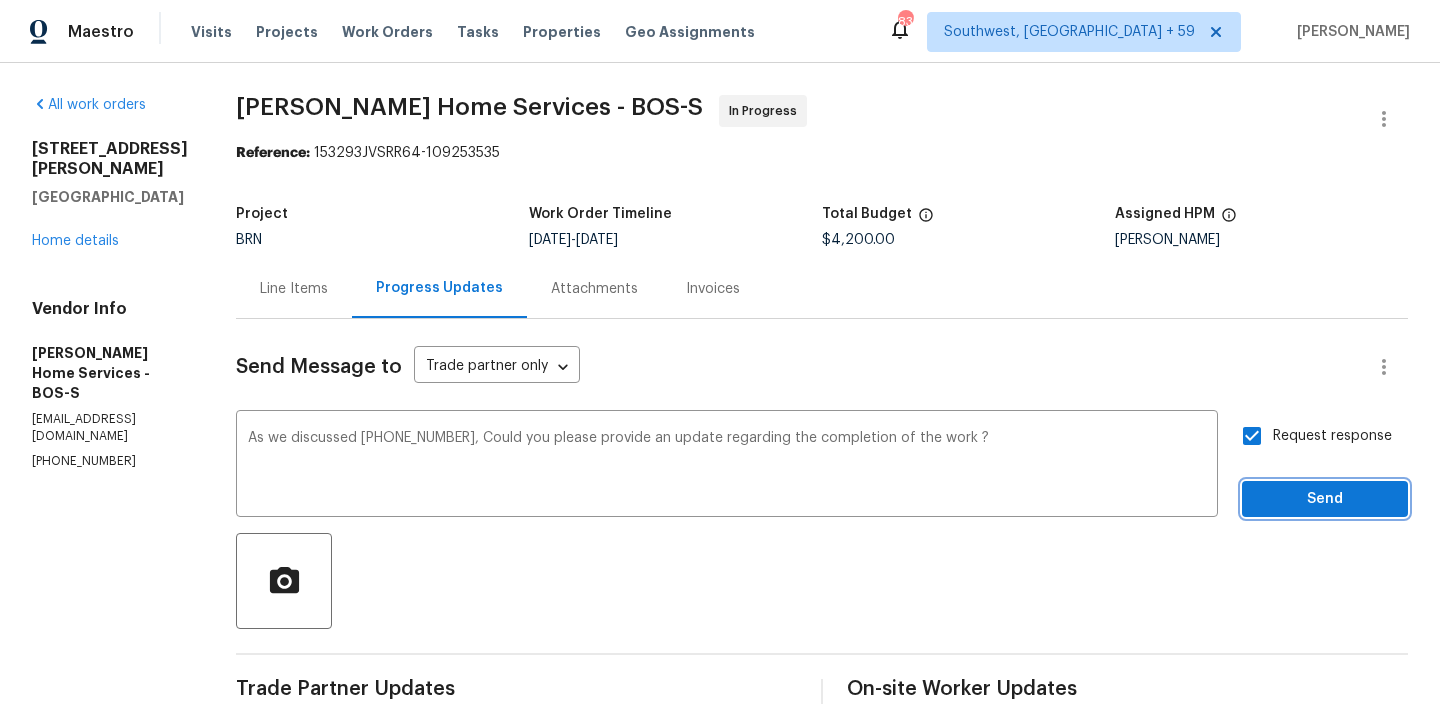 click on "Send" at bounding box center [1325, 499] 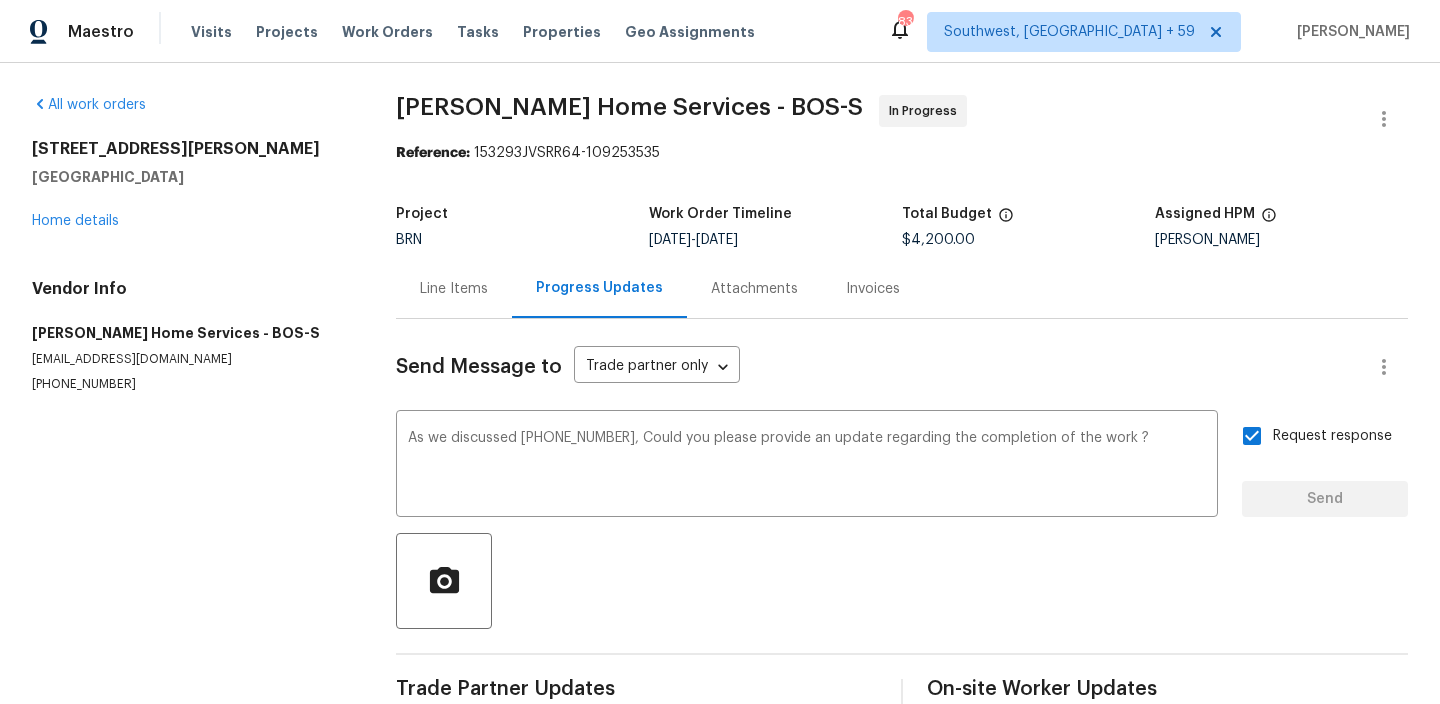 type 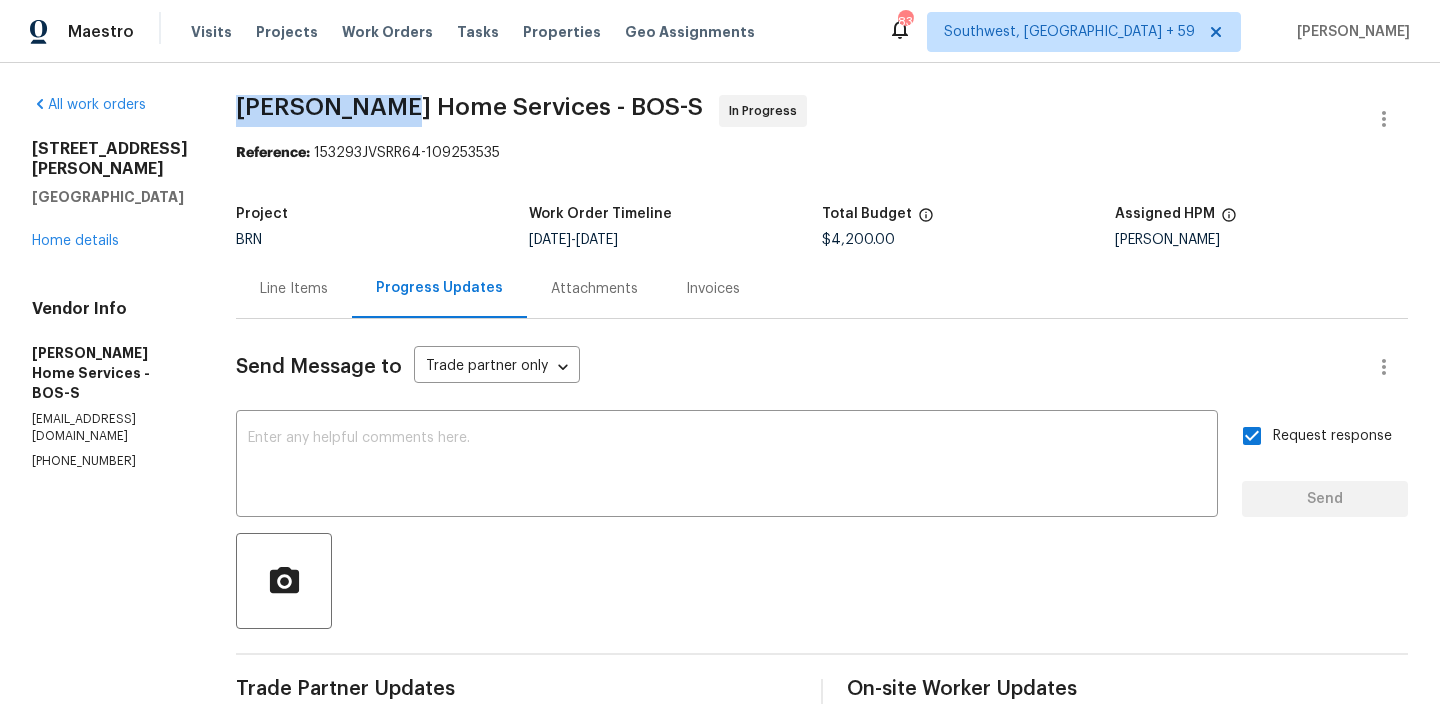 drag, startPoint x: 255, startPoint y: 108, endPoint x: 414, endPoint y: 103, distance: 159.0786 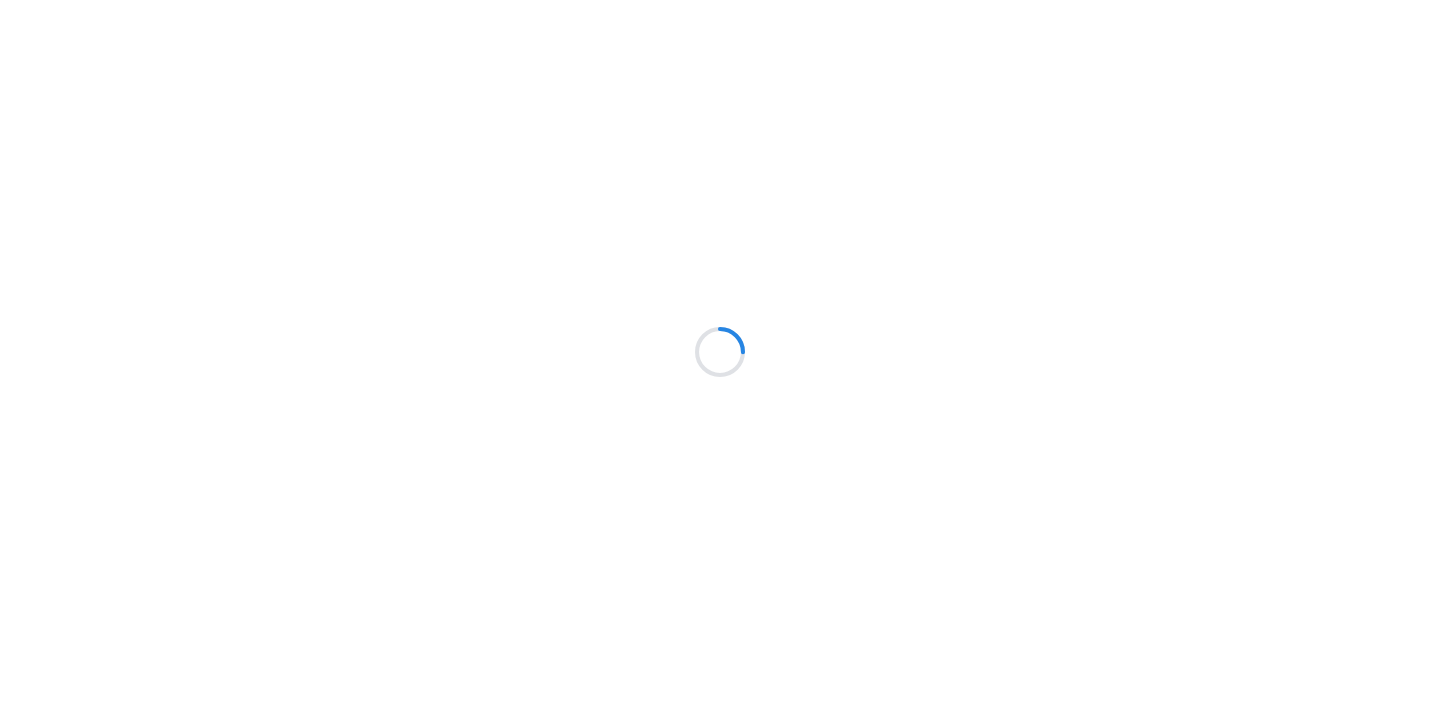 scroll, scrollTop: 0, scrollLeft: 0, axis: both 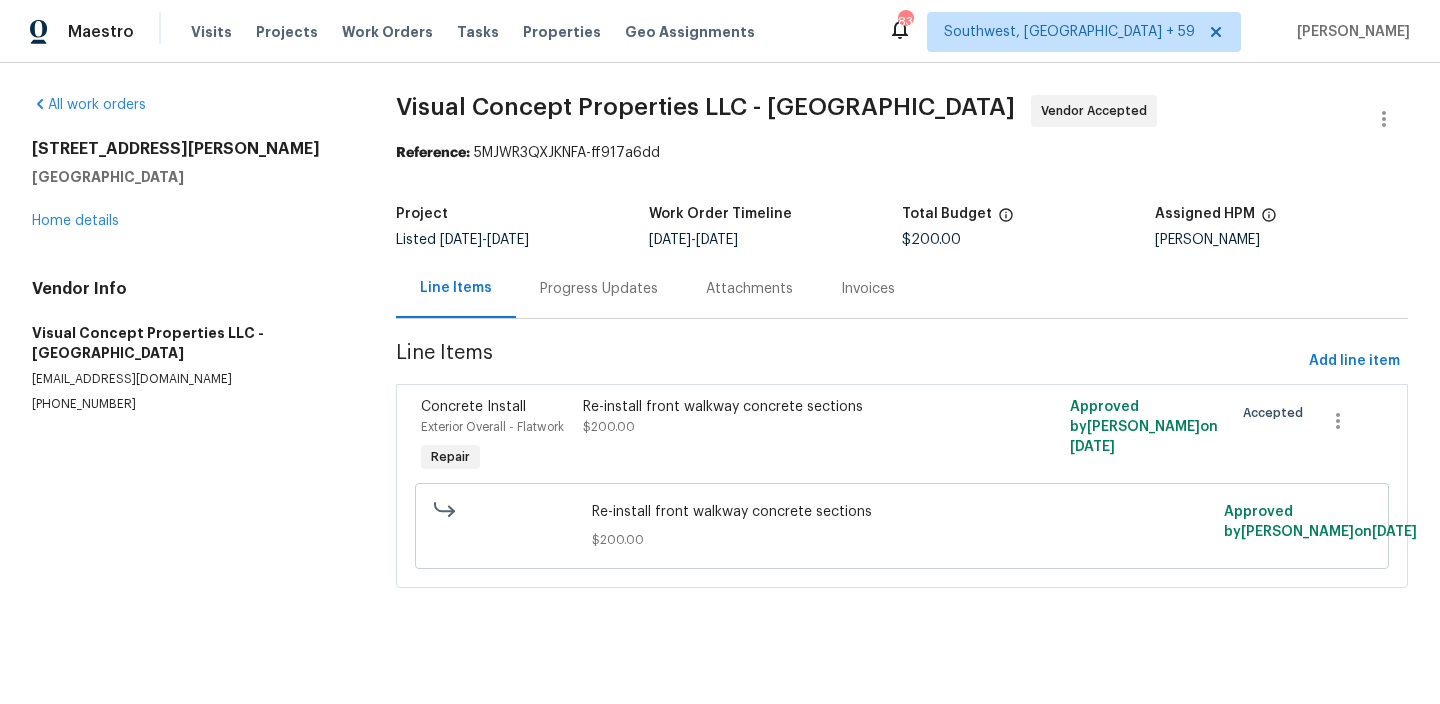 click on "Progress Updates" at bounding box center [599, 288] 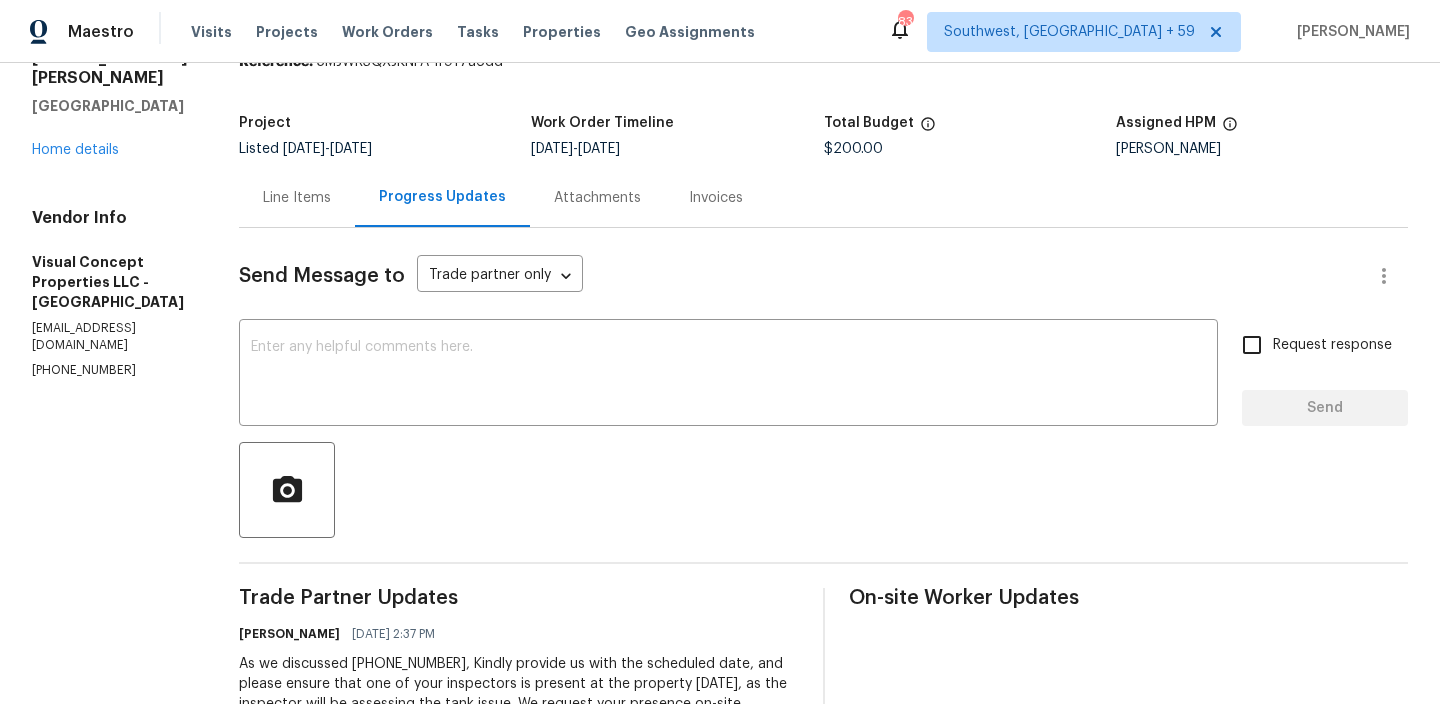 scroll, scrollTop: 0, scrollLeft: 0, axis: both 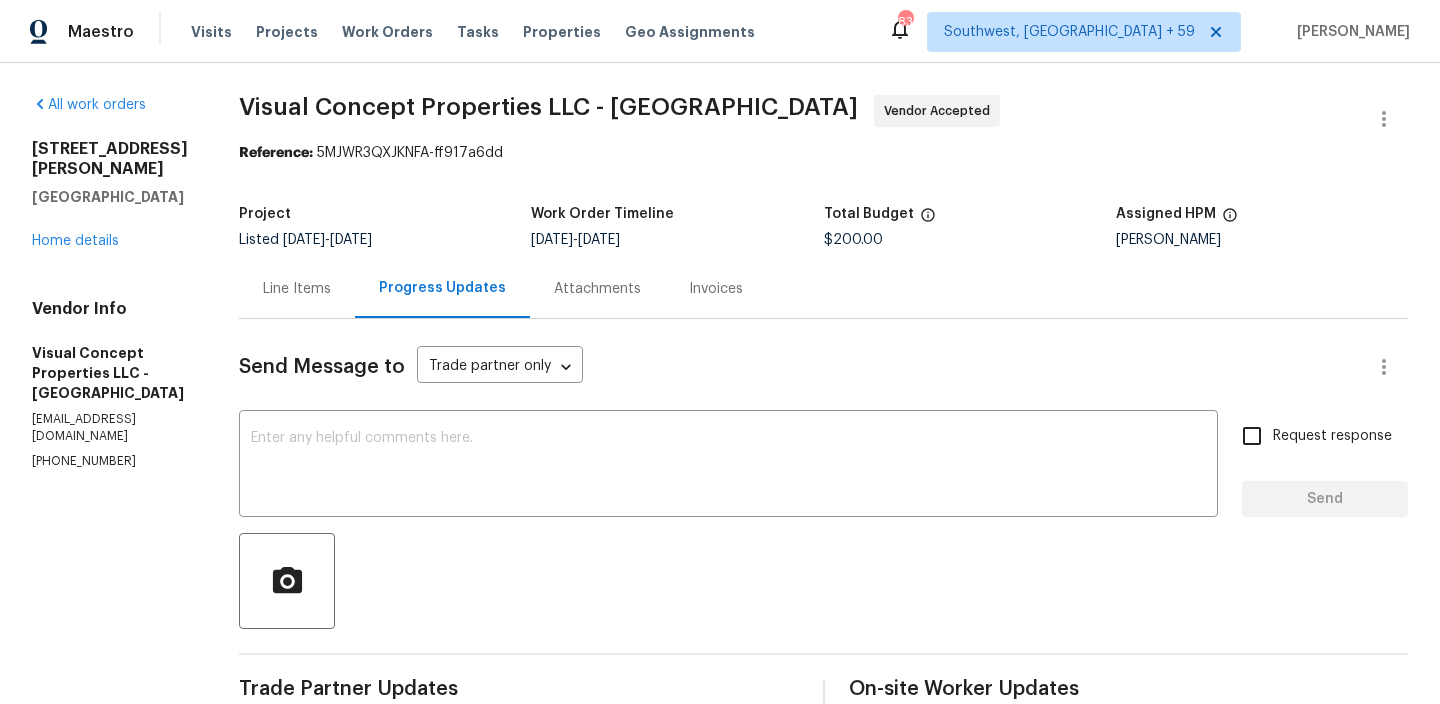 click on "(609) 271-2279" at bounding box center [111, 461] 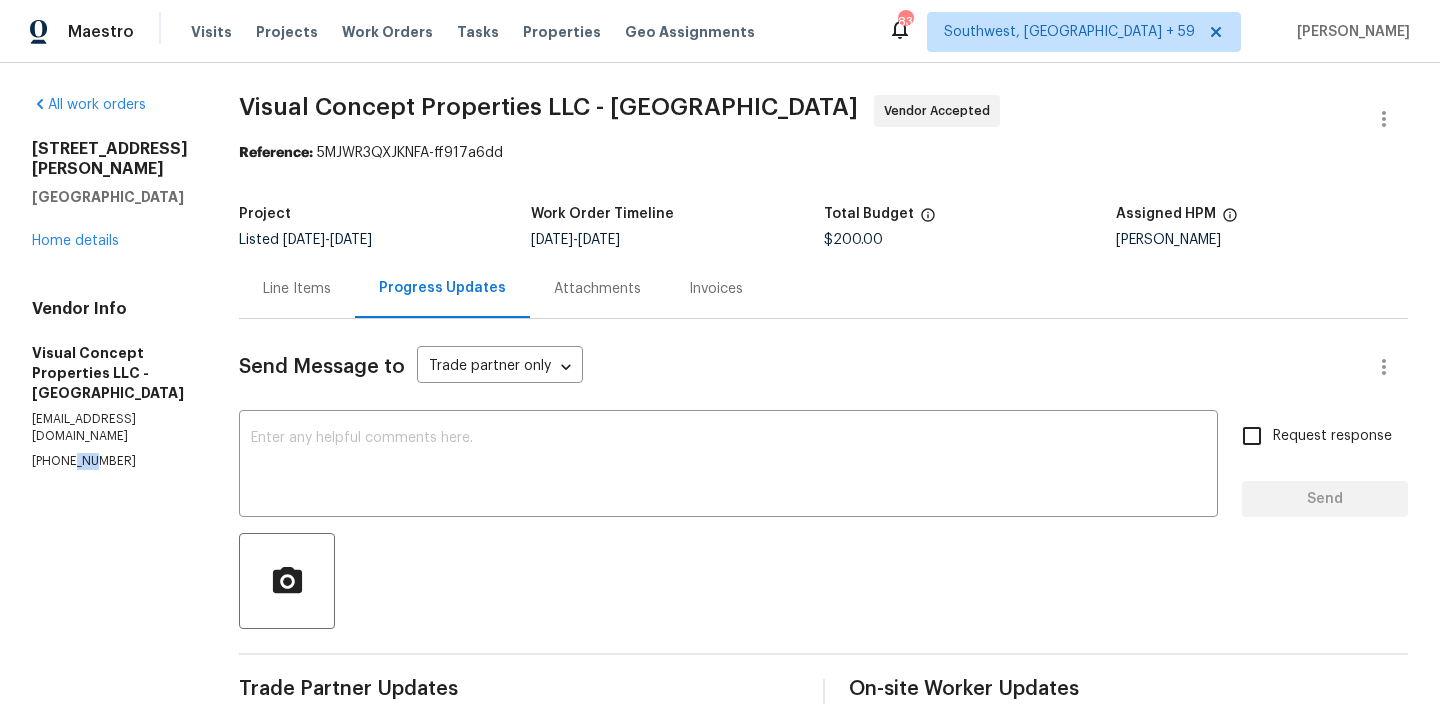 click on "(609) 271-2279" at bounding box center (111, 461) 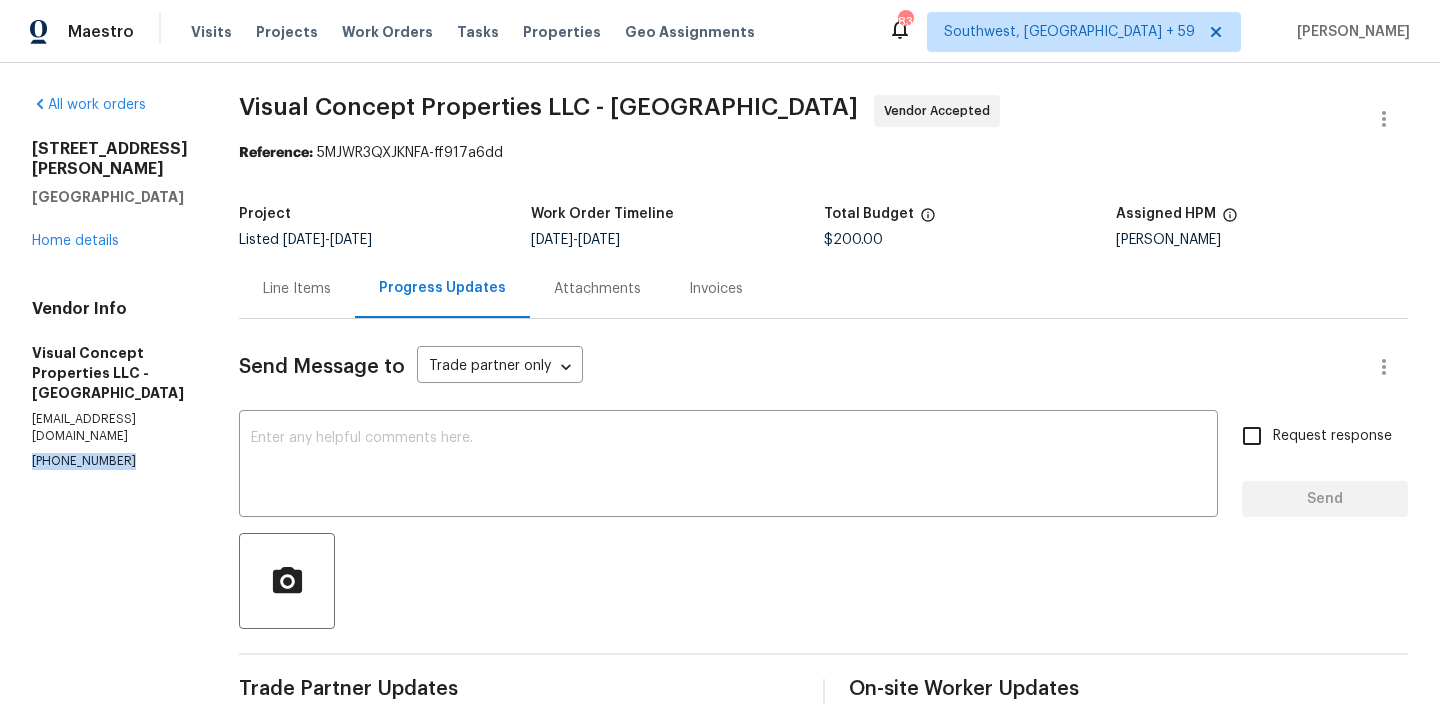 click on "(609) 271-2279" at bounding box center [111, 461] 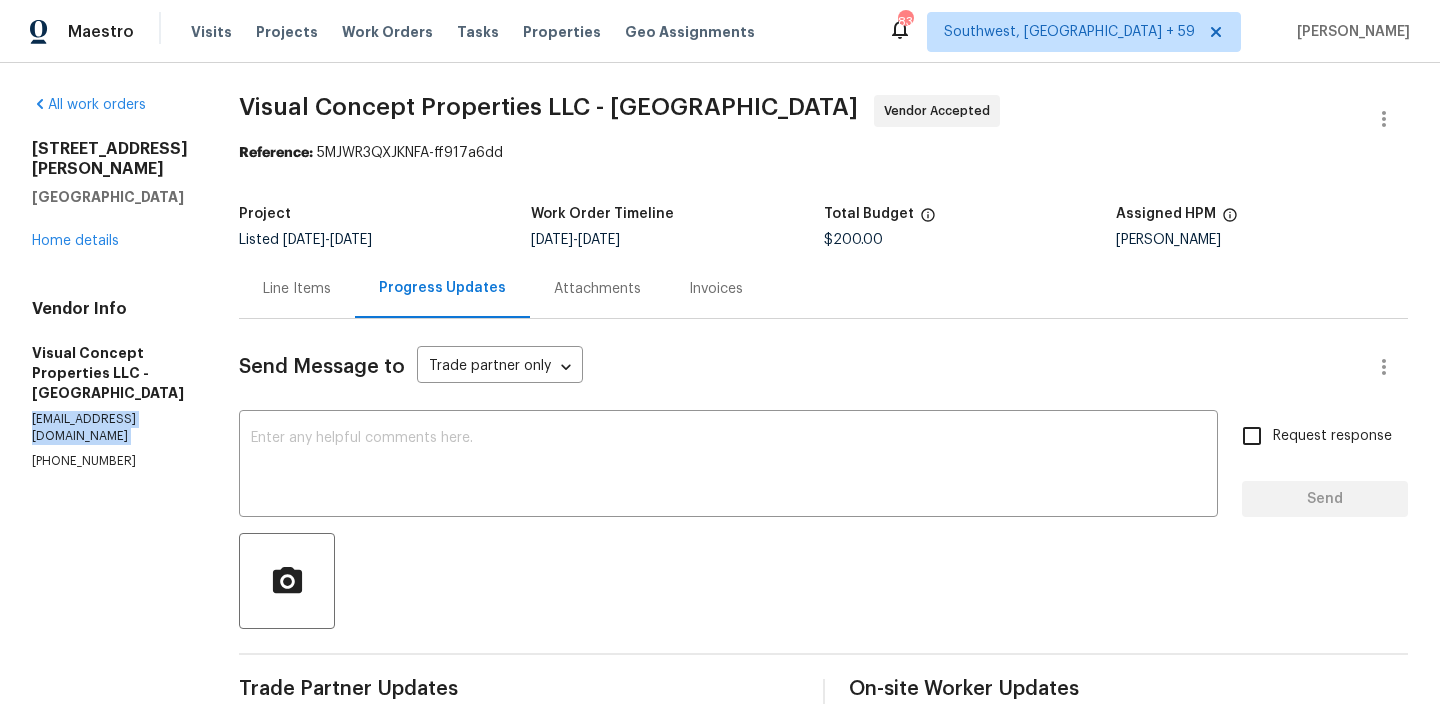 click on "visualconceptprop@yahoo.com" at bounding box center (111, 428) 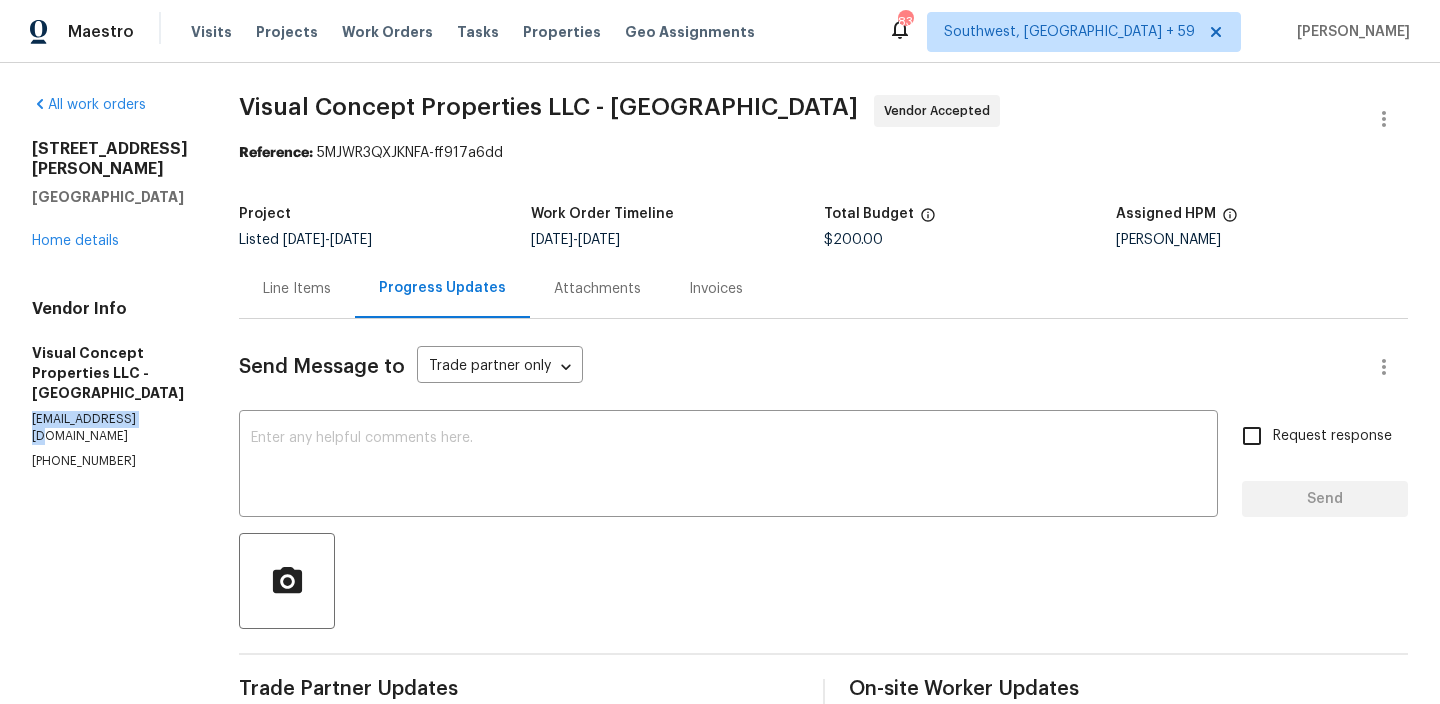 click on "visualconceptprop@yahoo.com" at bounding box center [111, 428] 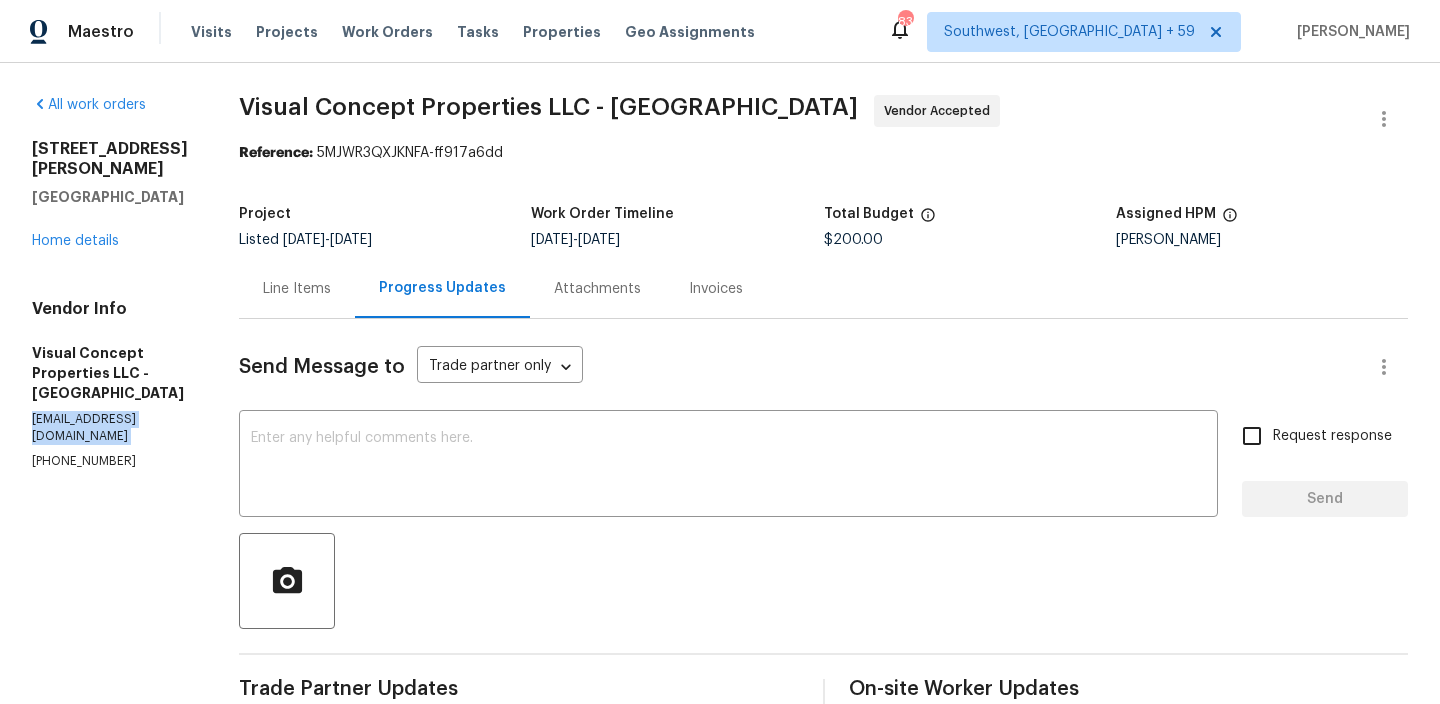 click on "visualconceptprop@yahoo.com" at bounding box center (111, 428) 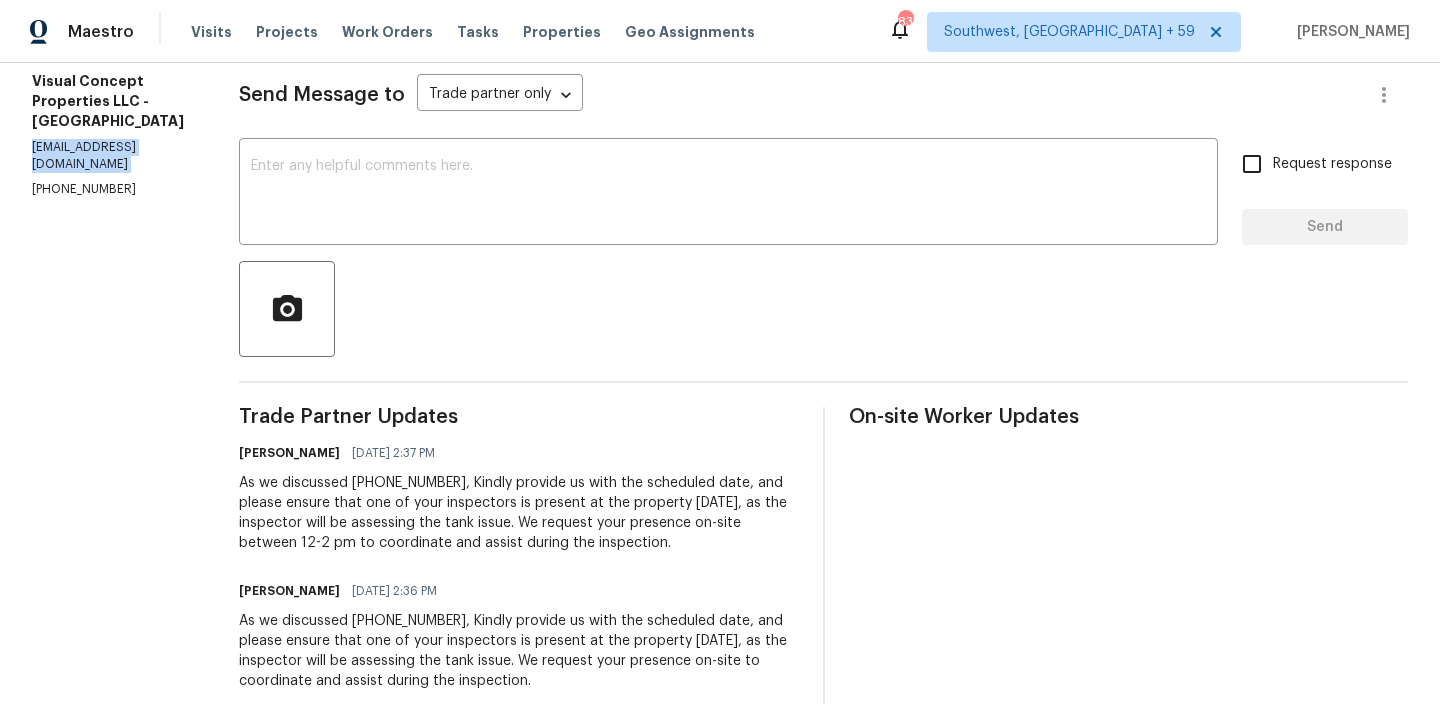scroll, scrollTop: 315, scrollLeft: 0, axis: vertical 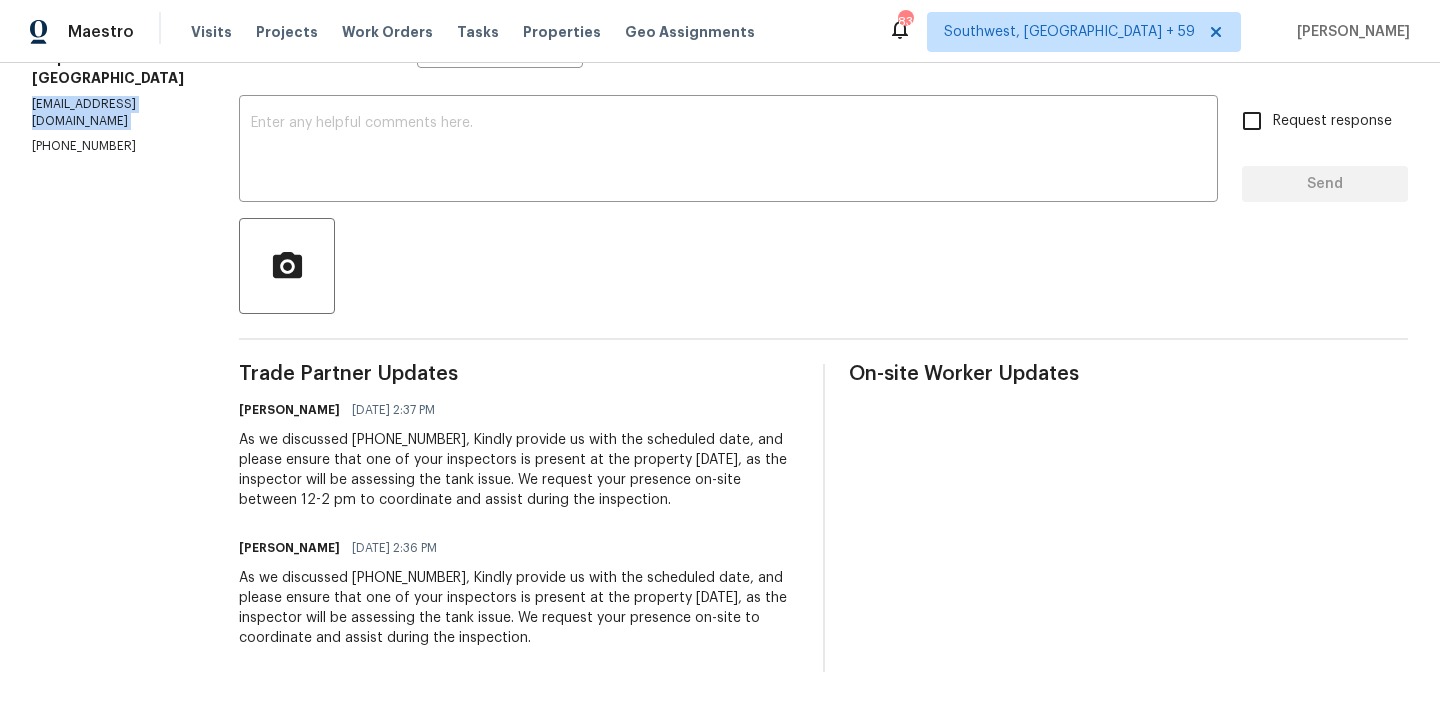 drag, startPoint x: 473, startPoint y: 440, endPoint x: 723, endPoint y: 483, distance: 253.67105 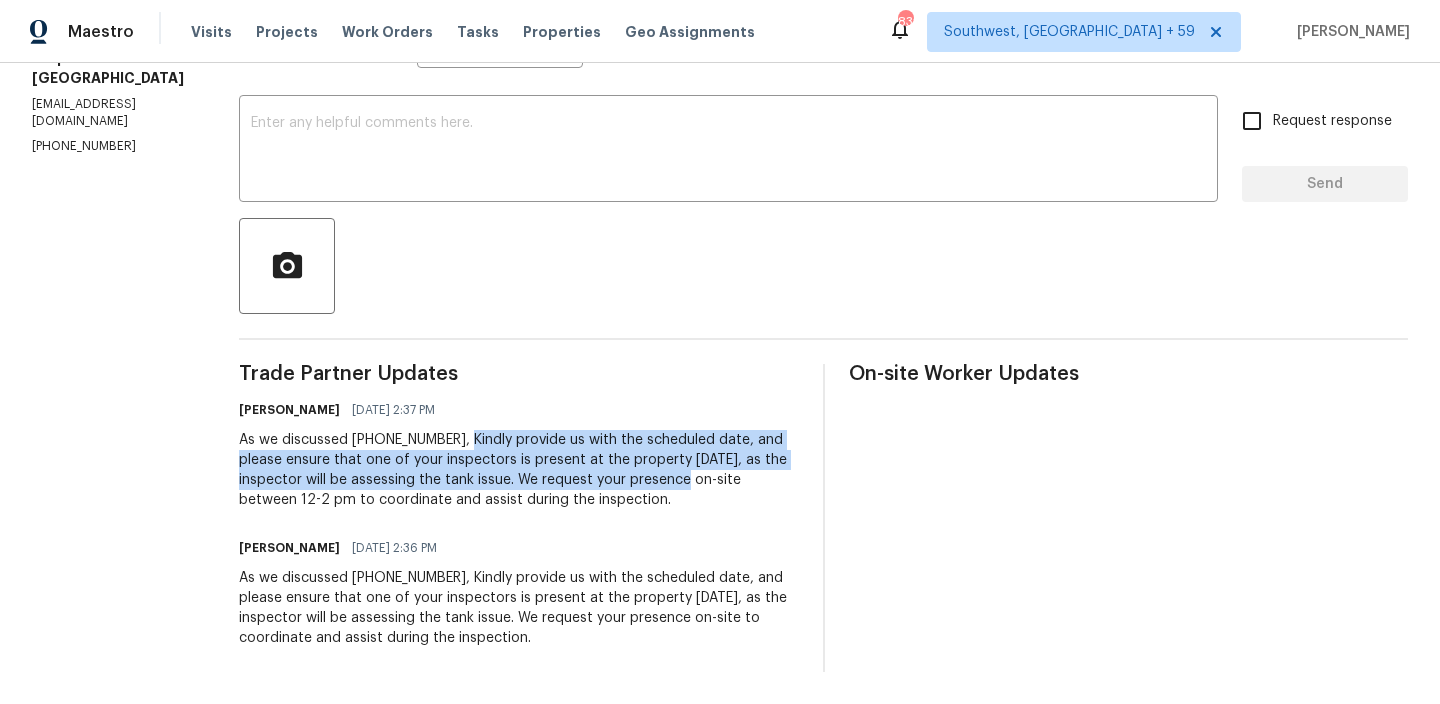 copy on "Kindly provide us with the scheduled date, and please ensure that one of your inspectors is present at the property tomorrow, 07/15, as the inspector will be assessing the tank issue. We request your" 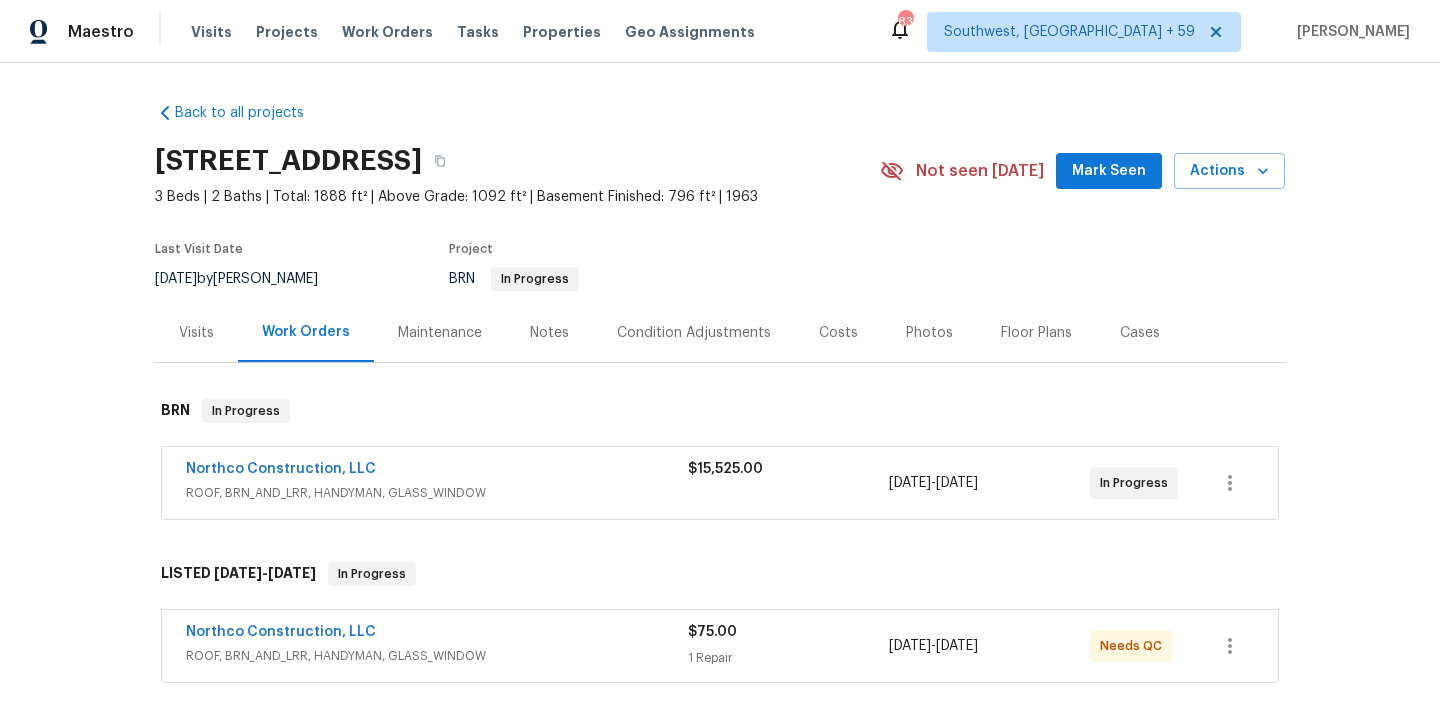 scroll, scrollTop: 0, scrollLeft: 0, axis: both 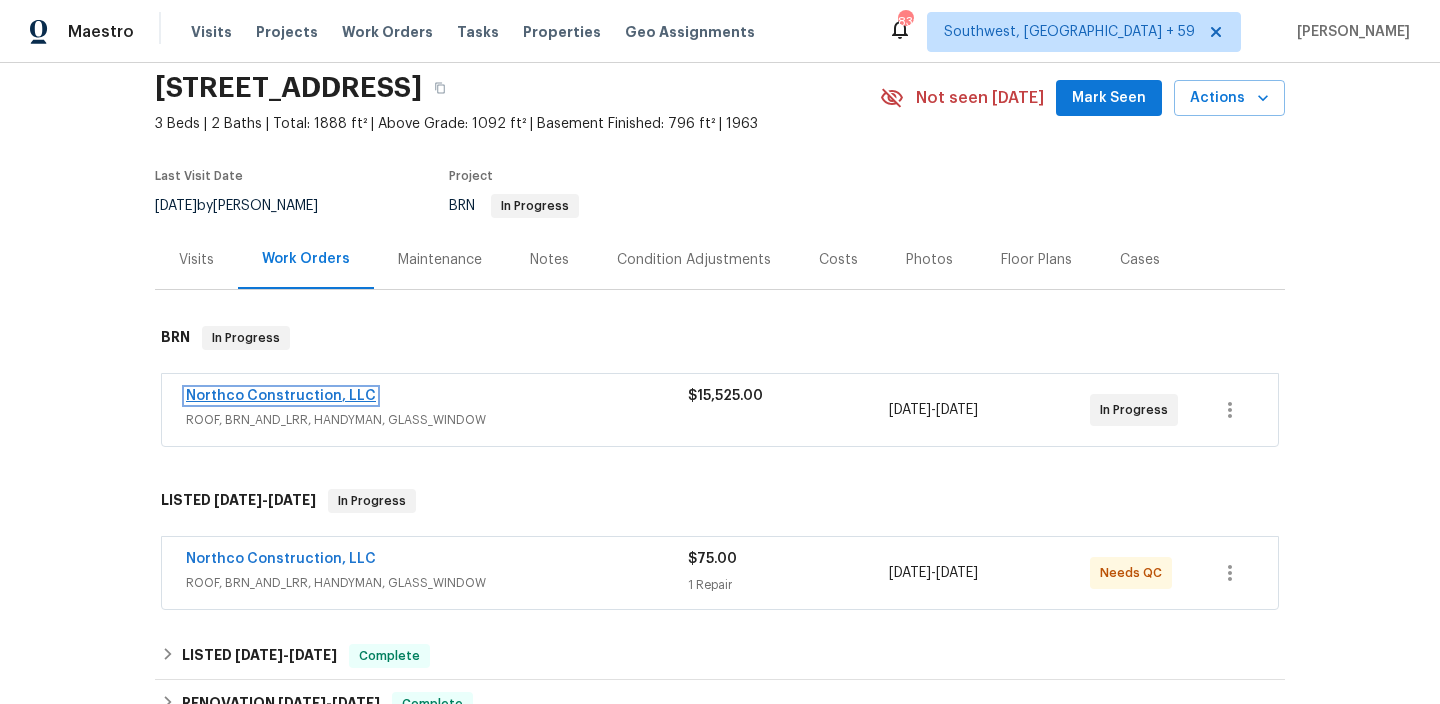 click on "Northco Construction, LLC" at bounding box center (281, 396) 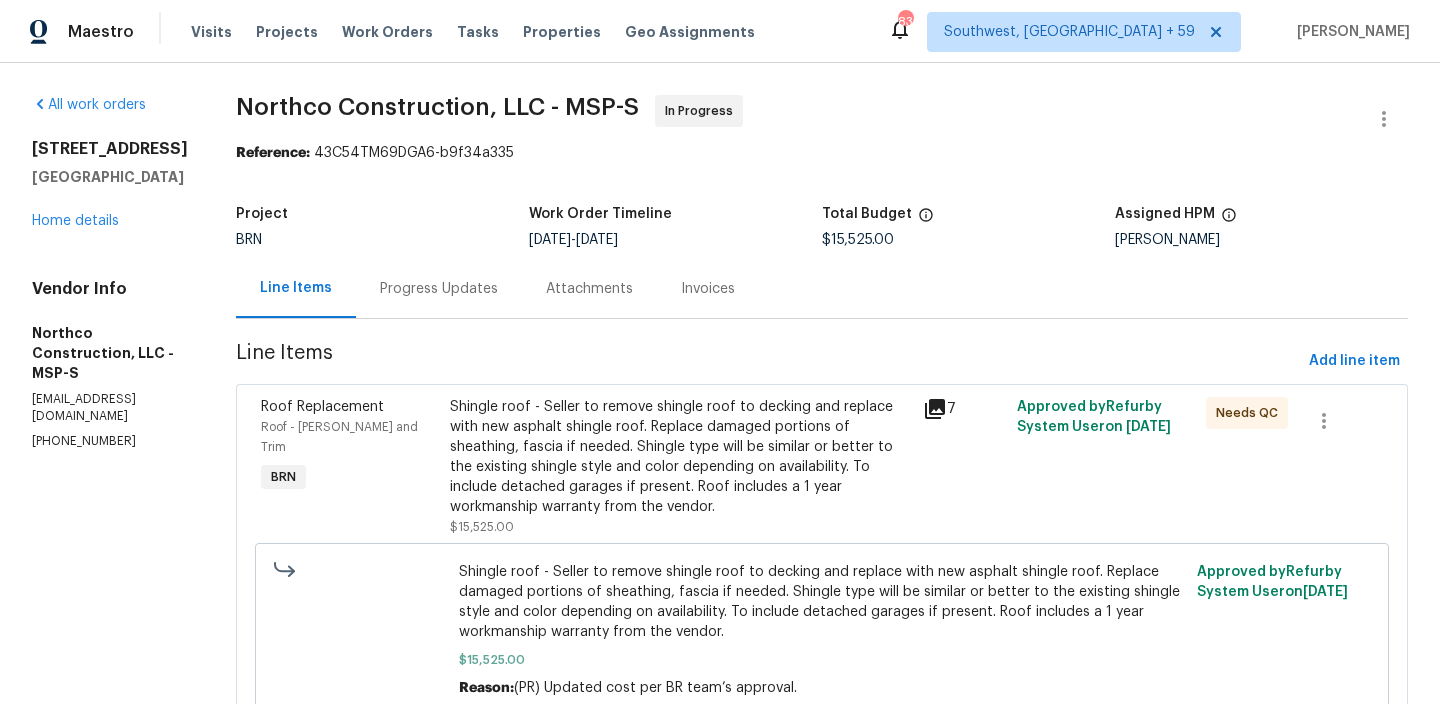 click on "Shingle roof - Seller to remove shingle roof to decking and replace with new asphalt shingle roof. Replace damaged portions of sheathing, fascia if needed. Shingle type will be similar or better to the existing shingle style and color depending on availability. To include detached garages if present. Roof includes a 1 year workmanship warranty from the vendor." at bounding box center (680, 457) 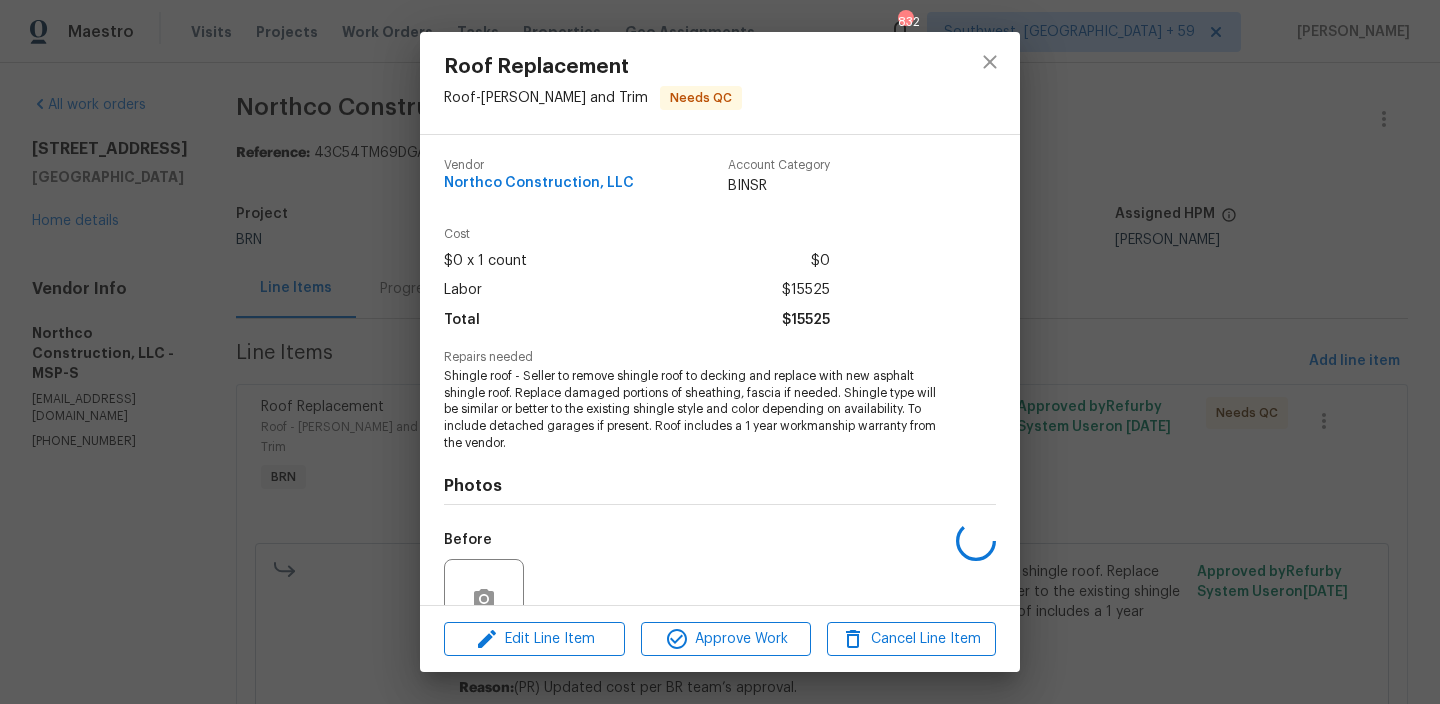 scroll, scrollTop: 184, scrollLeft: 0, axis: vertical 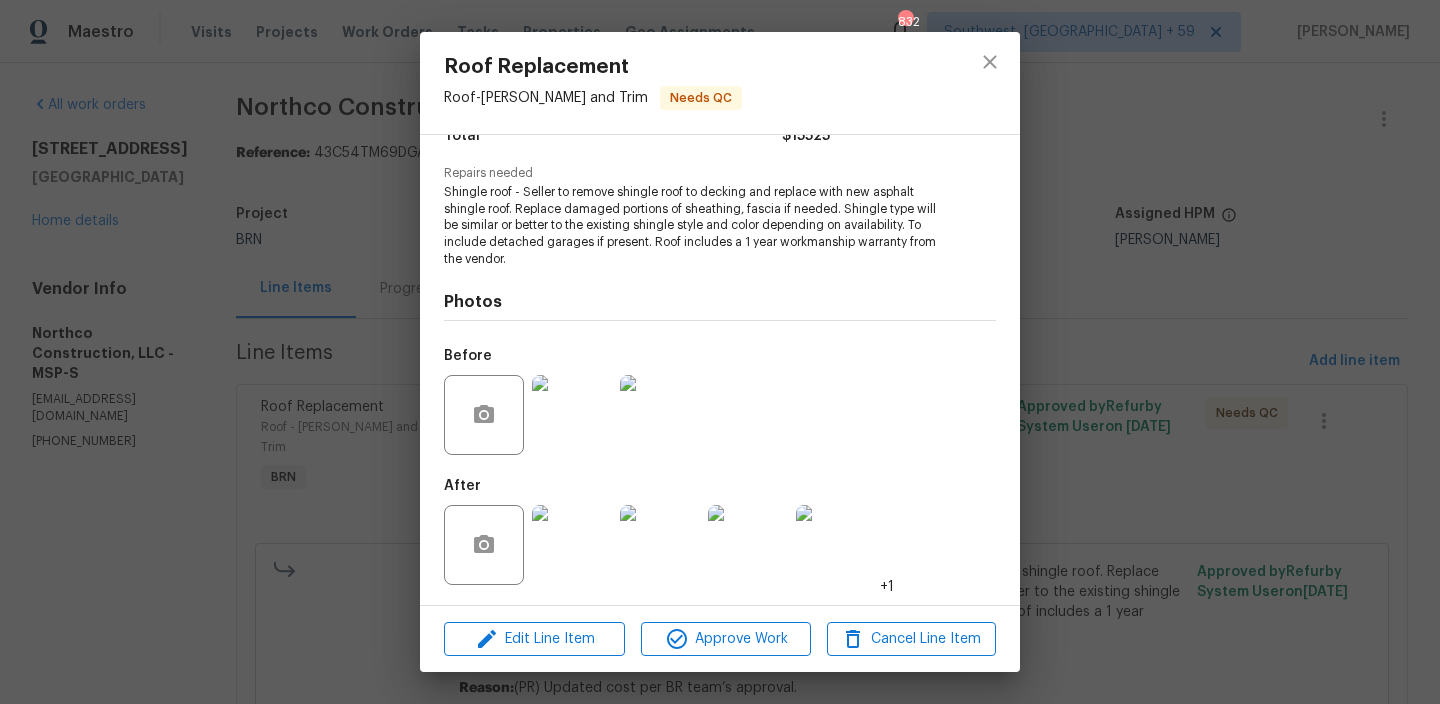 click on "Roof Replacement Roof  -  Eaves and Trim Needs QC Vendor Northco Construction, LLC Account Category BINSR Cost $0 x 1 count $0 Labor $15525 Total $15525 Repairs needed Shingle roof - Seller to remove shingle roof to decking and replace with new asphalt shingle roof. Replace damaged portions of sheathing, fascia if needed. Shingle type will be similar or better to the existing shingle style and color depending on availability. To include detached garages if present. Roof includes a 1 year workmanship warranty from the vendor. Photos Before After  +1  Edit Line Item  Approve Work  Cancel Line Item" at bounding box center [720, 352] 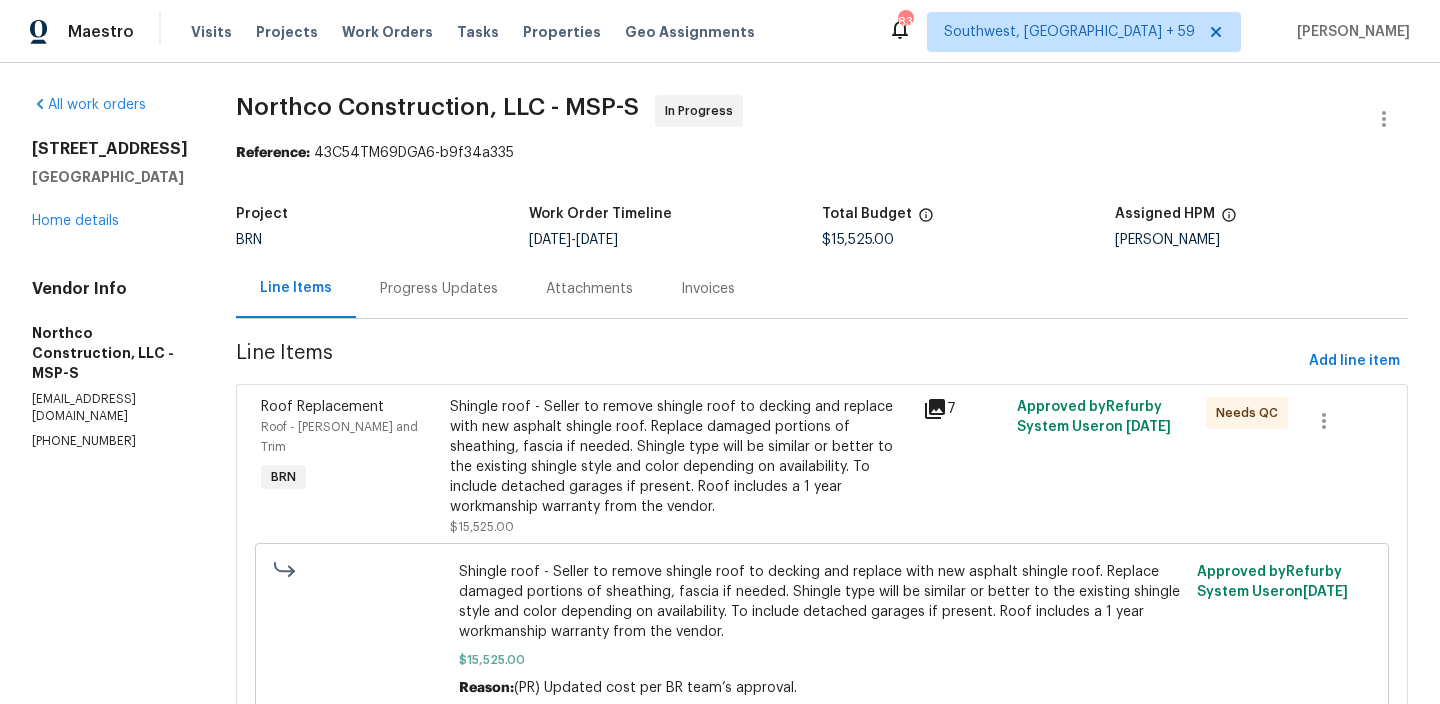 click on "Shingle roof - Seller to remove shingle roof to decking and replace with new asphalt shingle roof. Replace damaged portions of sheathing, fascia if needed. Shingle type will be similar or better to the existing shingle style and color depending on availability. To include detached garages if present. Roof includes a 1 year workmanship warranty from the vendor." at bounding box center [680, 457] 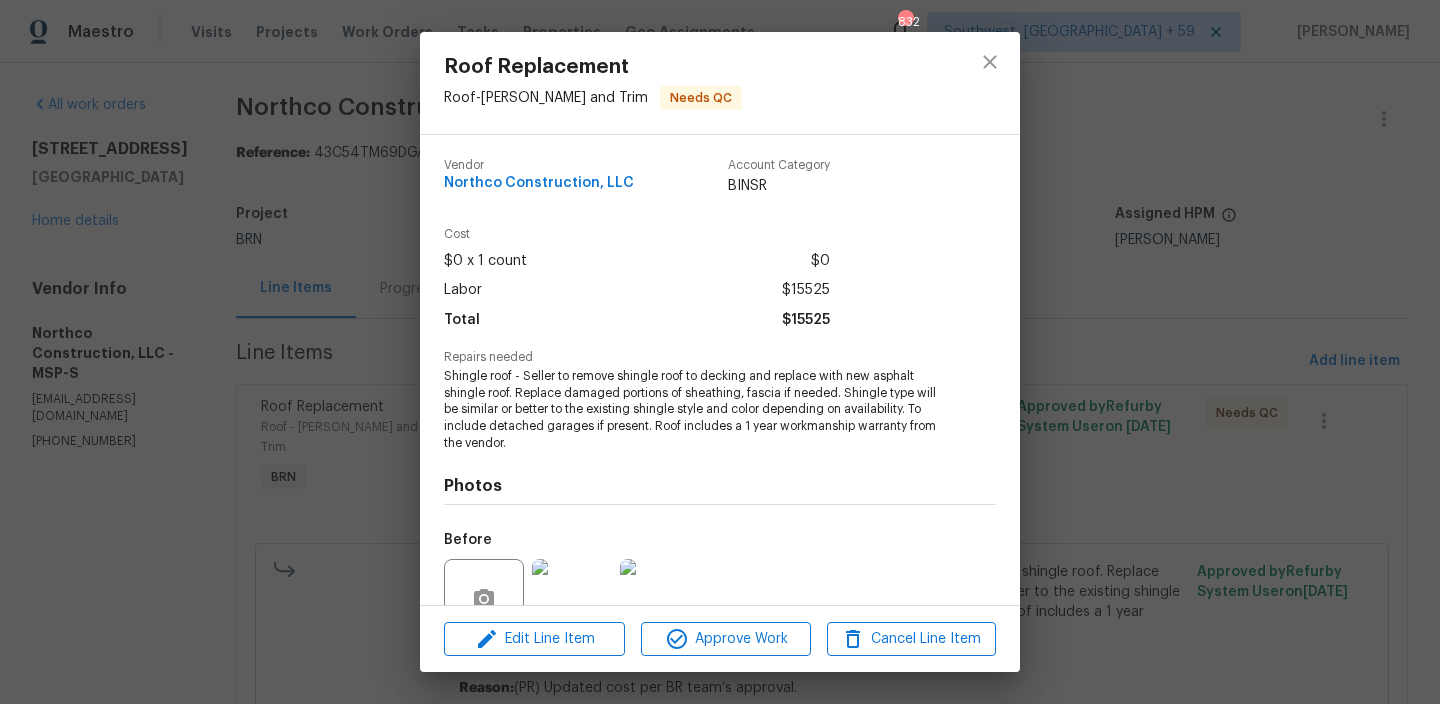 scroll, scrollTop: 184, scrollLeft: 0, axis: vertical 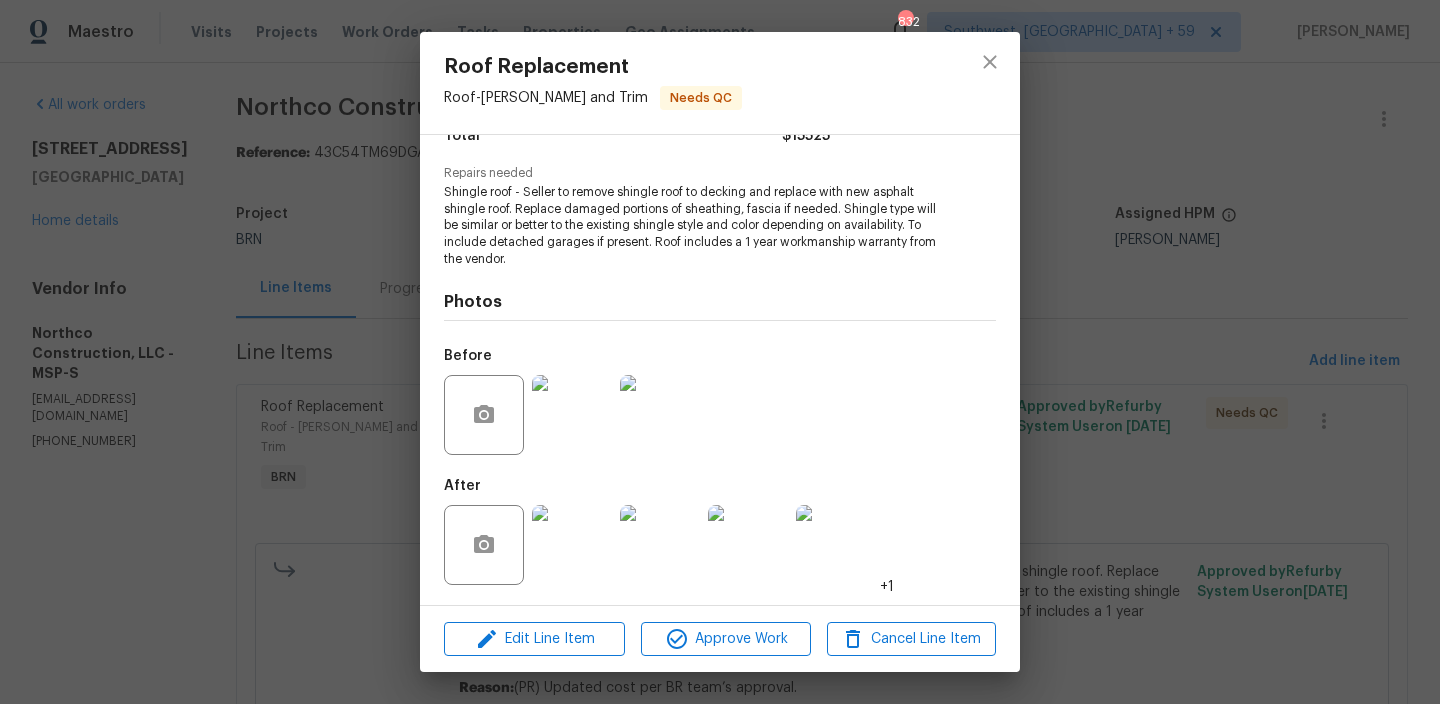 click at bounding box center [572, 415] 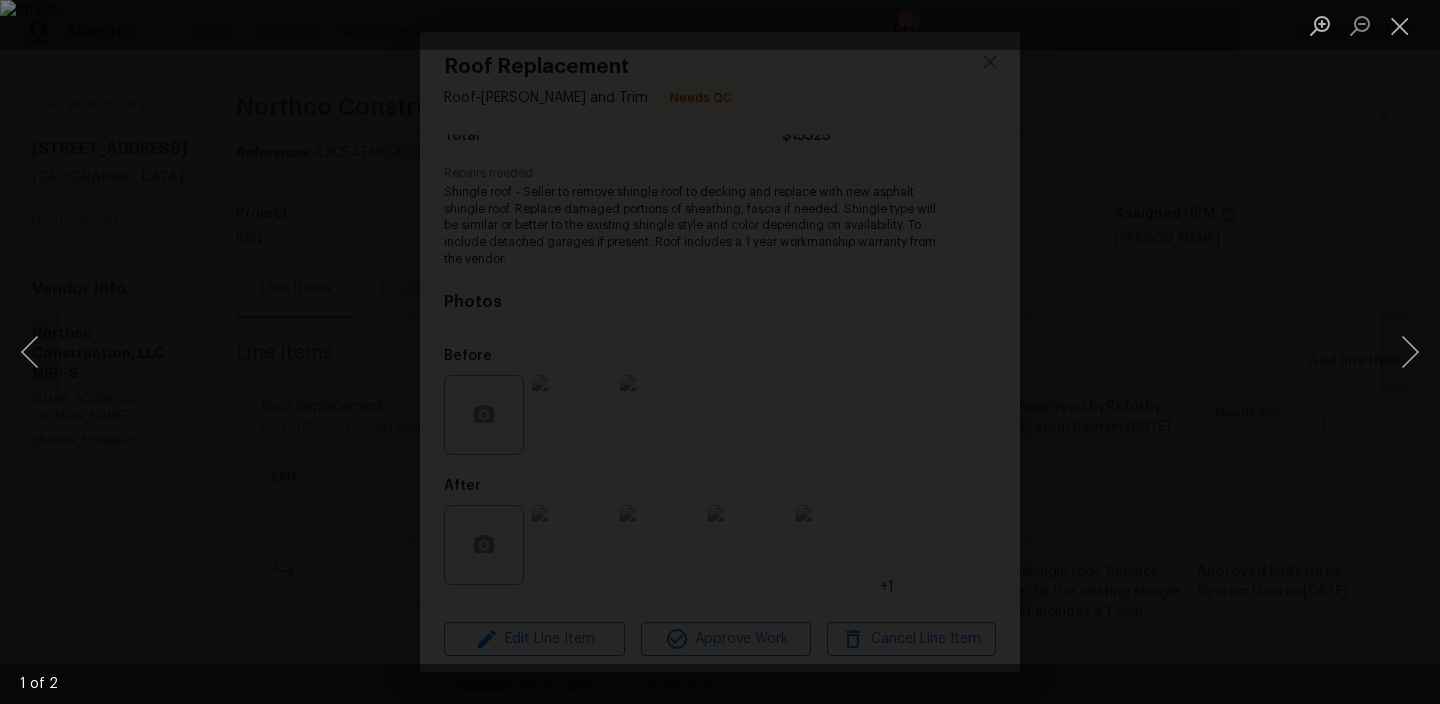 click at bounding box center (720, 352) 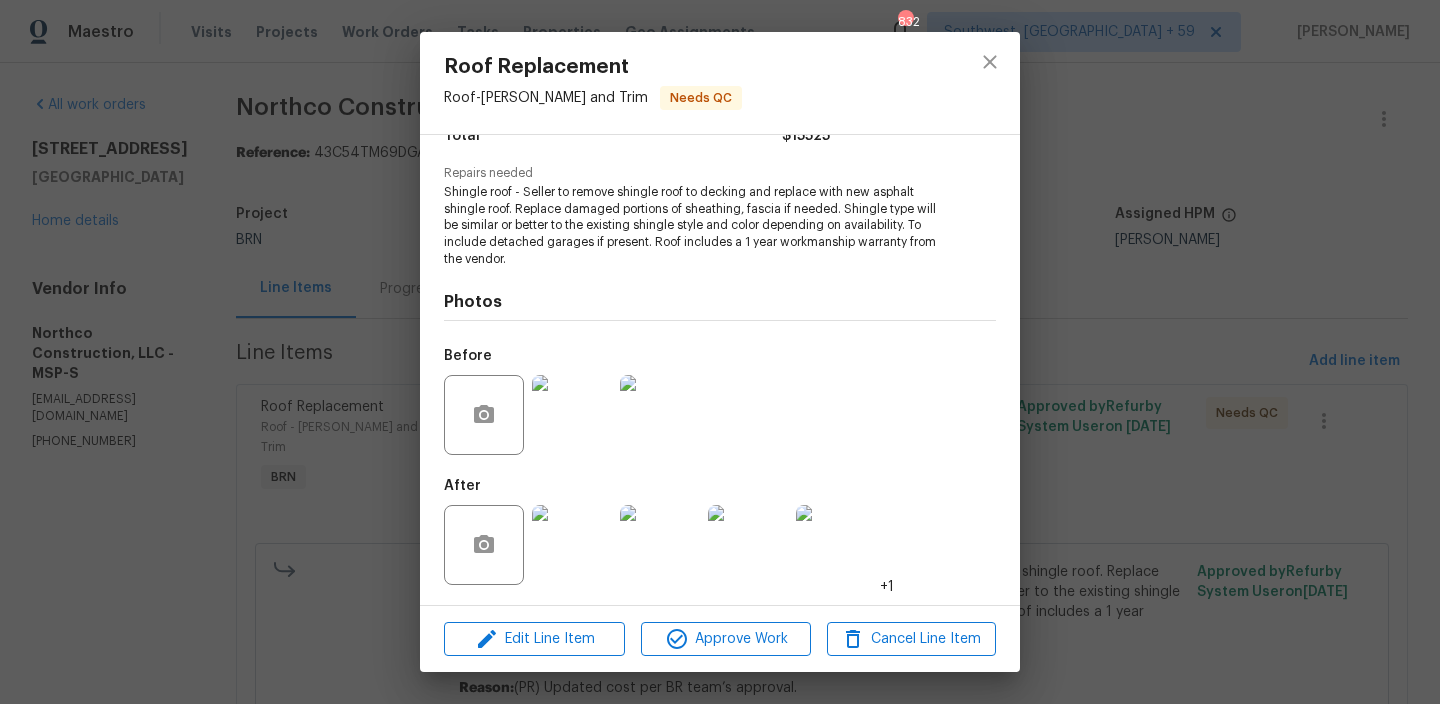 click on "Roof Replacement Roof  -  [PERSON_NAME] and Trim Needs QC Vendor Northco Construction, LLC Account Category BINSR Cost $0 x 1 count $0 Labor $15525 Total $15525 Repairs needed Shingle roof - Seller to remove shingle roof to decking and replace with new asphalt shingle roof. Replace damaged portions of sheathing, fascia if needed. Shingle type will be similar or better to the existing shingle style and color depending on availability. To include detached garages if present. Roof includes a 1 year workmanship warranty from the vendor. Photos Before After  +1  Edit Line Item  Approve Work  Cancel Line Item" at bounding box center (720, 352) 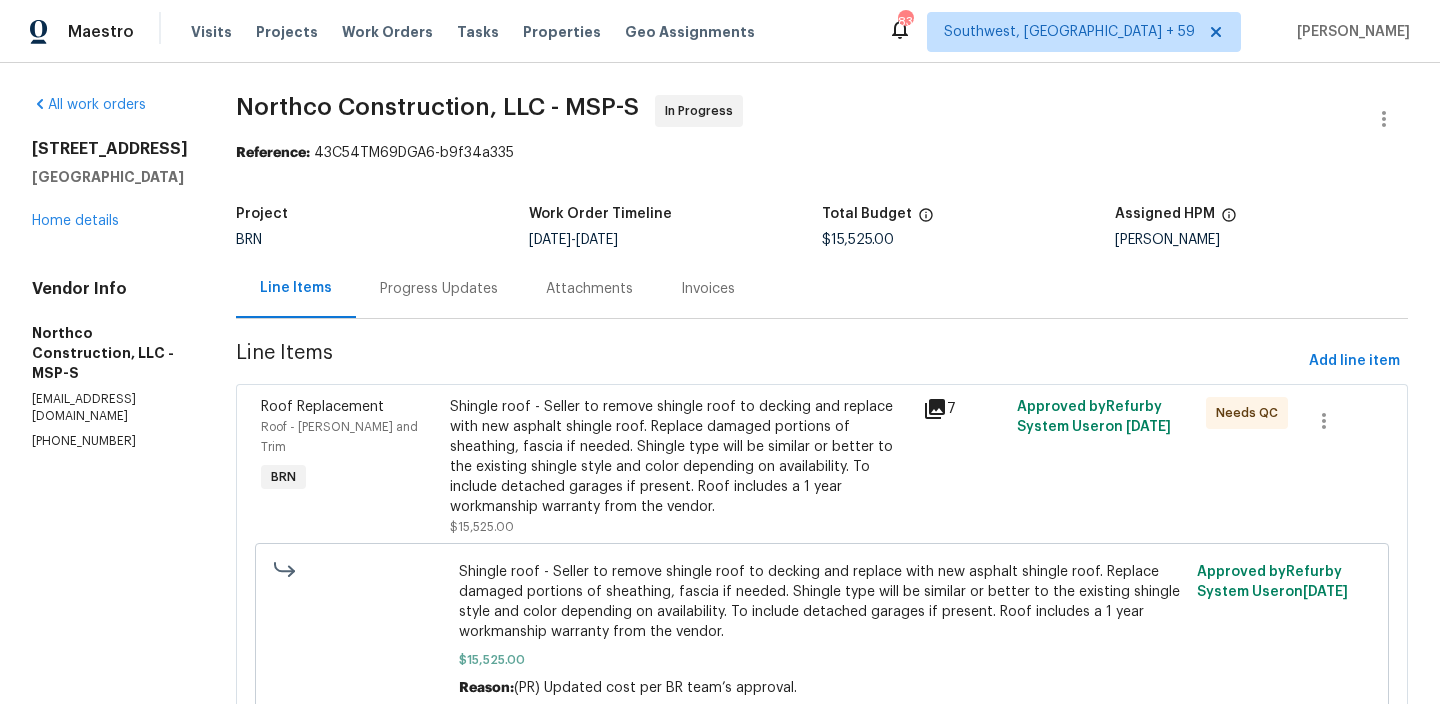 click on "Northco Construction, LLC - MSP-S In Progress Reference:   43C54TM69DGA6-b9f34a335 Project BRN   Work Order Timeline 7/3/2025  -  7/8/2025 Total Budget $15,525.00 Assigned HPM Jeffrey Lenz Line Items Progress Updates Attachments Invoices Line Items Add line item Roof Replacement Roof - Eaves and Trim BRN Shingle roof - Seller to remove shingle roof to decking and replace with new asphalt shingle roof. Replace damaged portions of sheathing, fascia if needed. Shingle type will be similar or better to the existing shingle style and color depending on availability. To include detached garages if present. Roof includes a 1 year workmanship warranty from the vendor. $15,525.00   7 Approved by  Refurby System User  on   7/7/2025 Needs QC $15,525.00 Reason:  (PR) Updated cost per BR team’s approval. Approved by  Refurby System User  on  7/7/2025 Roof Replacement Roof - Eaves and Trim BRN Warranty $0.00 Approved by  Refurby System User  on   7/14/2025 Accepted" at bounding box center (822, 502) 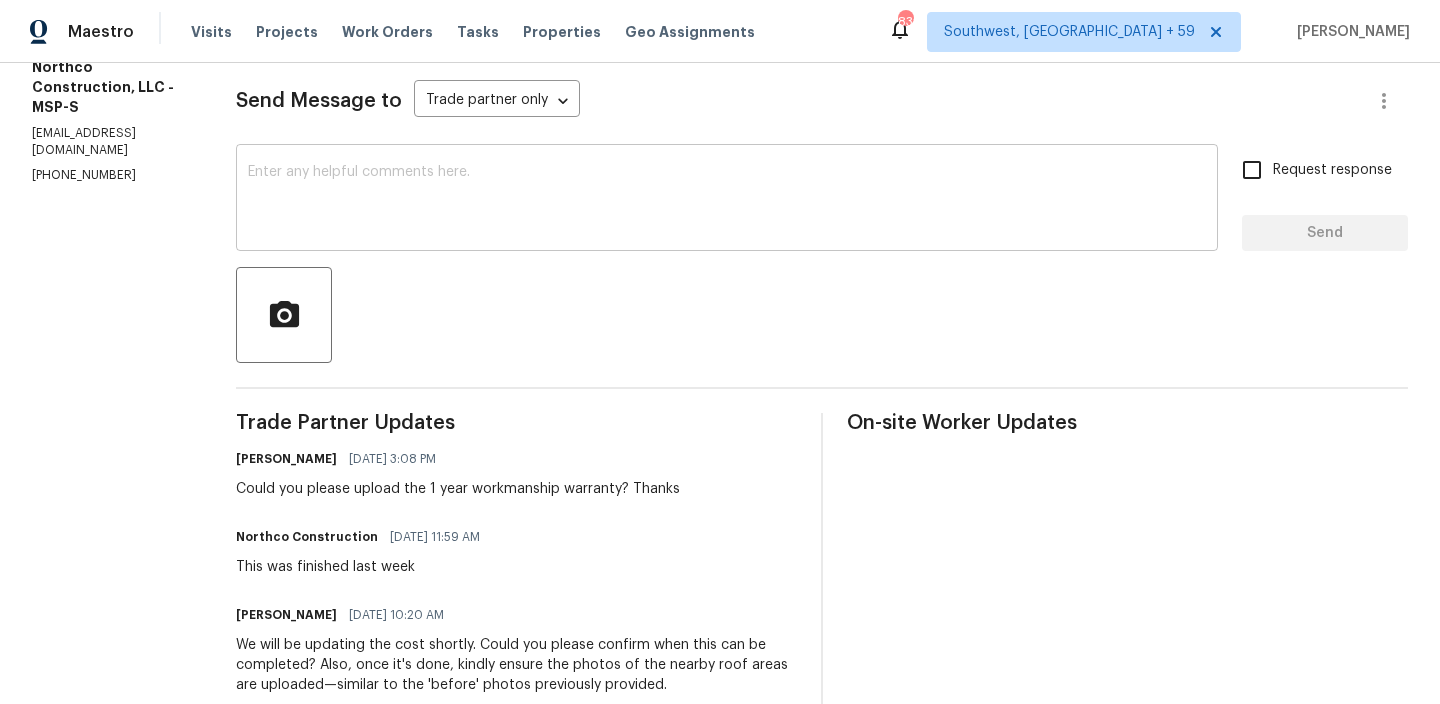 scroll, scrollTop: 267, scrollLeft: 0, axis: vertical 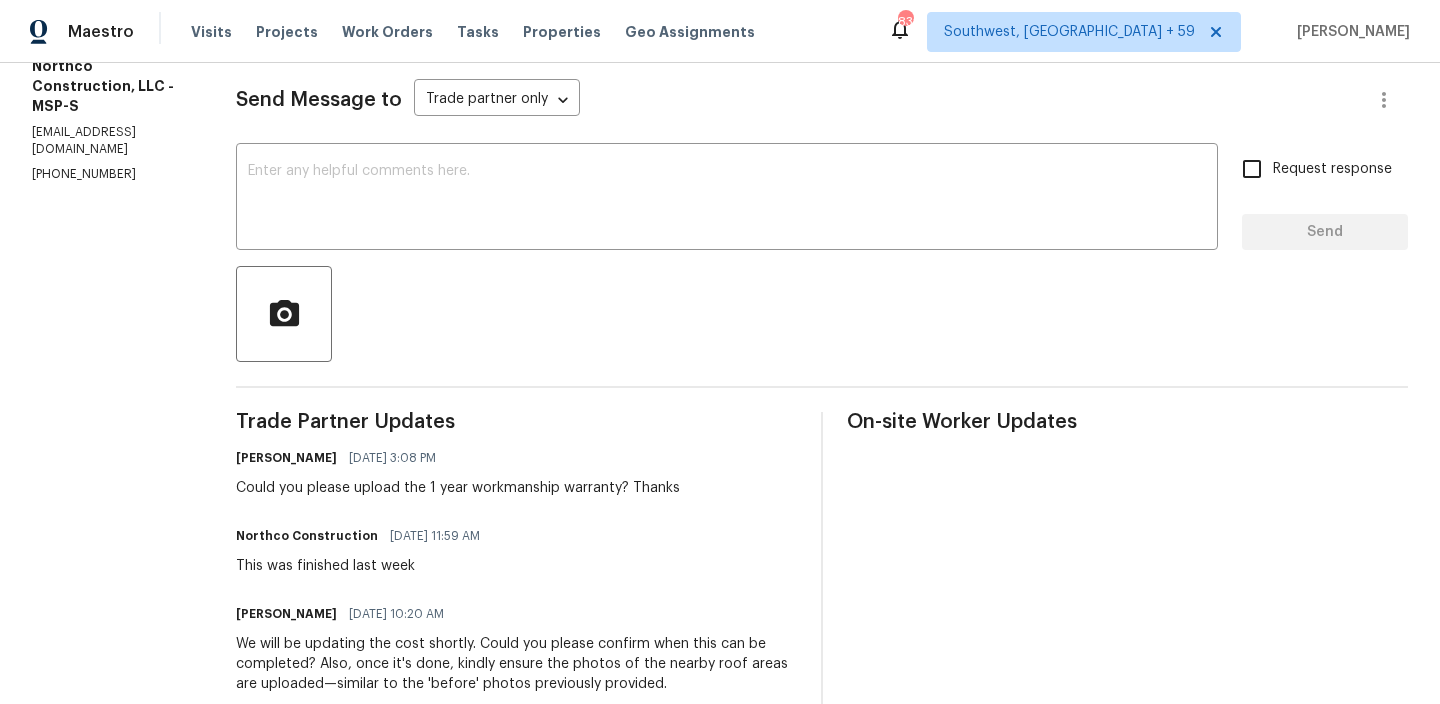 click on "[PHONE_NUMBER]" at bounding box center [110, 174] 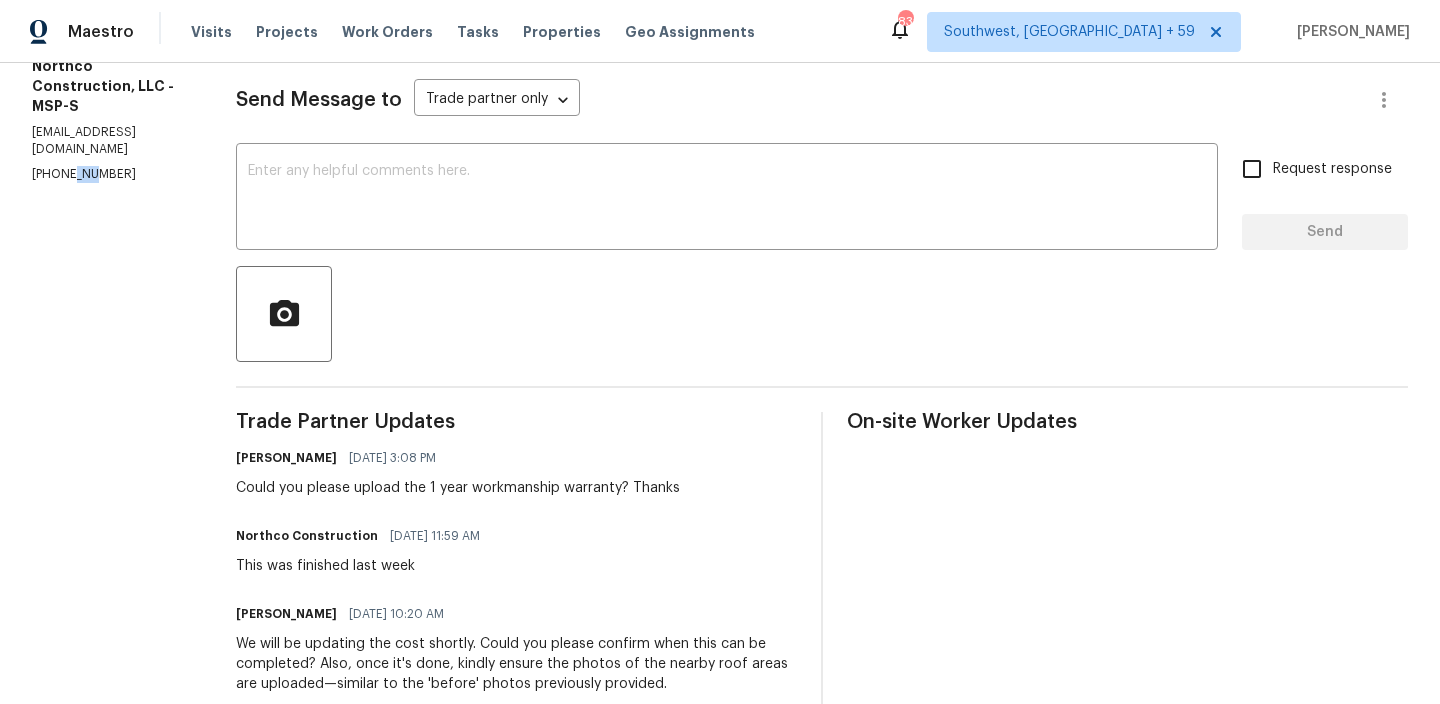 click on "[PHONE_NUMBER]" at bounding box center [110, 174] 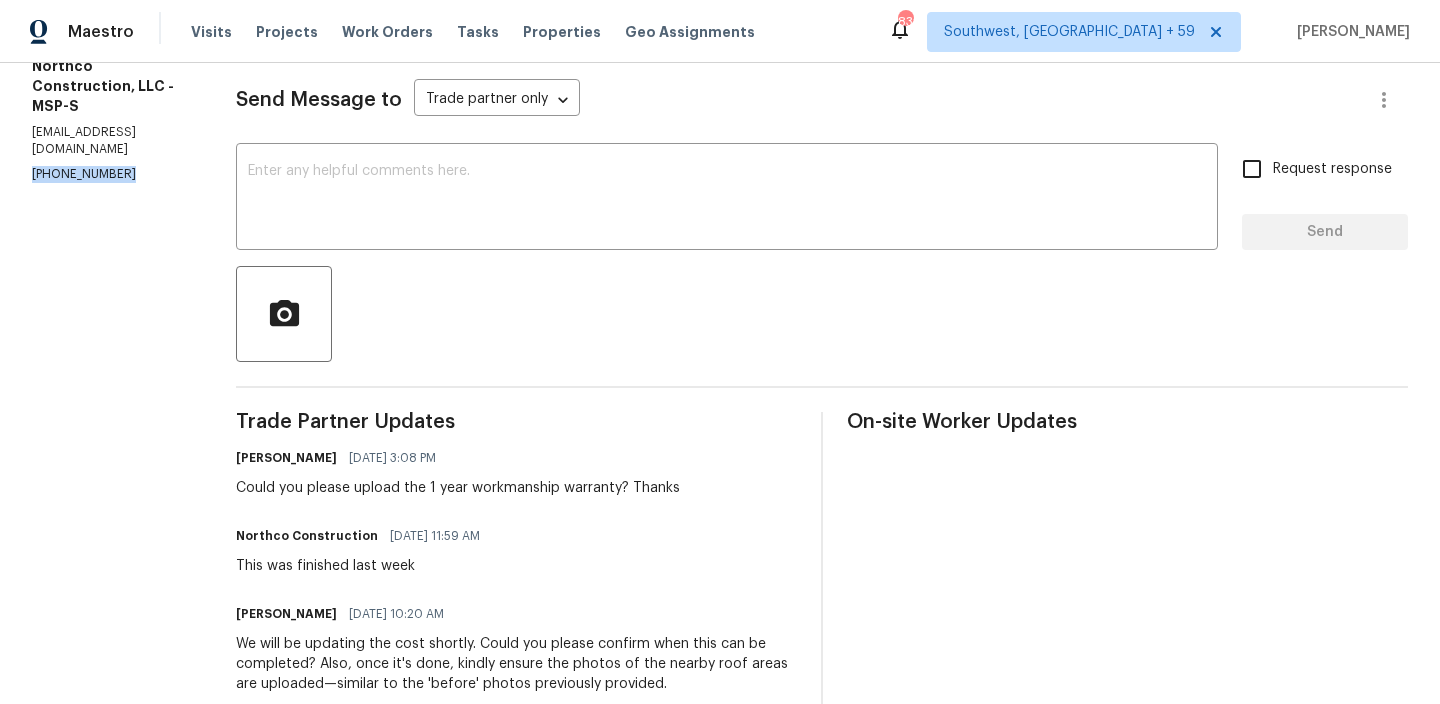 click on "[PHONE_NUMBER]" at bounding box center [110, 174] 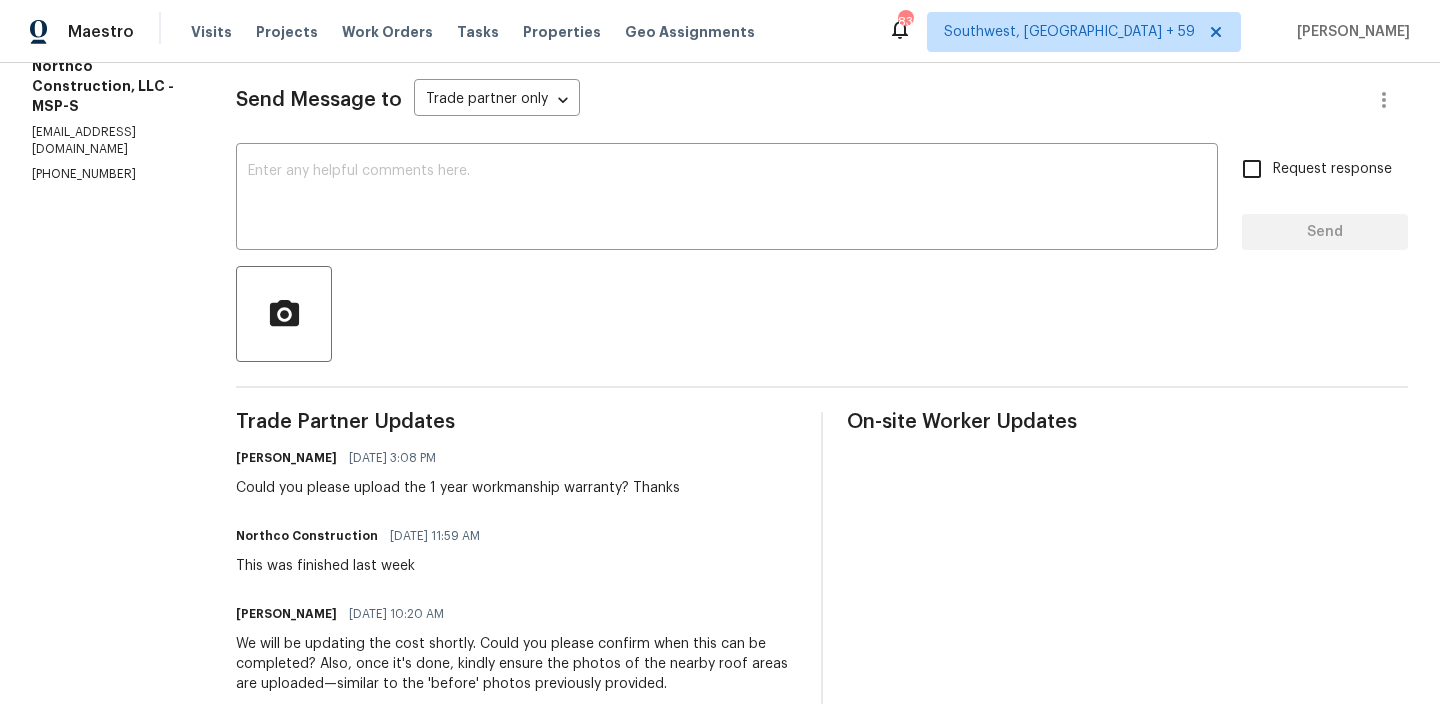 click on "[EMAIL_ADDRESS][DOMAIN_NAME]" at bounding box center [110, 141] 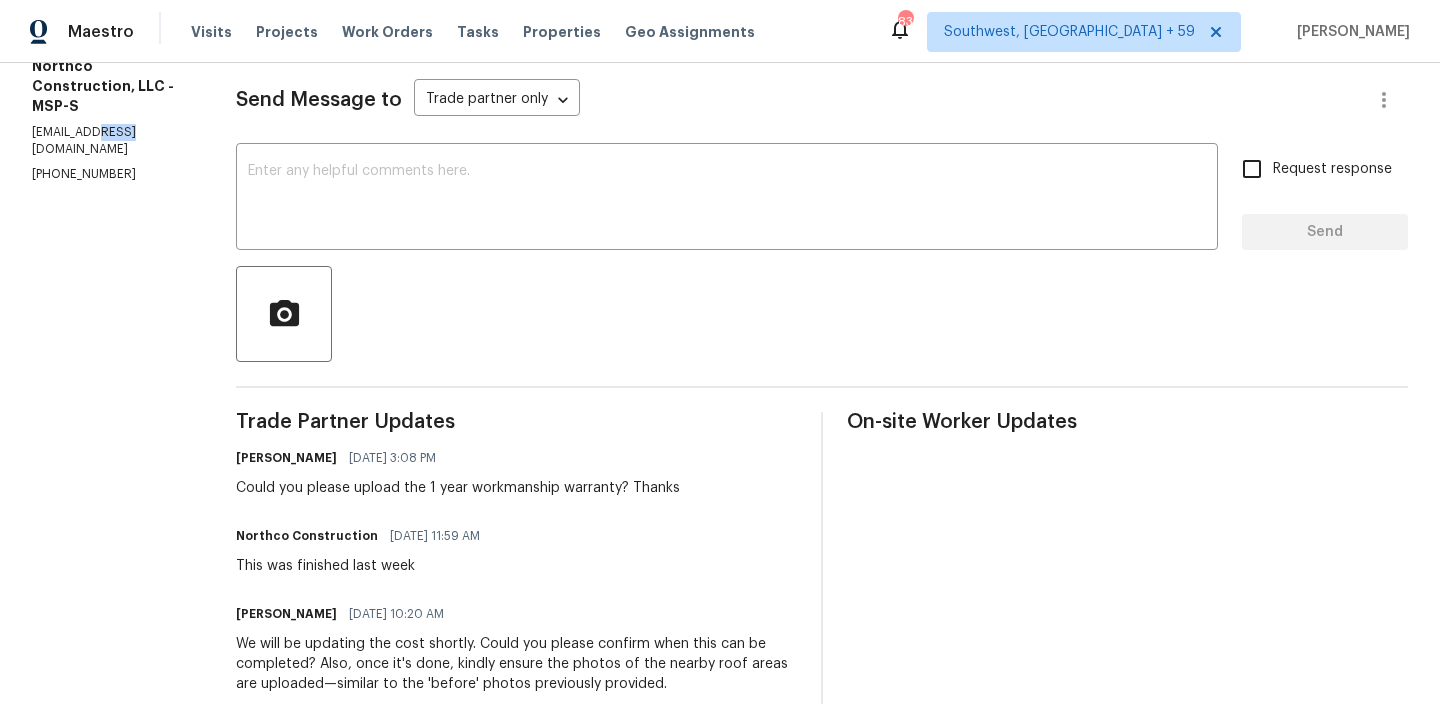 click on "[EMAIL_ADDRESS][DOMAIN_NAME]" at bounding box center (110, 141) 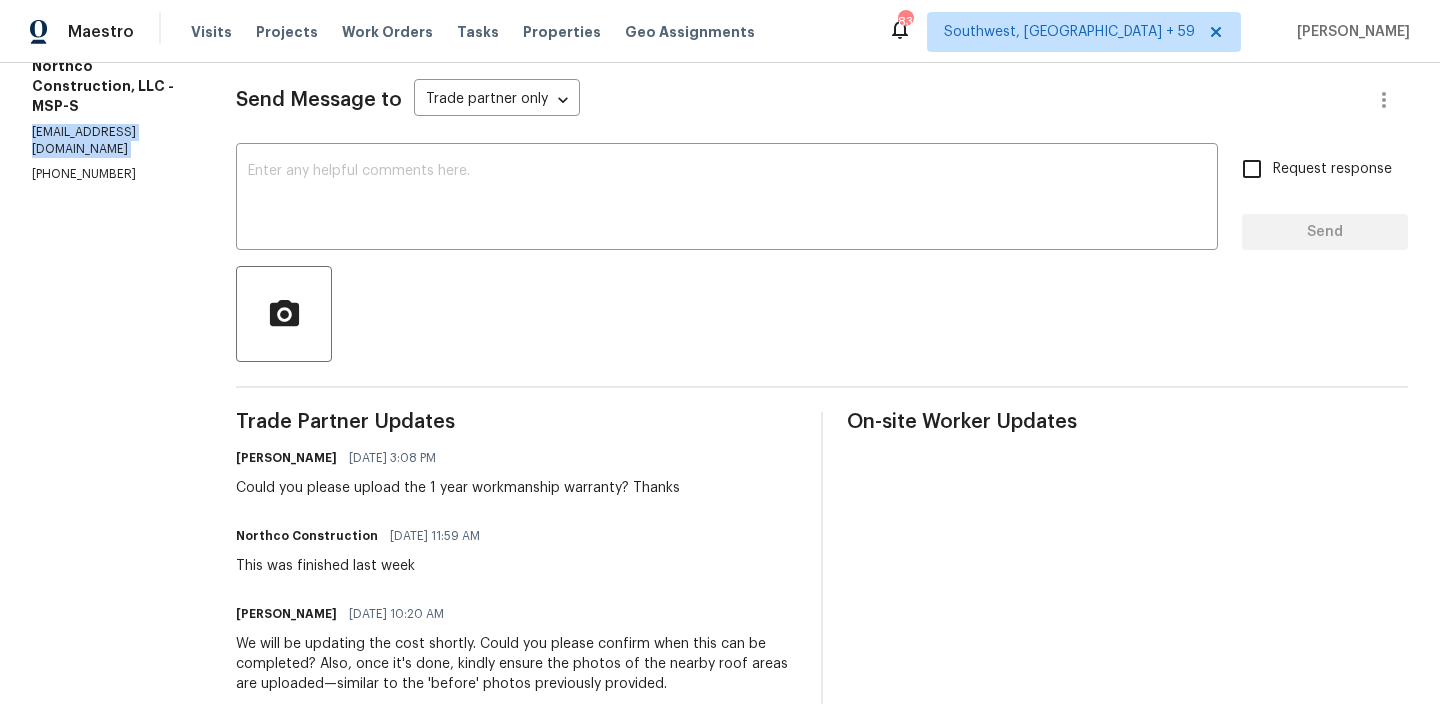 click on "[EMAIL_ADDRESS][DOMAIN_NAME]" at bounding box center (110, 141) 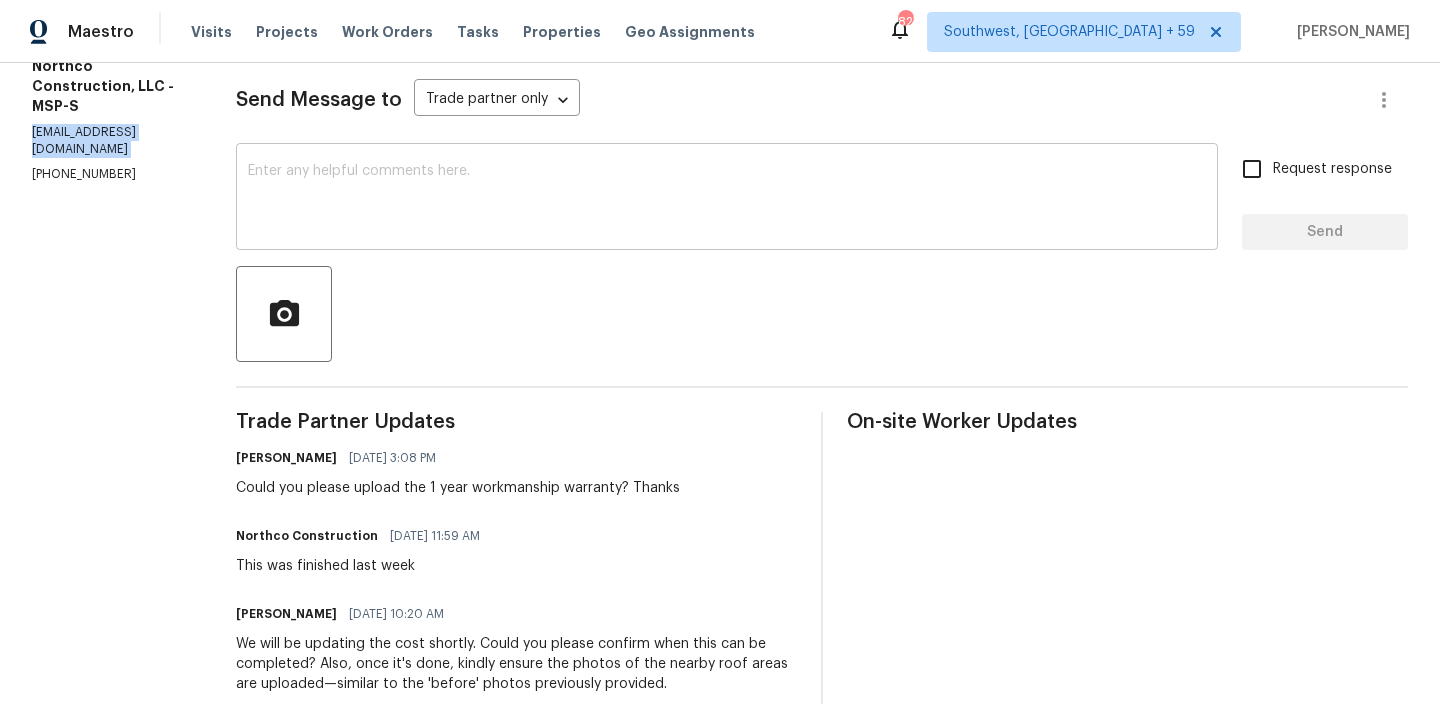 copy on "[EMAIL_ADDRESS][DOMAIN_NAME]" 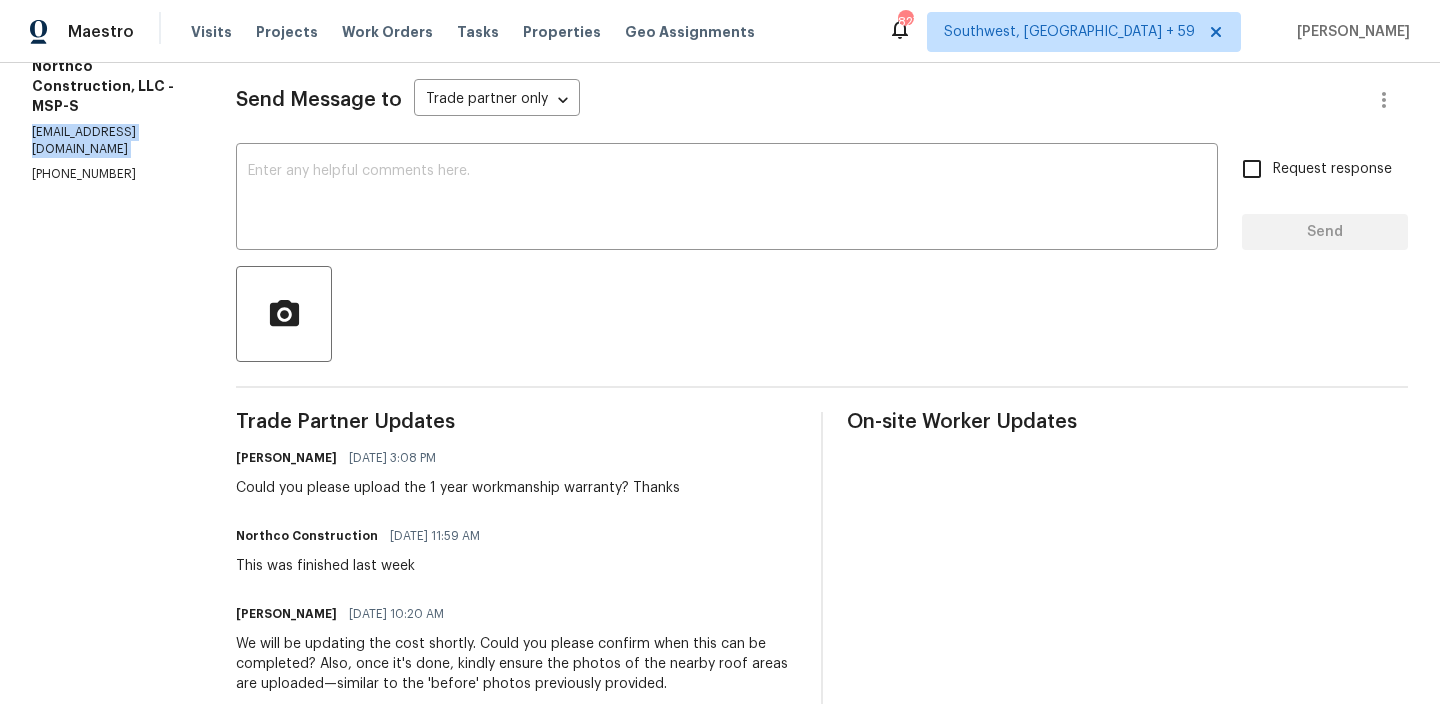 click on "[EMAIL_ADDRESS][DOMAIN_NAME]" at bounding box center (110, 141) 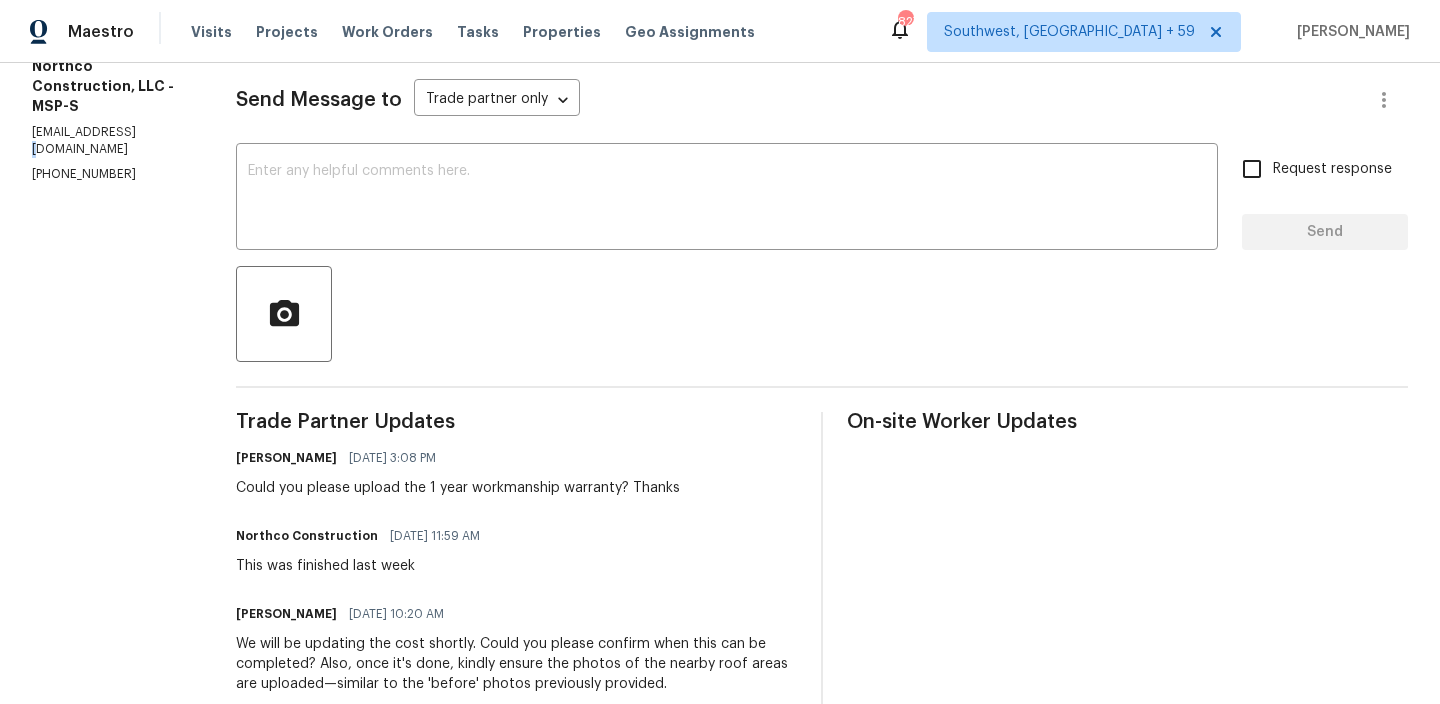 click on "[EMAIL_ADDRESS][DOMAIN_NAME]" at bounding box center [110, 141] 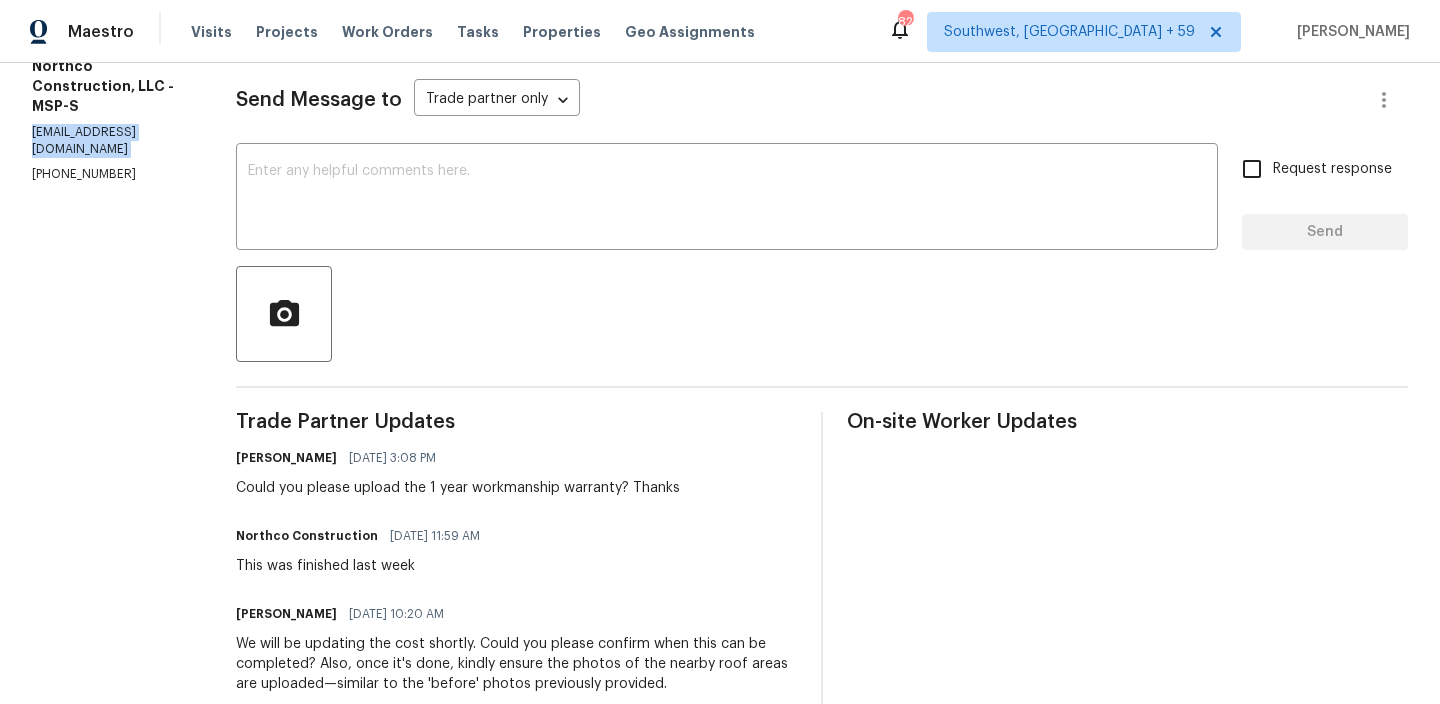 click on "[EMAIL_ADDRESS][DOMAIN_NAME]" at bounding box center (110, 141) 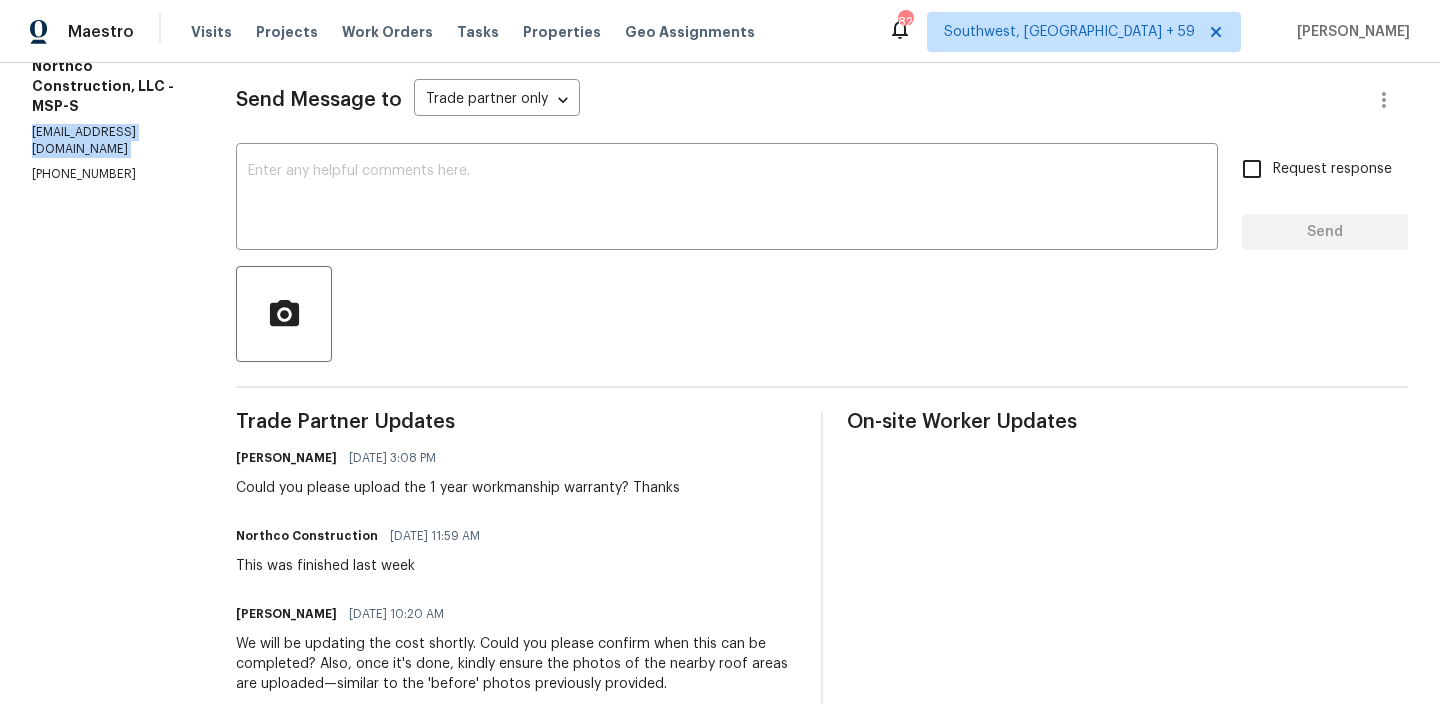 scroll, scrollTop: 0, scrollLeft: 0, axis: both 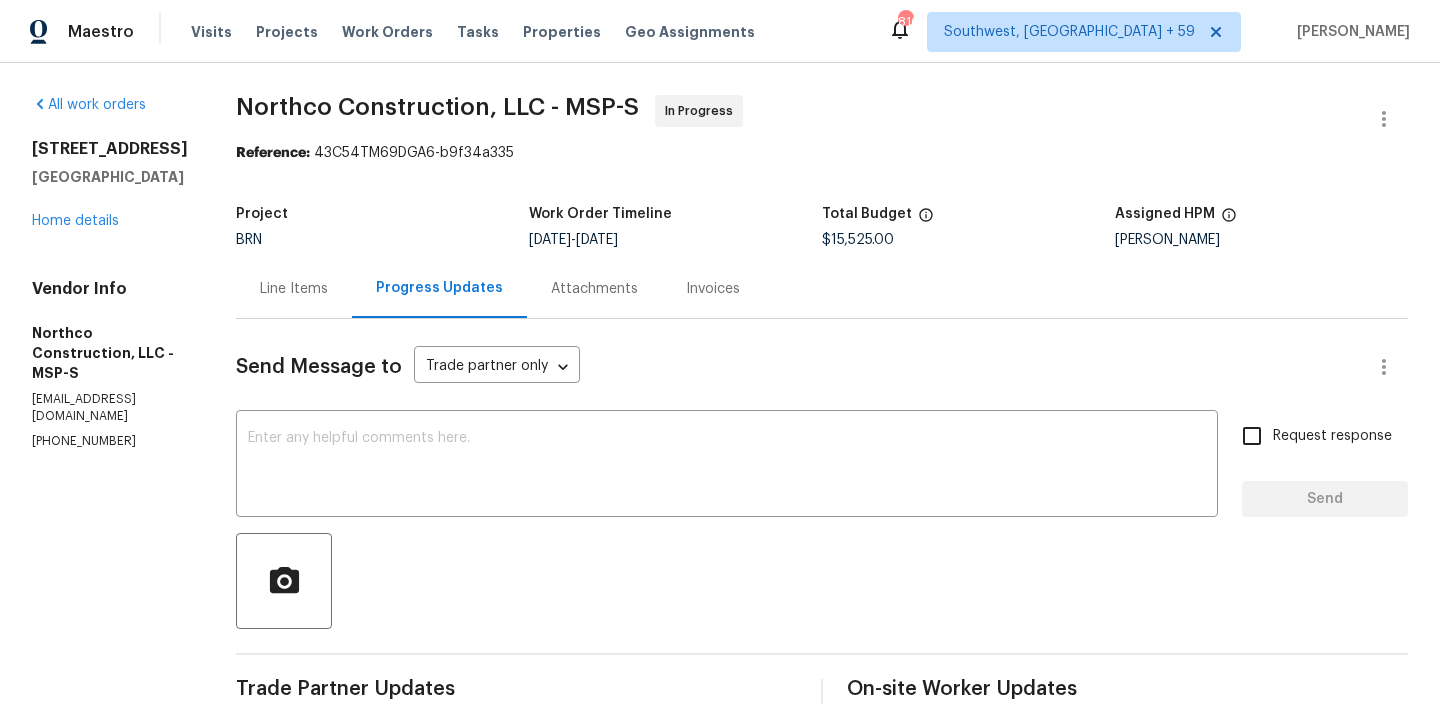 click on "[PHONE_NUMBER]" at bounding box center [110, 441] 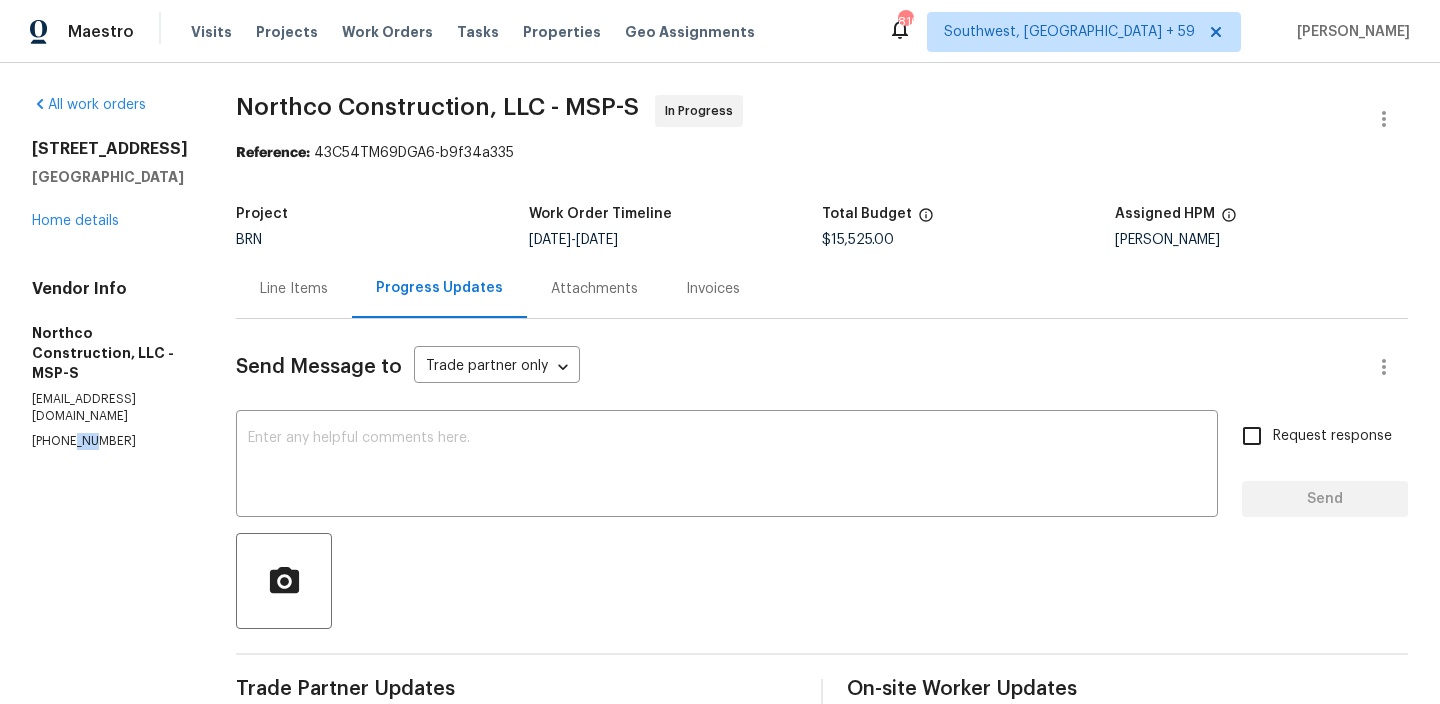 click on "[PHONE_NUMBER]" at bounding box center [110, 441] 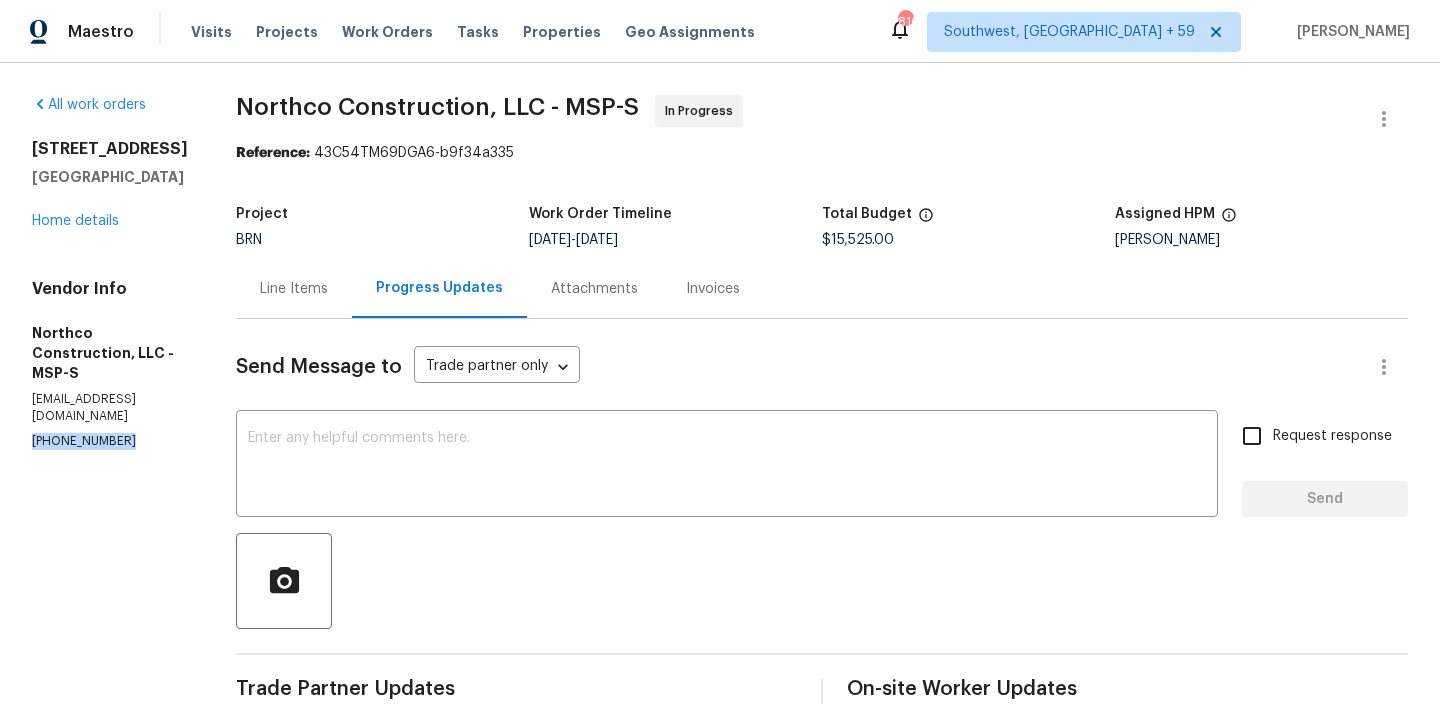 click on "[PHONE_NUMBER]" at bounding box center (110, 441) 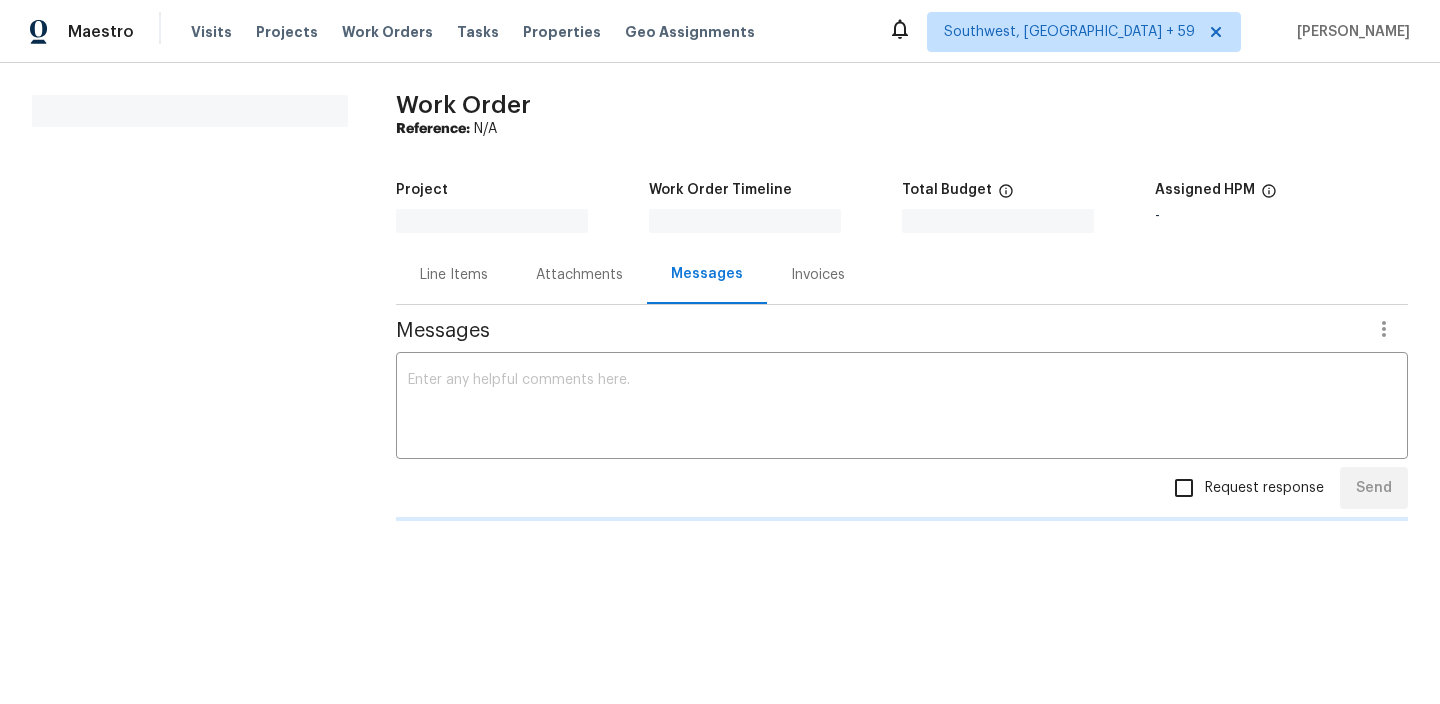 scroll, scrollTop: 0, scrollLeft: 0, axis: both 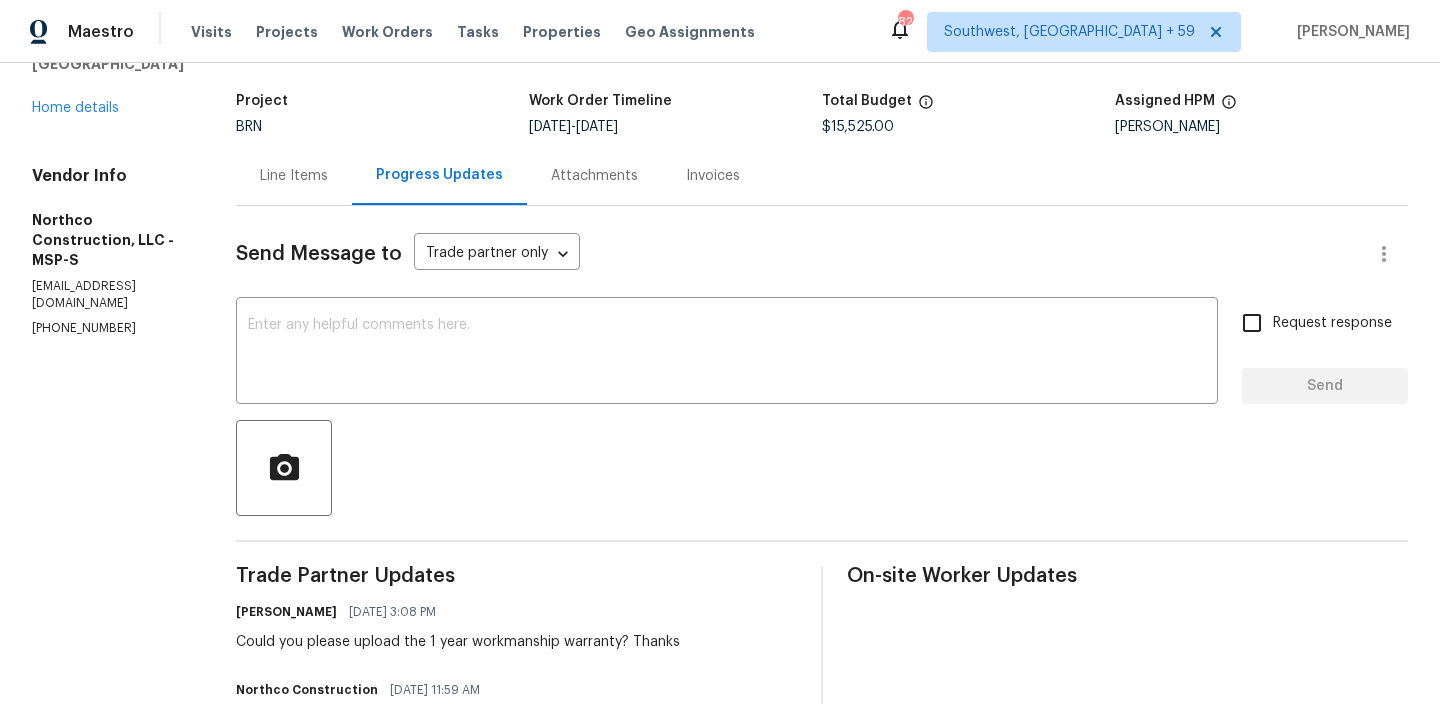 click on "All work orders [STREET_ADDRESS] Home details Vendor Info Northco Construction, LLC - MSP-S [EMAIL_ADDRESS][DOMAIN_NAME] [PHONE_NUMBER]" at bounding box center [110, 1073] 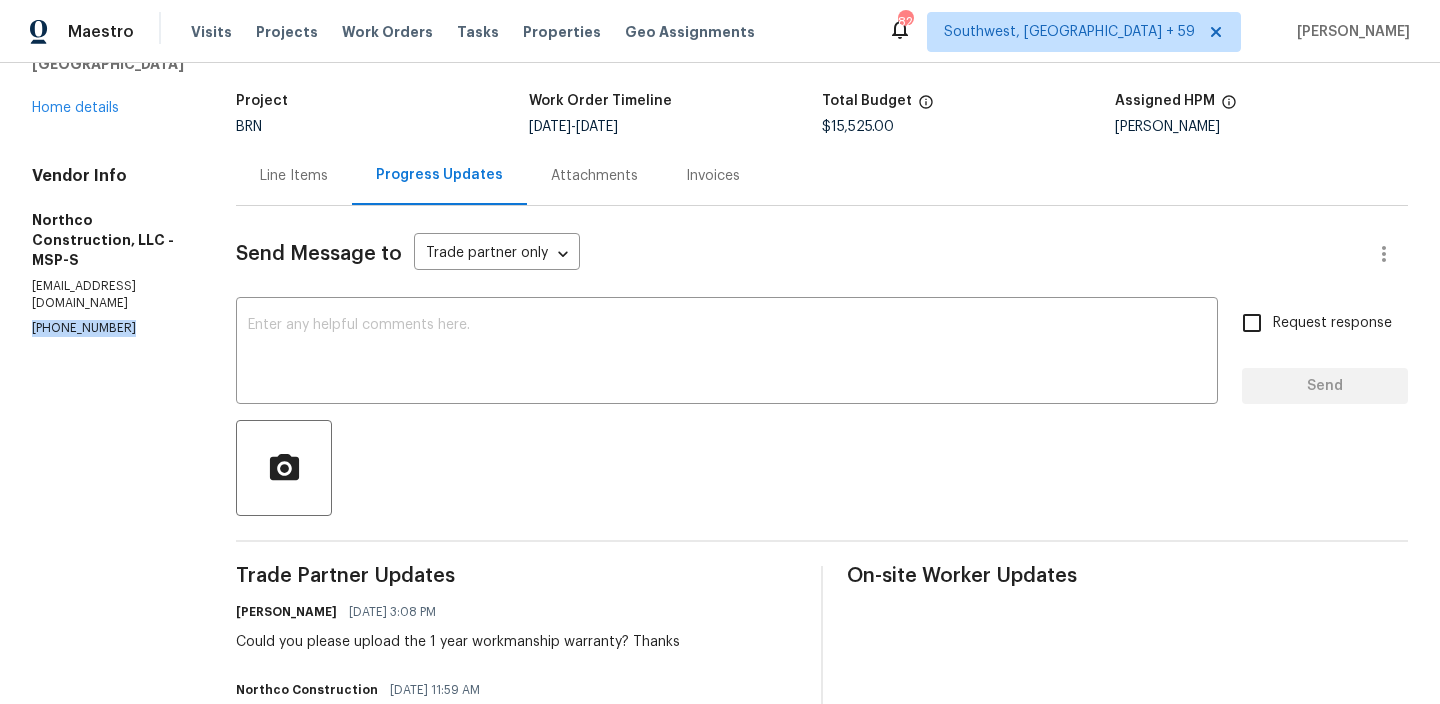 click on "All work orders [STREET_ADDRESS] Home details Vendor Info Northco Construction, LLC - MSP-S [EMAIL_ADDRESS][DOMAIN_NAME] [PHONE_NUMBER]" at bounding box center [110, 1073] 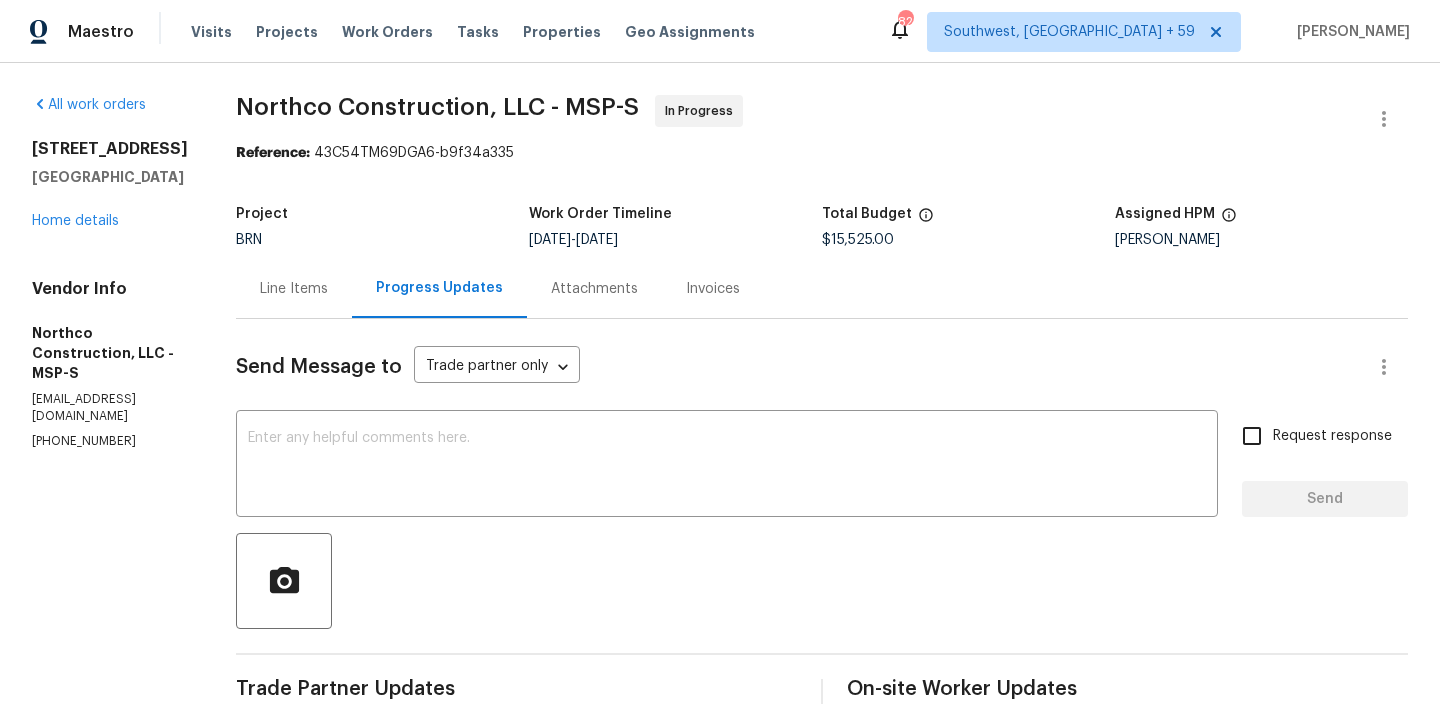 click on "Line Items" at bounding box center (294, 288) 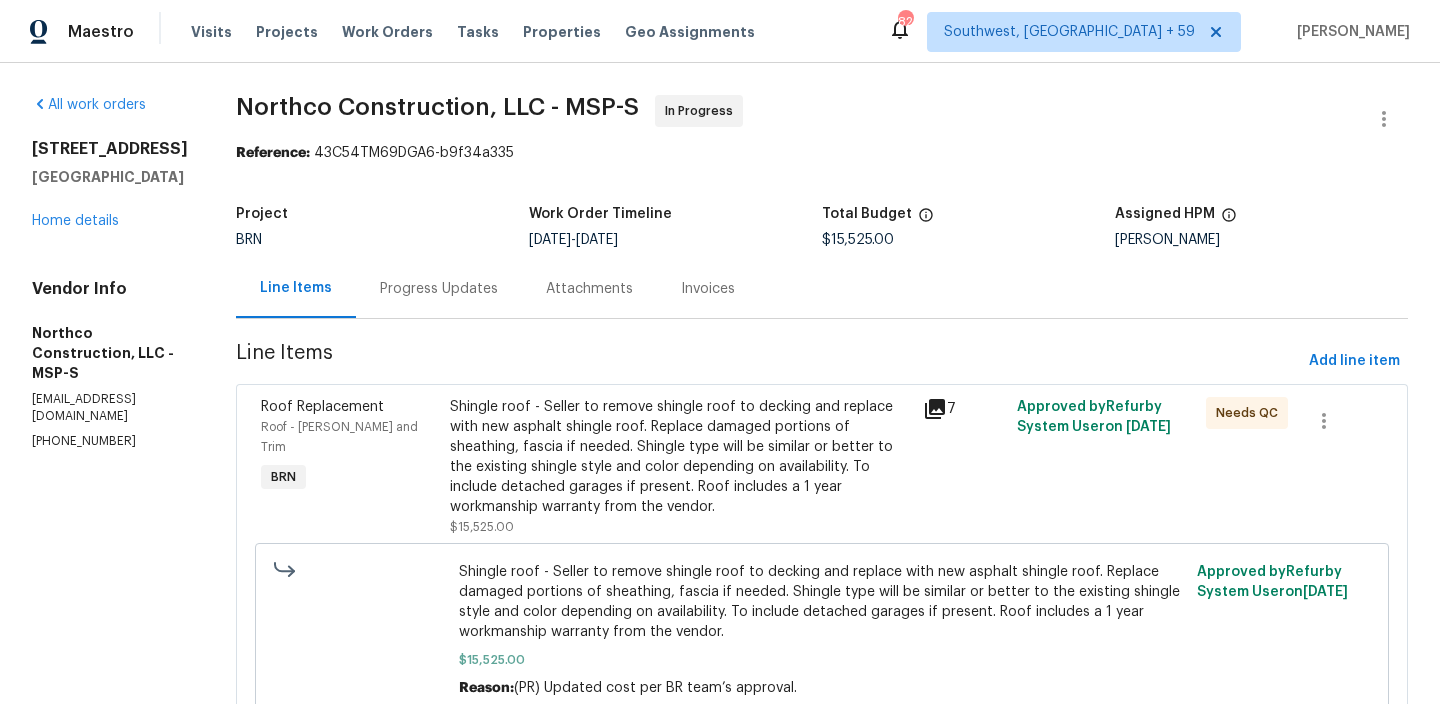 click on "Shingle roof - Seller to remove shingle roof to decking and replace with new asphalt shingle roof. Replace damaged portions of sheathing, fascia if needed. Shingle type will be similar or better to the existing shingle style and color depending on availability. To include detached garages if present. Roof includes a 1 year workmanship warranty from the vendor." at bounding box center (680, 457) 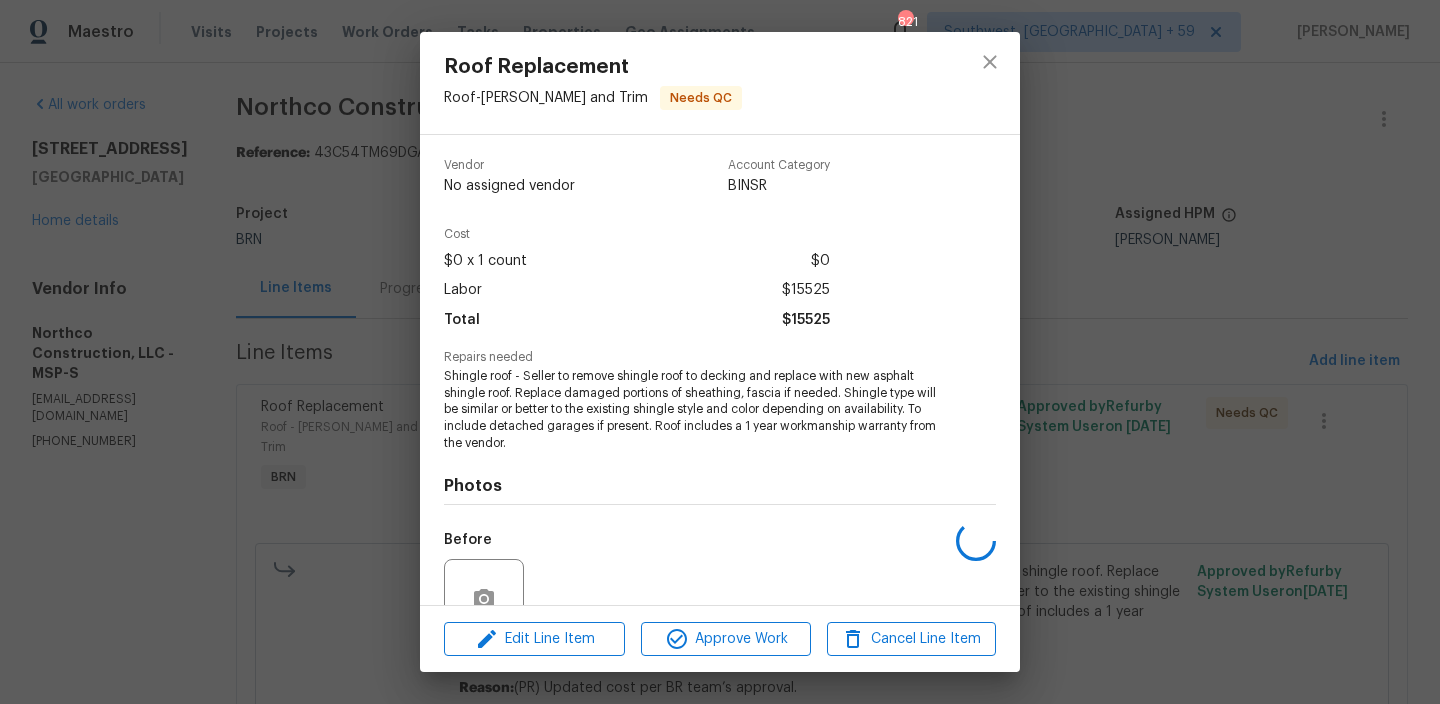 scroll, scrollTop: 184, scrollLeft: 0, axis: vertical 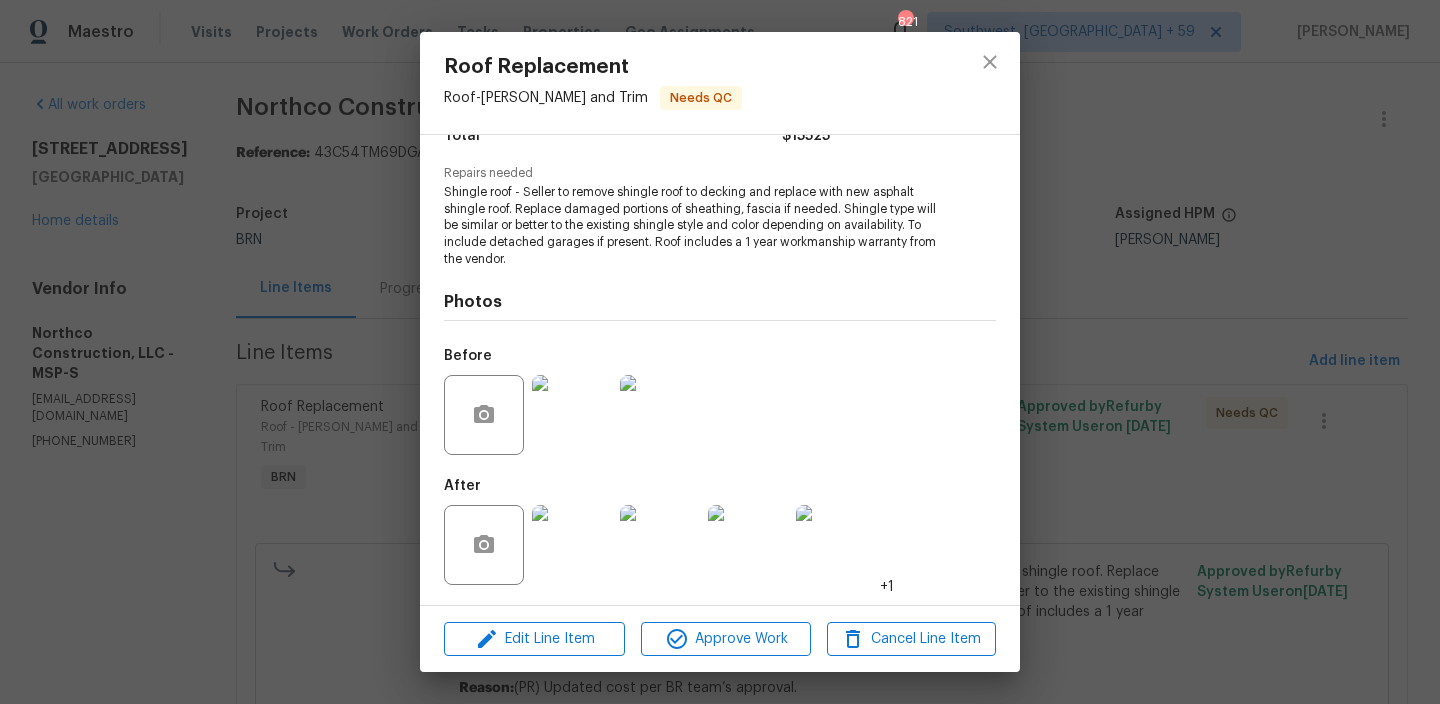 click at bounding box center (572, 545) 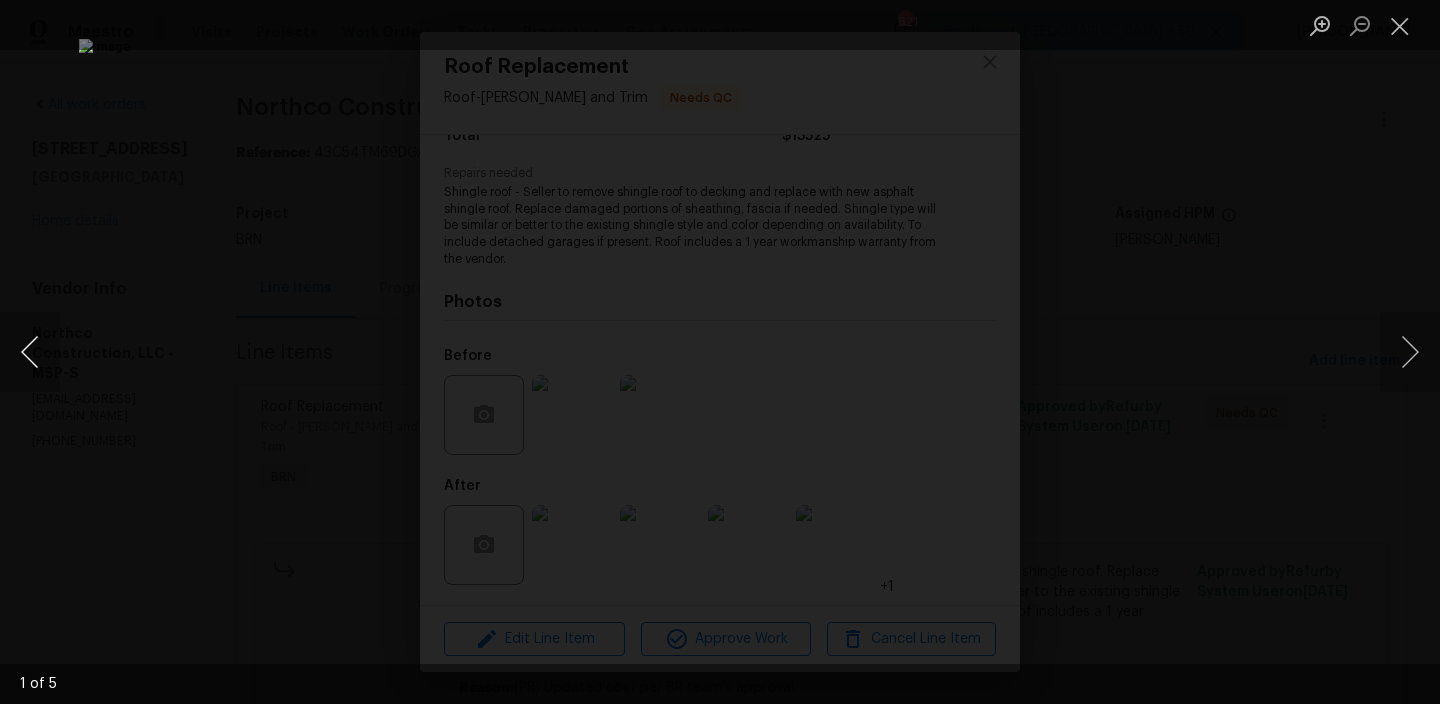 click at bounding box center [30, 352] 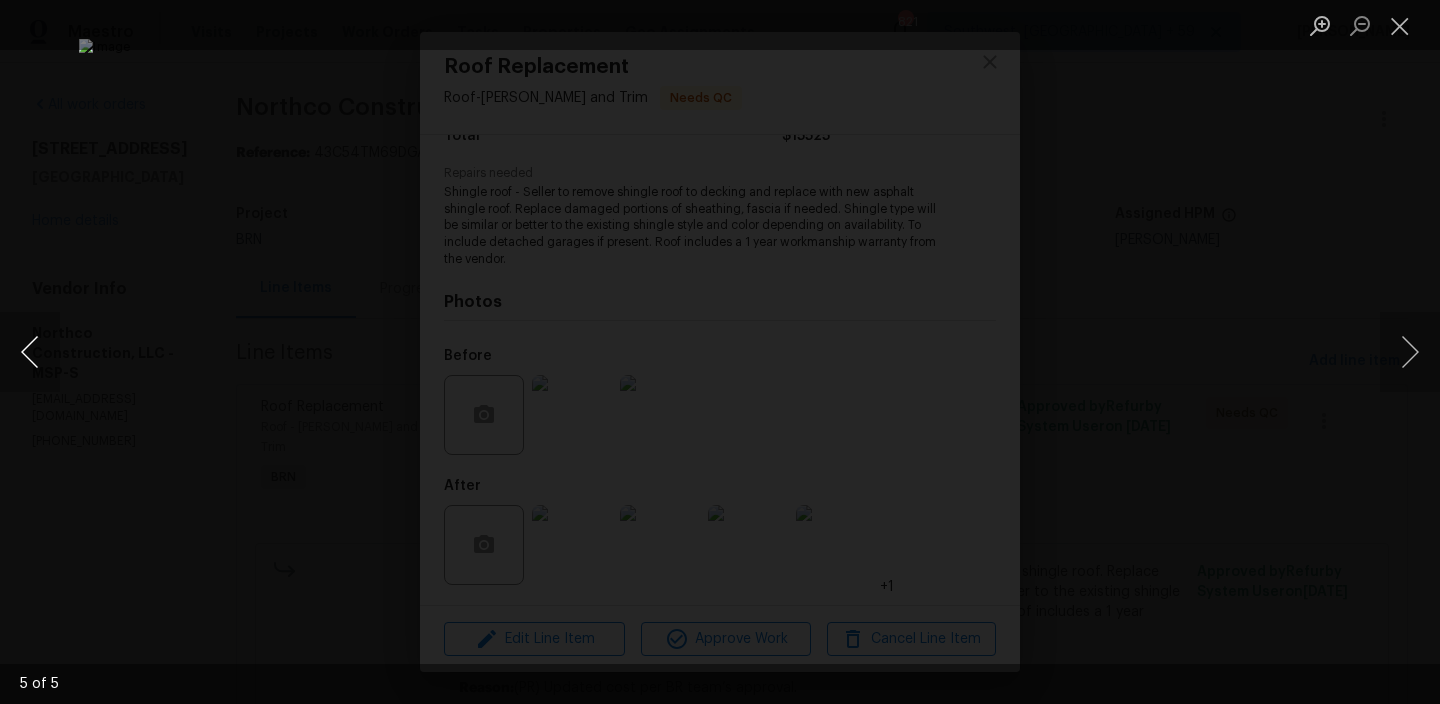 click at bounding box center [30, 352] 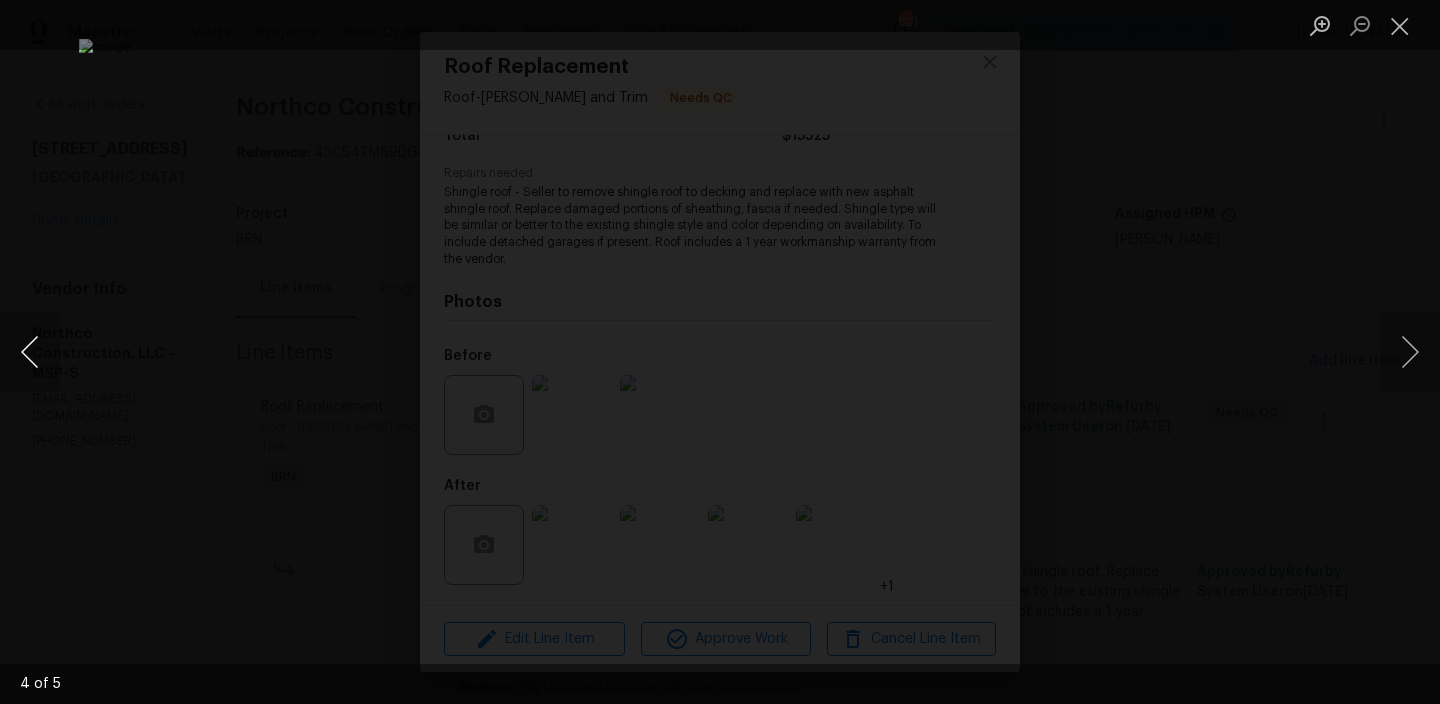 click at bounding box center (30, 352) 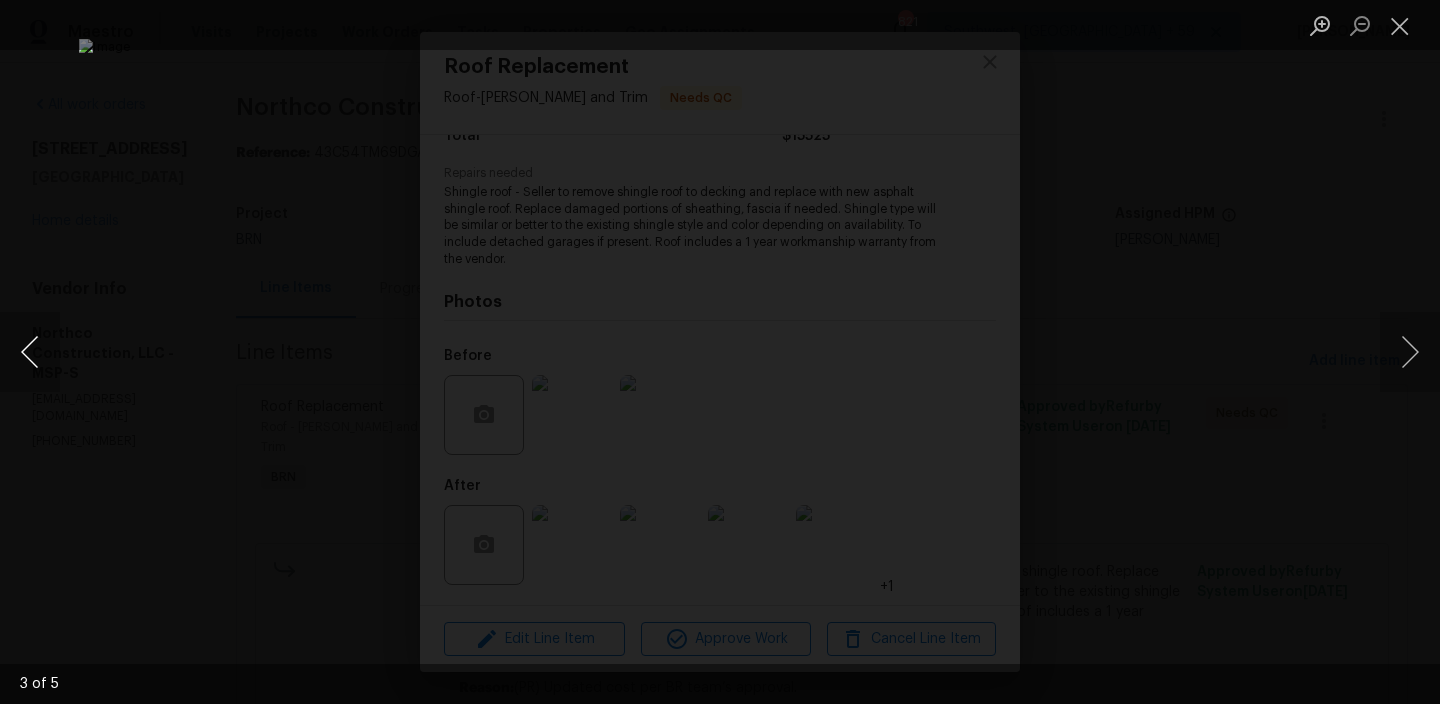click at bounding box center (30, 352) 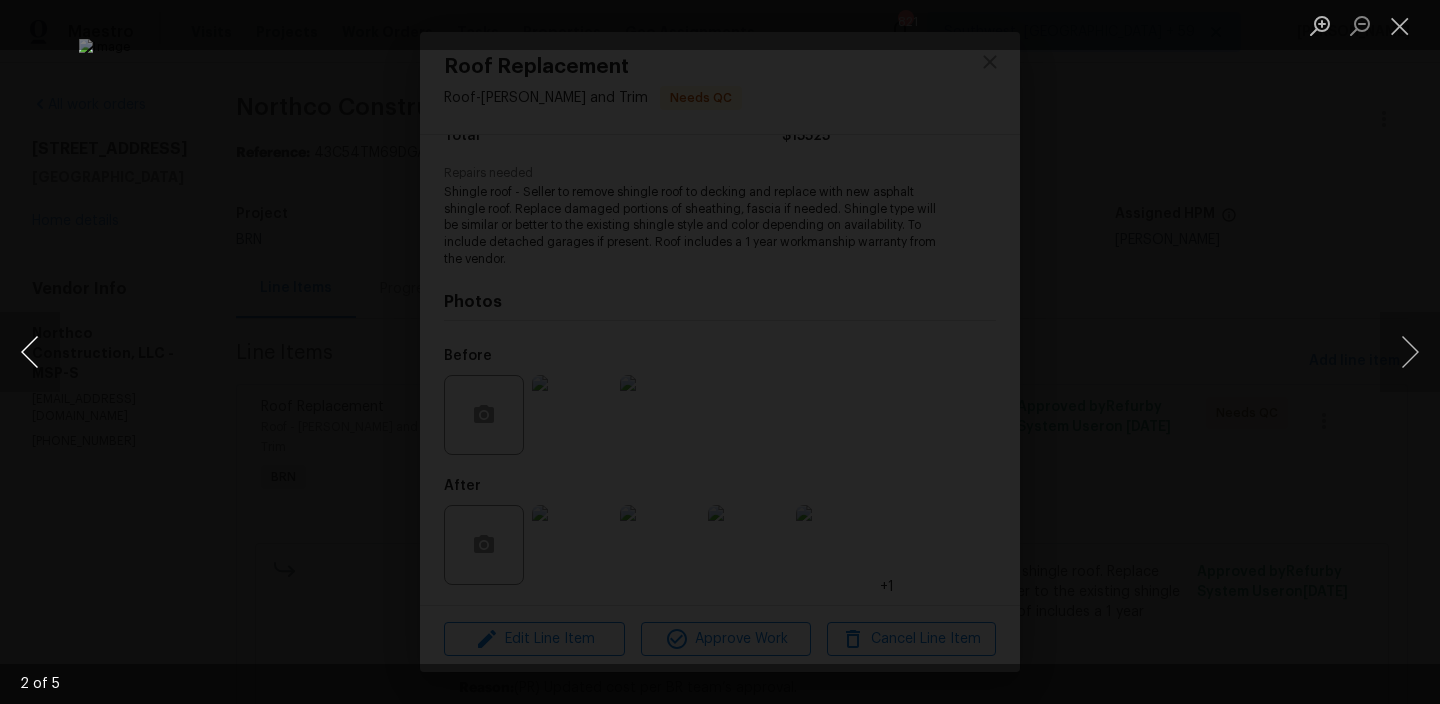 click at bounding box center (30, 352) 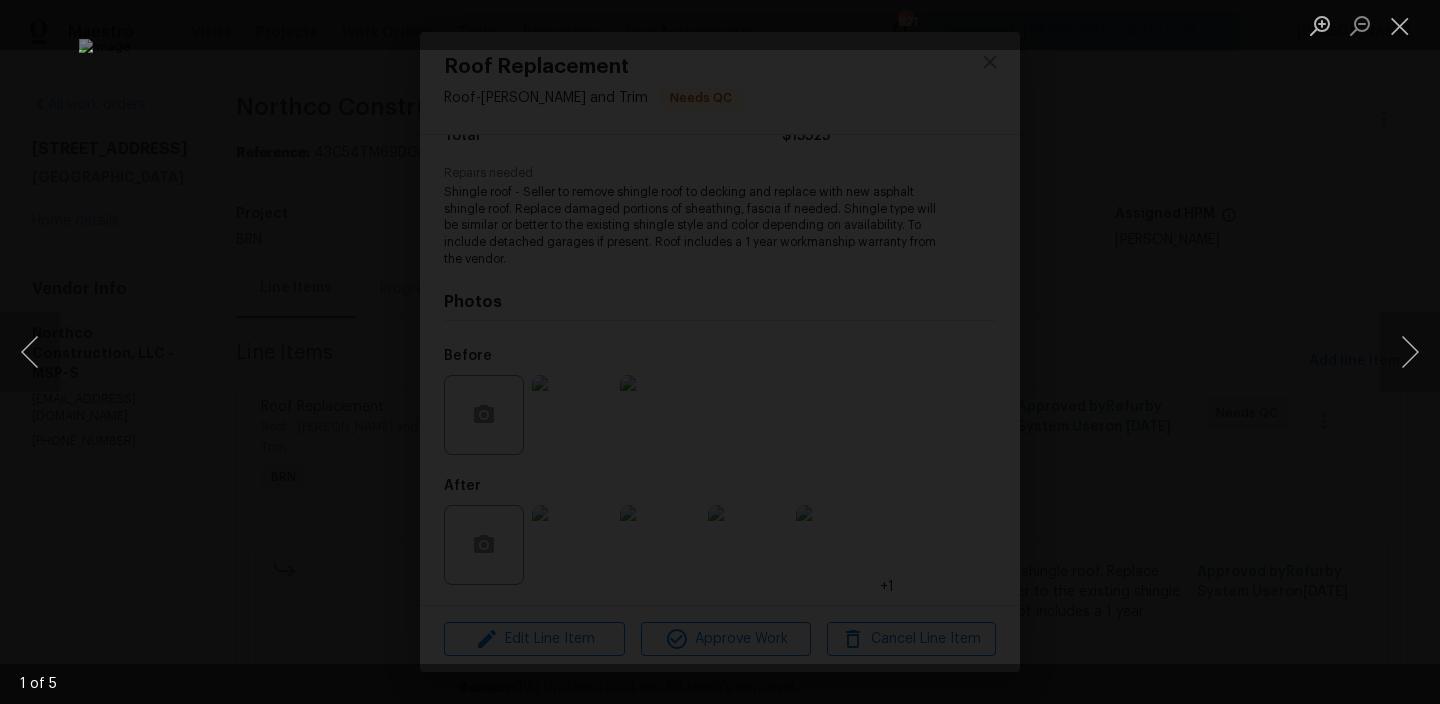 click at bounding box center [720, 352] 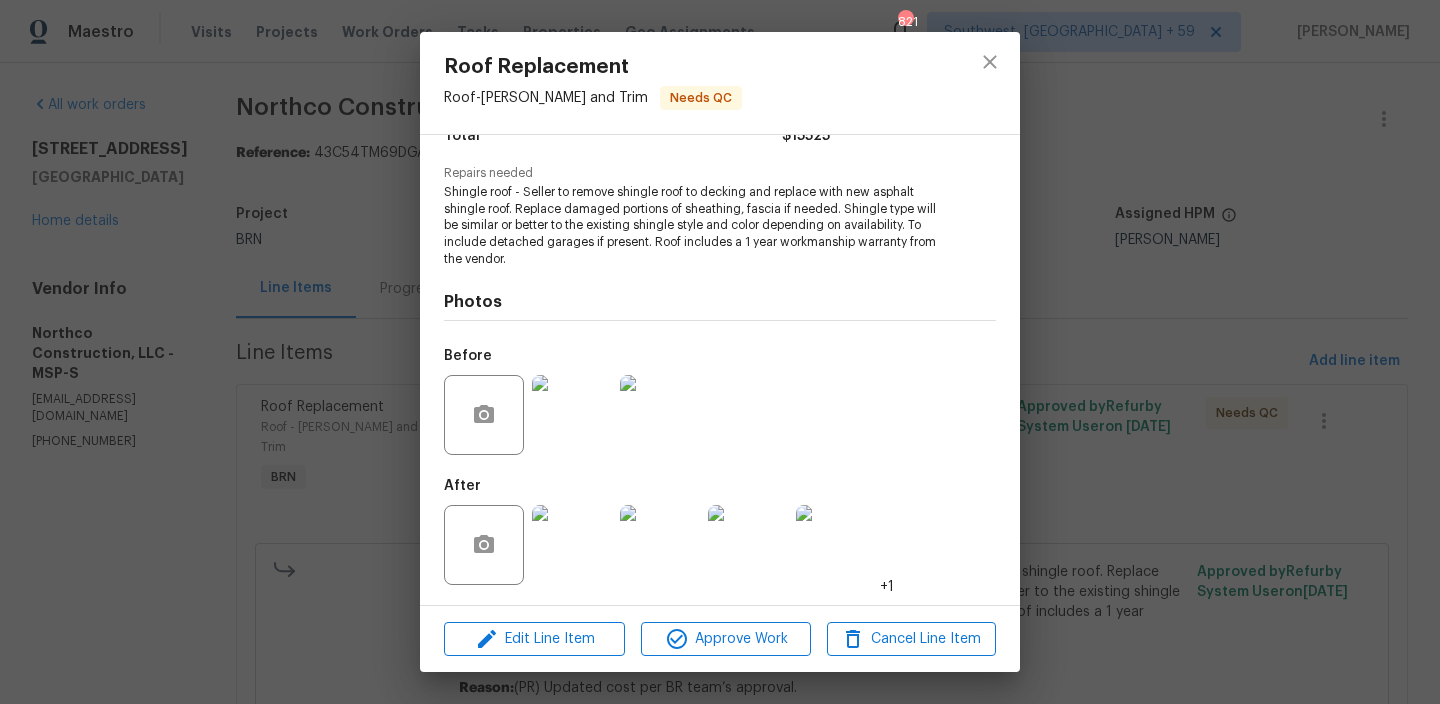 click on "Roof Replacement Roof  -  Eaves and Trim Needs QC Vendor Northco Construction, LLC Account Category BINSR Cost $0 x 1 count $0 Labor $15525 Total $15525 Repairs needed Shingle roof - Seller to remove shingle roof to decking and replace with new asphalt shingle roof. Replace damaged portions of sheathing, fascia if needed. Shingle type will be similar or better to the existing shingle style and color depending on availability. To include detached garages if present. Roof includes a 1 year workmanship warranty from the vendor. Photos Before After  +1  Edit Line Item  Approve Work  Cancel Line Item" at bounding box center (720, 352) 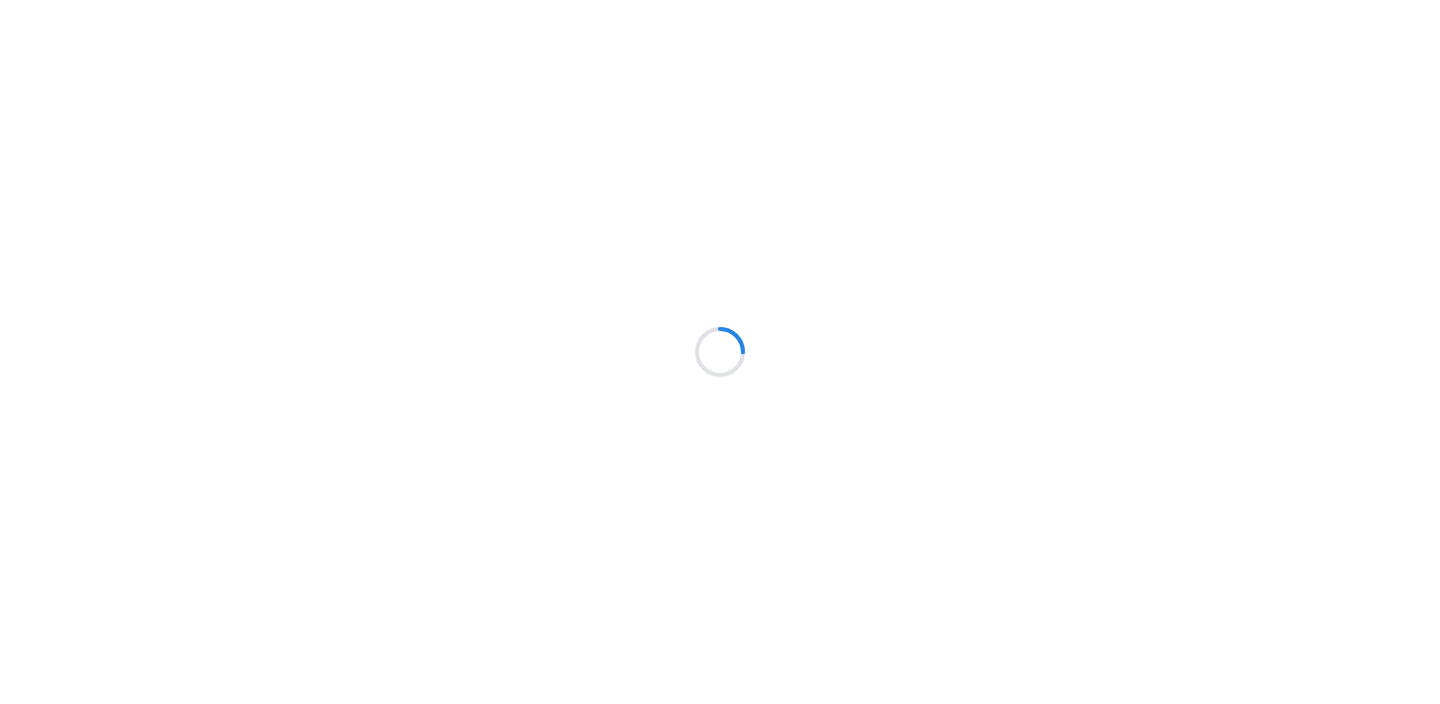 scroll, scrollTop: 0, scrollLeft: 0, axis: both 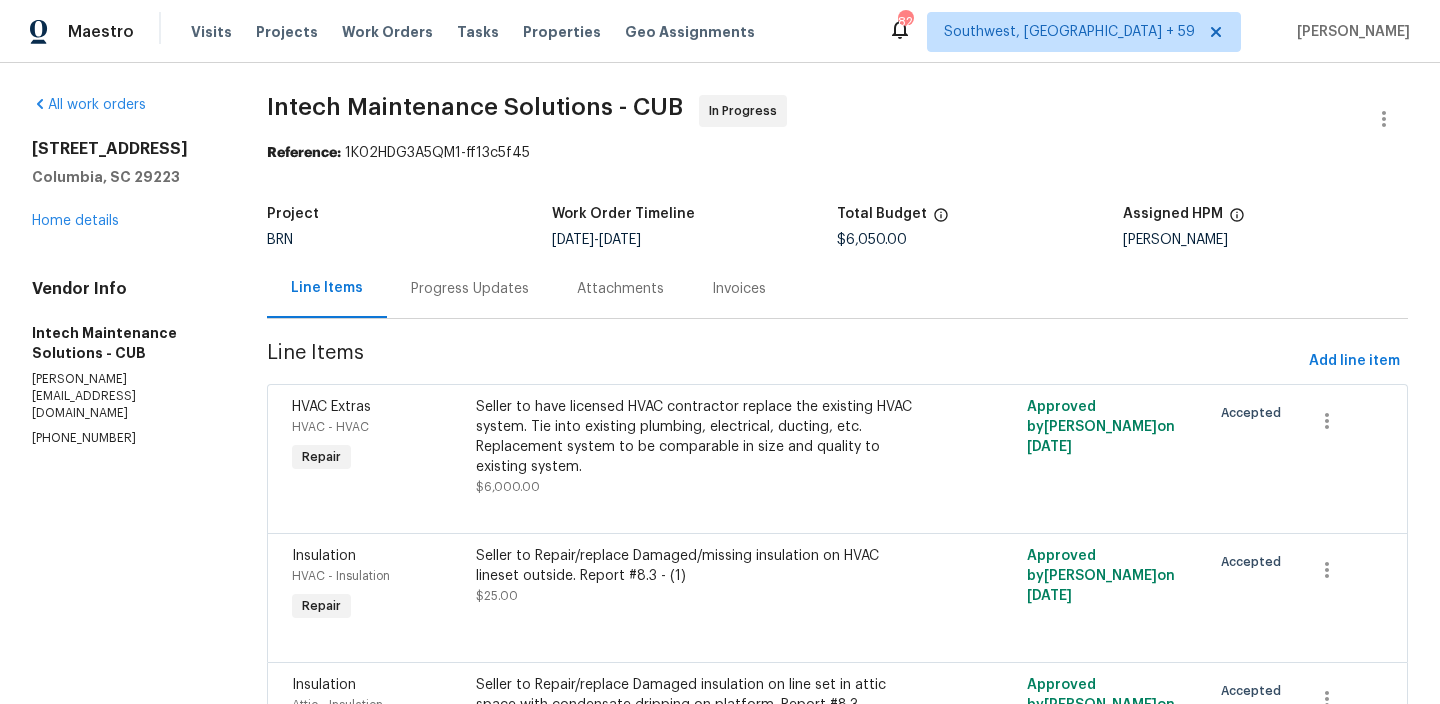 click on "Project BRN   Work Order Timeline [DATE]  -  [DATE] Total Budget $6,050.00 Assigned HPM [PERSON_NAME]" at bounding box center (837, 227) 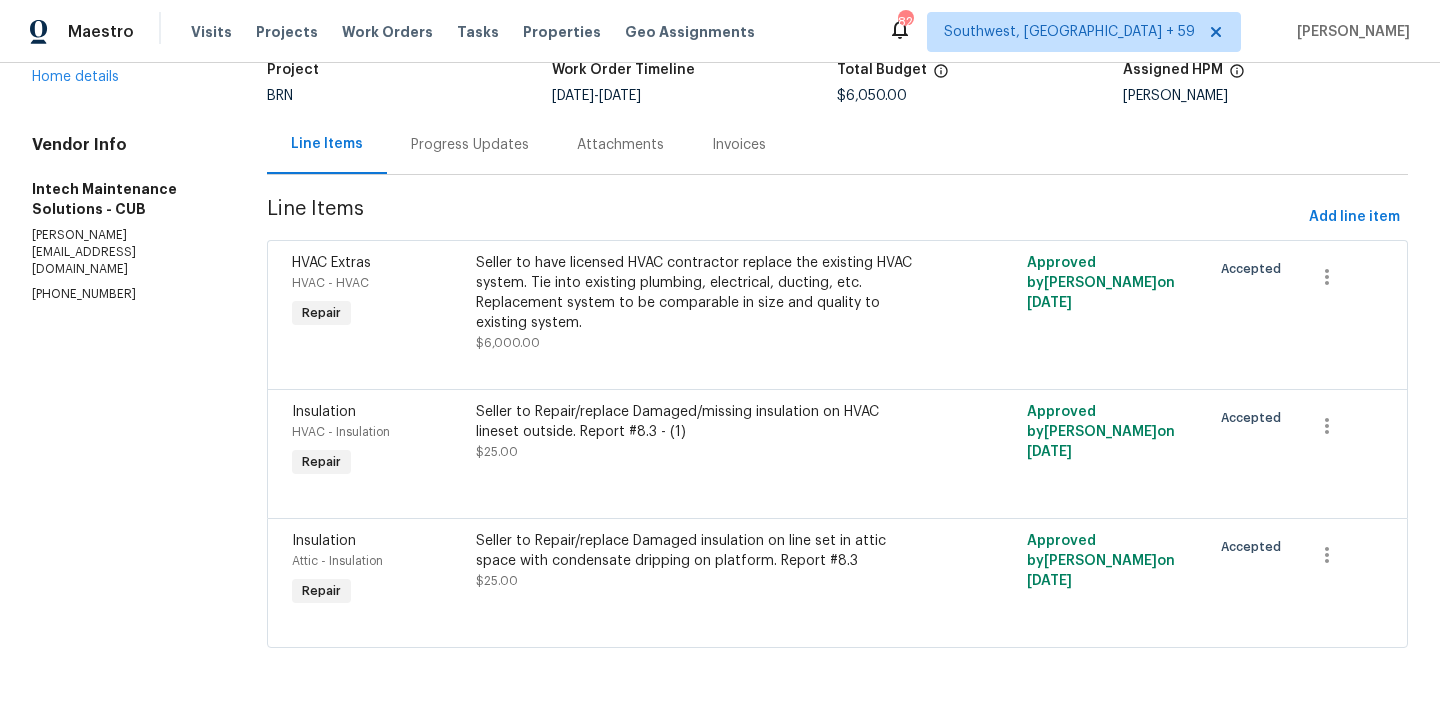 click on "Progress Updates" at bounding box center (470, 145) 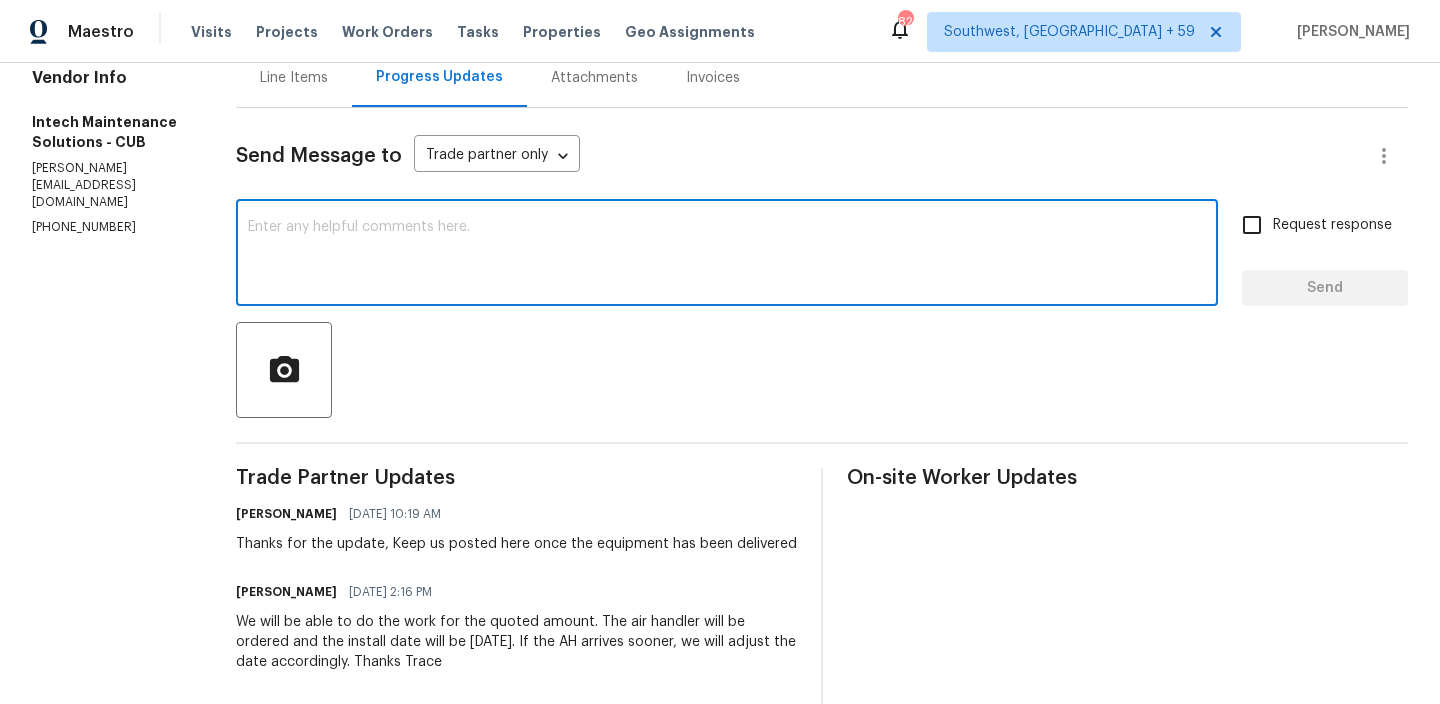 click at bounding box center (727, 255) 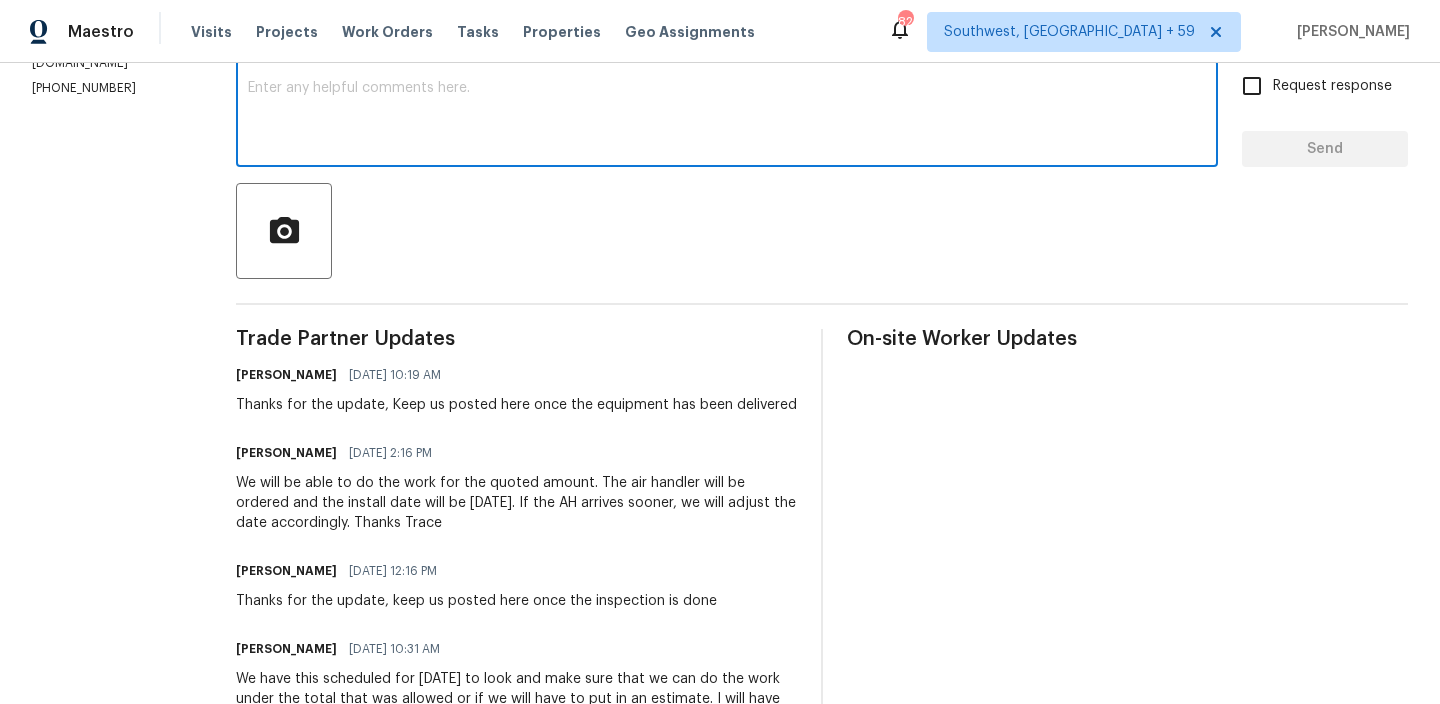 scroll, scrollTop: 361, scrollLeft: 0, axis: vertical 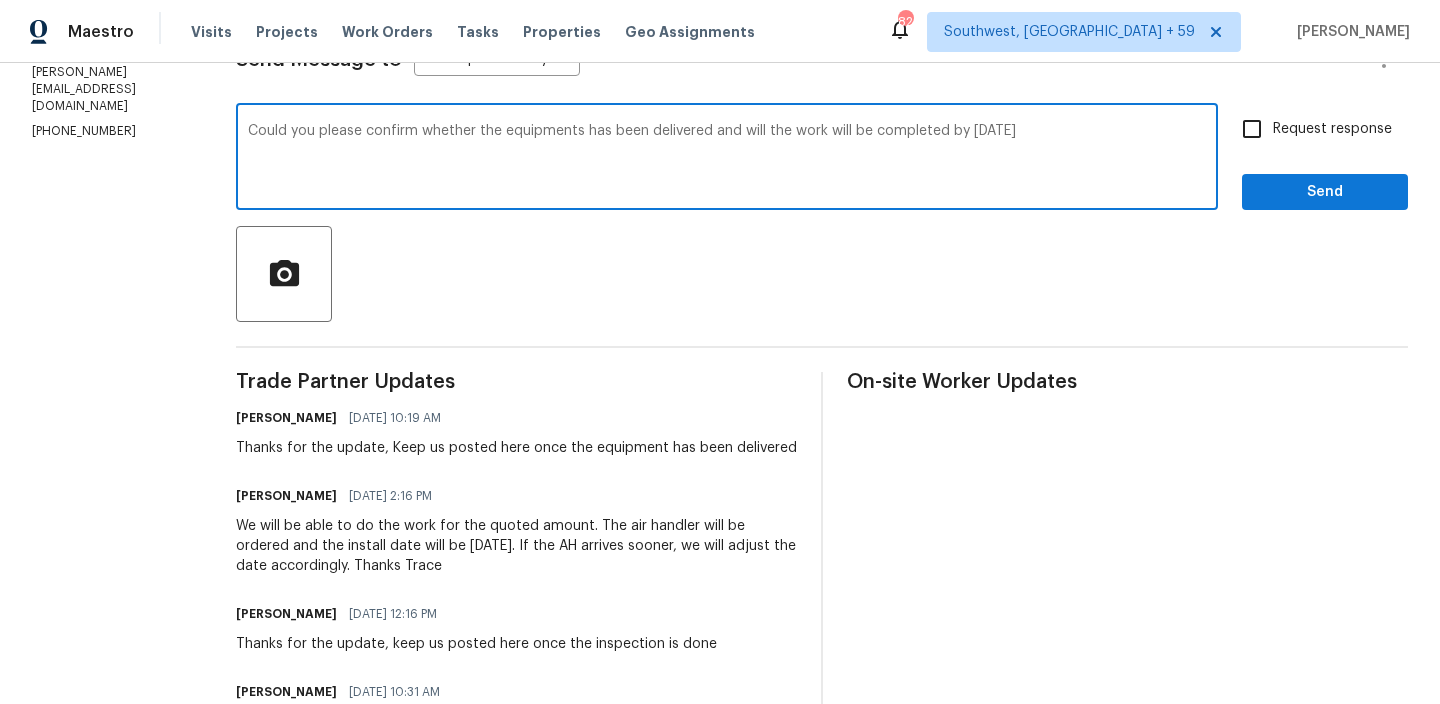 type on "Could you please confirm whether the equipments has been delivered and will the work will be completed by Today" 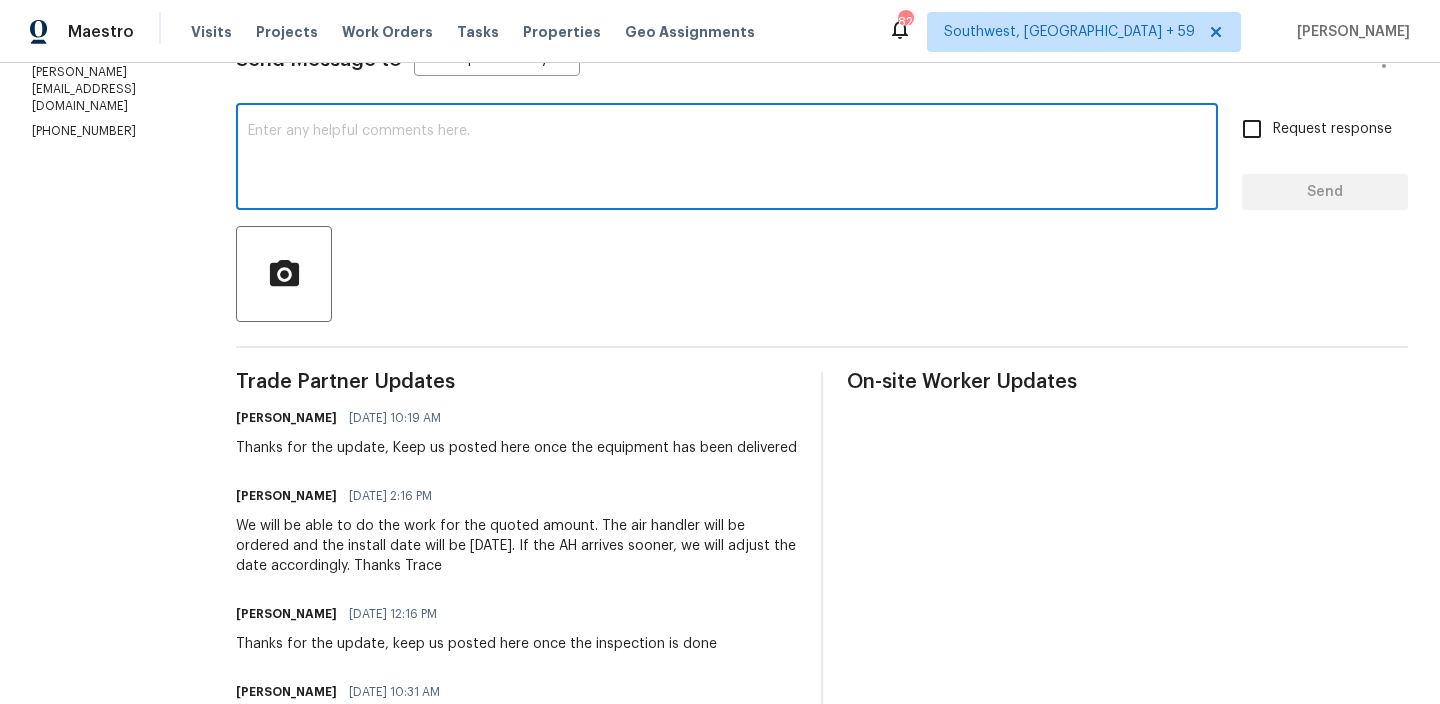 scroll, scrollTop: 0, scrollLeft: 0, axis: both 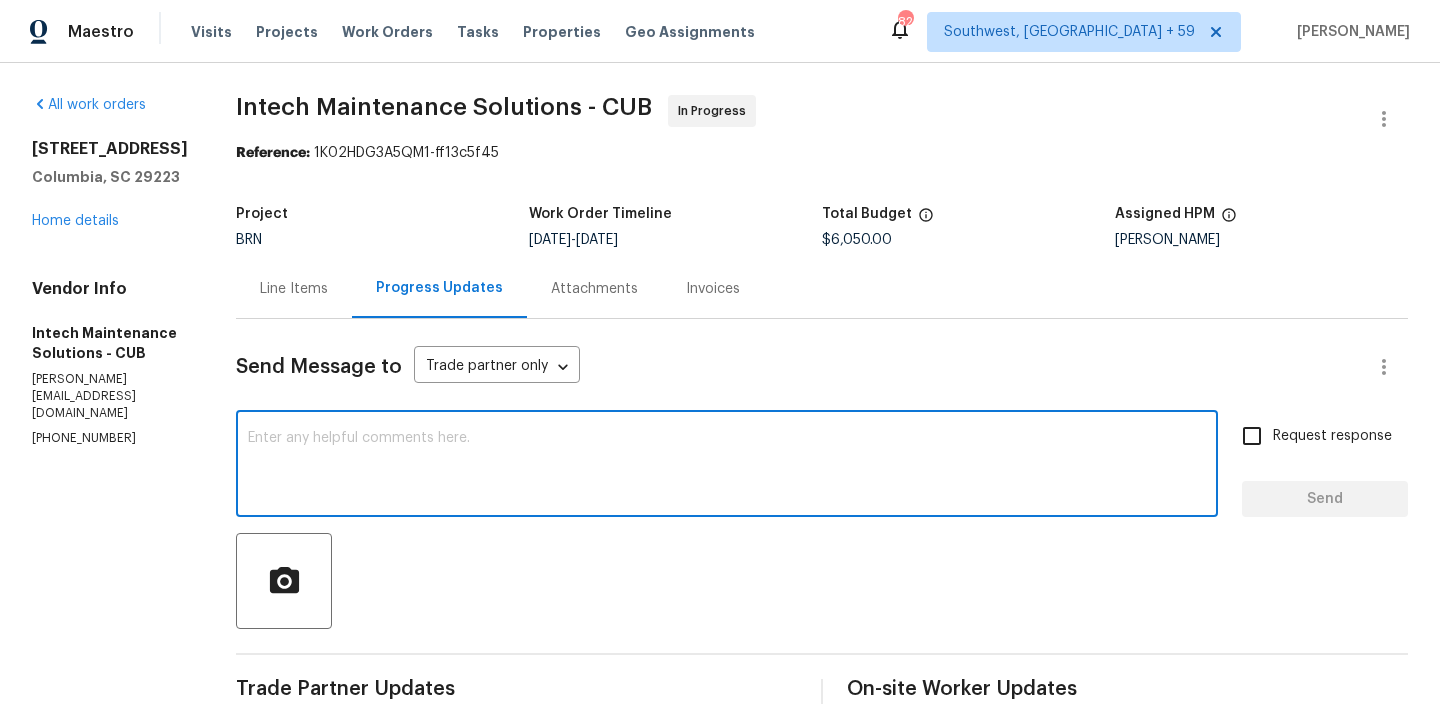 paste on "Could you please confirm whether the equipment has been delivered and if the work will be completed today?"" 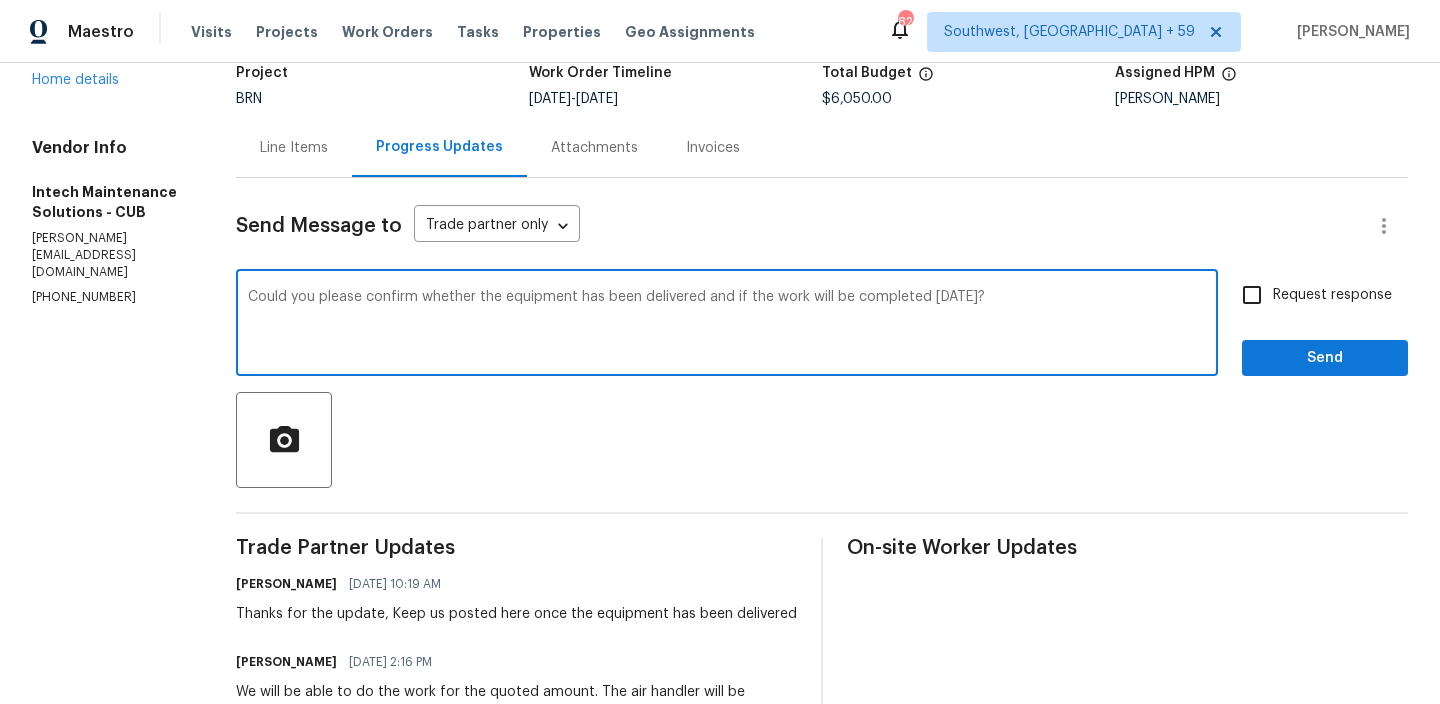 scroll, scrollTop: 127, scrollLeft: 0, axis: vertical 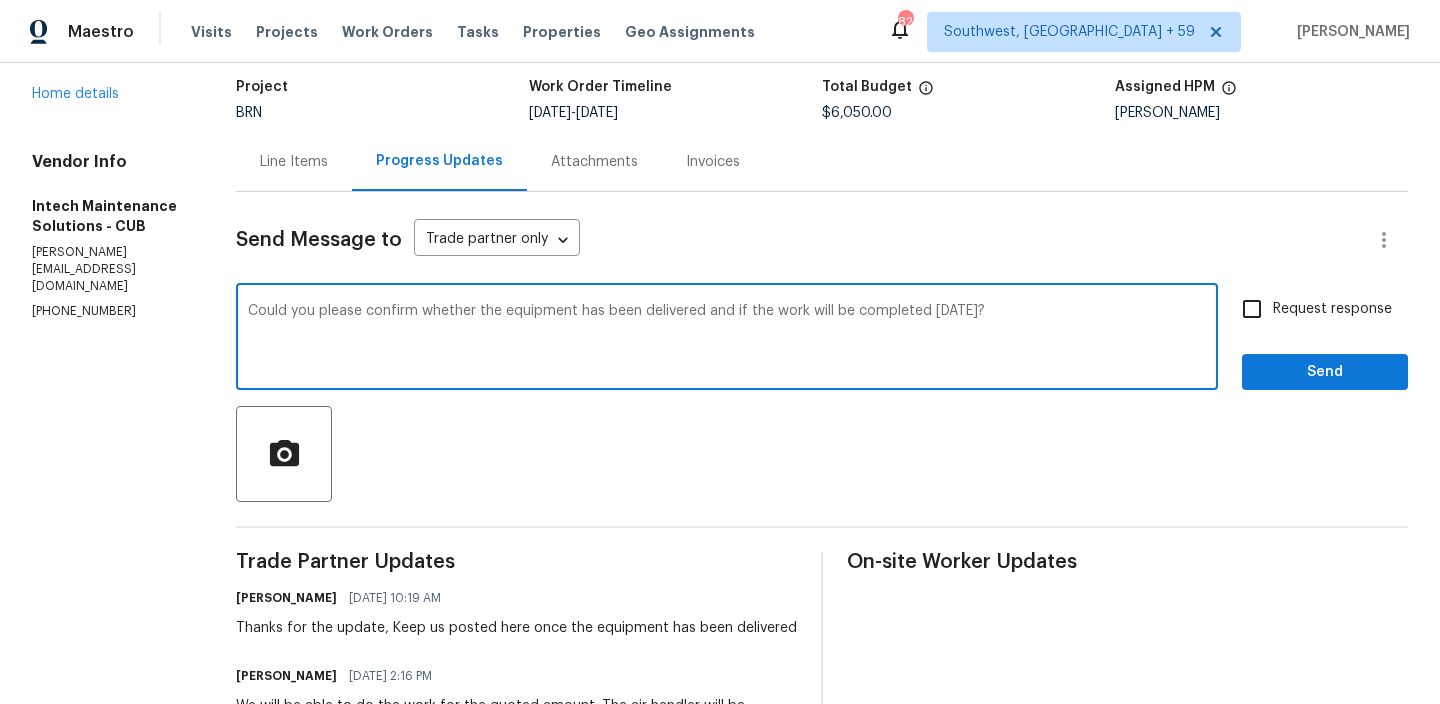 type on "Could you please confirm whether the equipment has been delivered and if the work will be completed today?" 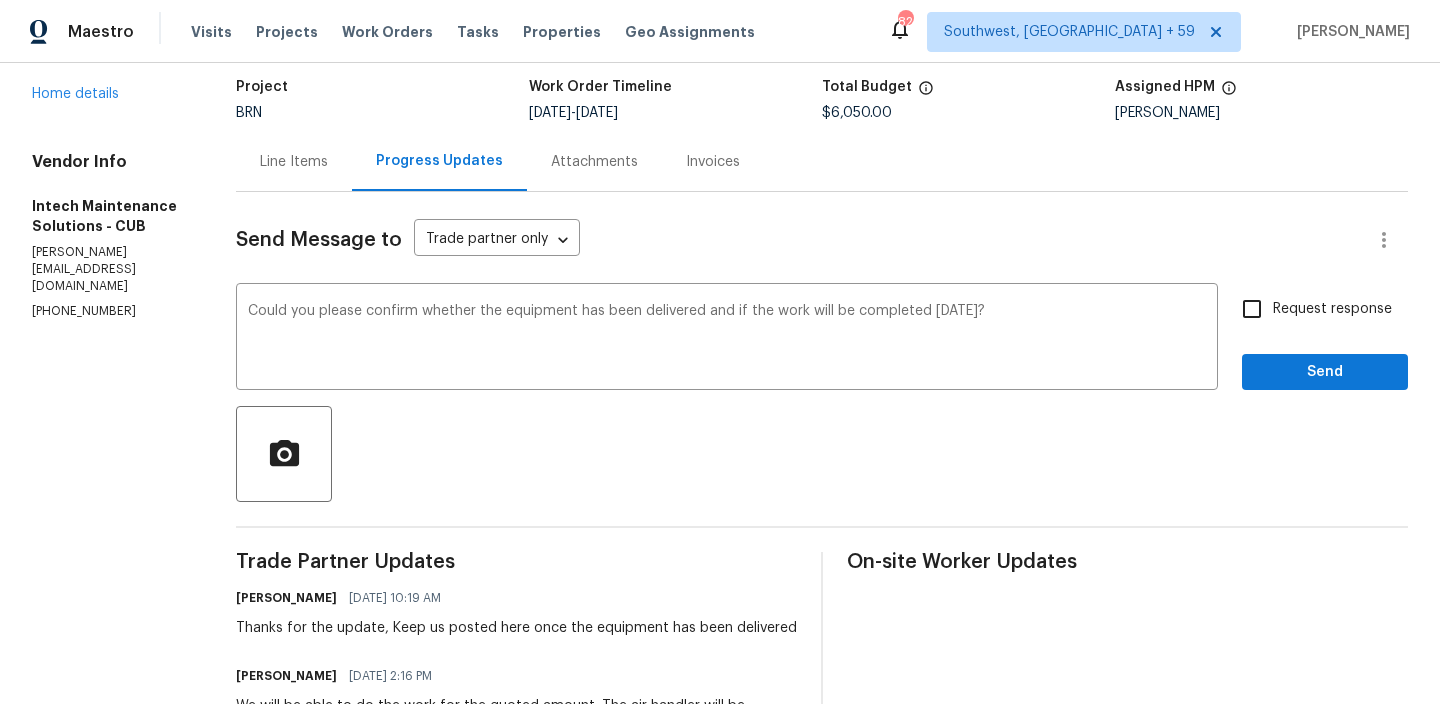 click on "Request response" at bounding box center (1332, 309) 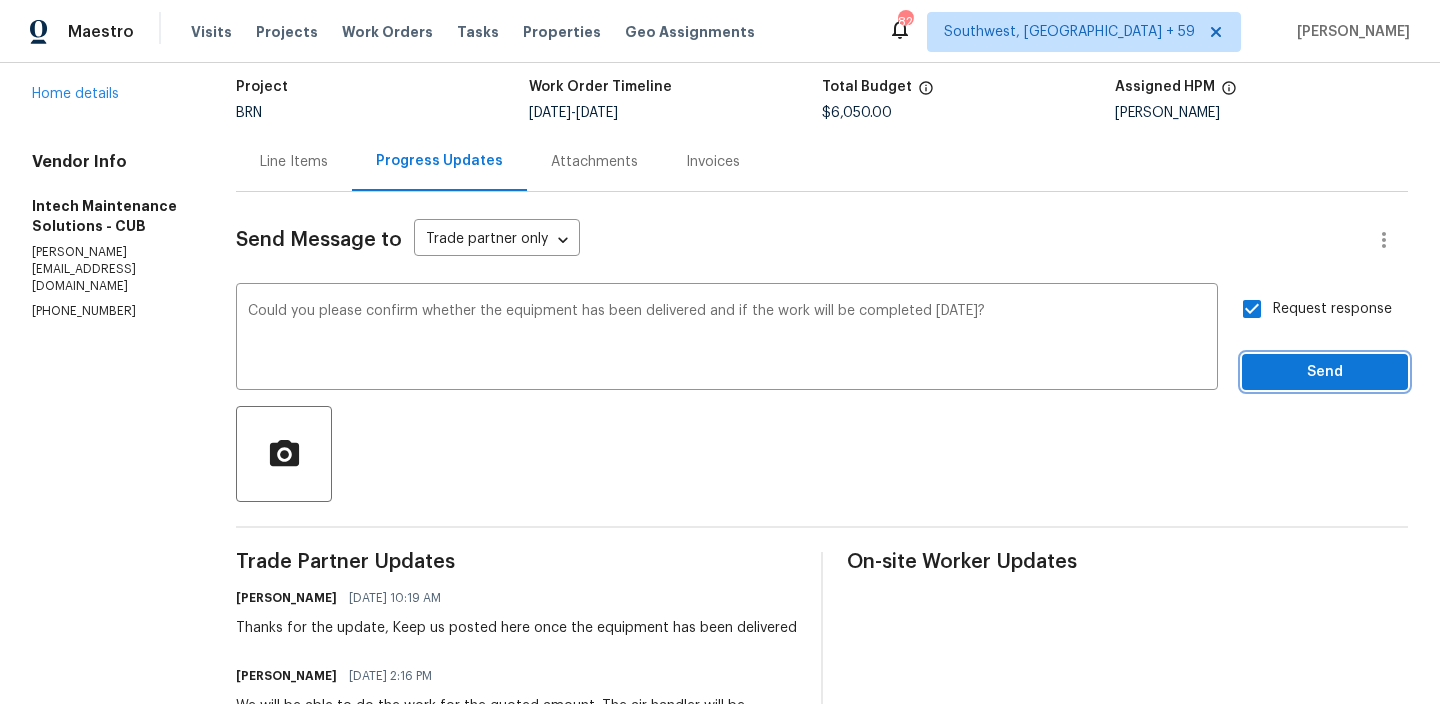 click on "Send" at bounding box center [1325, 372] 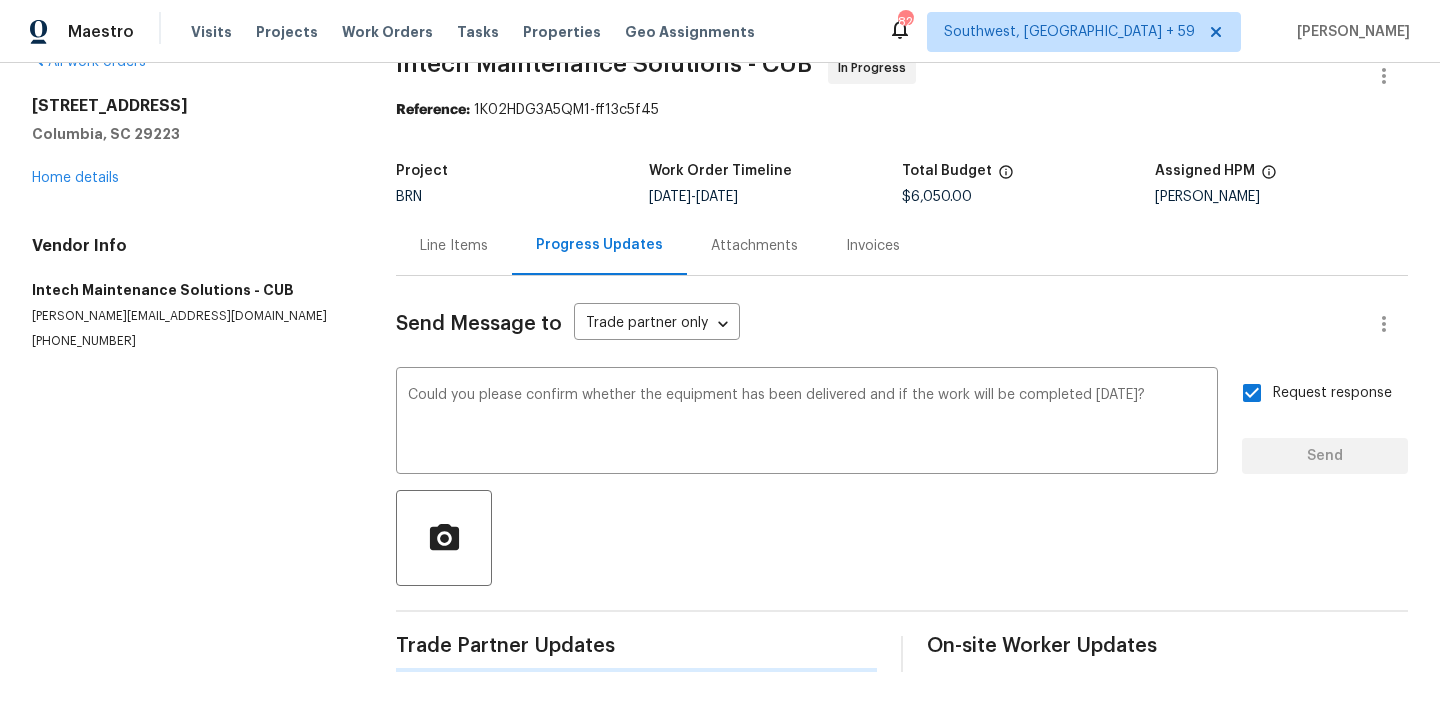 type 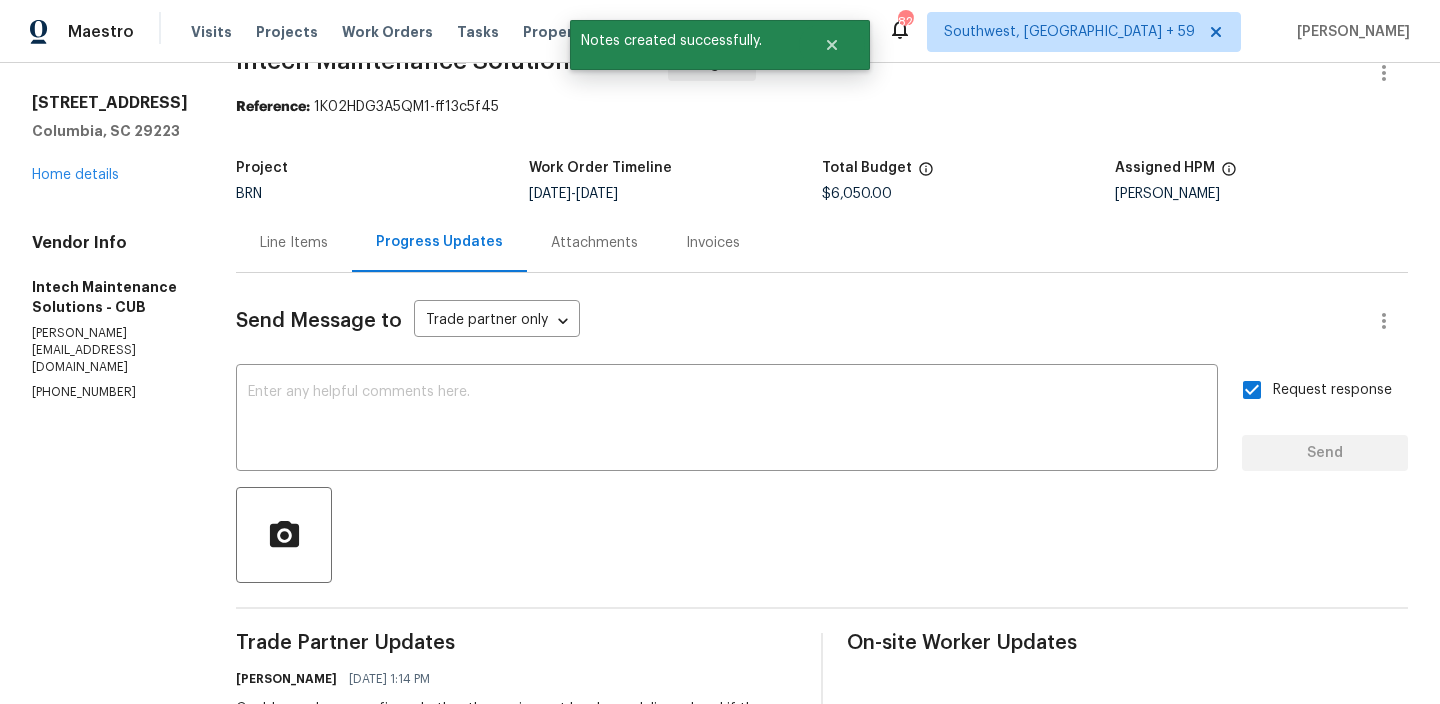 scroll, scrollTop: 63, scrollLeft: 0, axis: vertical 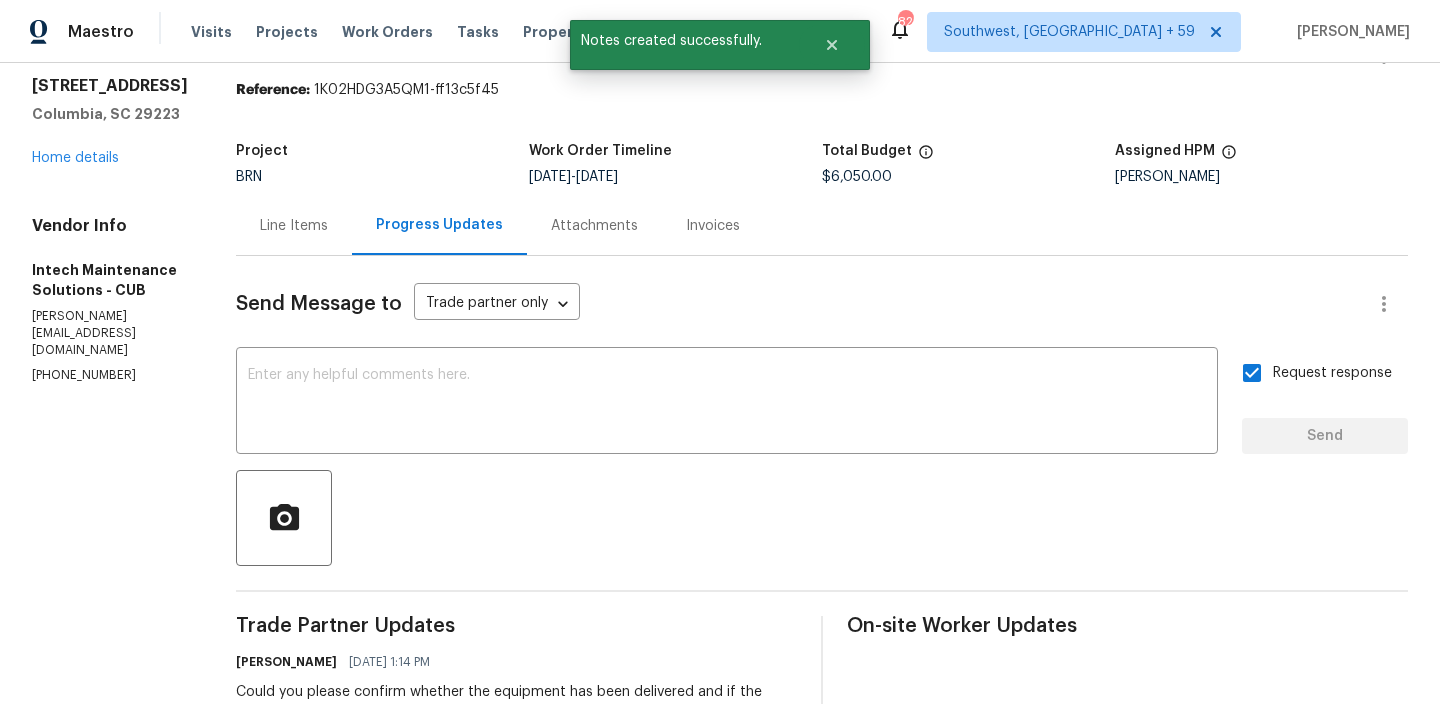 click on "(803) 399-8035" at bounding box center [110, 375] 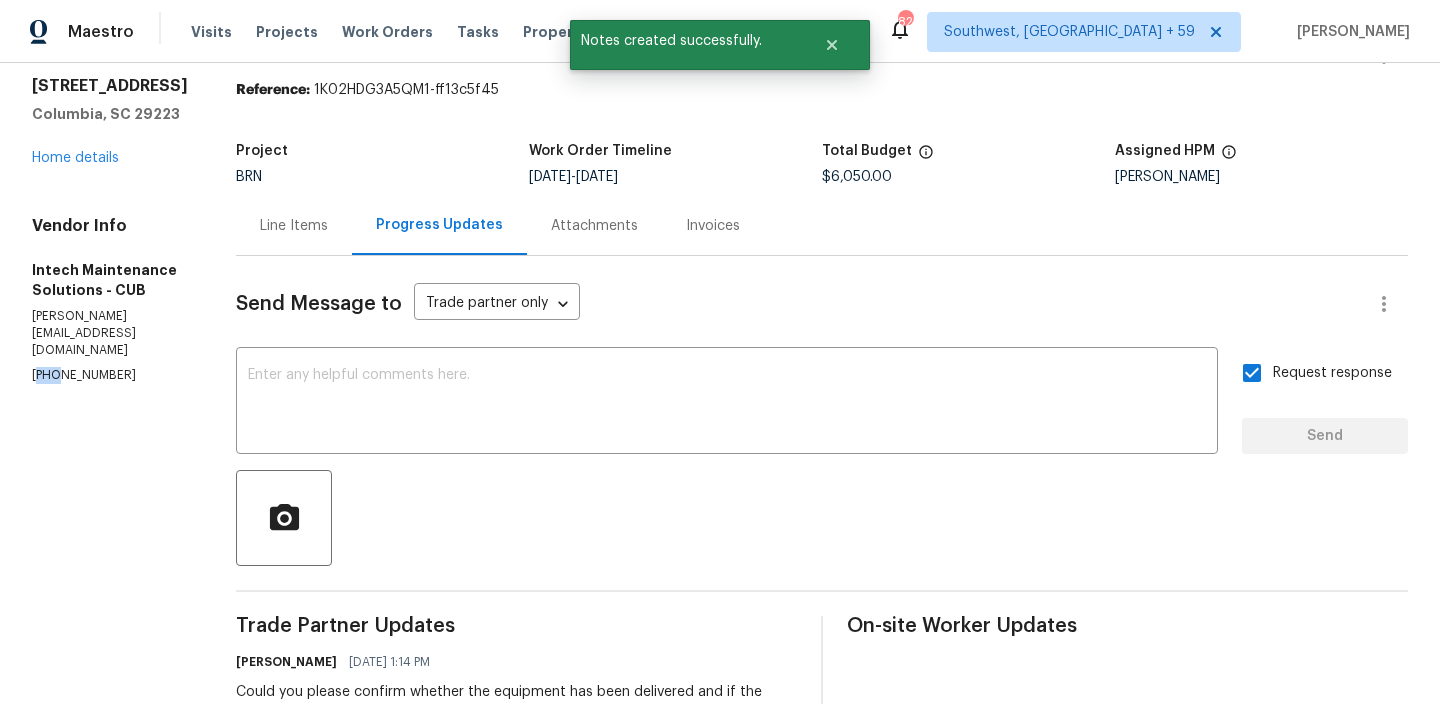 click on "(803) 399-8035" at bounding box center (110, 375) 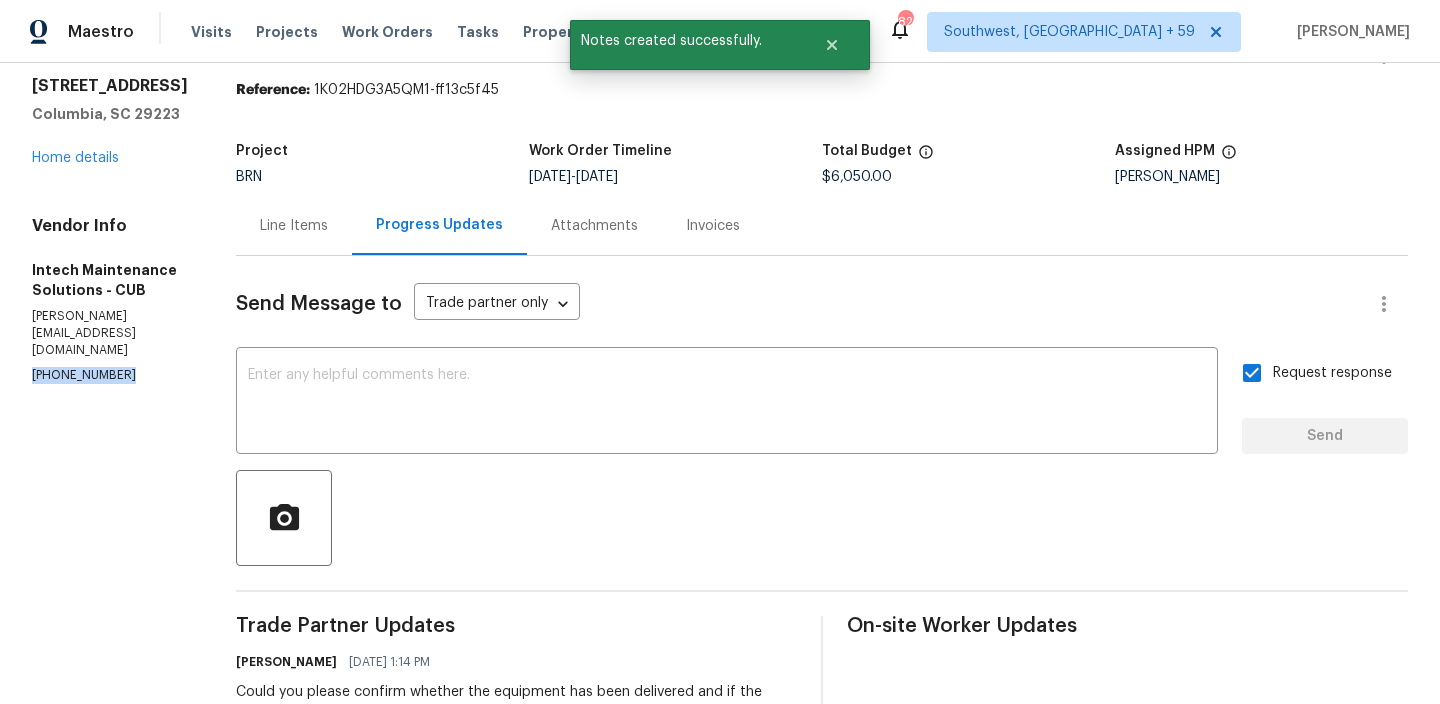 click on "(803) 399-8035" at bounding box center (110, 375) 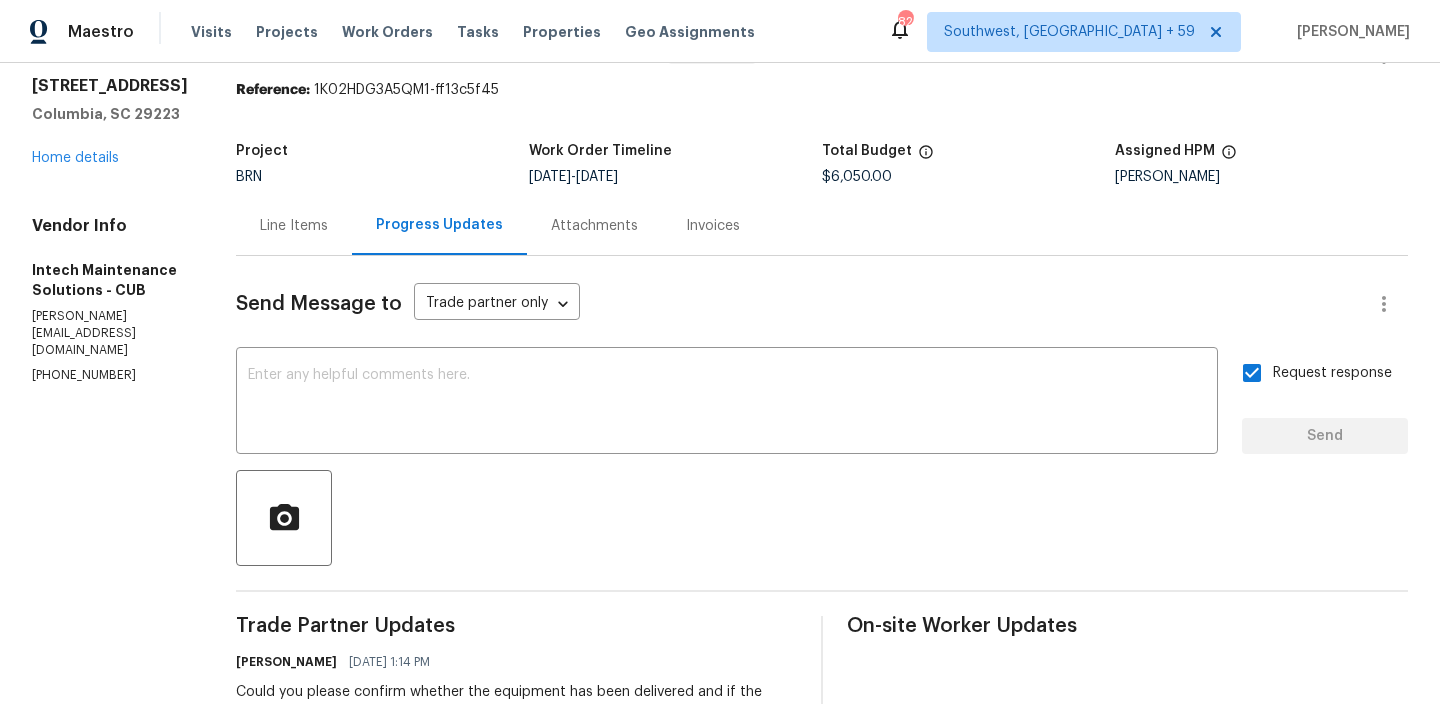 click on "Line Items" at bounding box center (294, 226) 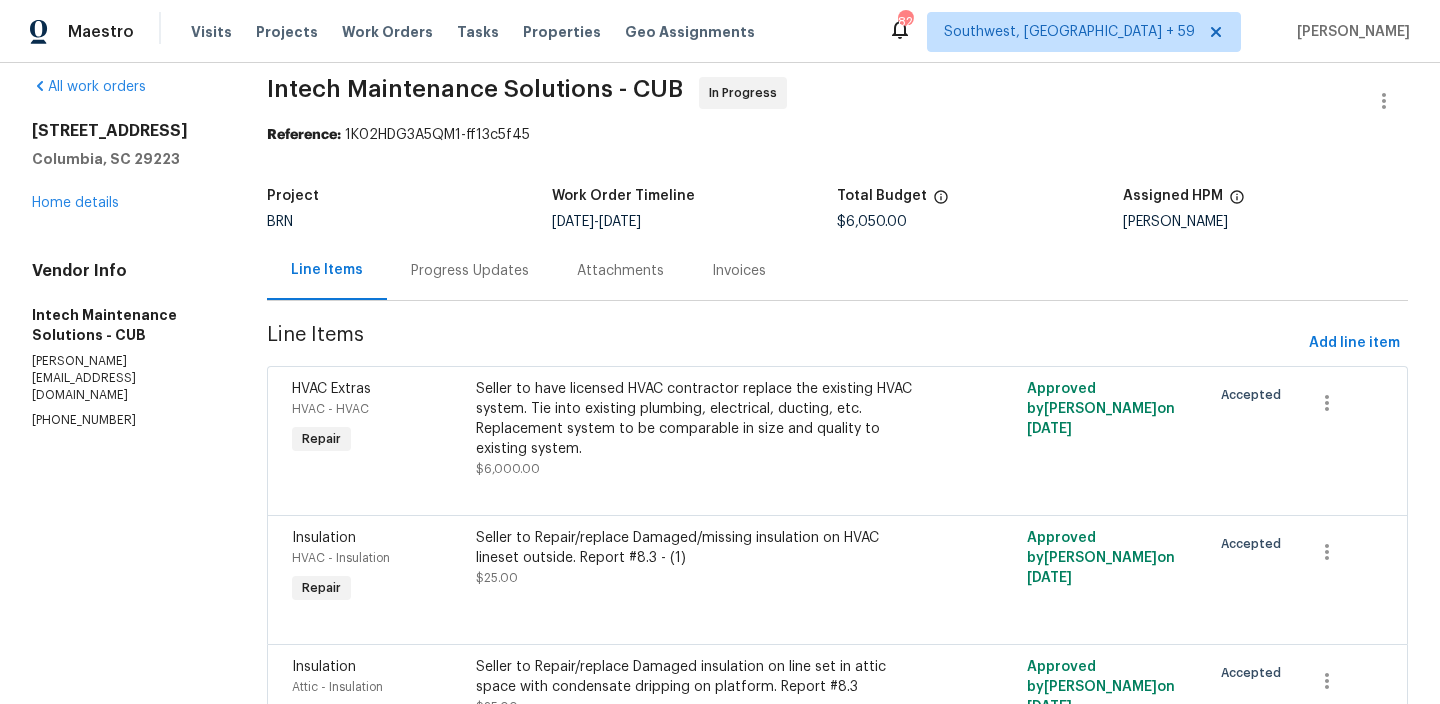 scroll, scrollTop: 10, scrollLeft: 0, axis: vertical 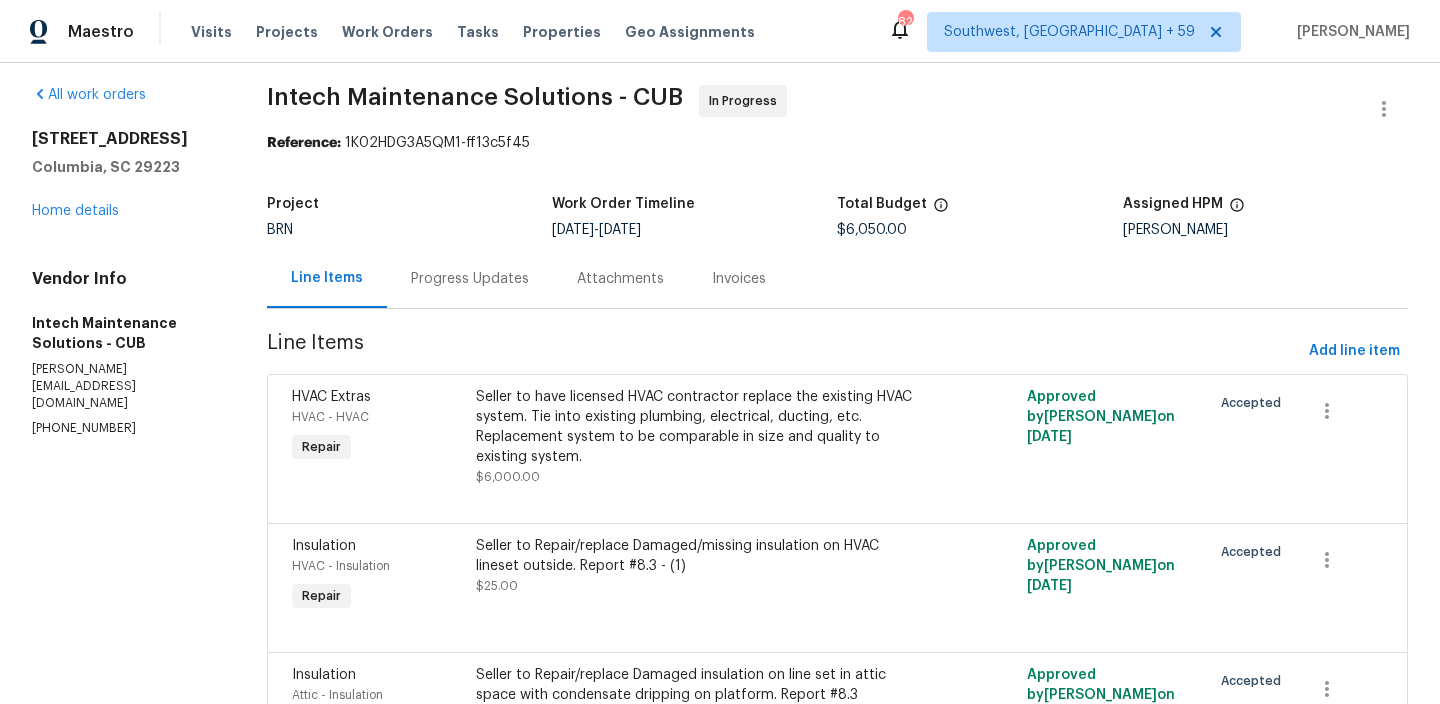click on "All work orders 210 Gate Post Ln Columbia, SC 29223 Home details Vendor Info Intech Maintenance Solutions - CUB ellen@intechms.com (803) 399-8035" at bounding box center (125, 445) 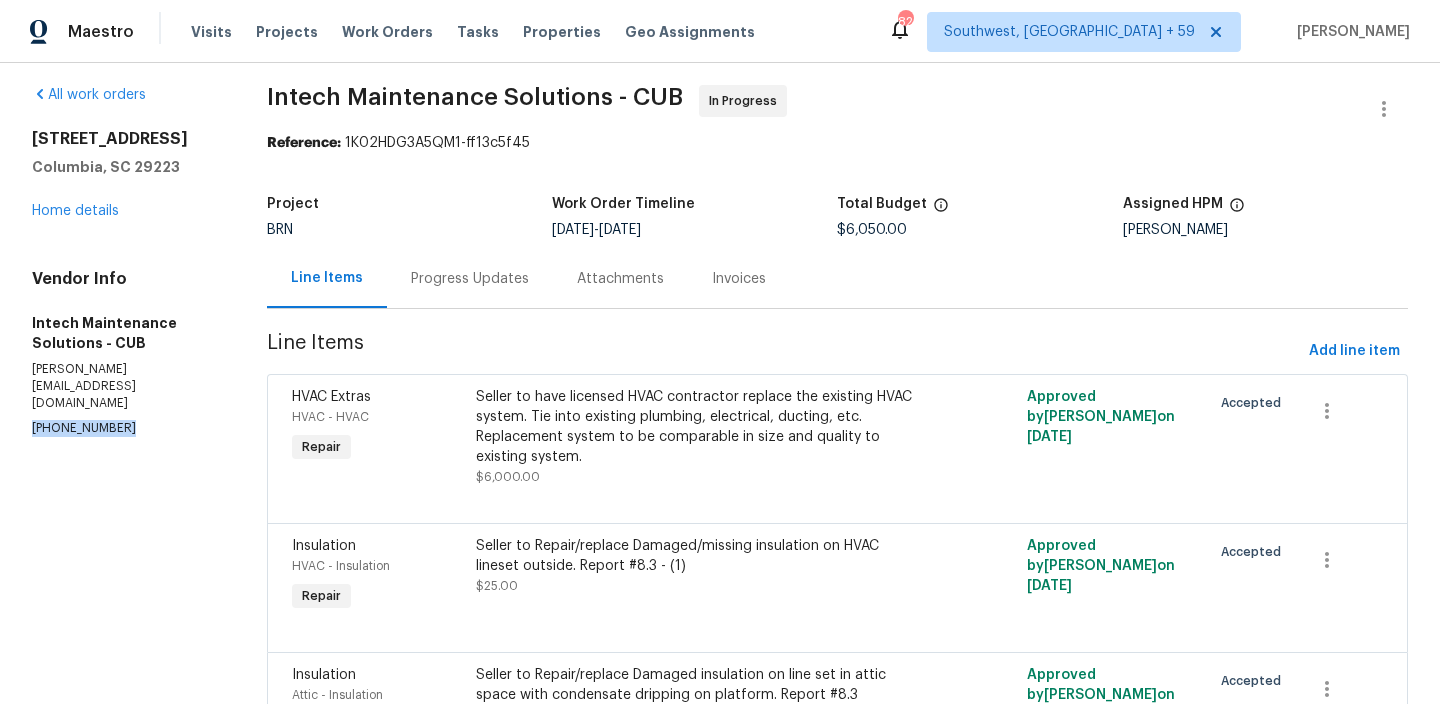click on "All work orders 210 Gate Post Ln Columbia, SC 29223 Home details Vendor Info Intech Maintenance Solutions - CUB ellen@intechms.com (803) 399-8035" at bounding box center (125, 445) 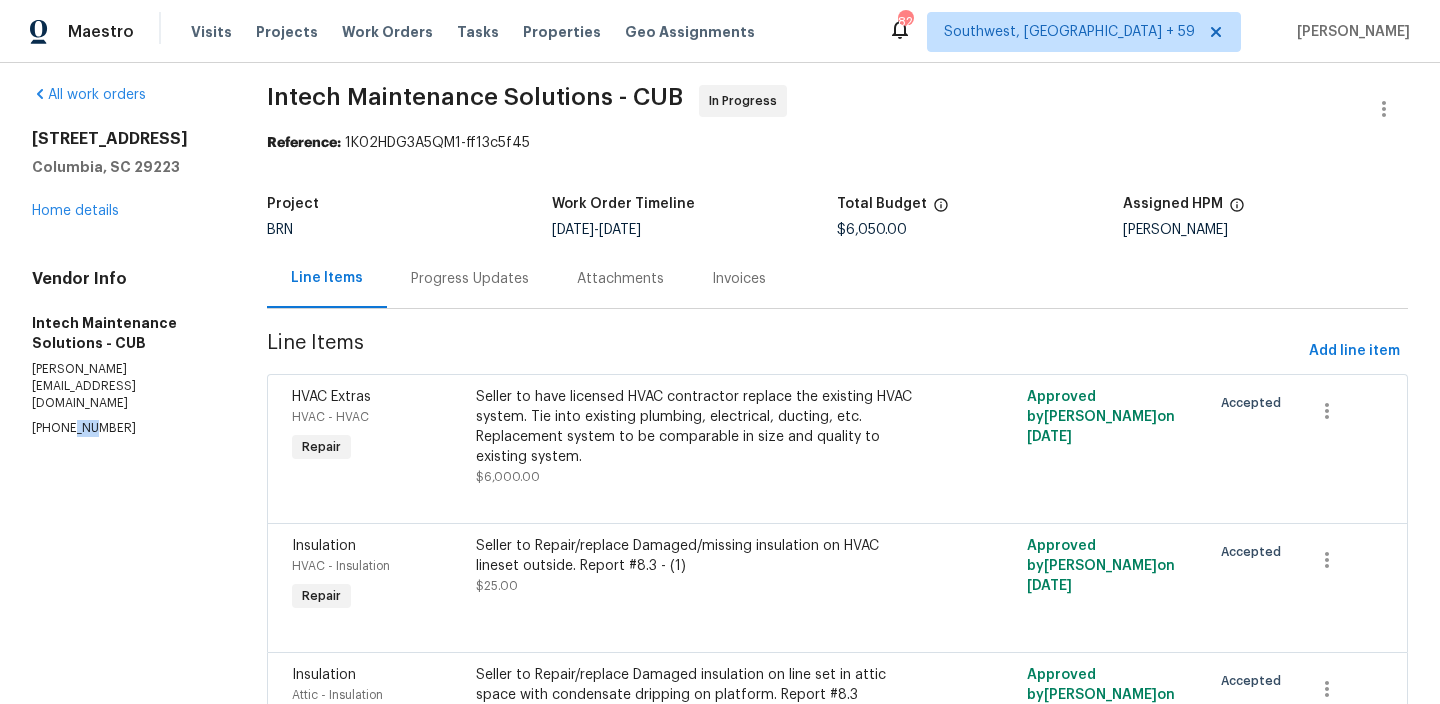 click on "[PHONE_NUMBER]" at bounding box center [125, 428] 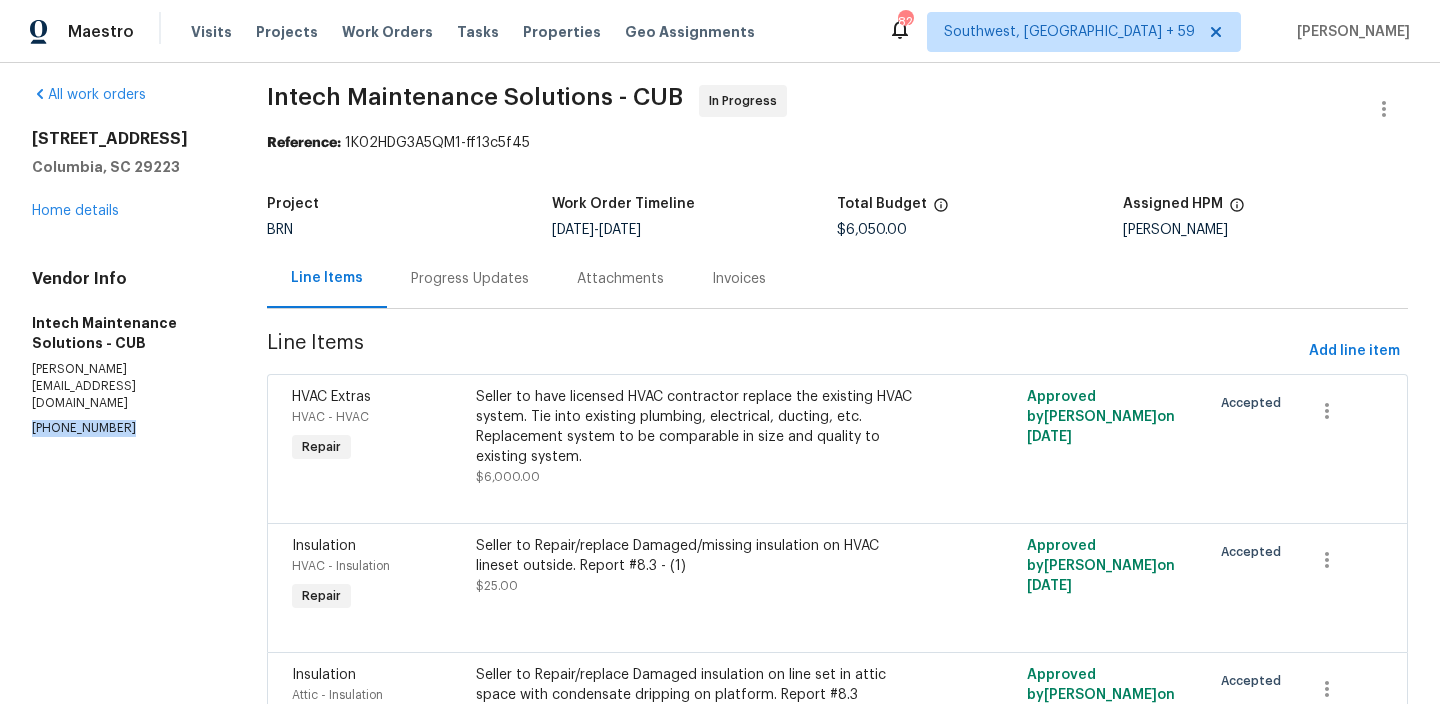 click on "[PHONE_NUMBER]" at bounding box center (125, 428) 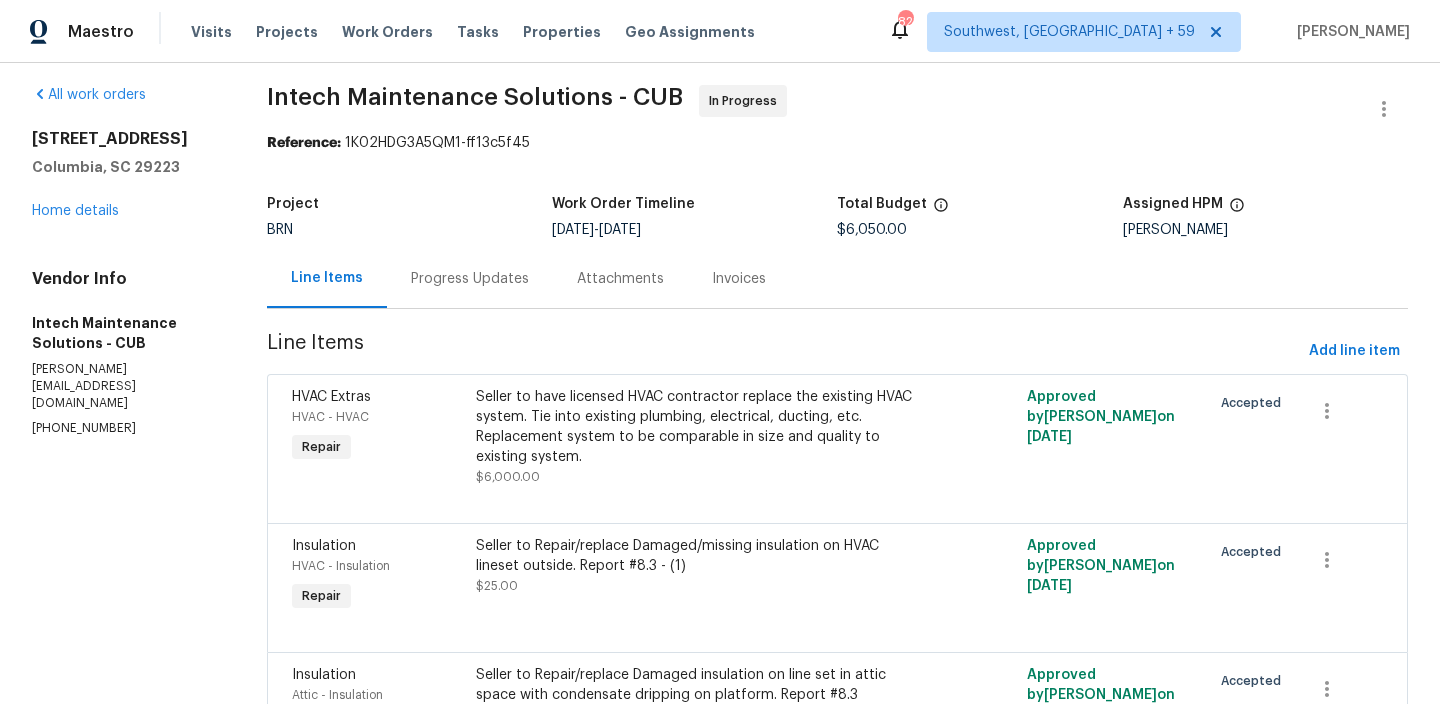 click on "(803) 399-8035" at bounding box center (125, 428) 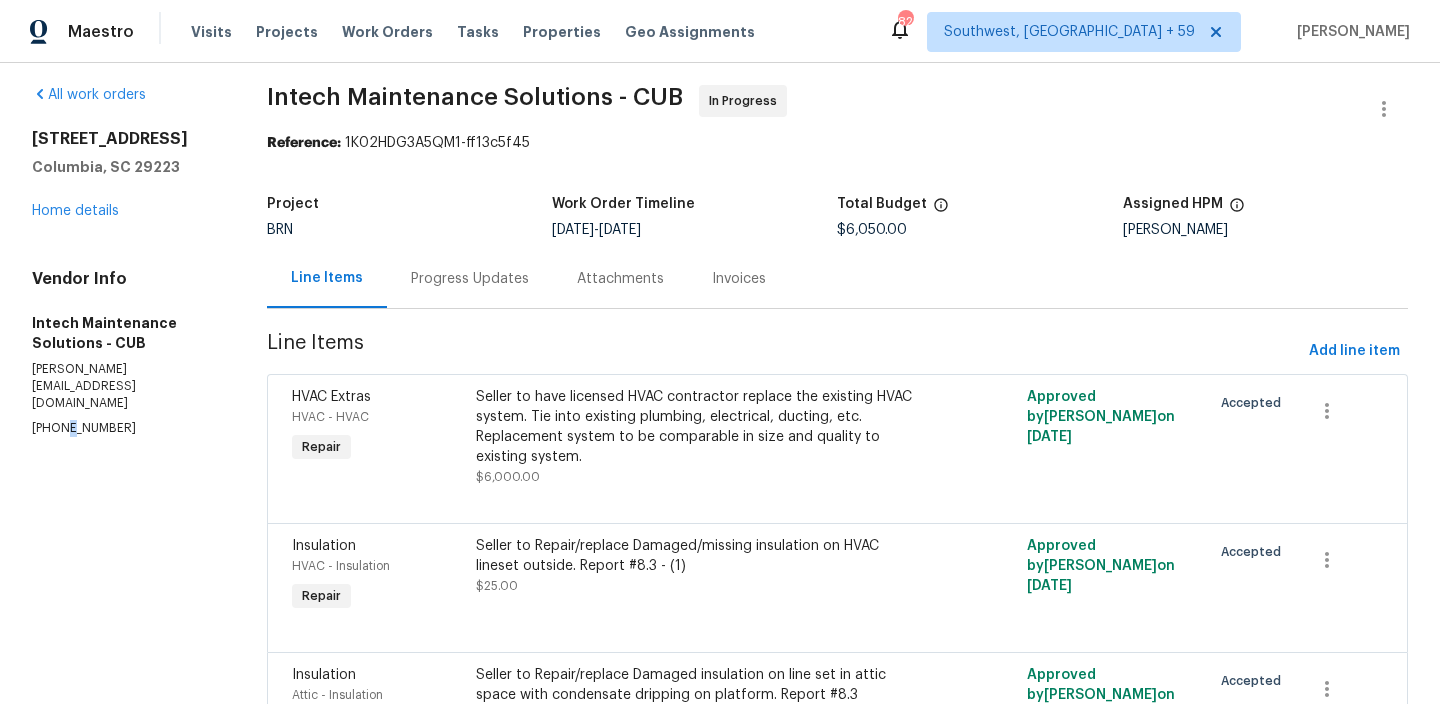 click on "(803) 399-8035" at bounding box center (125, 428) 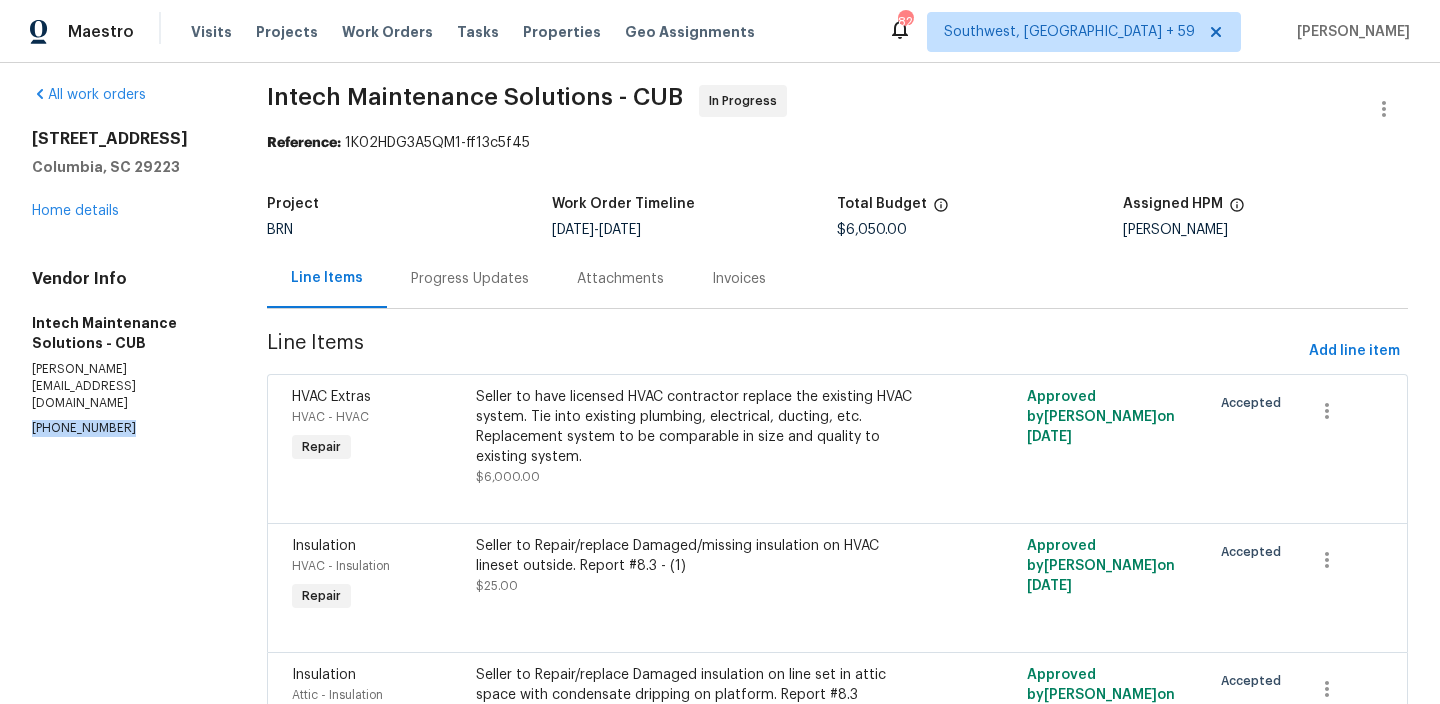 click on "(803) 399-8035" at bounding box center [125, 428] 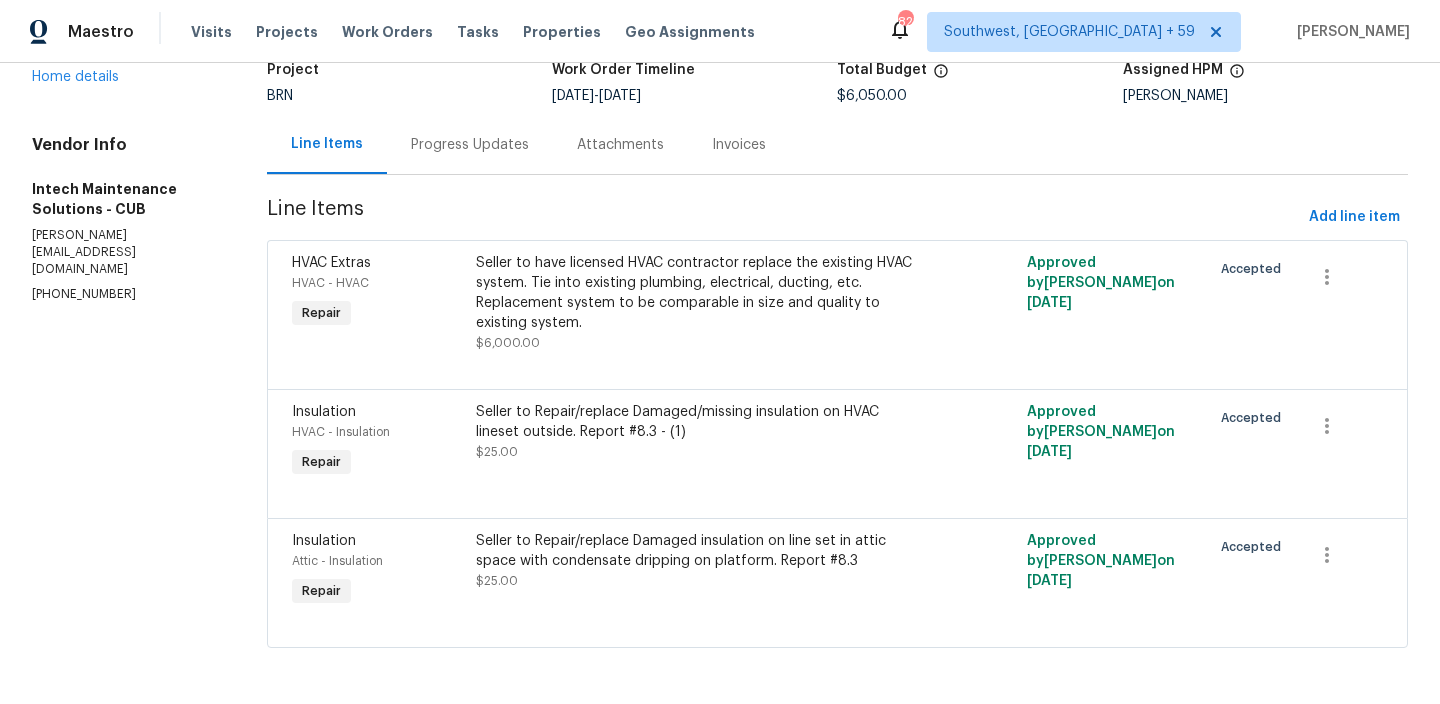 click on "Progress Updates" at bounding box center [470, 144] 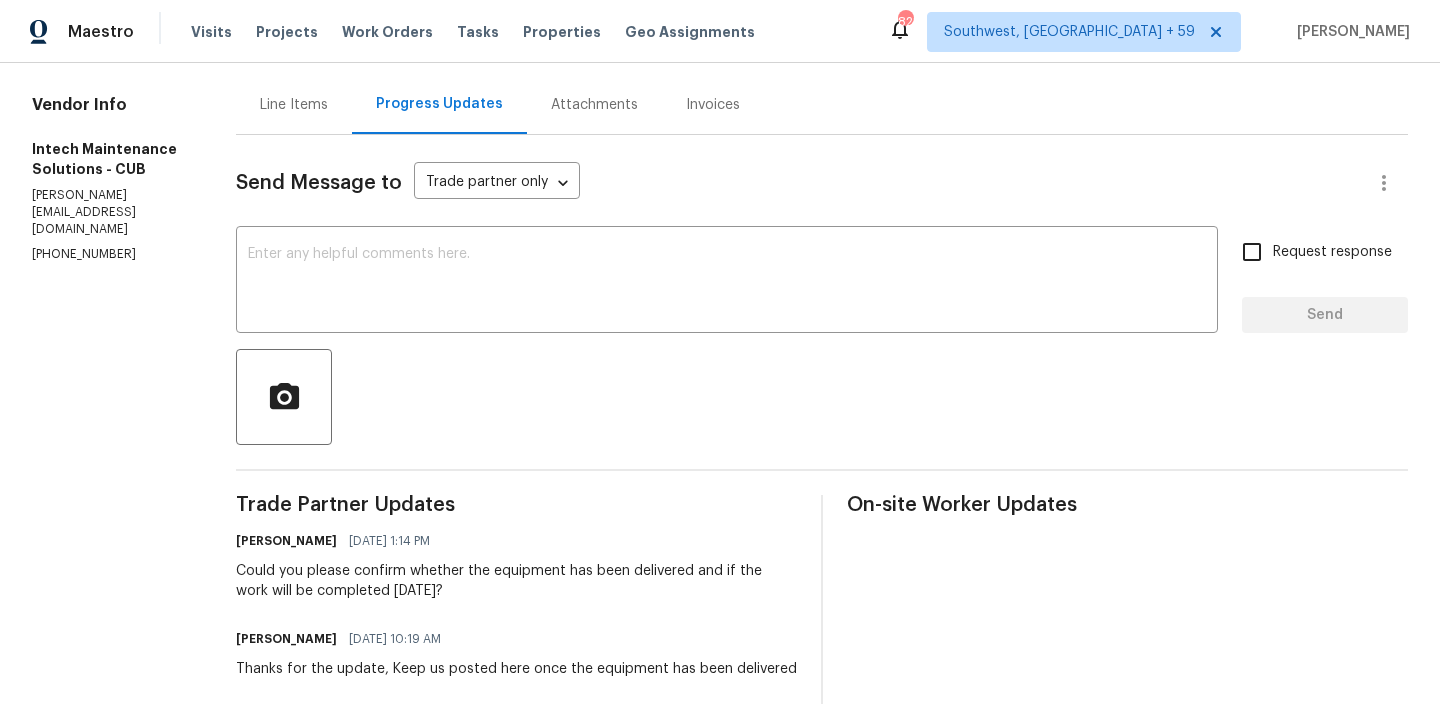 scroll, scrollTop: 191, scrollLeft: 0, axis: vertical 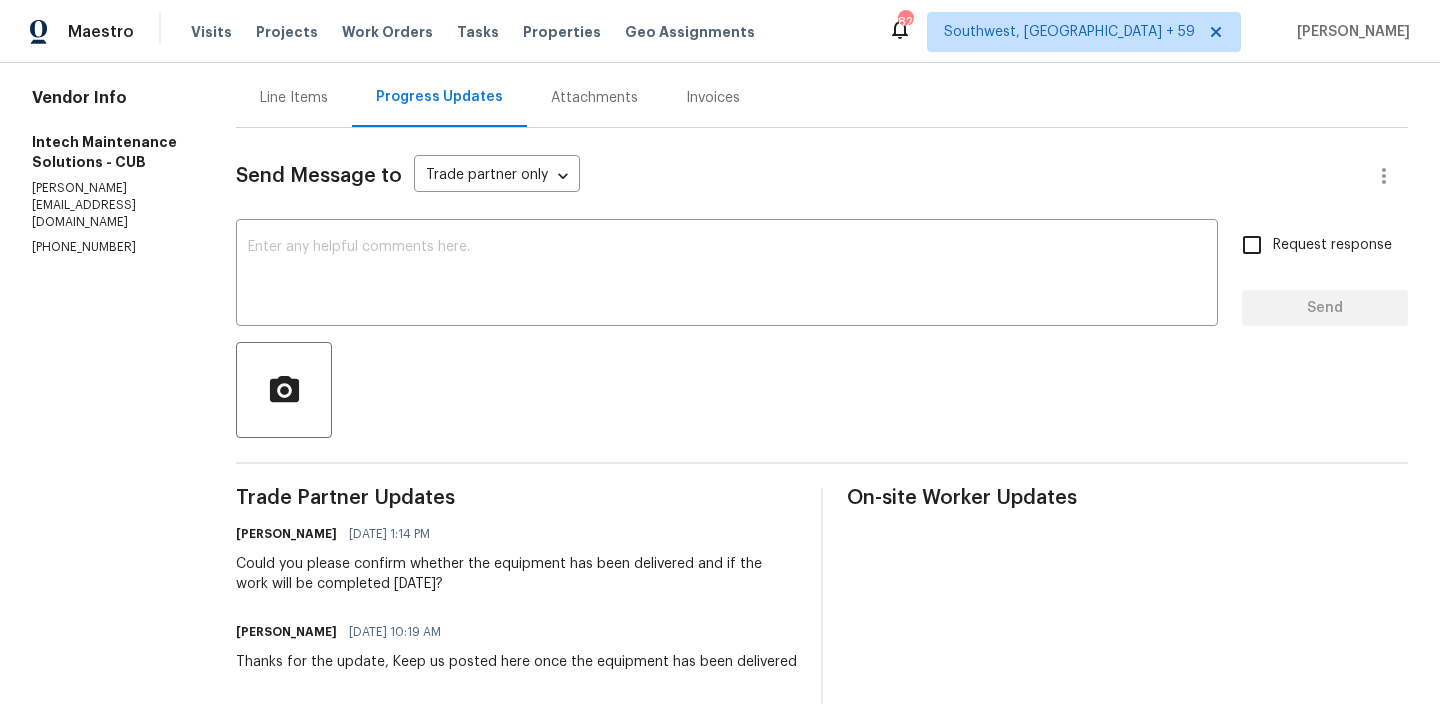 click on "Could you please confirm whether the equipment has been delivered and if the work will be completed today?" at bounding box center [516, 574] 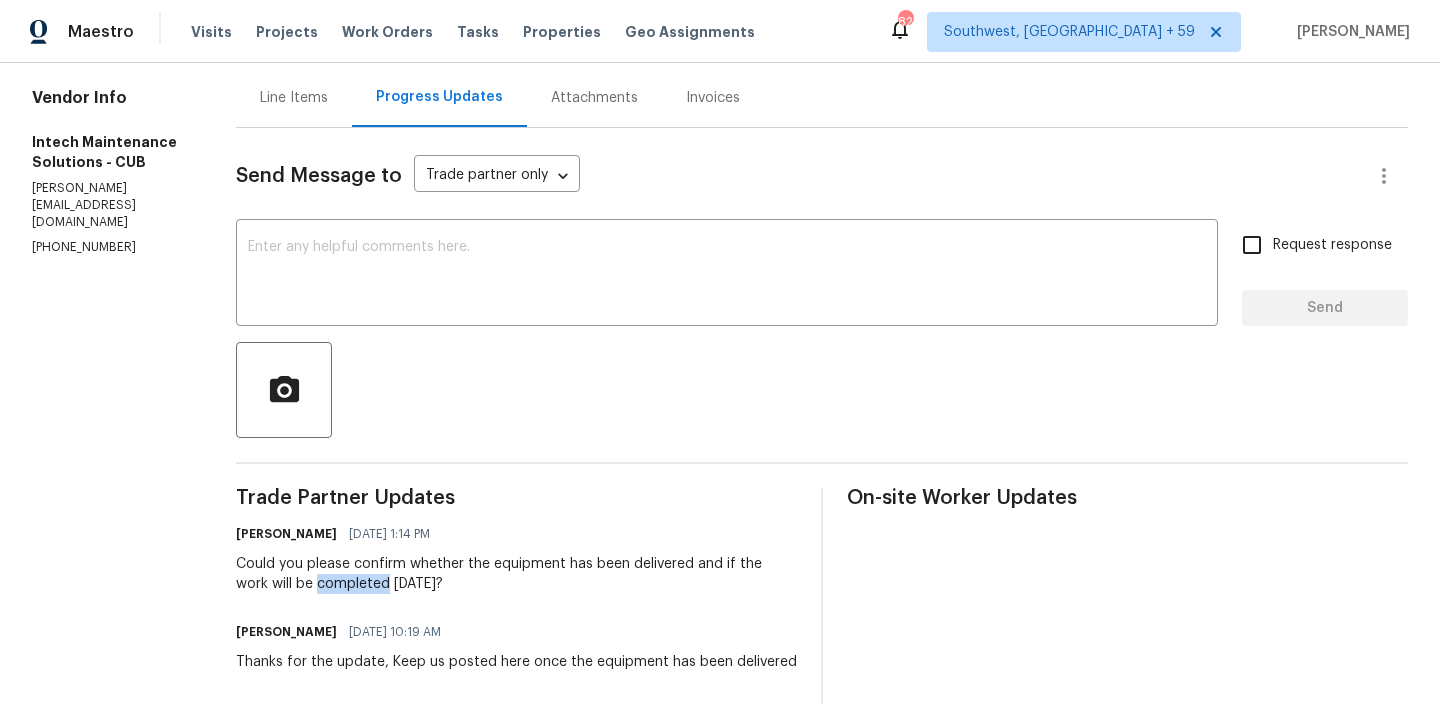 click on "Could you please confirm whether the equipment has been delivered and if the work will be completed today?" at bounding box center (516, 574) 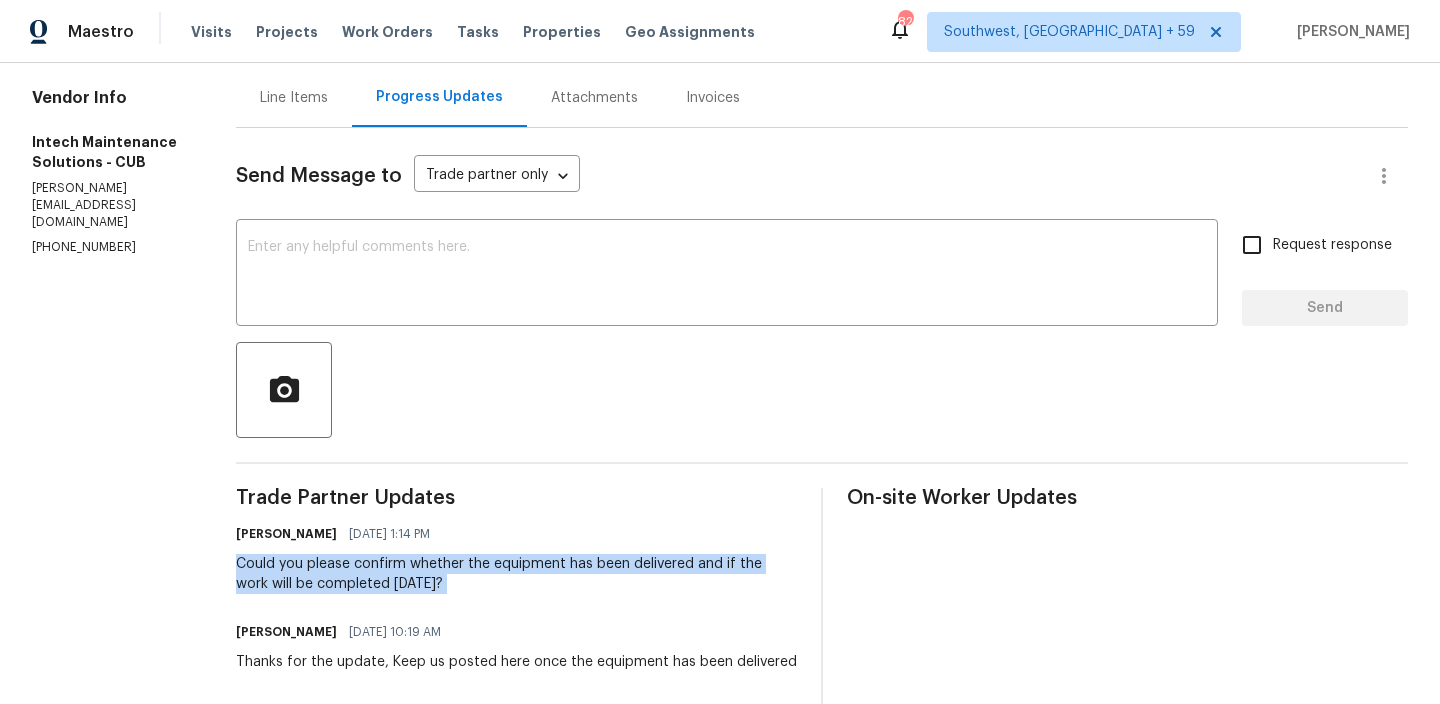 click on "Could you please confirm whether the equipment has been delivered and if the work will be completed today?" at bounding box center [516, 574] 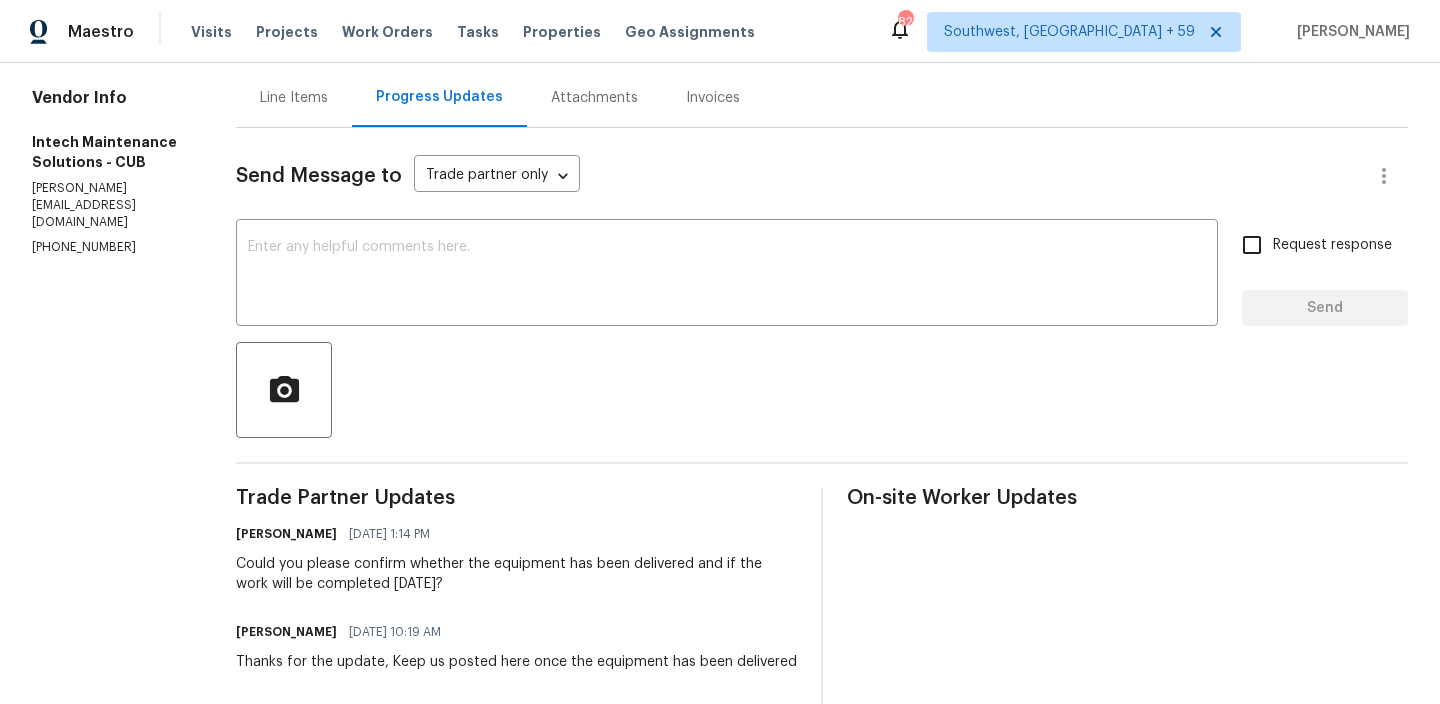 click on "All work orders 210 Gate Post Ln Columbia, SC 29223 Home details Vendor Info Intech Maintenance Solutions - CUB ellen@intechms.com (803) 399-8035" at bounding box center (110, 712) 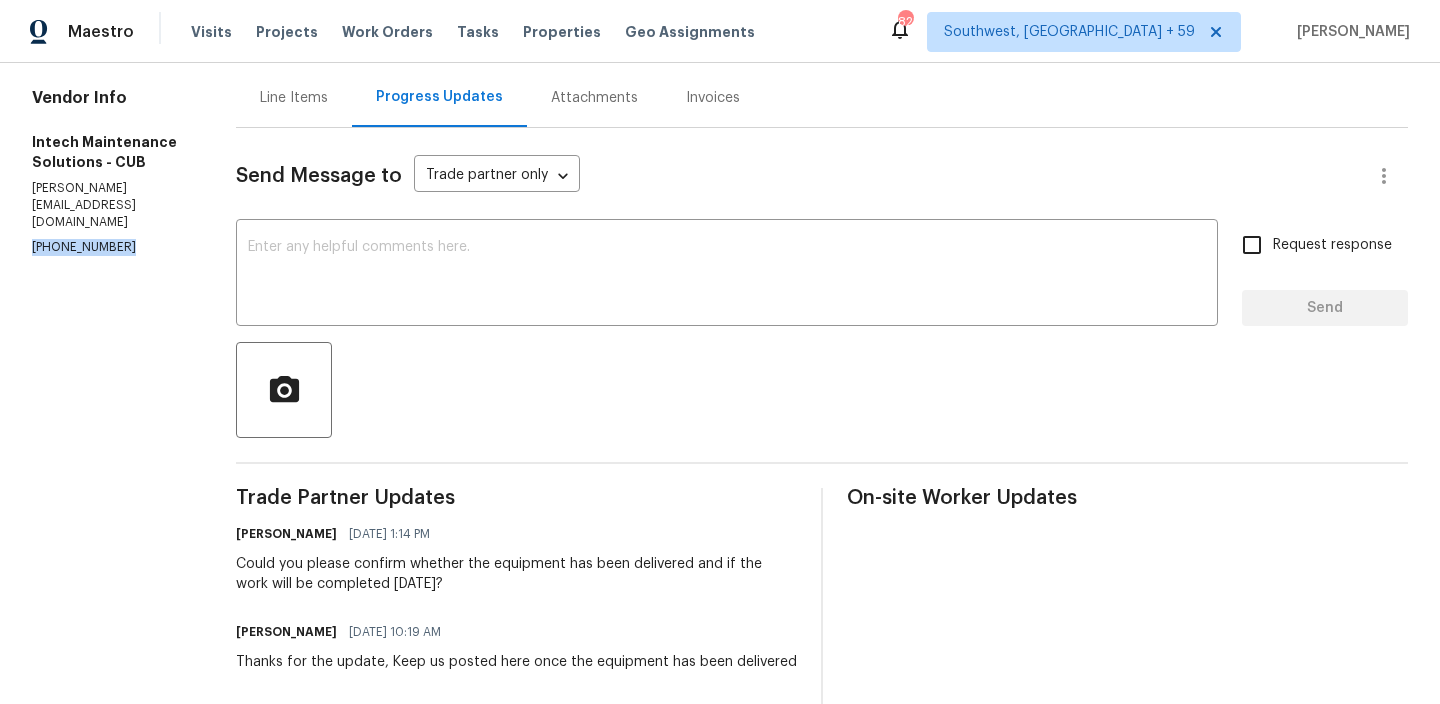 click on "All work orders 210 Gate Post Ln Columbia, SC 29223 Home details Vendor Info Intech Maintenance Solutions - CUB ellen@intechms.com (803) 399-8035" at bounding box center (110, 712) 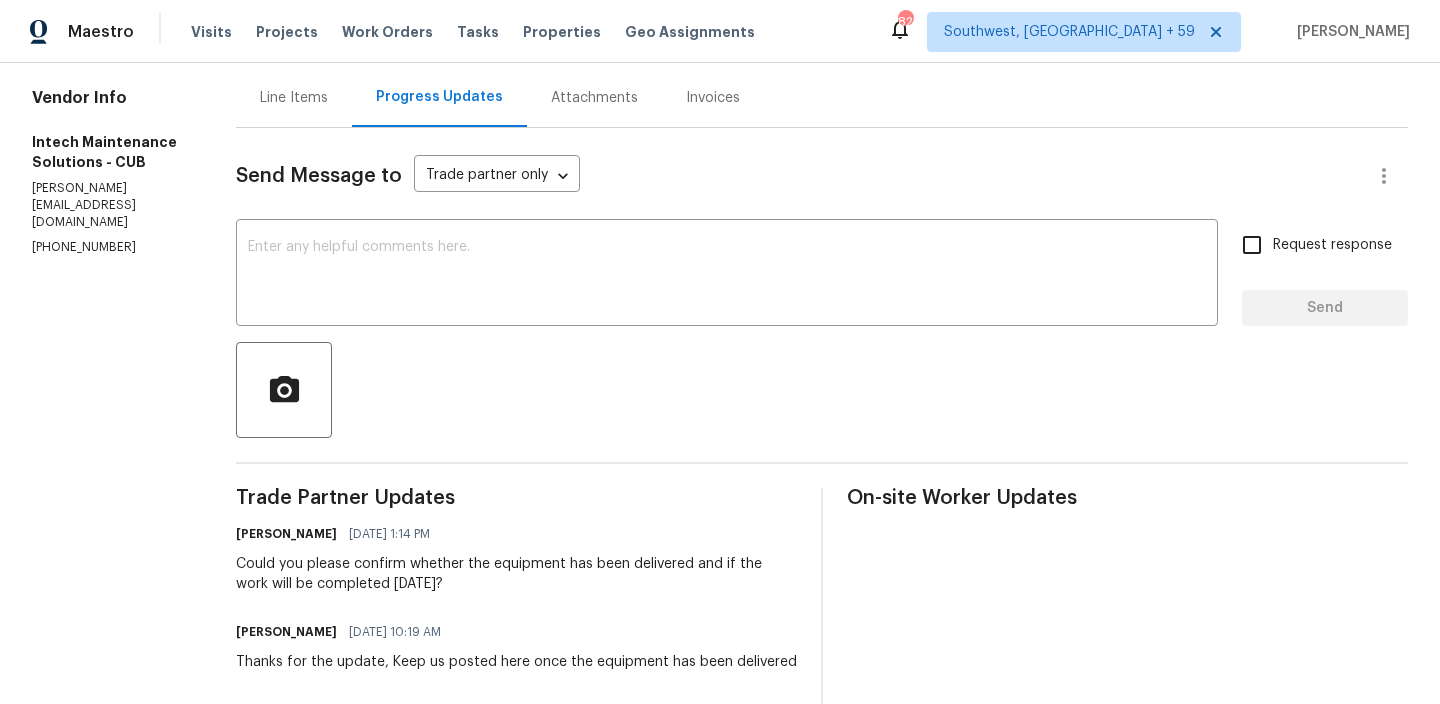 click on "ellen@intechms.com" at bounding box center (110, 205) 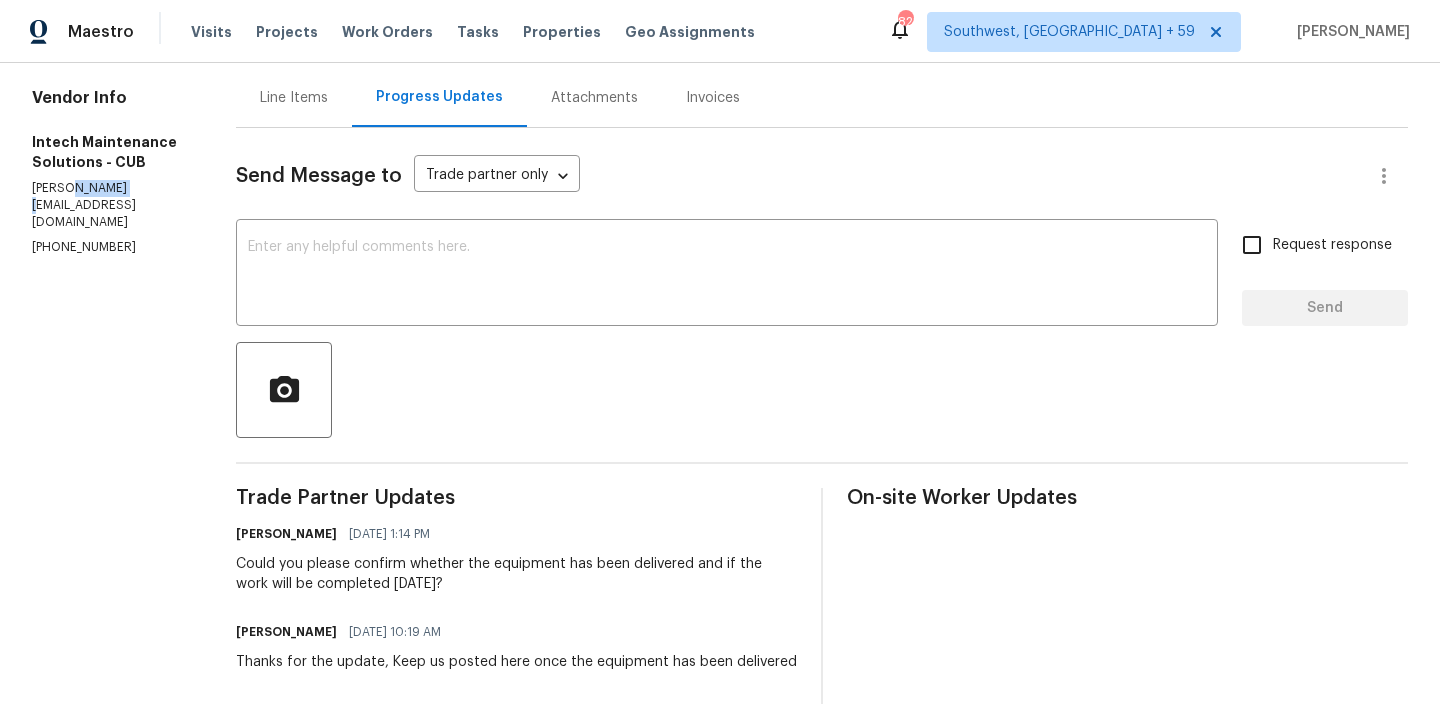 click on "ellen@intechms.com" at bounding box center (110, 205) 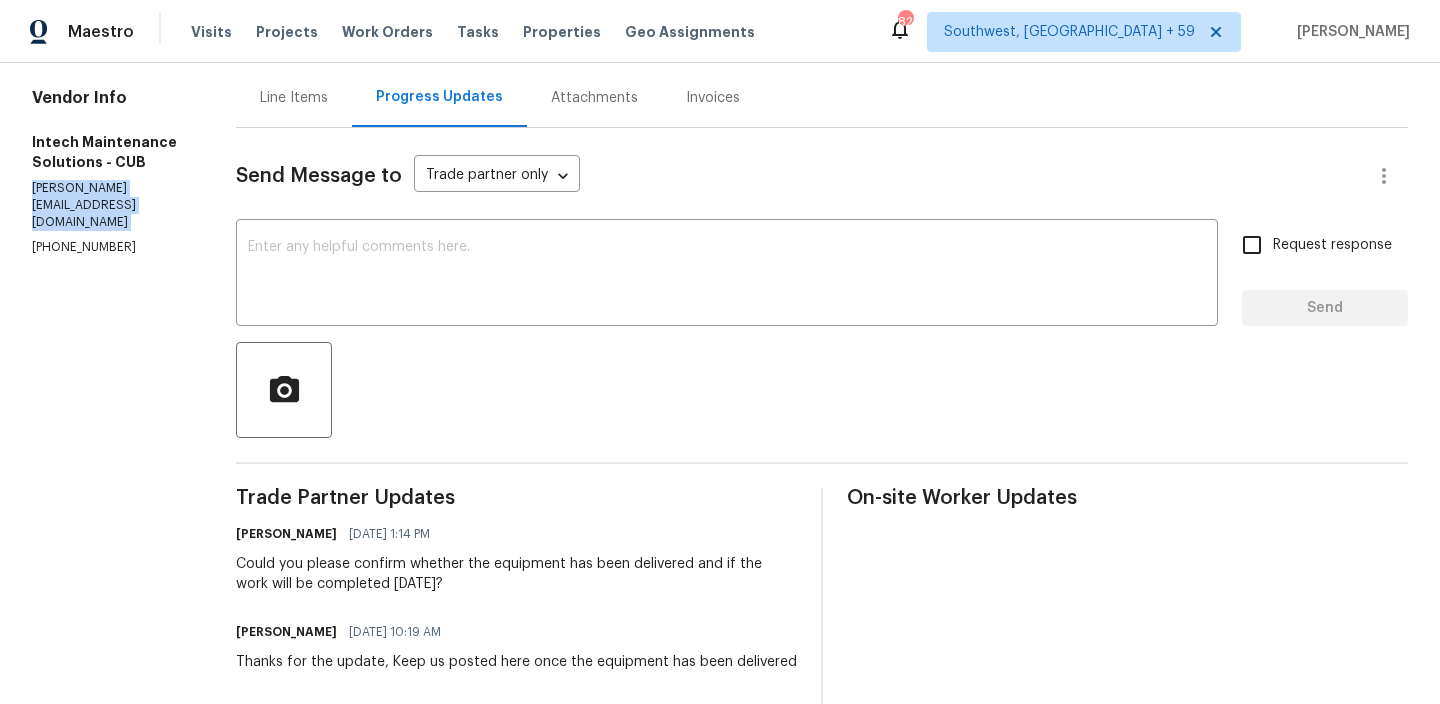 click on "ellen@intechms.com" at bounding box center (110, 205) 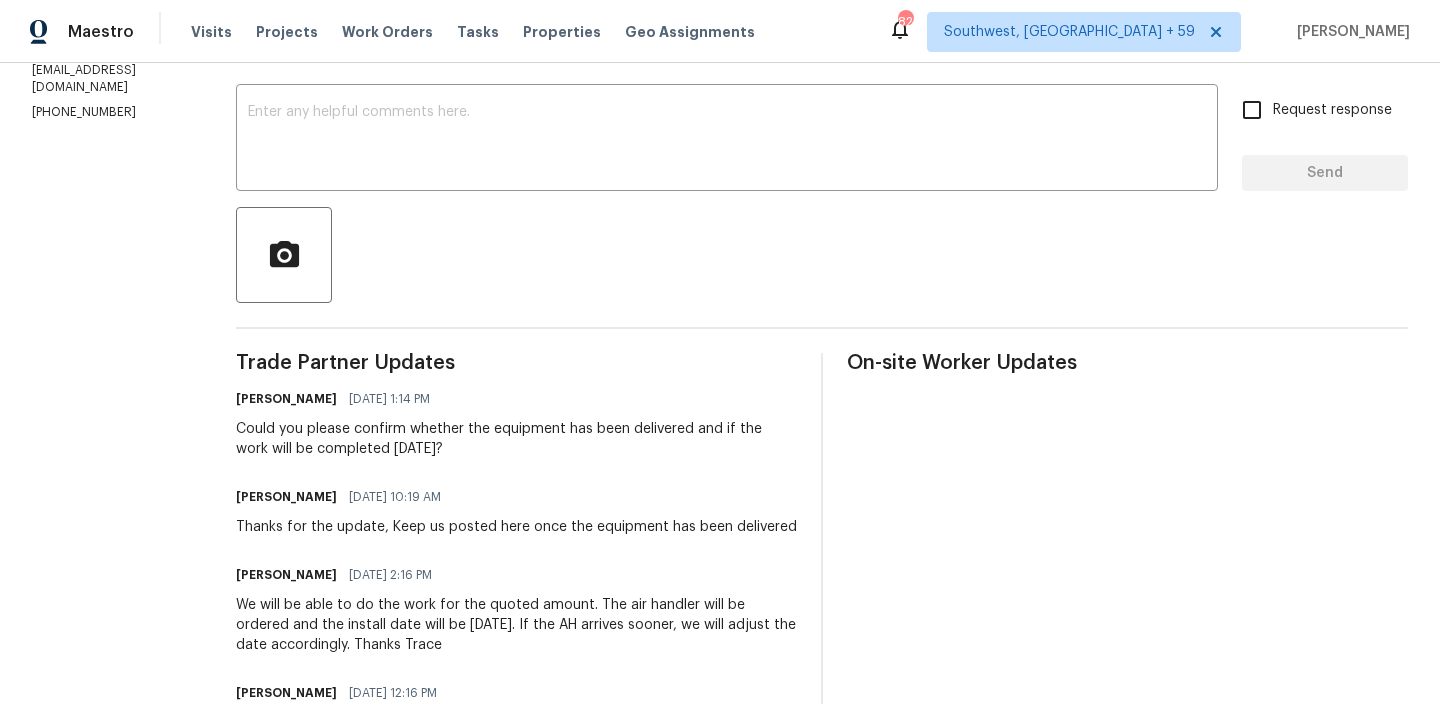 click on "Could you please confirm whether the equipment has been delivered and if the work will be completed today?" at bounding box center [516, 439] 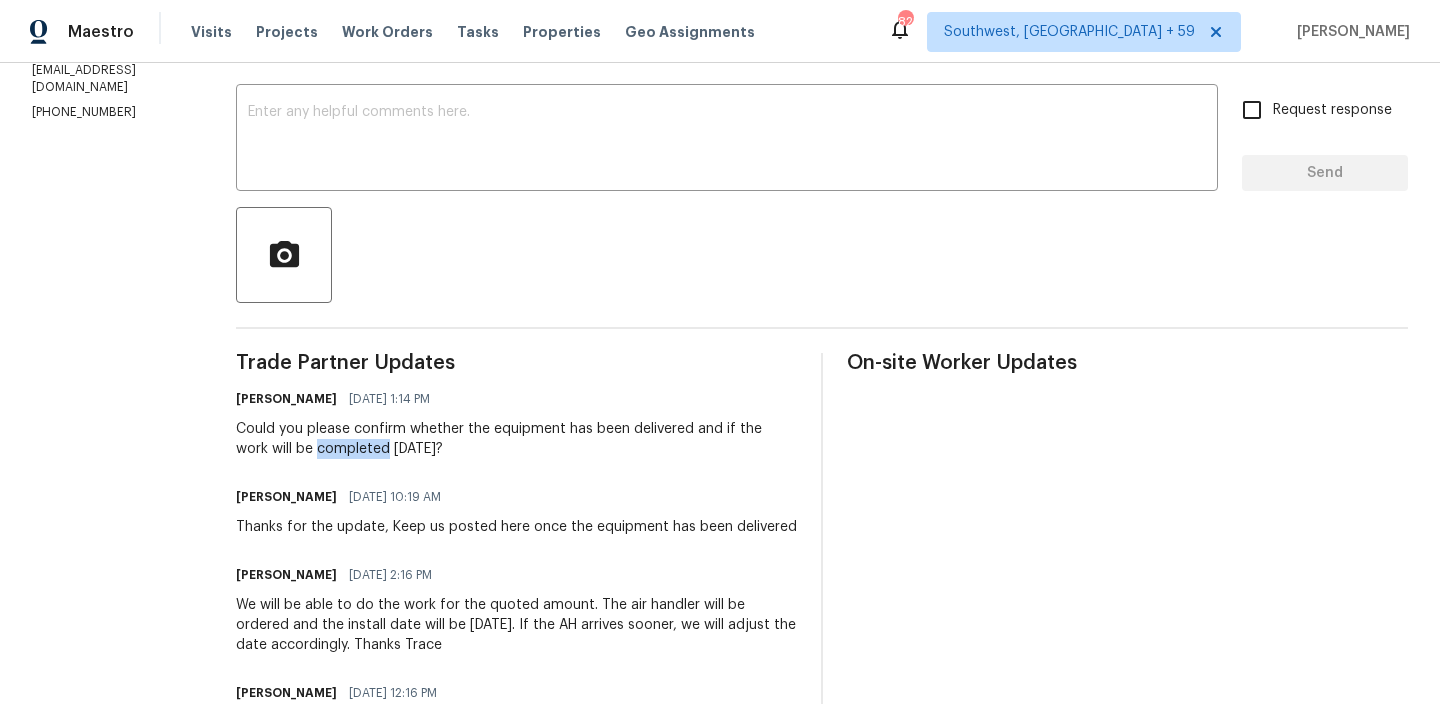 click on "Could you please confirm whether the equipment has been delivered and if the work will be completed today?" at bounding box center (516, 439) 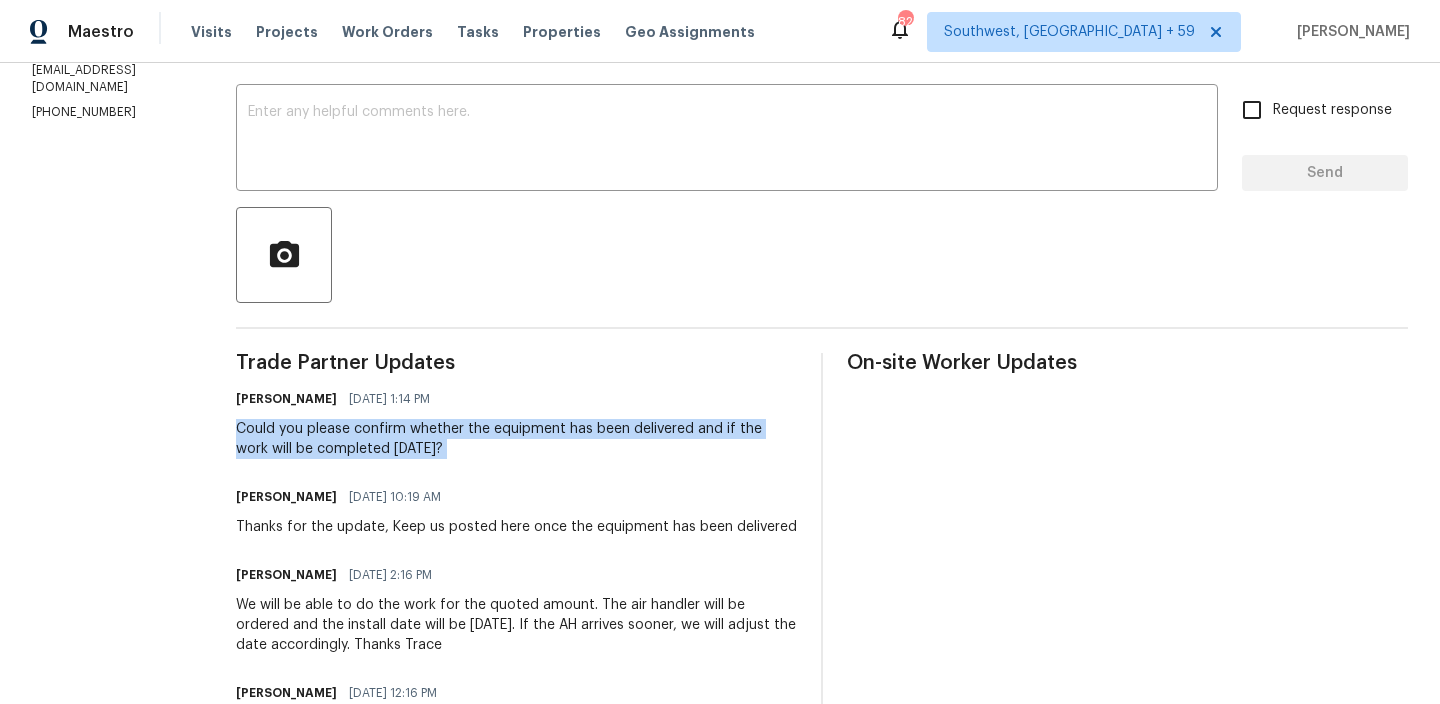 click on "Could you please confirm whether the equipment has been delivered and if the work will be completed today?" at bounding box center (516, 439) 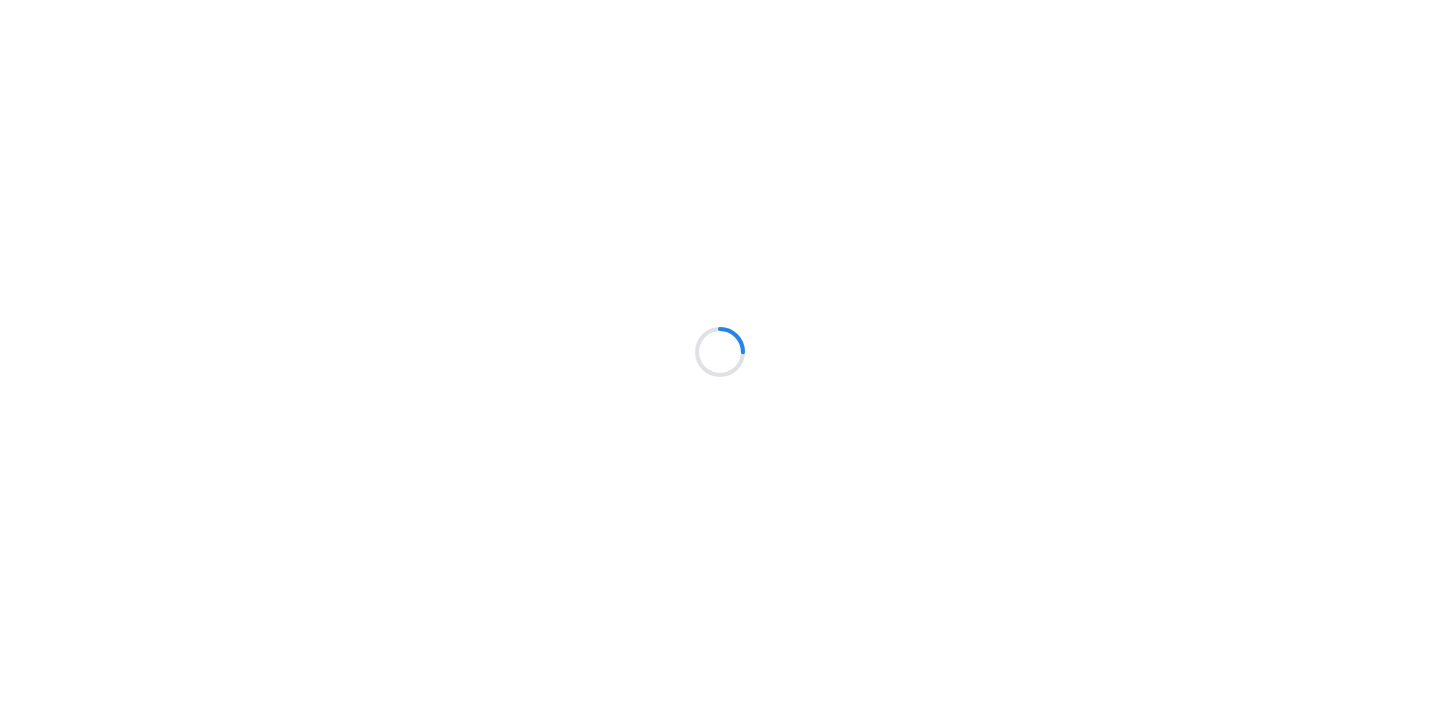 scroll, scrollTop: 0, scrollLeft: 0, axis: both 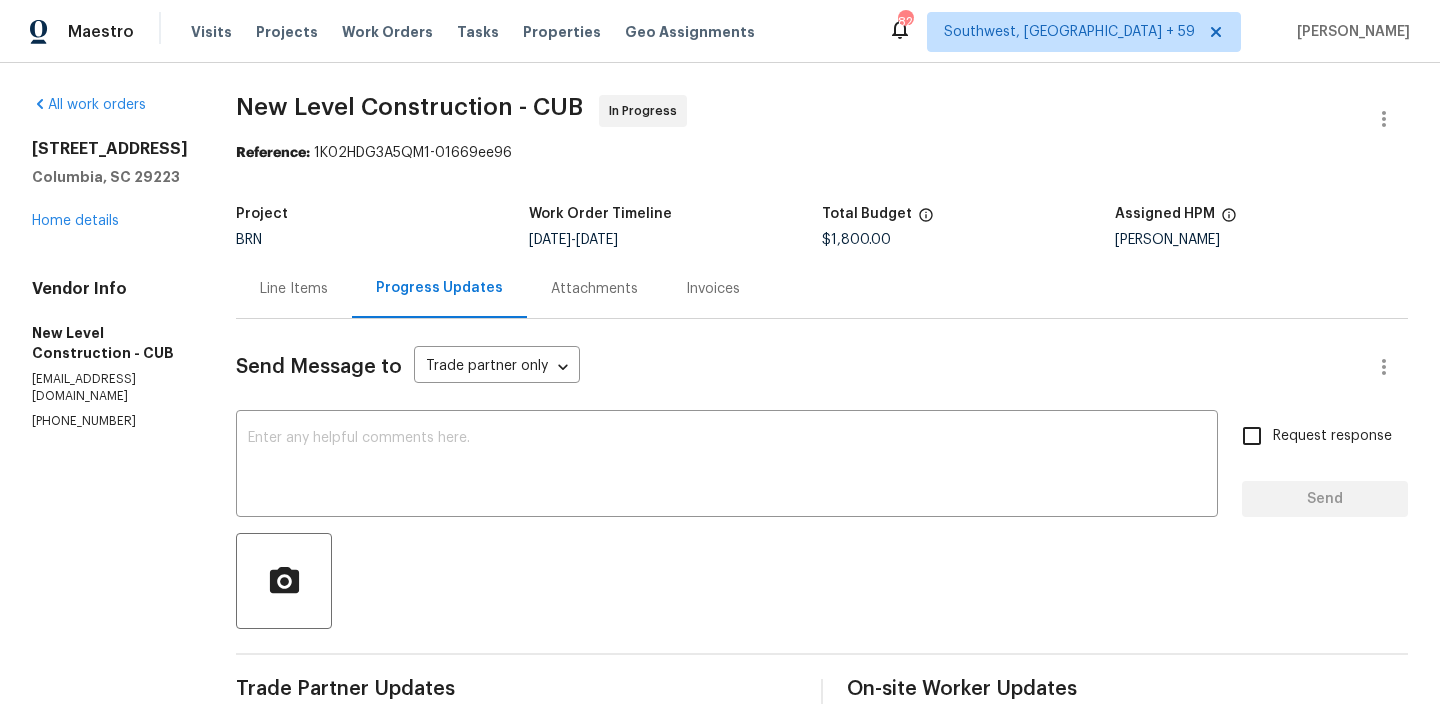 click on "[PHONE_NUMBER]" at bounding box center (110, 421) 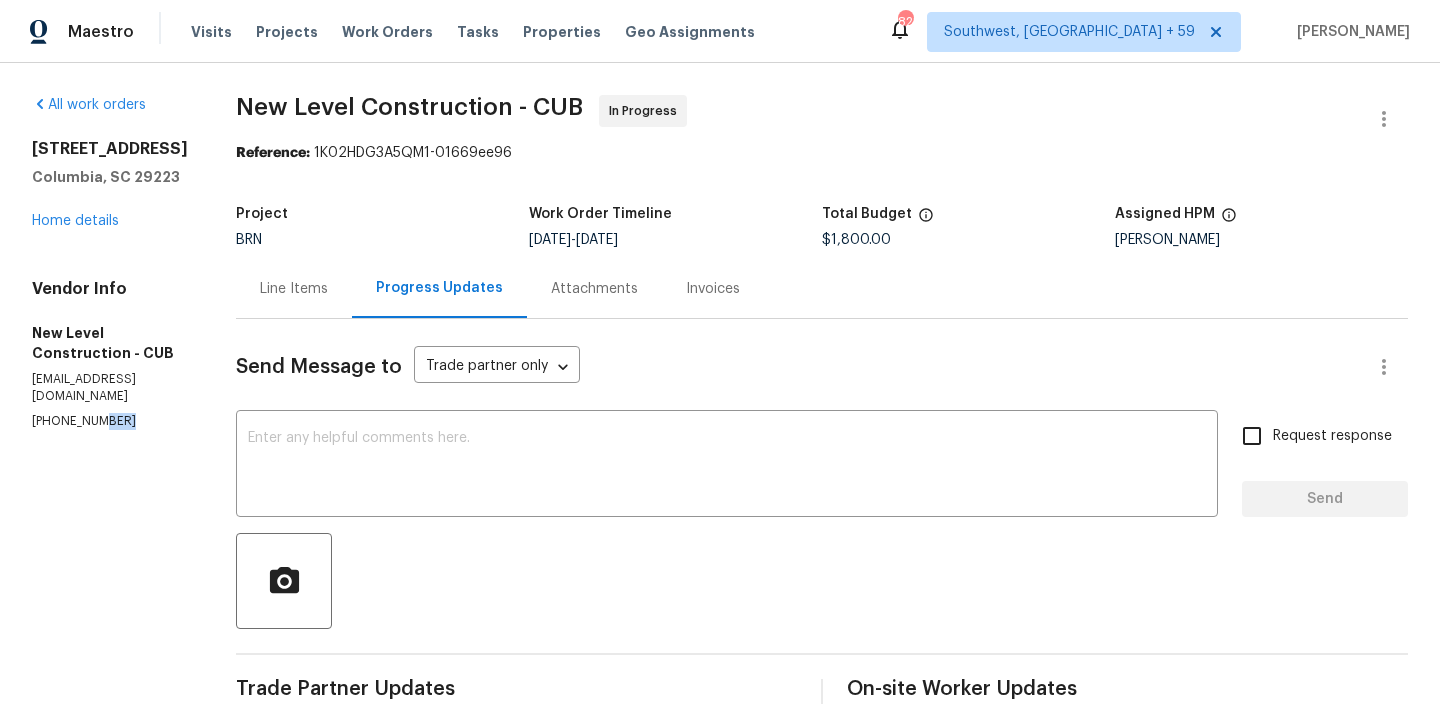 click on "[PHONE_NUMBER]" at bounding box center (110, 421) 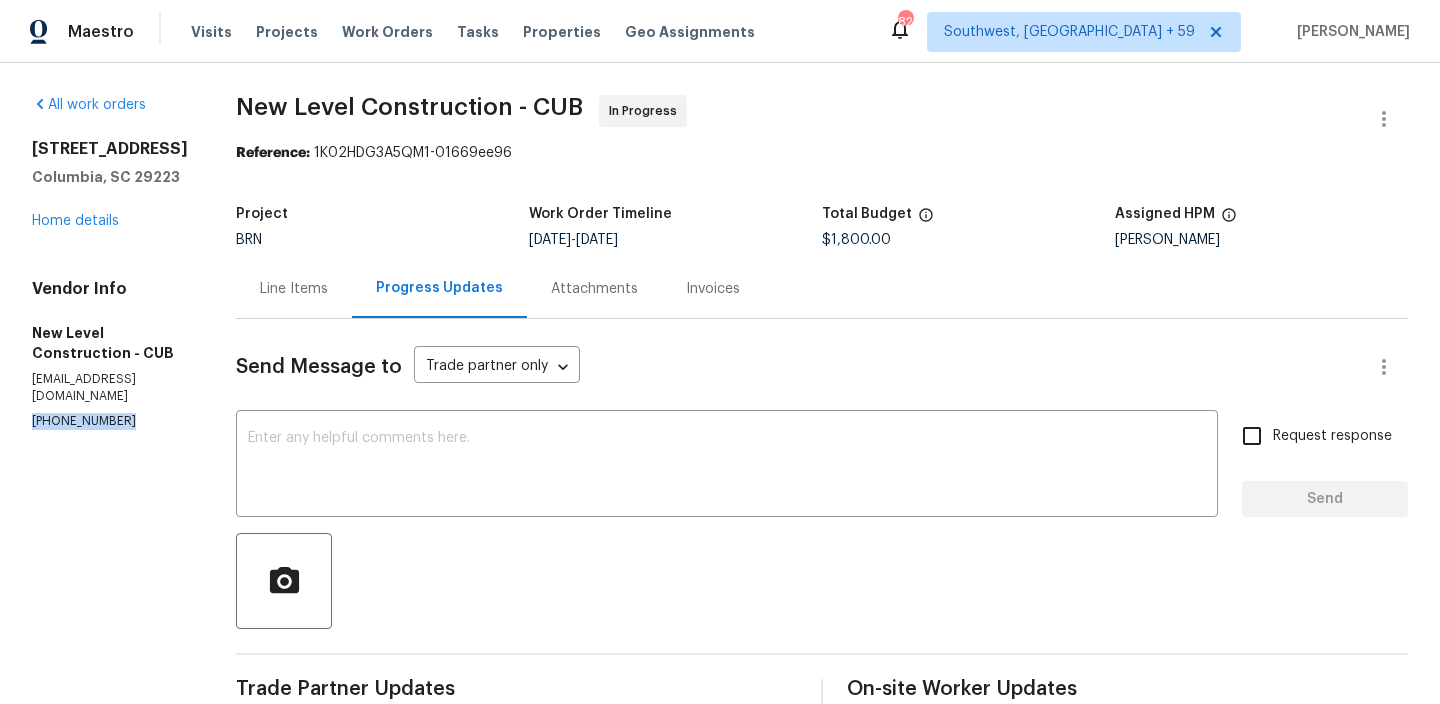 click on "[PHONE_NUMBER]" at bounding box center [110, 421] 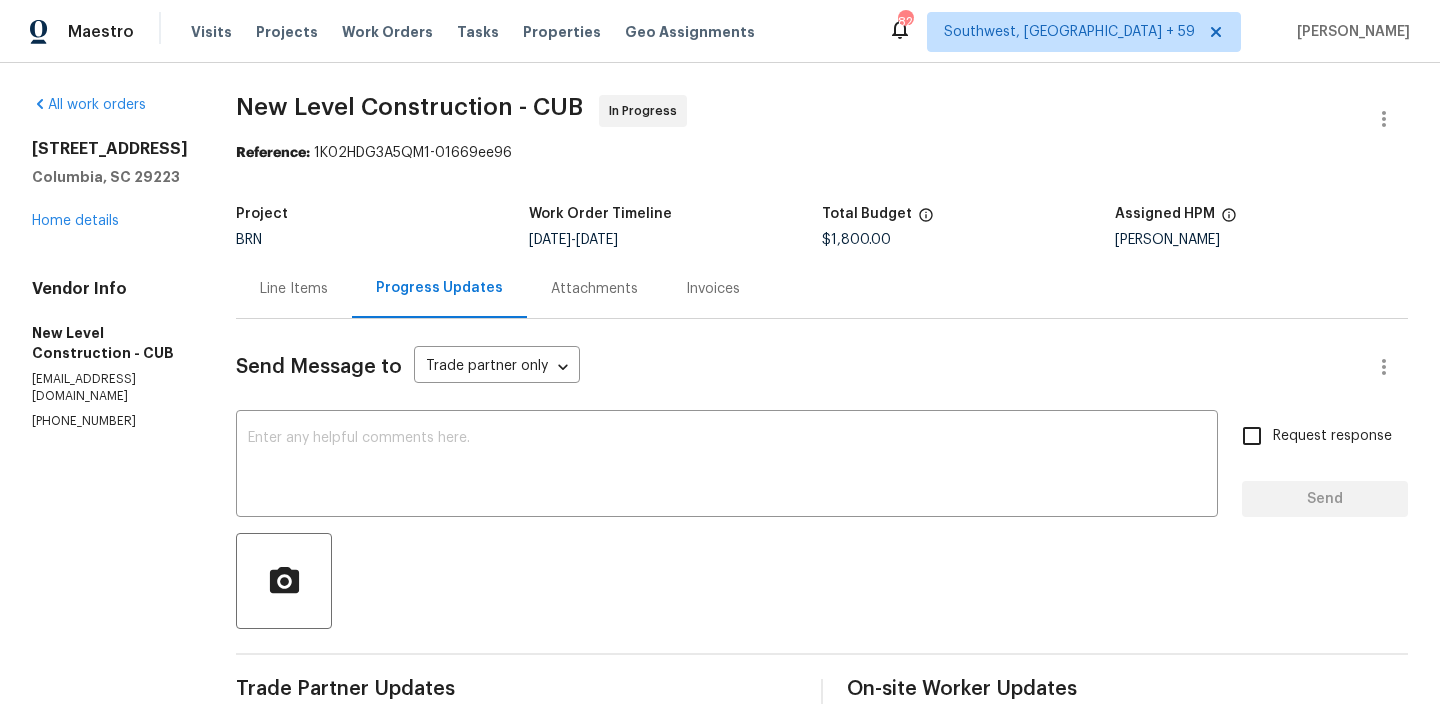 click on "[EMAIL_ADDRESS][DOMAIN_NAME]" at bounding box center [110, 388] 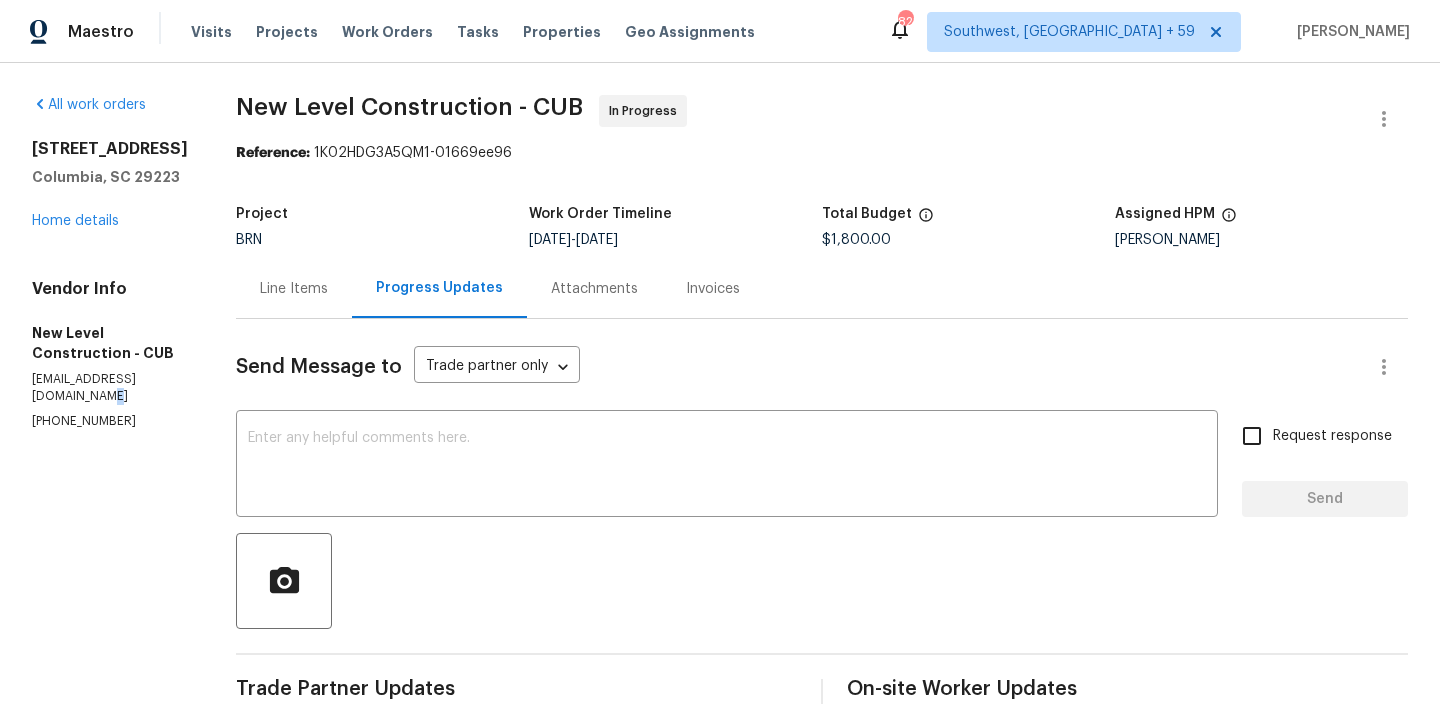 click on "[EMAIL_ADDRESS][DOMAIN_NAME]" at bounding box center (110, 388) 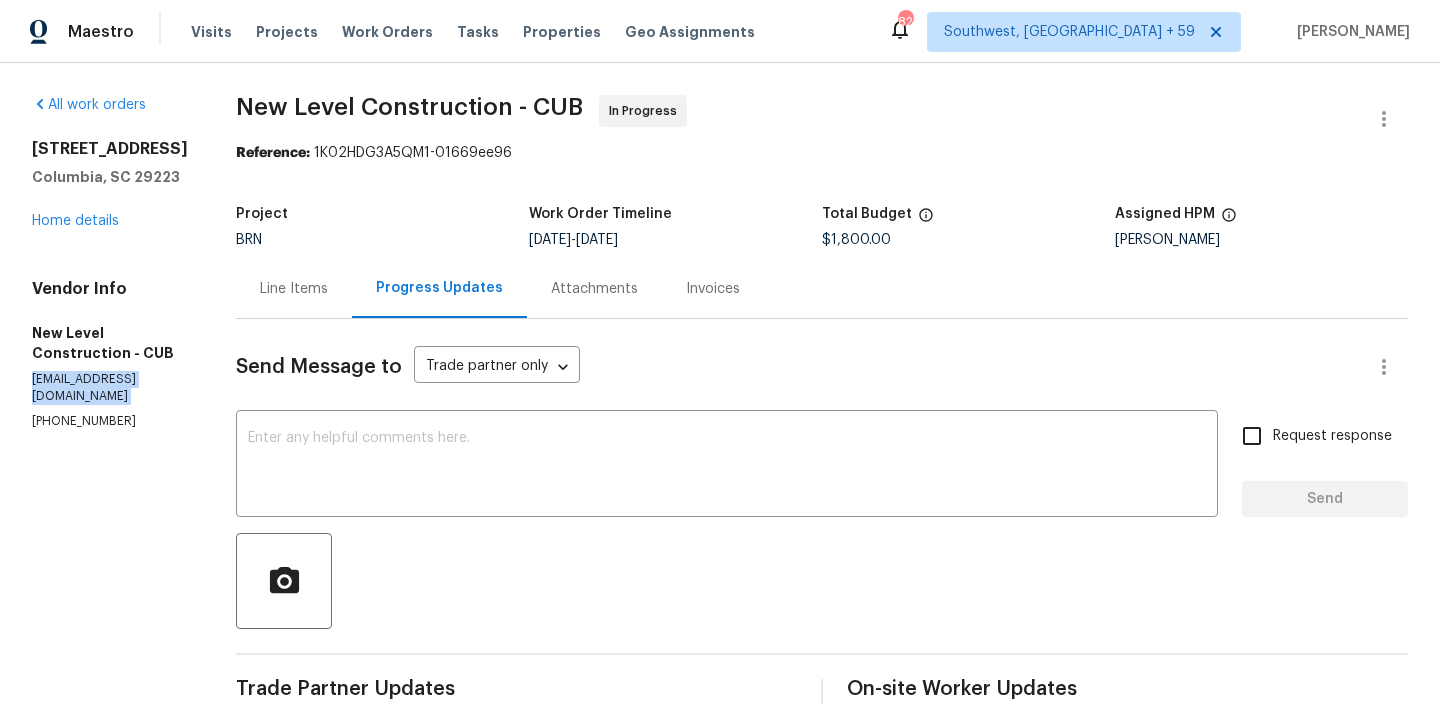click on "[EMAIL_ADDRESS][DOMAIN_NAME]" at bounding box center (110, 388) 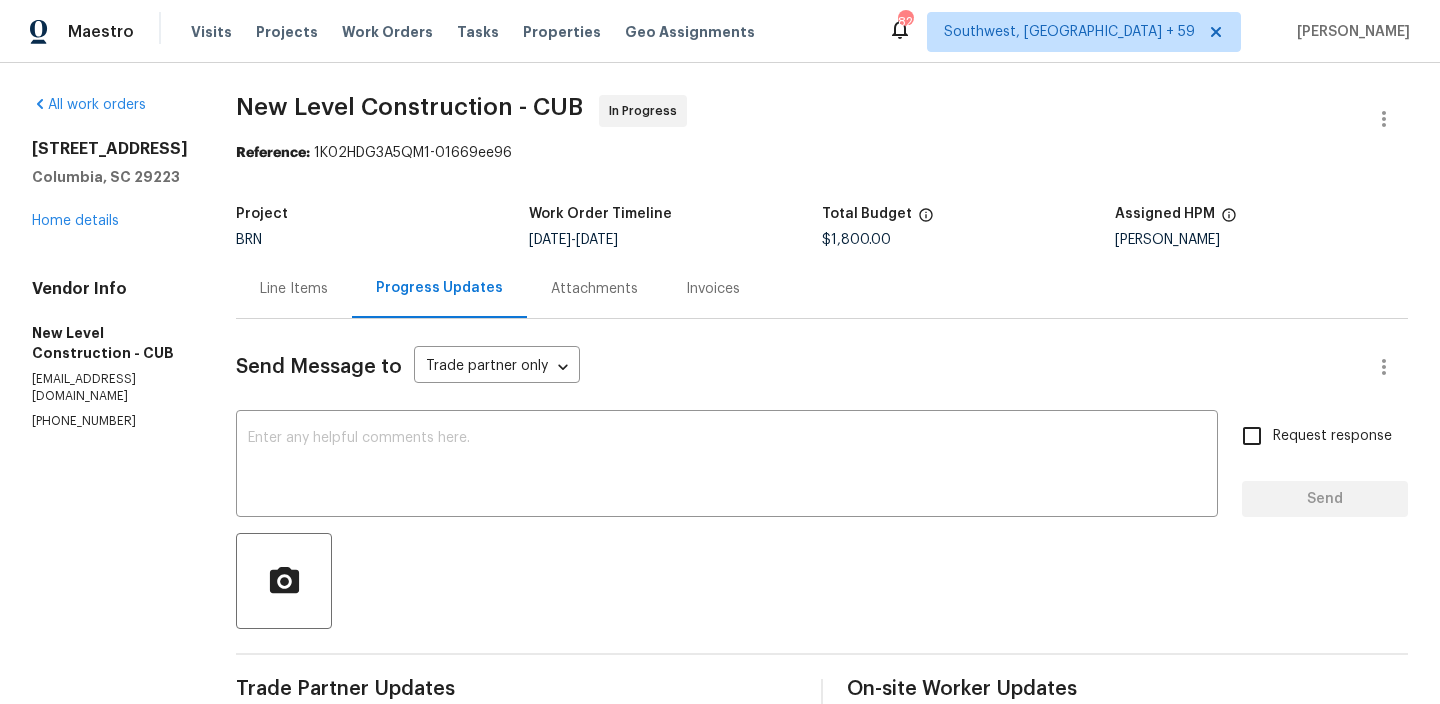 click on "All work orders [STREET_ADDRESS] Home details Vendor Info New Level Construction - CUB [EMAIL_ADDRESS][DOMAIN_NAME] [PHONE_NUMBER]" at bounding box center [110, 1170] 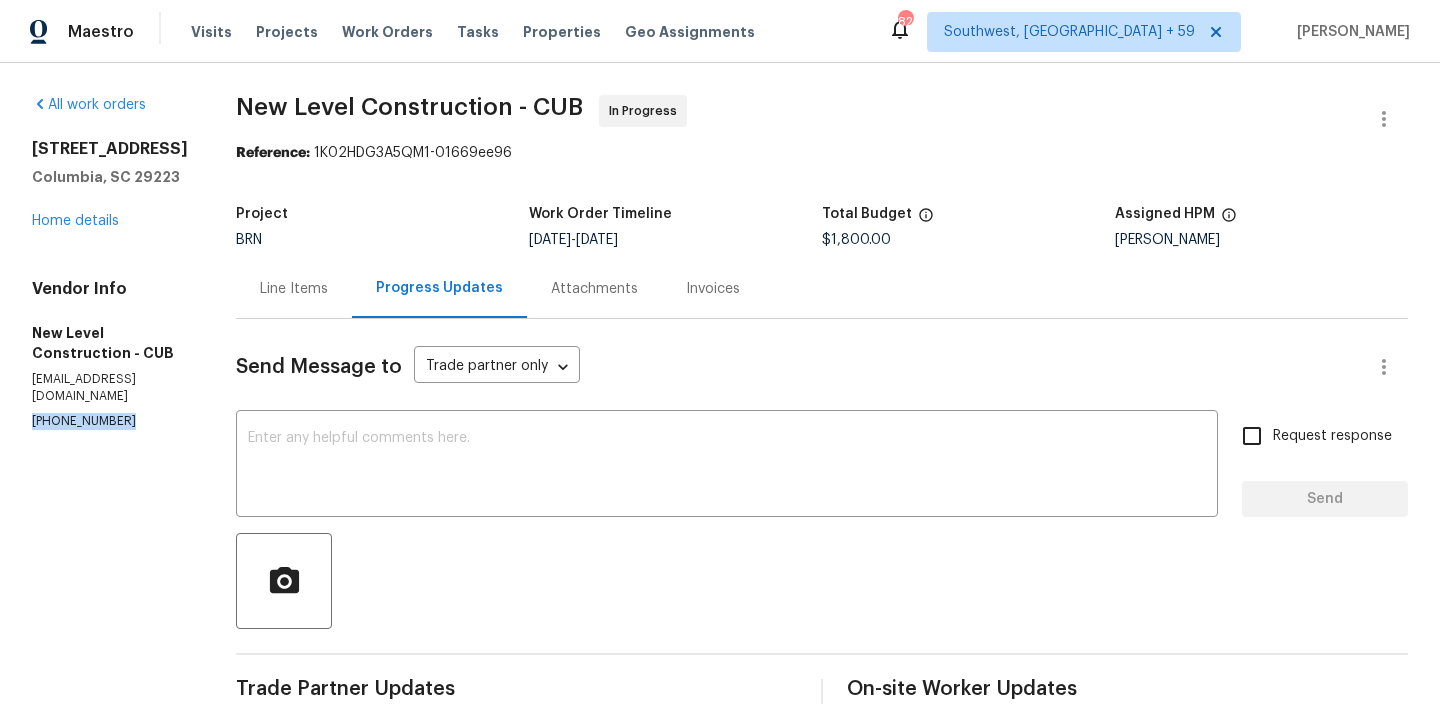 click on "All work orders 210 Gate Post Ln Columbia, SC 29223 Home details Vendor Info New Level Construction - CUB staff.newlevelconstruction@gmail.com (803) 315-8388" at bounding box center (110, 1170) 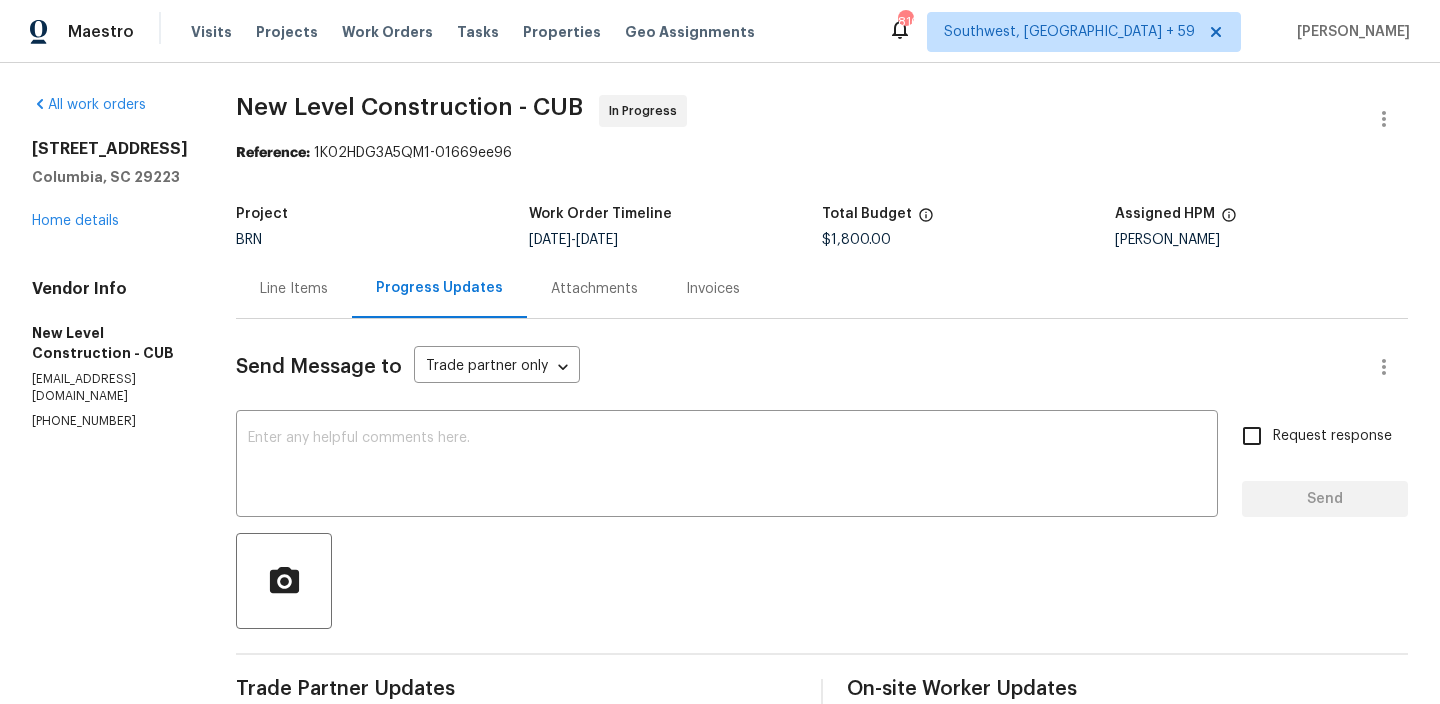 click on "Line Items" at bounding box center [294, 289] 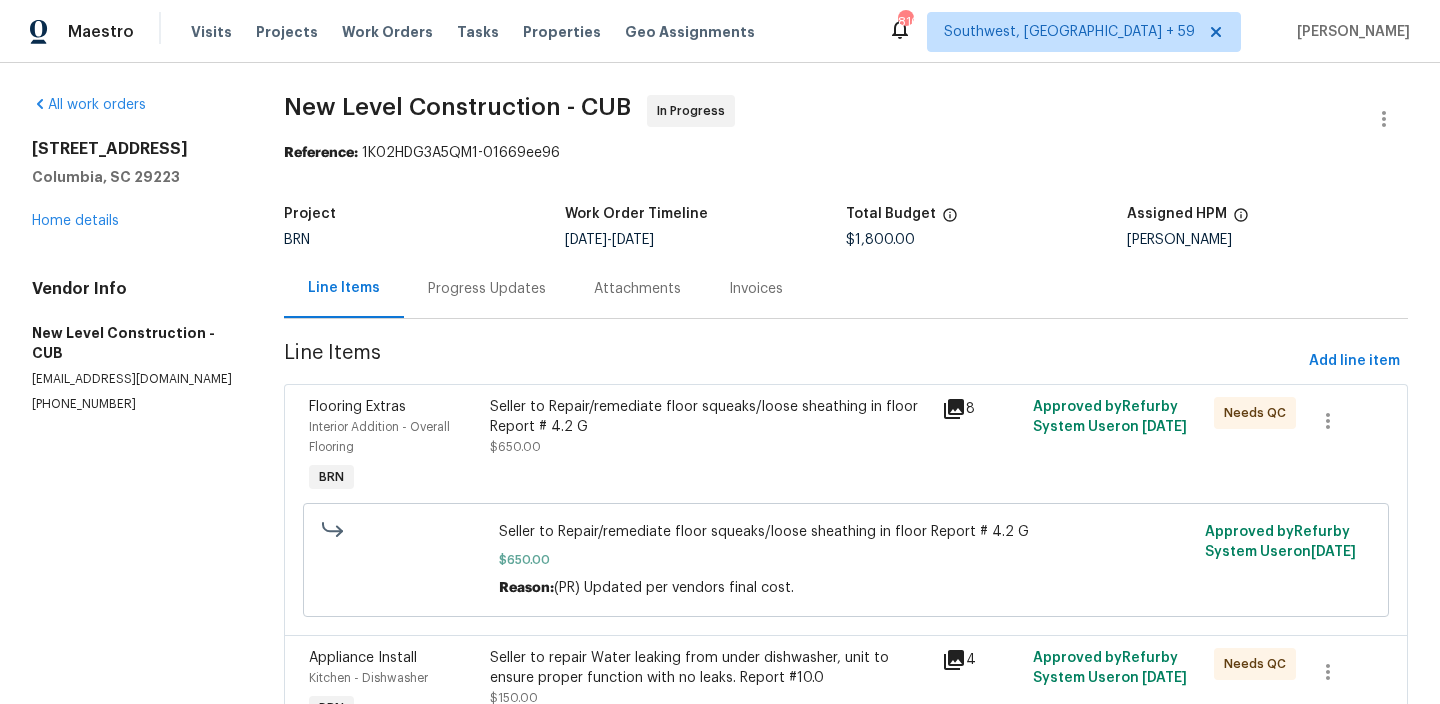 click on "Seller to Repair/remediate  floor squeaks/loose sheathing  in  floor Report # 4.2 G $650.00" at bounding box center (710, 447) 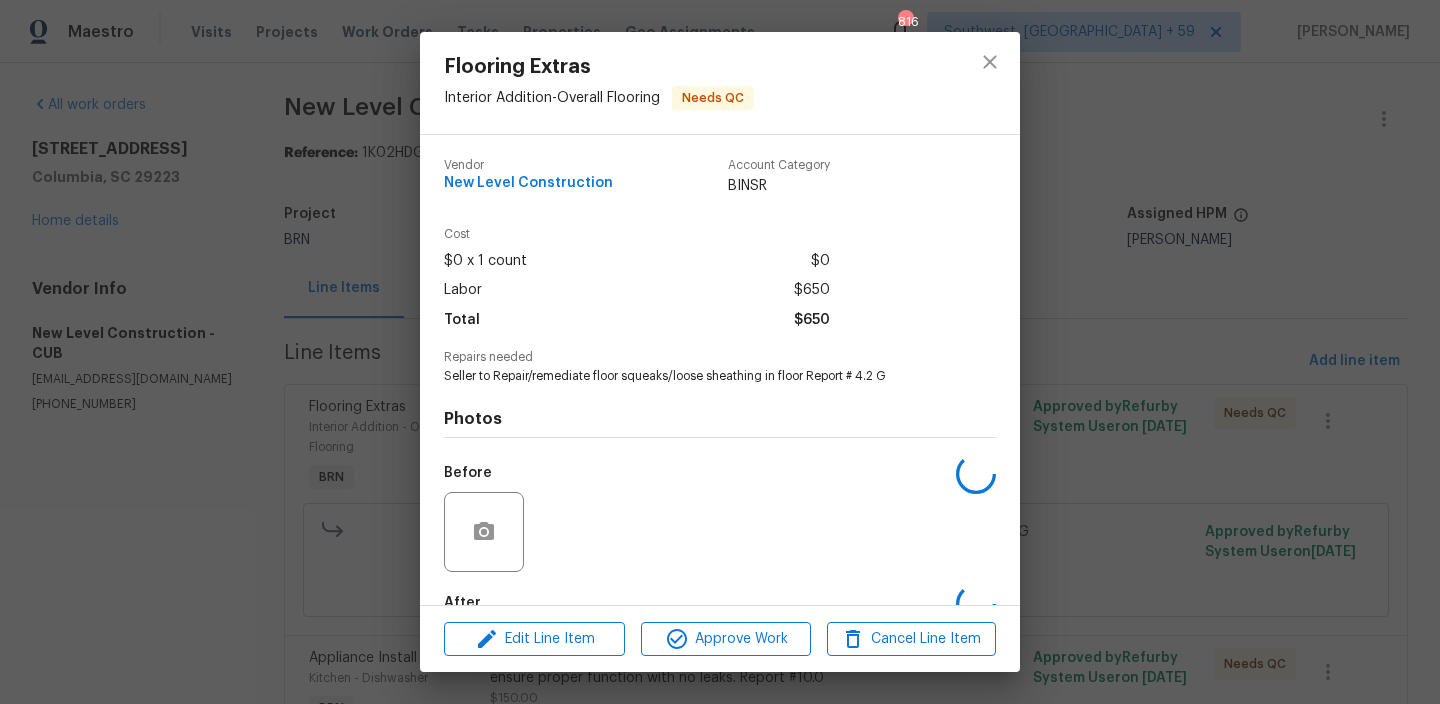 scroll, scrollTop: 117, scrollLeft: 0, axis: vertical 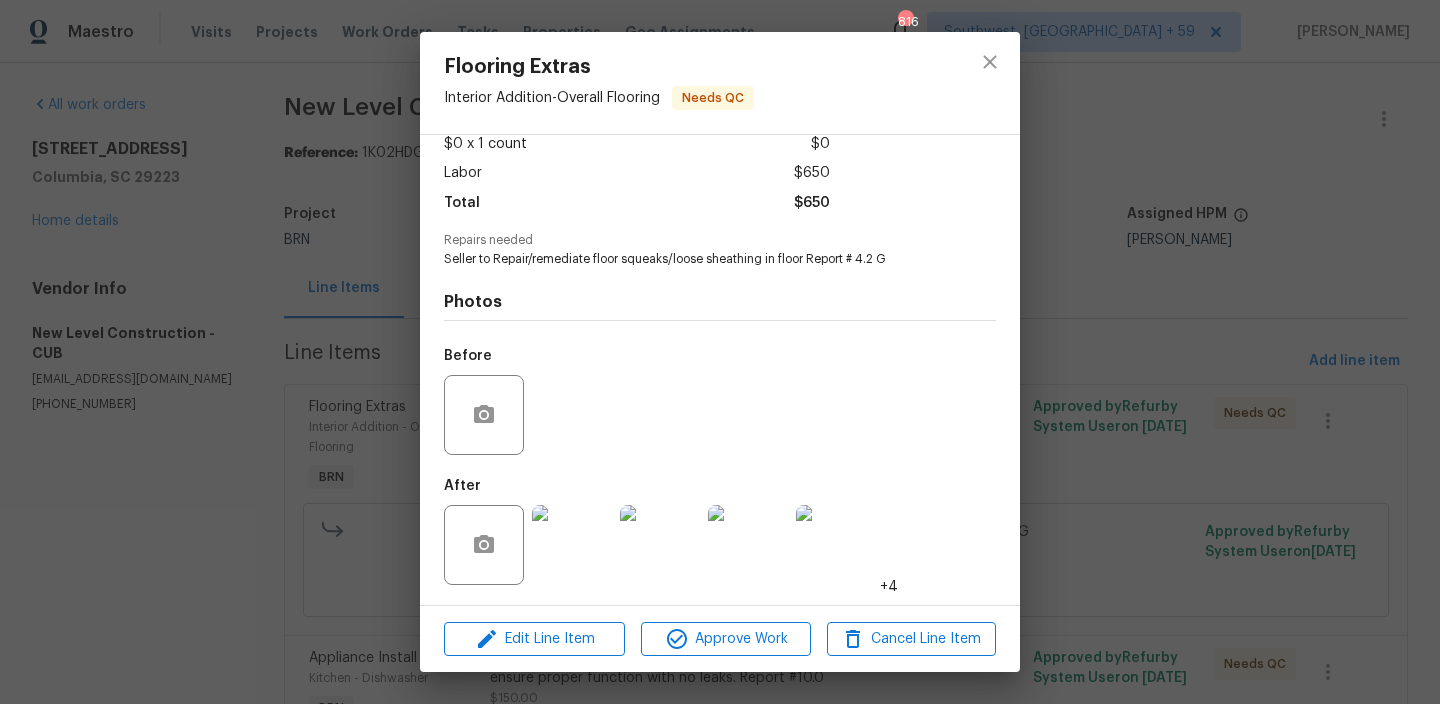 click at bounding box center [572, 545] 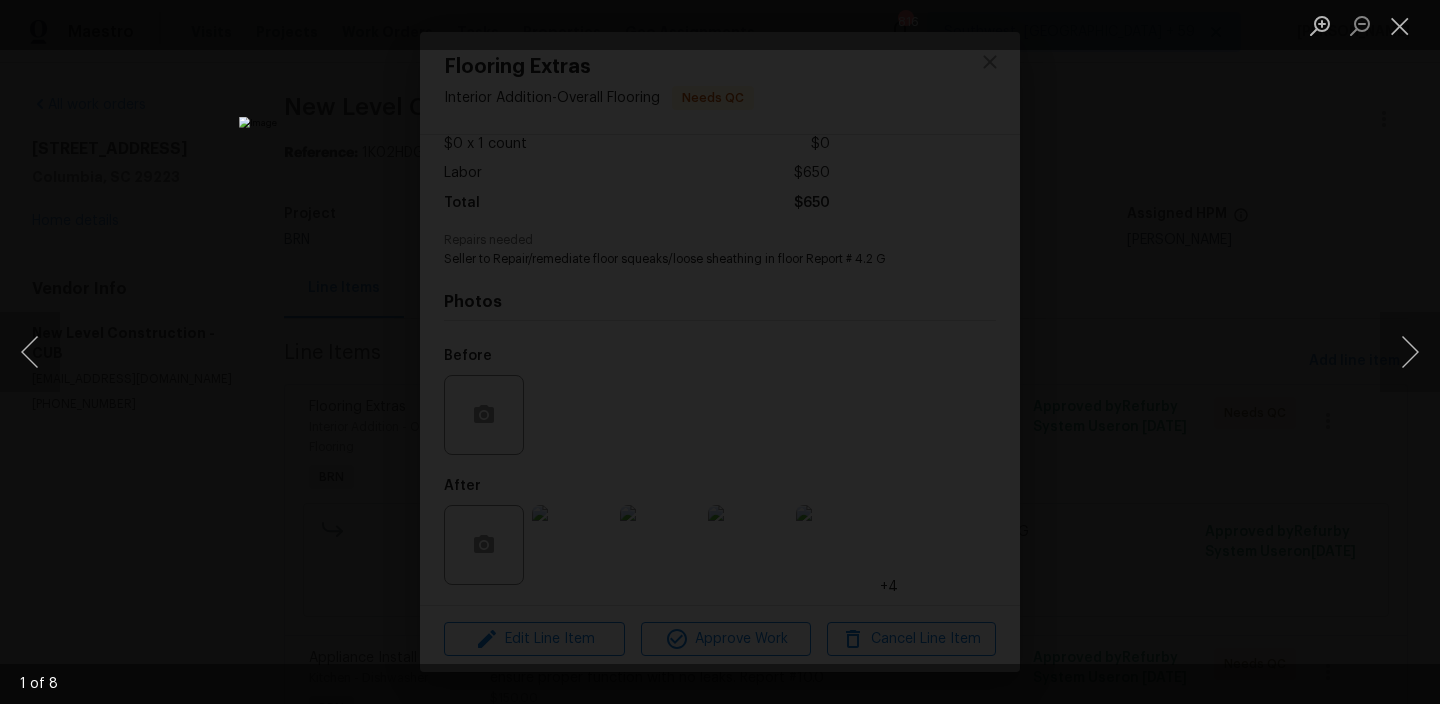 click at bounding box center [720, 352] 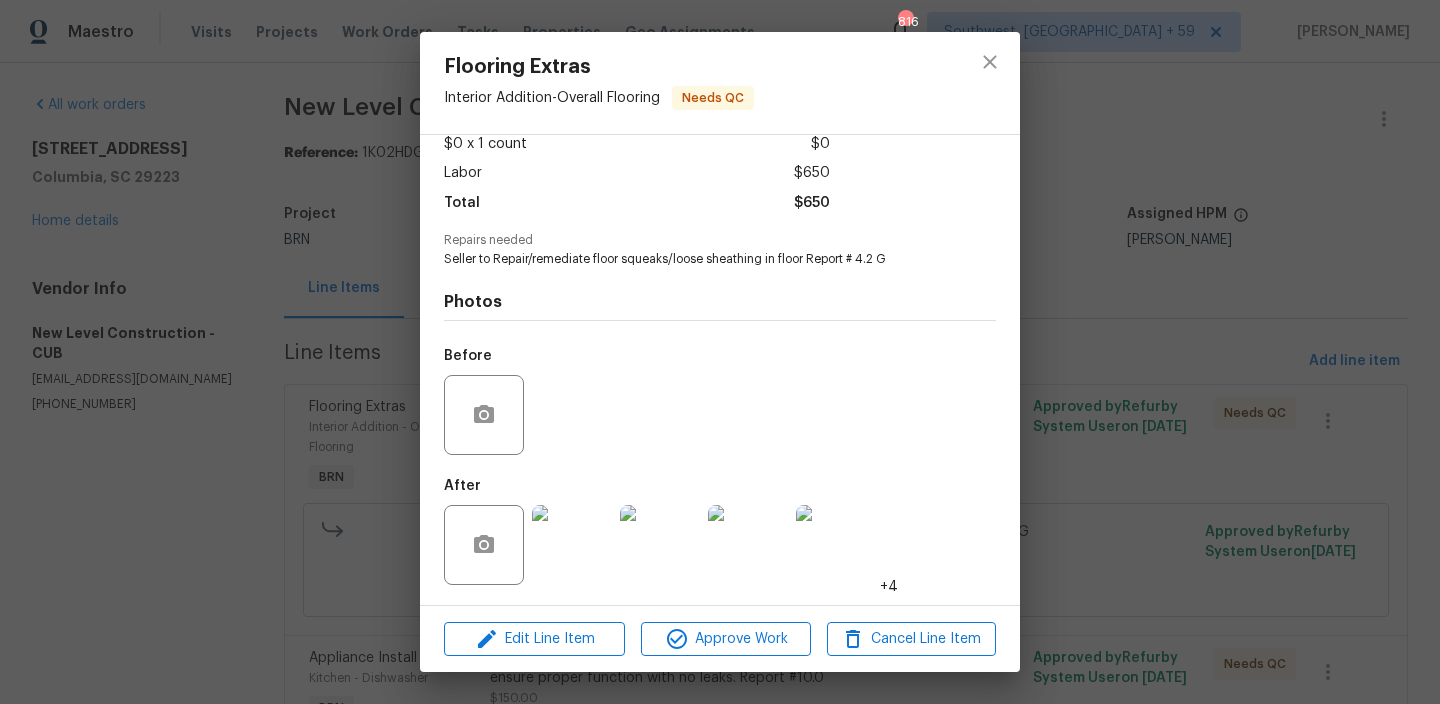 click on "Flooring Extras Interior Addition  -  Overall Flooring Needs QC Vendor New Level Construction Account Category BINSR Cost $0 x 1 count $0 Labor $650 Total $650 Repairs needed Seller to Repair/remediate  floor squeaks/loose sheathing  in  floor Report # 4.2 G Photos Before After  +4  Edit Line Item  Approve Work  Cancel Line Item" at bounding box center (720, 352) 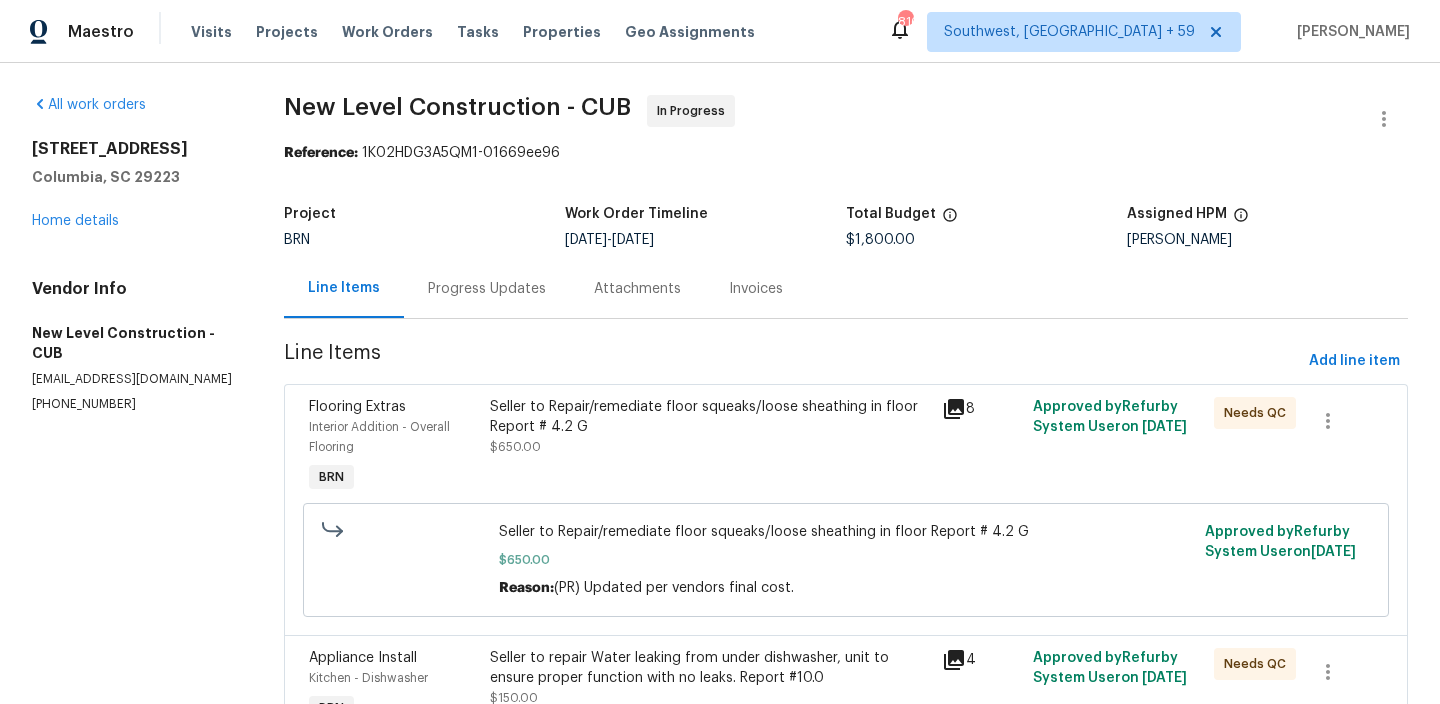click on "Progress Updates" at bounding box center (487, 289) 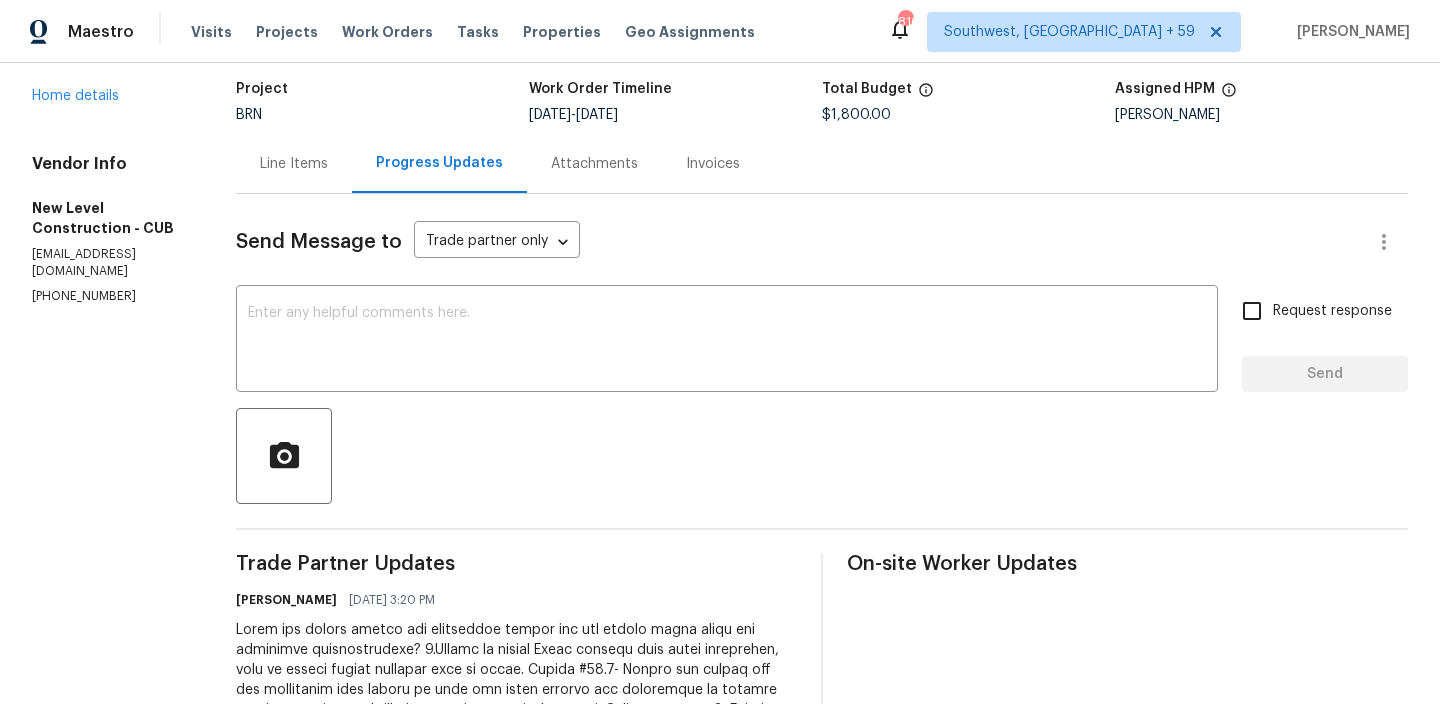 scroll, scrollTop: 0, scrollLeft: 0, axis: both 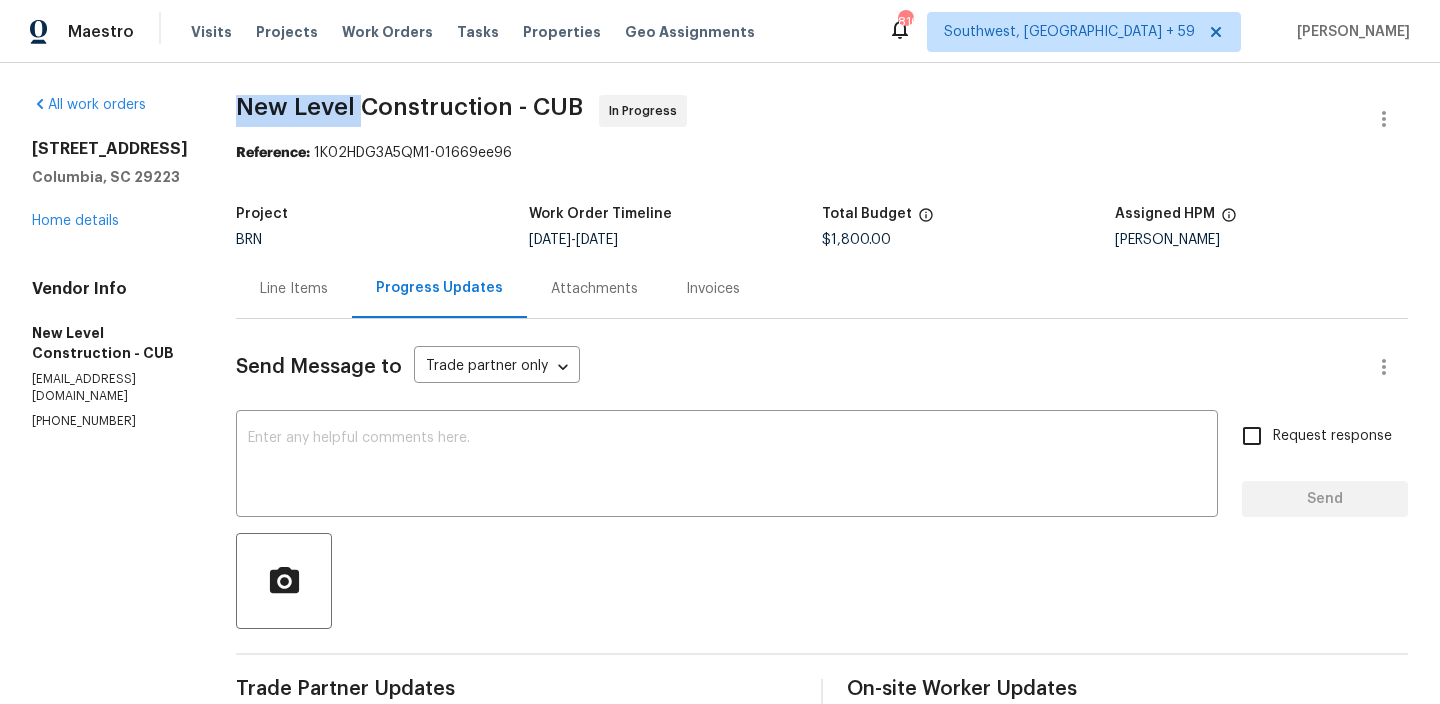drag, startPoint x: 281, startPoint y: 118, endPoint x: 421, endPoint y: 110, distance: 140.22838 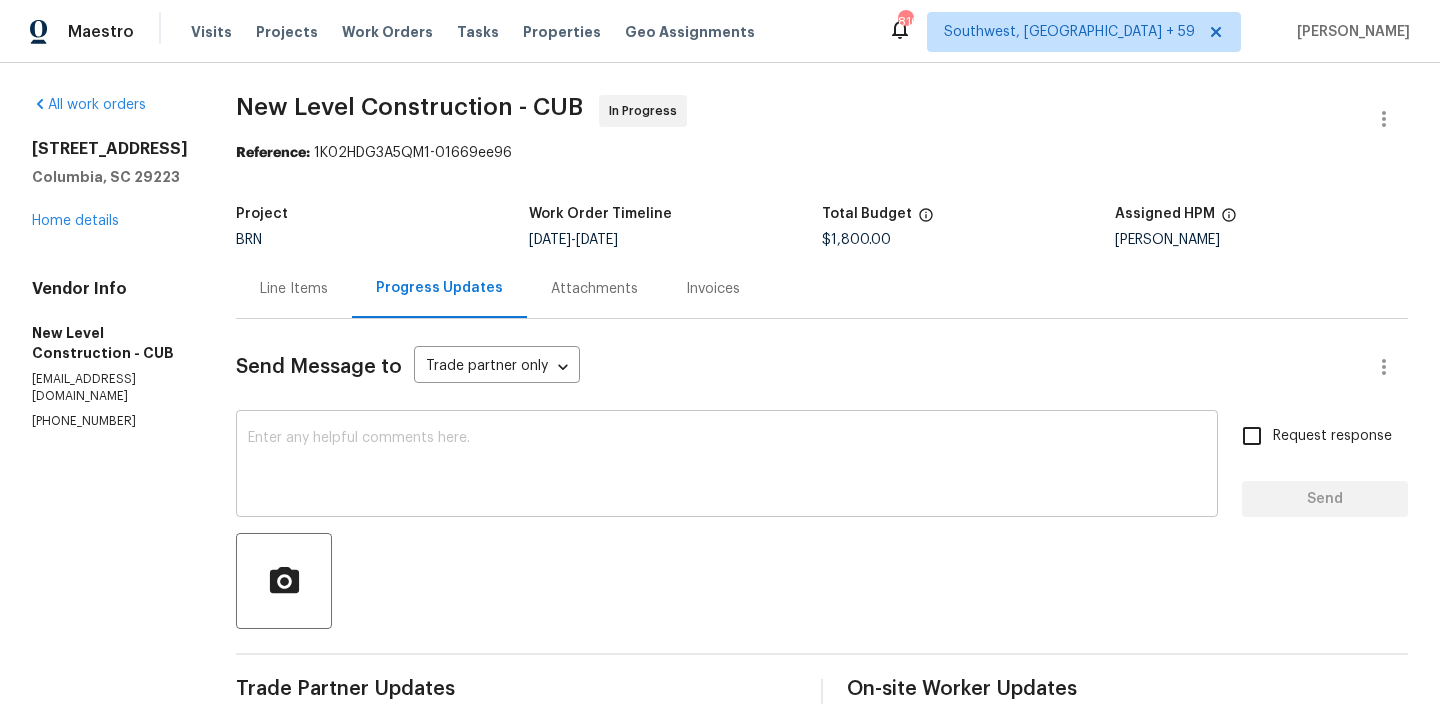 click on "x ​" at bounding box center (727, 466) 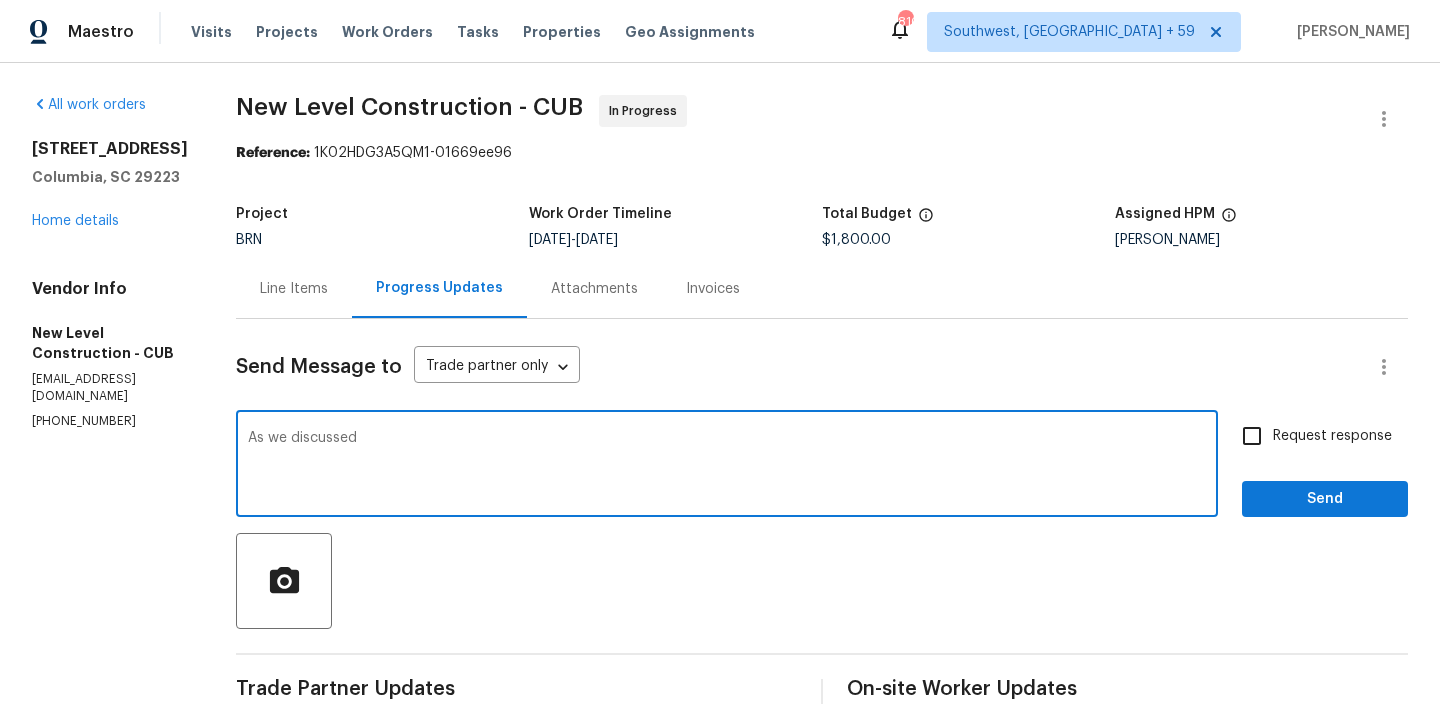 click on "(803) 315-8388" at bounding box center [110, 421] 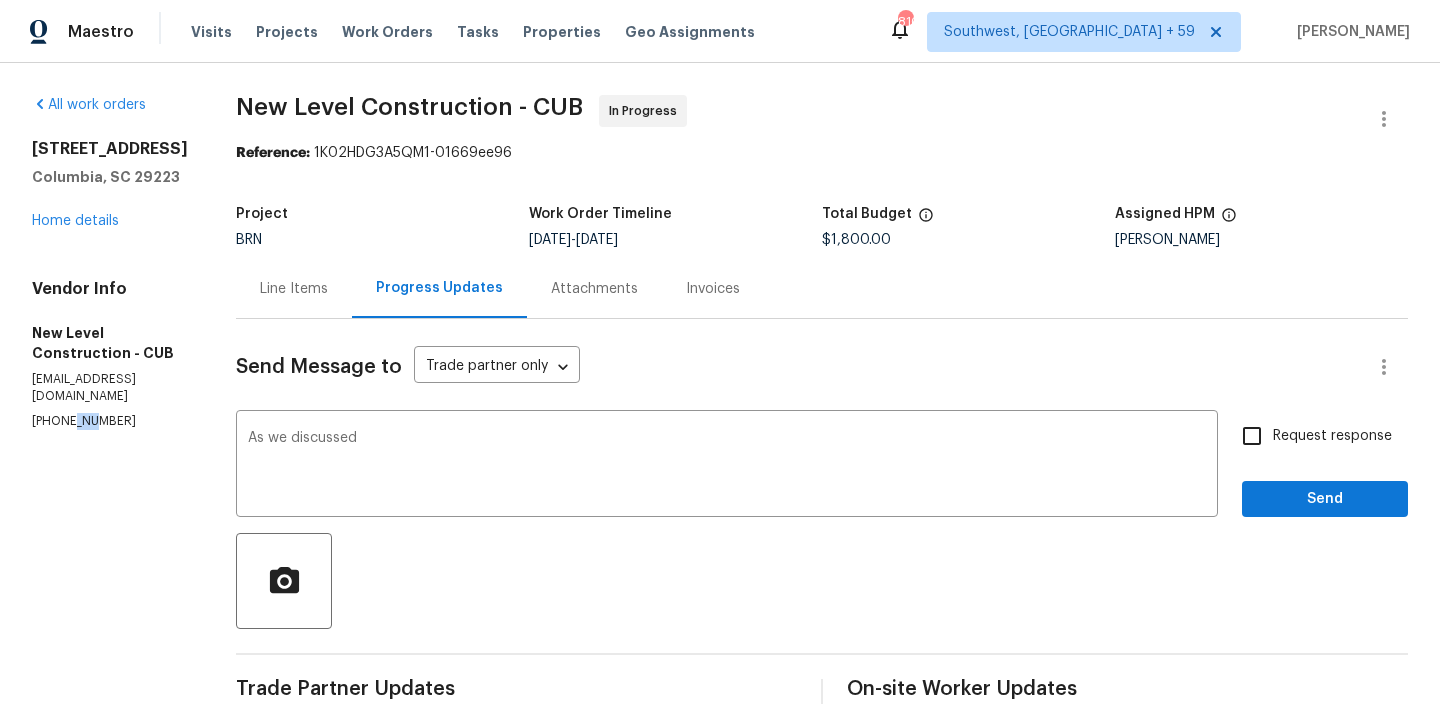 click on "(803) 315-8388" at bounding box center [110, 421] 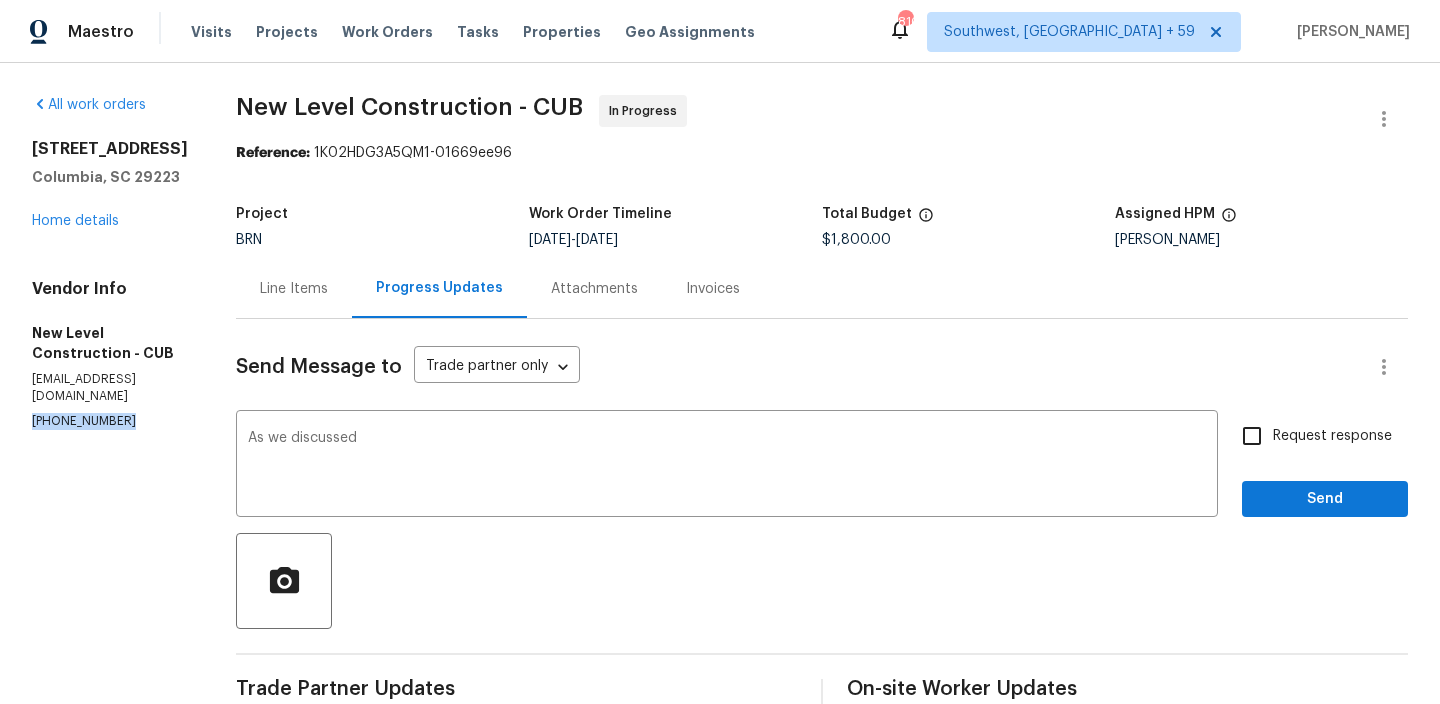 click on "(803) 315-8388" at bounding box center (110, 421) 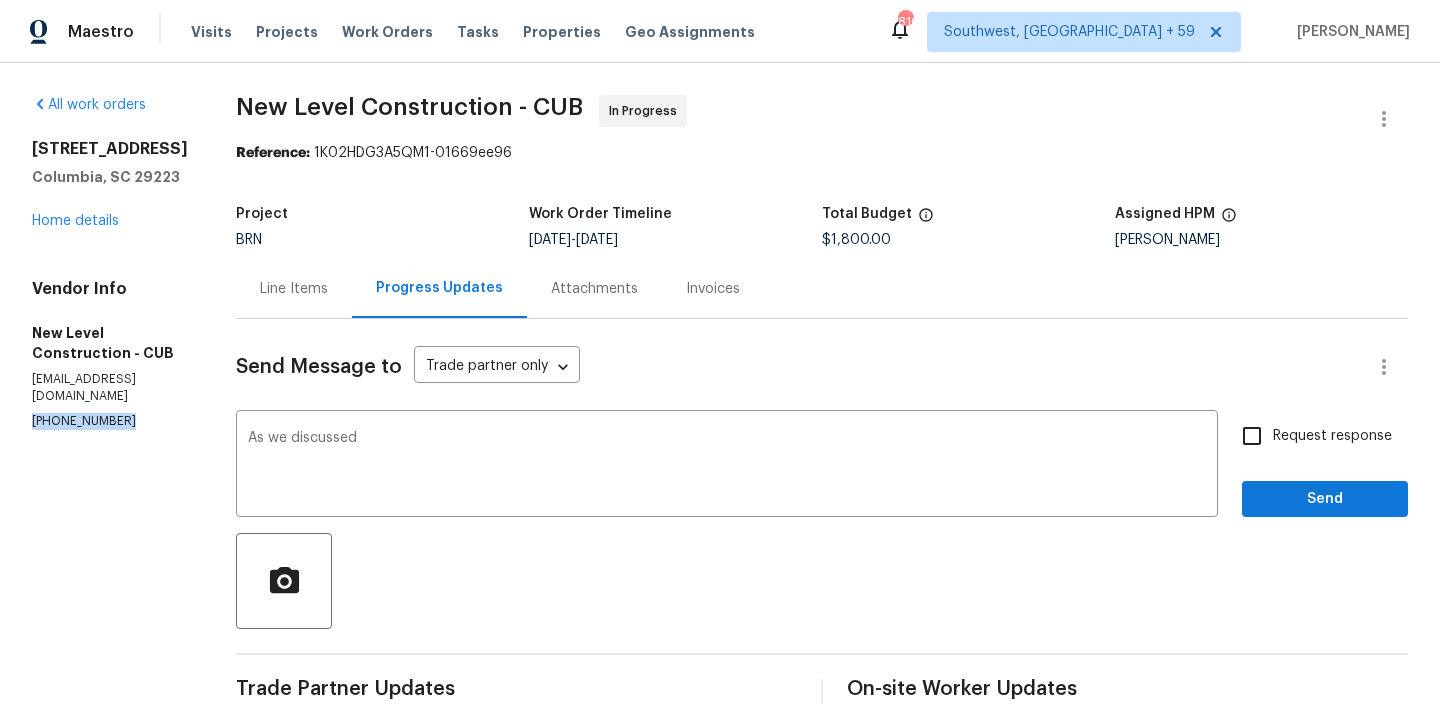 copy on "(803) 315-8388" 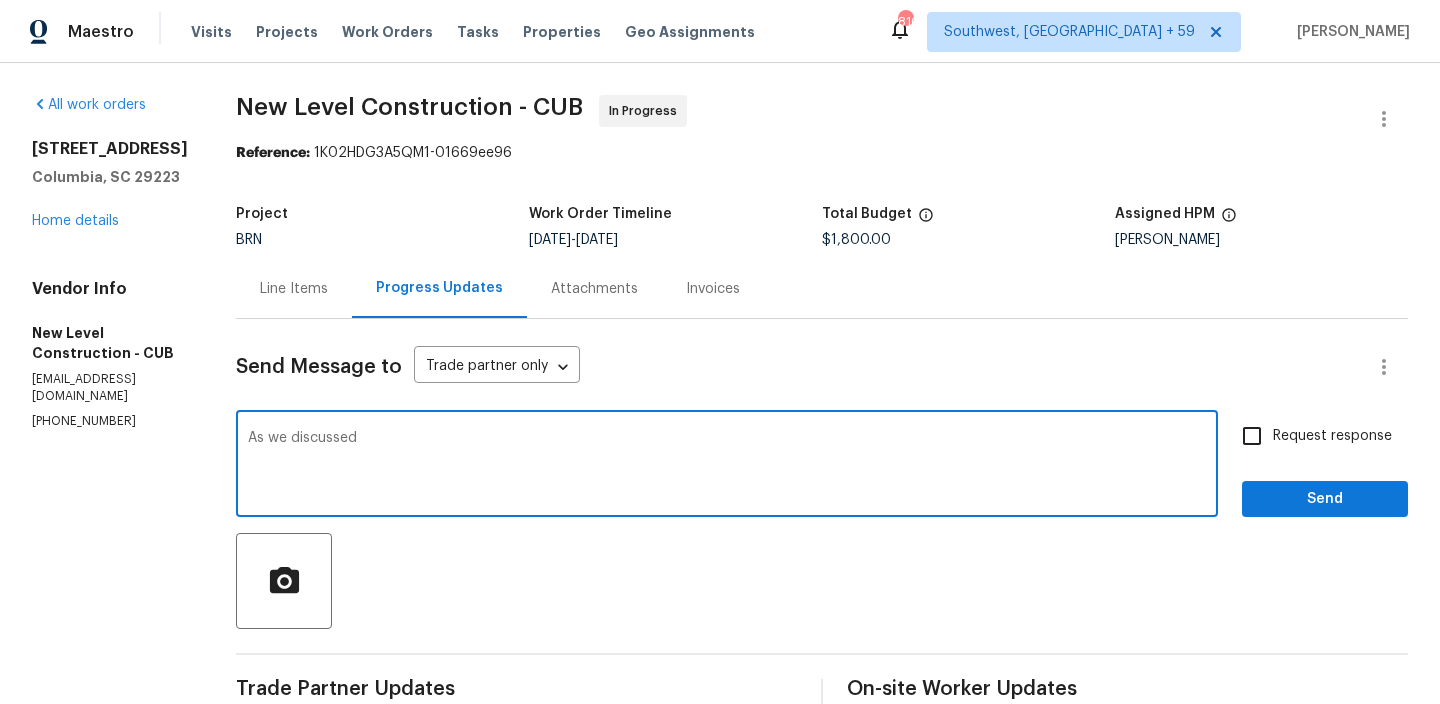 click on "As we discussed" at bounding box center [727, 466] 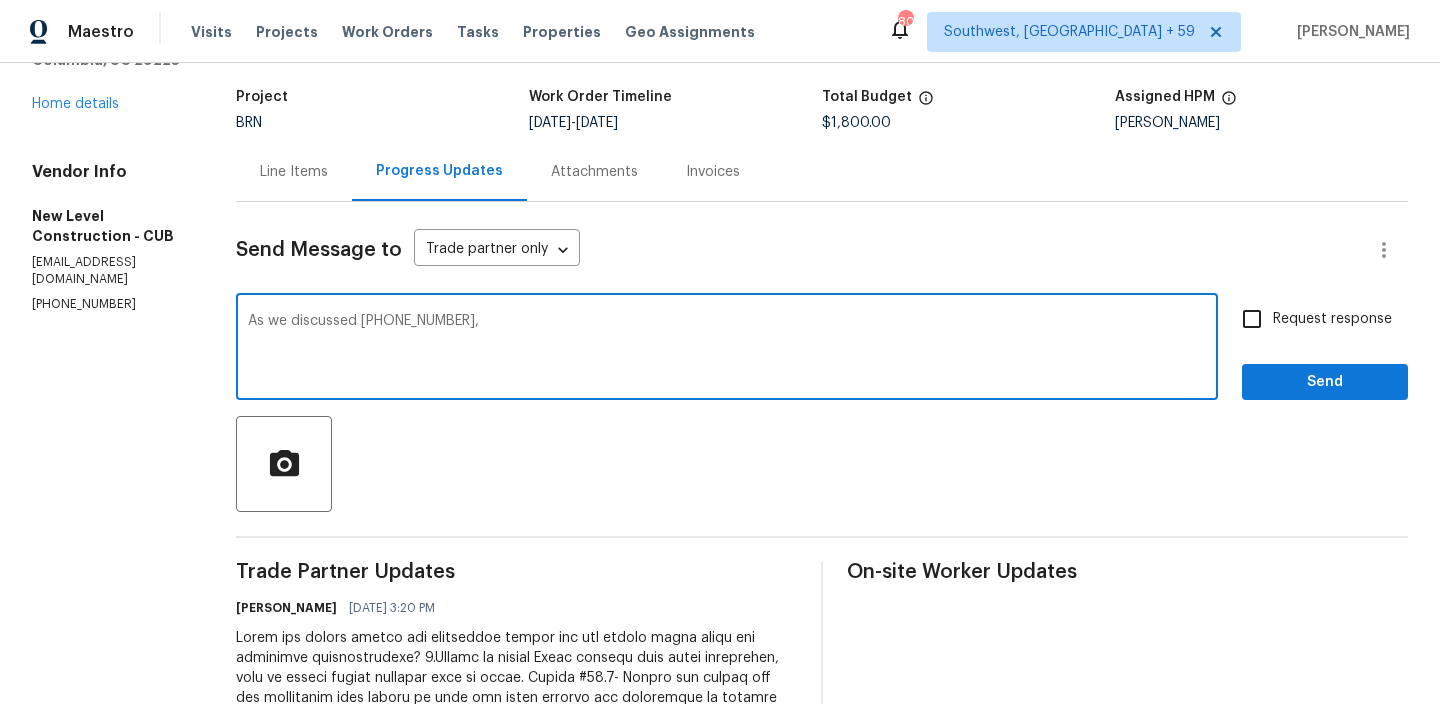 scroll, scrollTop: 130, scrollLeft: 0, axis: vertical 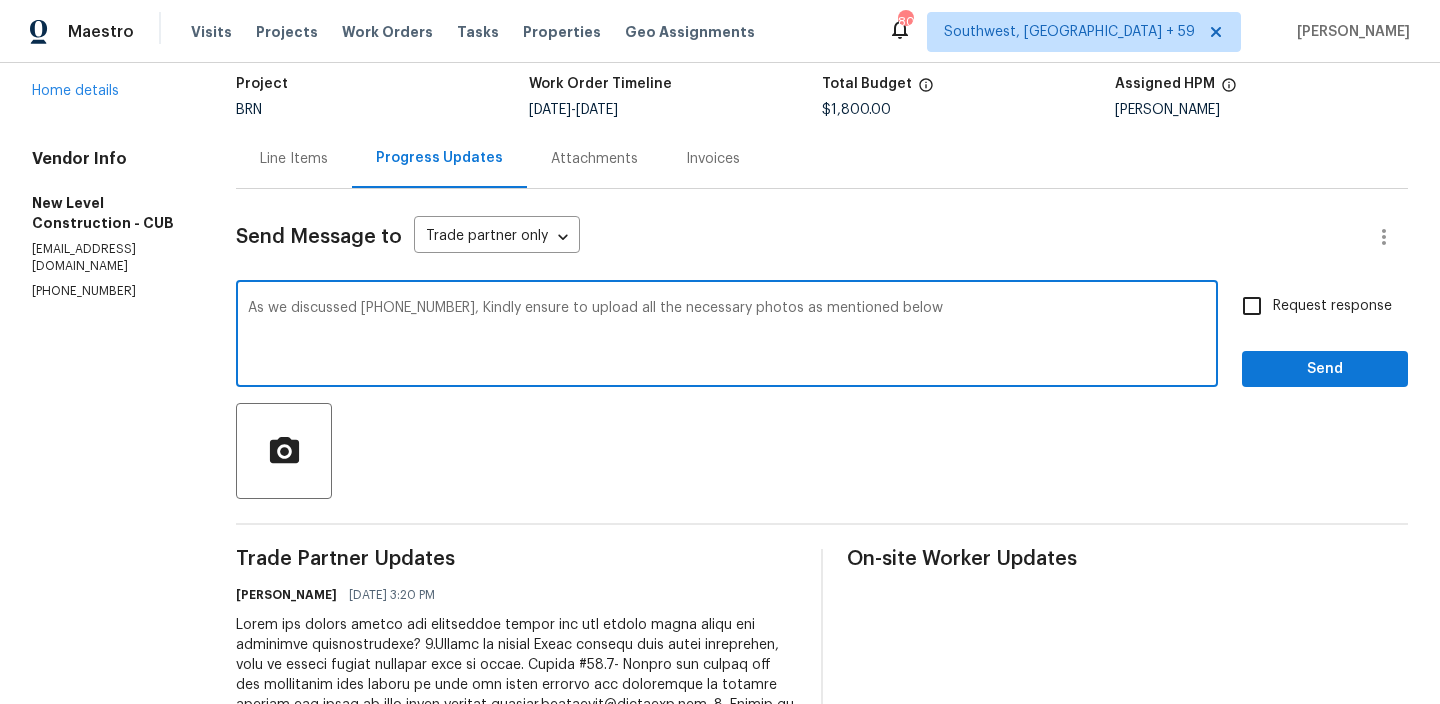 type on "As we discussed (803) 315-8388, Kindly ensure to upload all the necessary photos as mentioned below" 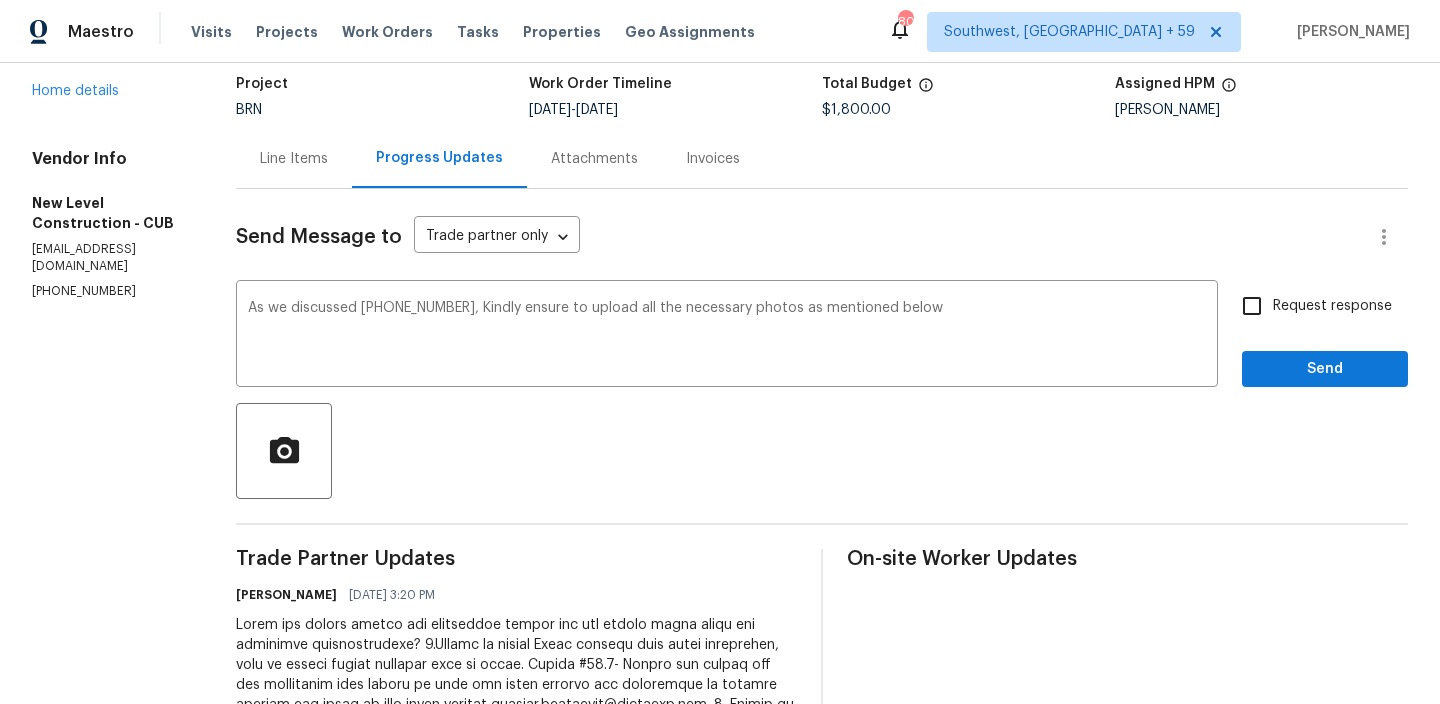 click on "Request response" at bounding box center (1332, 306) 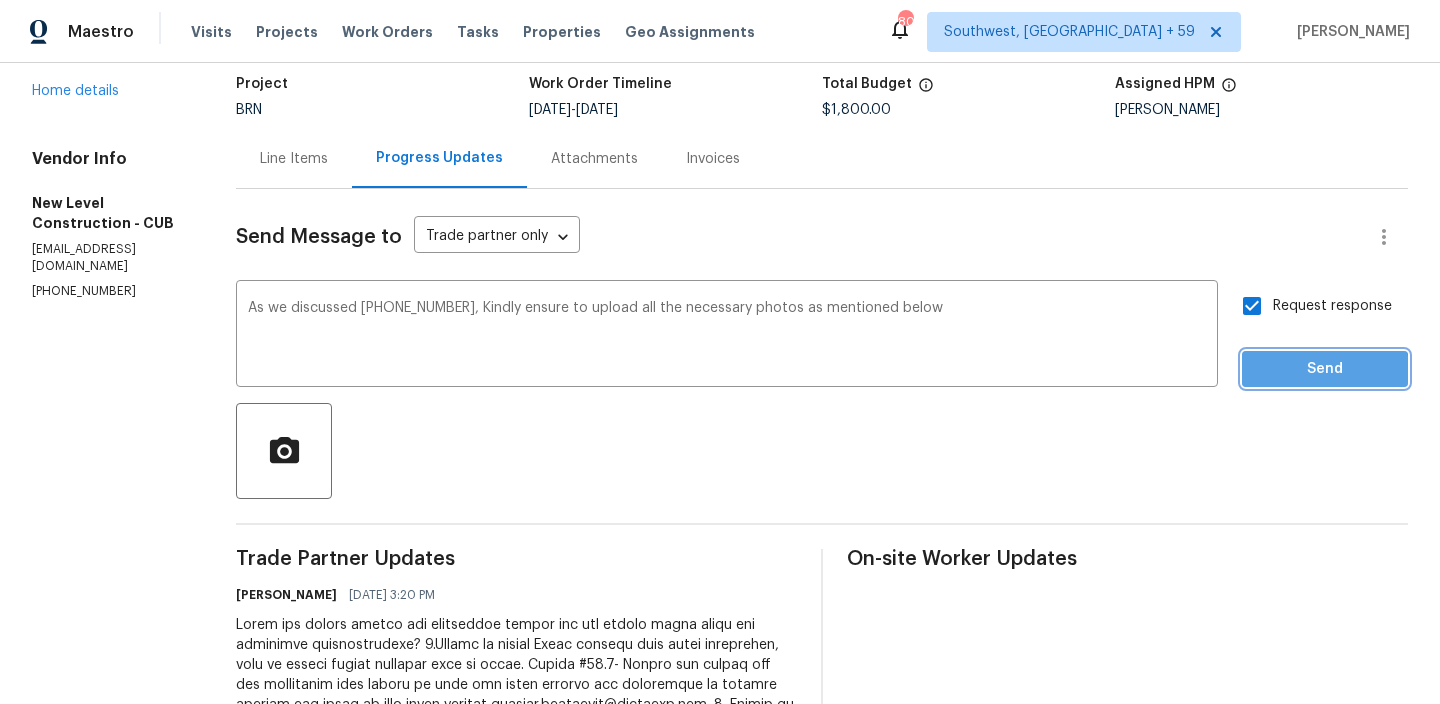 click on "Send" at bounding box center (1325, 369) 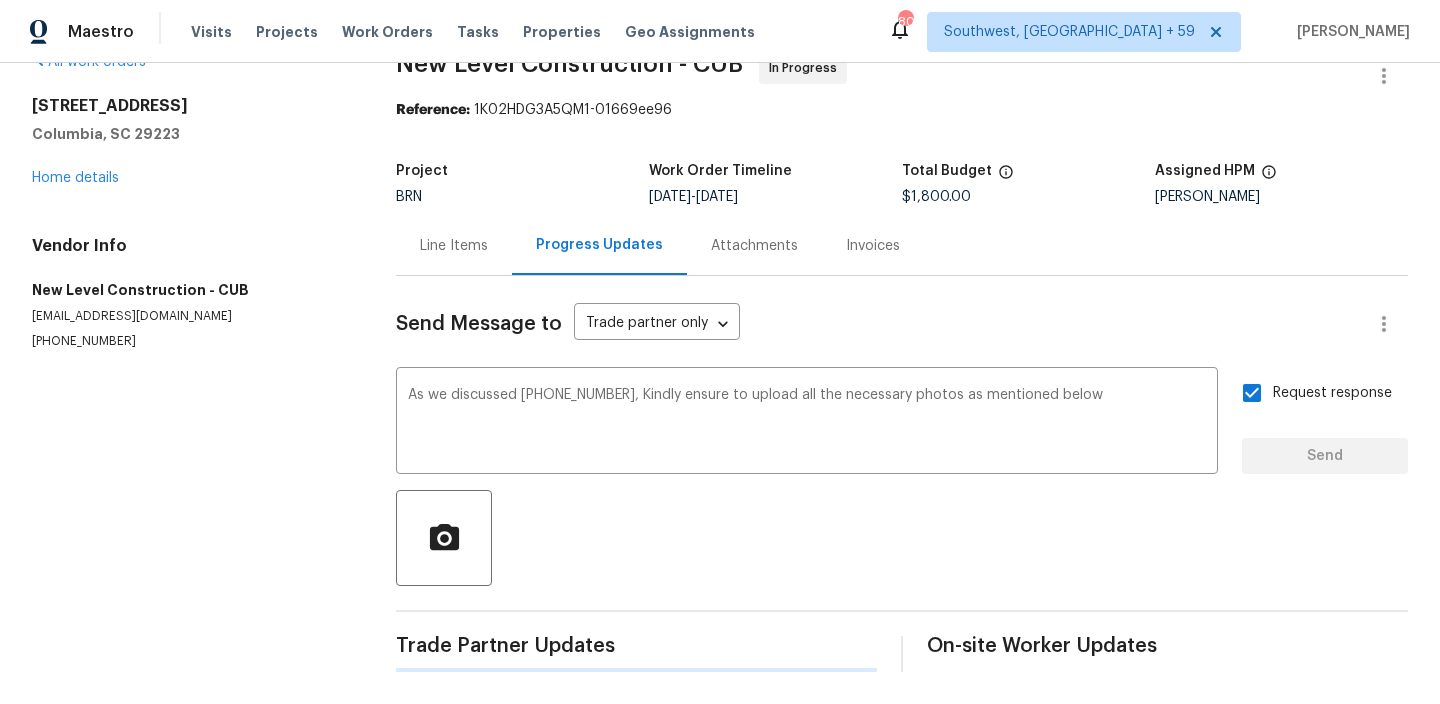 type 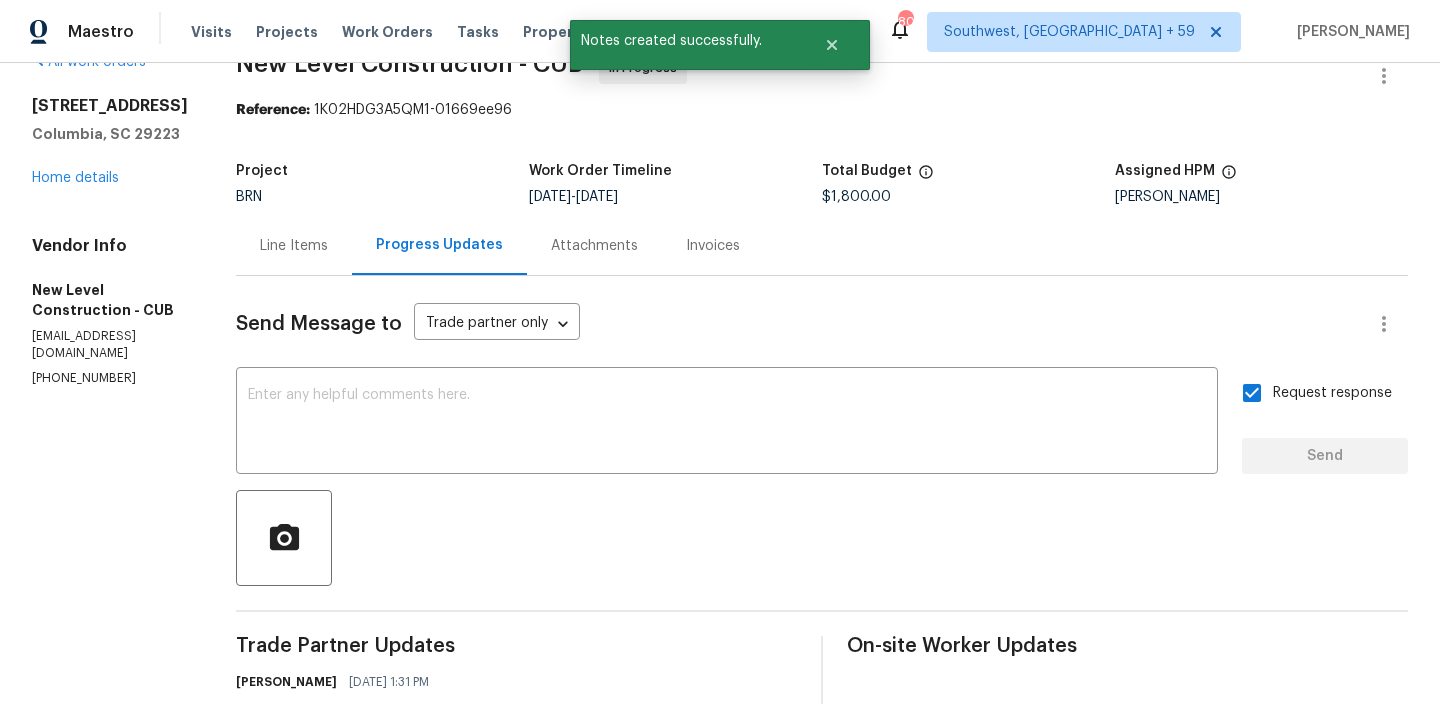 scroll, scrollTop: 130, scrollLeft: 0, axis: vertical 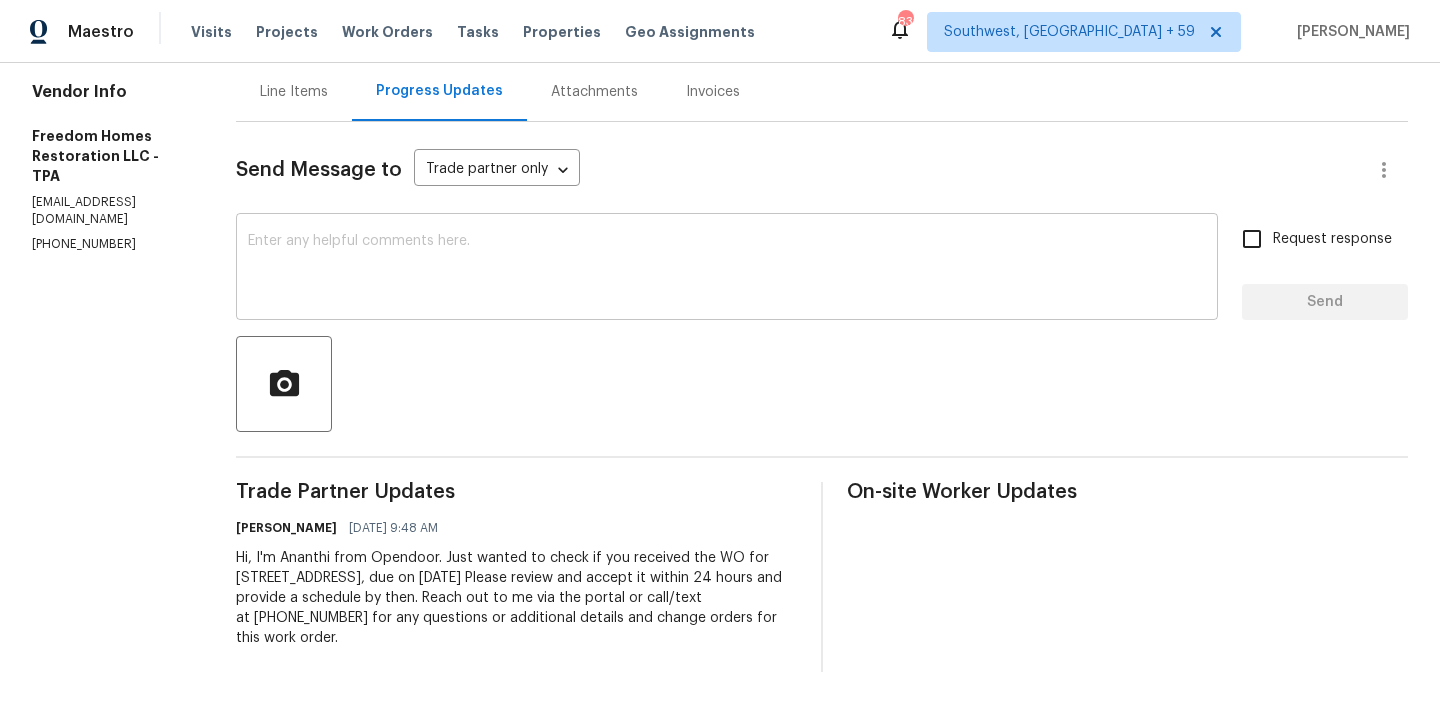 click at bounding box center [727, 269] 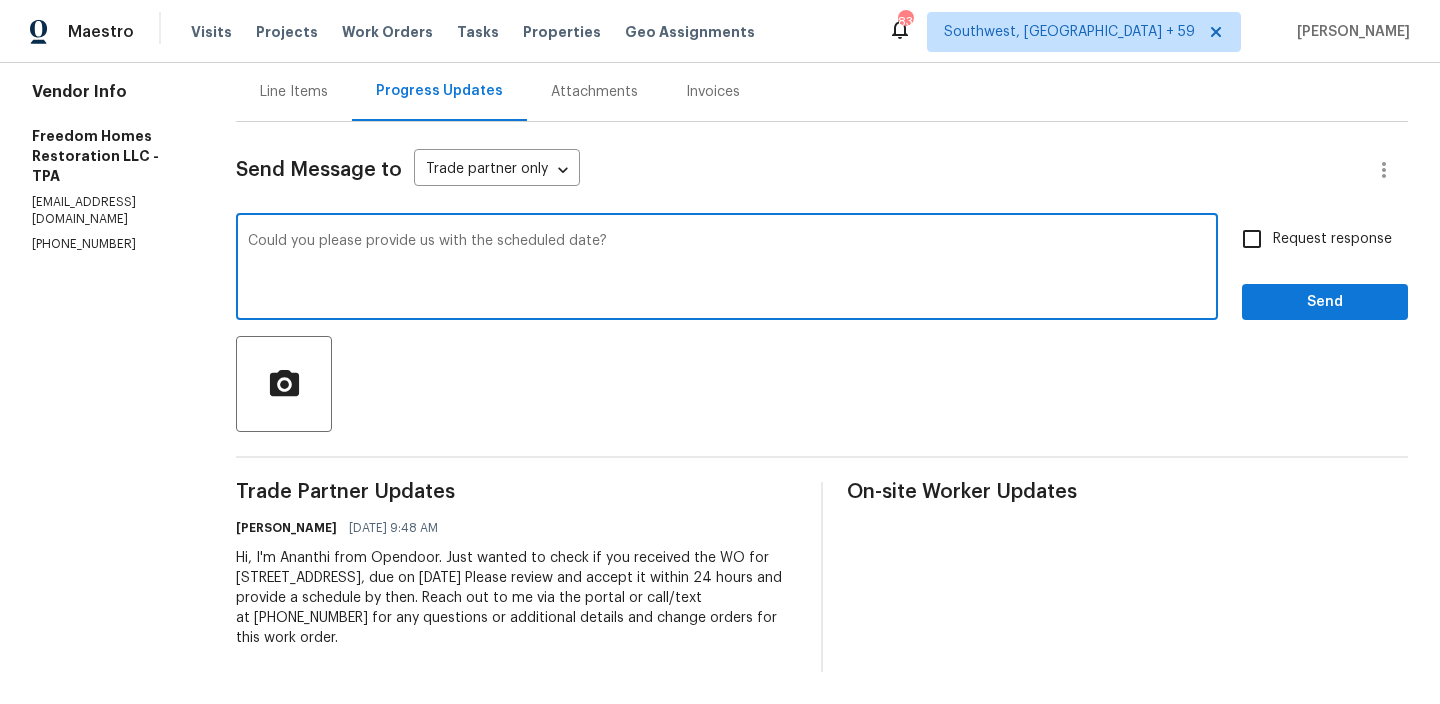 type on "Could you please provide us with the scheduled date?" 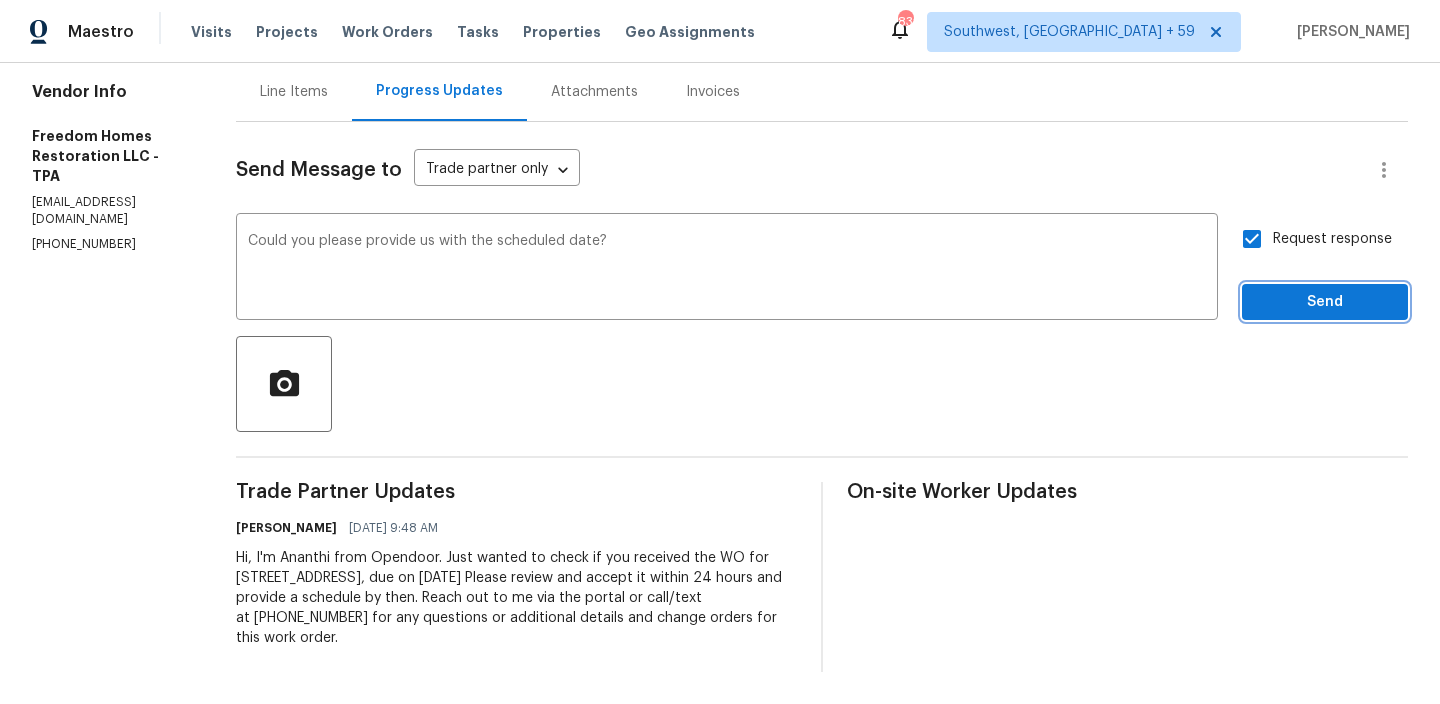 click on "Send" at bounding box center [1325, 302] 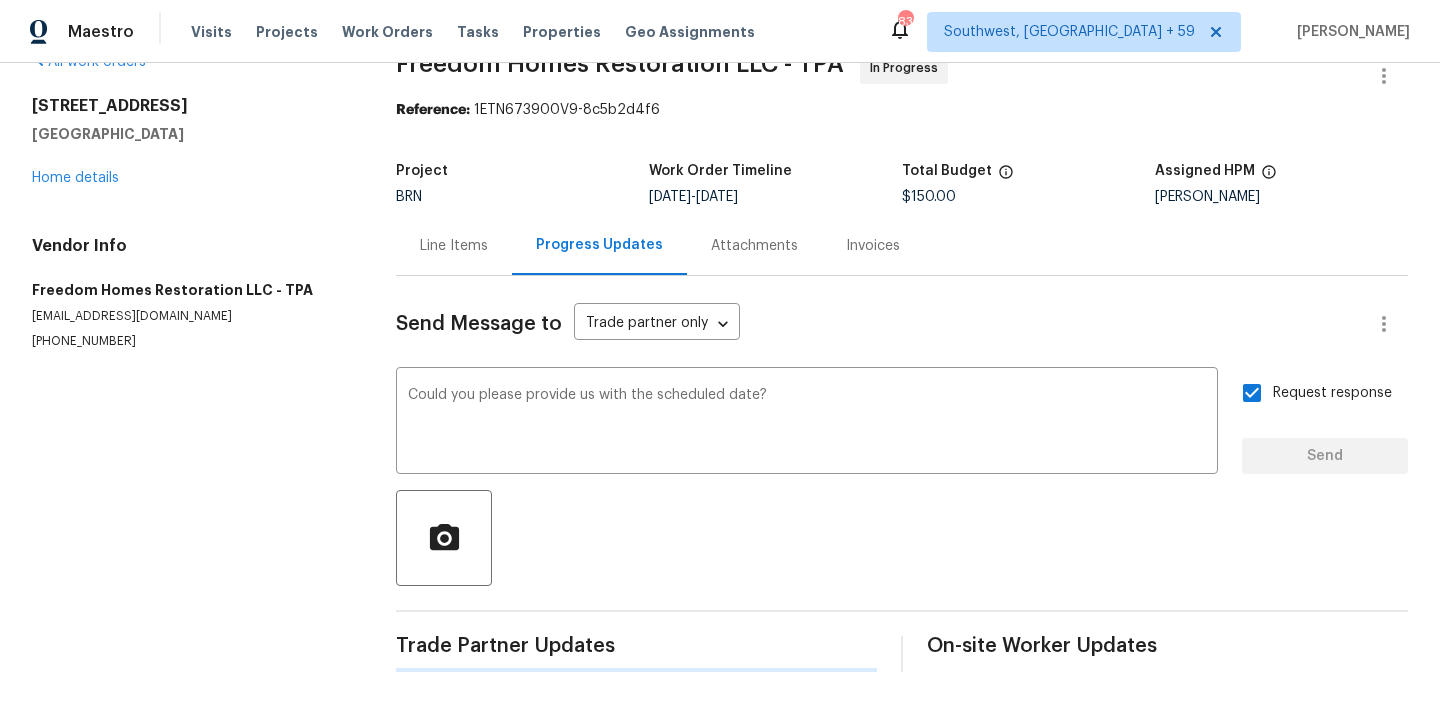 type 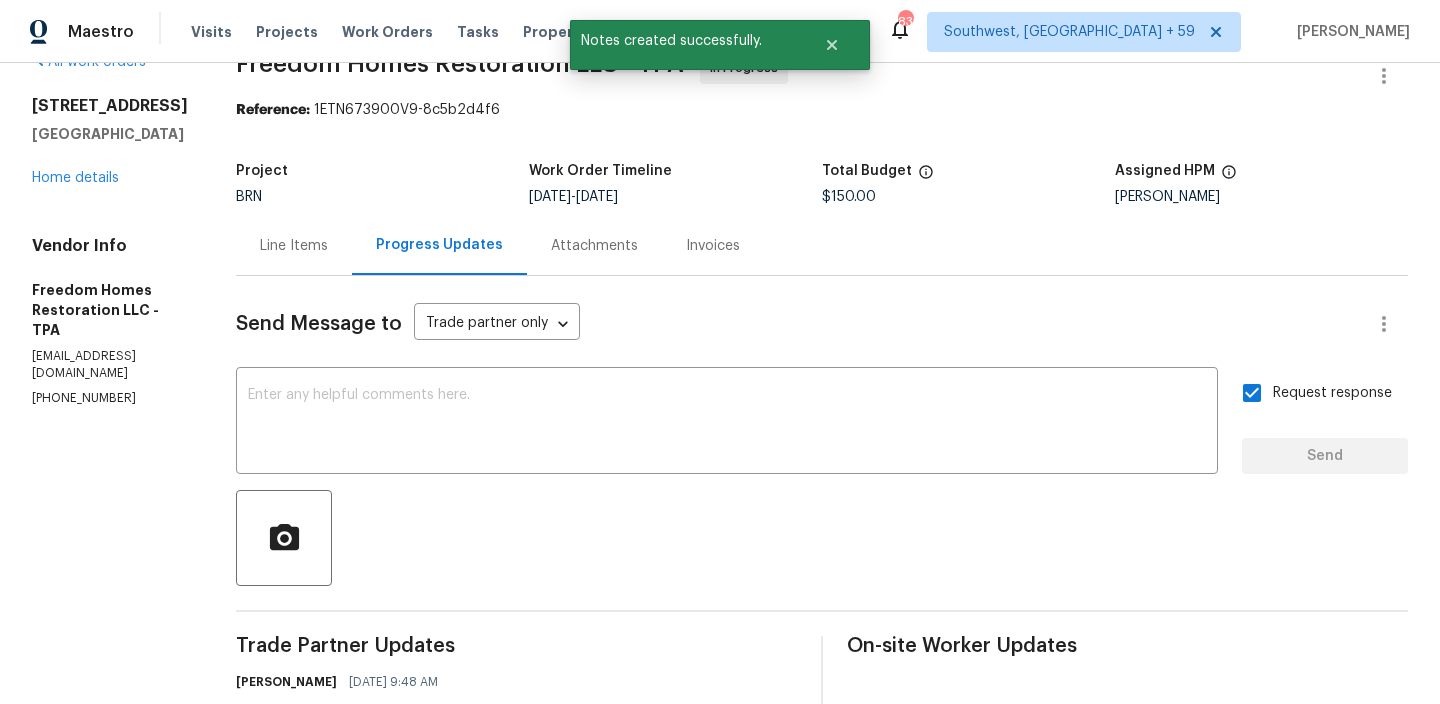 scroll, scrollTop: 197, scrollLeft: 0, axis: vertical 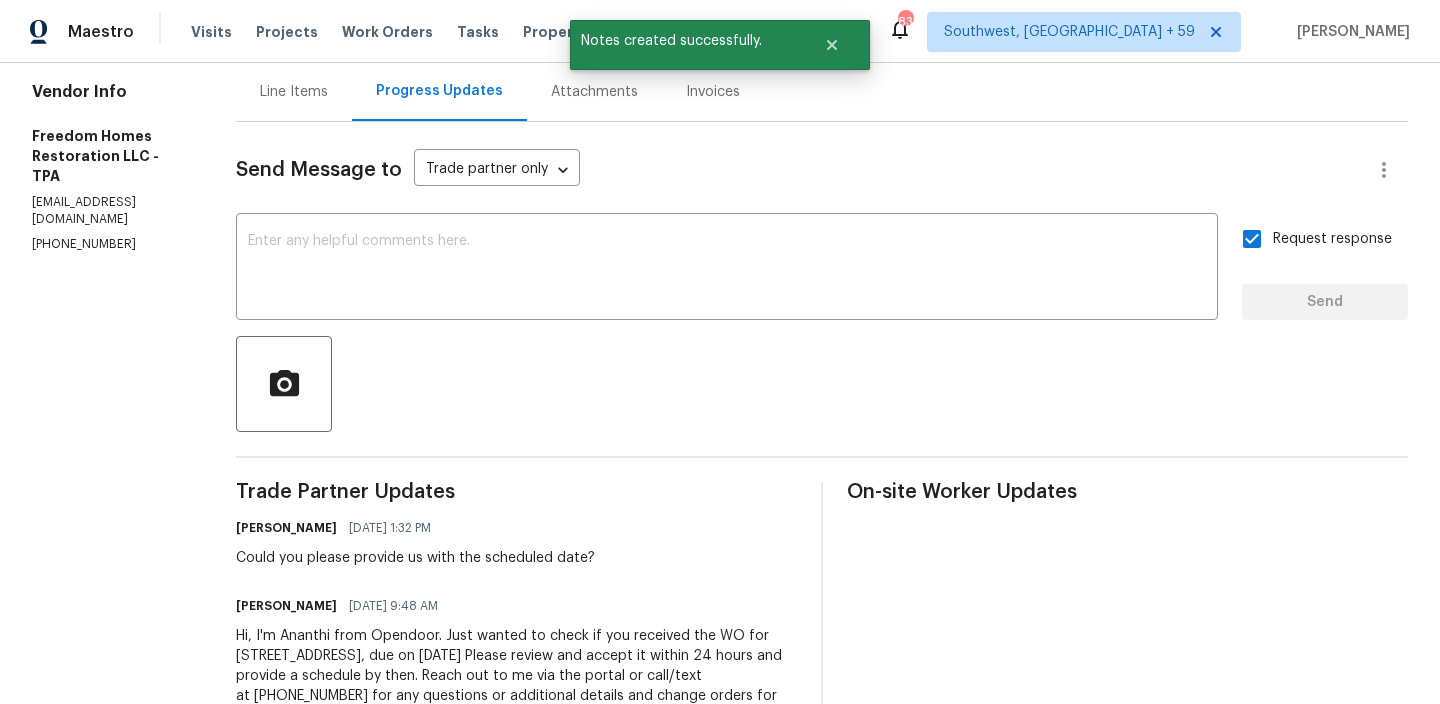 click on "(561) 352-5288" at bounding box center [110, 244] 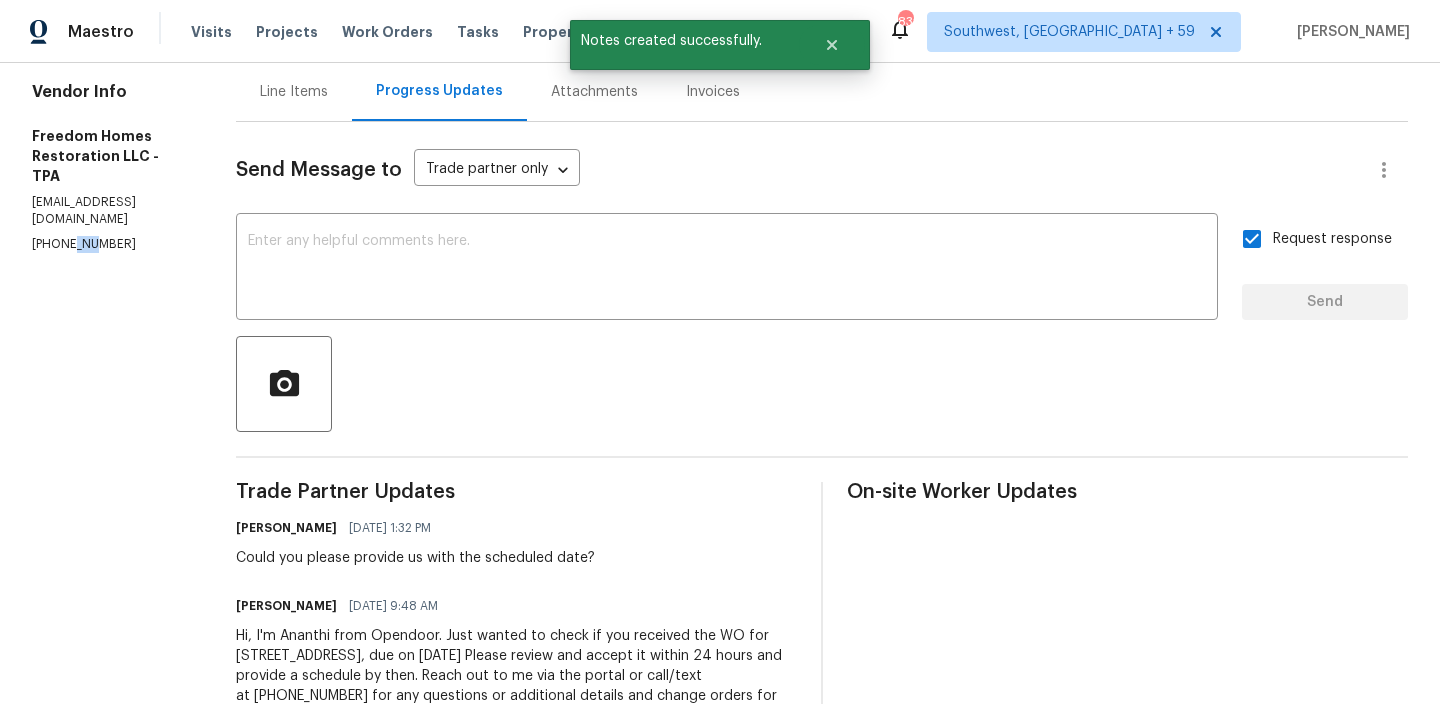 click on "(561) 352-5288" at bounding box center (110, 244) 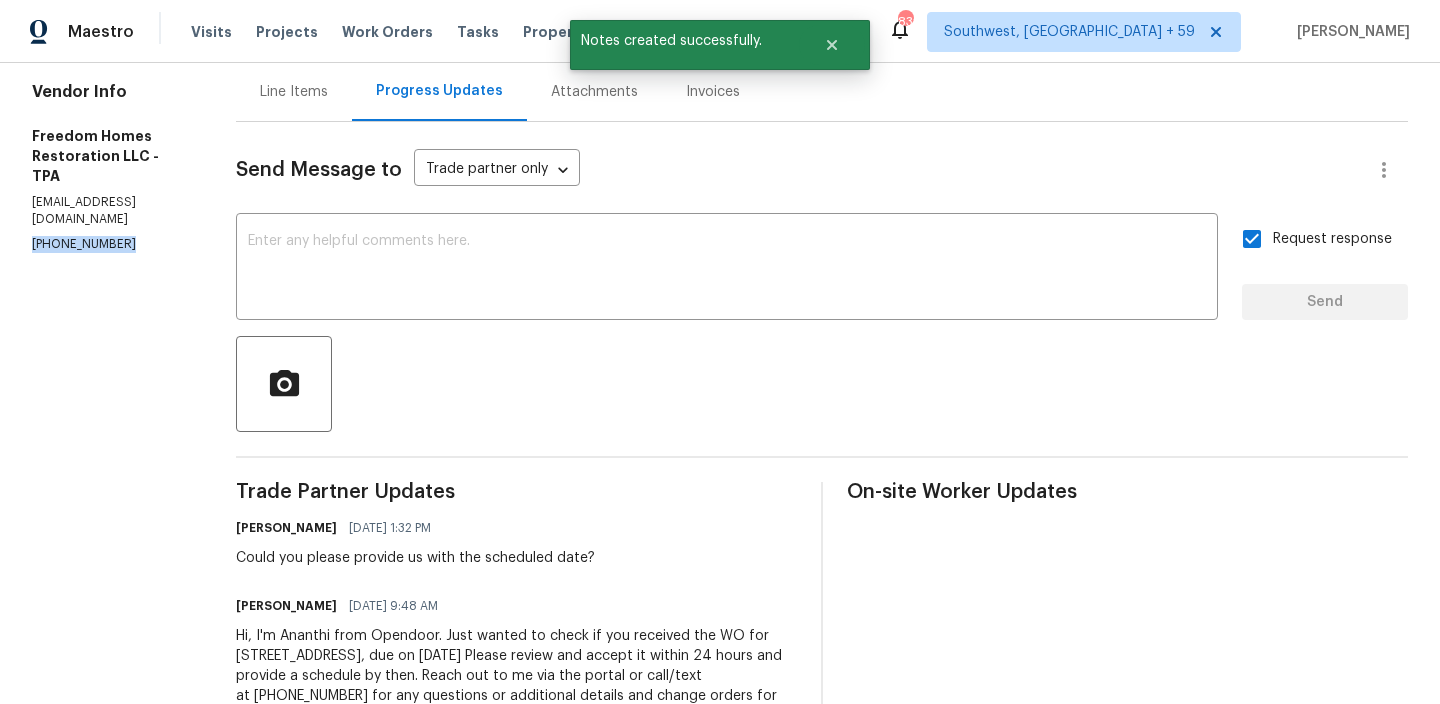 click on "(561) 352-5288" at bounding box center (110, 244) 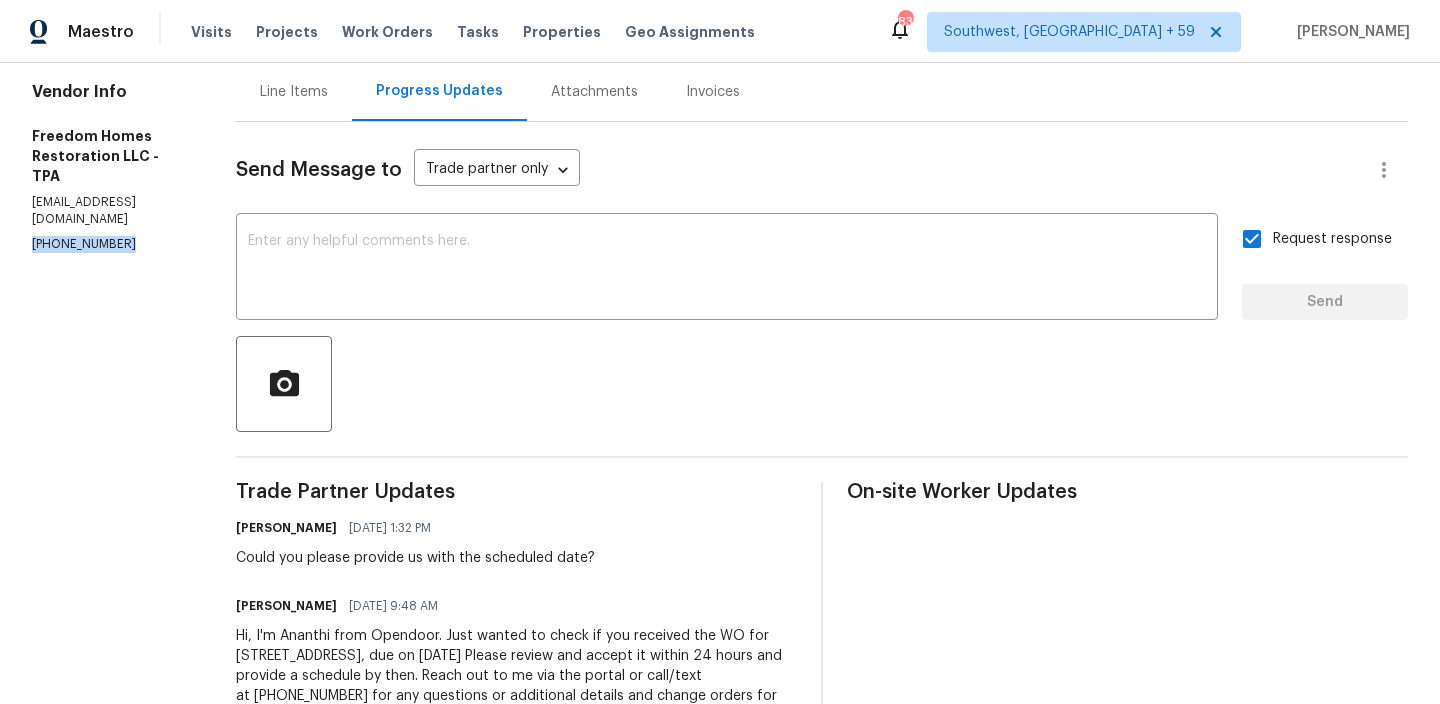 scroll, scrollTop: 127, scrollLeft: 0, axis: vertical 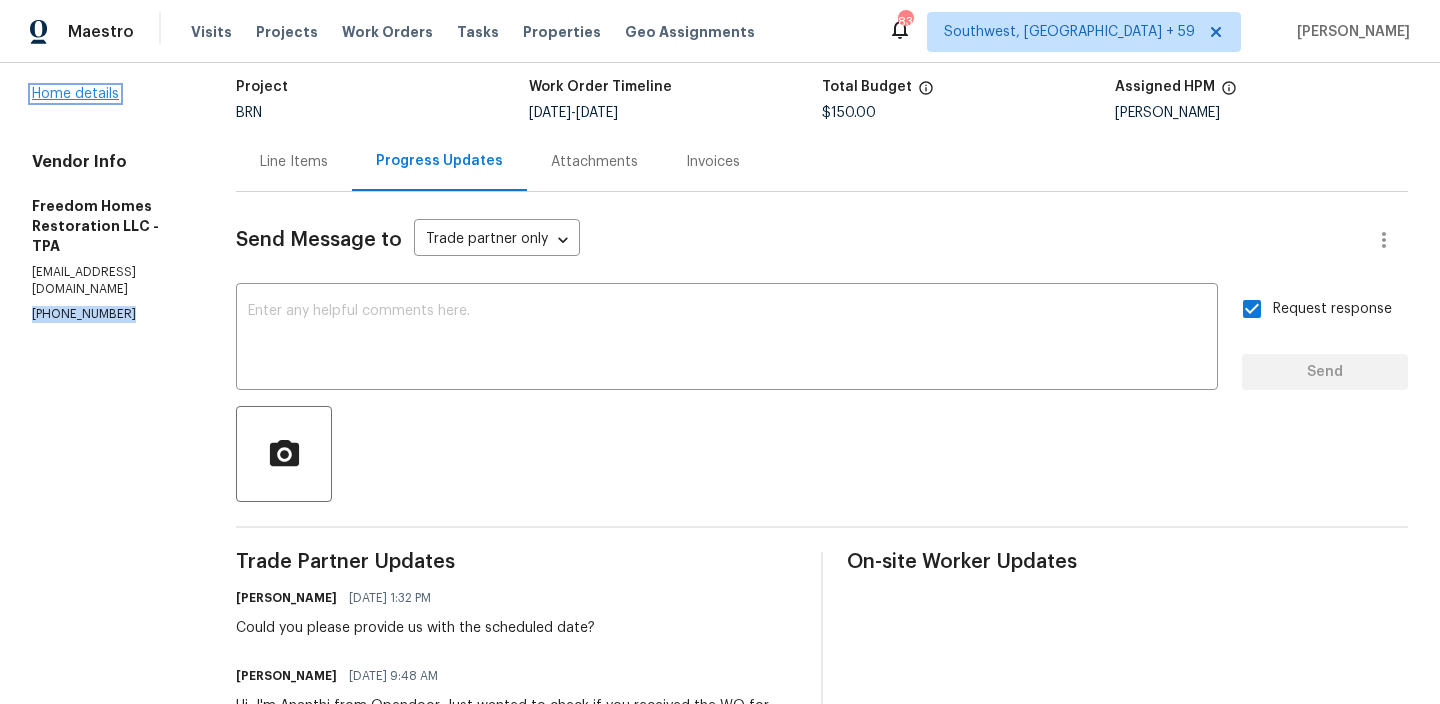 click on "Home details" at bounding box center (75, 94) 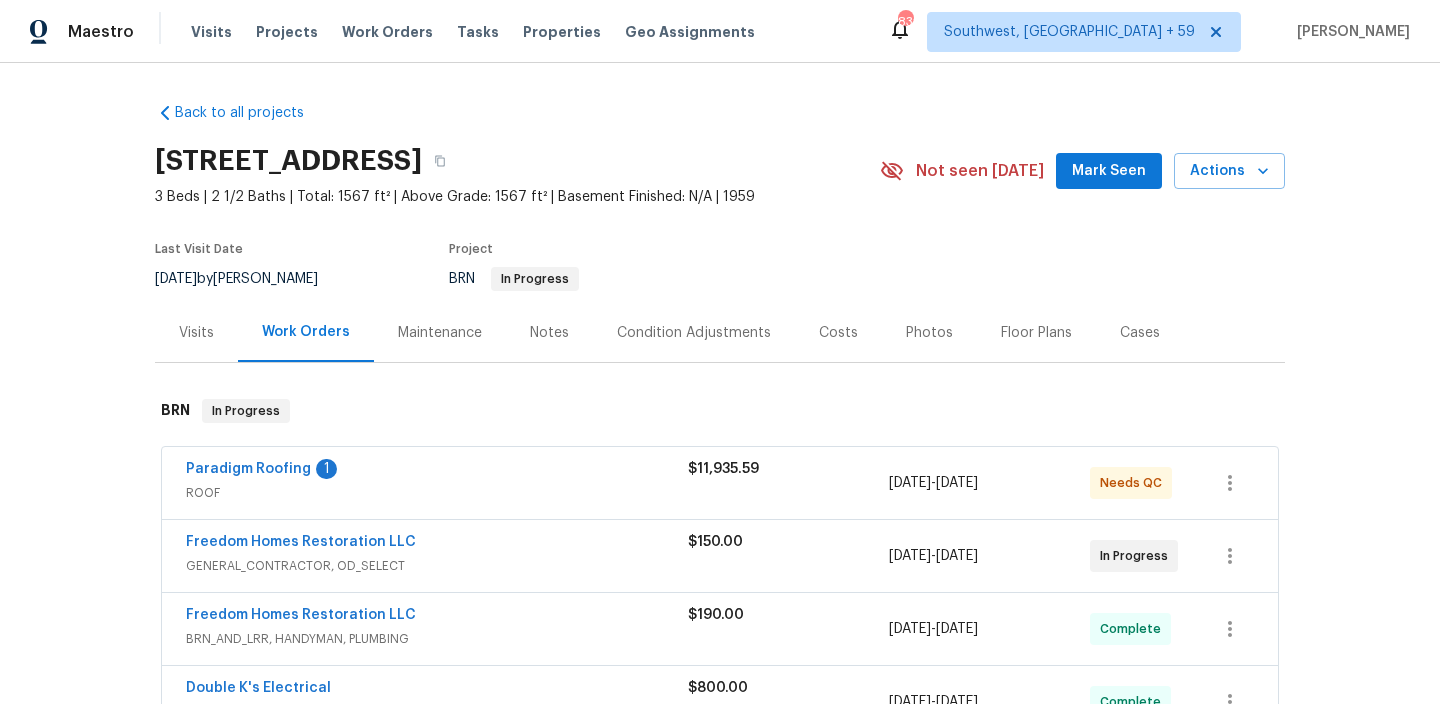 scroll, scrollTop: 135, scrollLeft: 0, axis: vertical 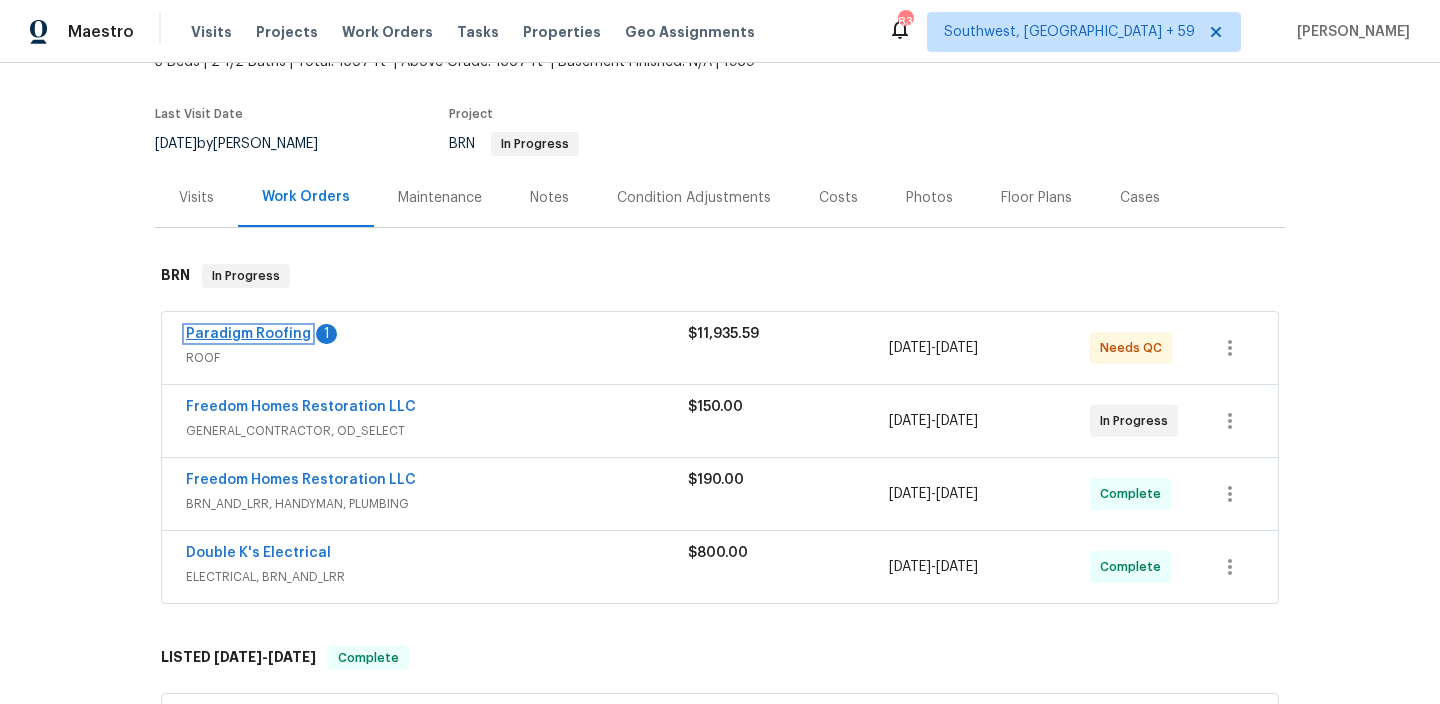 click on "Paradigm Roofing" at bounding box center (248, 334) 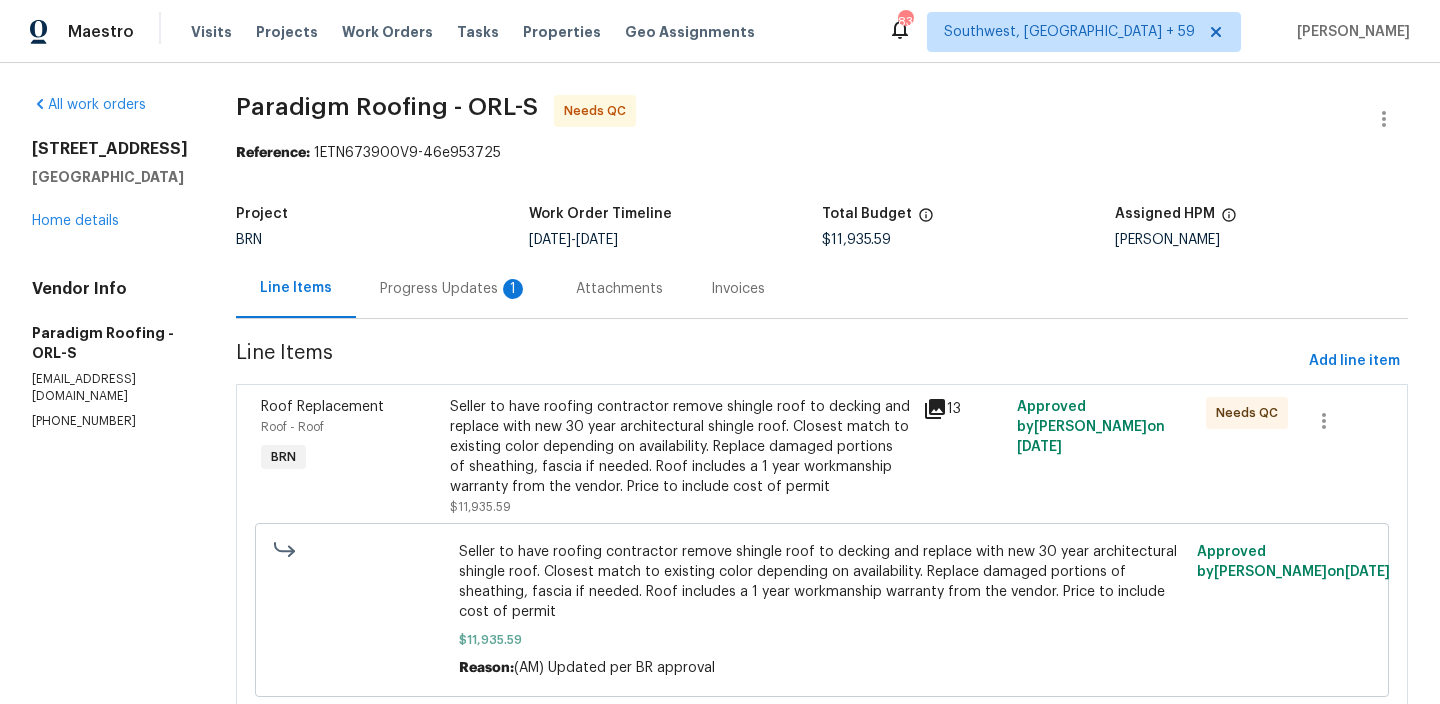 click on "Progress Updates 1" at bounding box center [454, 288] 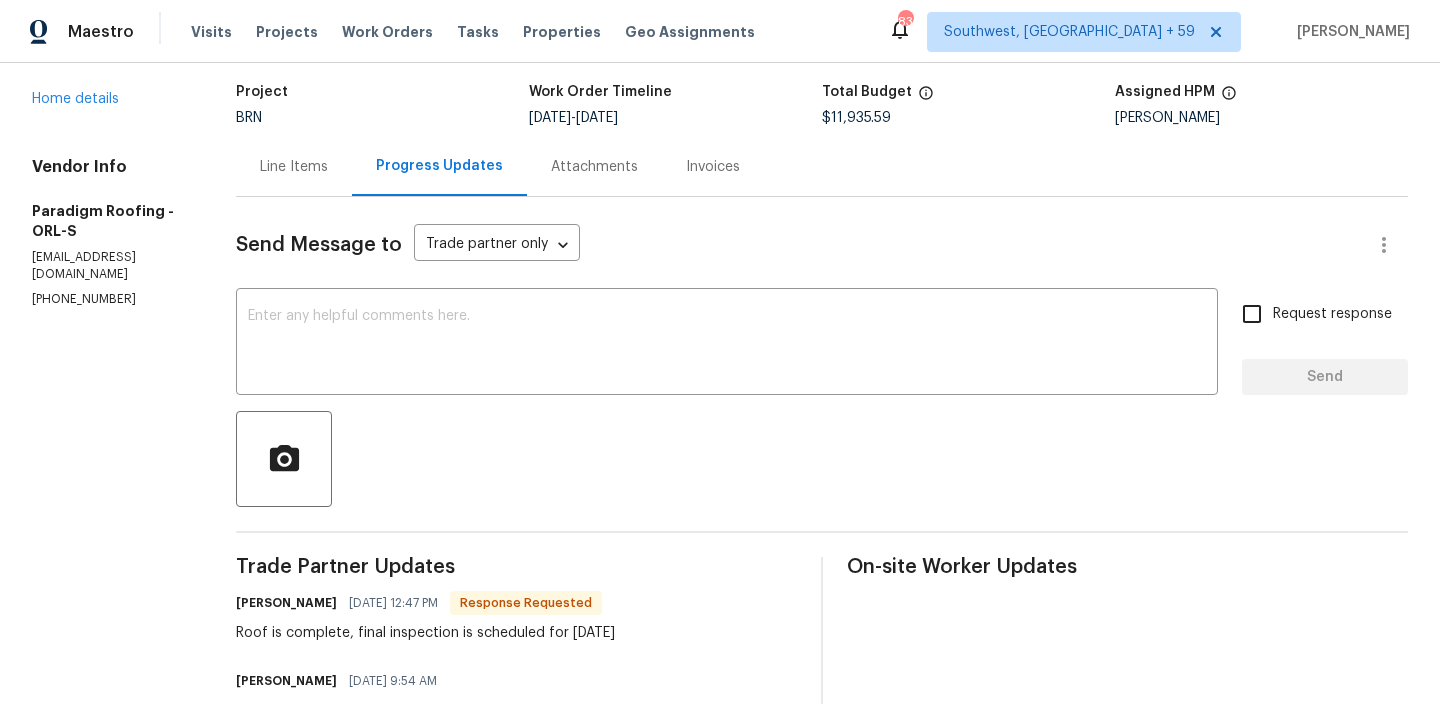 scroll, scrollTop: 114, scrollLeft: 0, axis: vertical 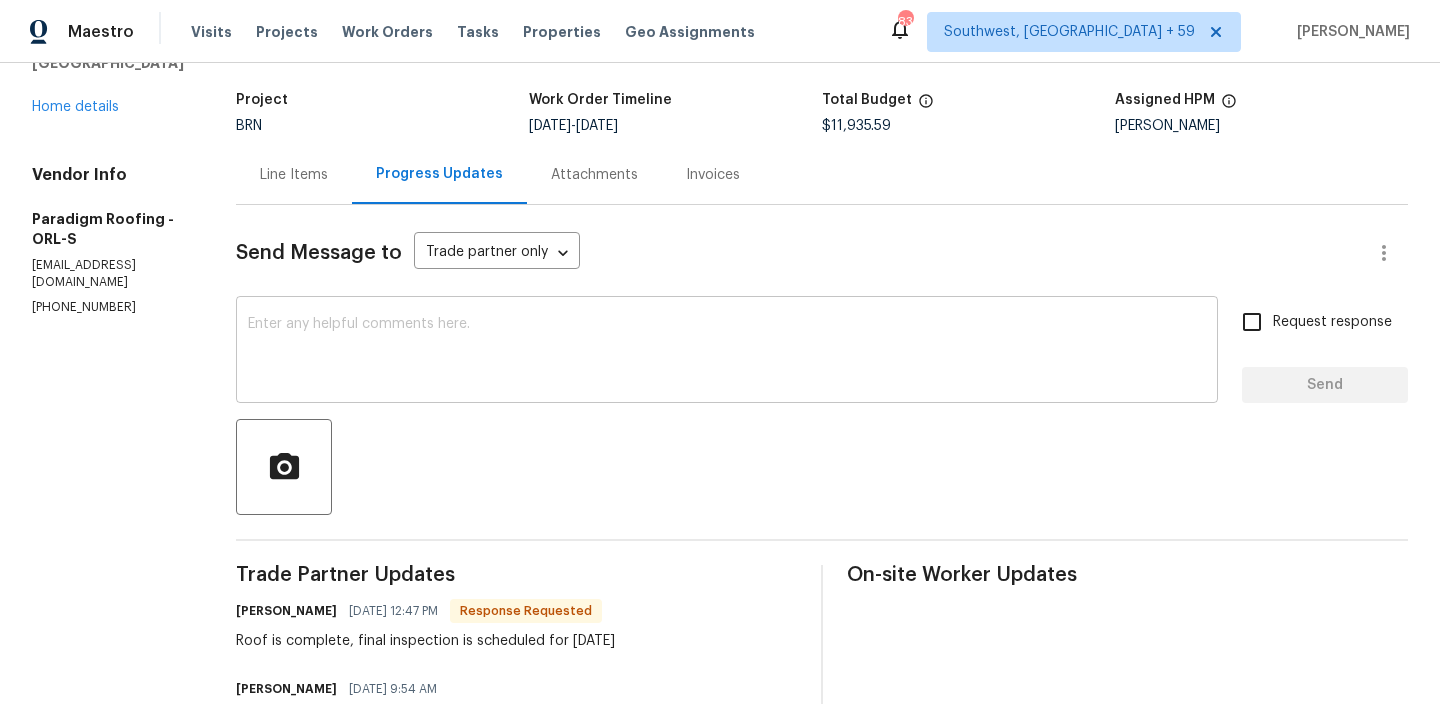 click at bounding box center [727, 352] 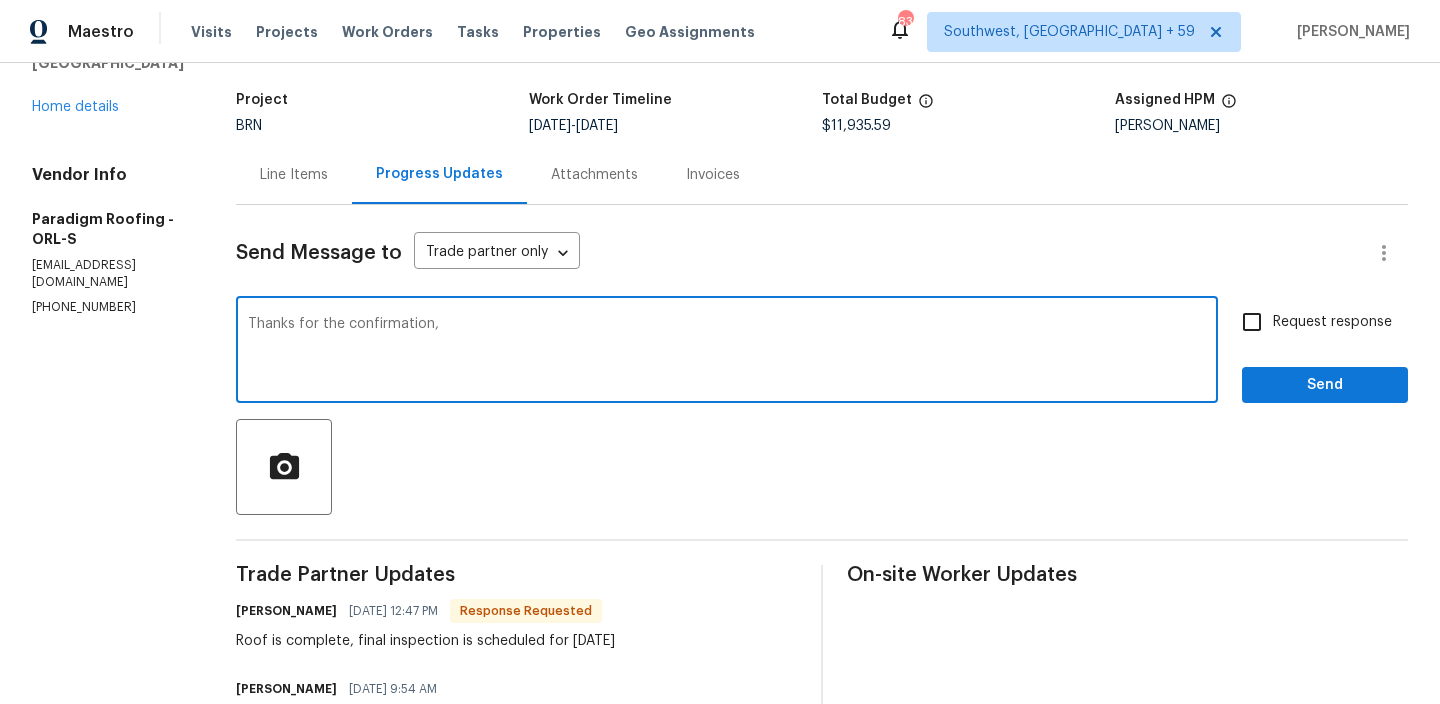 type on "Thanks for the confirmation," 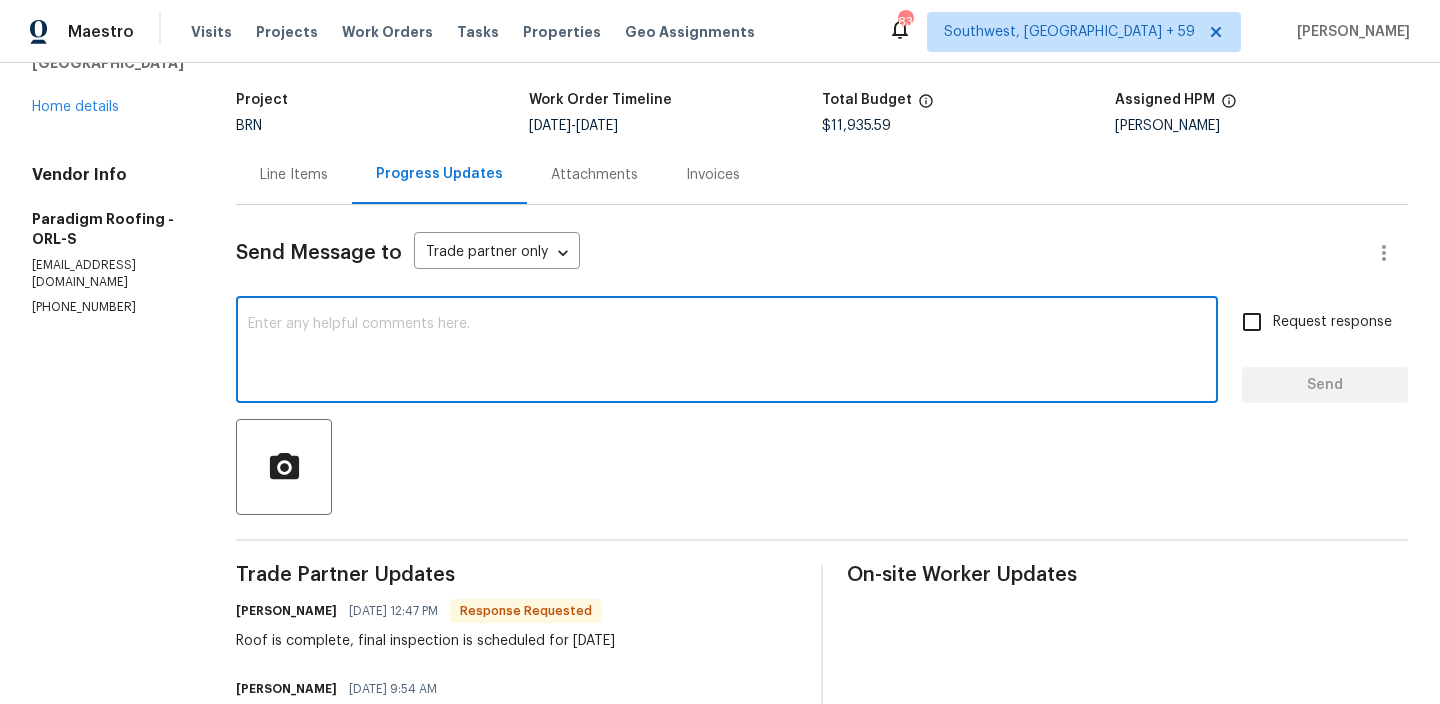 click on "Line Items" at bounding box center [294, 175] 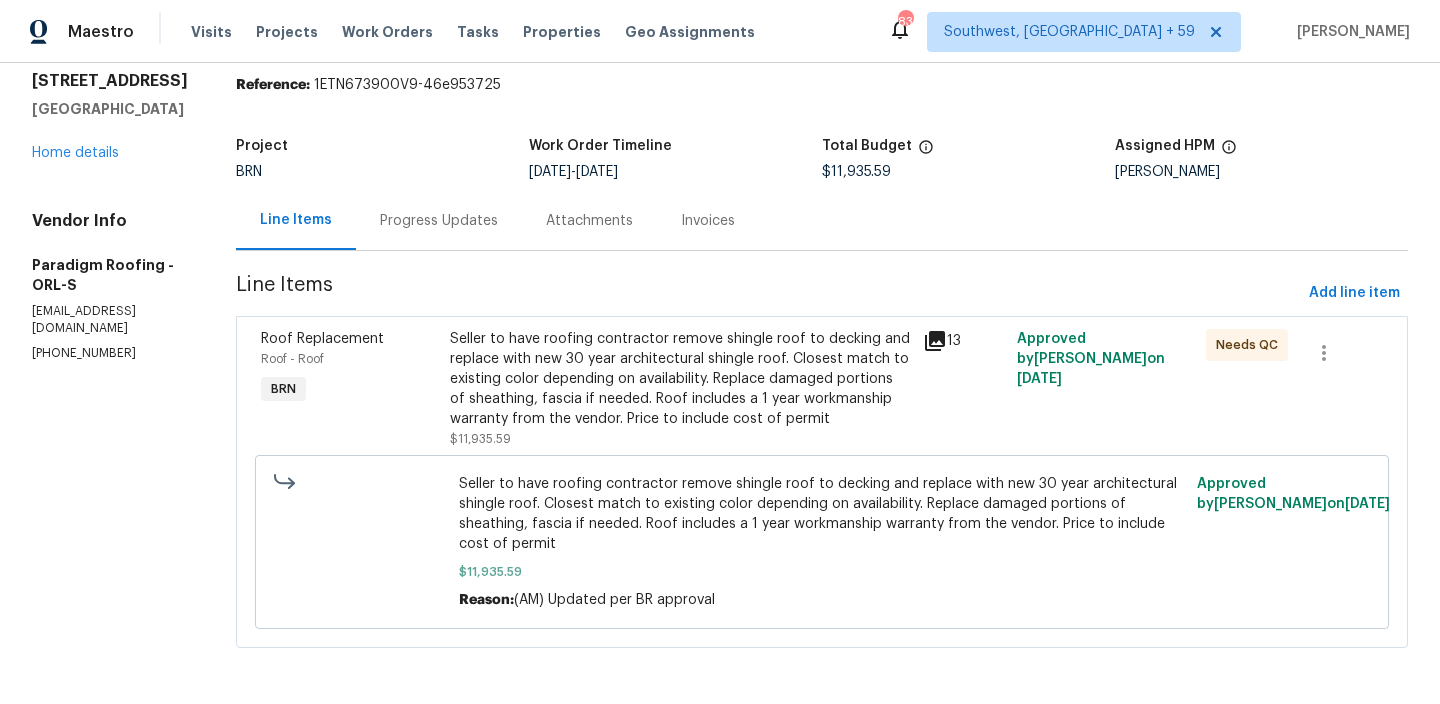 scroll, scrollTop: 69, scrollLeft: 0, axis: vertical 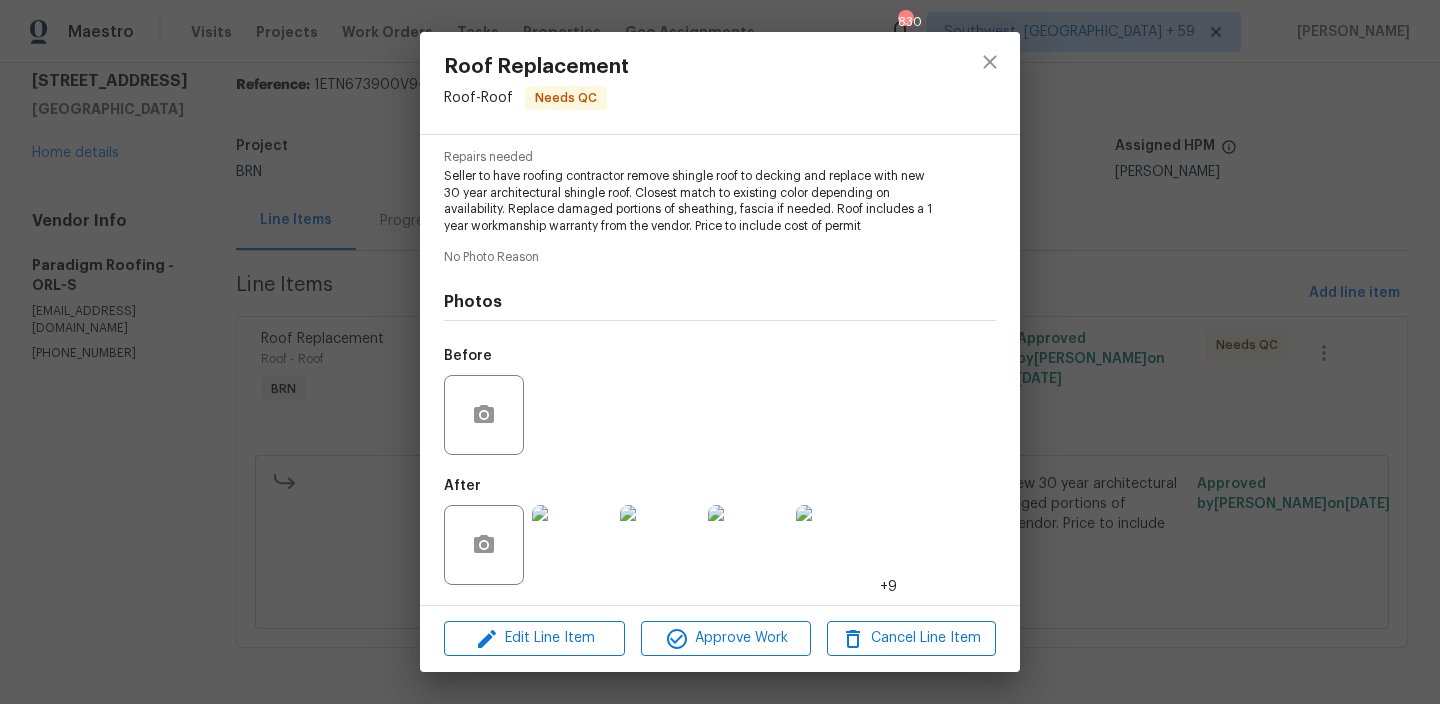 click at bounding box center (572, 545) 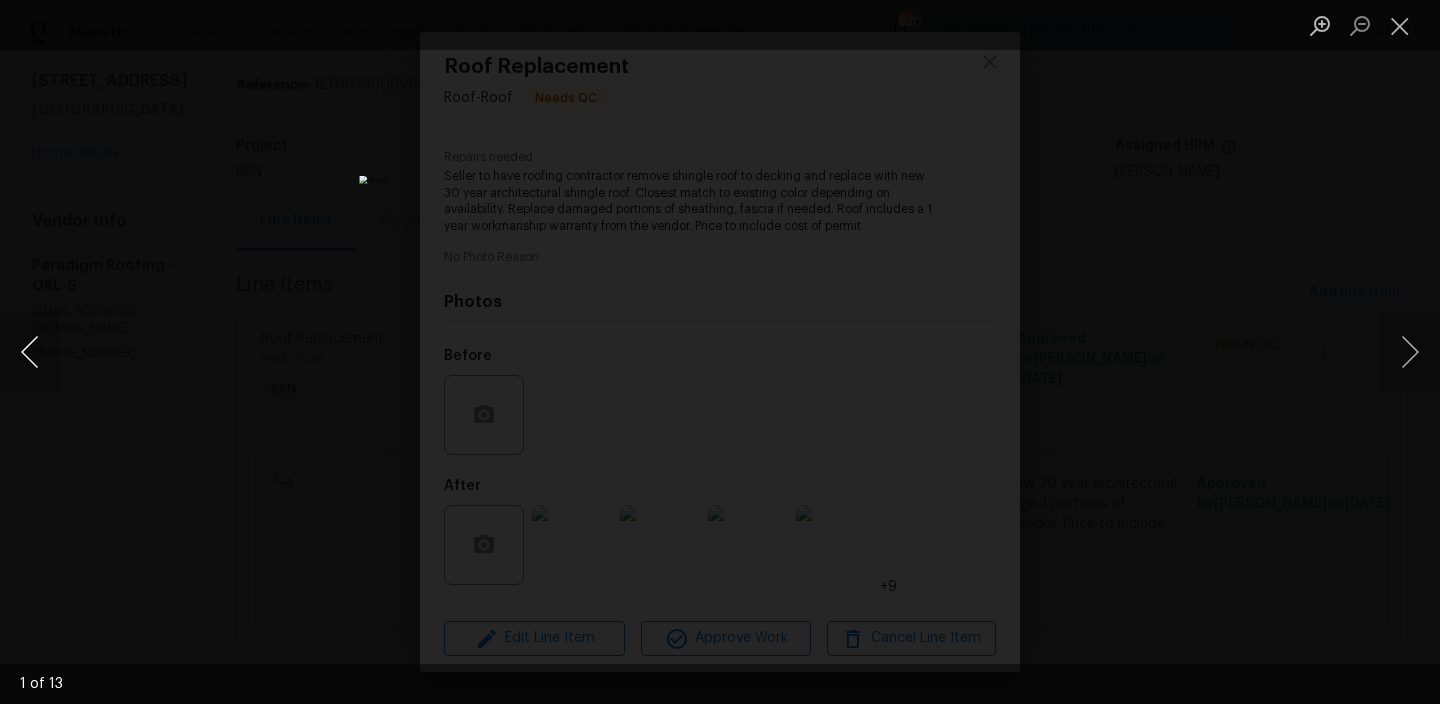 click at bounding box center [30, 352] 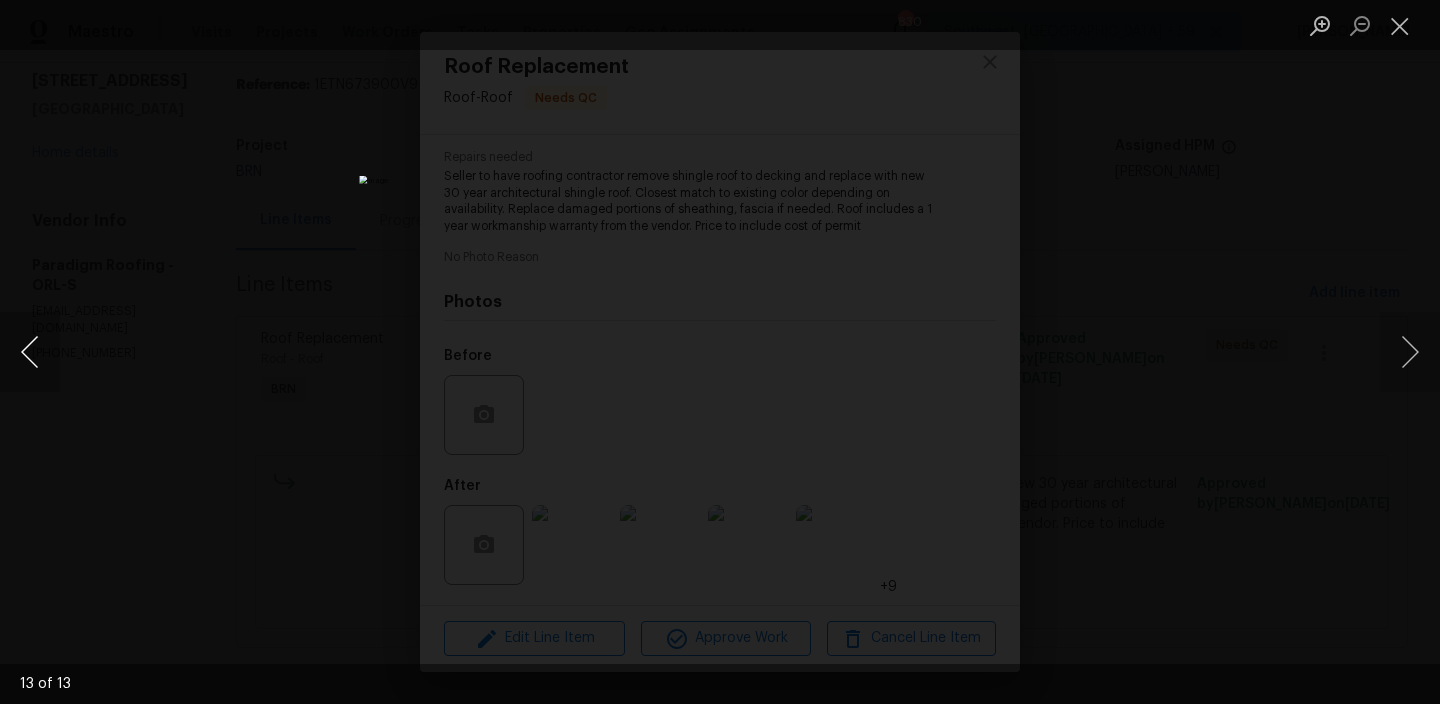 click at bounding box center (30, 352) 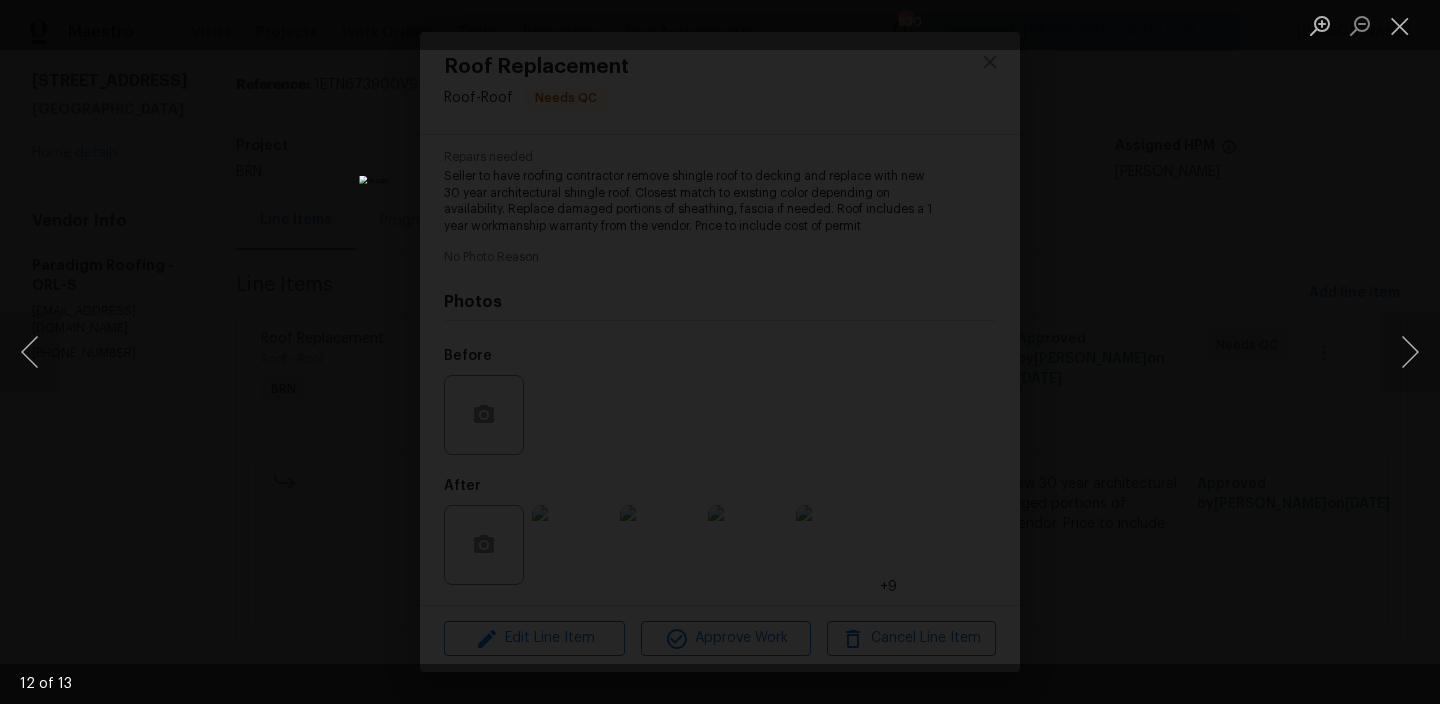 click at bounding box center [720, 352] 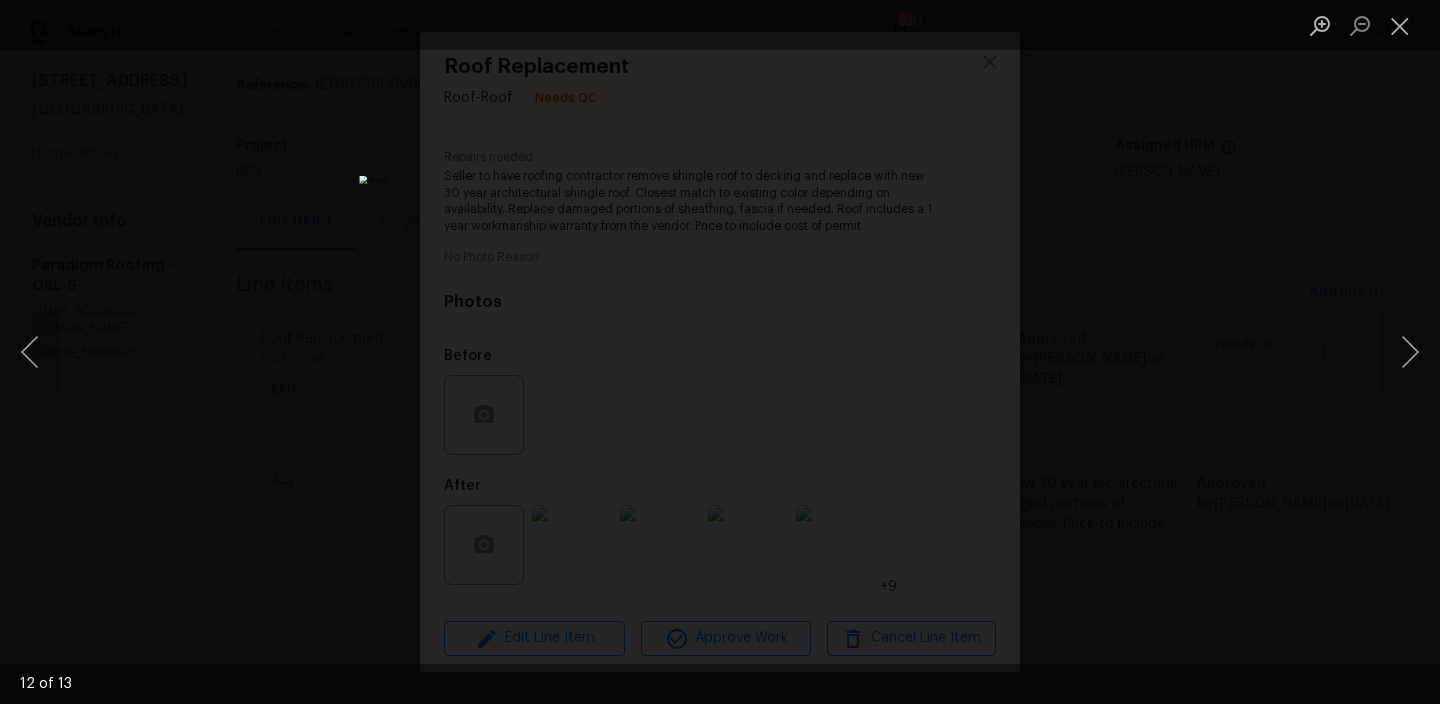 click at bounding box center (720, 352) 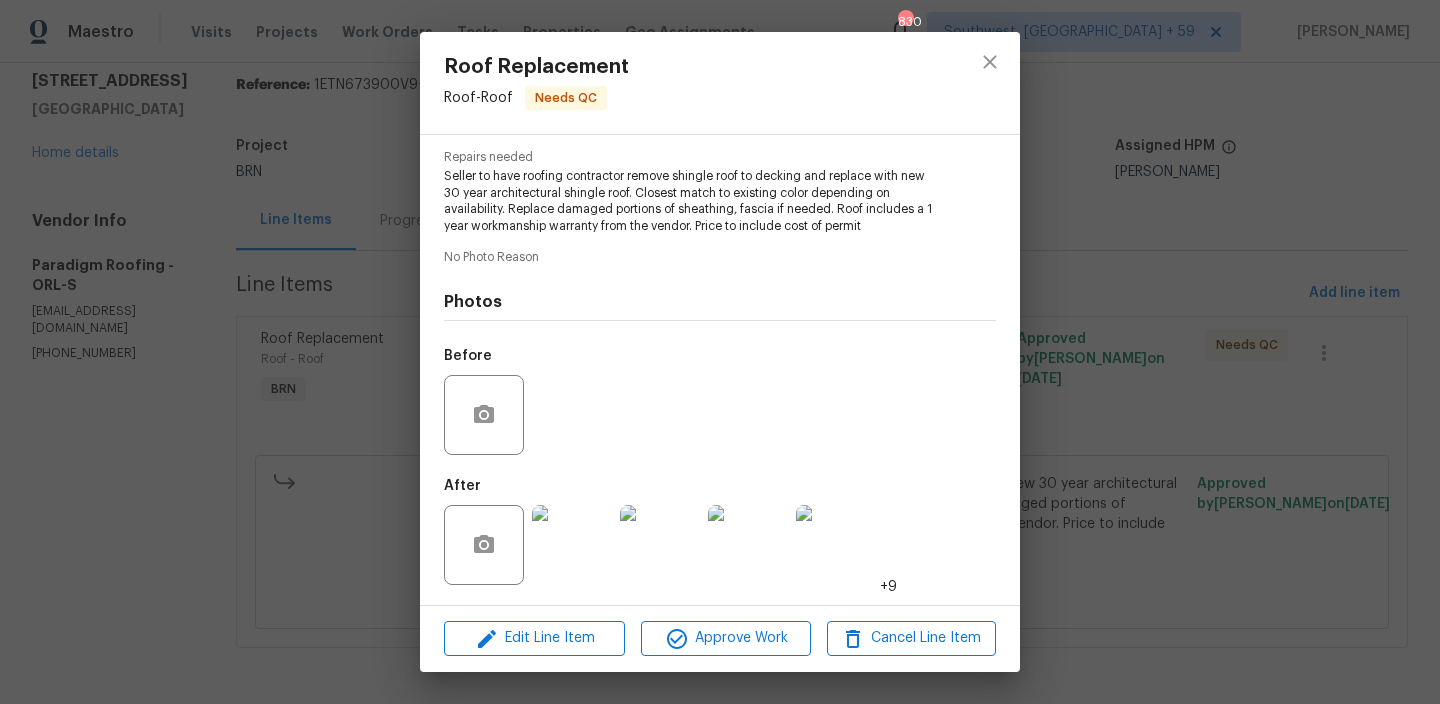 click on "Roof Replacement Roof  -  Roof Needs QC Vendor Paradigm Roofing Account Category BINSR Cost $0 x 1 count $0 Labor $11935.59 Total $11935.59 Repairs needed Seller to have roofing contractor remove shingle roof to decking and replace with new 30 year architectural shingle roof. Closest match to existing color depending on availability. Replace damaged portions of sheathing, fascia if needed. Roof includes a 1 year workmanship warranty from the vendor. Price to include cost of permit No Photo Reason   Photos Before After  +9  Edit Line Item  Approve Work  Cancel Line Item" at bounding box center (720, 352) 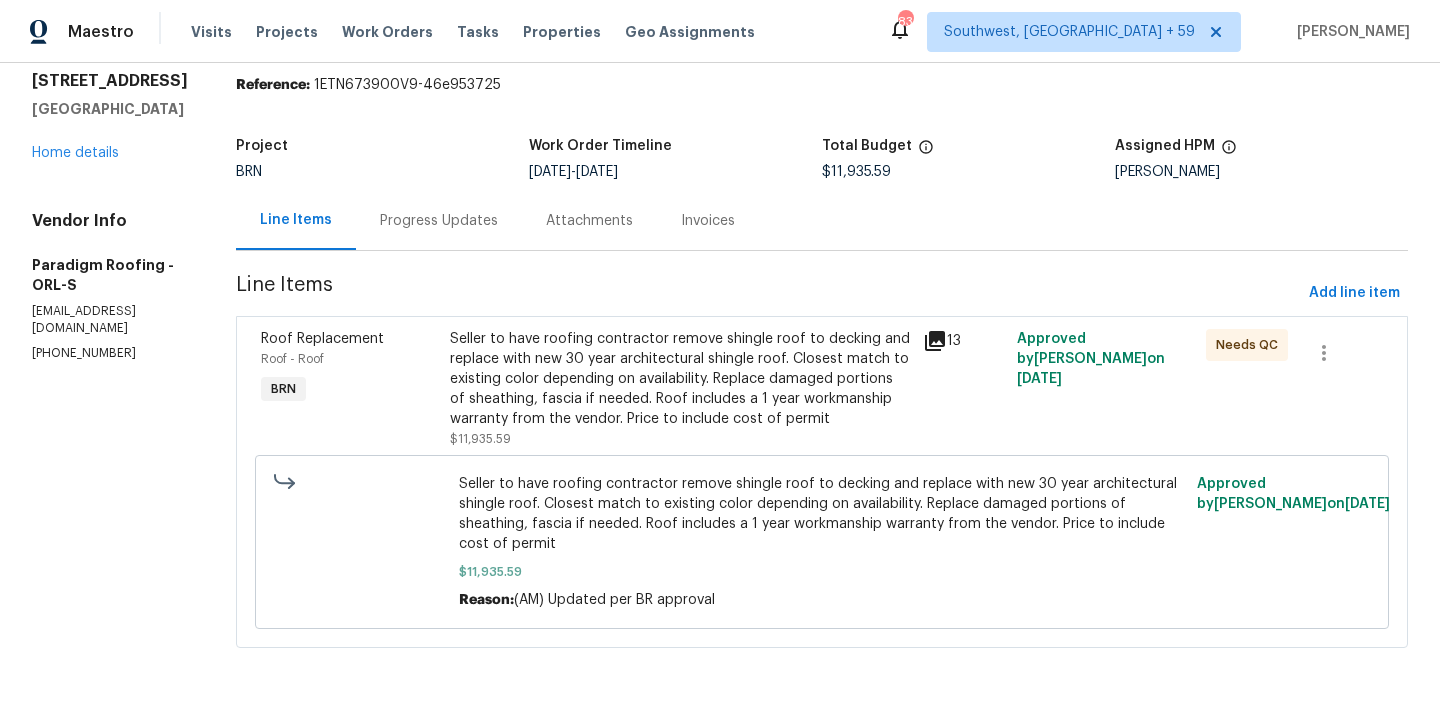 click on "Progress Updates" at bounding box center (439, 221) 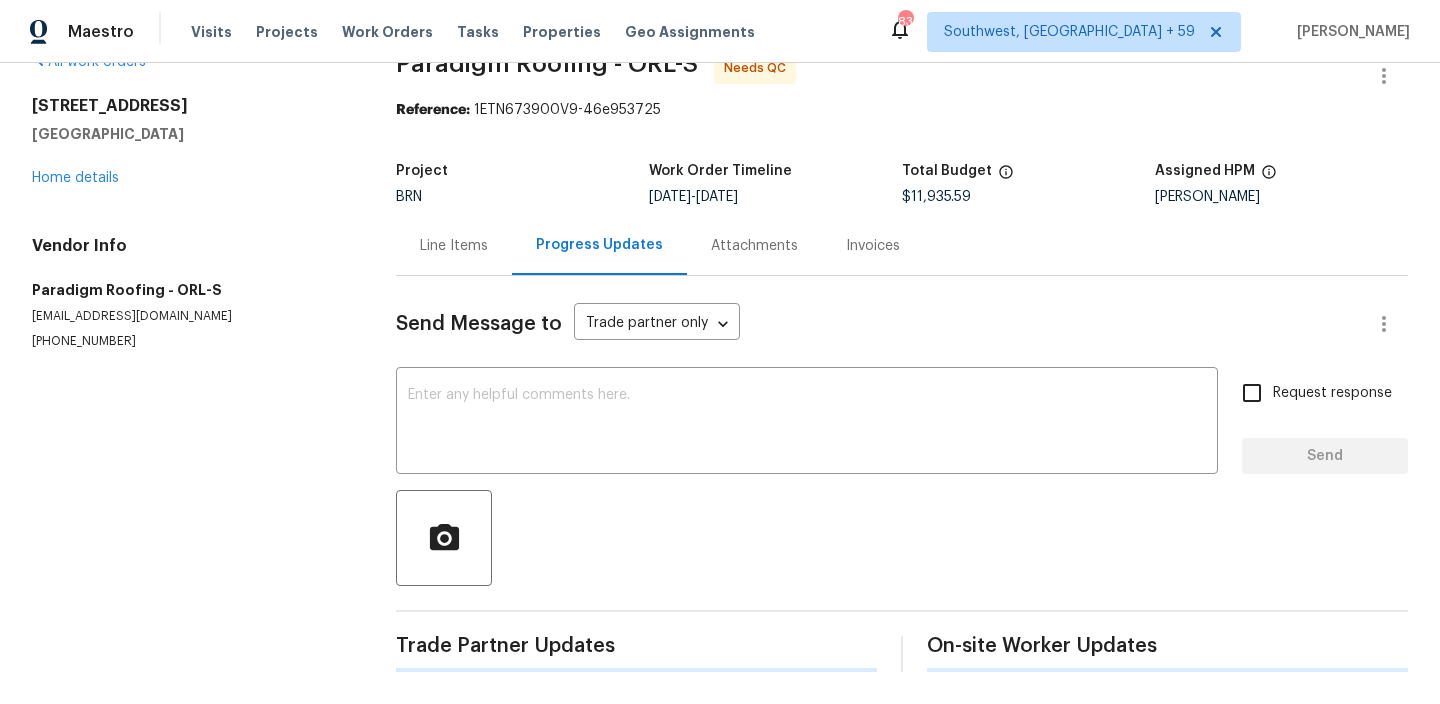 scroll, scrollTop: 43, scrollLeft: 0, axis: vertical 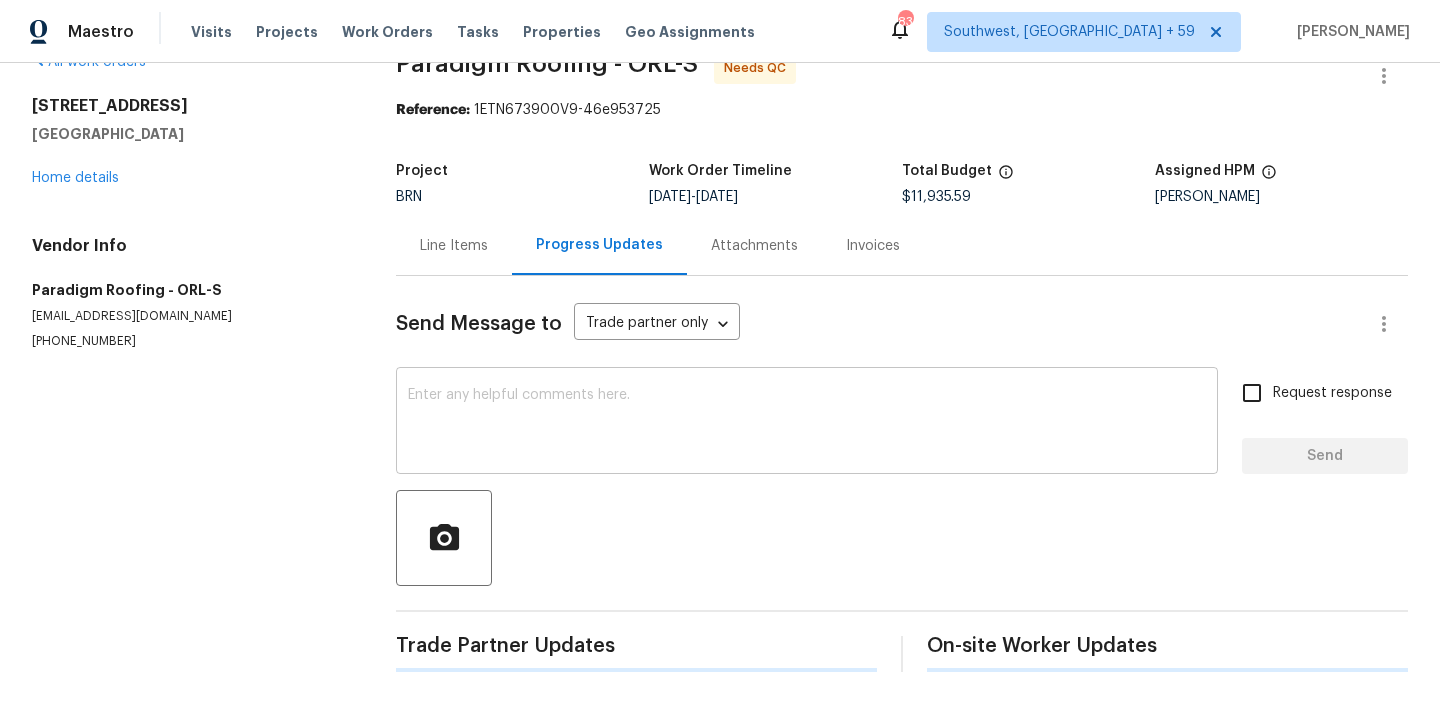 click on "x ​" at bounding box center (807, 423) 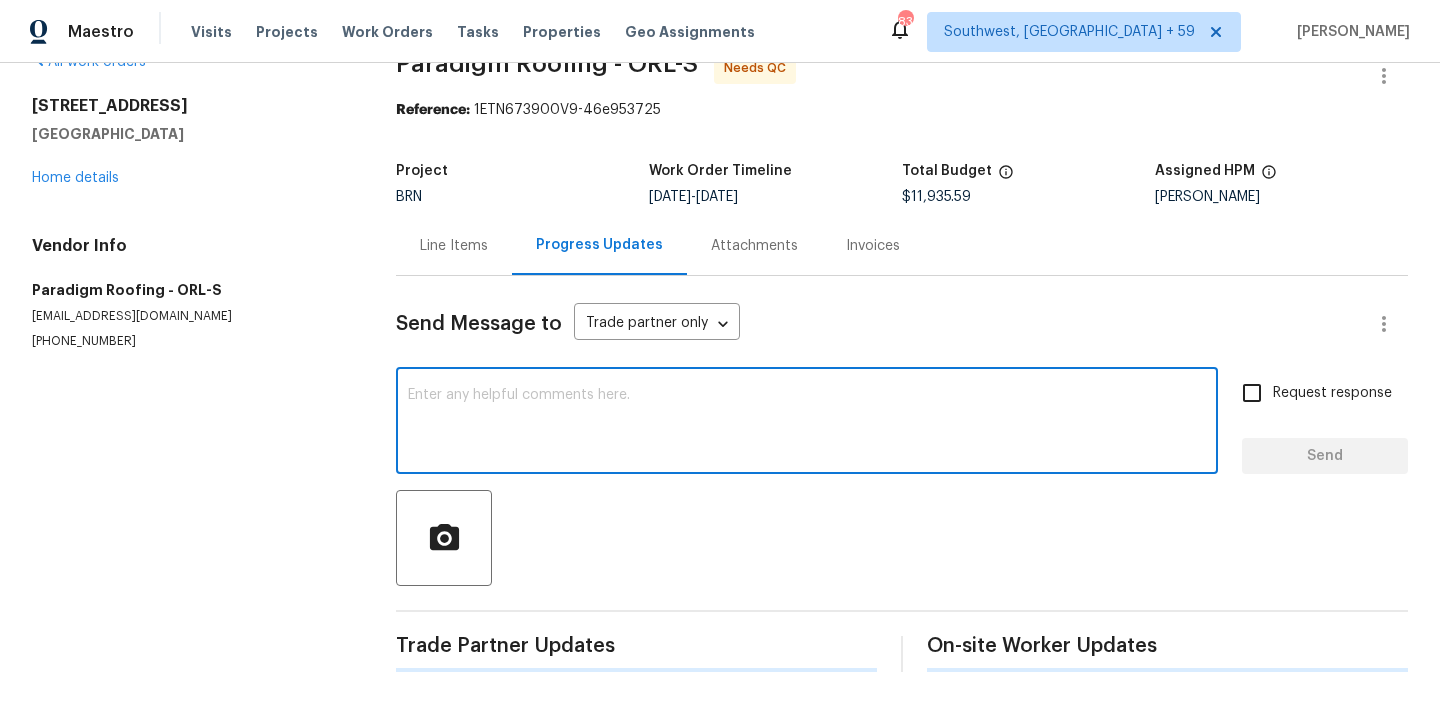 paste on "Thanks for the confirmation," 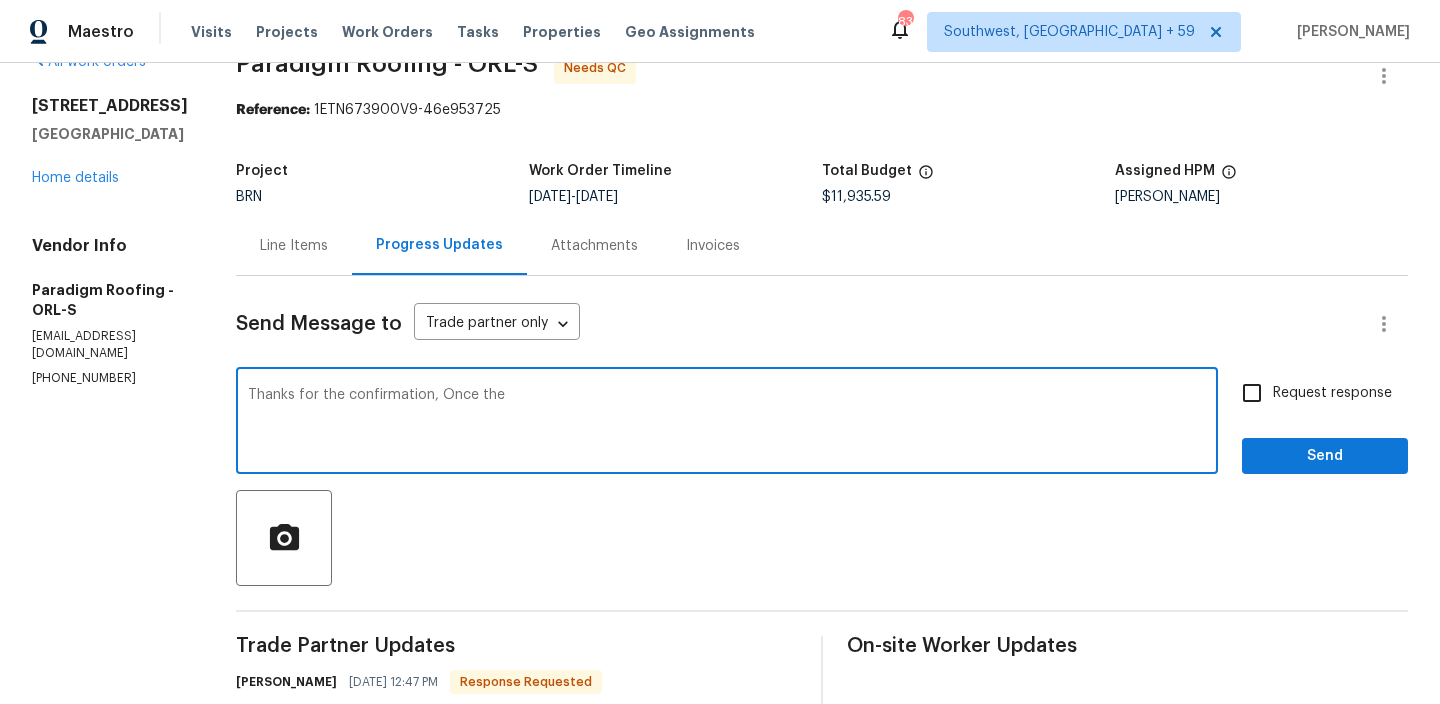 scroll, scrollTop: 175, scrollLeft: 0, axis: vertical 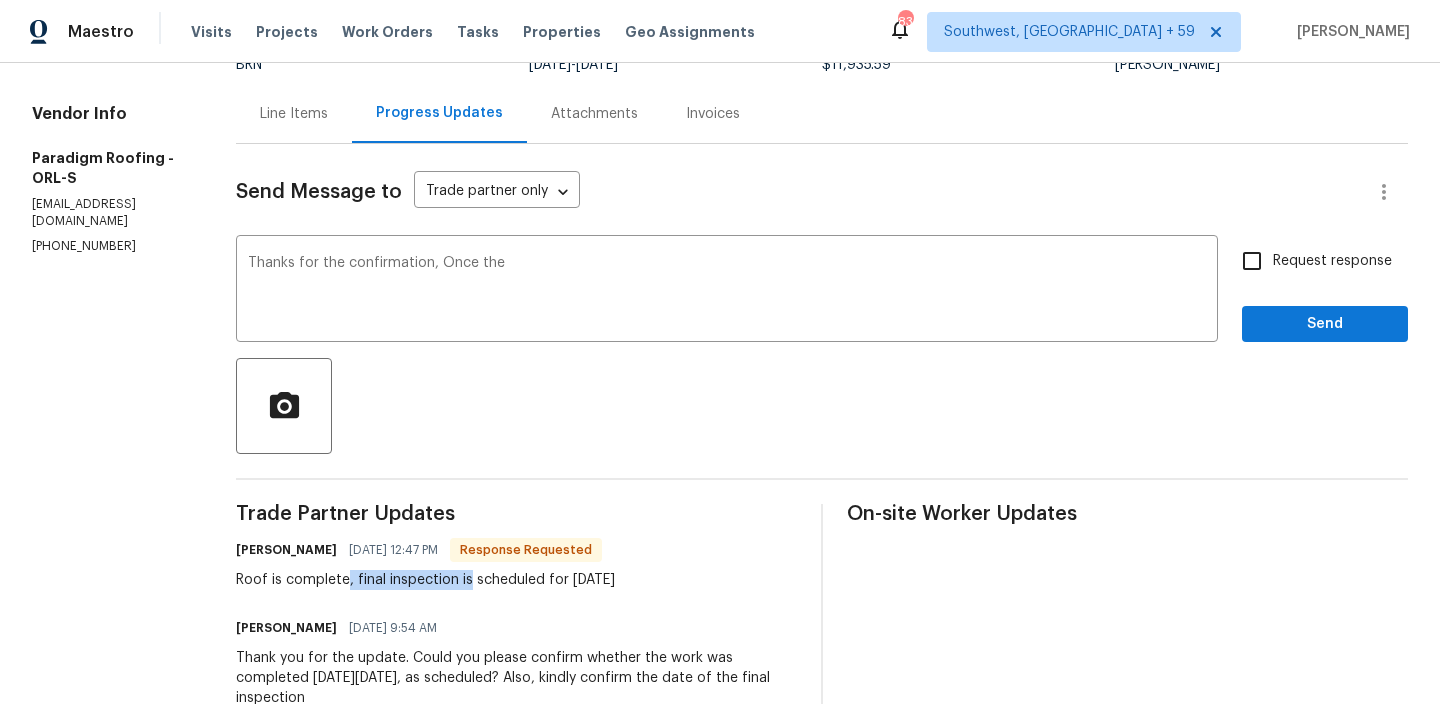 drag, startPoint x: 354, startPoint y: 578, endPoint x: 476, endPoint y: 575, distance: 122.03688 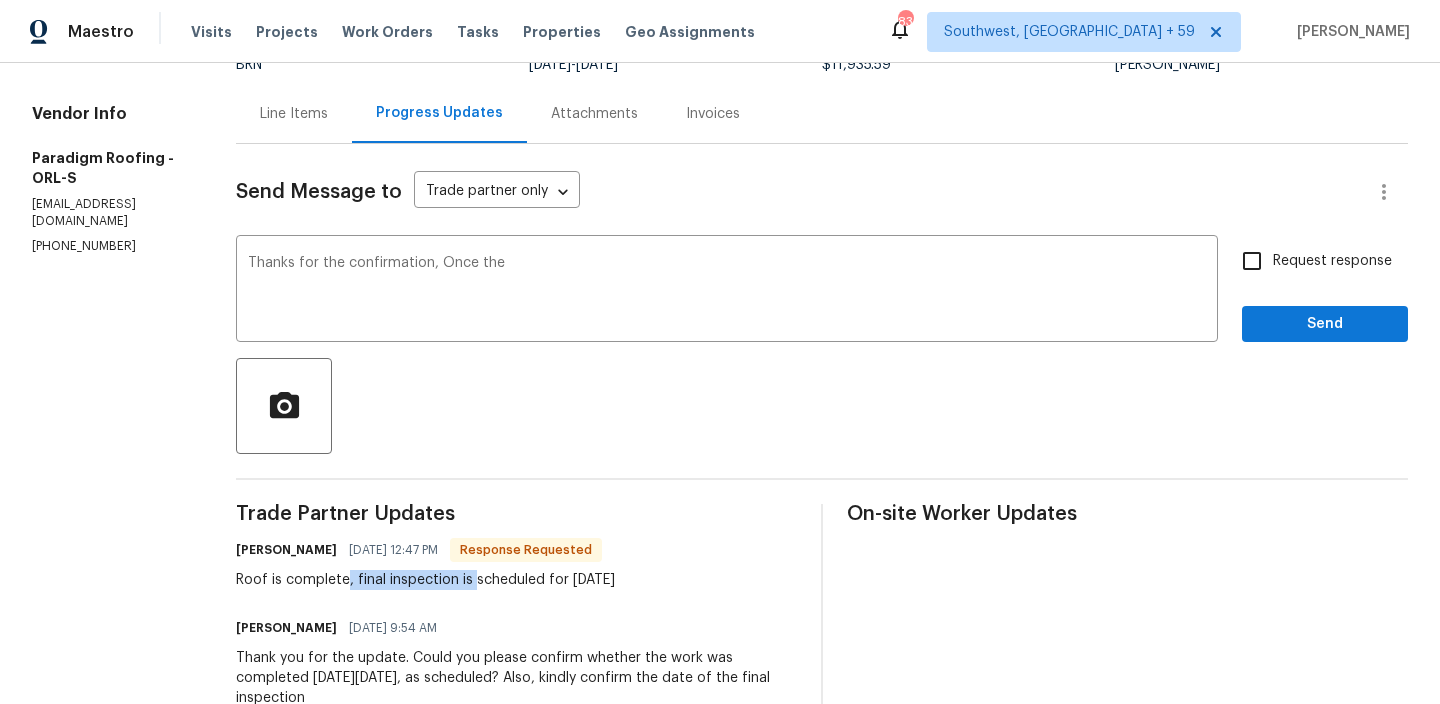 copy on ", final inspection is" 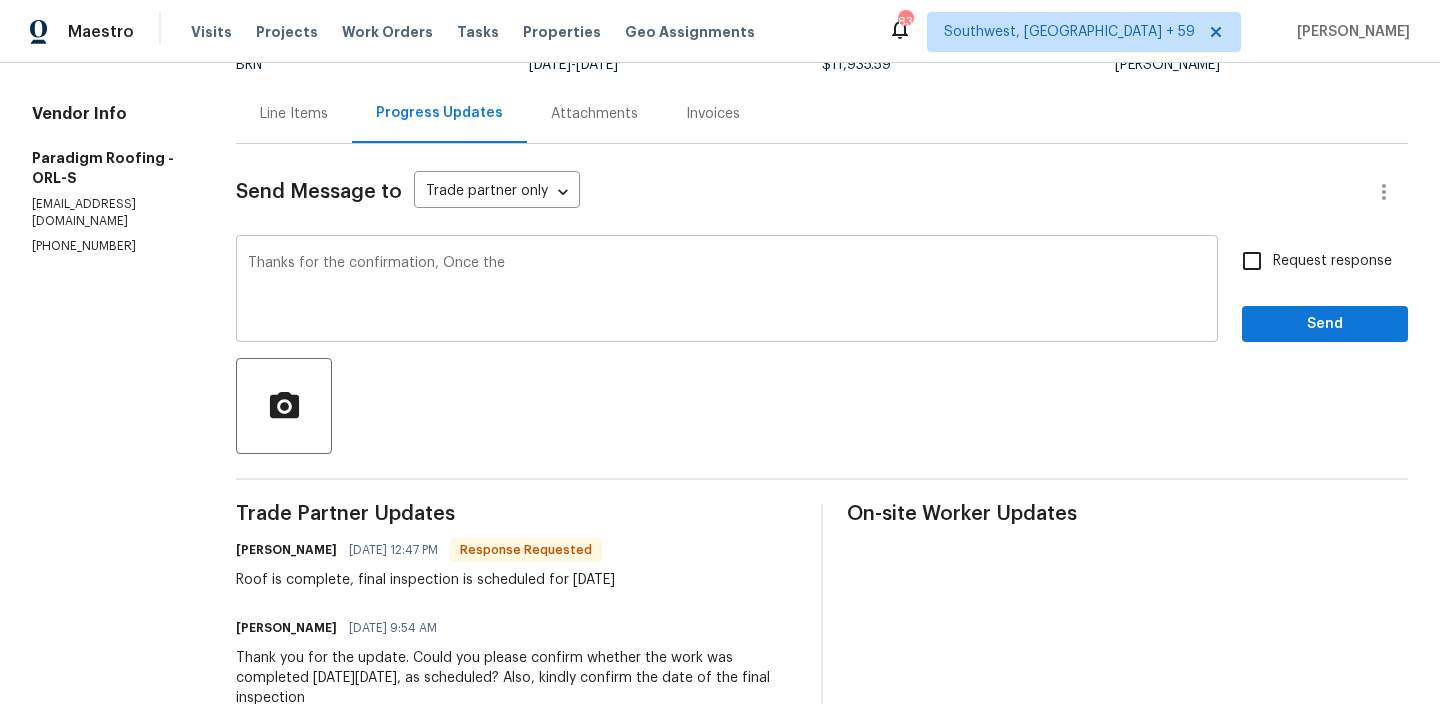 click on "Thanks for the confirmation, Once the" at bounding box center [727, 291] 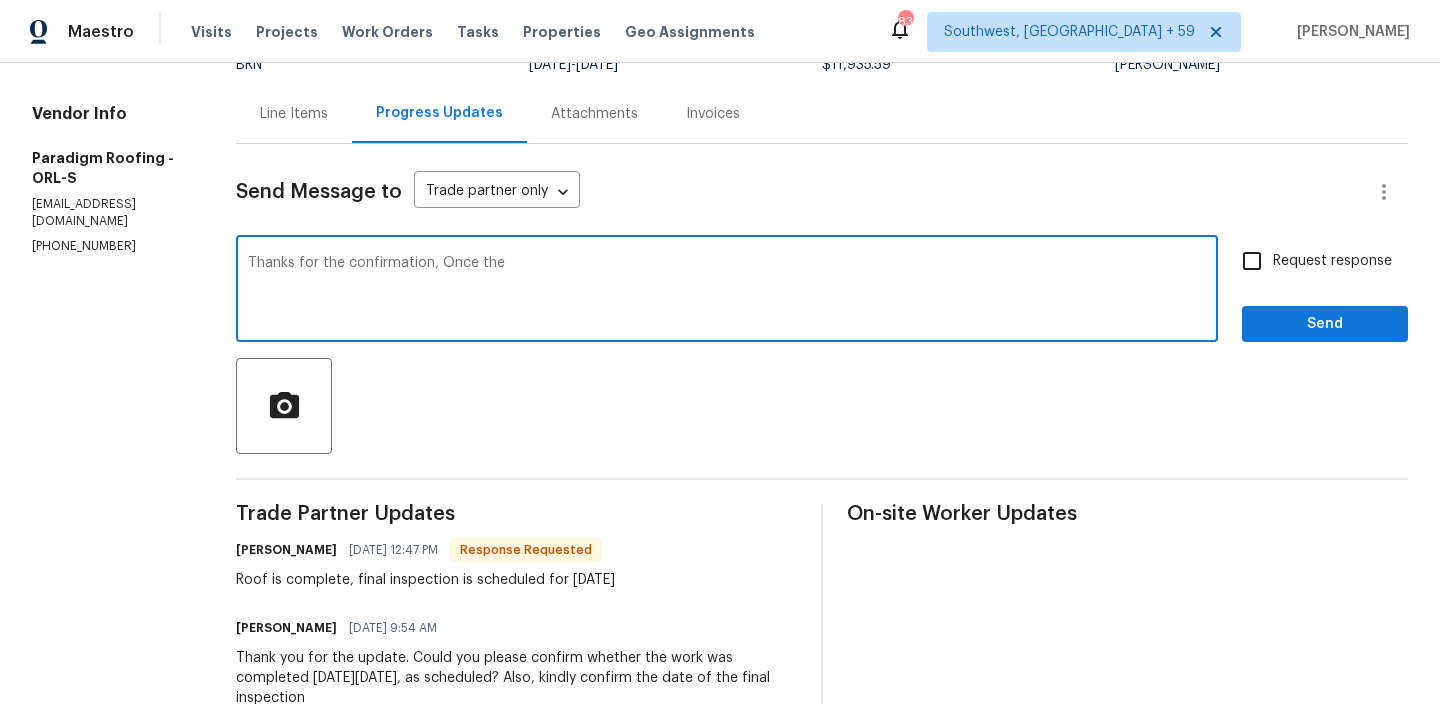 paste on ", final inspection is" 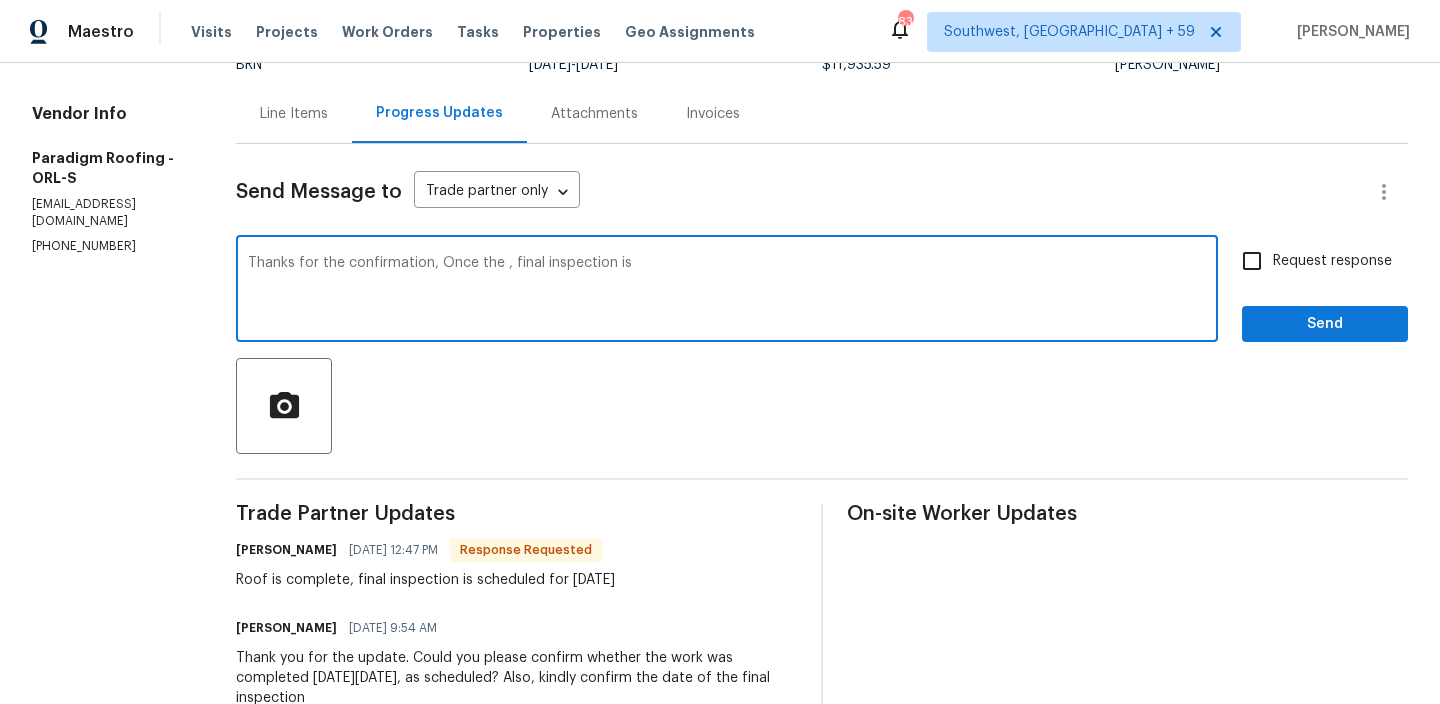 click on "Thanks for the confirmation, Once the , final inspection is" at bounding box center [727, 291] 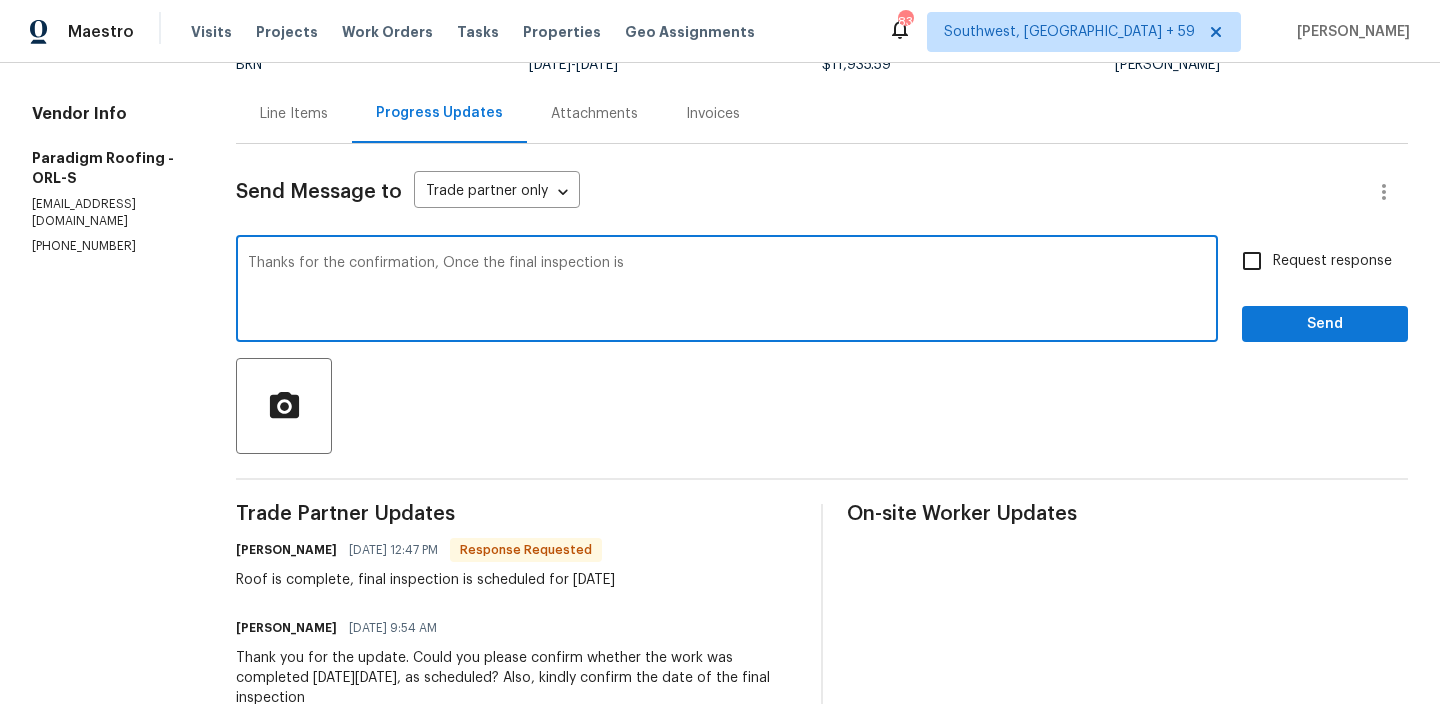 click on "Thanks for the confirmation, Once the final inspection is" at bounding box center (727, 291) 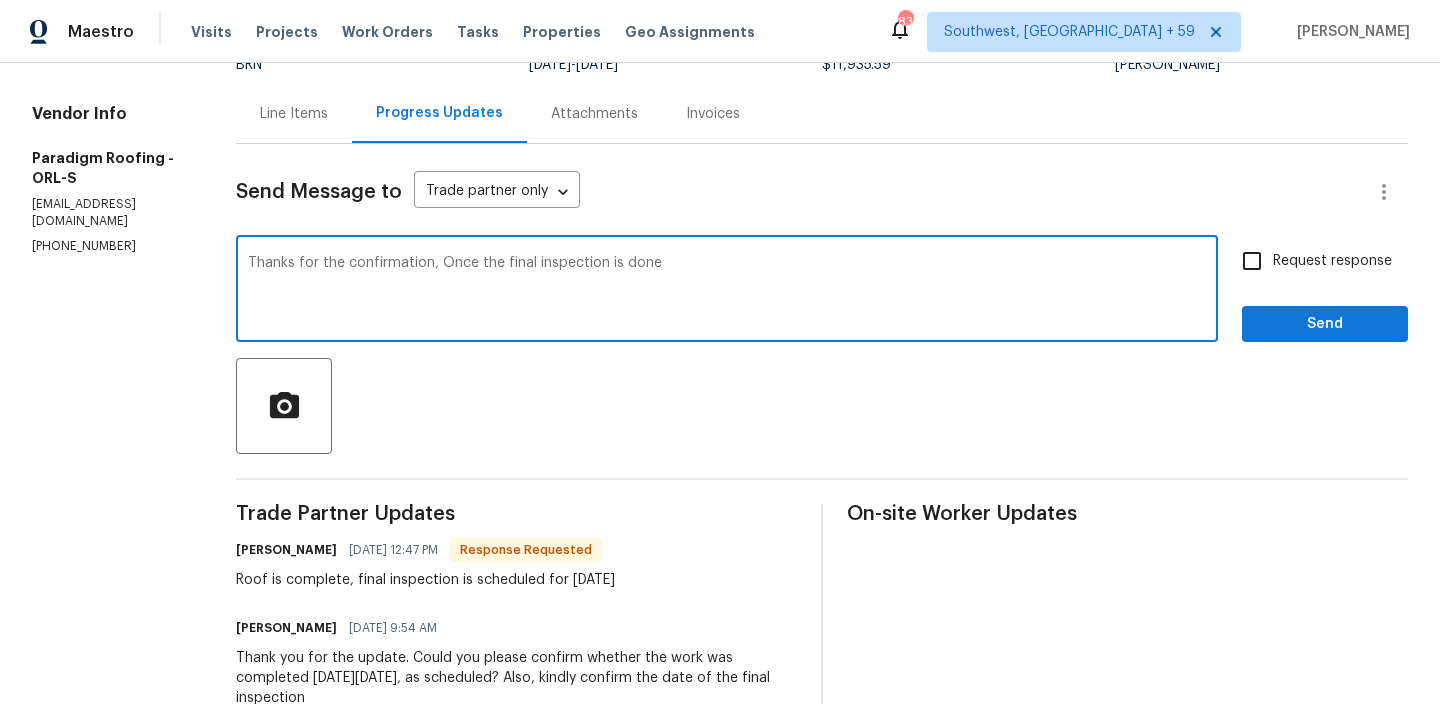 click on "Thanks for the confirmation, Once the final inspection is done" at bounding box center [727, 291] 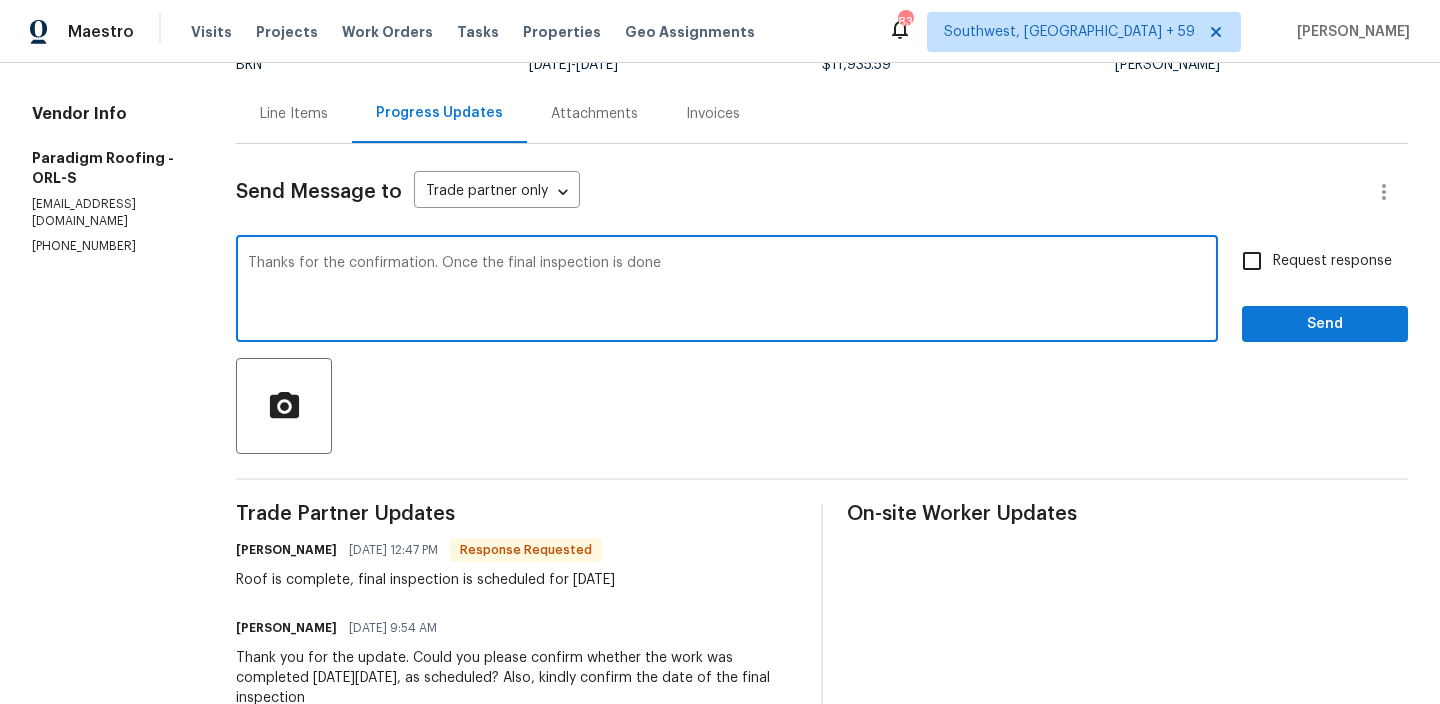 click on "Thanks for the confirmation. Once the final inspection is done" at bounding box center (727, 291) 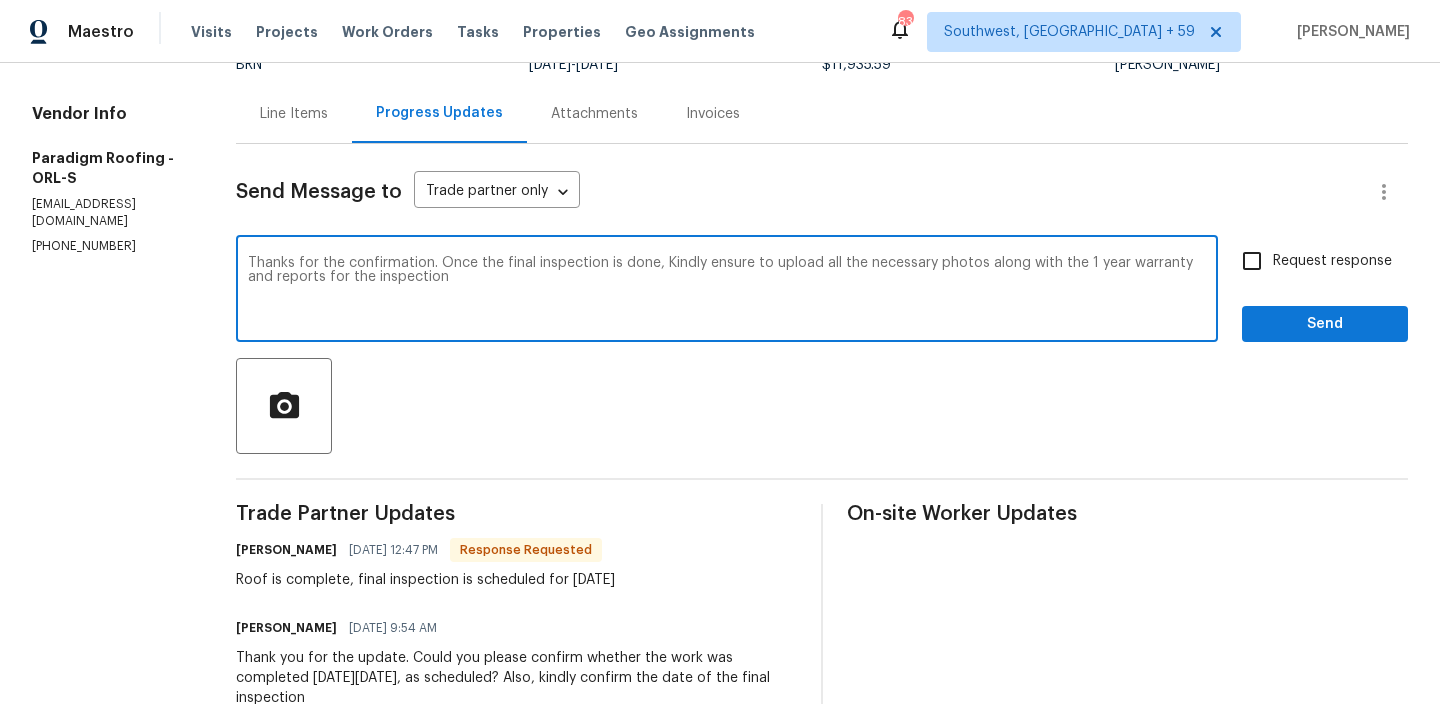 type on "Thanks for the confirmation. Once the final inspection is done, Kindly ensure to upload all the necessary photos along with the 1 year warranty and reports for the inspection" 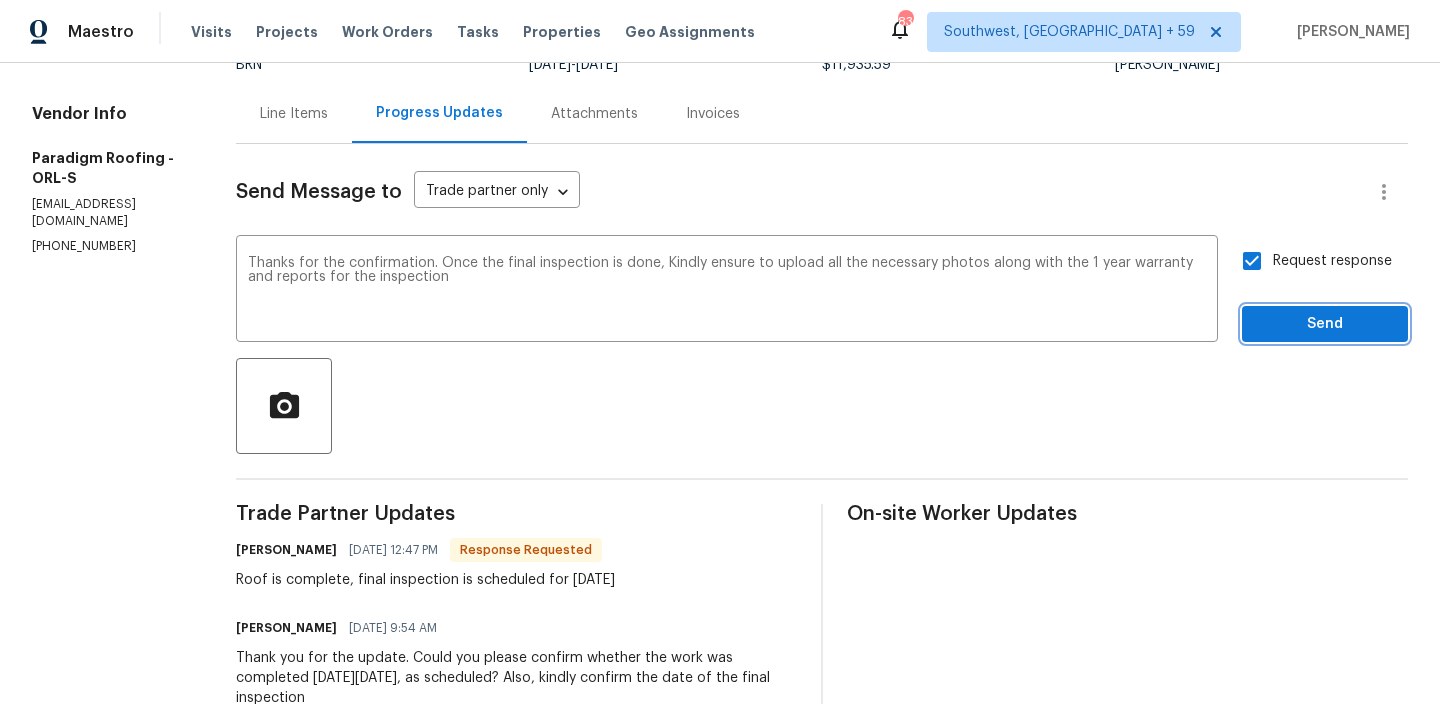 click on "Send" at bounding box center (1325, 324) 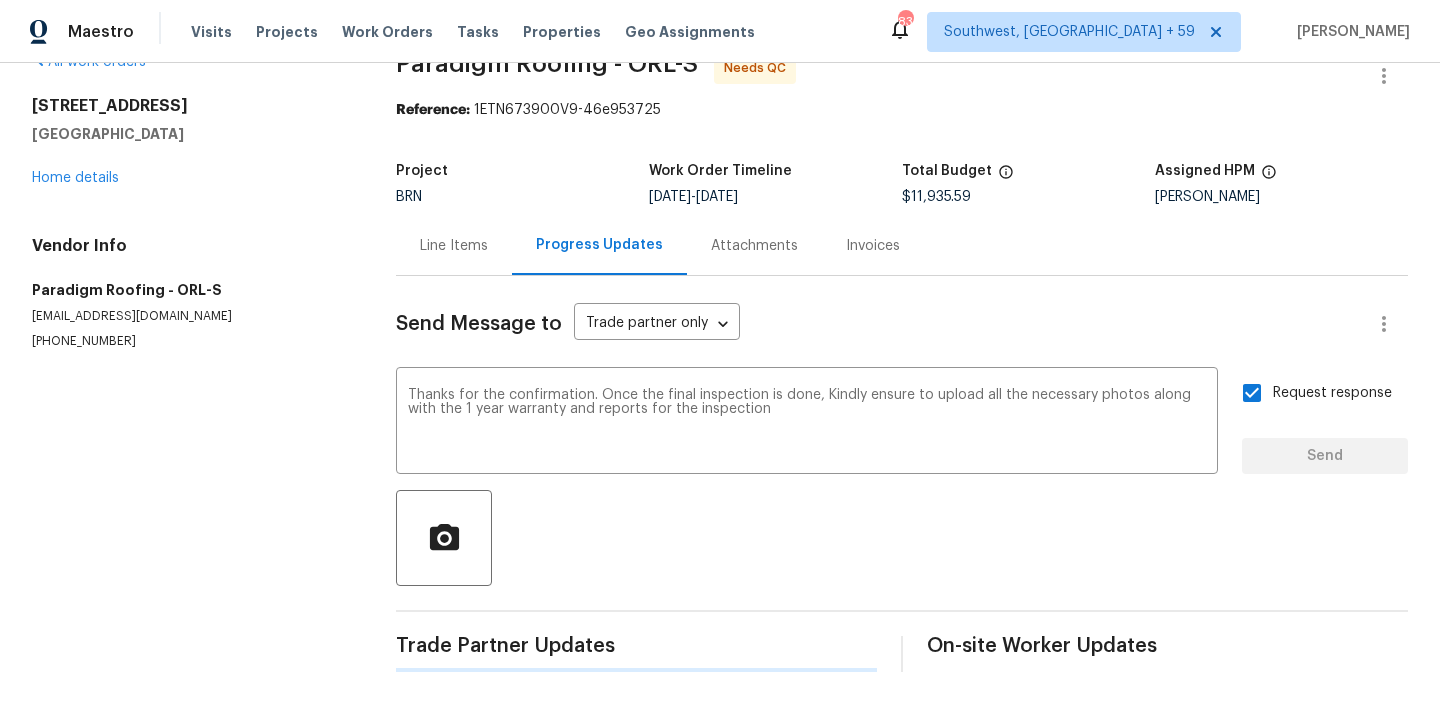 scroll, scrollTop: 0, scrollLeft: 0, axis: both 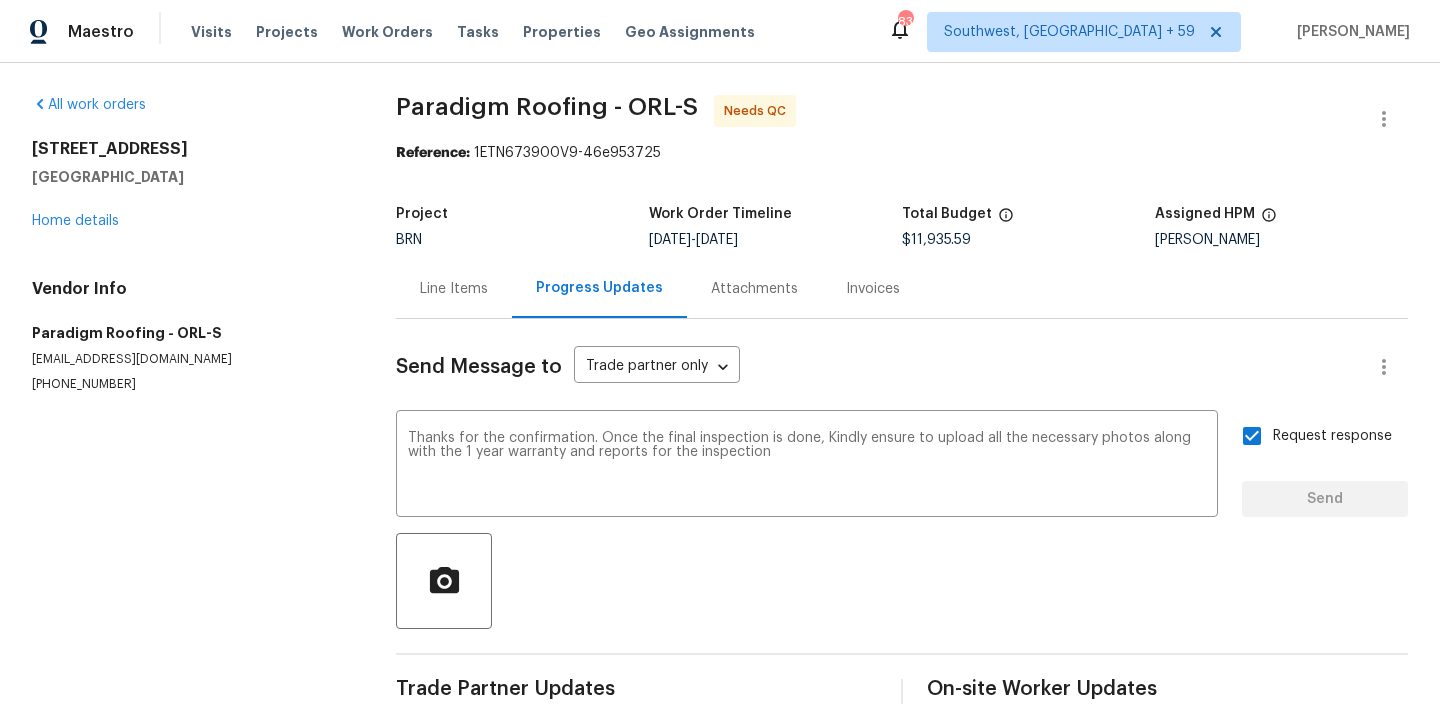 type 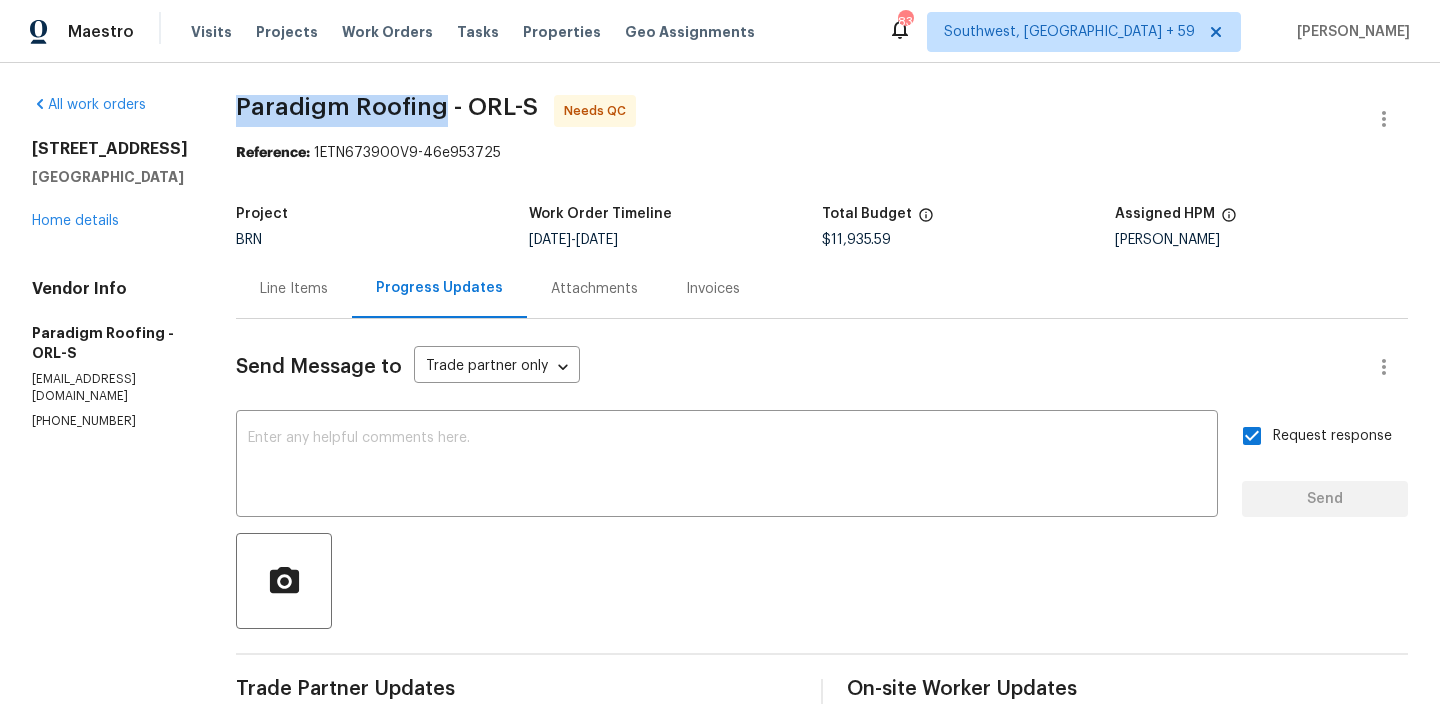 drag, startPoint x: 232, startPoint y: 104, endPoint x: 446, endPoint y: 103, distance: 214.00233 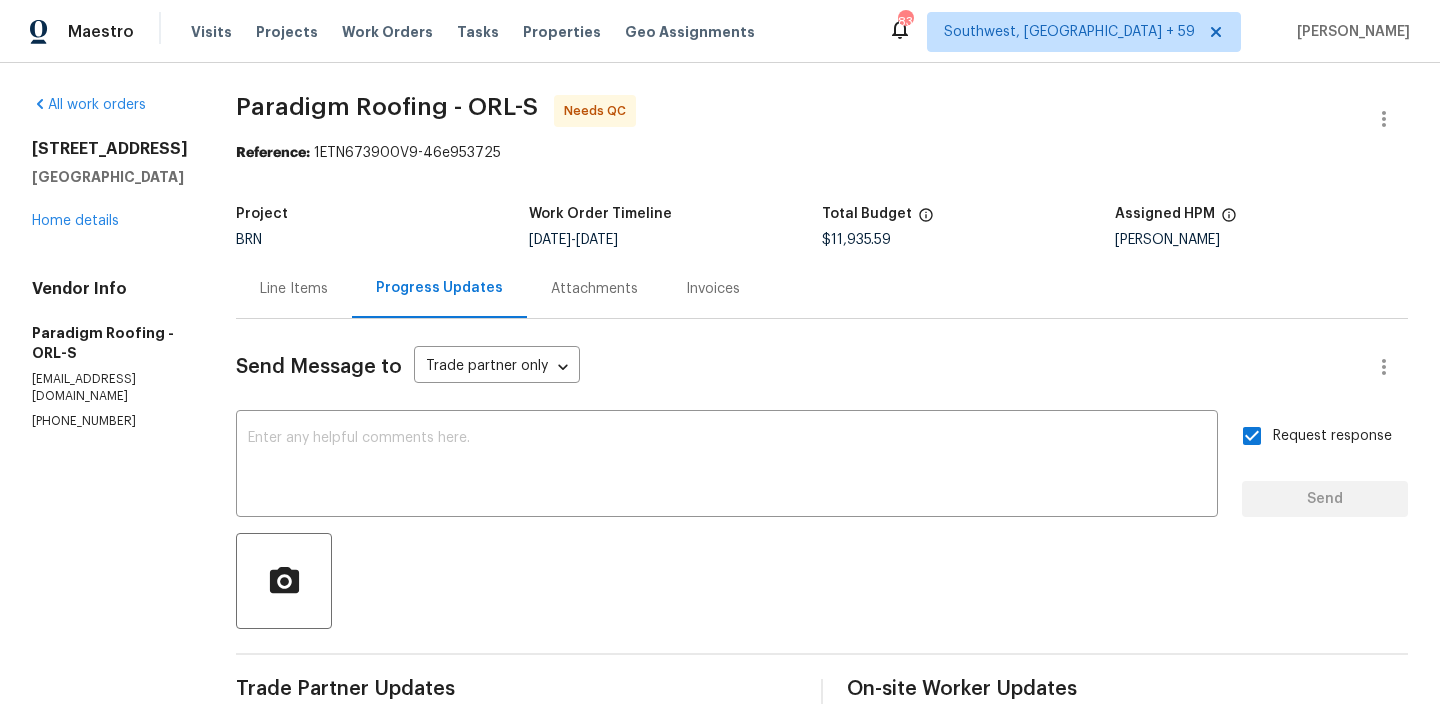 click on "4104 W Gray St Tampa, FL 33609 Home details" at bounding box center (110, 185) 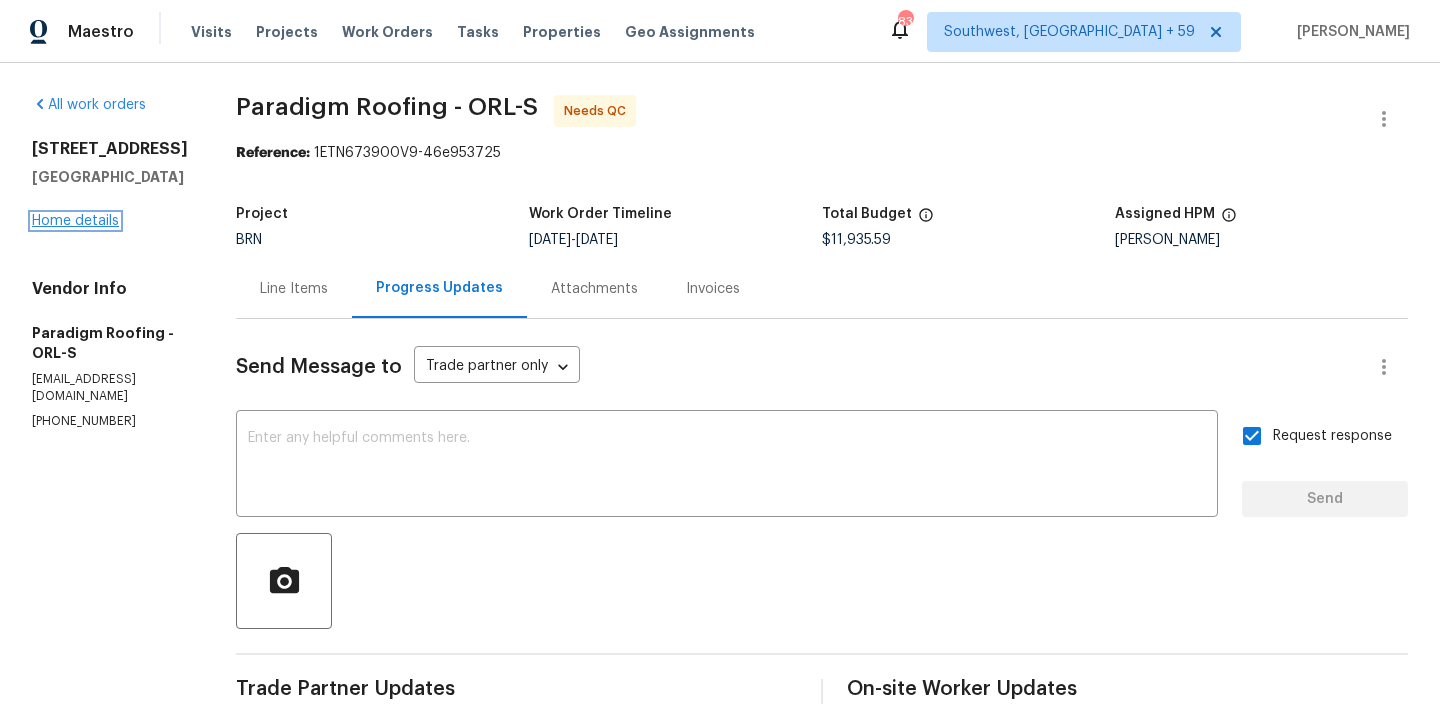 click on "Home details" at bounding box center [75, 221] 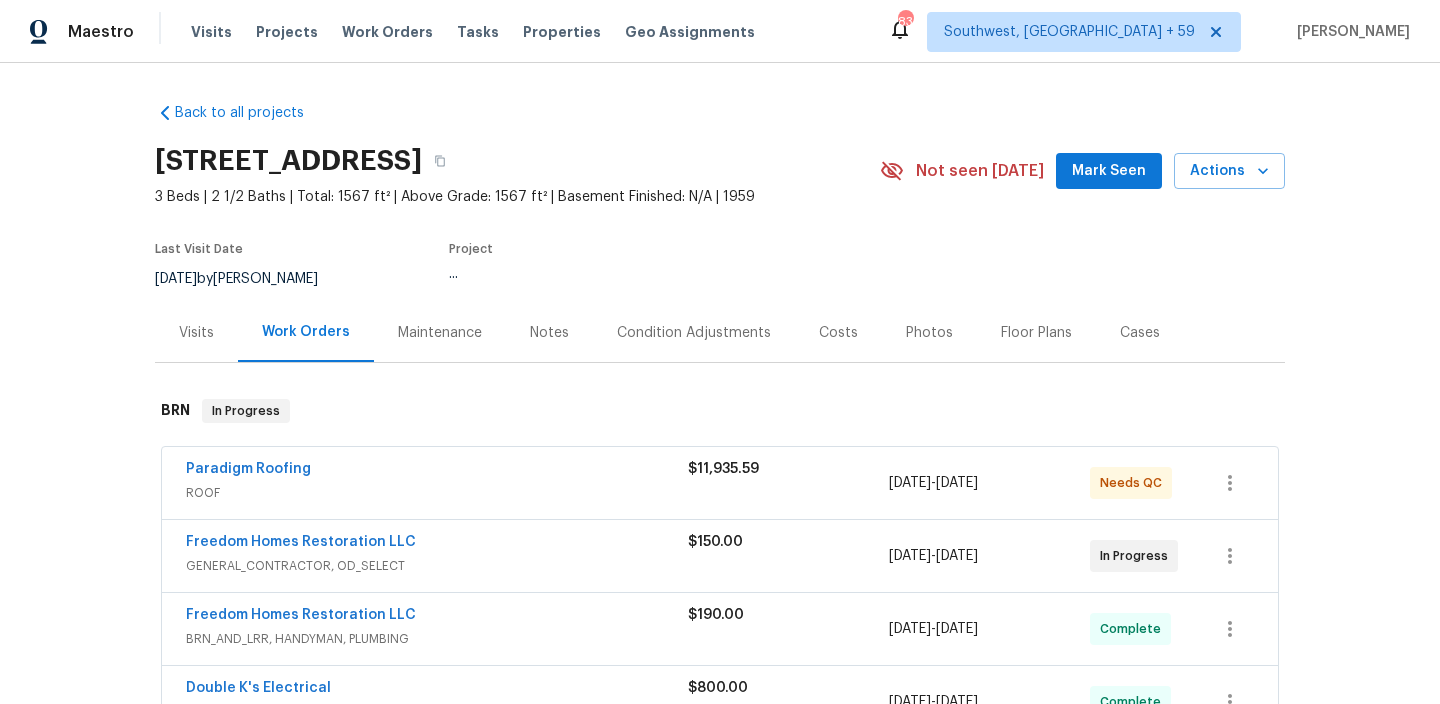 scroll, scrollTop: 68, scrollLeft: 0, axis: vertical 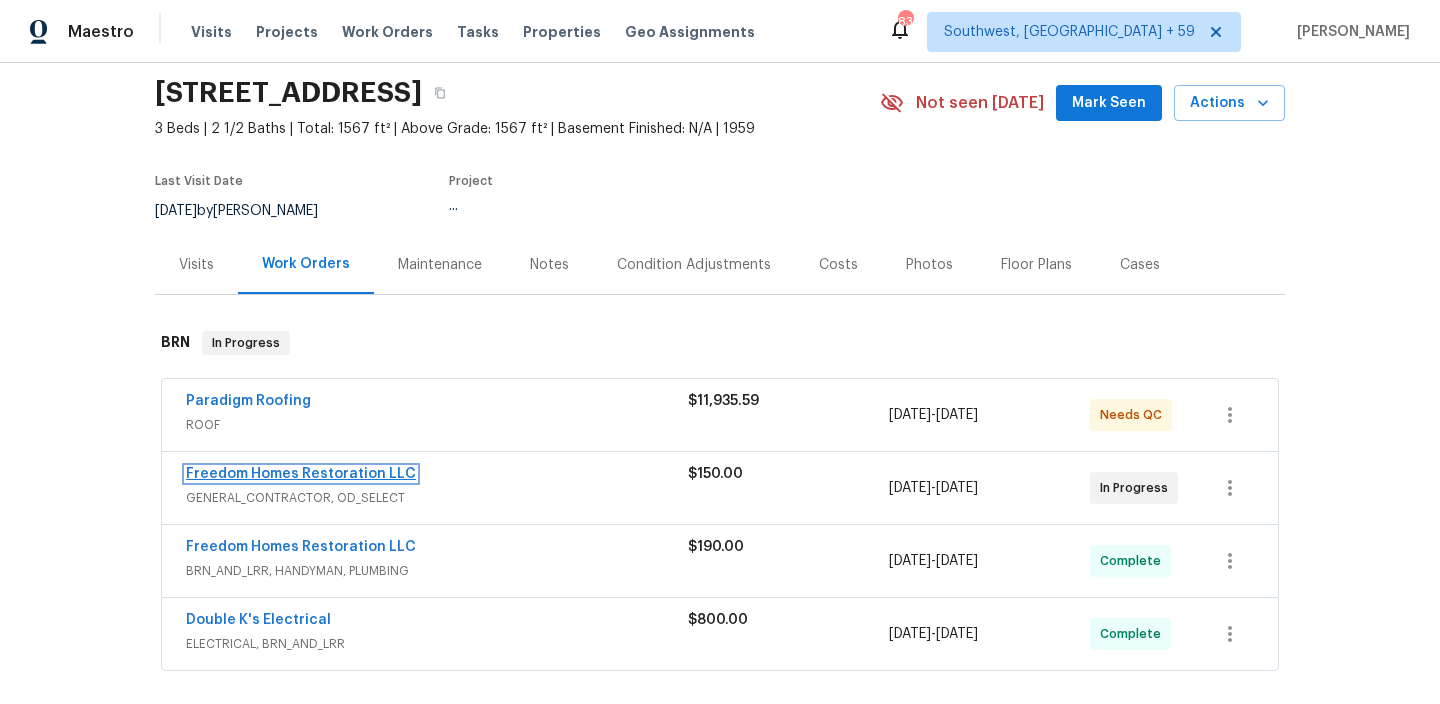 click on "Freedom Homes Restoration LLC" at bounding box center (301, 474) 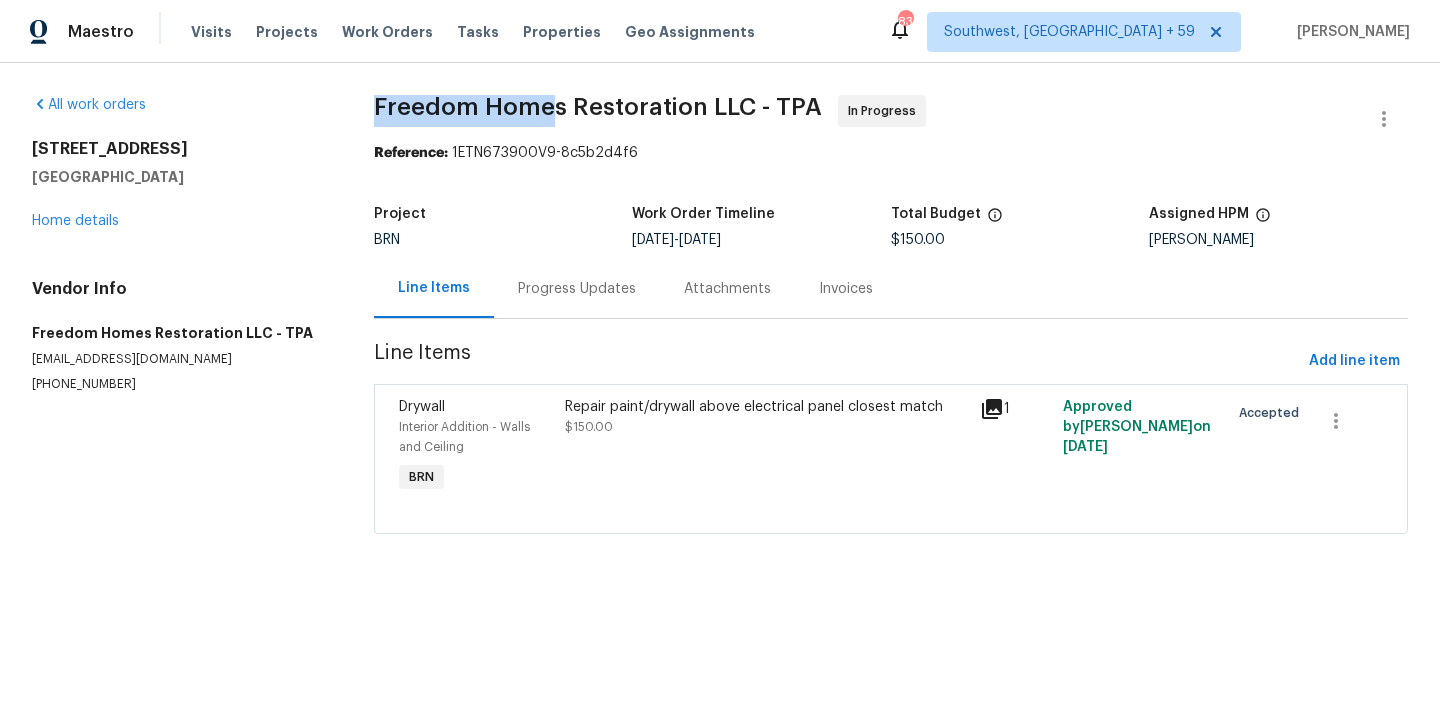 drag, startPoint x: 354, startPoint y: 112, endPoint x: 548, endPoint y: 111, distance: 194.00258 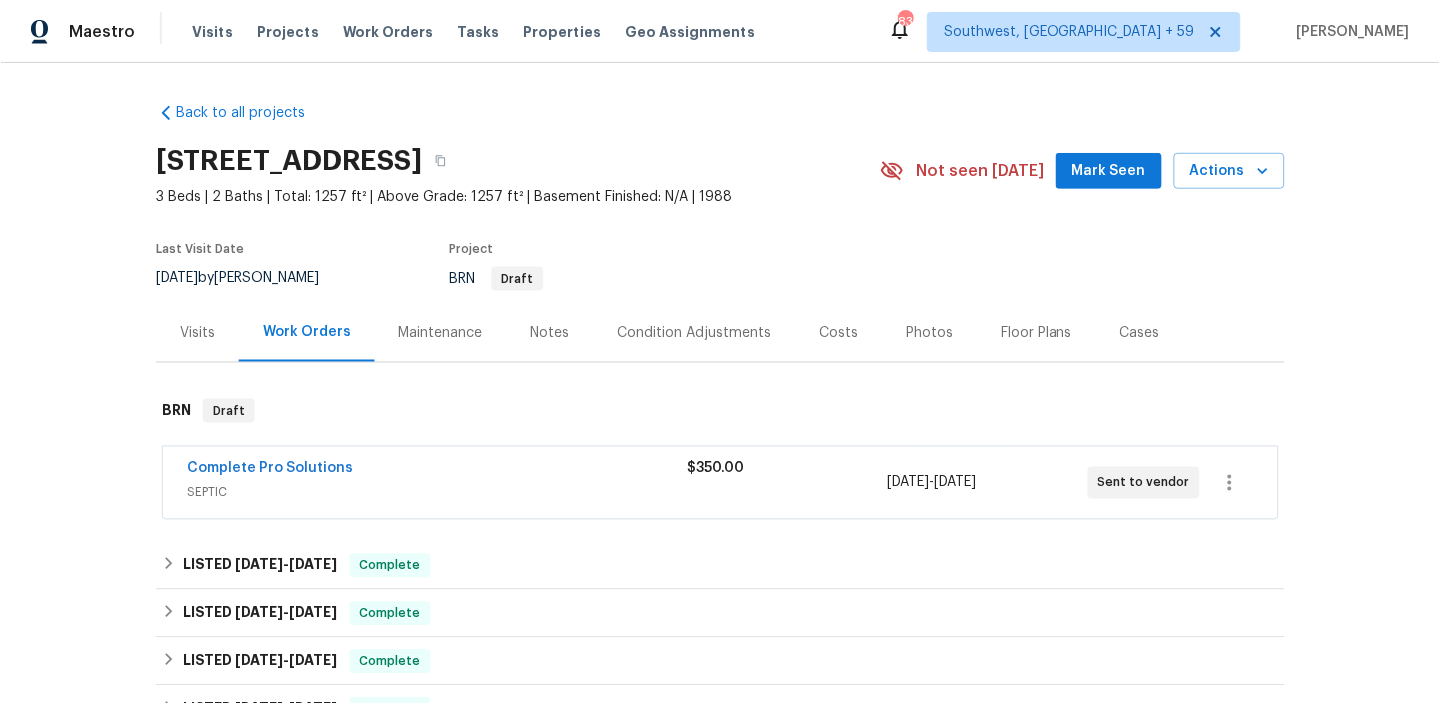 scroll, scrollTop: 0, scrollLeft: 0, axis: both 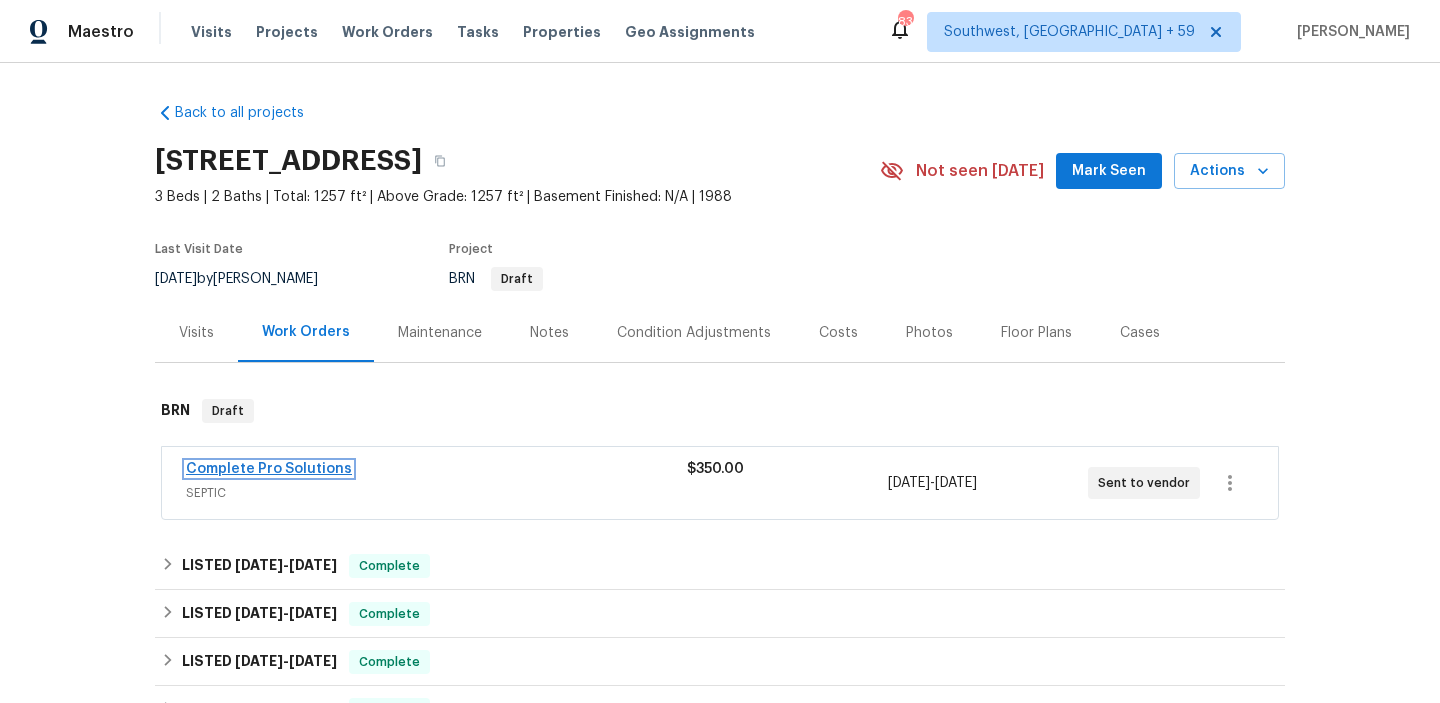 click on "Complete Pro Solutions" at bounding box center (269, 469) 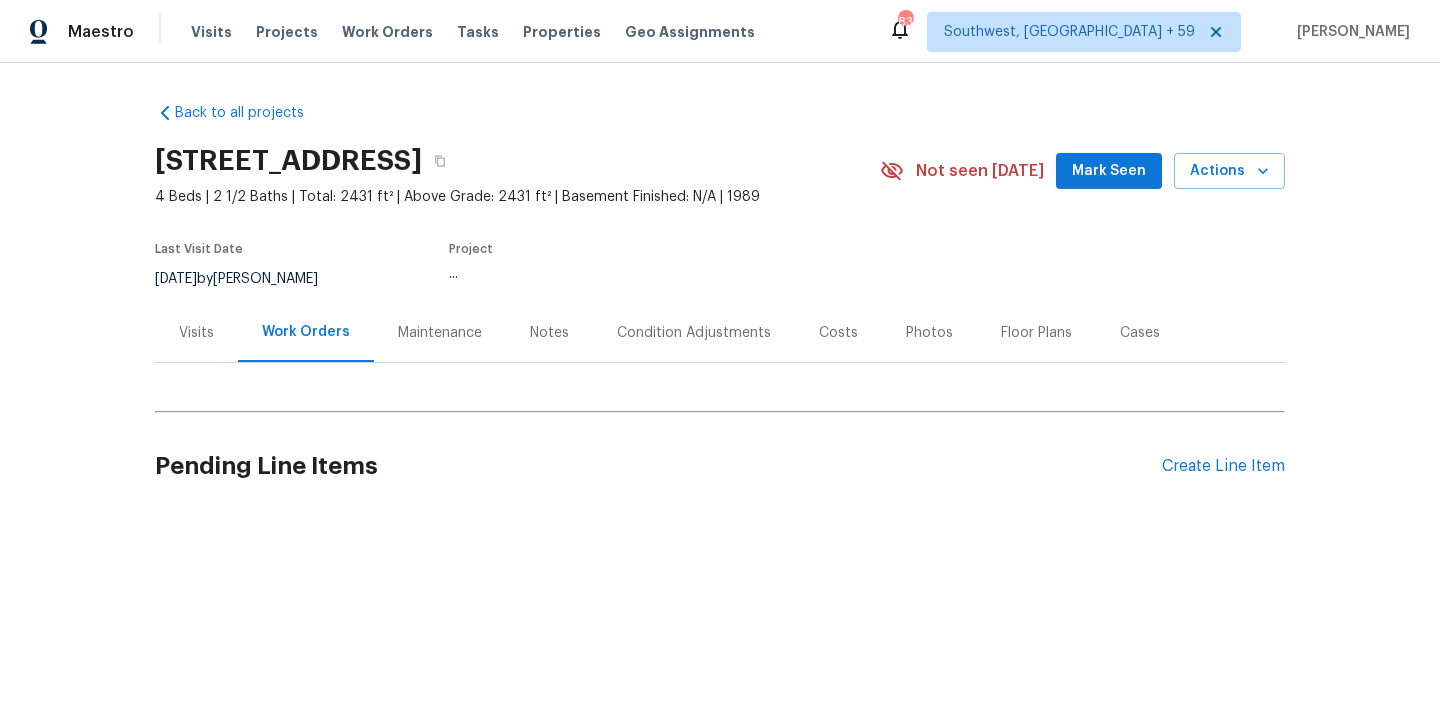 scroll, scrollTop: 0, scrollLeft: 0, axis: both 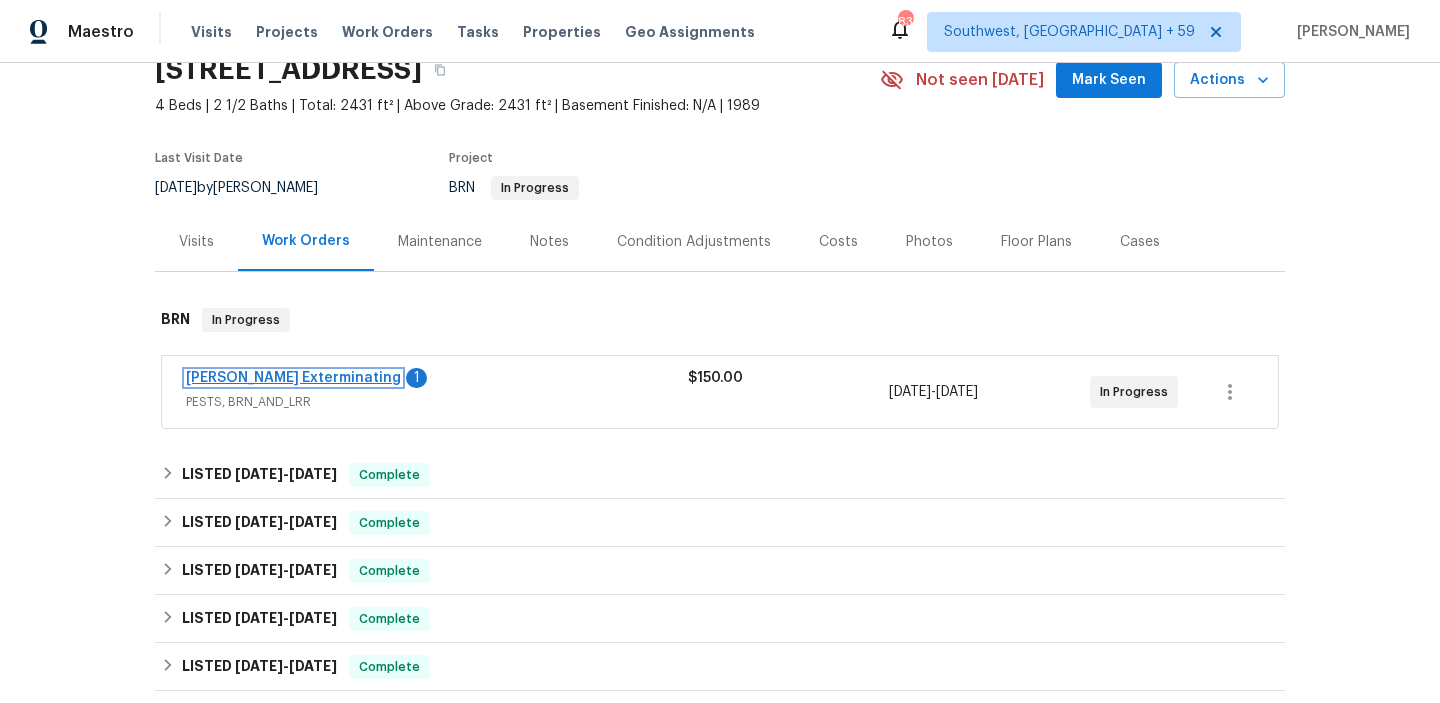 click on "Belle Meade Exterminating" at bounding box center [293, 378] 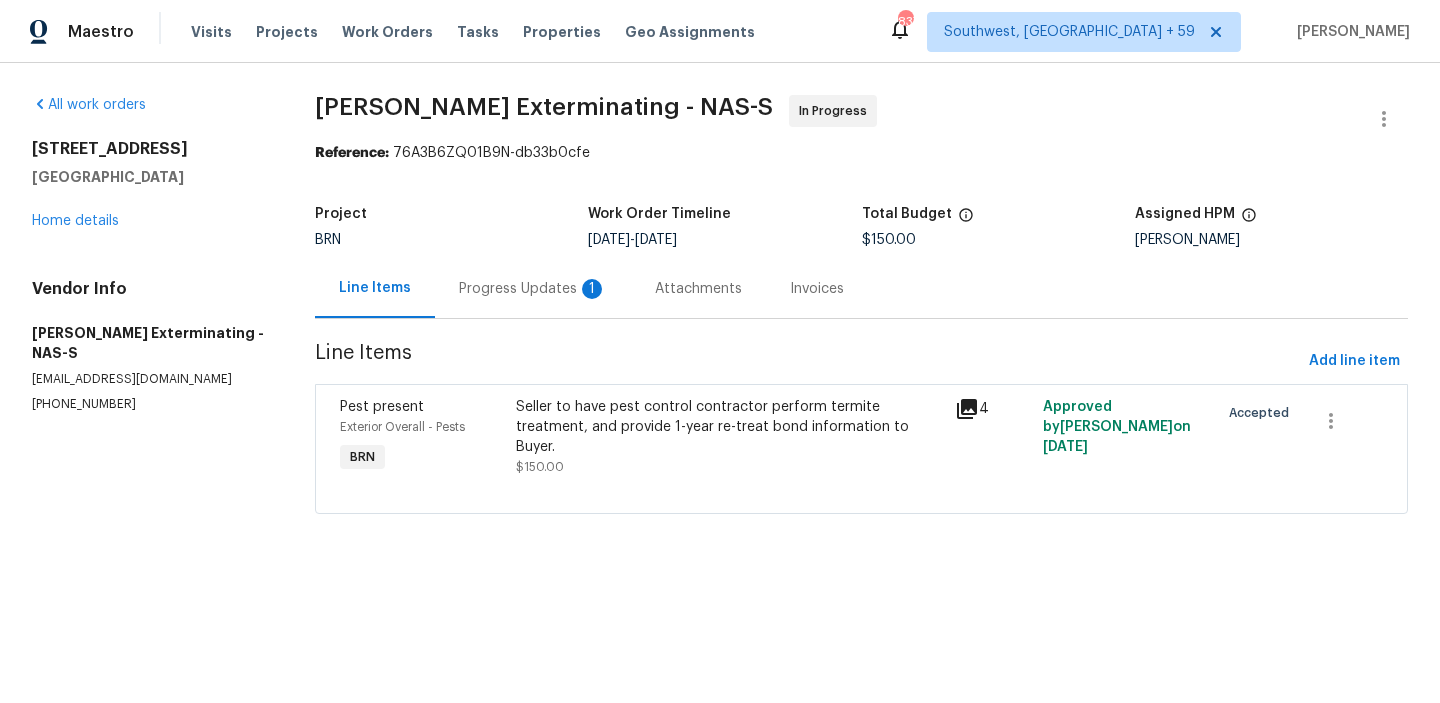 click on "Progress Updates 1" at bounding box center [533, 289] 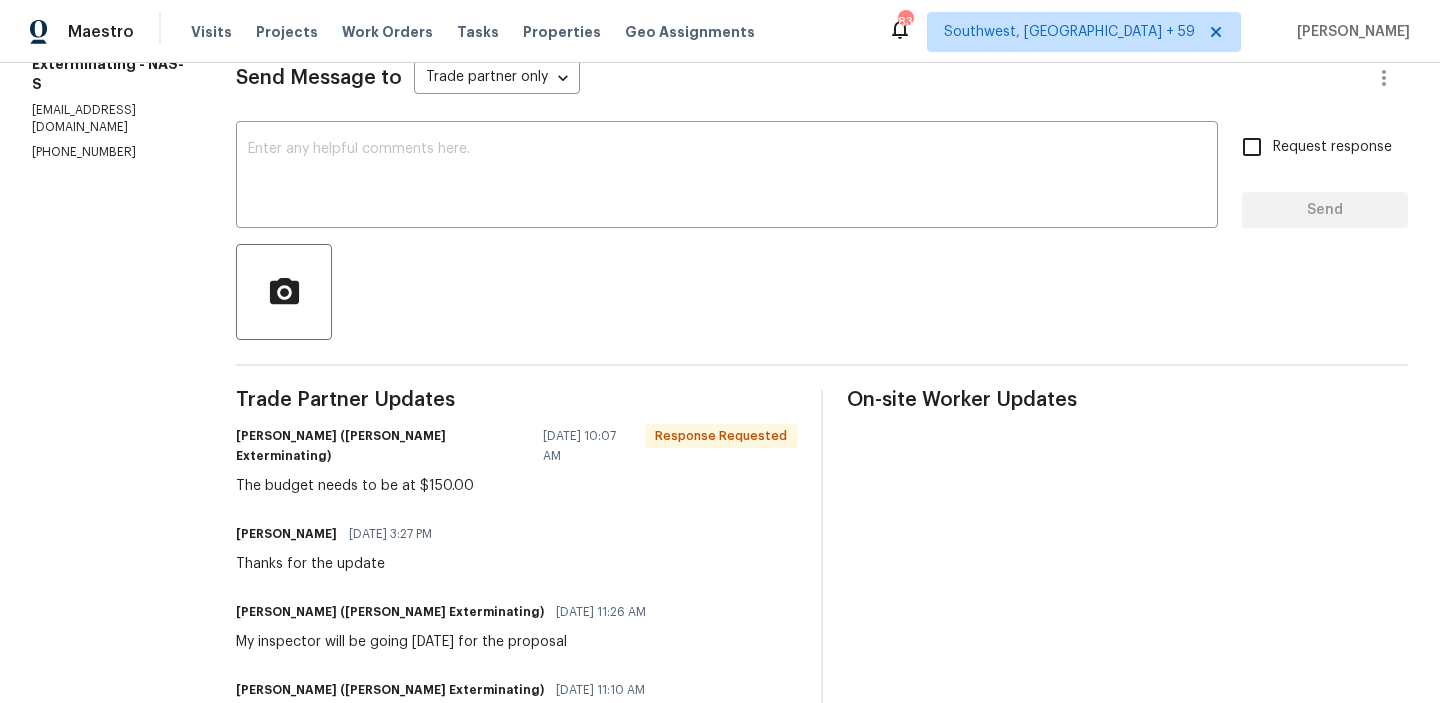 scroll, scrollTop: 291, scrollLeft: 0, axis: vertical 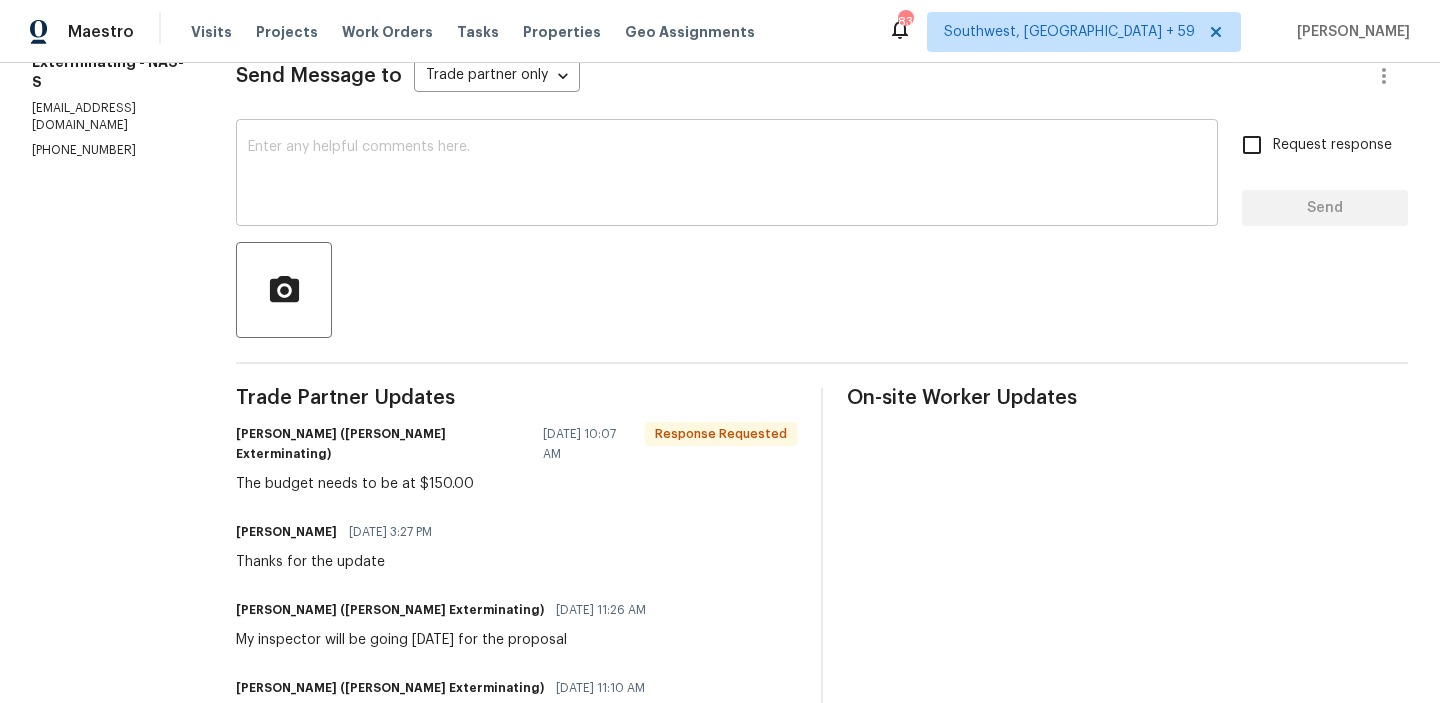 click at bounding box center [727, 175] 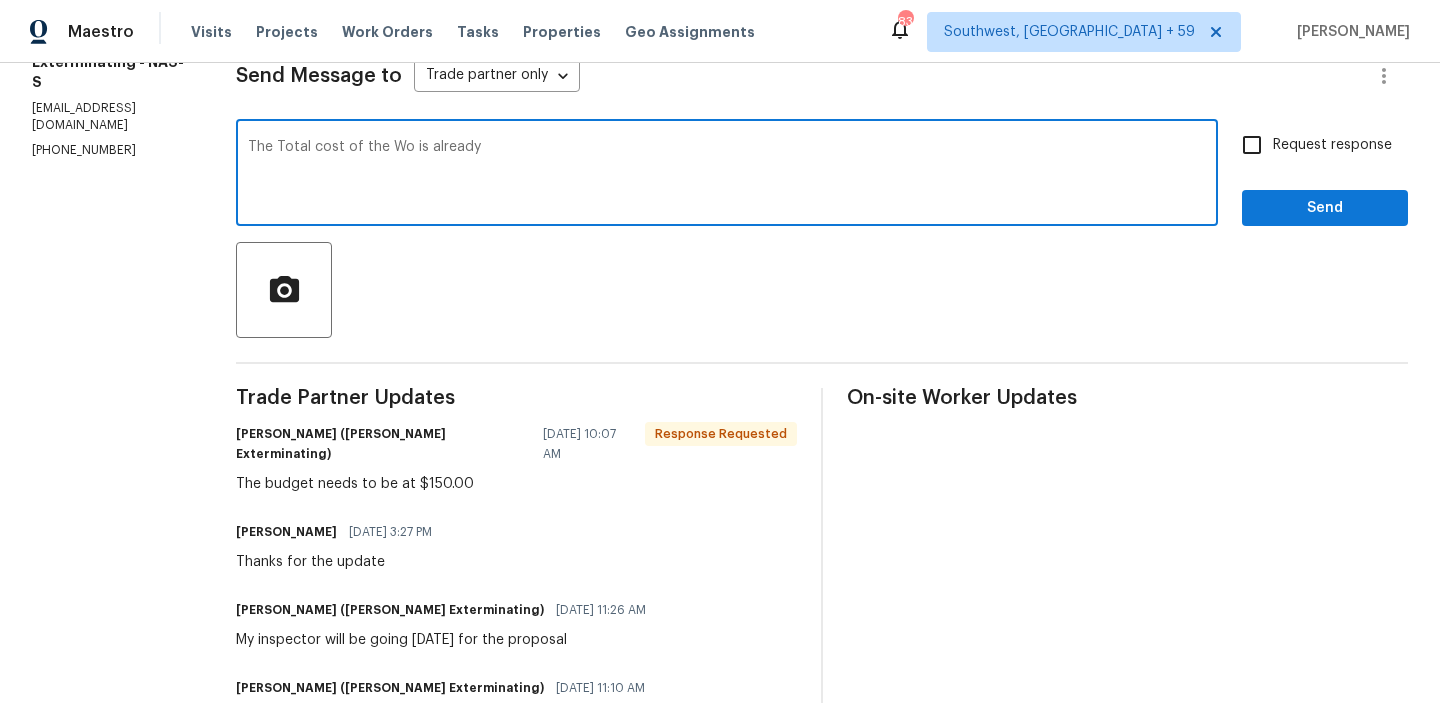 scroll, scrollTop: 121, scrollLeft: 0, axis: vertical 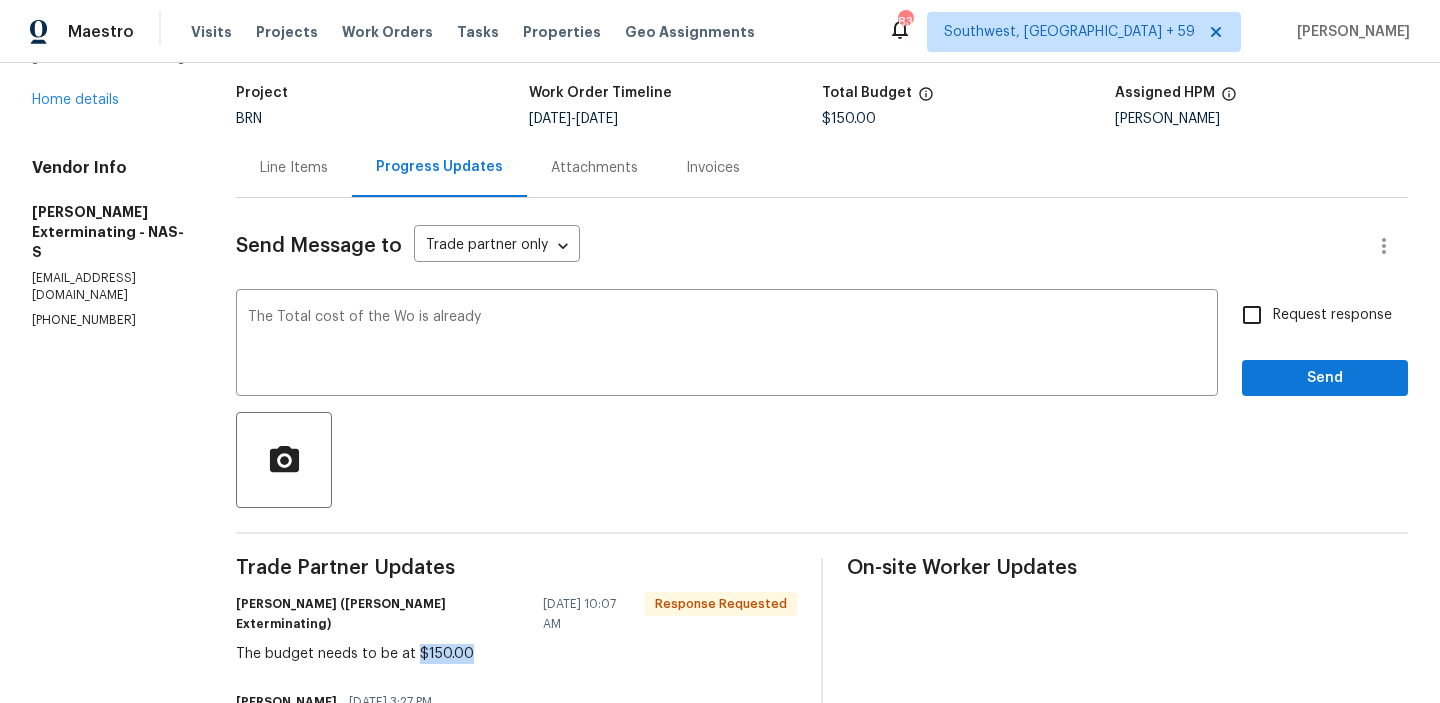 drag, startPoint x: 415, startPoint y: 638, endPoint x: 453, endPoint y: 637, distance: 38.013157 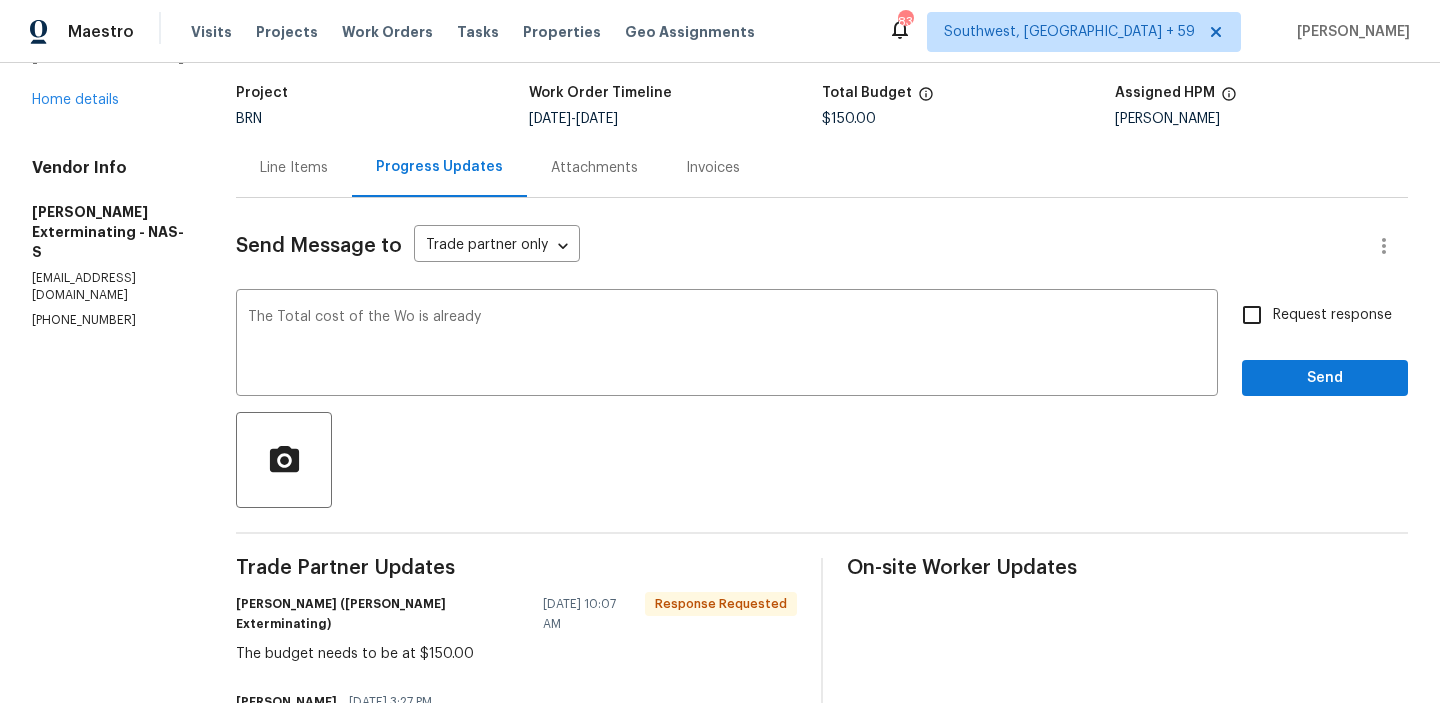 click on "Project BRN   Work Order Timeline 7/14/2025  -  7/16/2025 Total Budget $150.00 Assigned HPM Lauren Bittler" at bounding box center [822, 106] 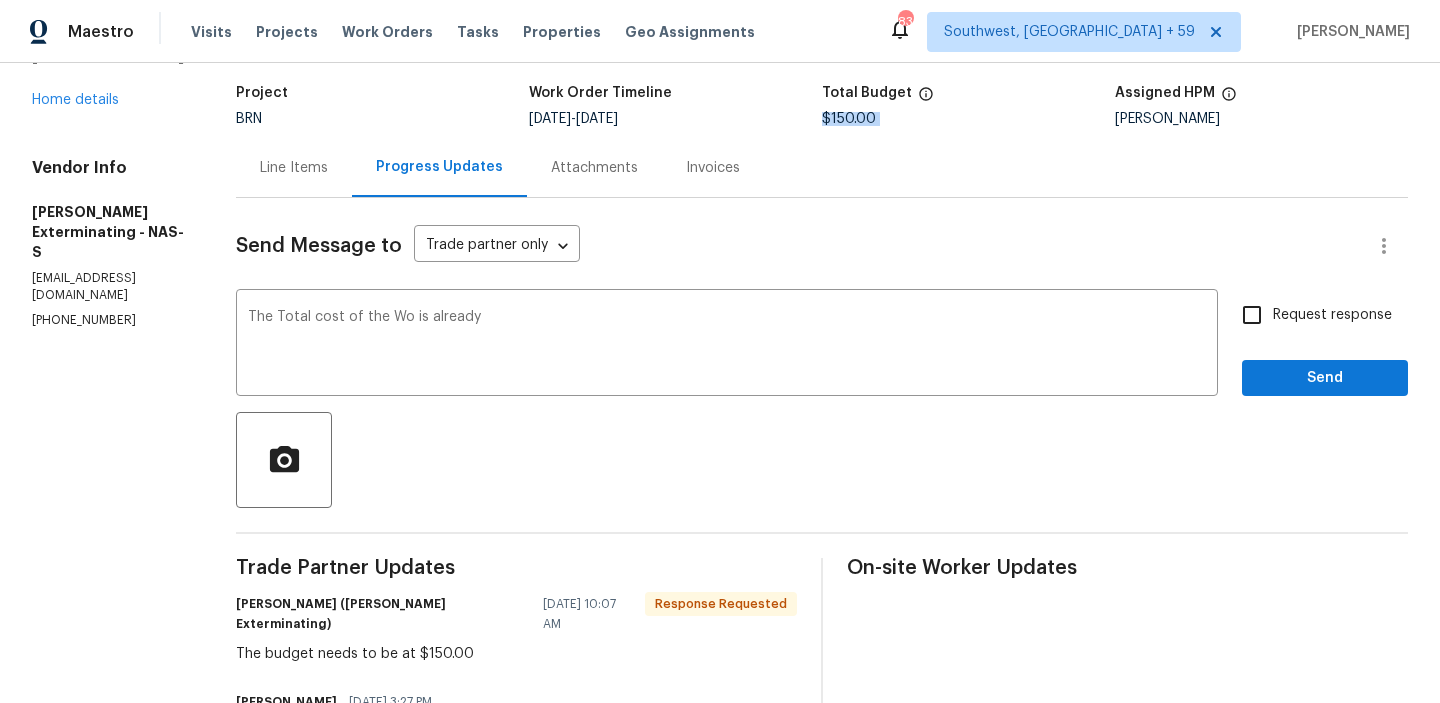 click on "Project BRN   Work Order Timeline 7/14/2025  -  7/16/2025 Total Budget $150.00 Assigned HPM Lauren Bittler" at bounding box center [822, 106] 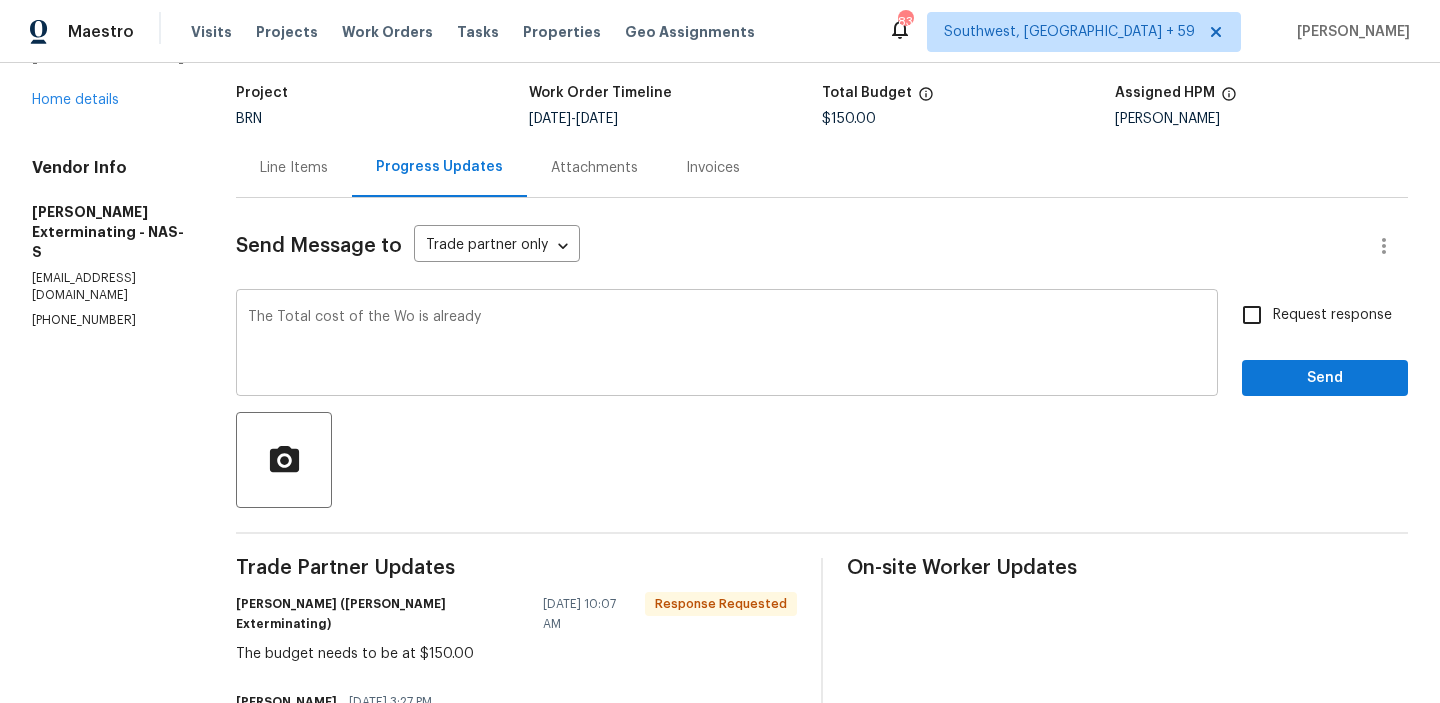 click on "The Total cost of the Wo is already" at bounding box center (727, 345) 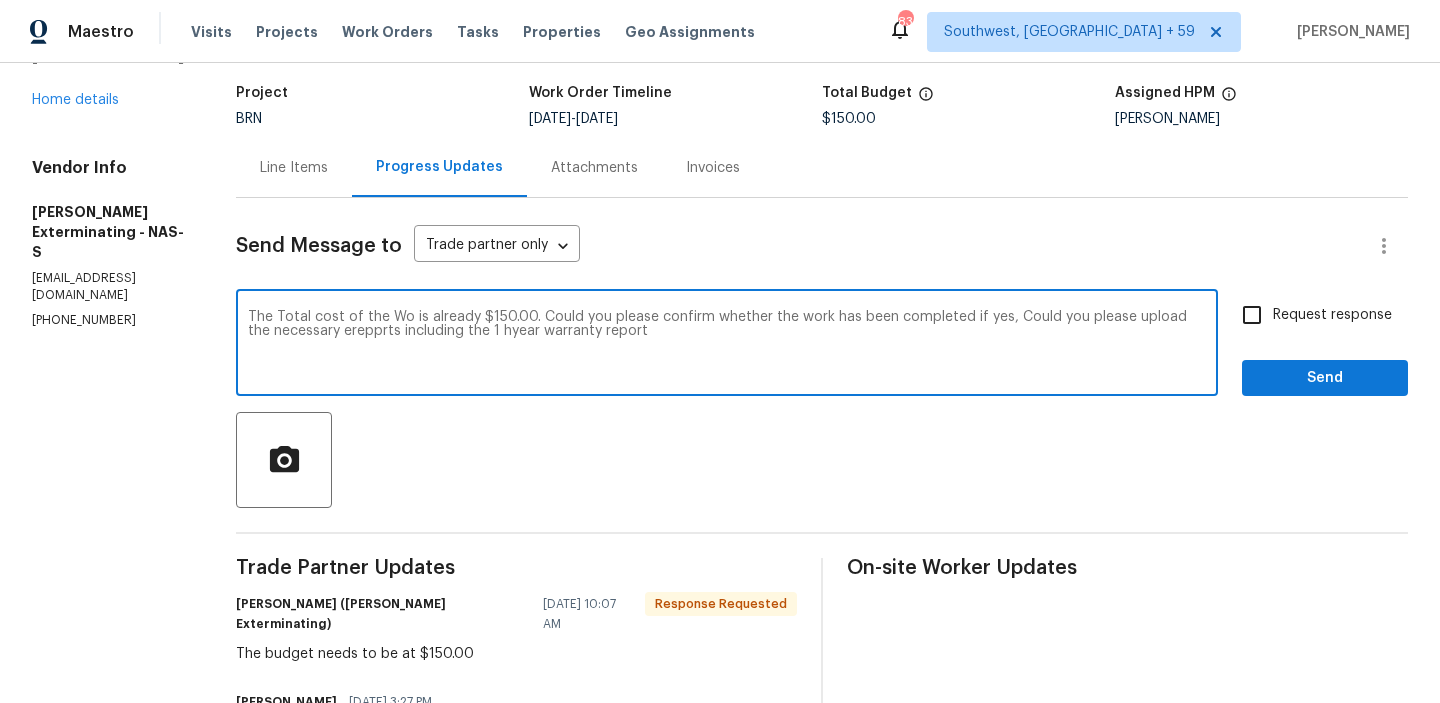 type on "The Total cost of the Wo is already $150.00. Could you please confirm whether the work has been completed if yes, Could you please upload the necessary erepprts including the 1 hyear warranty report" 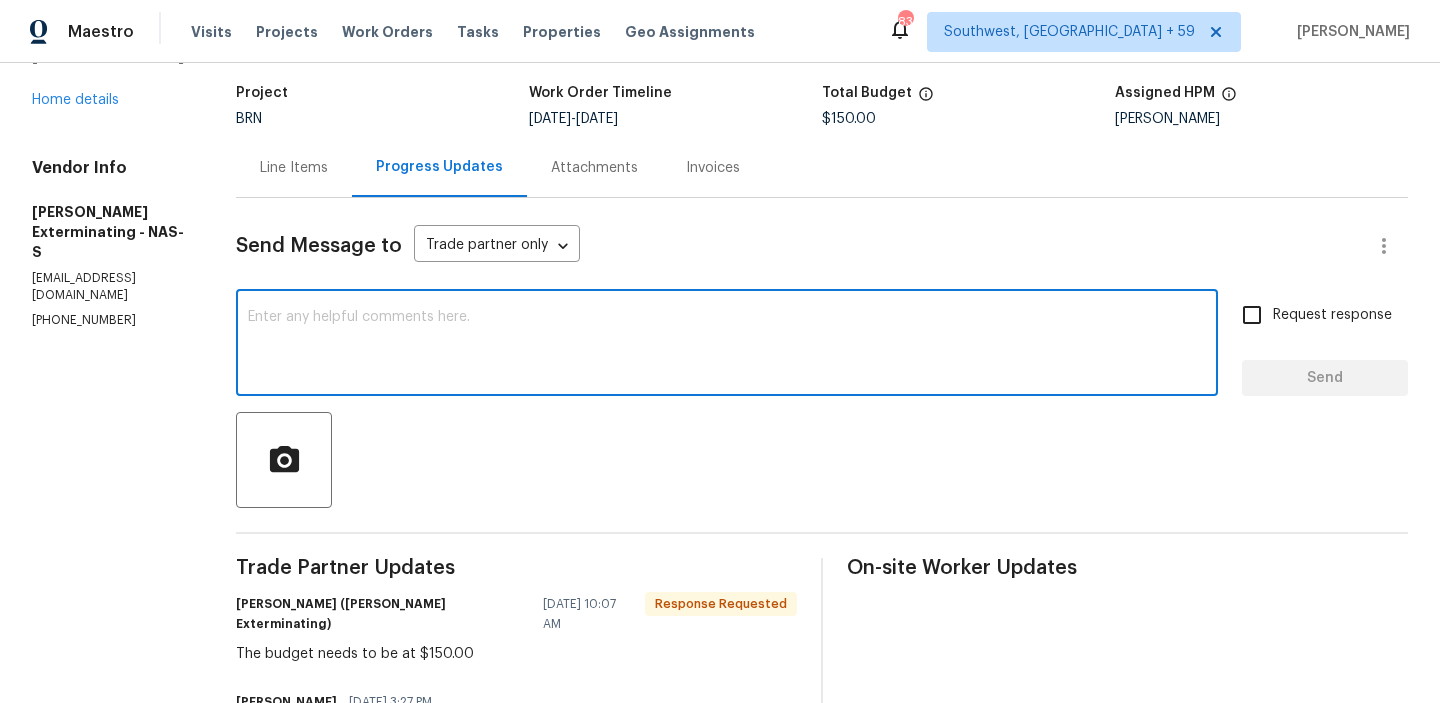 paste on "The total cost of the WO is already $150.00. Could you please confirm whether the work has been completed? If so, kindly upload the necessary e-reports, including the 1-year warranty report" 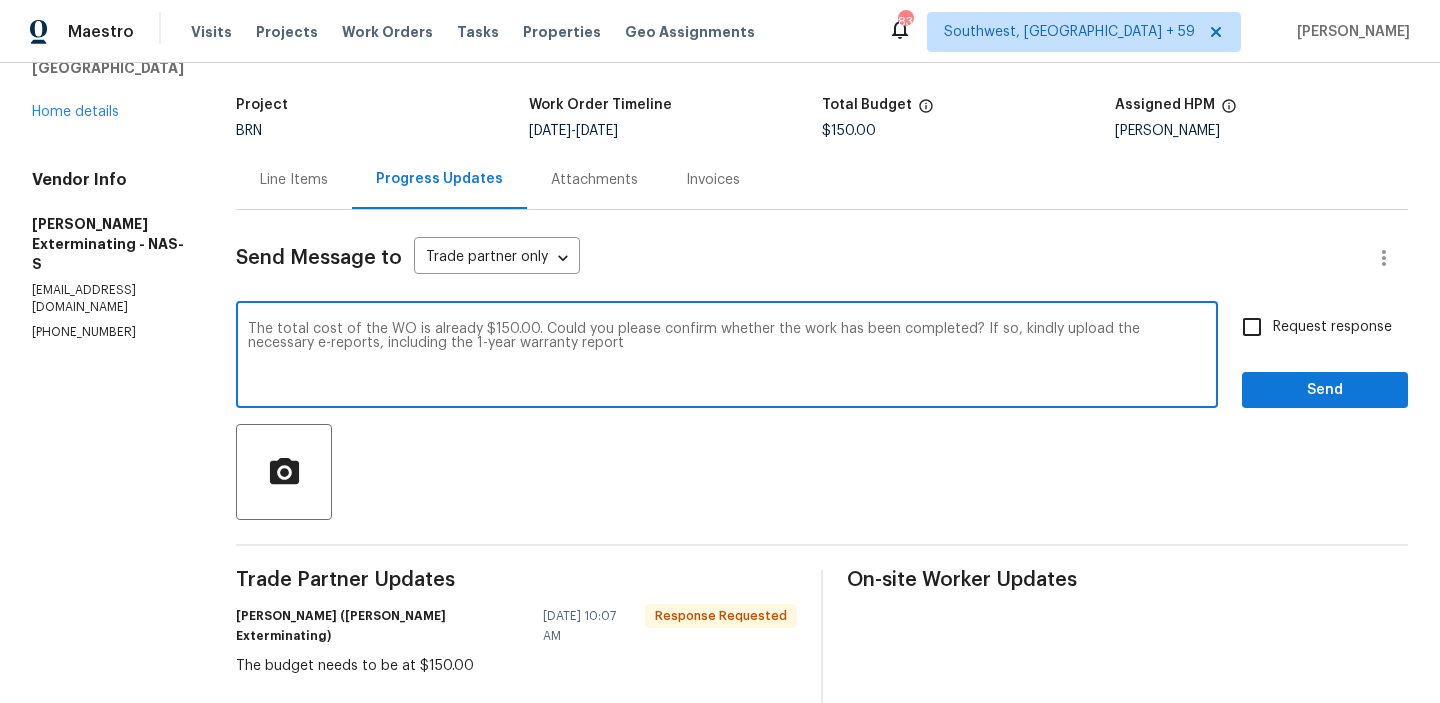 scroll, scrollTop: 108, scrollLeft: 0, axis: vertical 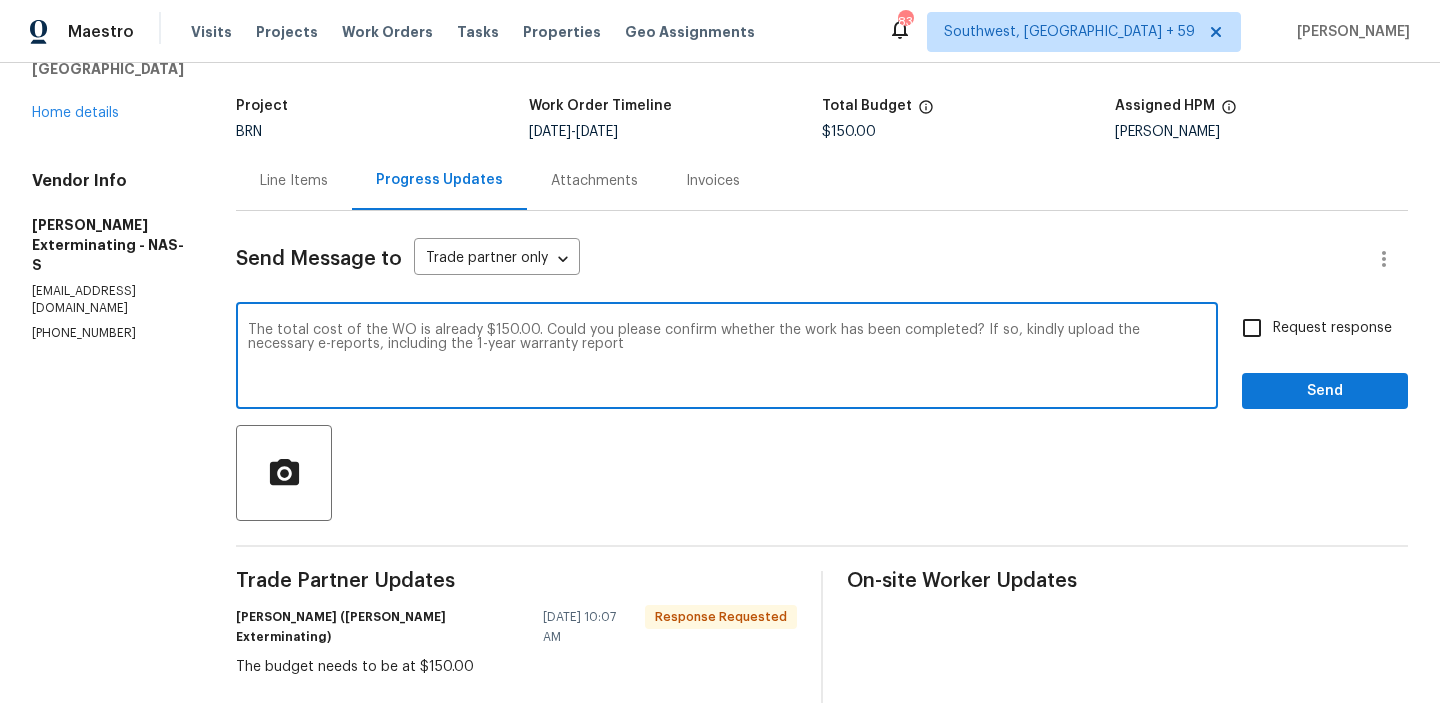 click on "The total cost of the WO is already $150.00. Could you please confirm whether the work has been completed? If so, kindly upload the necessary e-reports, including the 1-year warranty report" at bounding box center [727, 358] 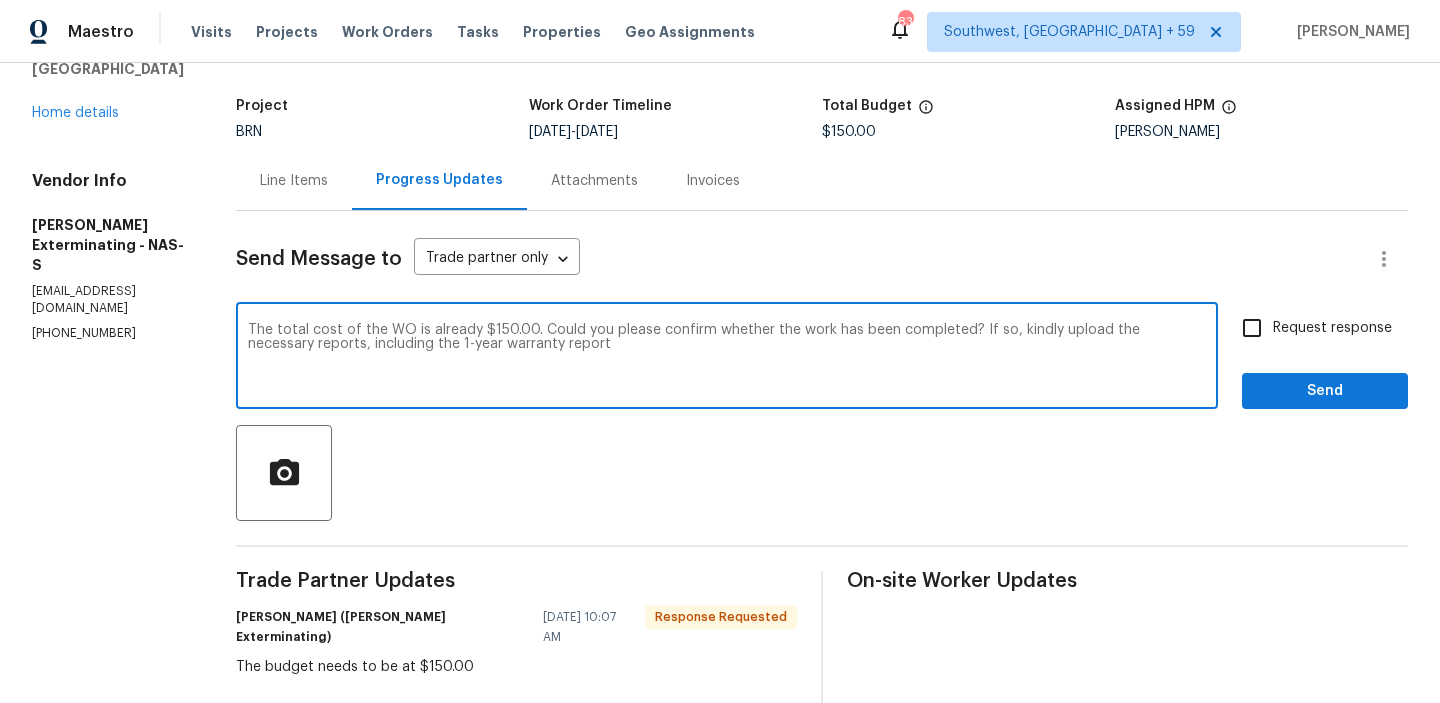 type on "The total cost of the WO is already $150.00. Could you please confirm whether the work has been completed? If so, kindly upload the necessary reports, including the 1-year warranty report" 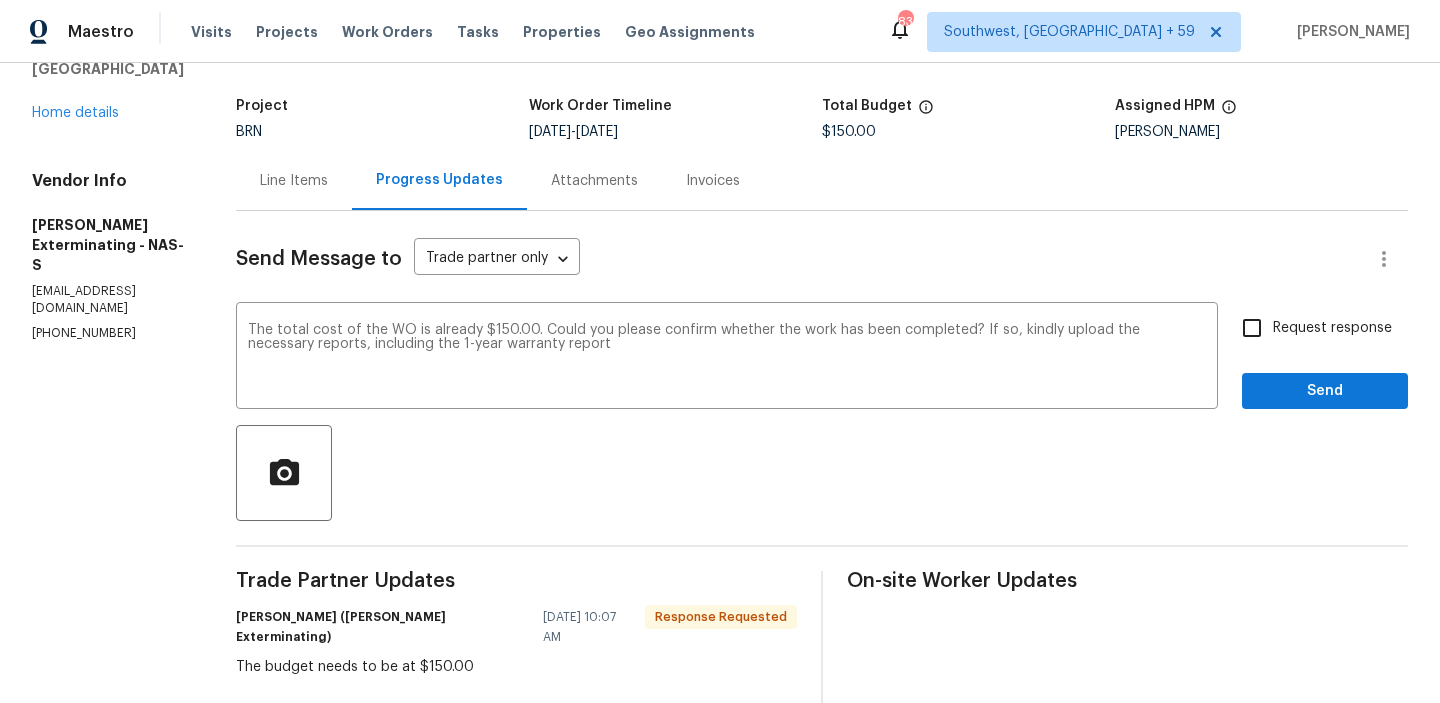click on "Request response" at bounding box center [1332, 328] 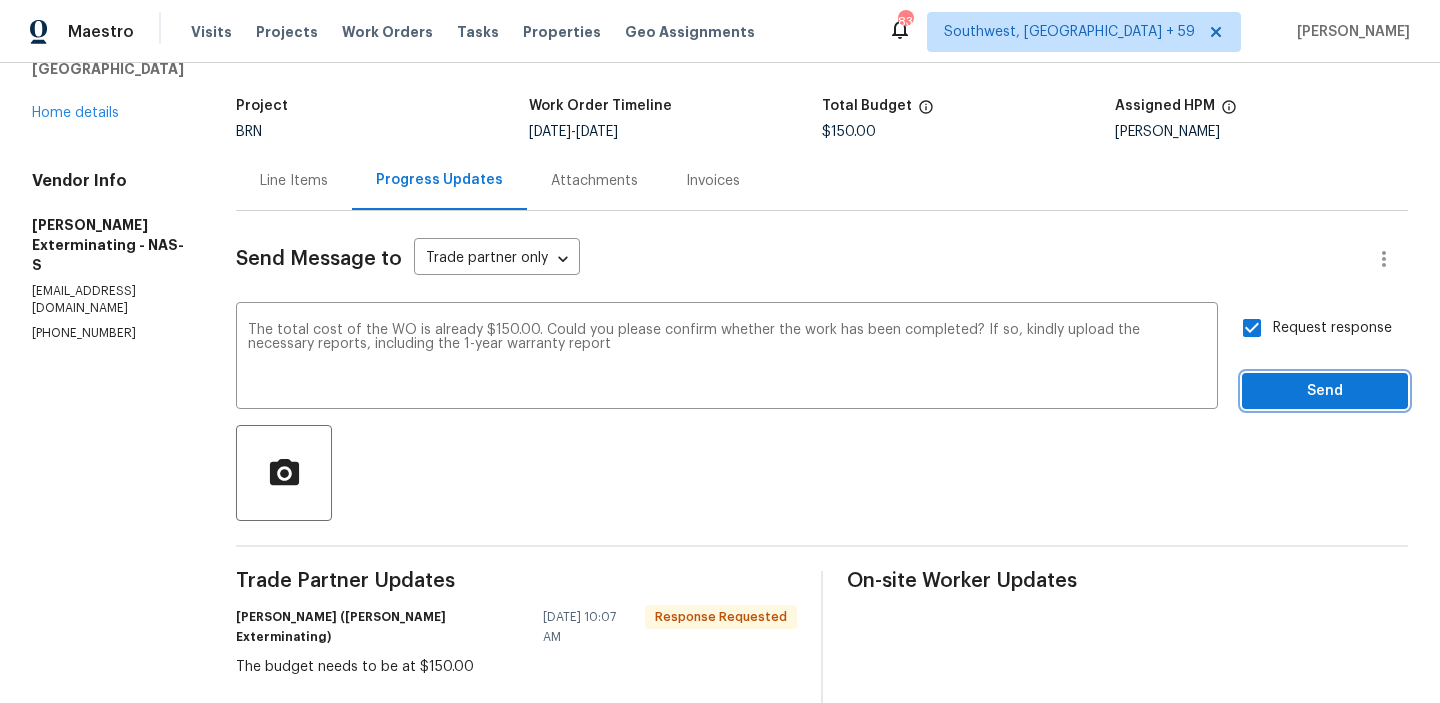 click on "Send" at bounding box center (1325, 391) 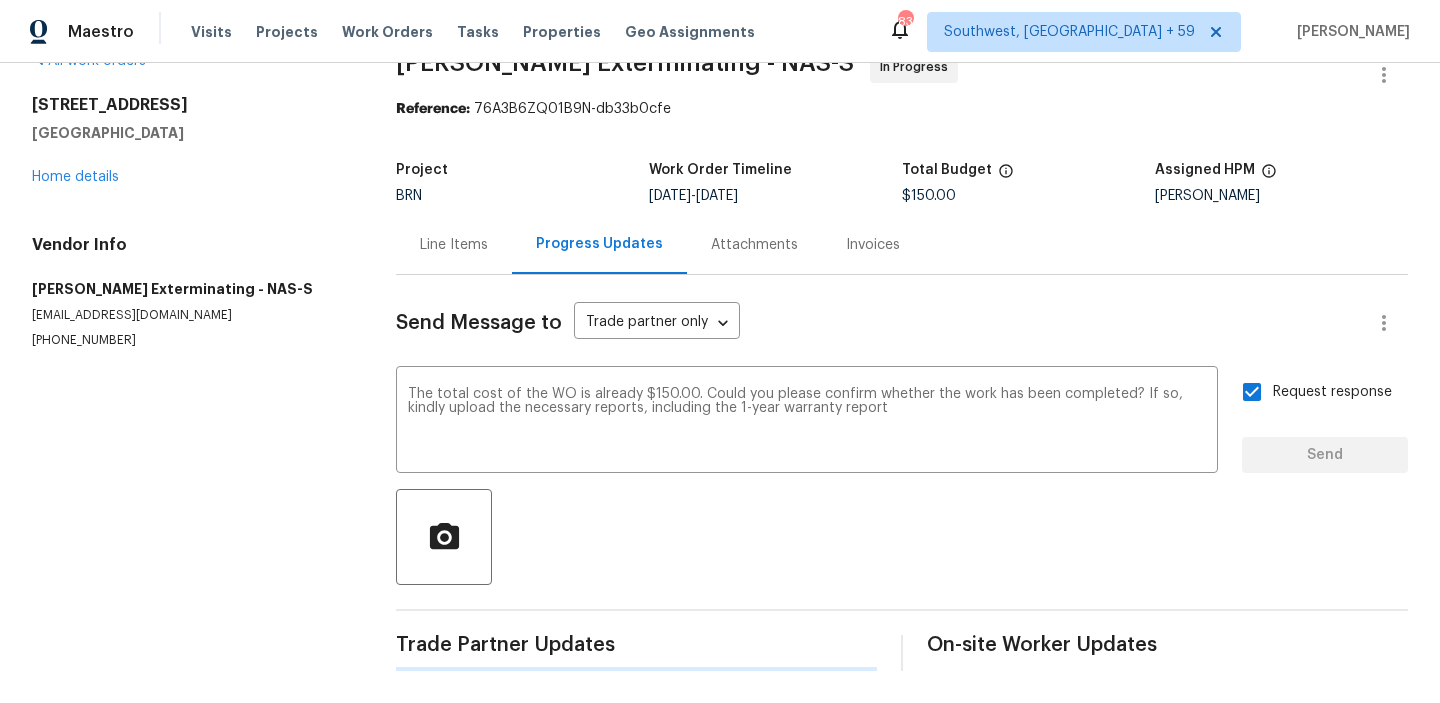 scroll, scrollTop: 44, scrollLeft: 0, axis: vertical 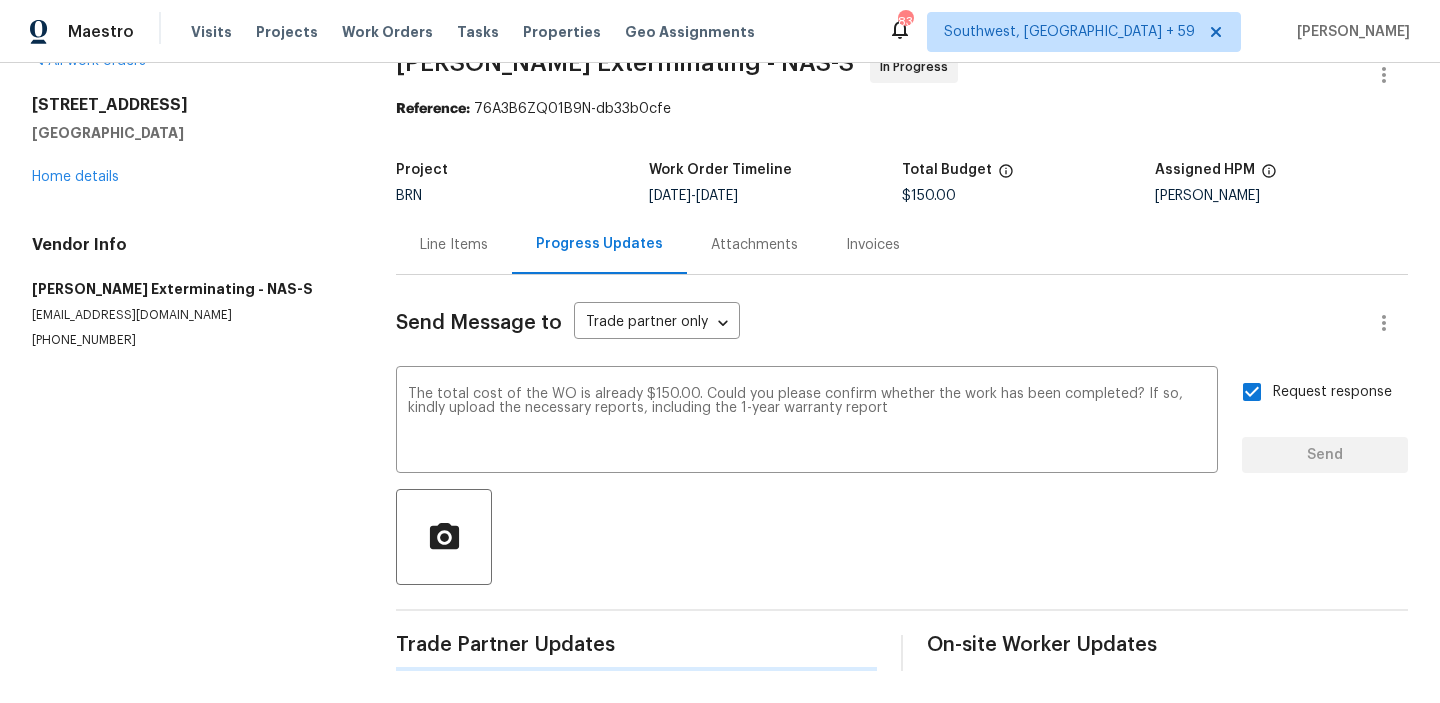 type 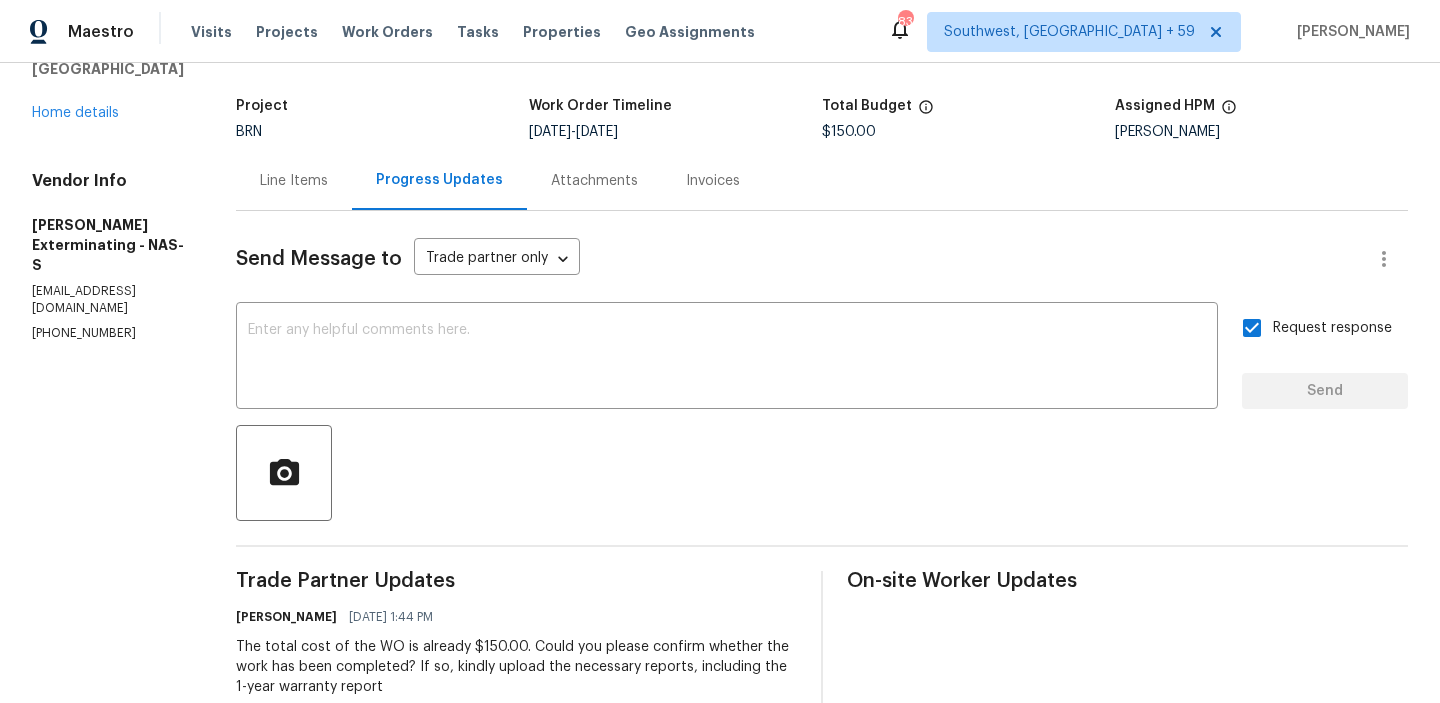 scroll, scrollTop: 0, scrollLeft: 0, axis: both 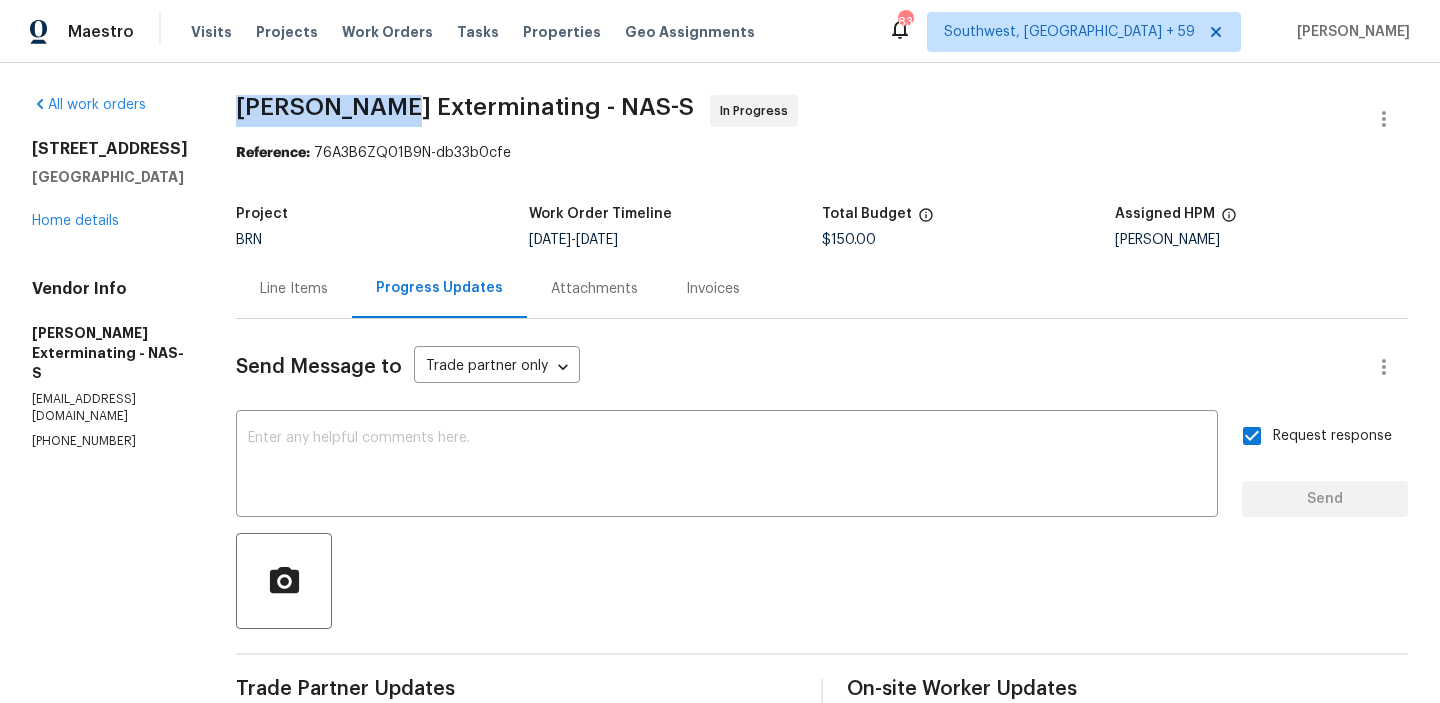 drag, startPoint x: 213, startPoint y: 101, endPoint x: 368, endPoint y: 102, distance: 155.00322 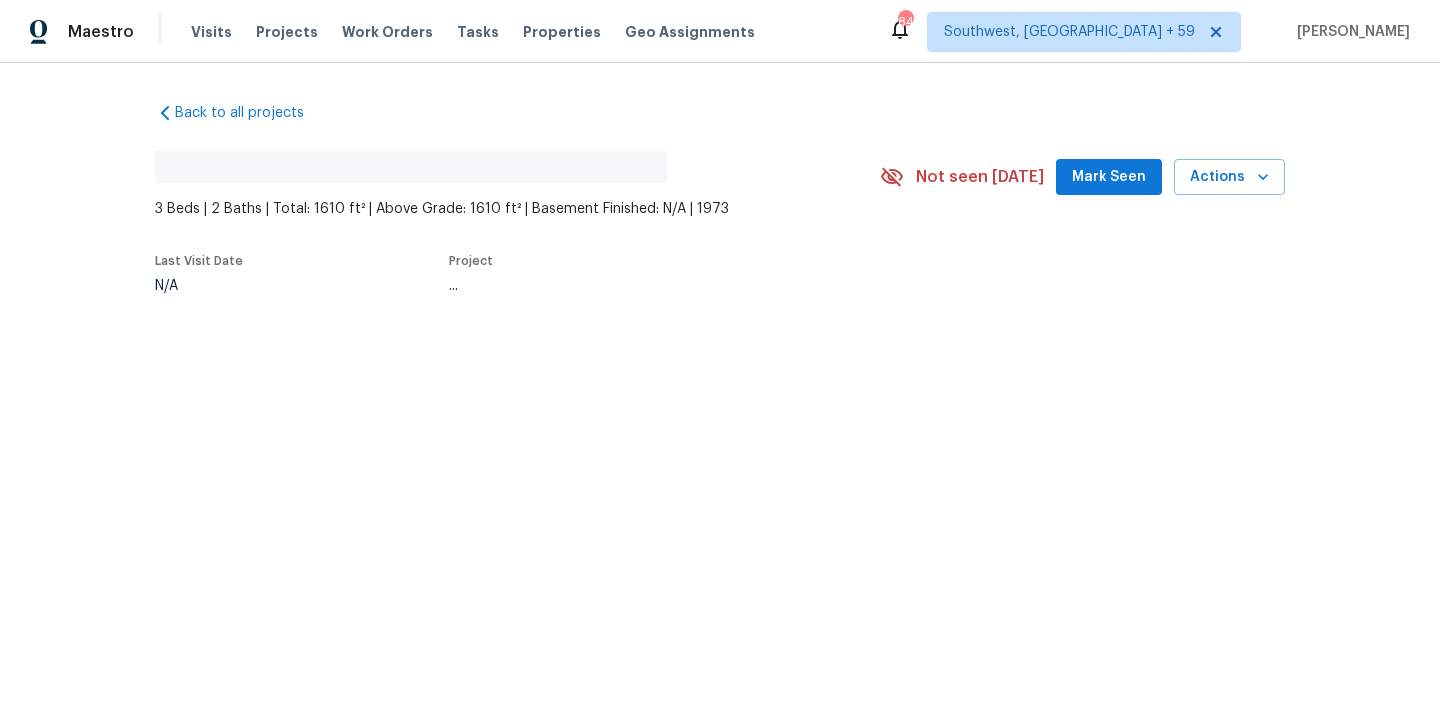 scroll, scrollTop: 0, scrollLeft: 0, axis: both 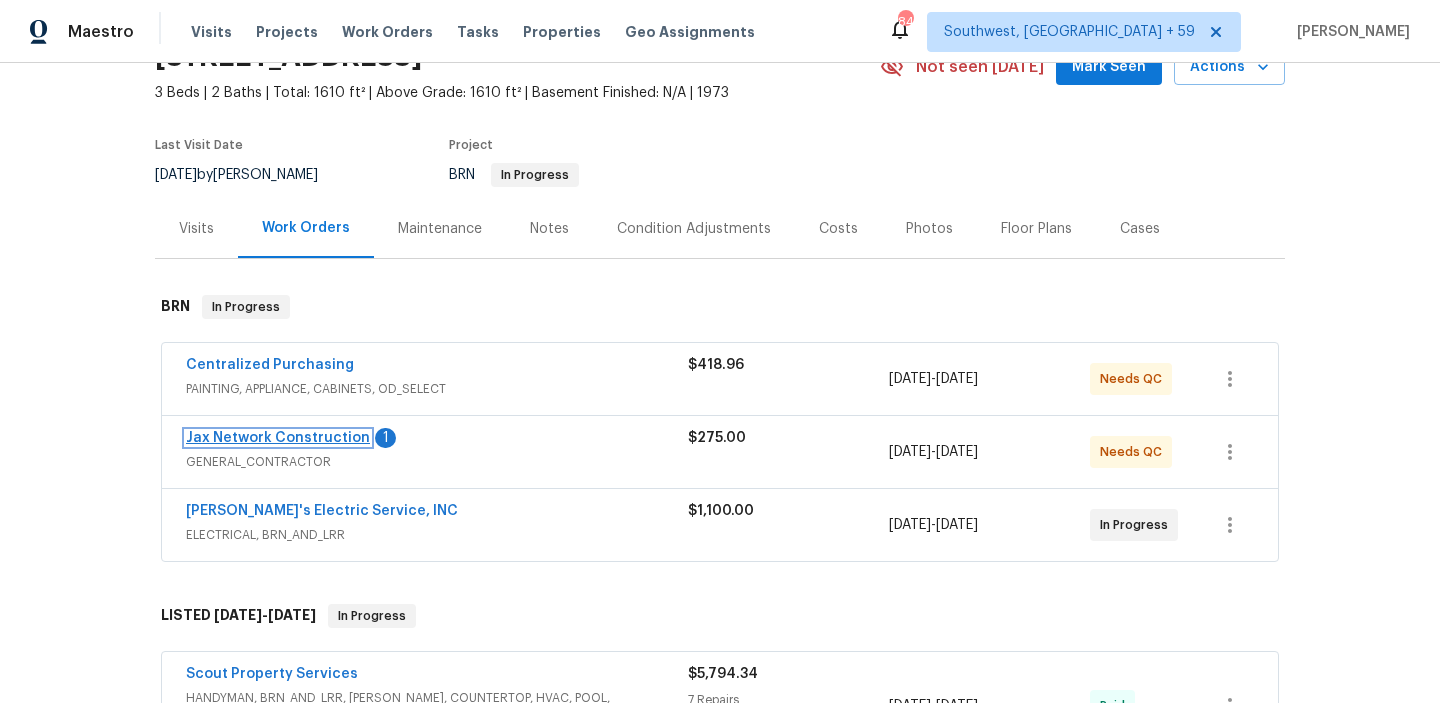 click on "Jax Network Construction" at bounding box center (278, 438) 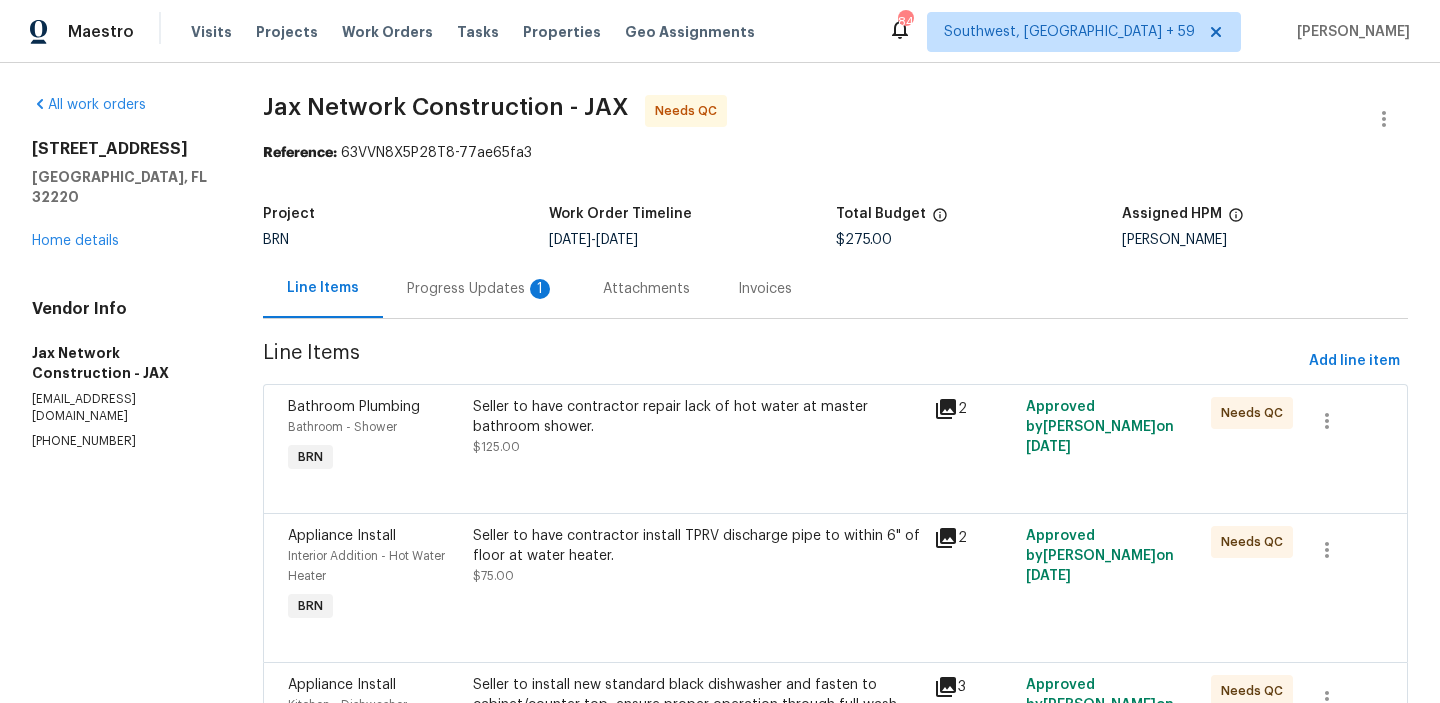 click on "1" at bounding box center [540, 289] 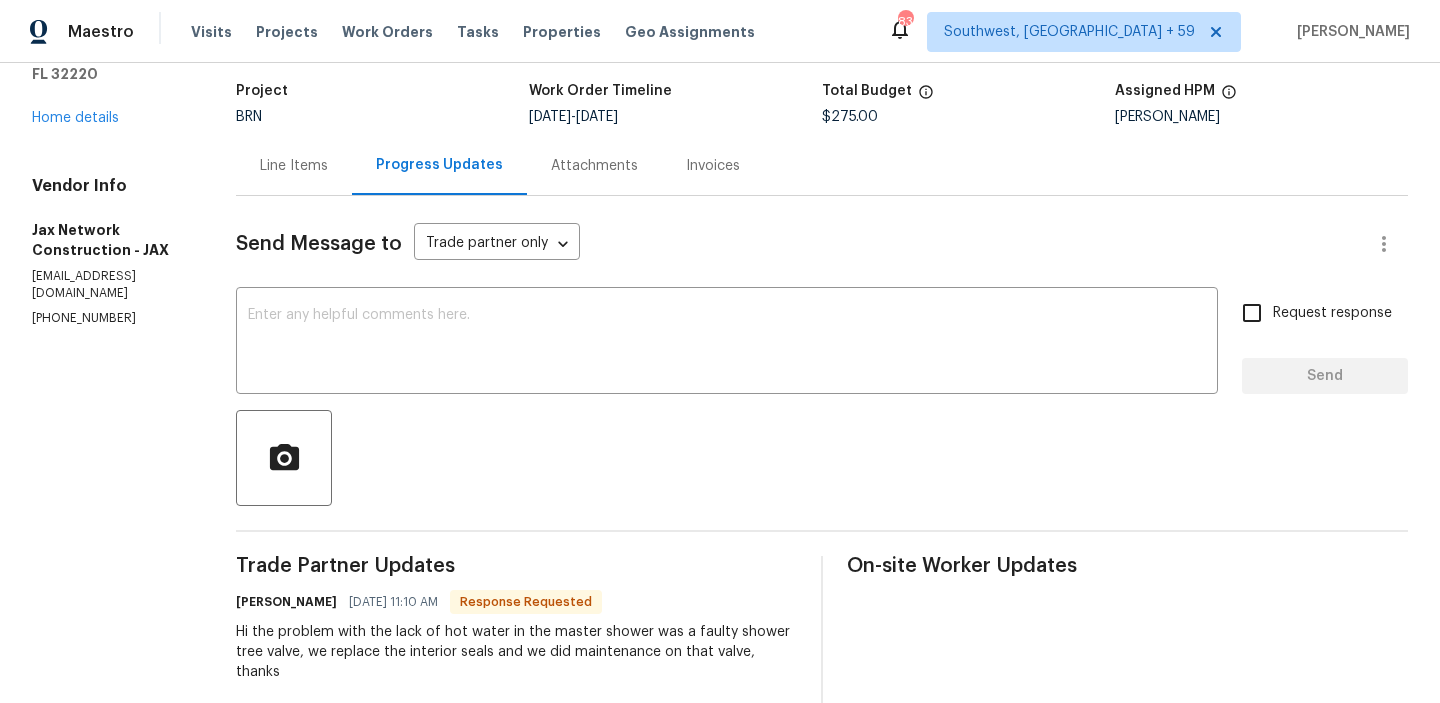scroll, scrollTop: 0, scrollLeft: 0, axis: both 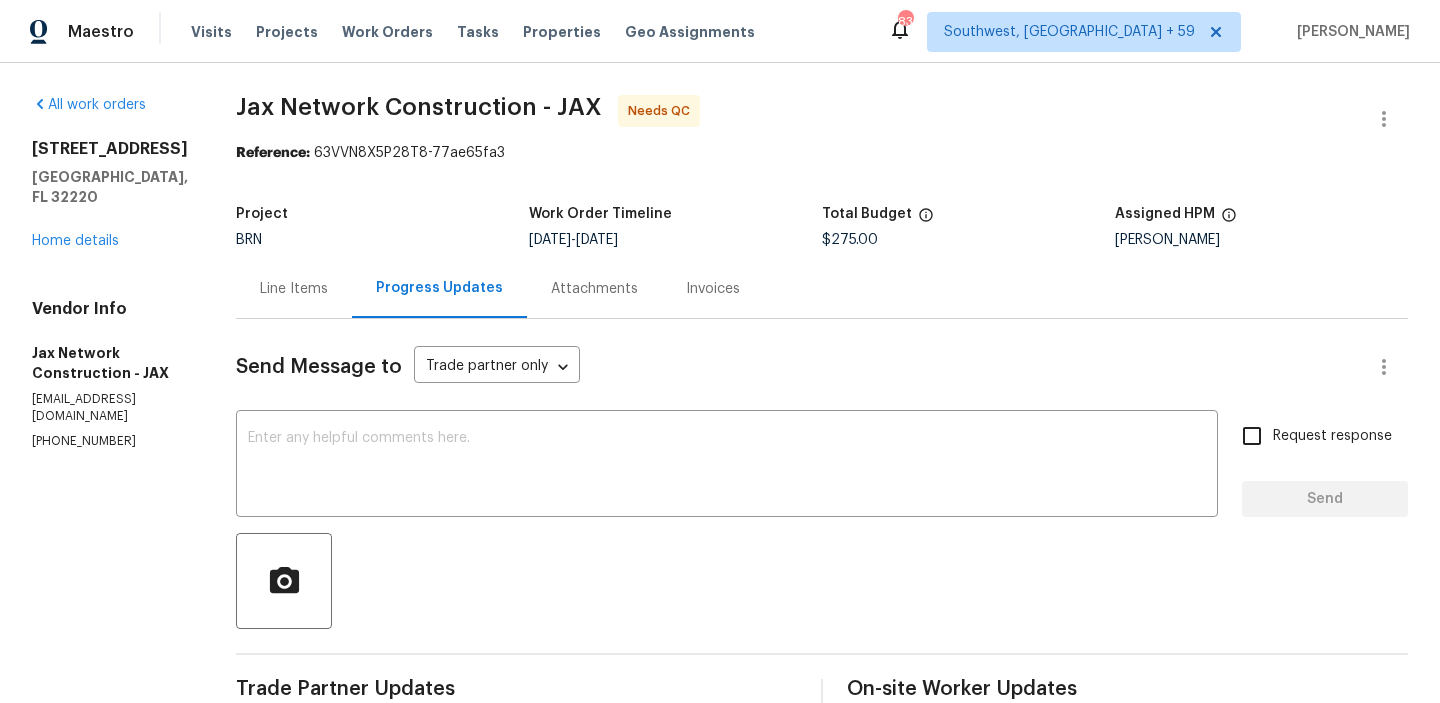 click on "Line Items" at bounding box center (294, 289) 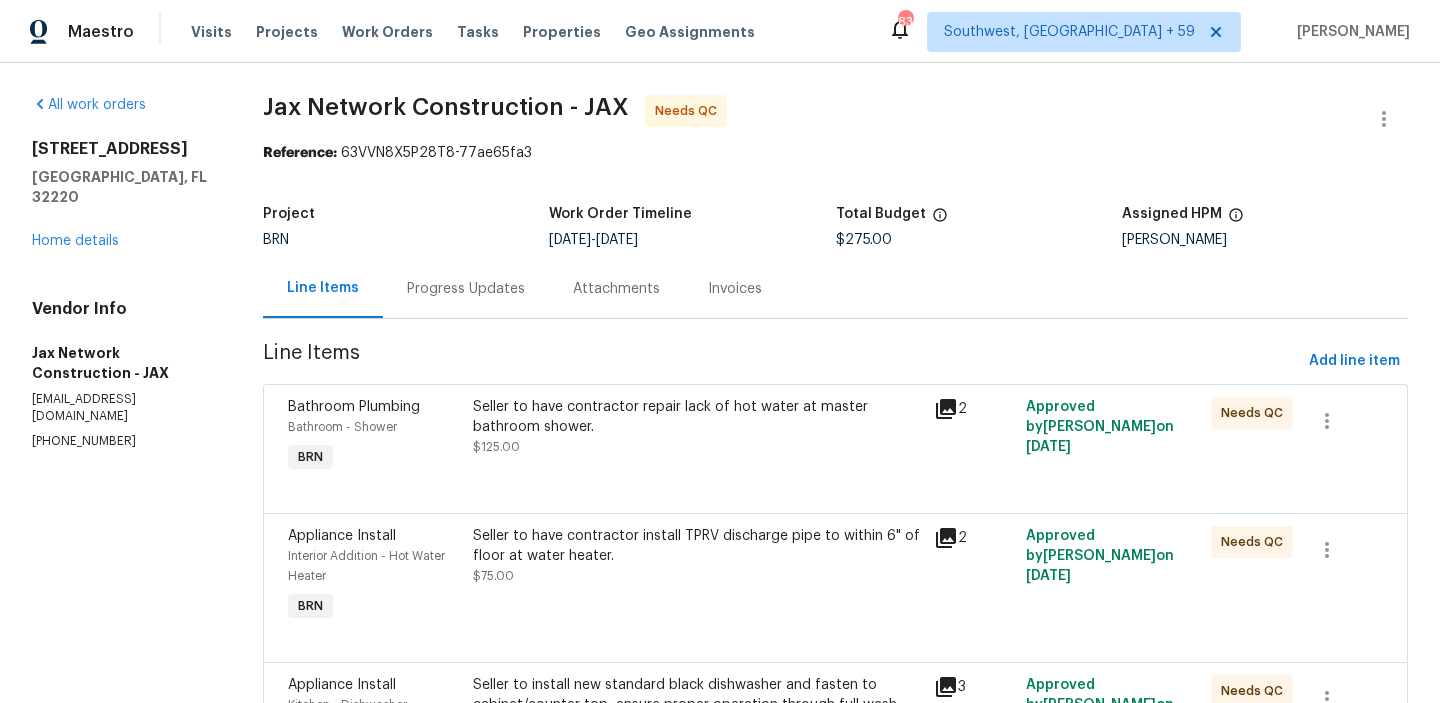 click on "Seller to have contractor repair lack of hot water at master bathroom shower. $125.00" at bounding box center (697, 427) 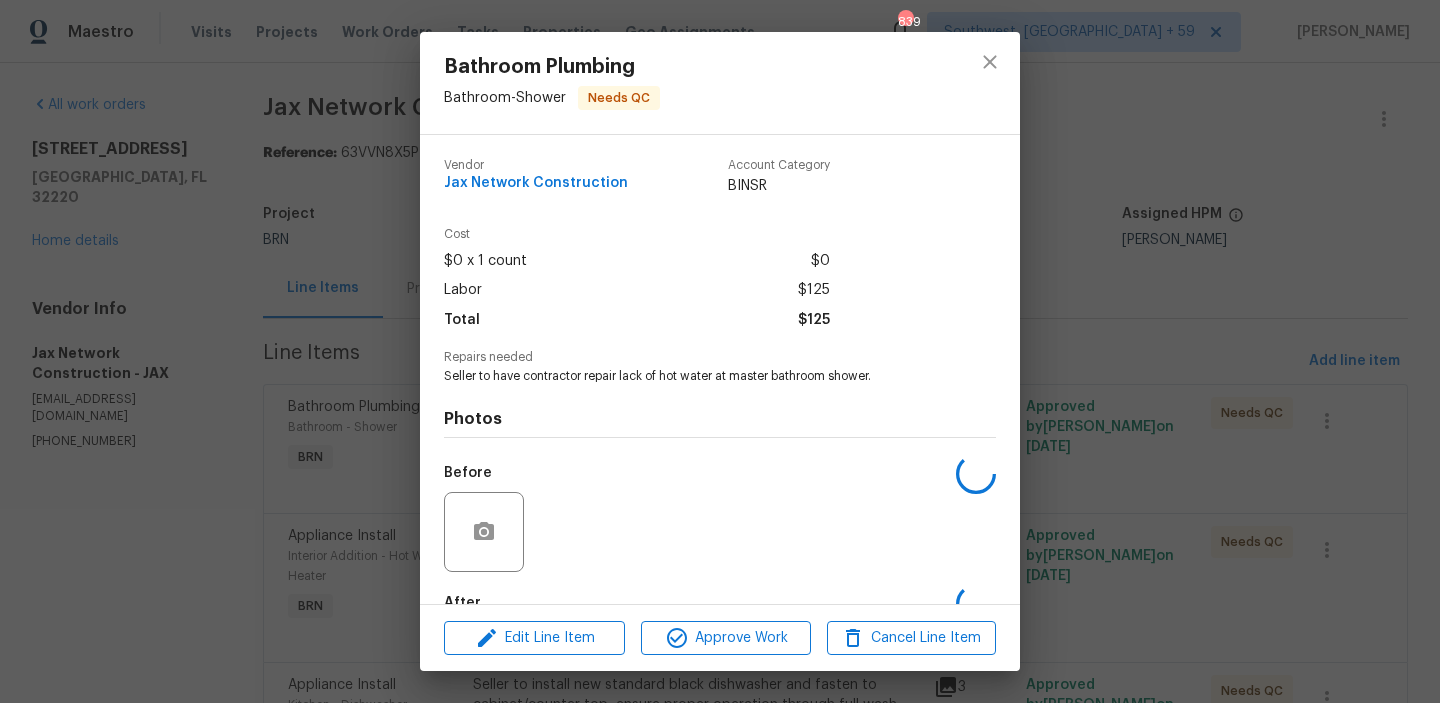 scroll, scrollTop: 118, scrollLeft: 0, axis: vertical 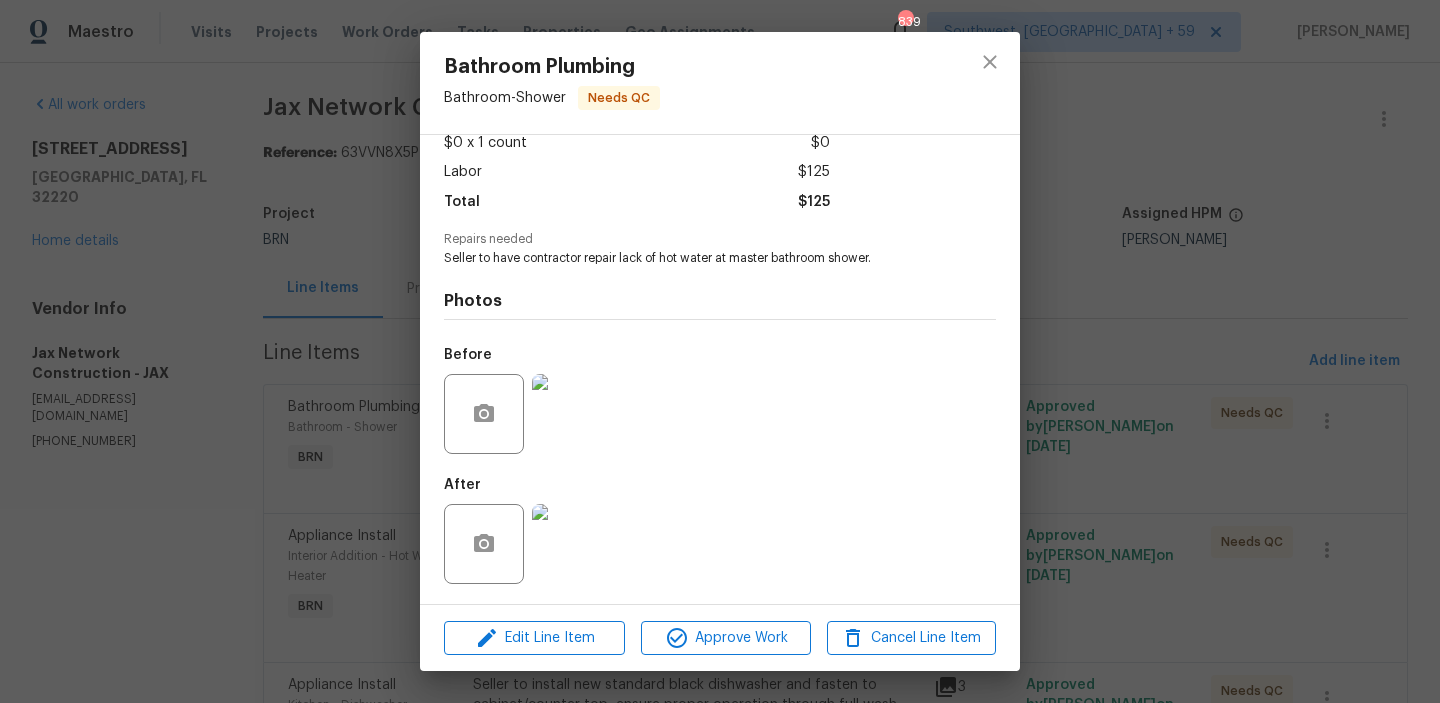 click at bounding box center [572, 544] 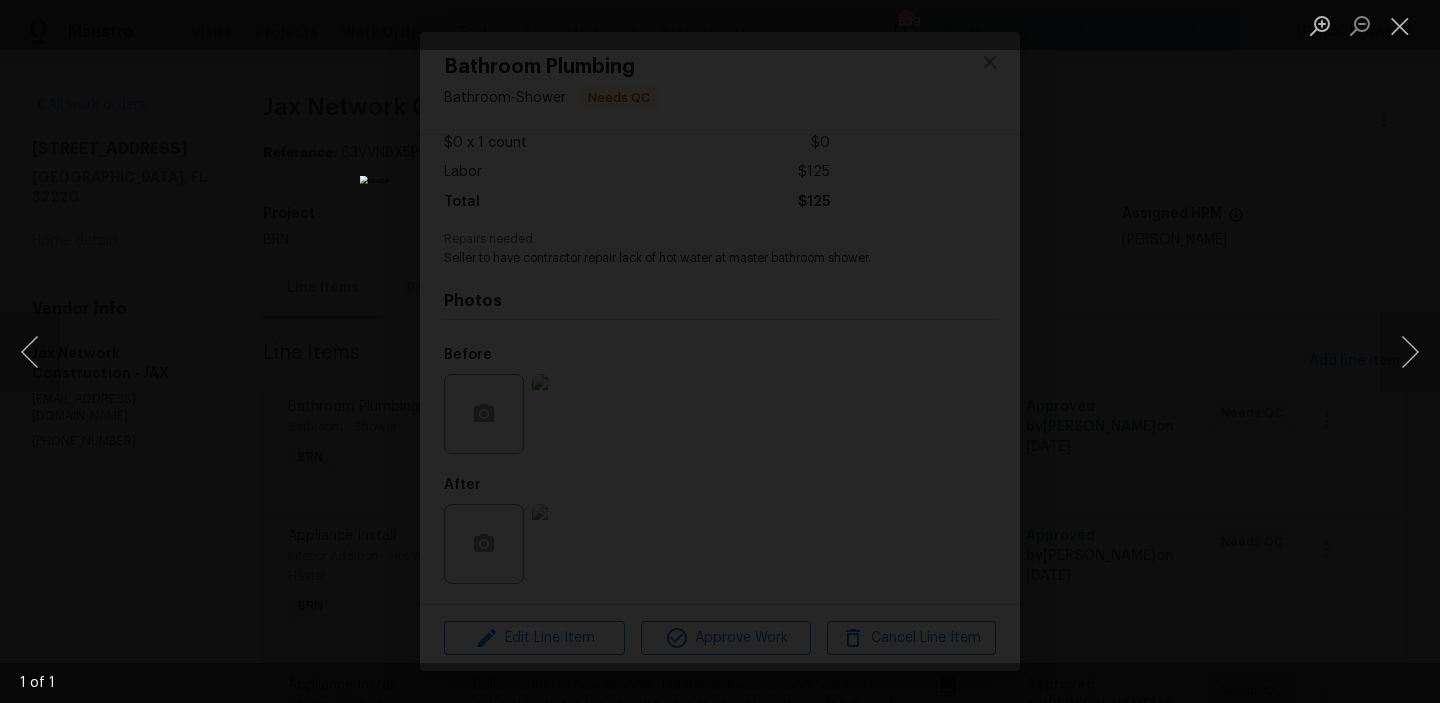 click at bounding box center (720, 351) 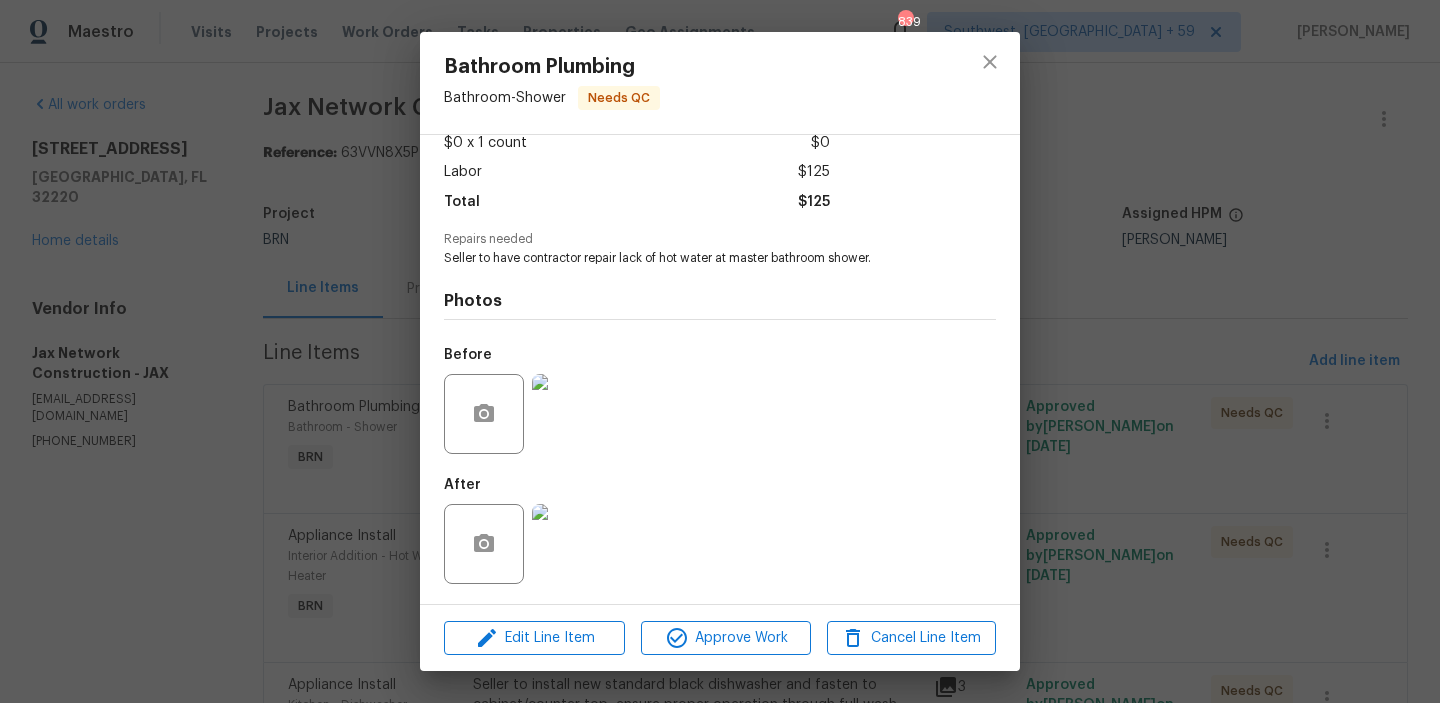 click on "Bathroom Plumbing Bathroom  -  Shower Needs QC Vendor Jax Network Construction Account Category BINSR Cost $0 x 1 count $0 Labor $125 Total $125 Repairs needed Seller to have contractor repair lack of hot water at master bathroom shower. Photos Before After  Edit Line Item  Approve Work  Cancel Line Item" at bounding box center (720, 351) 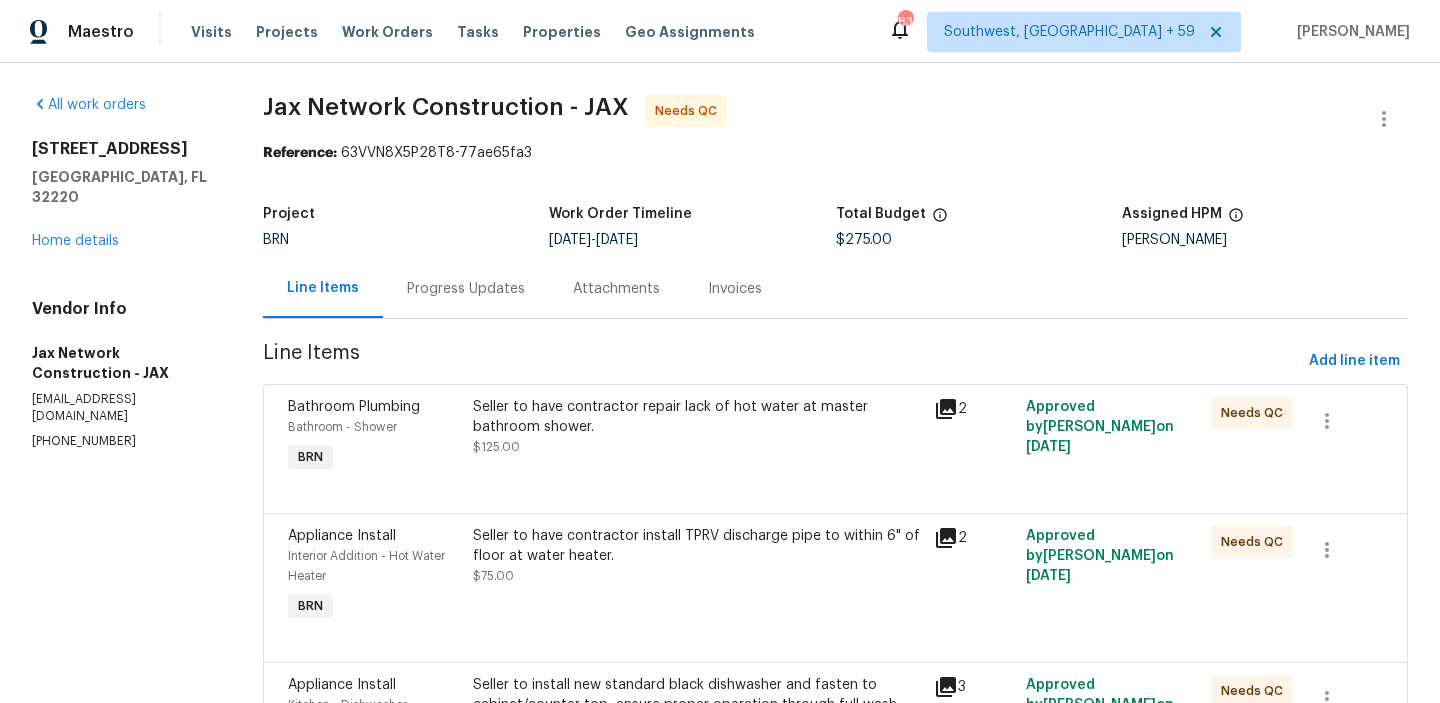 click on "All work orders 350 Memorial Park Rd Jacksonville, FL 32220 Home details Vendor Info Jax Network Construction - JAX jaxnetconstruction@gmail.com (423) 557-9995" at bounding box center (123, 272) 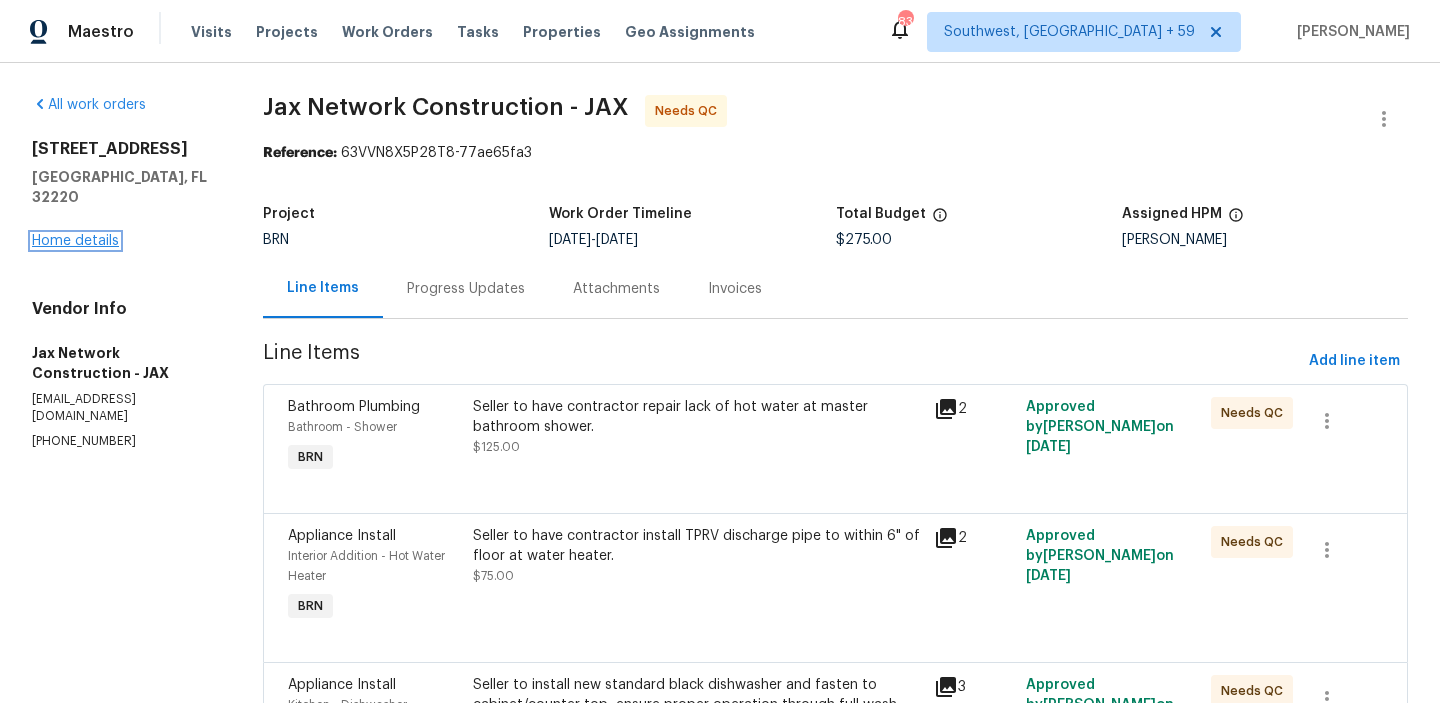 click on "Home details" at bounding box center [75, 241] 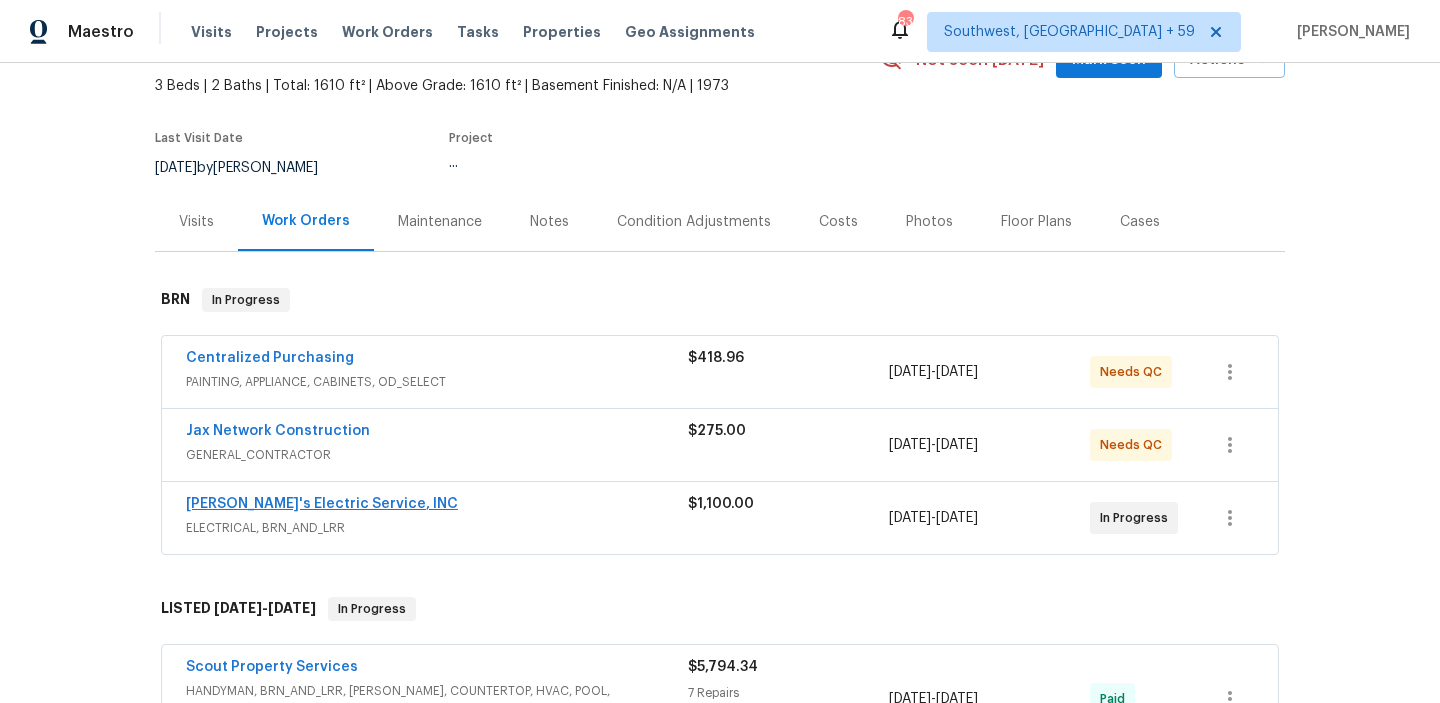 scroll, scrollTop: 181, scrollLeft: 0, axis: vertical 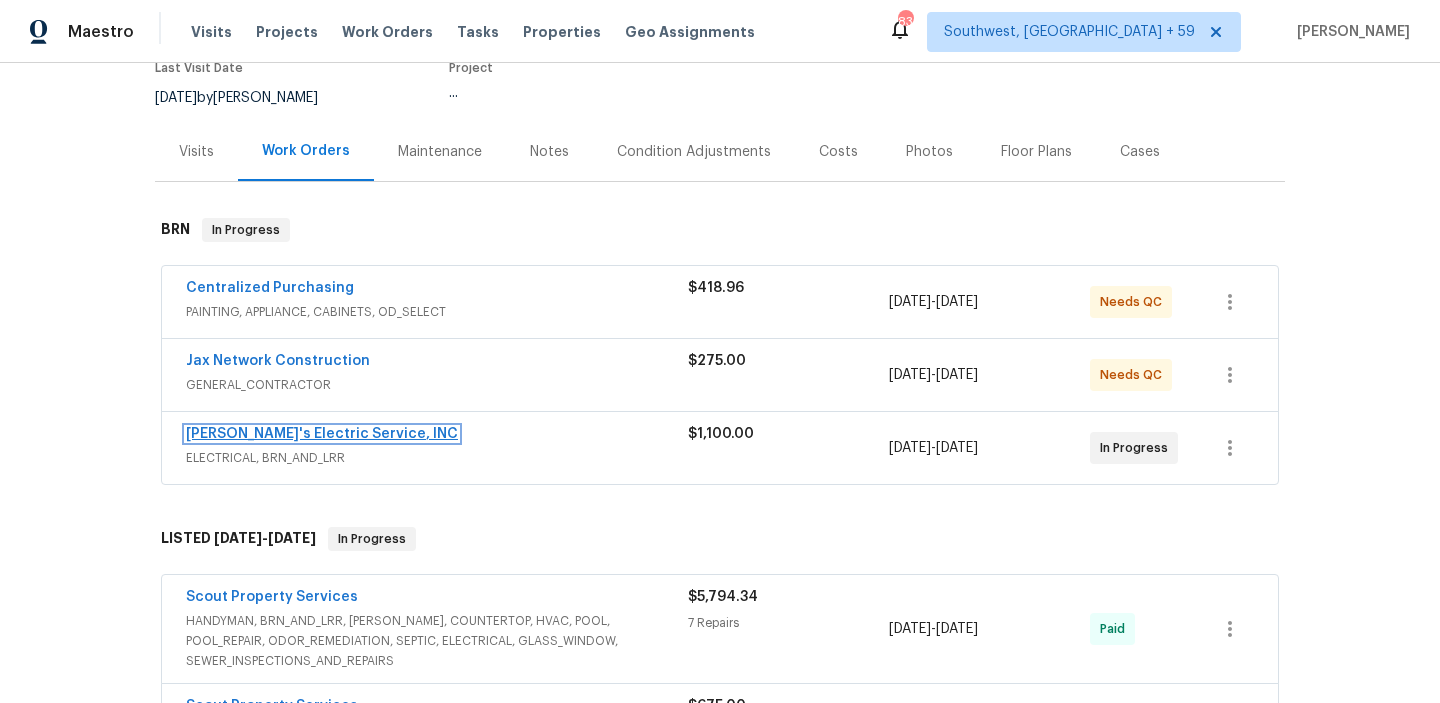 click on "Jack's Electric Service, INC" at bounding box center (322, 434) 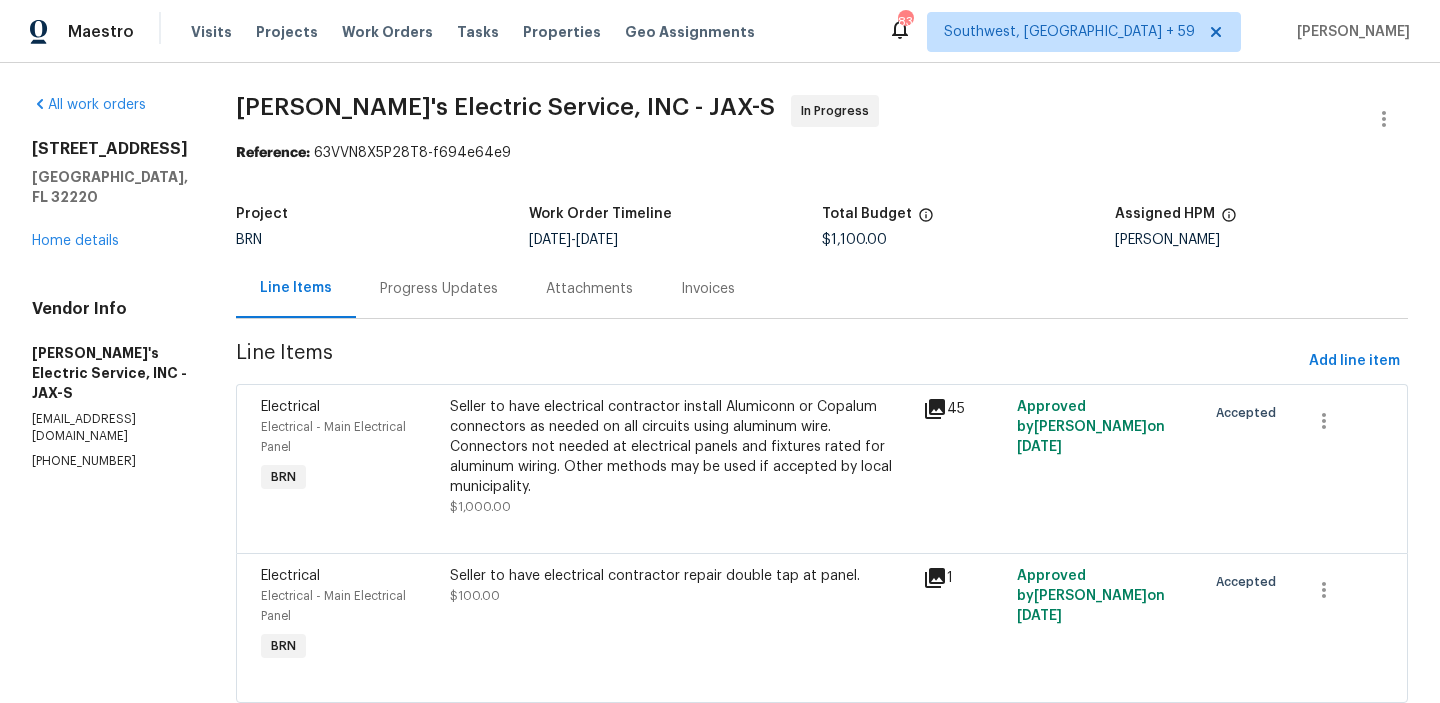 click on "Progress Updates" at bounding box center (439, 289) 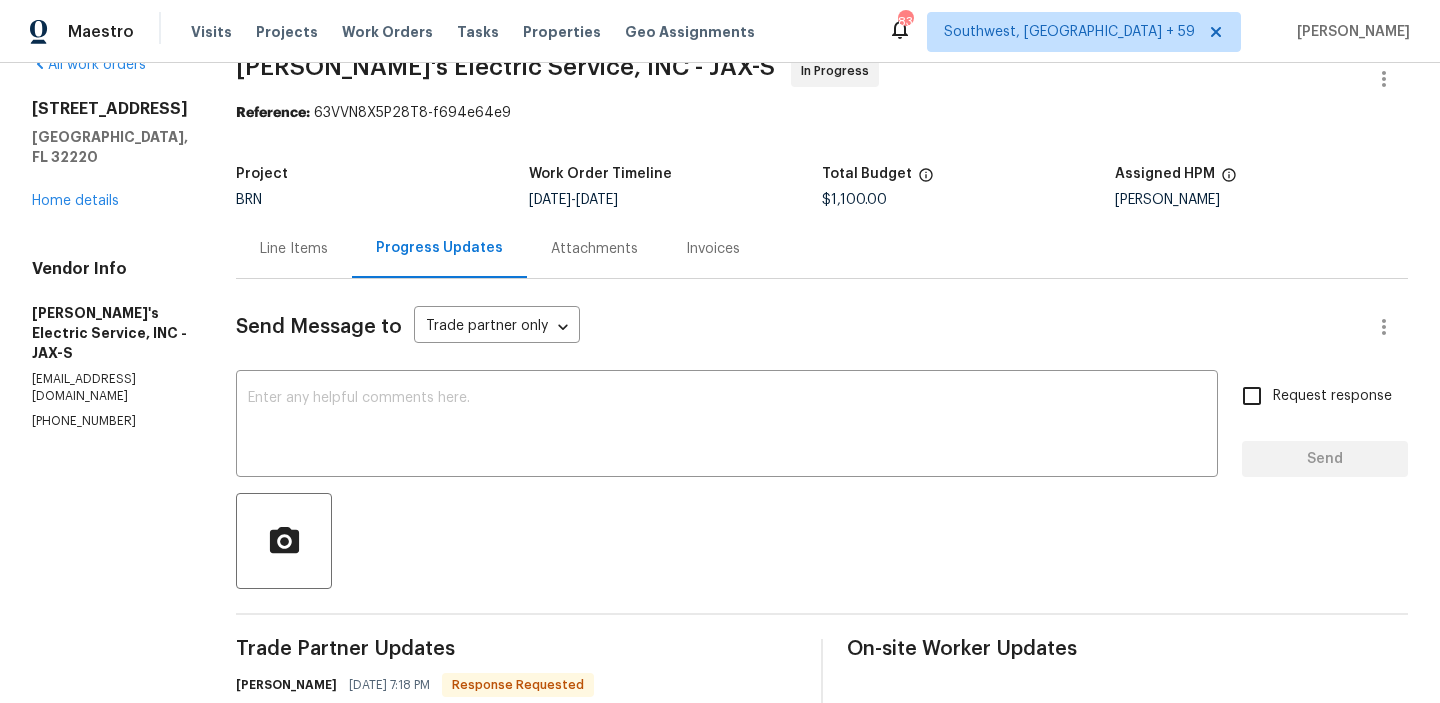 scroll, scrollTop: 0, scrollLeft: 0, axis: both 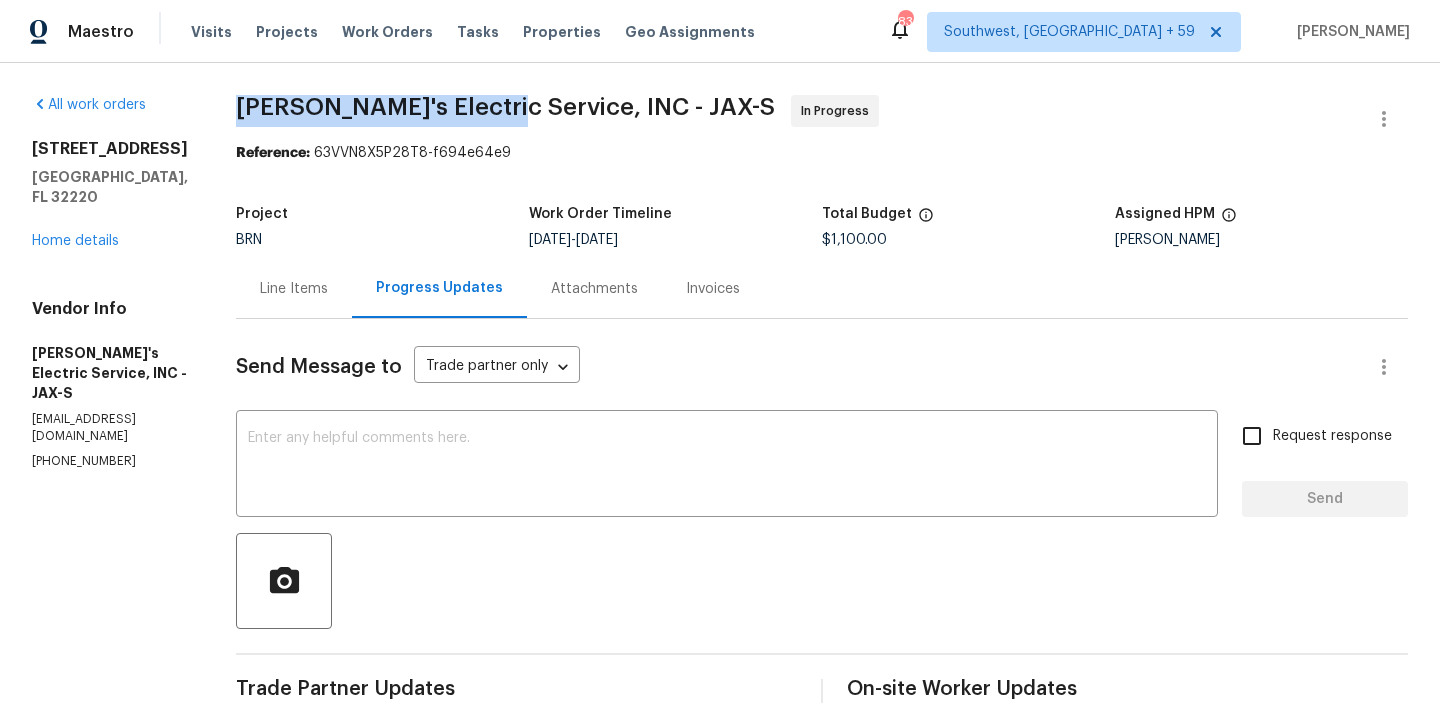 drag, startPoint x: 195, startPoint y: 116, endPoint x: 459, endPoint y: 110, distance: 264.06818 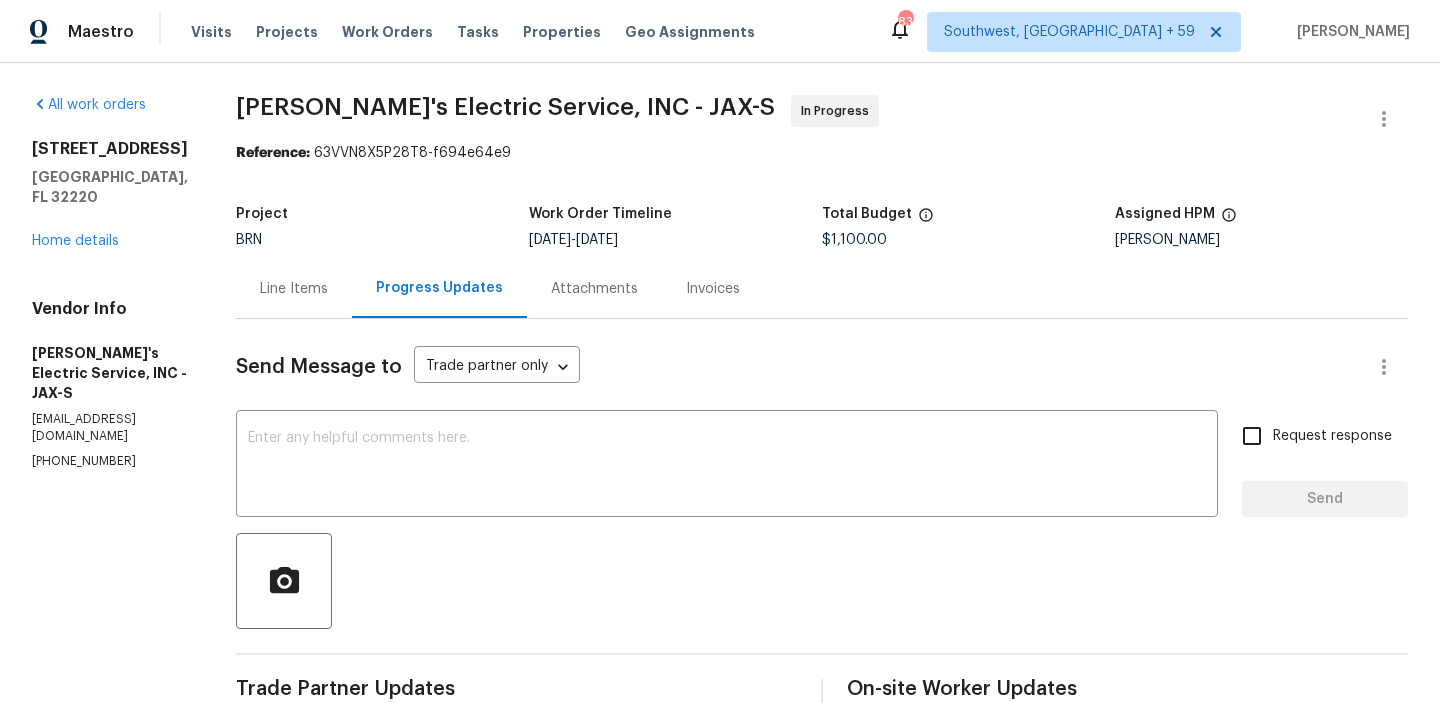 click on "Line Items" at bounding box center [294, 289] 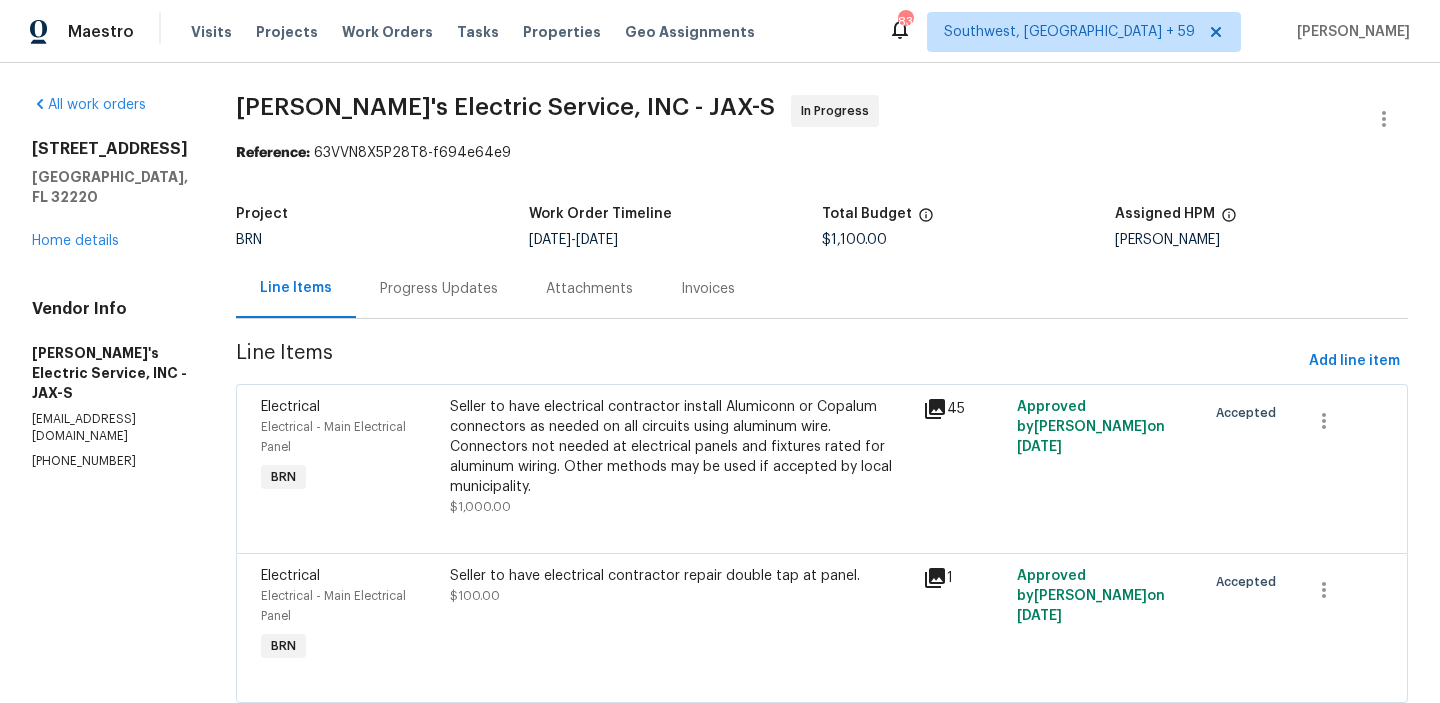 scroll, scrollTop: 17, scrollLeft: 0, axis: vertical 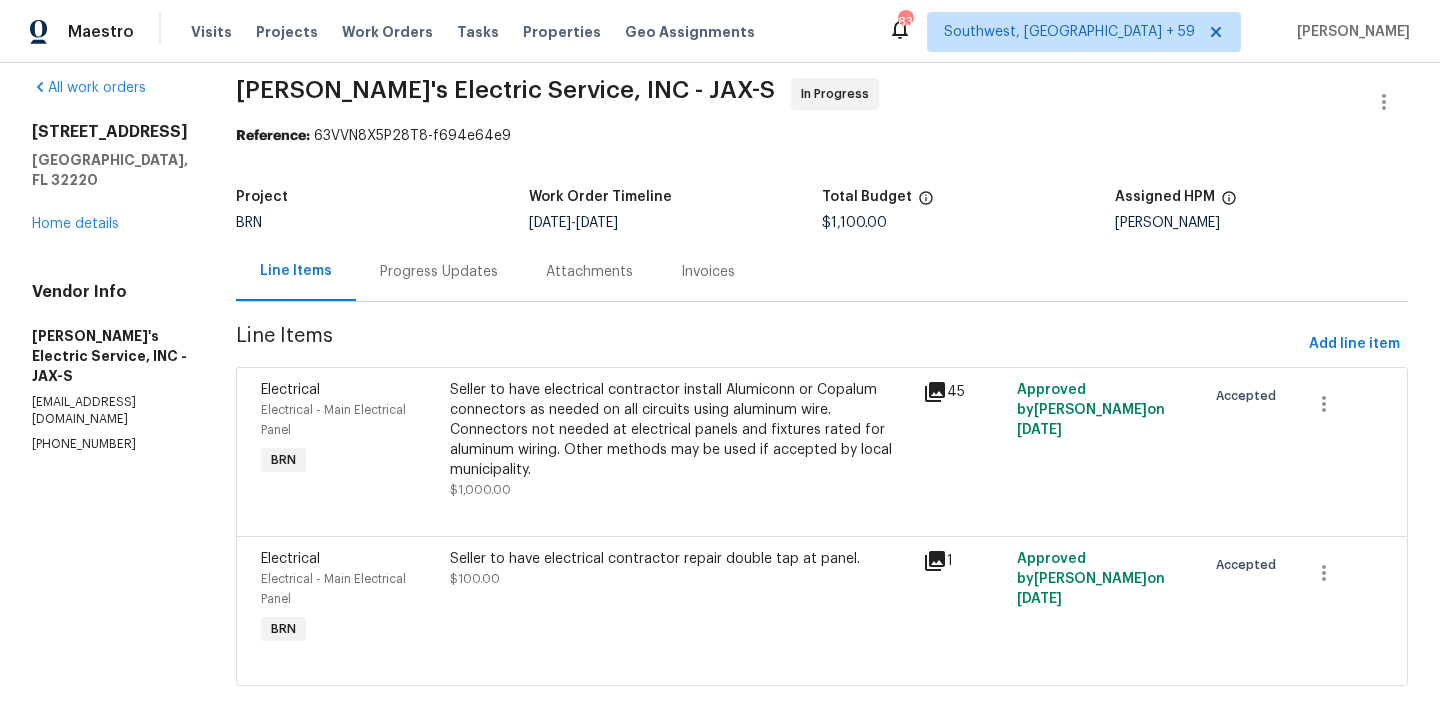 click on "Seller to have electrical contractor install Alumiconn or Copalum connectors as needed on all circuits using aluminum wire. Connectors not needed at electrical panels and fixtures rated for aluminum wiring. Other methods may be used if accepted by local municipality." at bounding box center [680, 430] 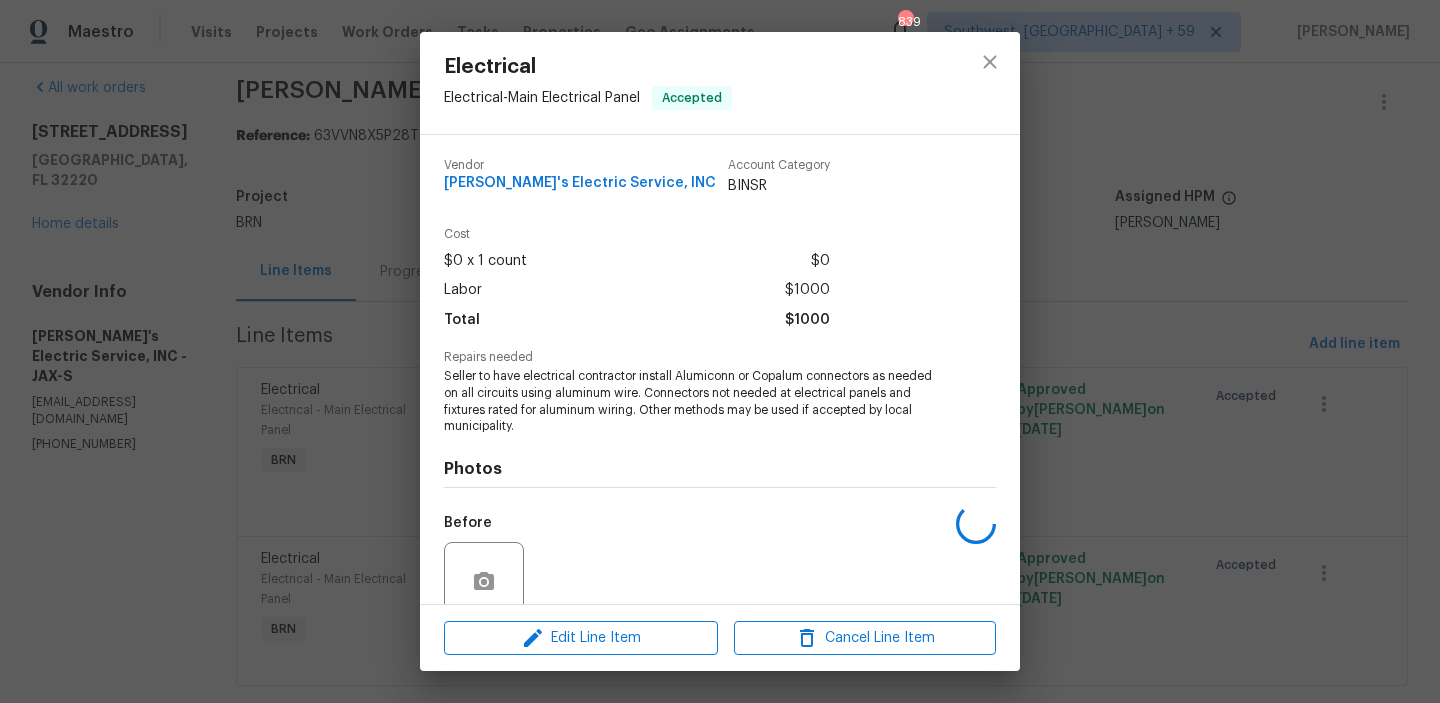 click on "Seller to have electrical contractor install Alumiconn or Copalum connectors as needed on all circuits using aluminum wire. Connectors not needed at electrical panels and fixtures rated for aluminum wiring. Other methods may be used if accepted by local municipality." at bounding box center (692, 401) 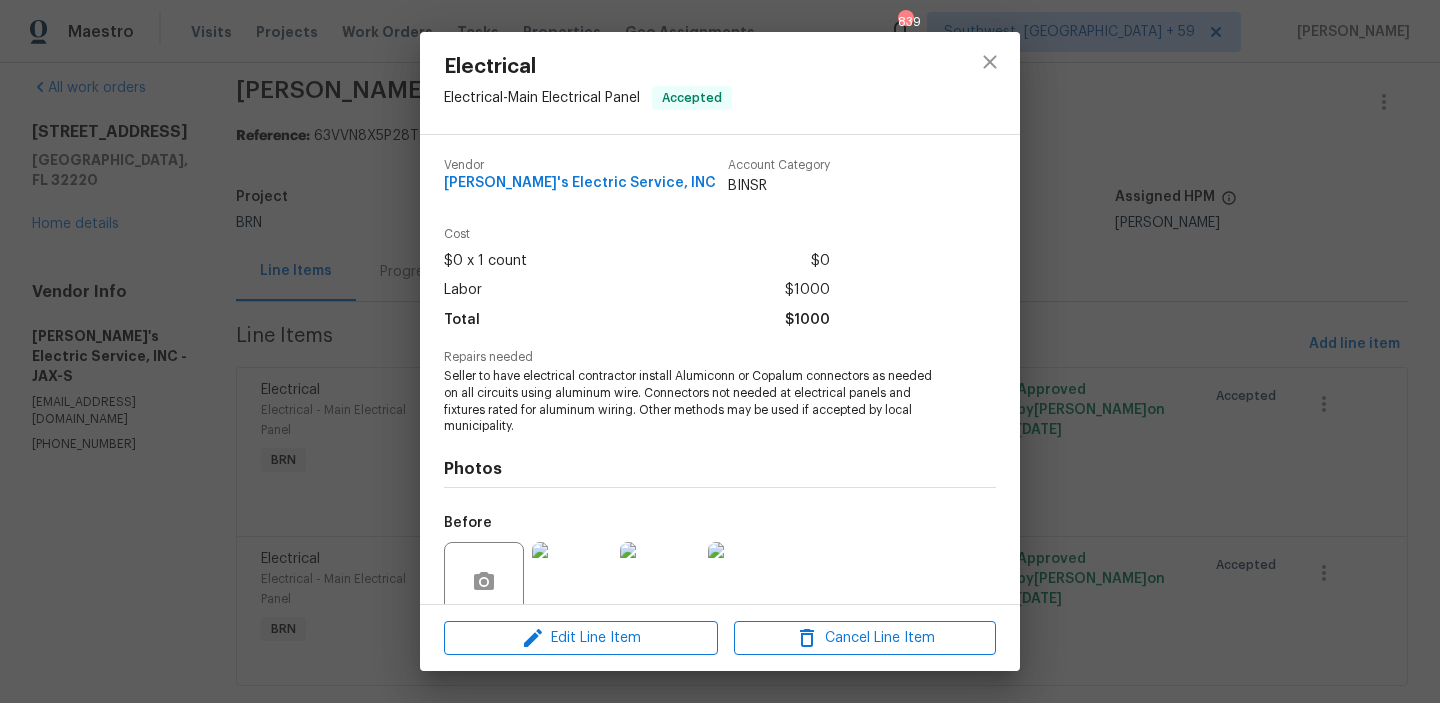 click on "Seller to have electrical contractor install Alumiconn or Copalum connectors as needed on all circuits using aluminum wire. Connectors not needed at electrical panels and fixtures rated for aluminum wiring. Other methods may be used if accepted by local municipality." at bounding box center [692, 401] 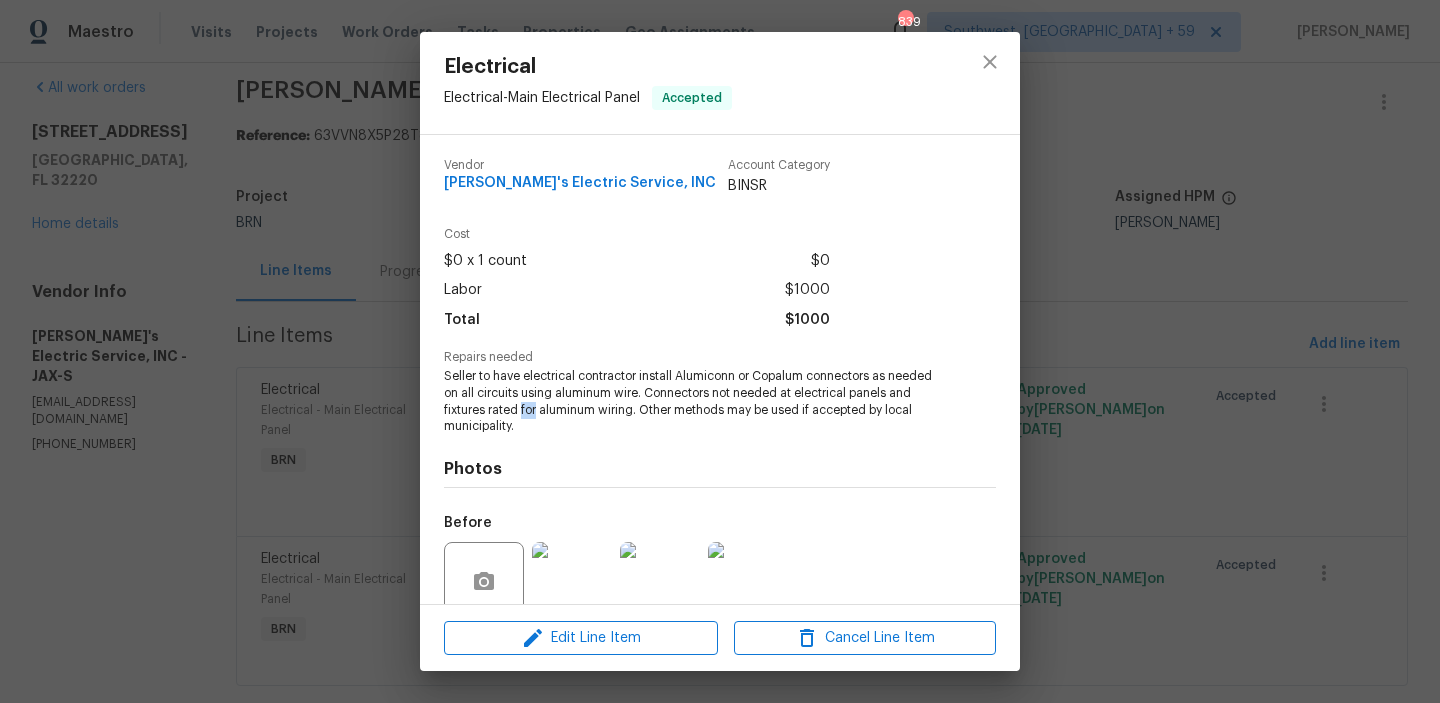 click on "Seller to have electrical contractor install Alumiconn or Copalum connectors as needed on all circuits using aluminum wire. Connectors not needed at electrical panels and fixtures rated for aluminum wiring. Other methods may be used if accepted by local municipality." at bounding box center [692, 401] 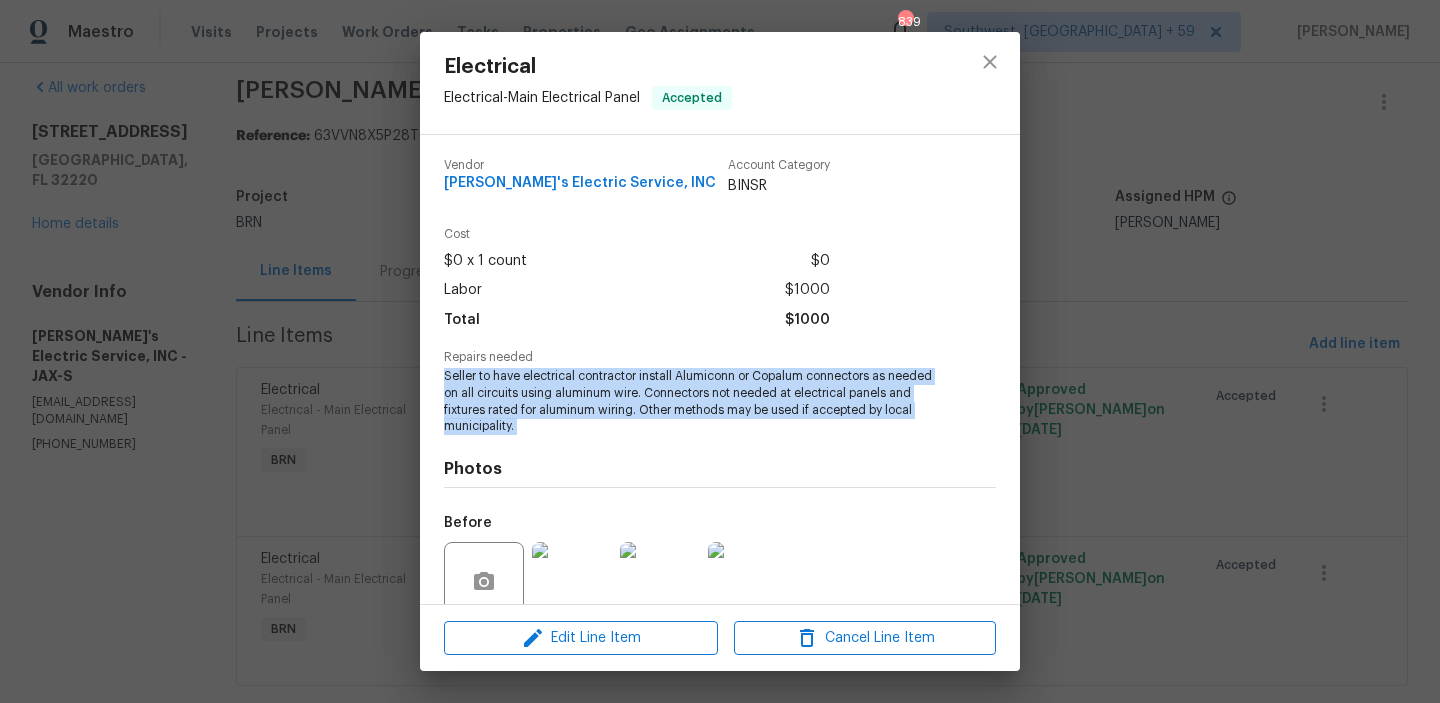 click on "Seller to have electrical contractor install Alumiconn or Copalum connectors as needed on all circuits using aluminum wire. Connectors not needed at electrical panels and fixtures rated for aluminum wiring. Other methods may be used if accepted by local municipality." at bounding box center (692, 401) 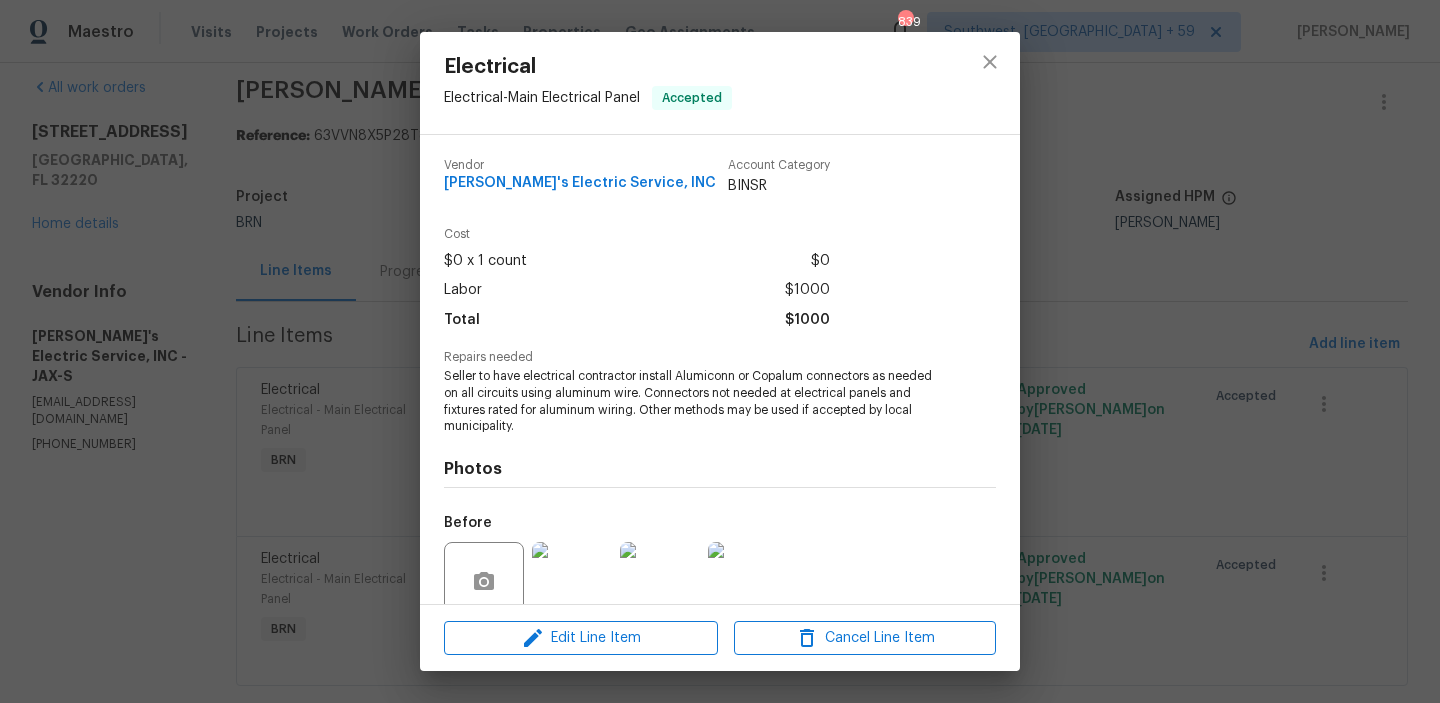 click on "Electrical Electrical  -  Main Electrical Panel Accepted Vendor Jack's Electric Service, INC Account Category BINSR Cost $0 x 1 count $0 Labor $1000 Total $1000 Repairs needed Seller to have electrical contractor install Alumiconn or Copalum connectors as needed on all circuits using aluminum wire. Connectors not needed at electrical panels and fixtures rated for aluminum wiring. Other methods may be used if accepted by local municipality. Photos Before After  +38  Edit Line Item  Cancel Line Item" at bounding box center [720, 351] 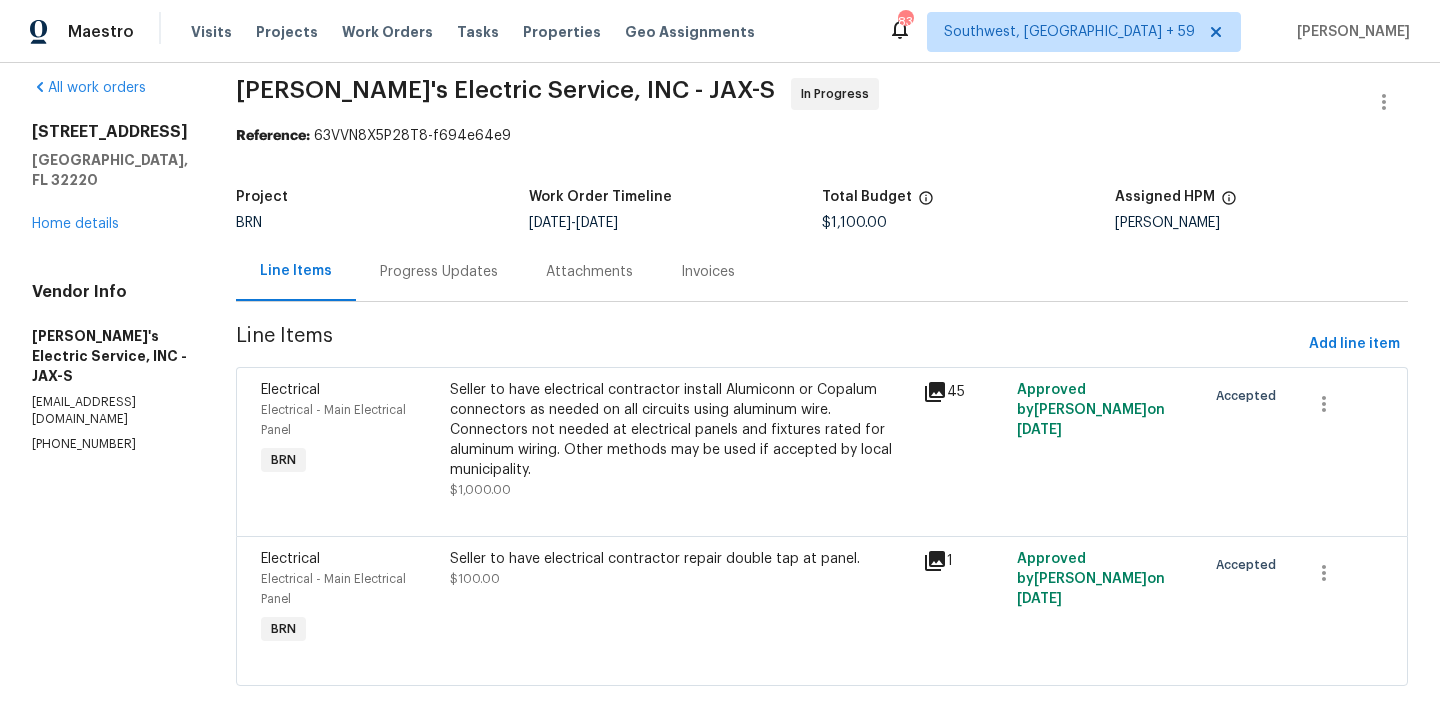 click on "$1,100.00" at bounding box center [854, 223] 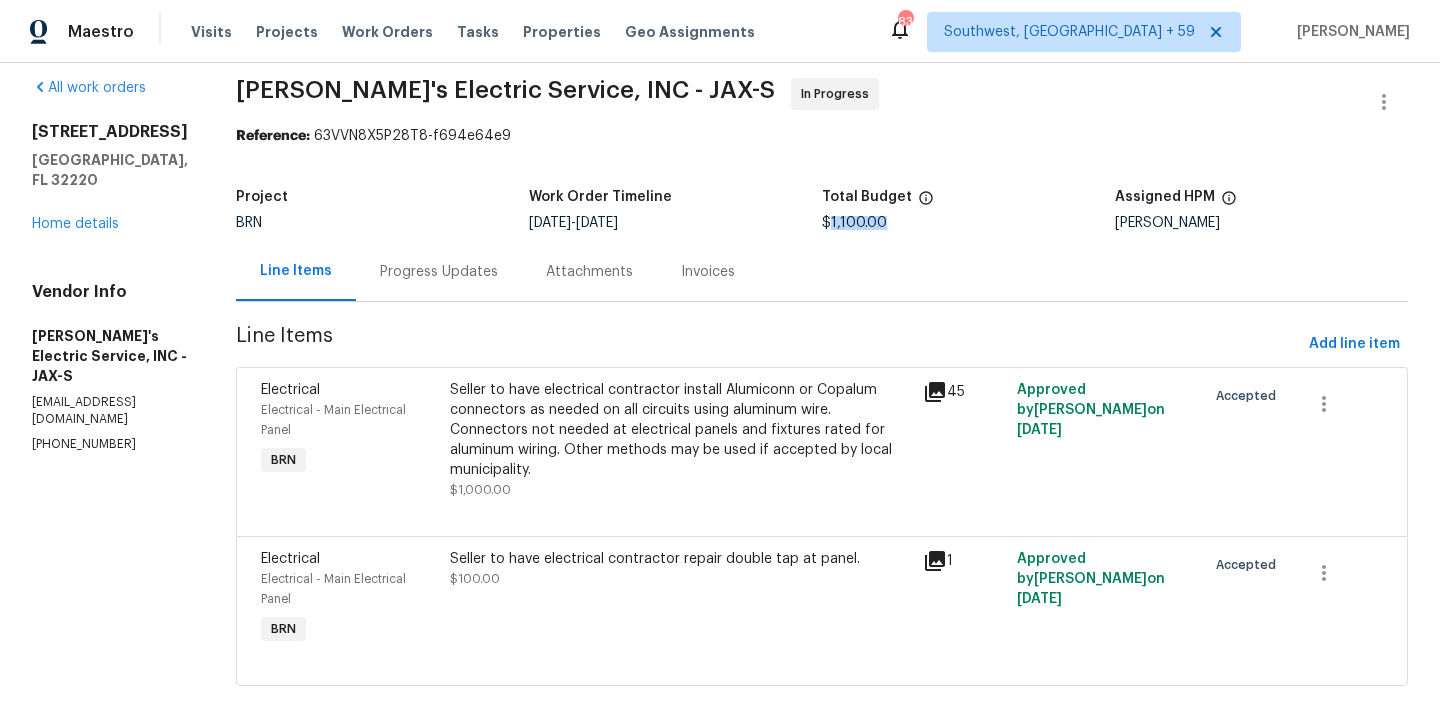 click on "$1,100.00" at bounding box center [854, 223] 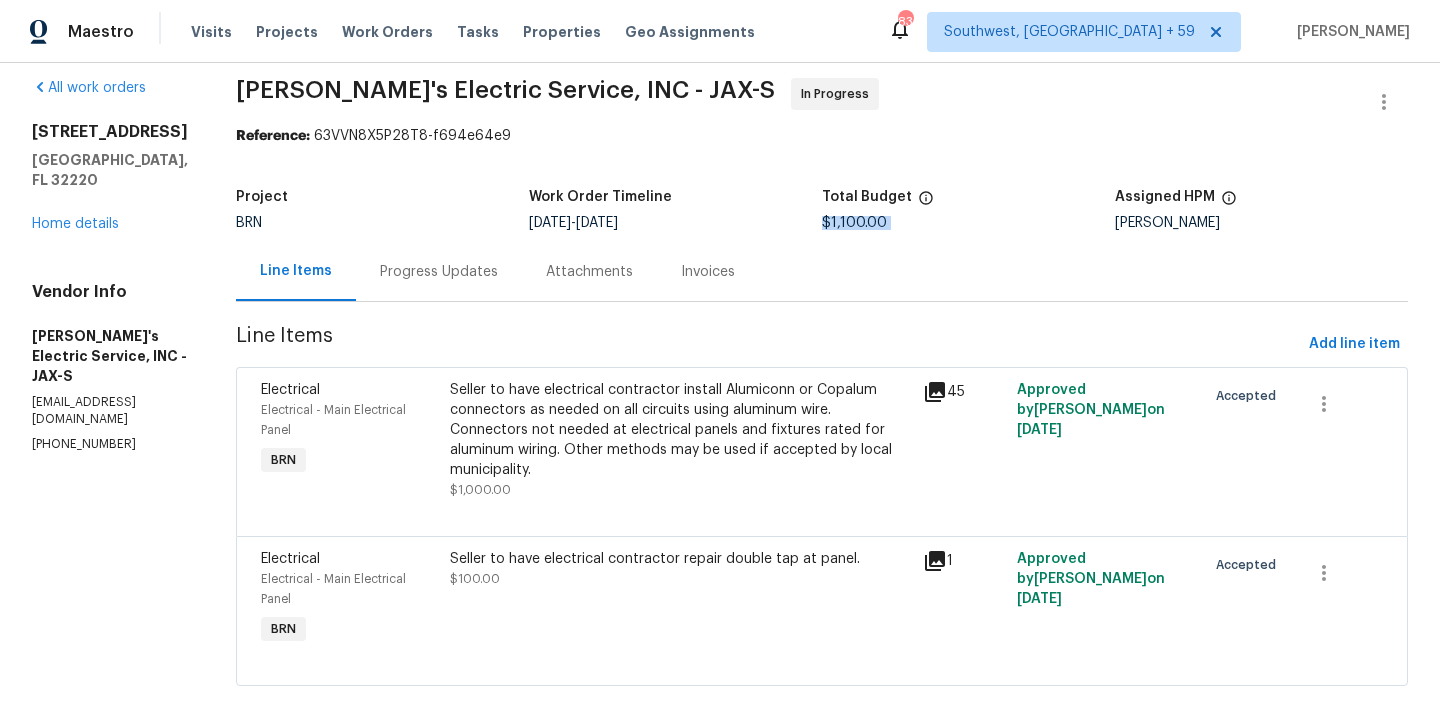 click on "$1,100.00" at bounding box center (854, 223) 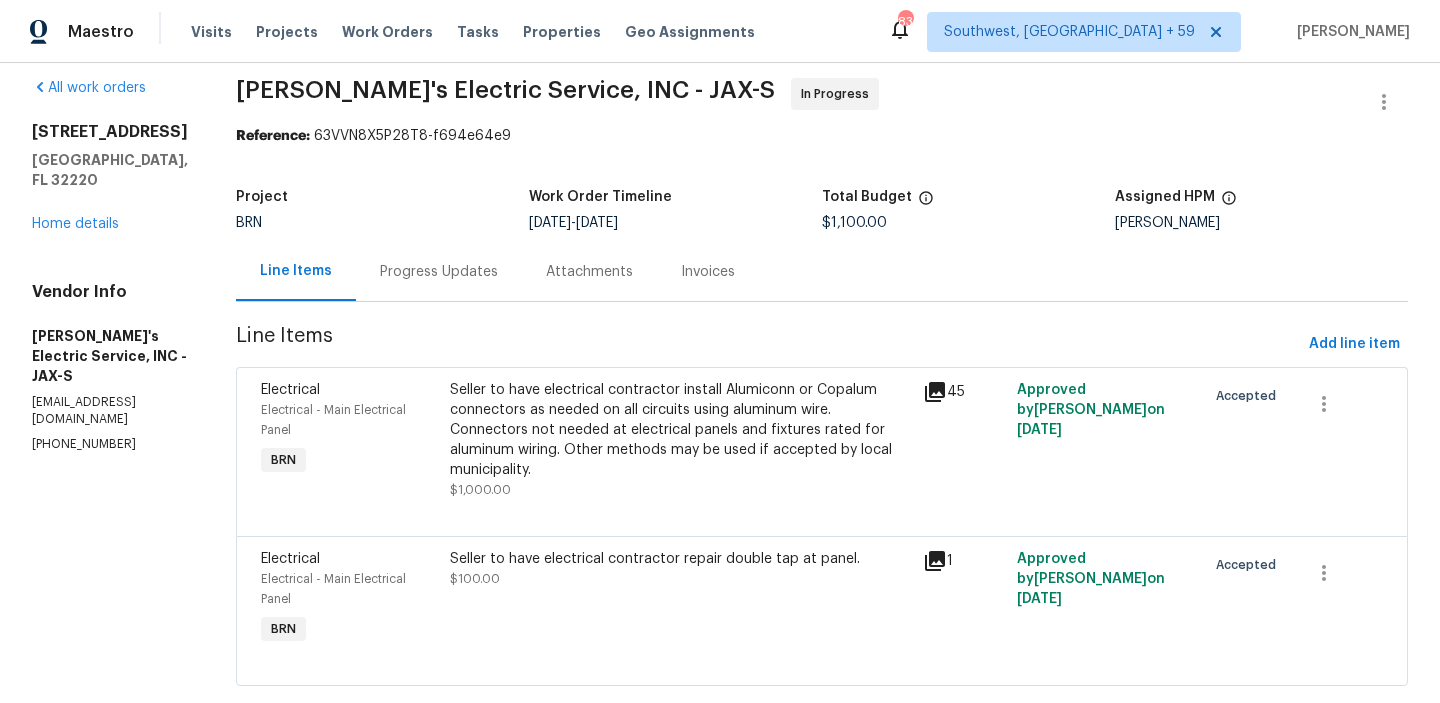 click on "Progress Updates" at bounding box center (439, 271) 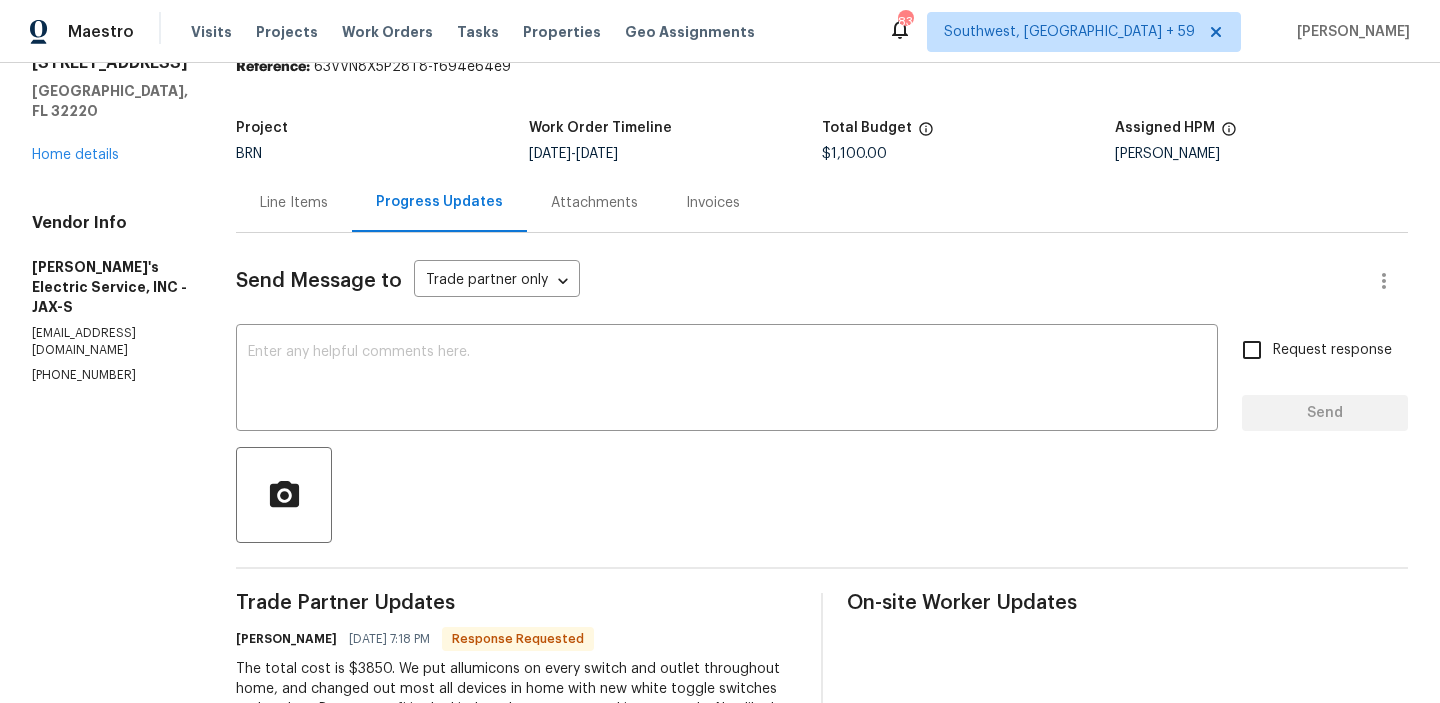 scroll, scrollTop: 335, scrollLeft: 0, axis: vertical 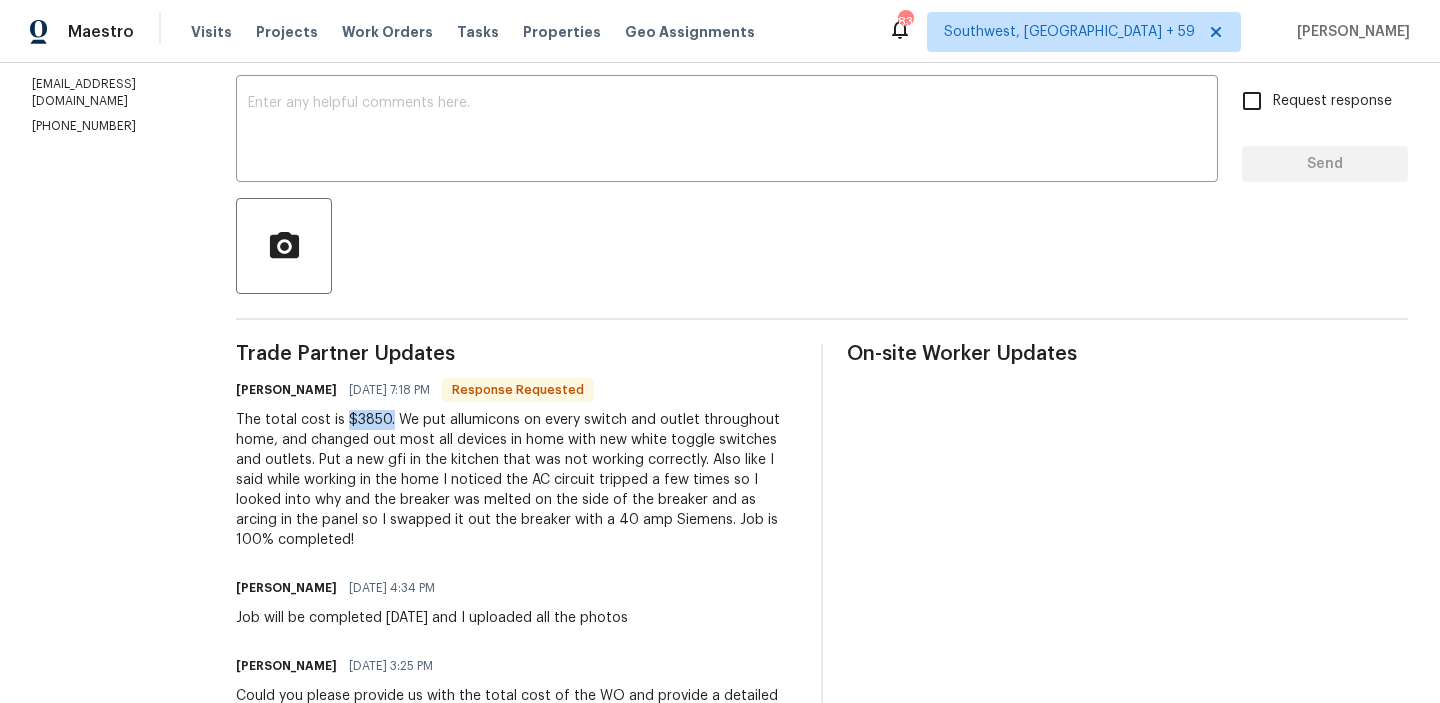 drag, startPoint x: 363, startPoint y: 421, endPoint x: 316, endPoint y: 420, distance: 47.010635 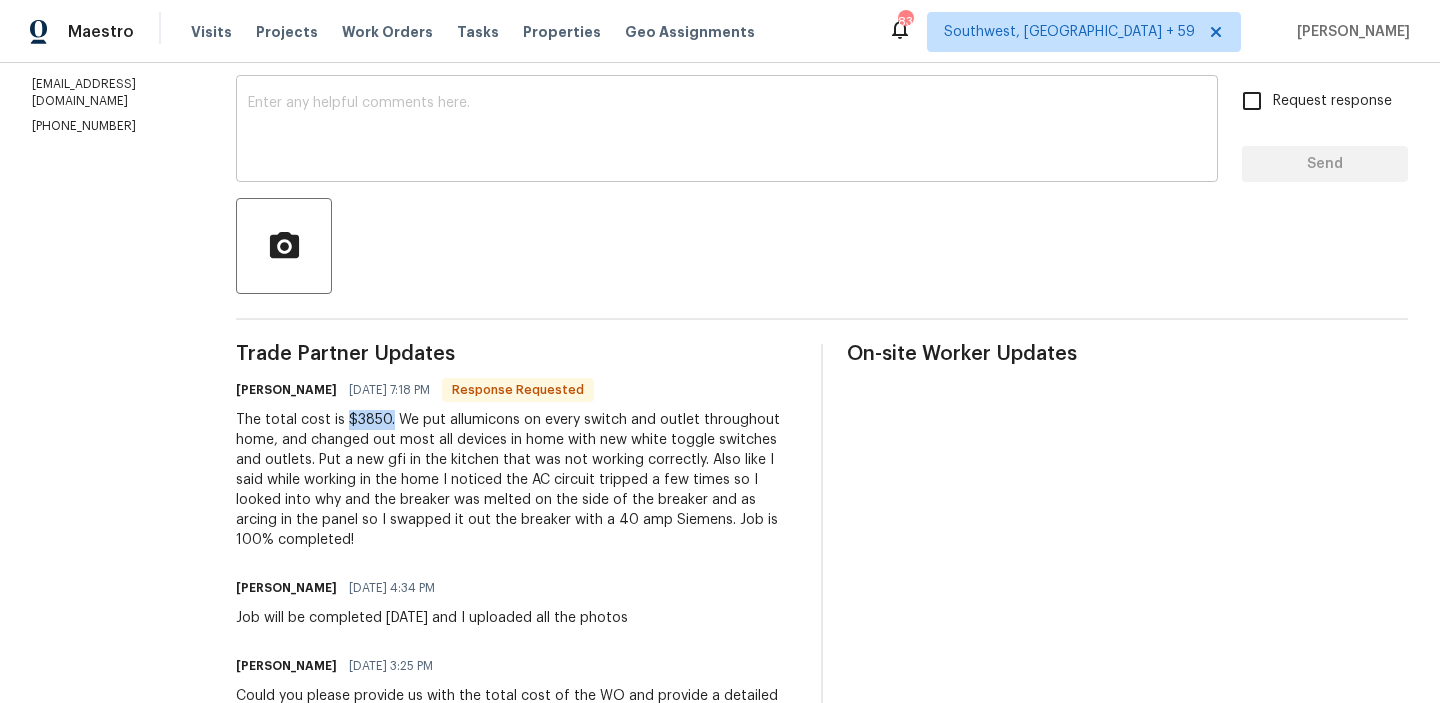 scroll, scrollTop: 0, scrollLeft: 0, axis: both 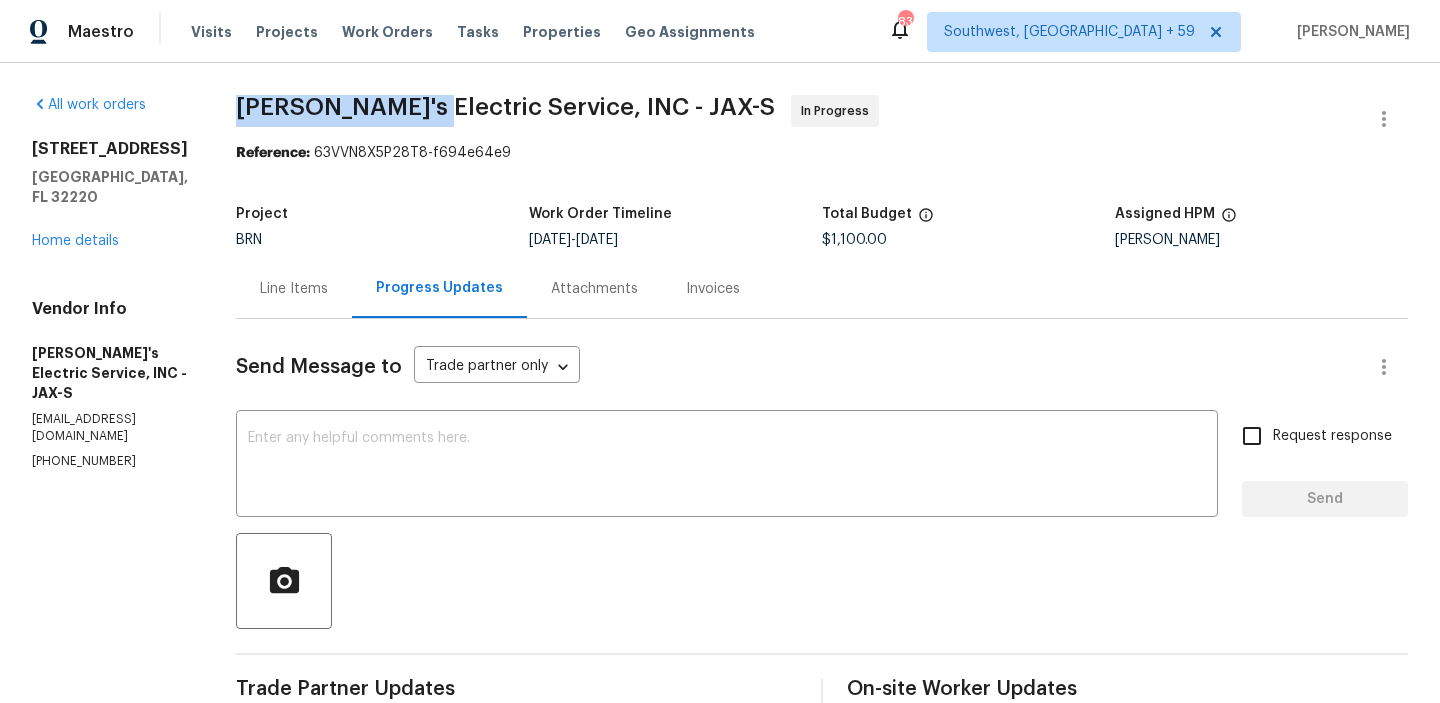 drag, startPoint x: 204, startPoint y: 103, endPoint x: 377, endPoint y: 101, distance: 173.01157 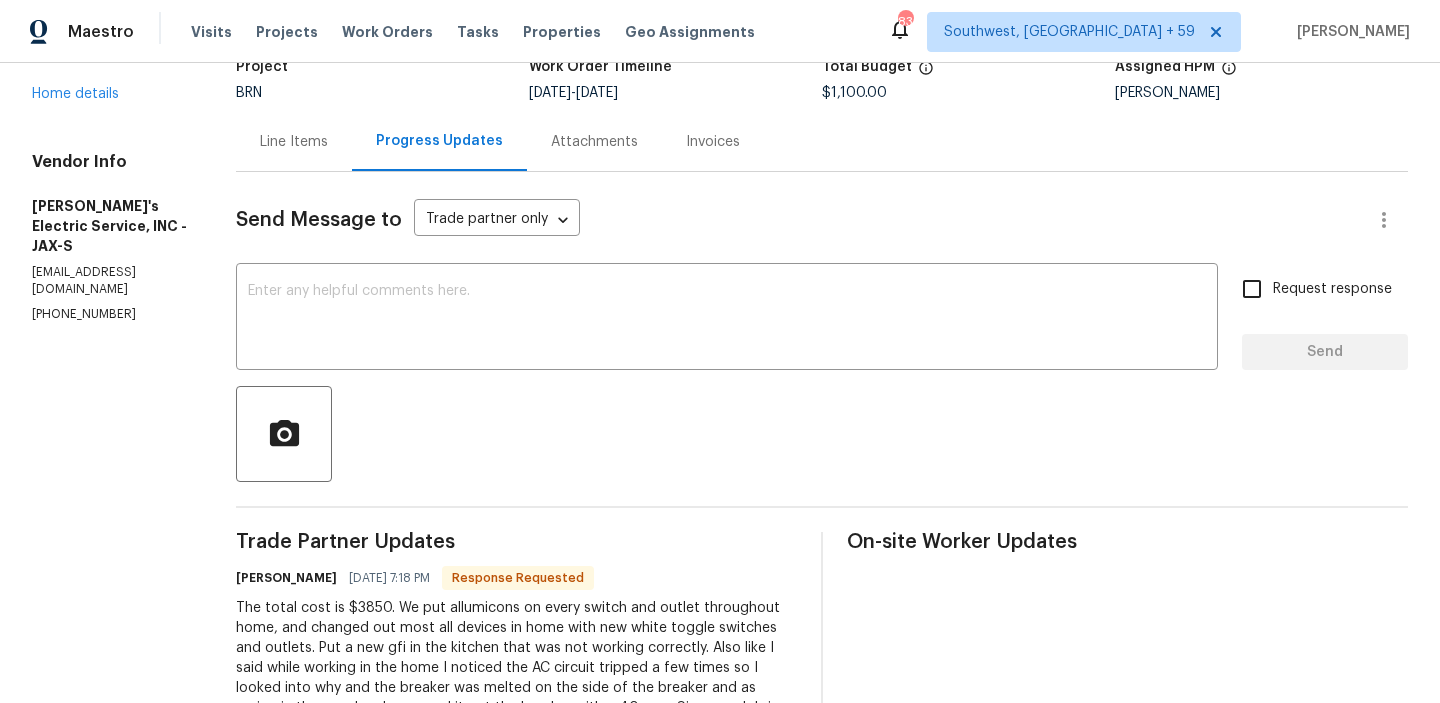 scroll, scrollTop: 275, scrollLeft: 0, axis: vertical 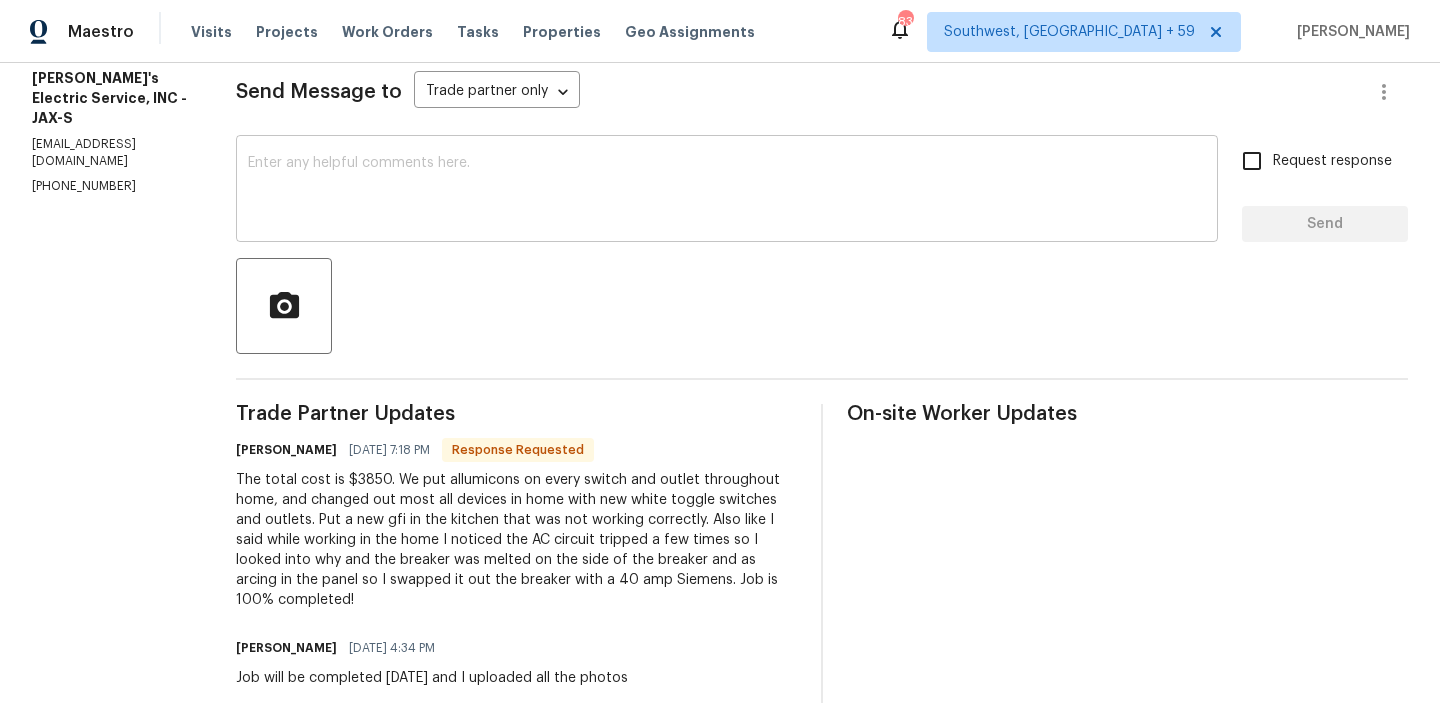 click at bounding box center (727, 191) 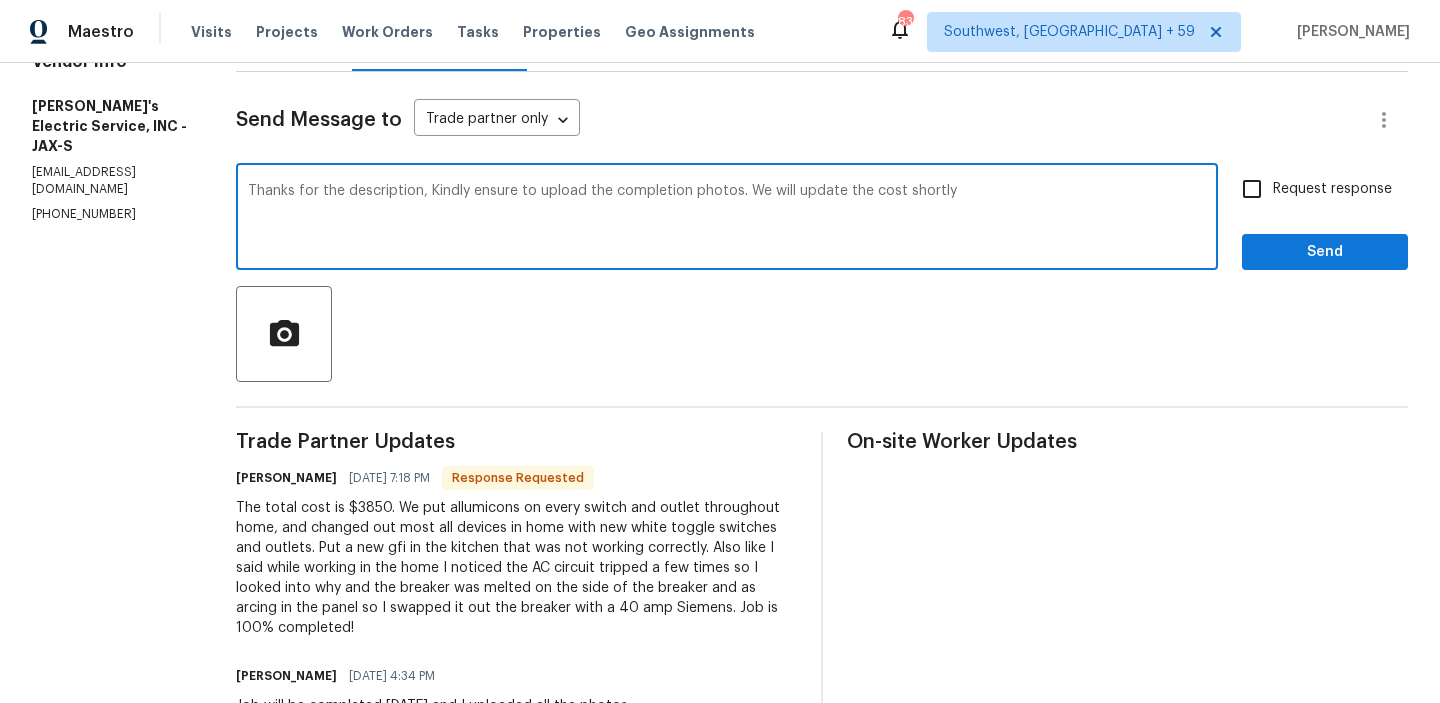 scroll, scrollTop: 243, scrollLeft: 0, axis: vertical 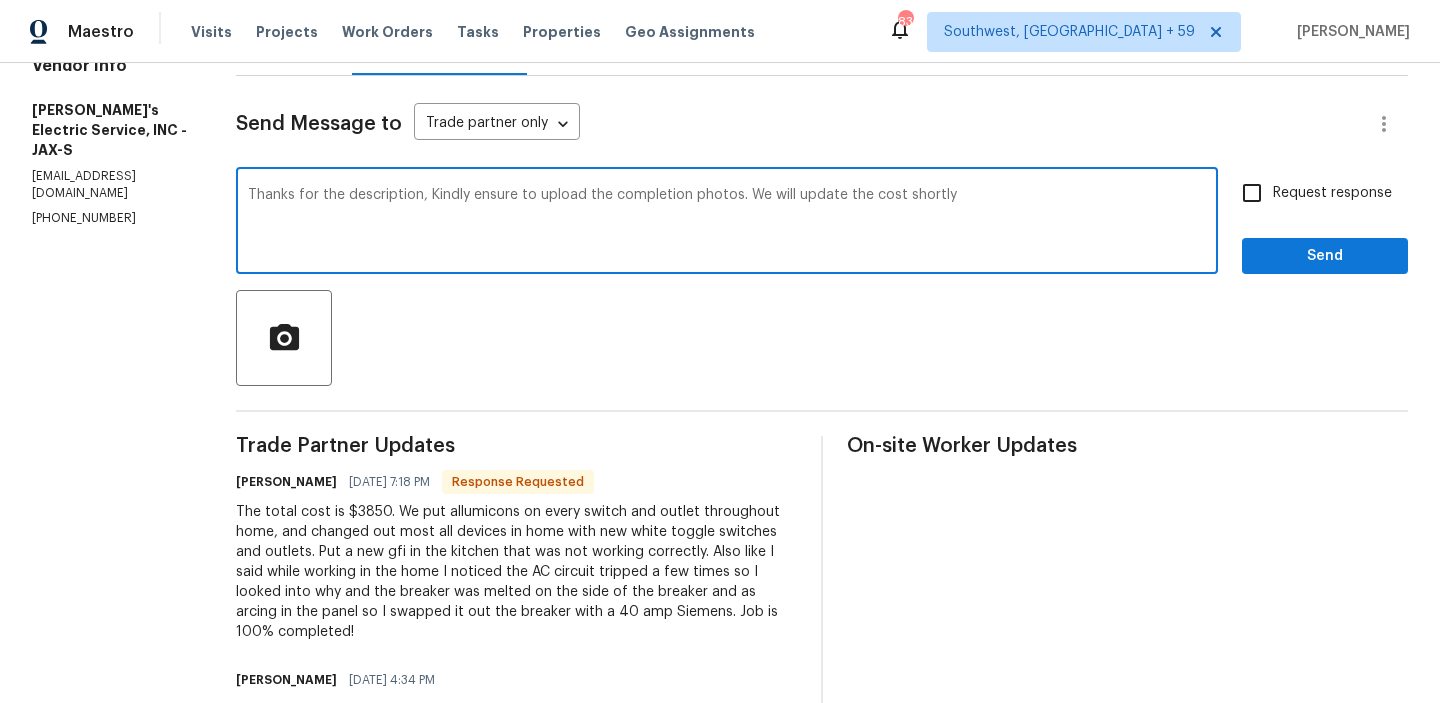 type on "Thanks for the description, Kindly ensure to upload the completion photos. We will update the cost shortly" 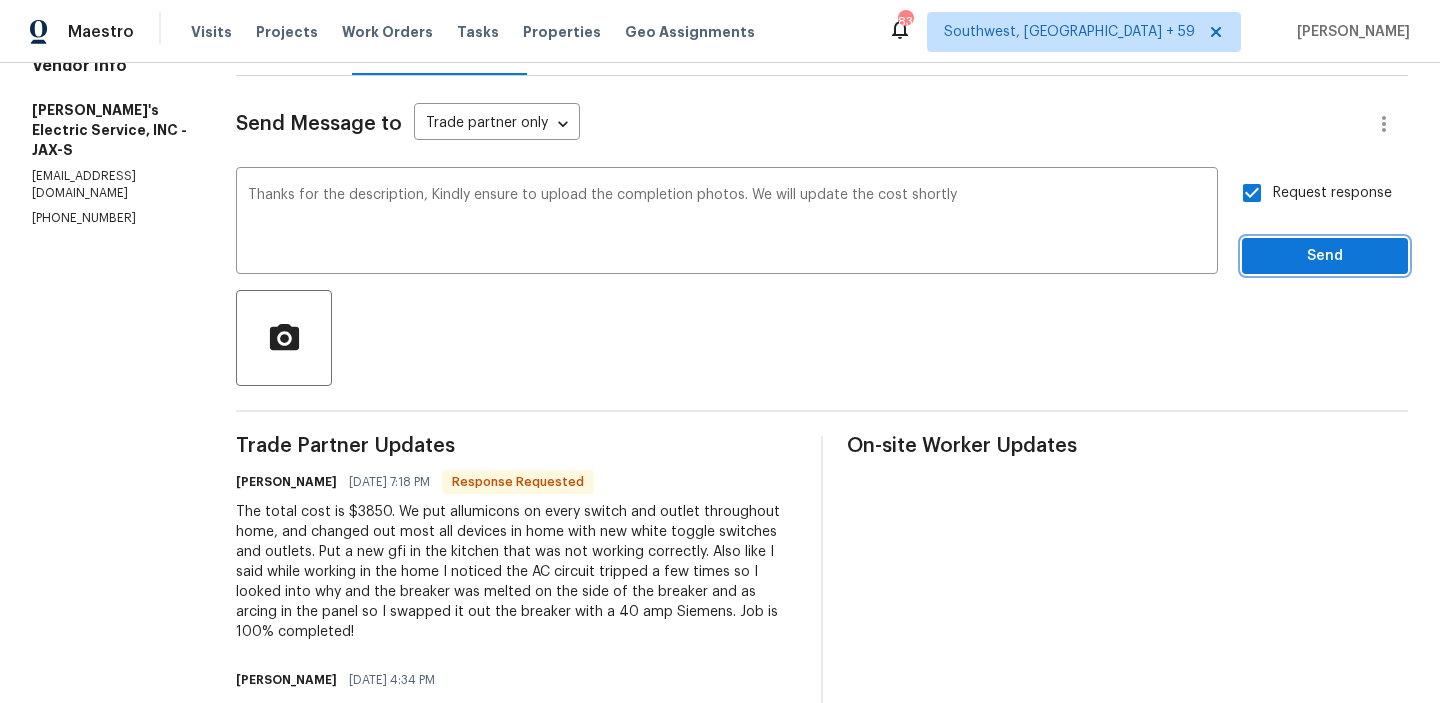 click on "Send" at bounding box center (1325, 256) 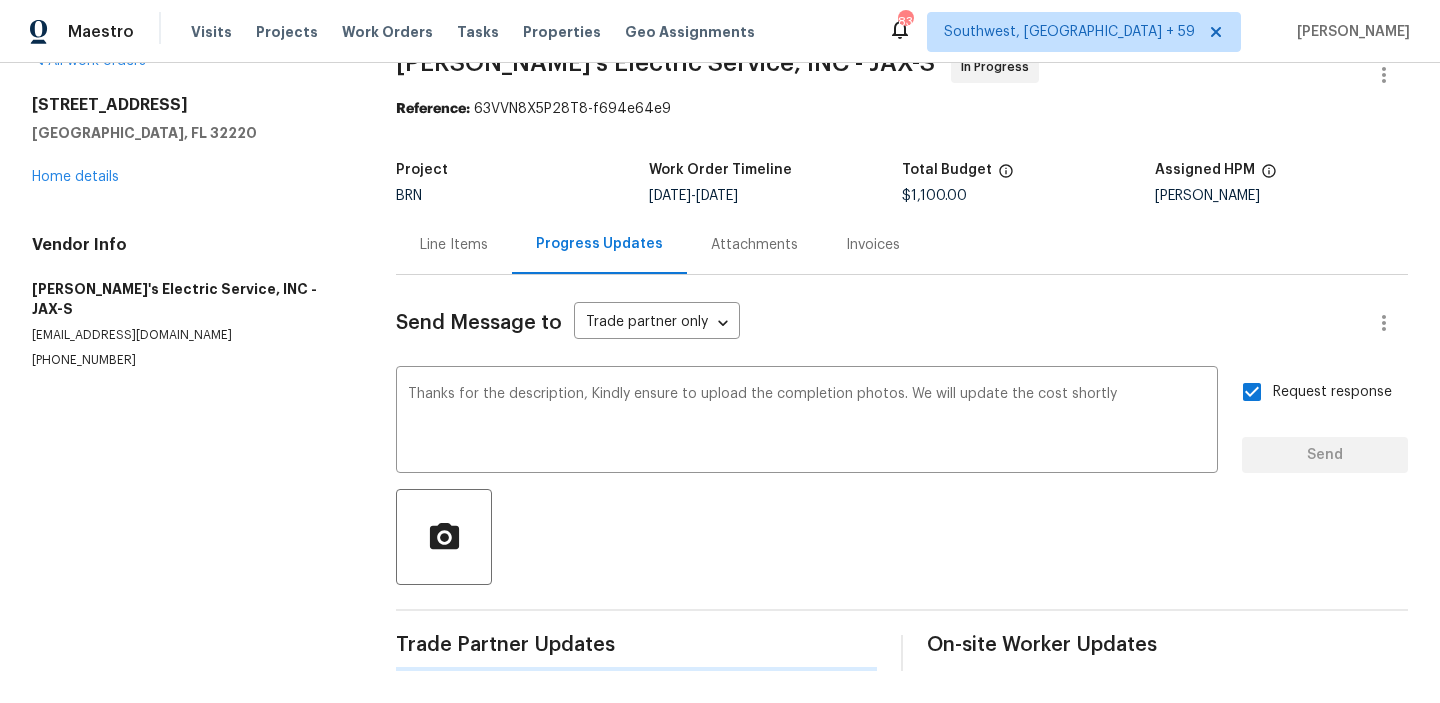 type 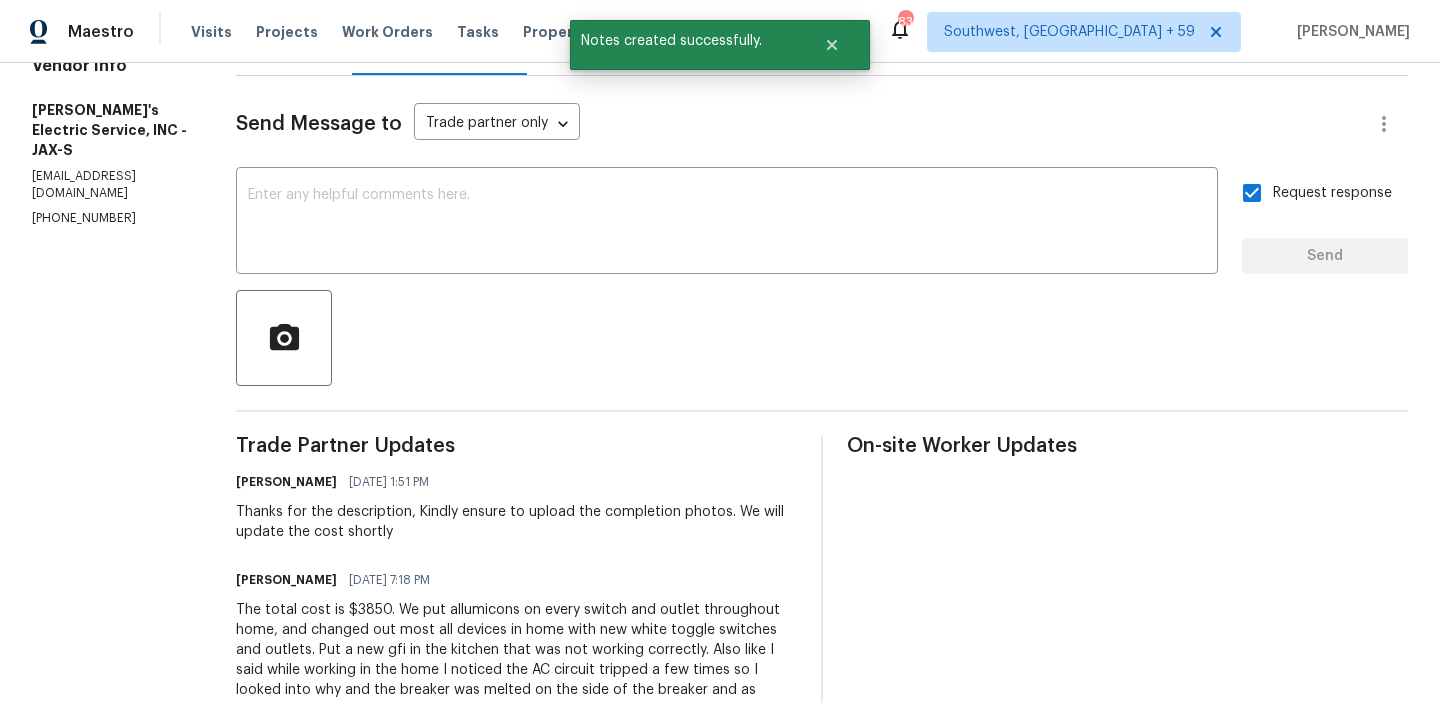 scroll, scrollTop: 95, scrollLeft: 0, axis: vertical 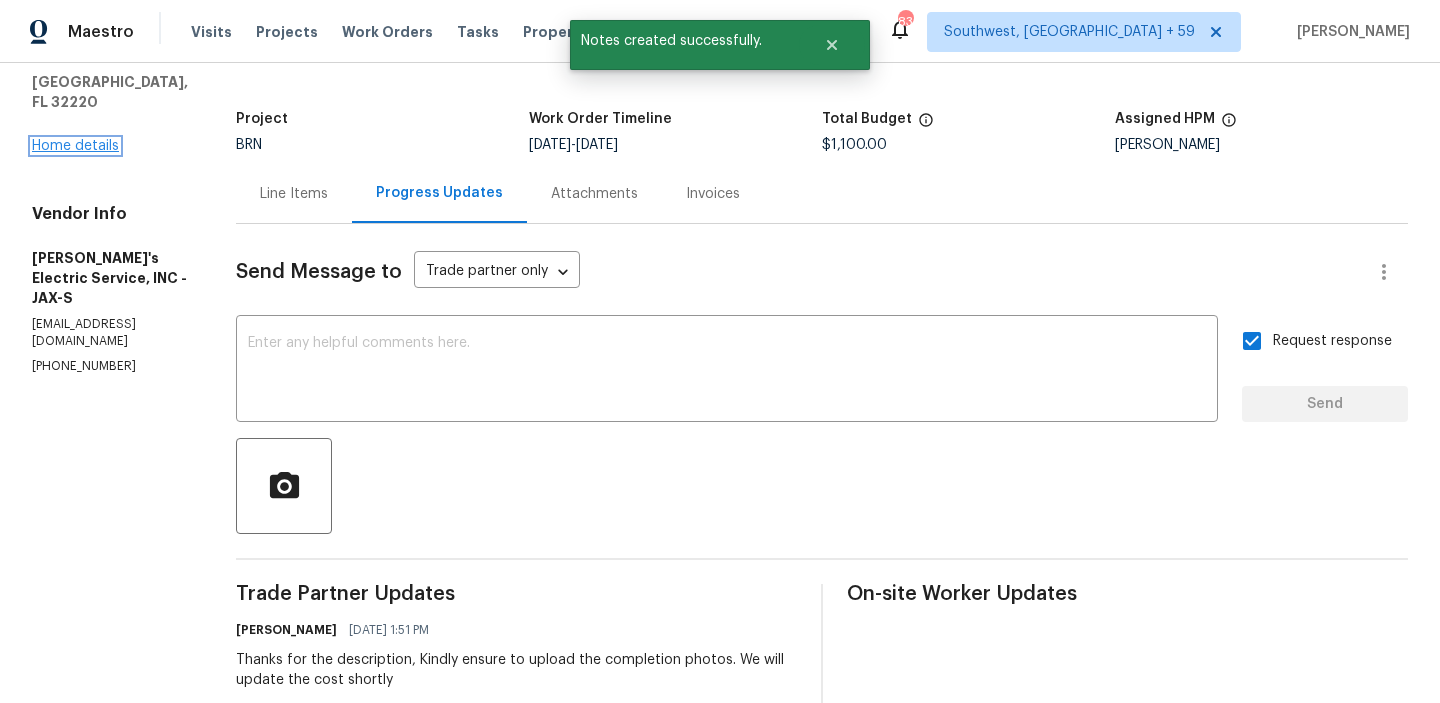 click on "Home details" at bounding box center [75, 146] 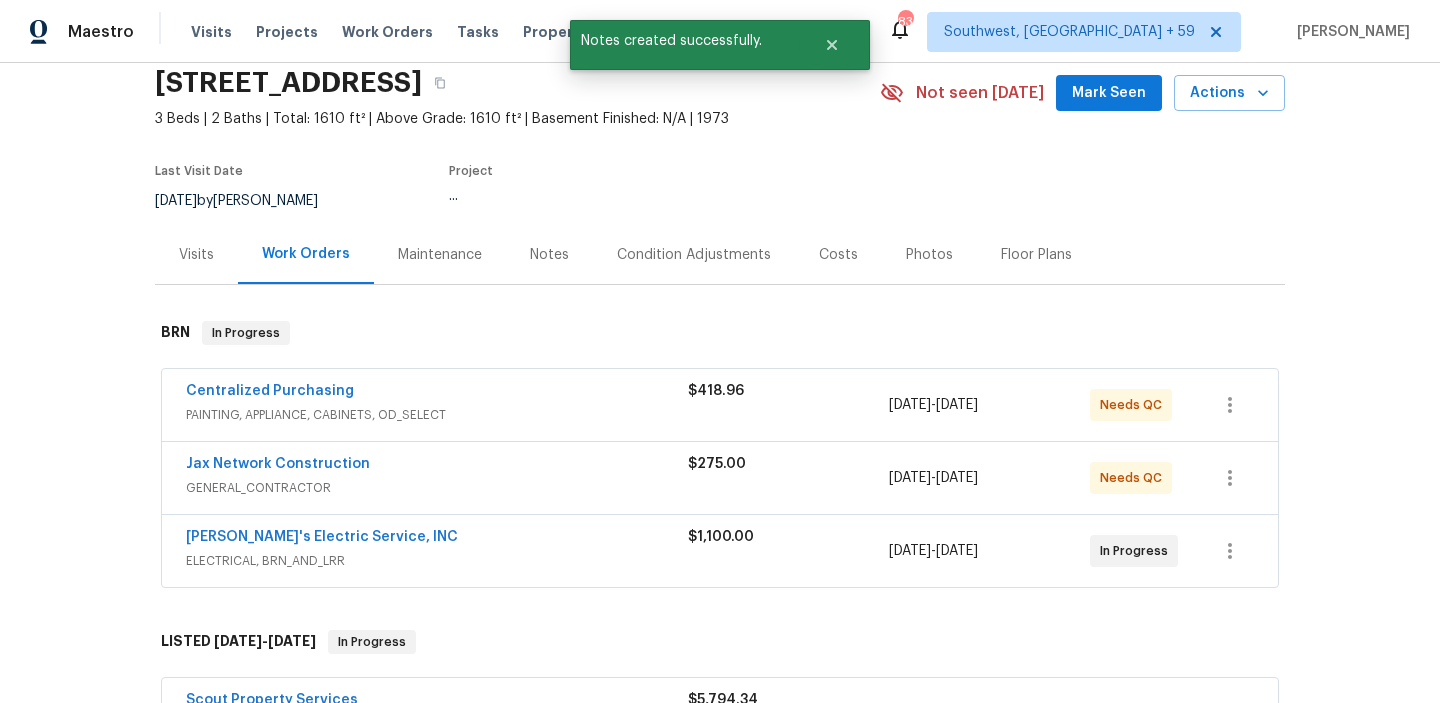 scroll, scrollTop: 138, scrollLeft: 0, axis: vertical 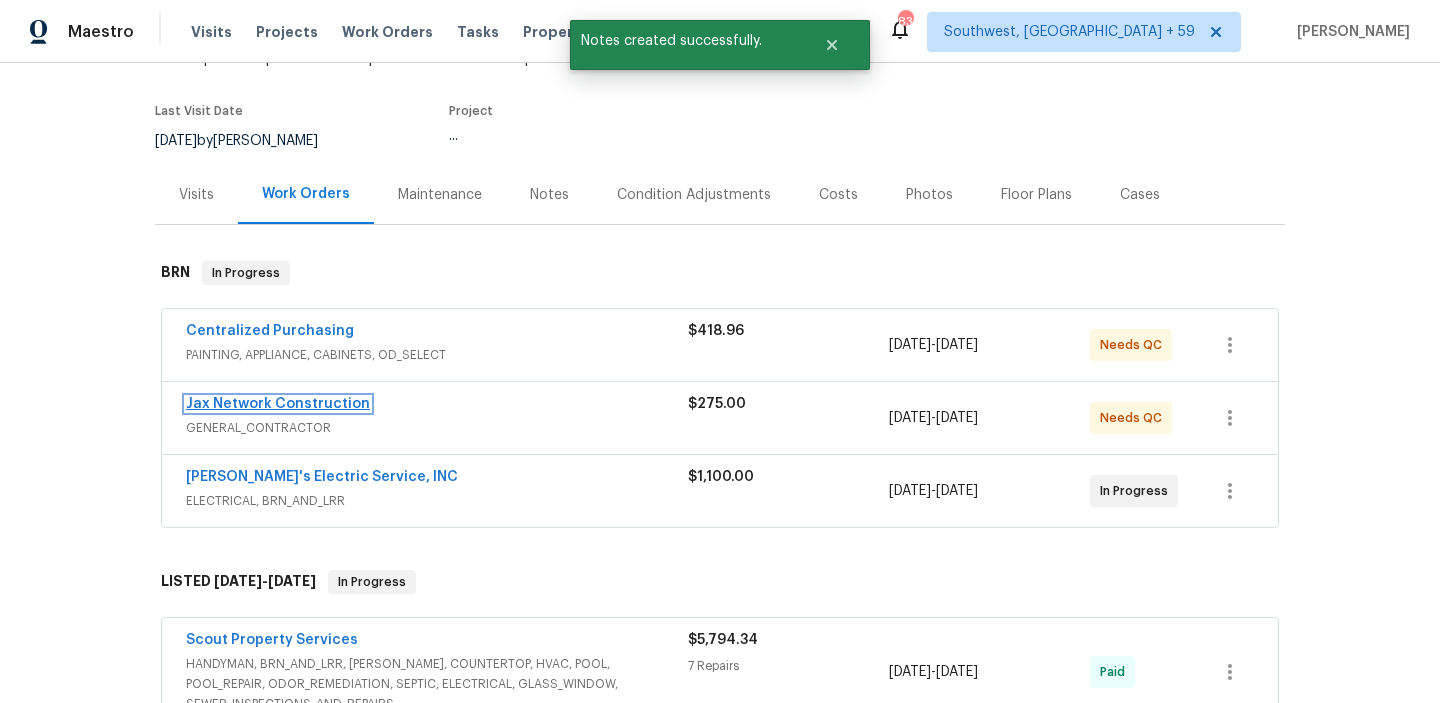 click on "Jax Network Construction" at bounding box center [278, 404] 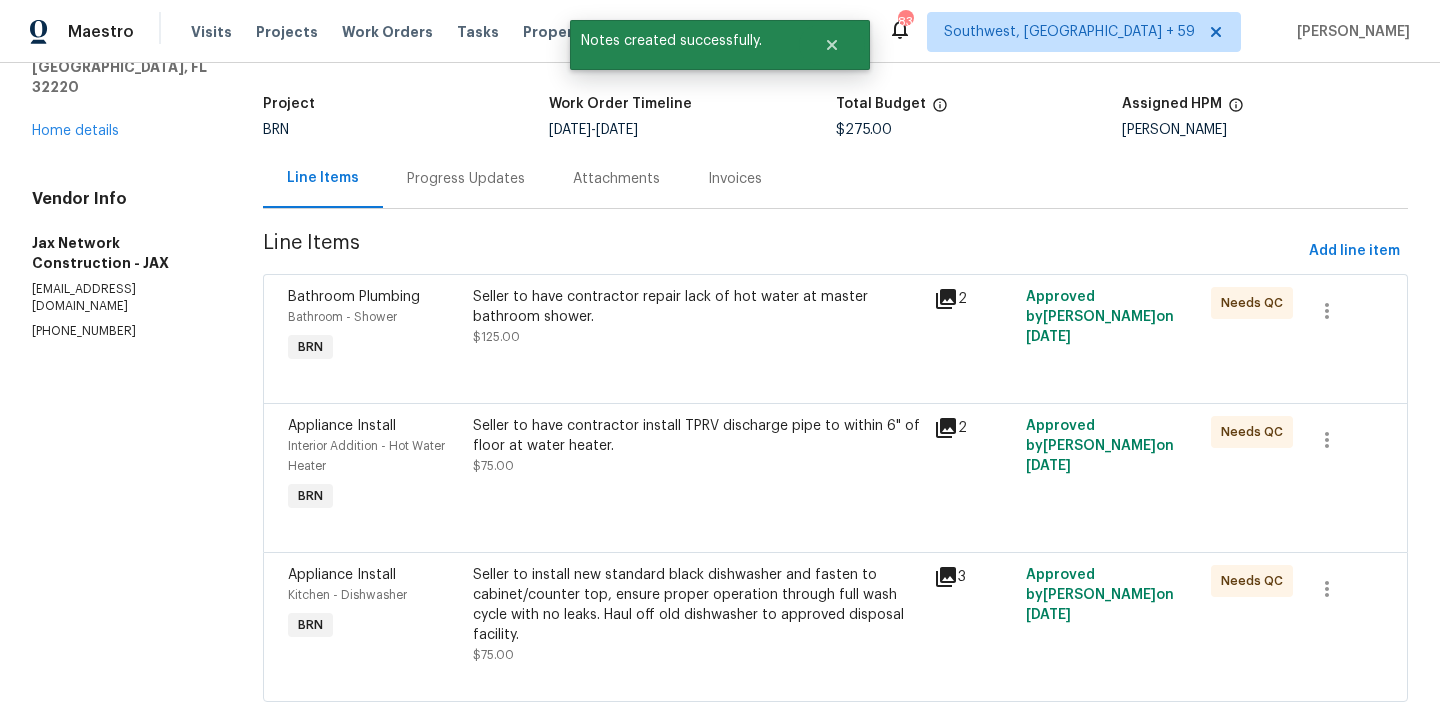 click on "Progress Updates" at bounding box center [466, 179] 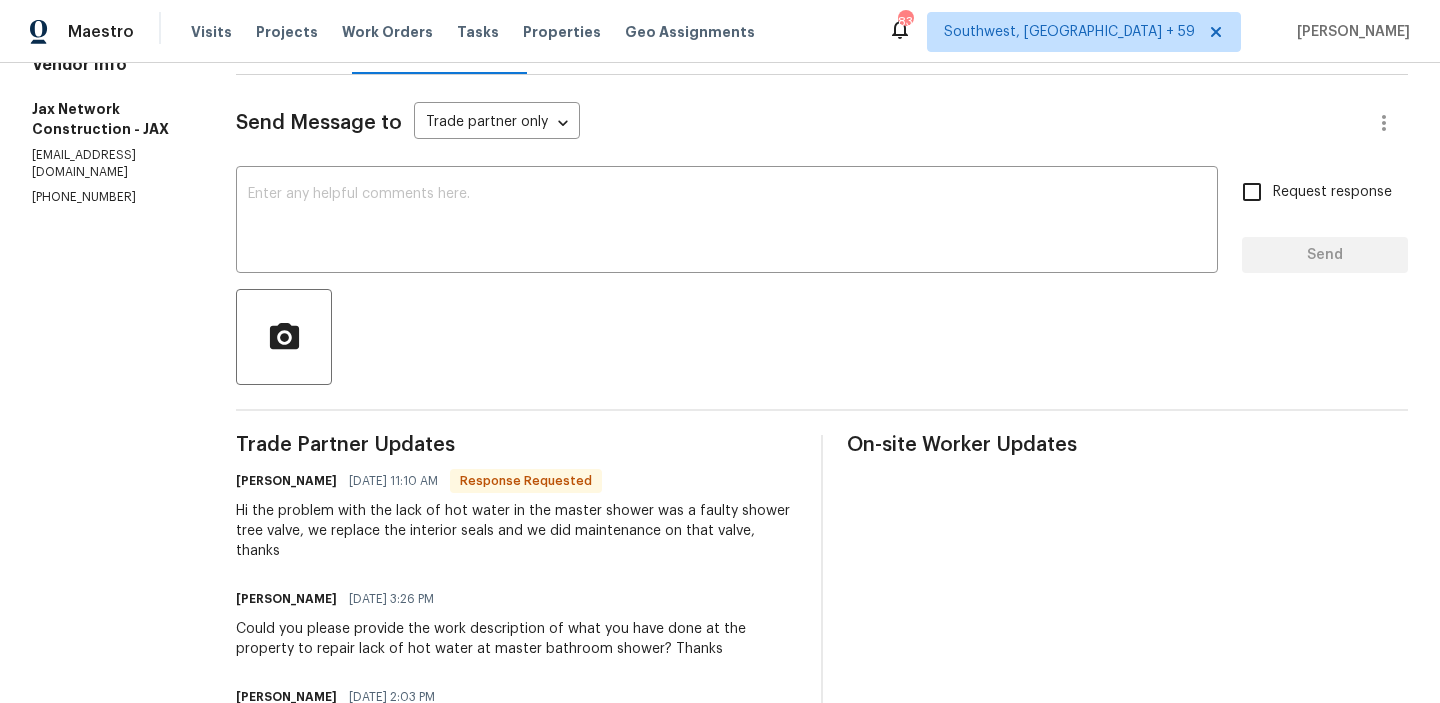 scroll, scrollTop: 0, scrollLeft: 0, axis: both 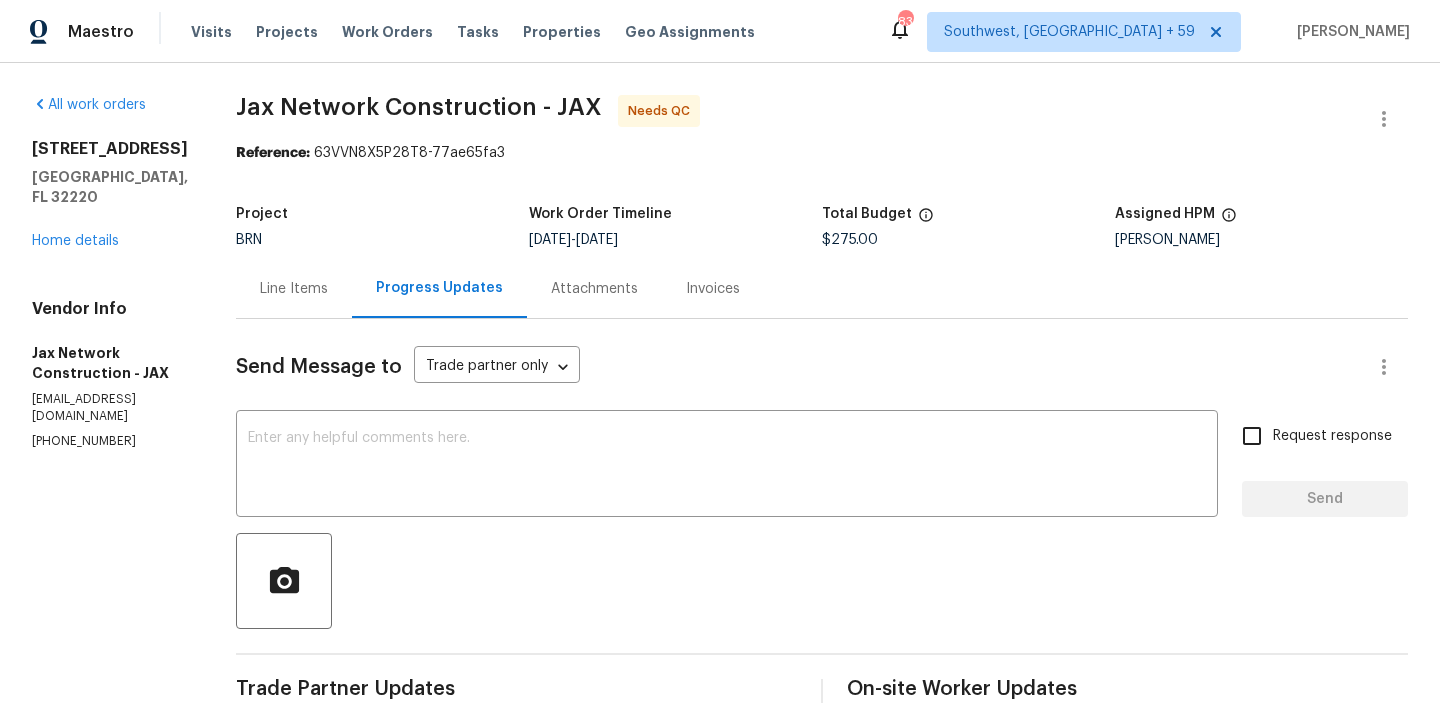 click on "Line Items" at bounding box center [294, 289] 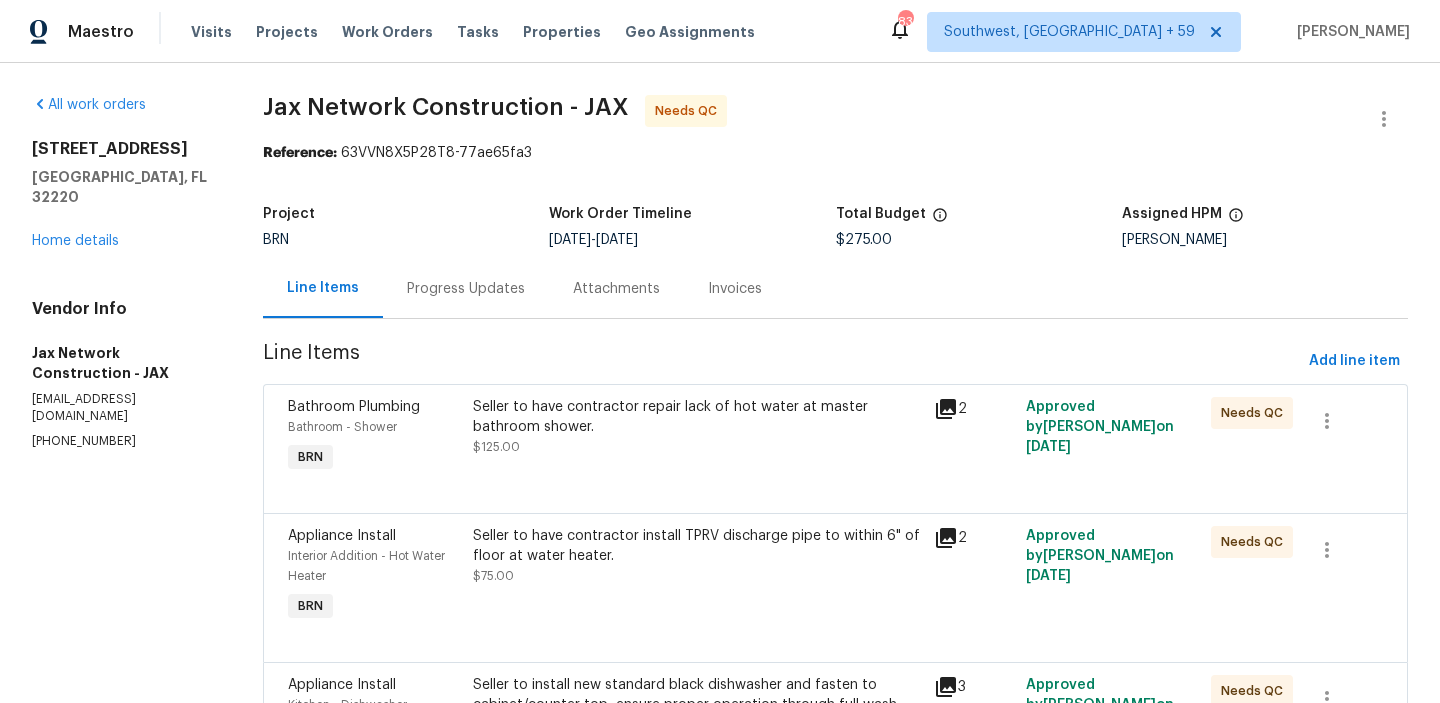 click on "Seller to have contractor repair lack of hot water at master bathroom shower." at bounding box center (697, 417) 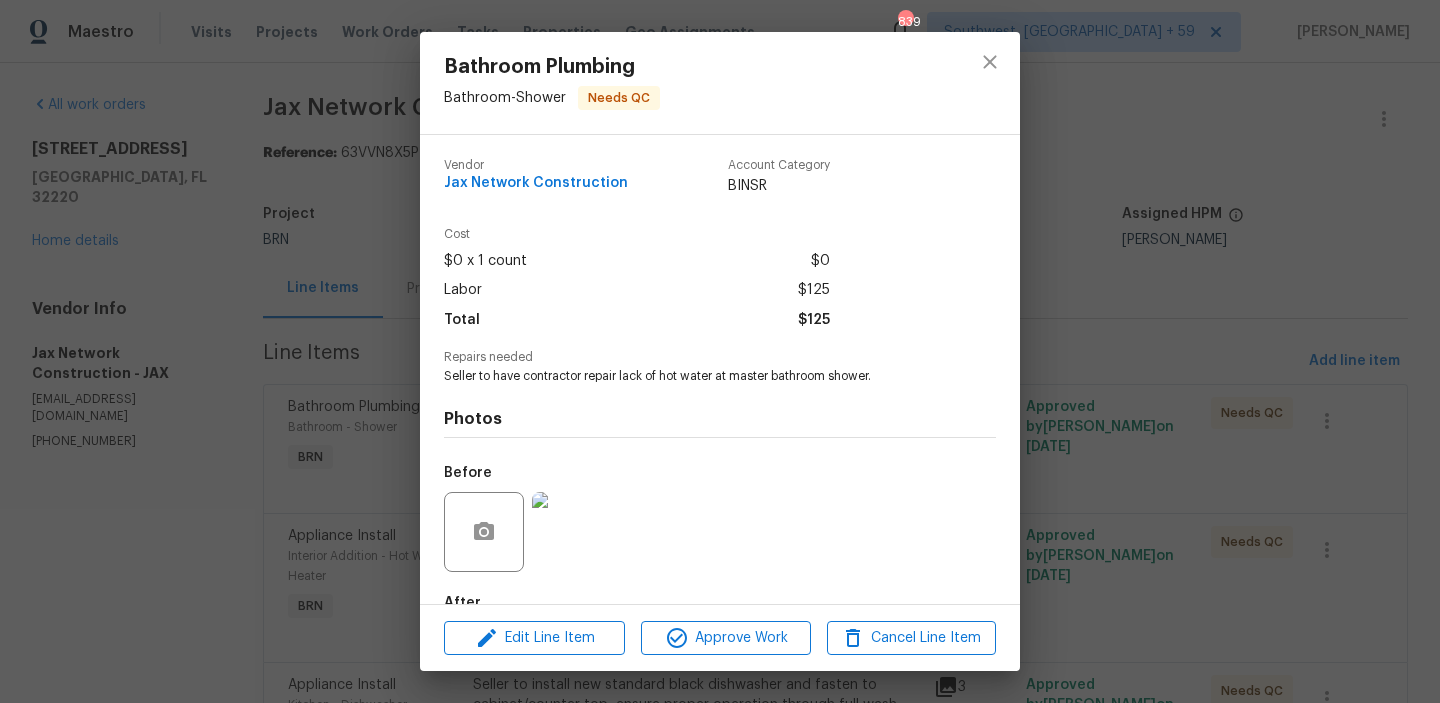 scroll, scrollTop: 118, scrollLeft: 0, axis: vertical 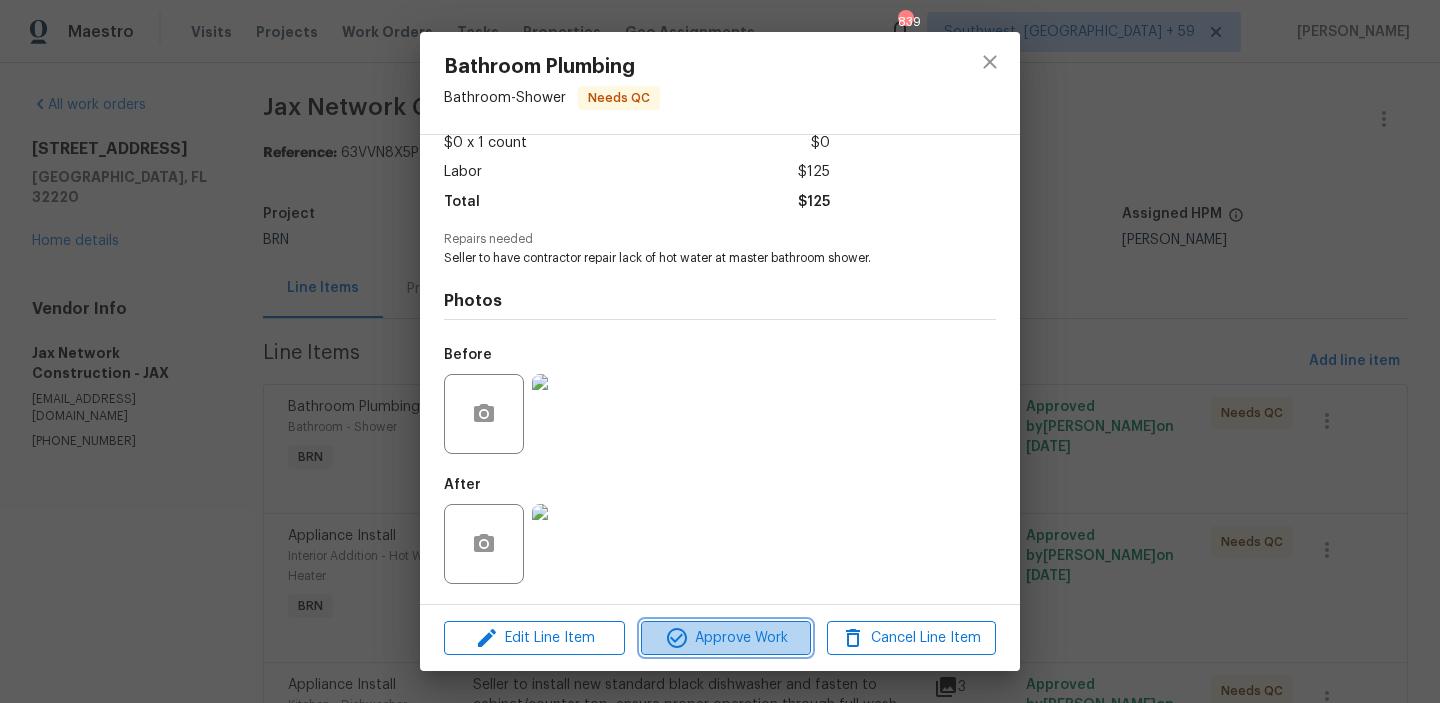 click on "Approve Work" at bounding box center [725, 638] 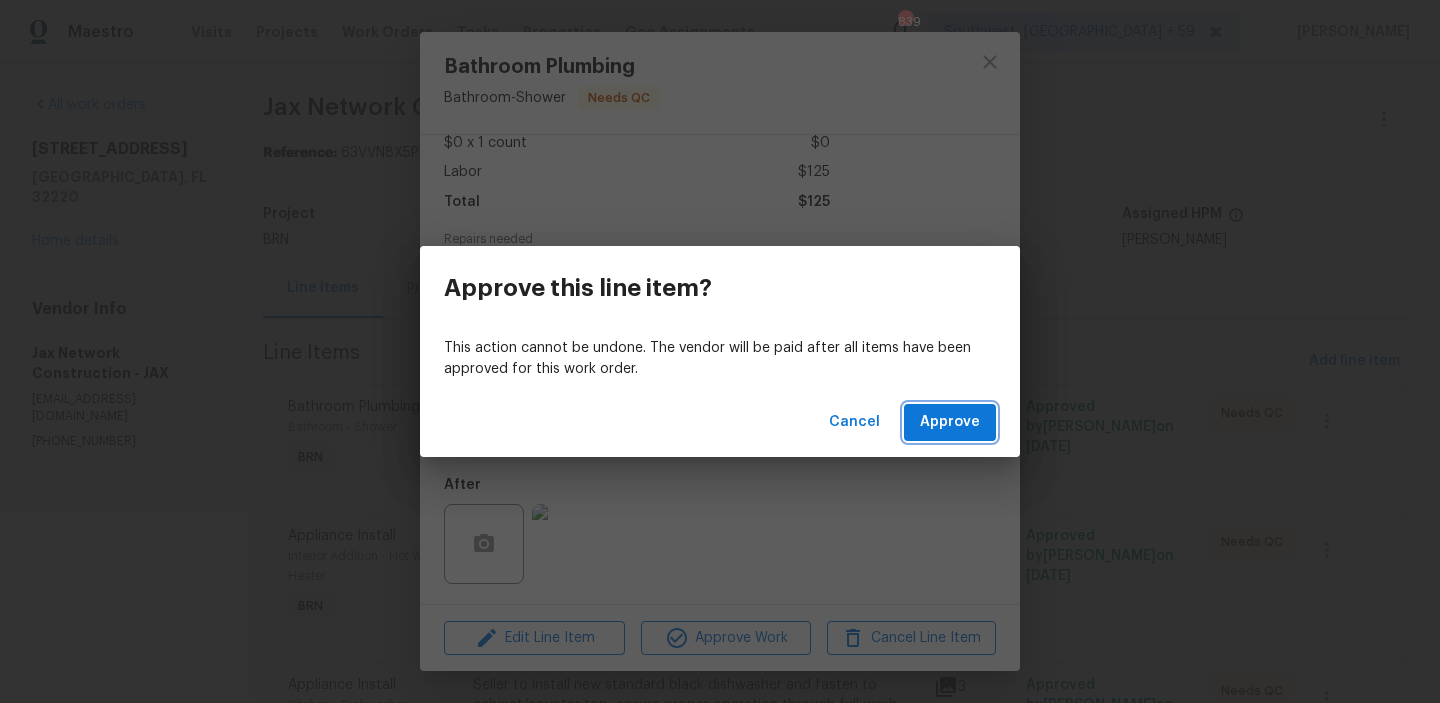 click on "Approve" at bounding box center [950, 422] 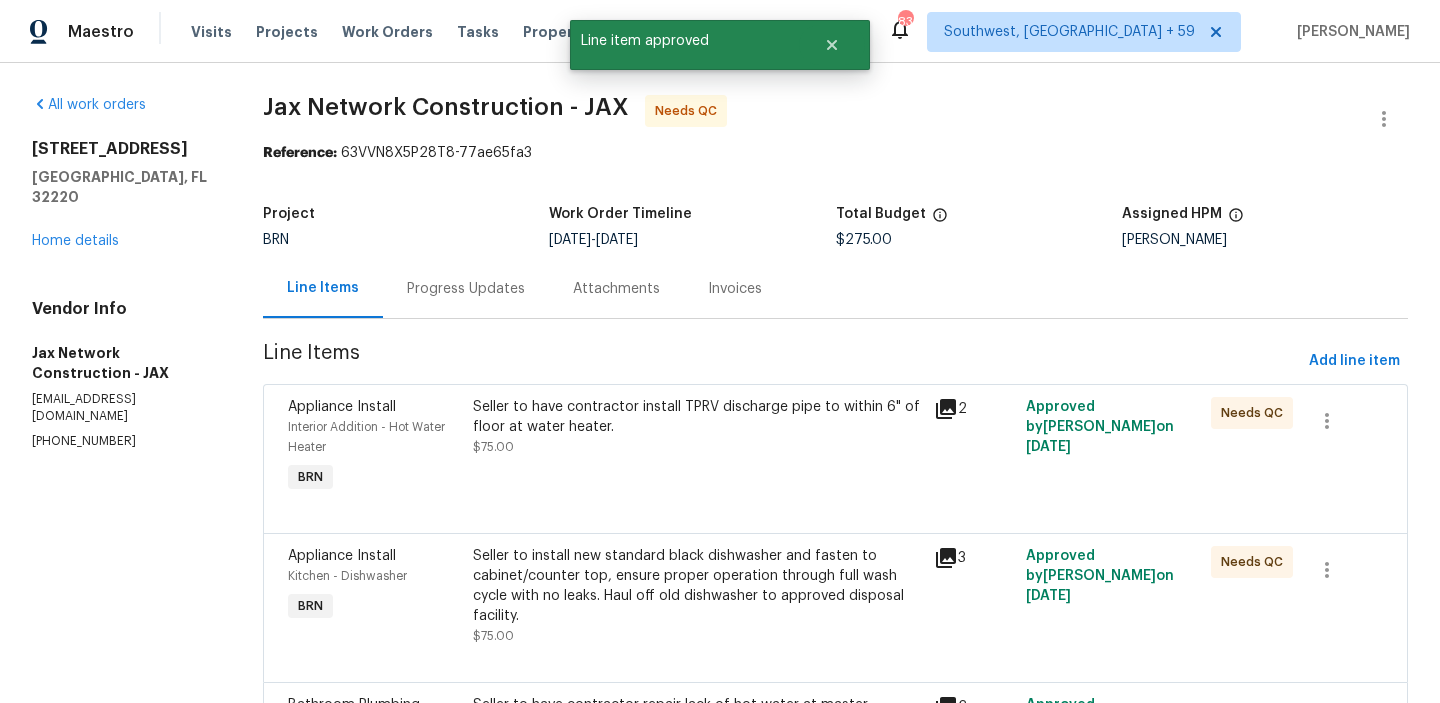 click on "Progress Updates" at bounding box center [466, 289] 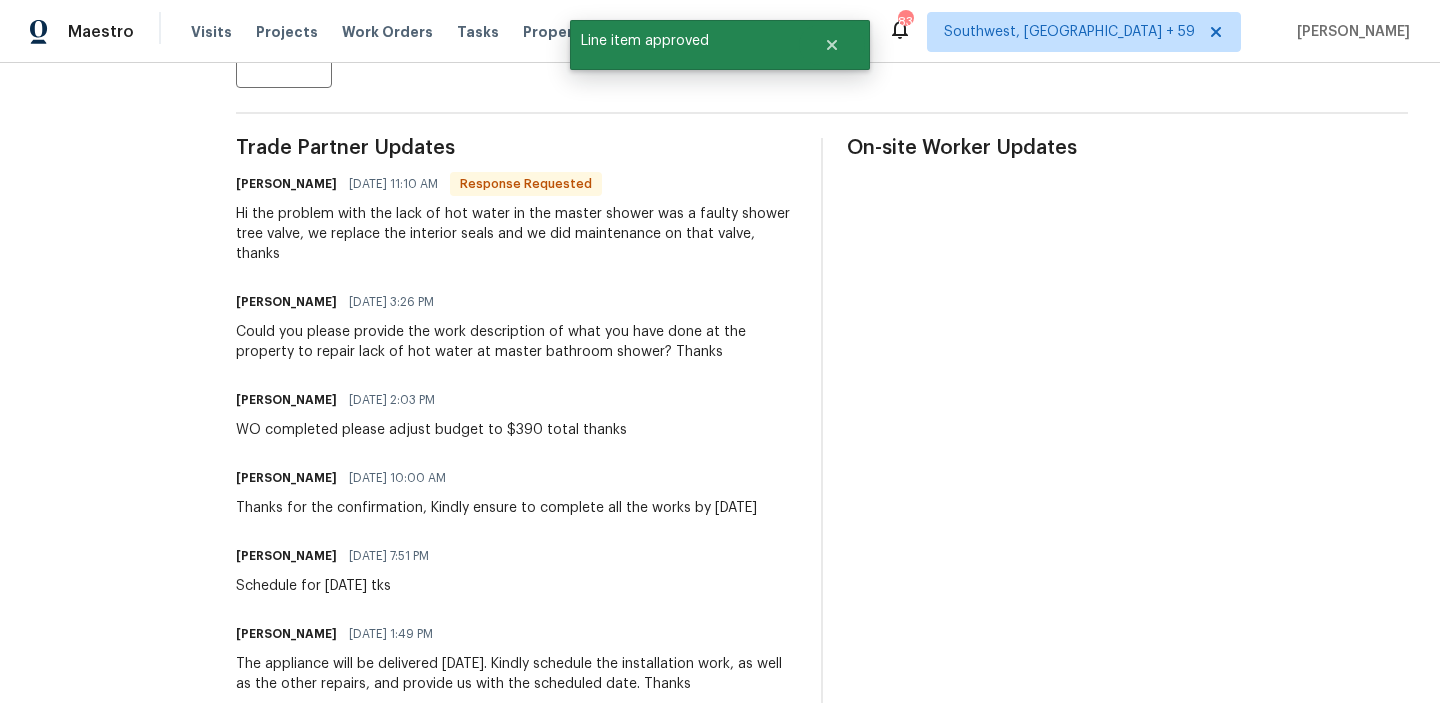 scroll, scrollTop: 544, scrollLeft: 0, axis: vertical 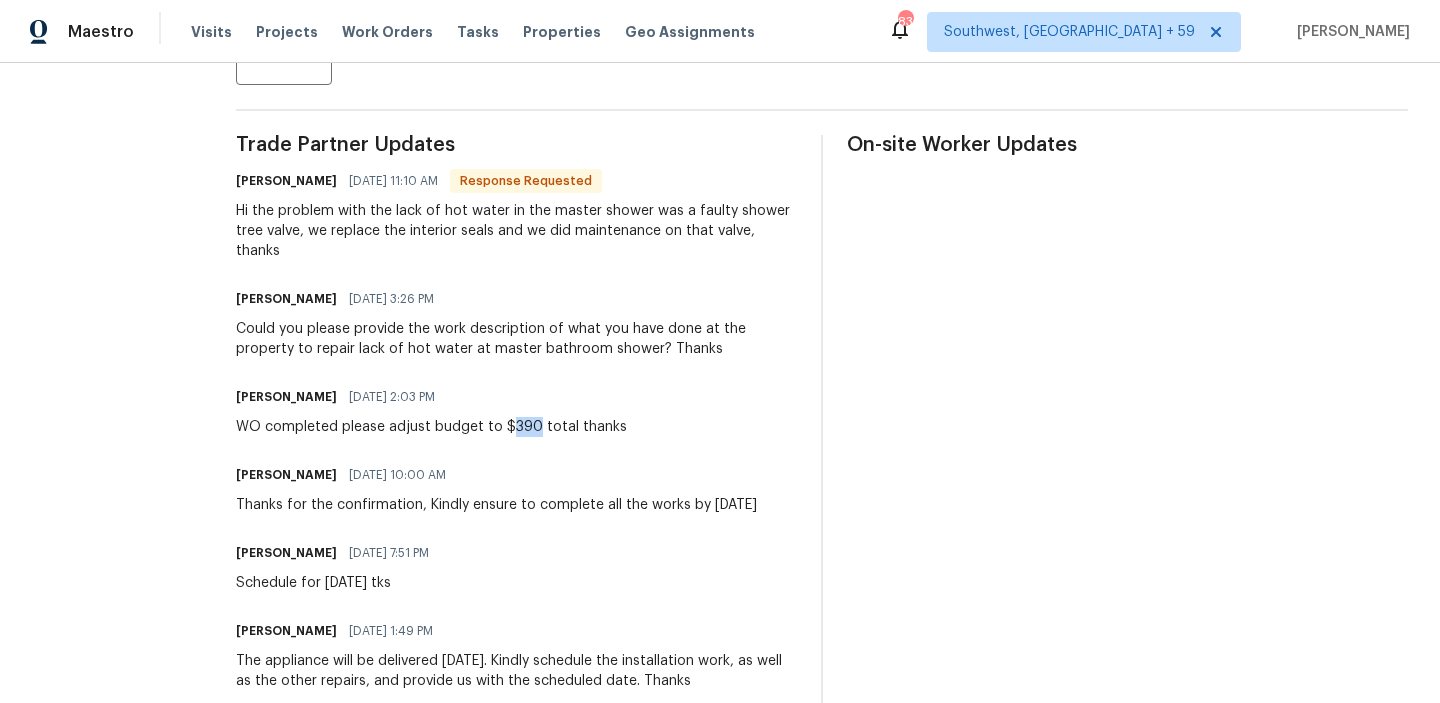 drag, startPoint x: 553, startPoint y: 429, endPoint x: 526, endPoint y: 428, distance: 27.018513 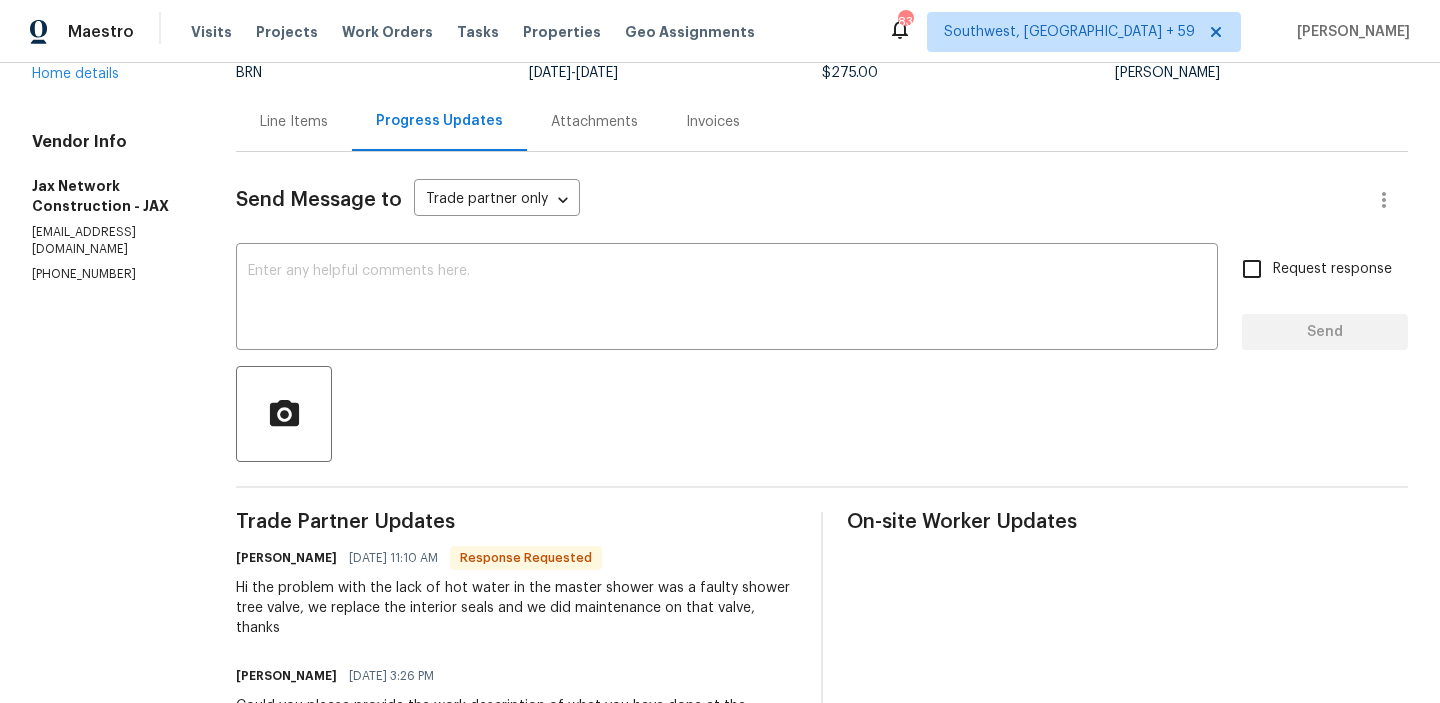 scroll, scrollTop: 140, scrollLeft: 0, axis: vertical 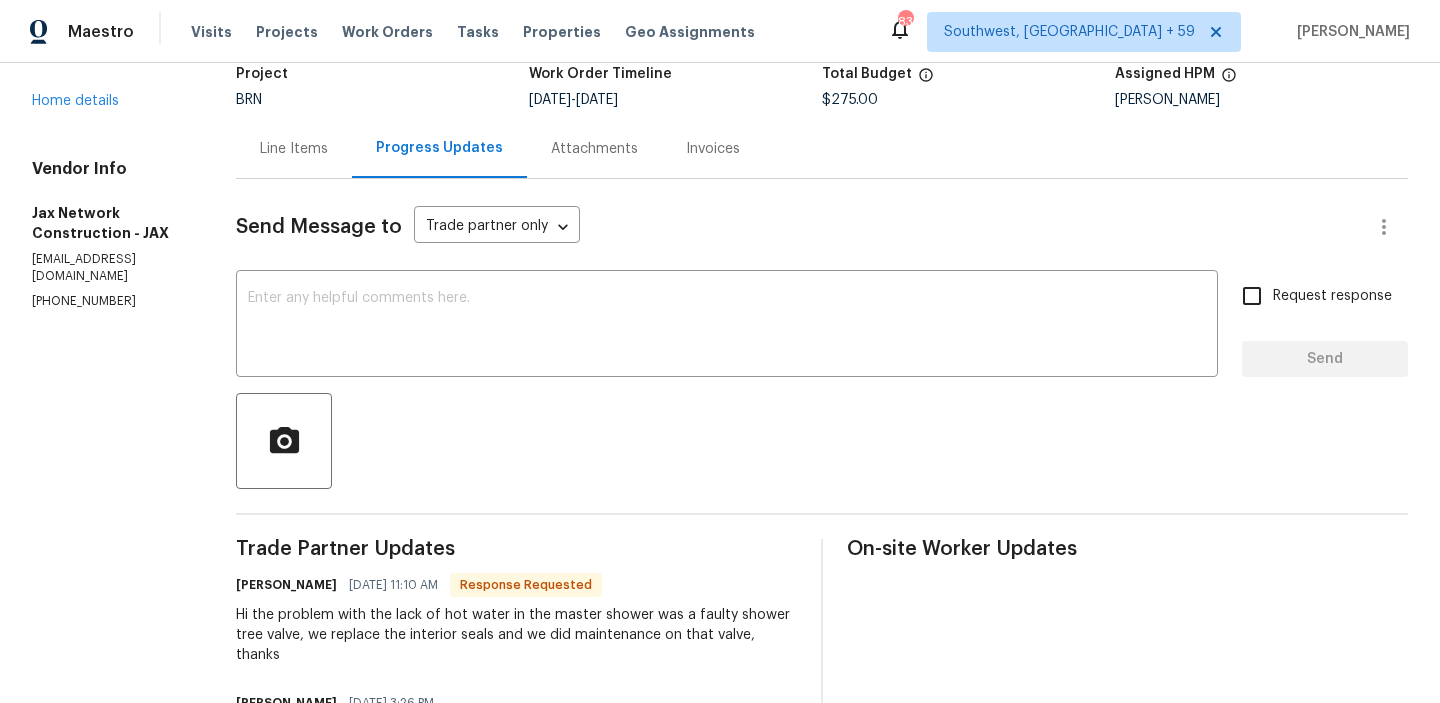 click on "Line Items" at bounding box center (294, 149) 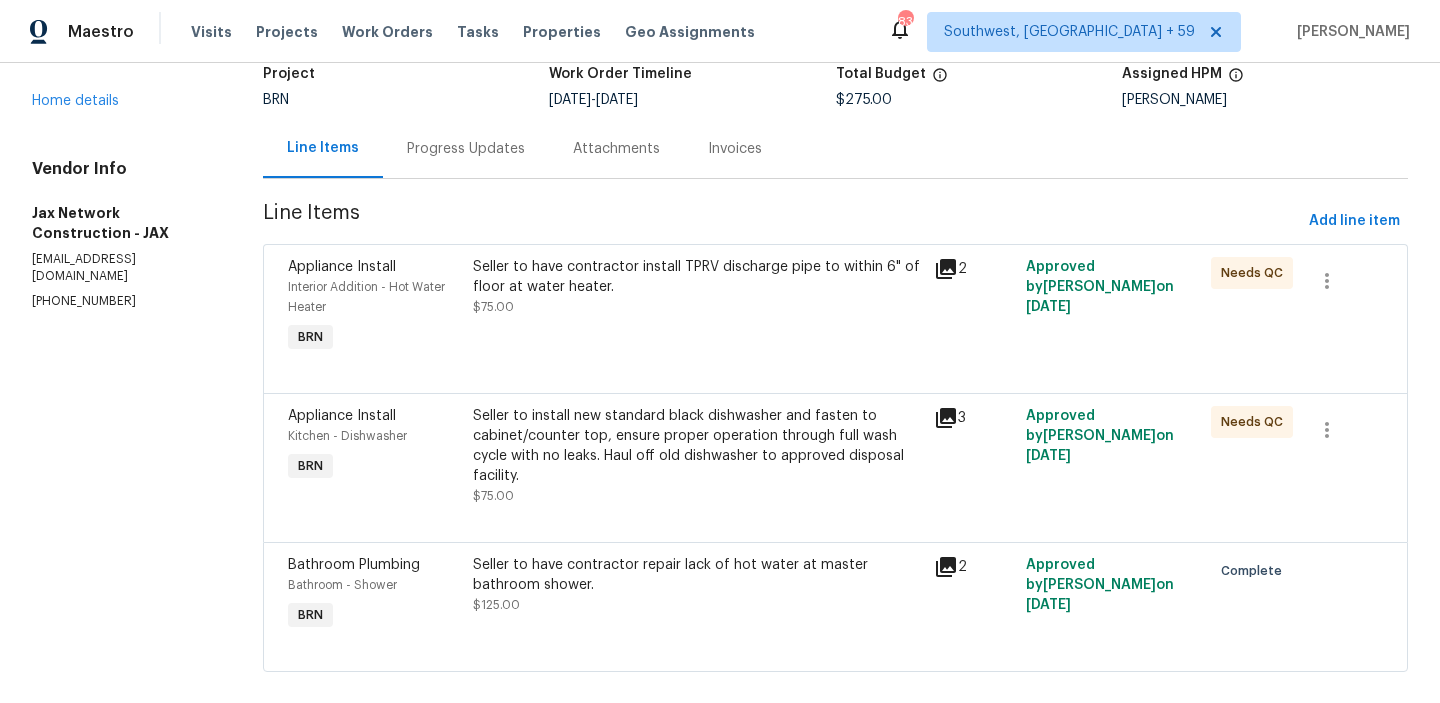 scroll, scrollTop: 167, scrollLeft: 0, axis: vertical 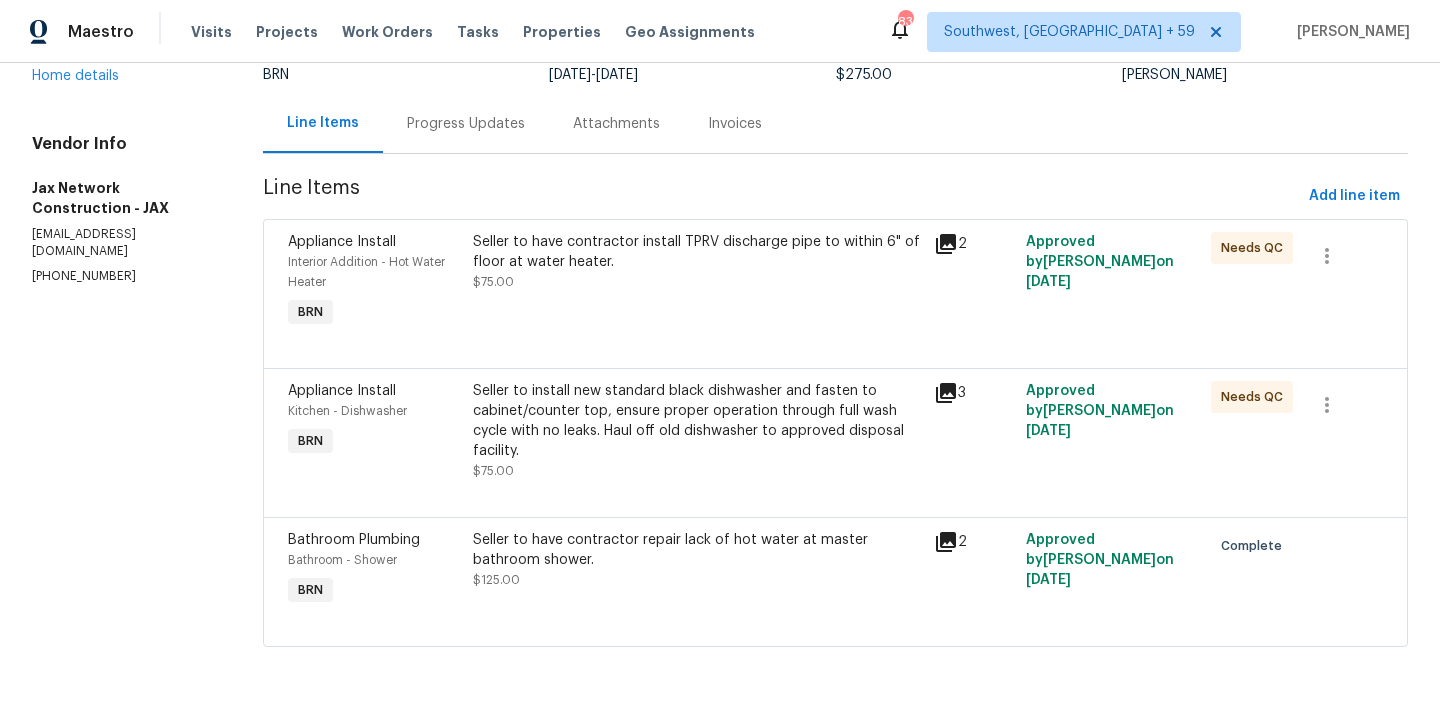 click on "Seller to have contractor install TPRV discharge pipe to within 6" of floor at water heater. $75.00" at bounding box center [697, 262] 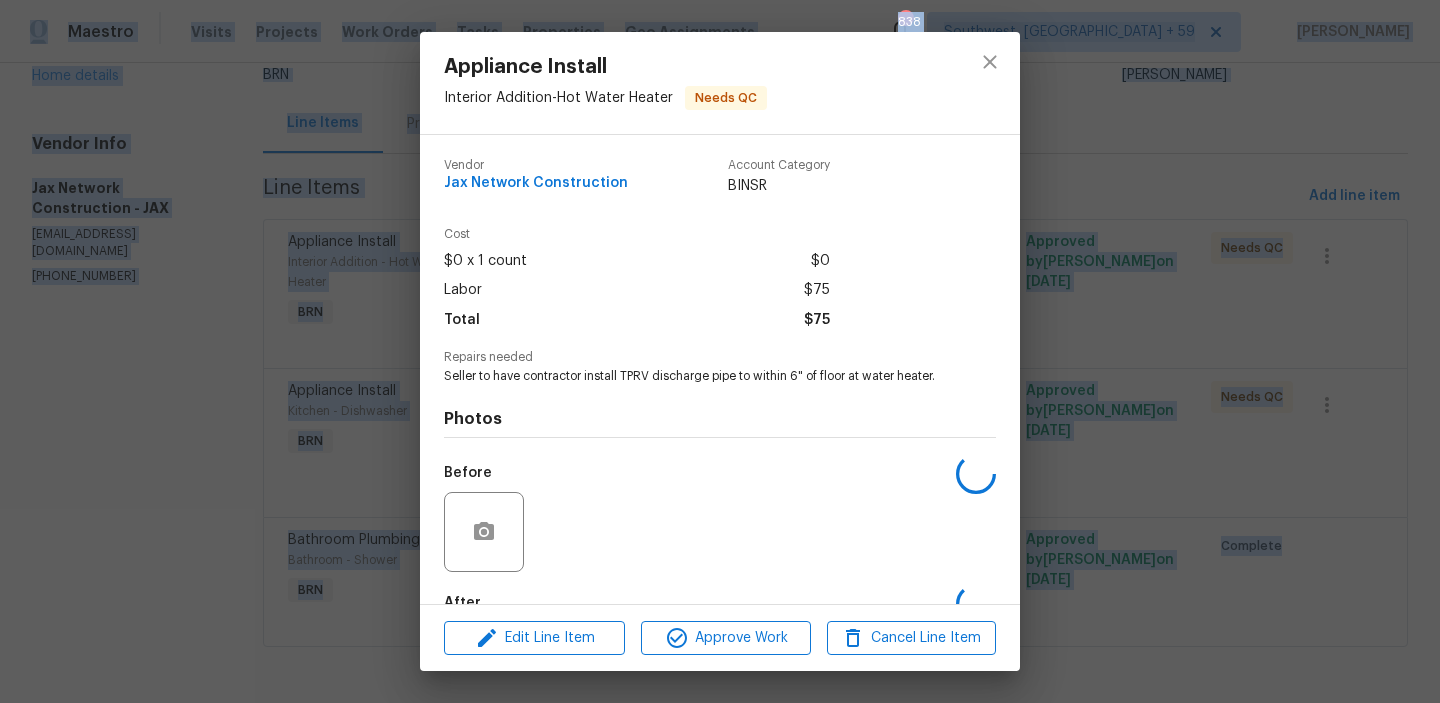 scroll, scrollTop: 118, scrollLeft: 0, axis: vertical 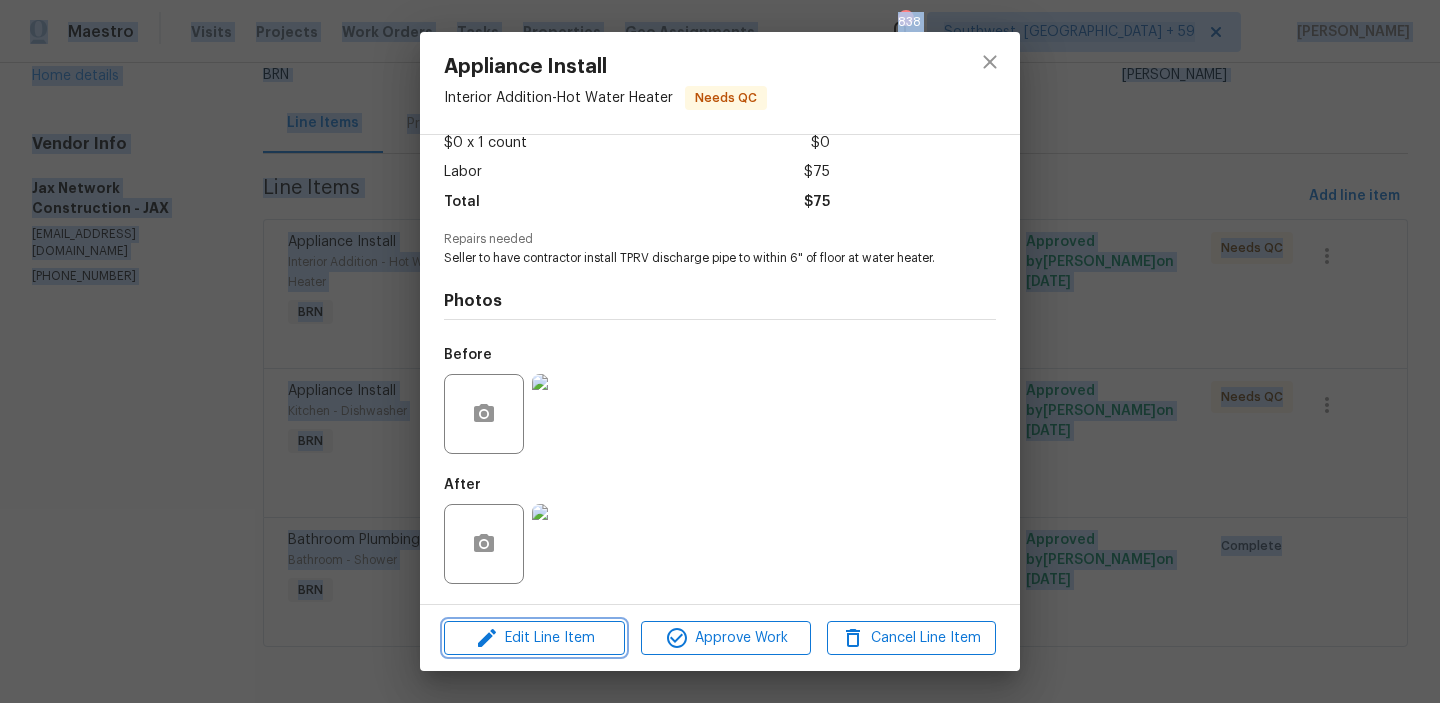 click on "Edit Line Item" at bounding box center [534, 638] 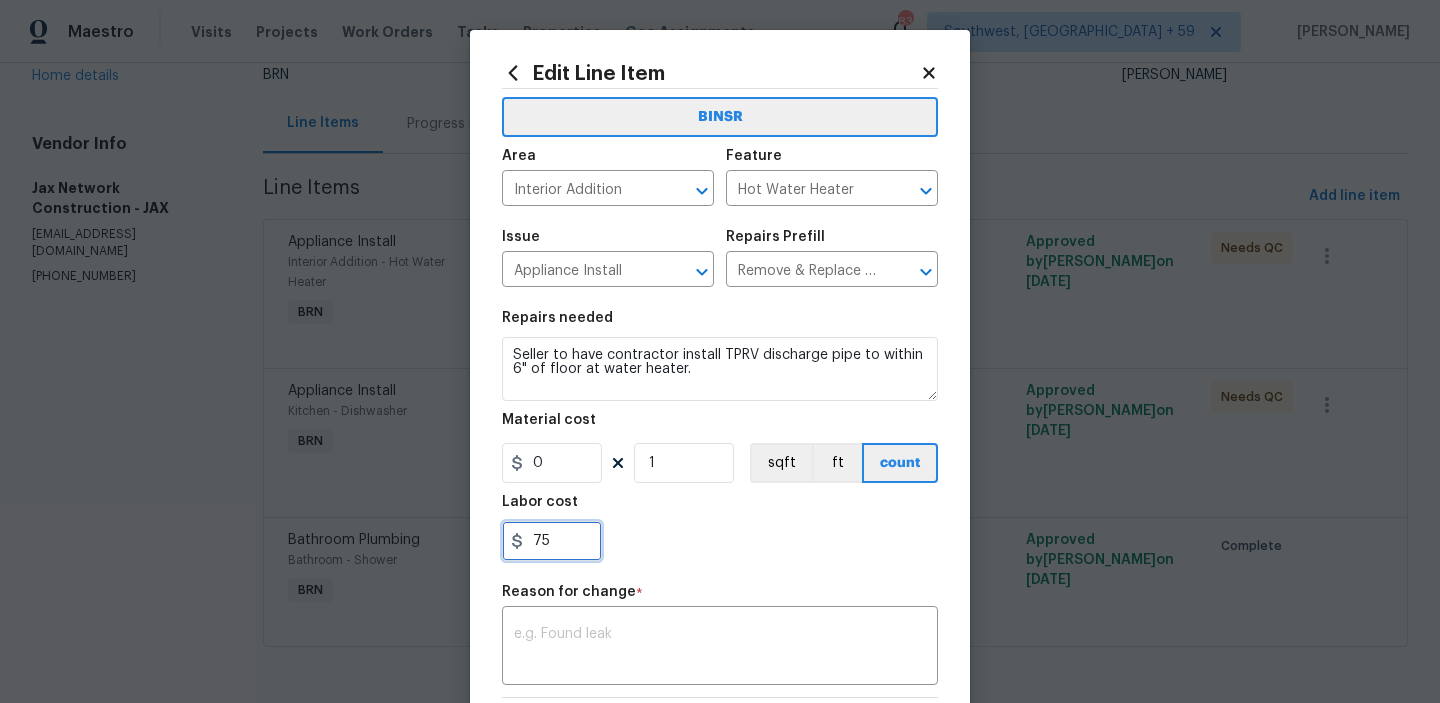 click on "75" at bounding box center (552, 541) 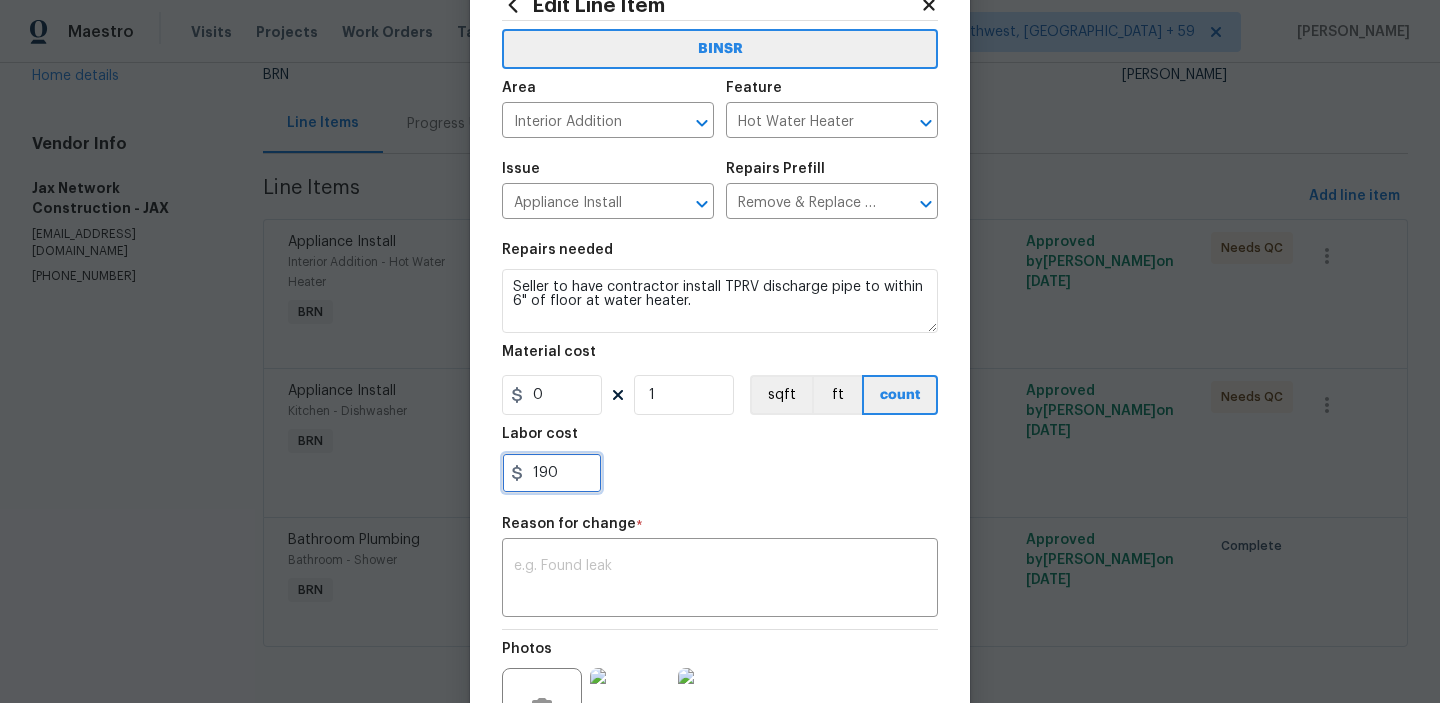 scroll, scrollTop: 144, scrollLeft: 0, axis: vertical 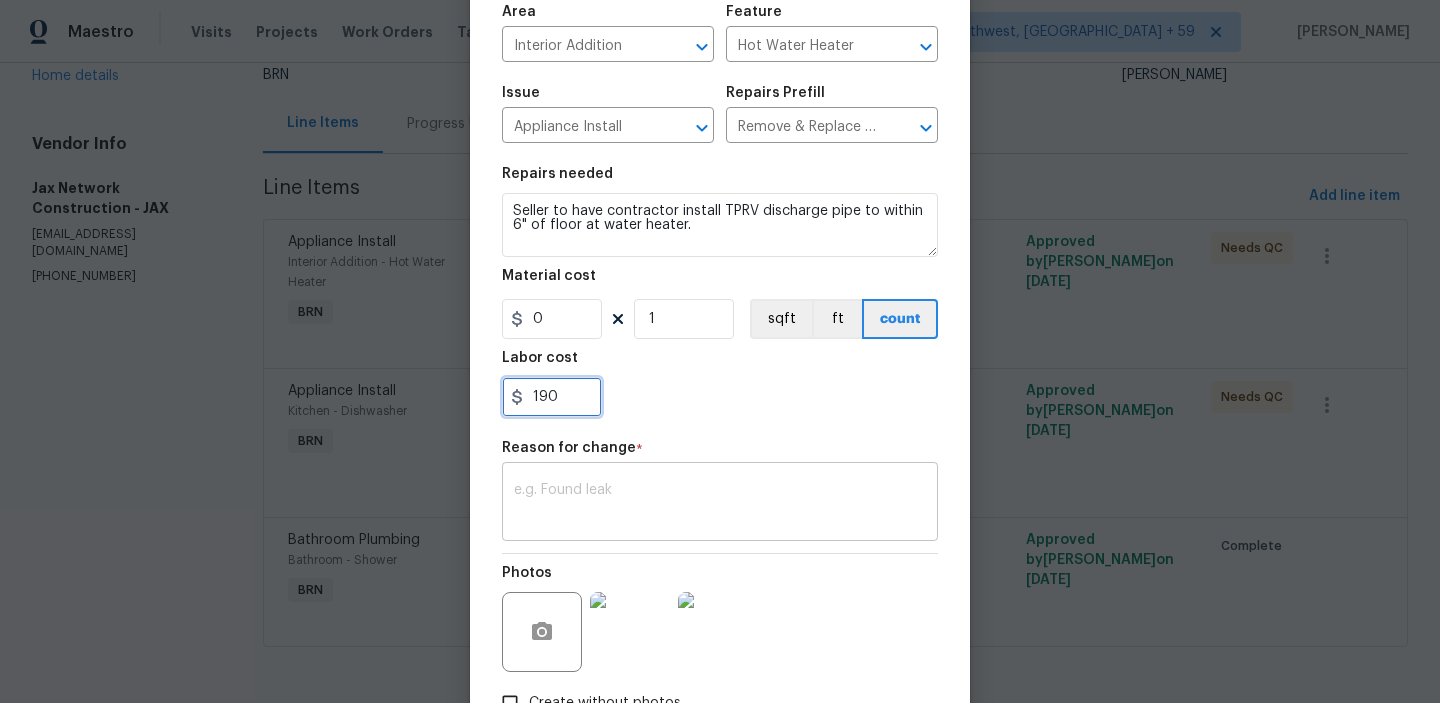 type on "190" 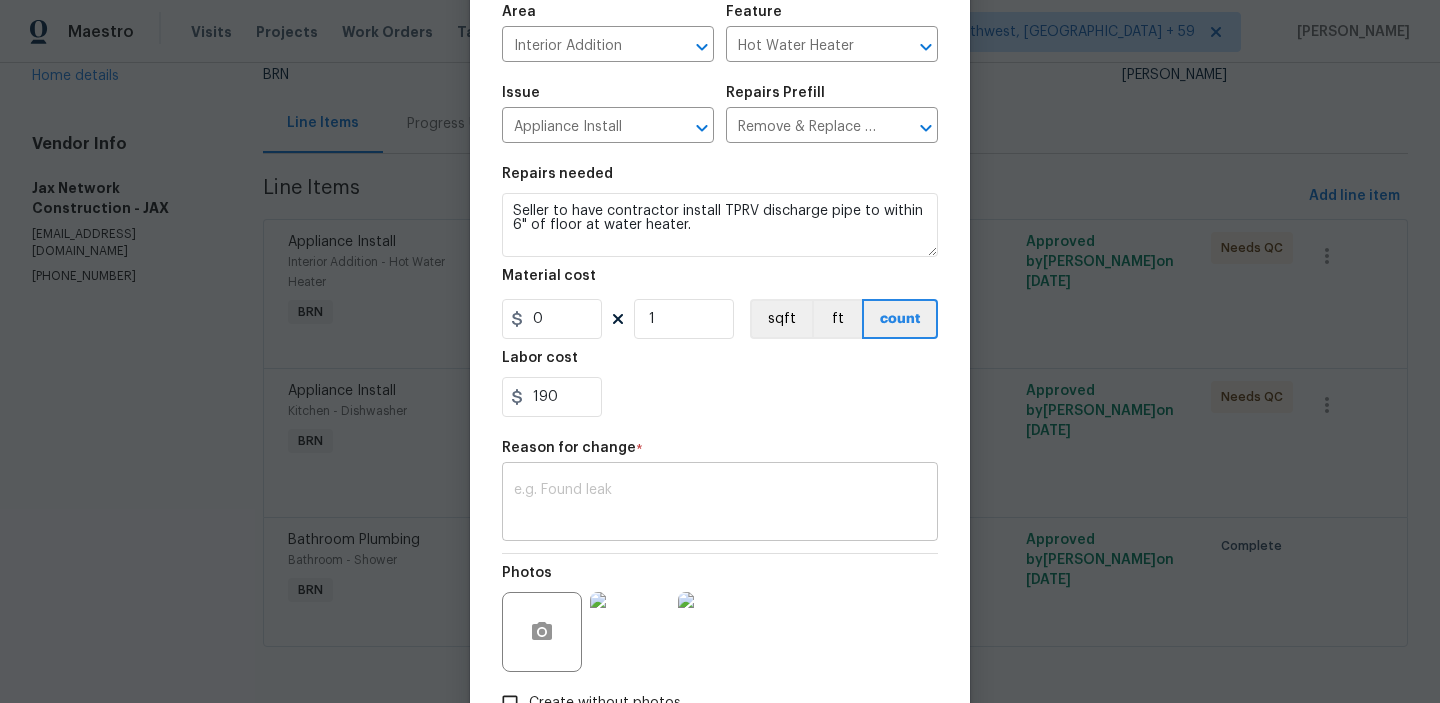 click at bounding box center [720, 504] 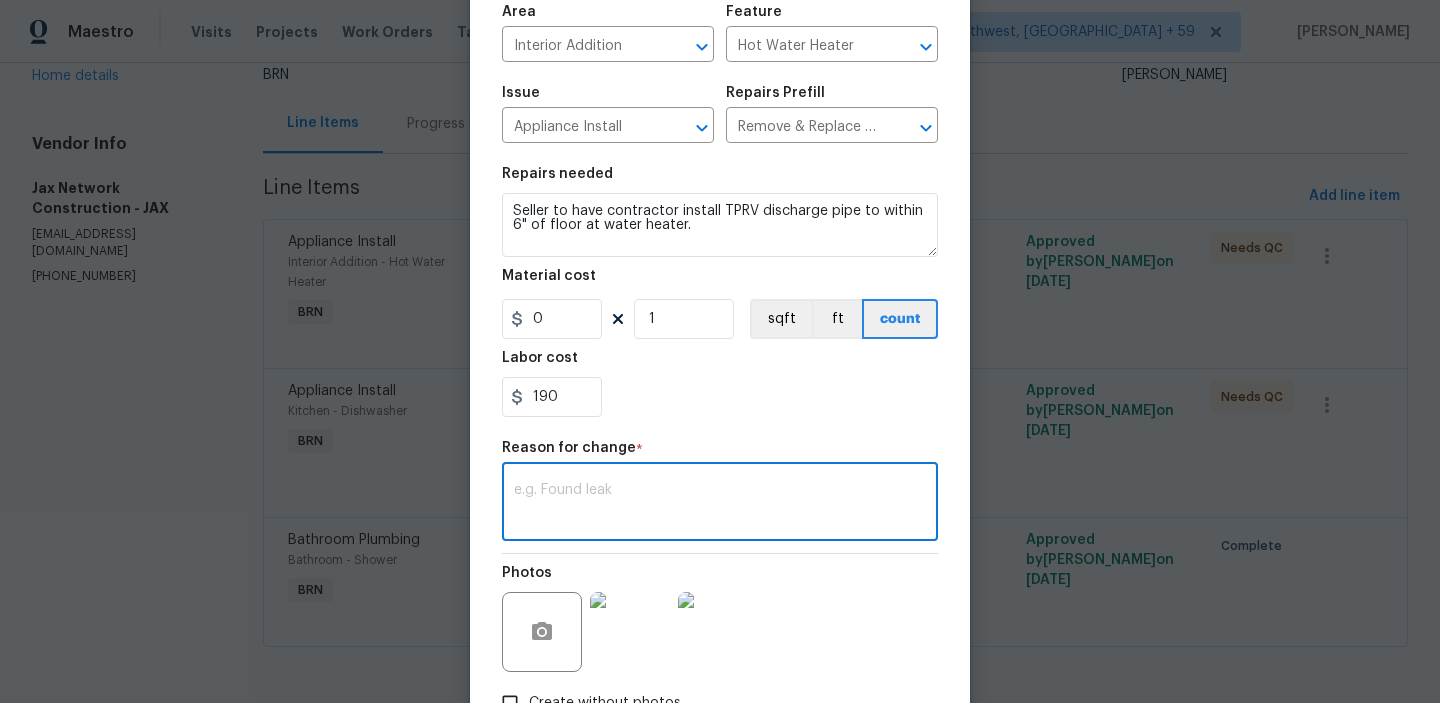paste on "(AM) Updated per vendors final cost." 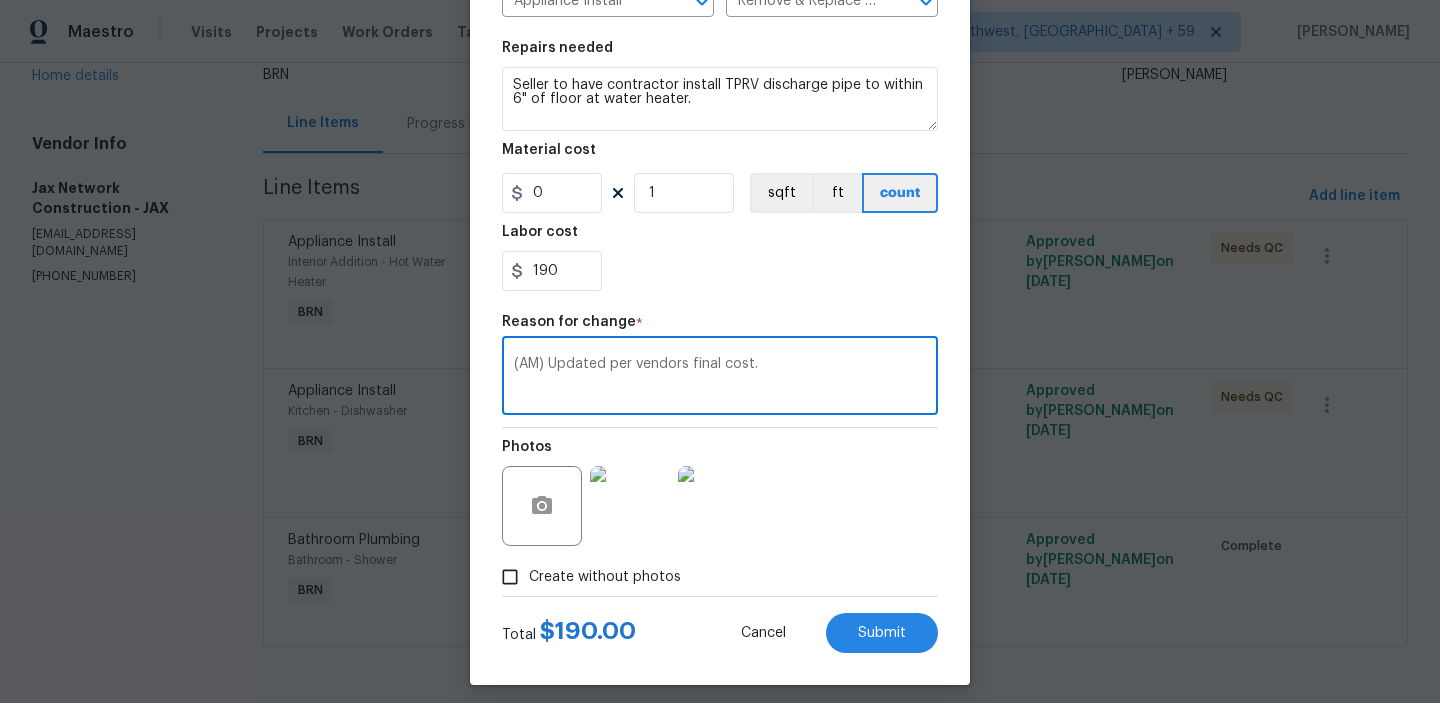 scroll, scrollTop: 283, scrollLeft: 0, axis: vertical 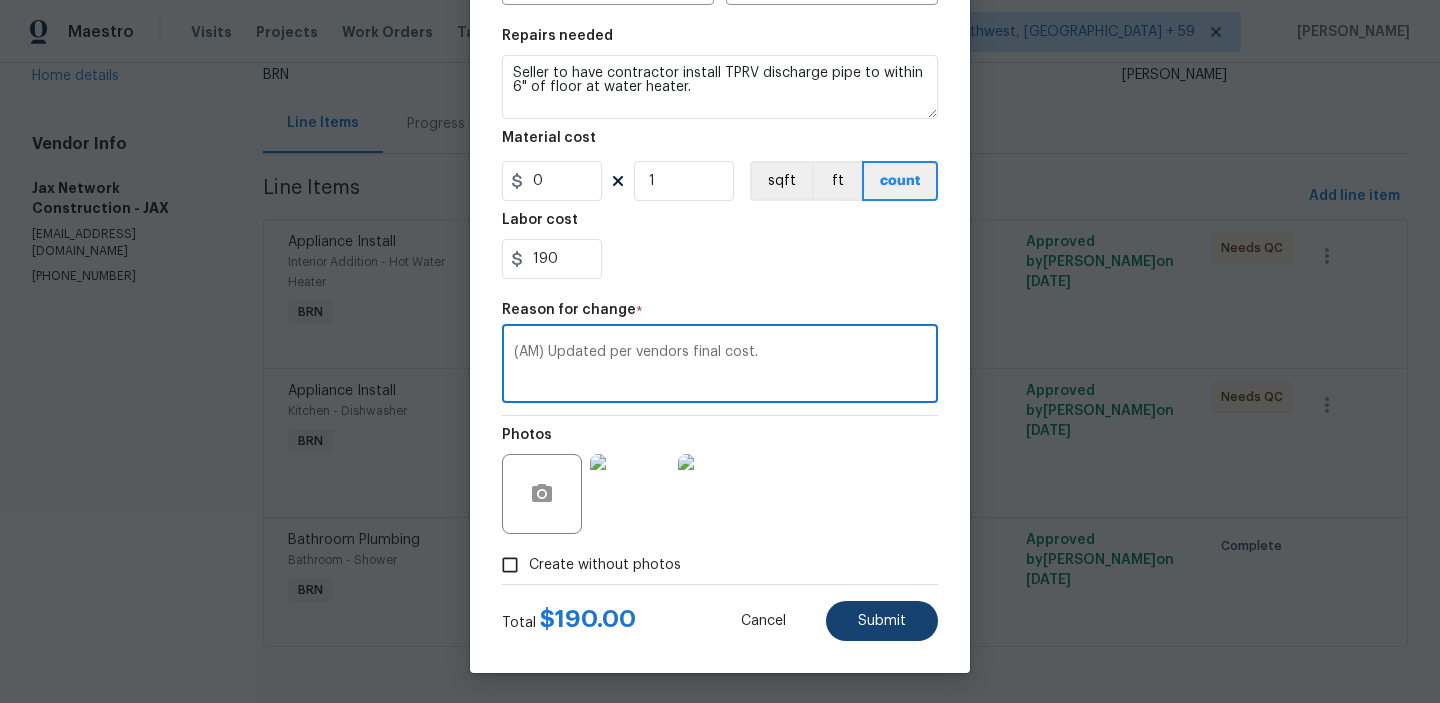 type on "(AM) Updated per vendors final cost." 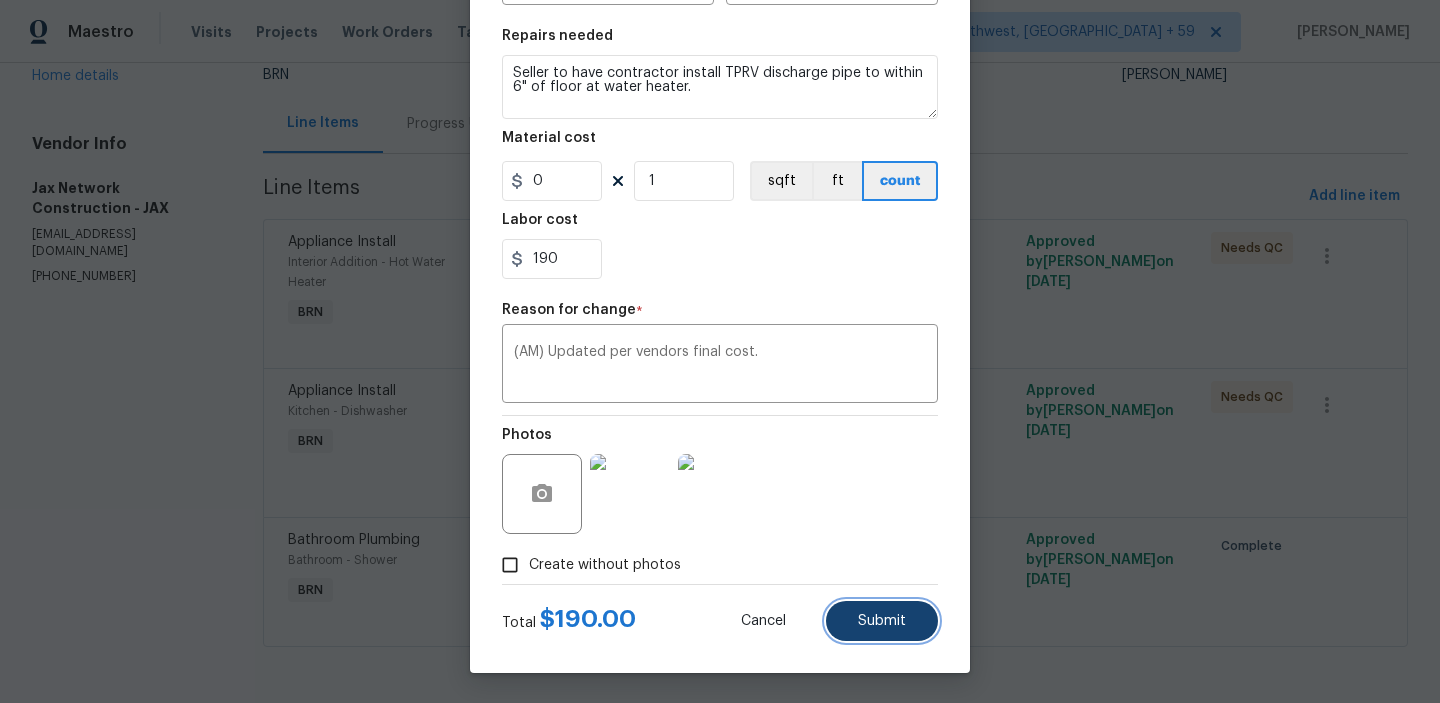 click on "Submit" at bounding box center [882, 621] 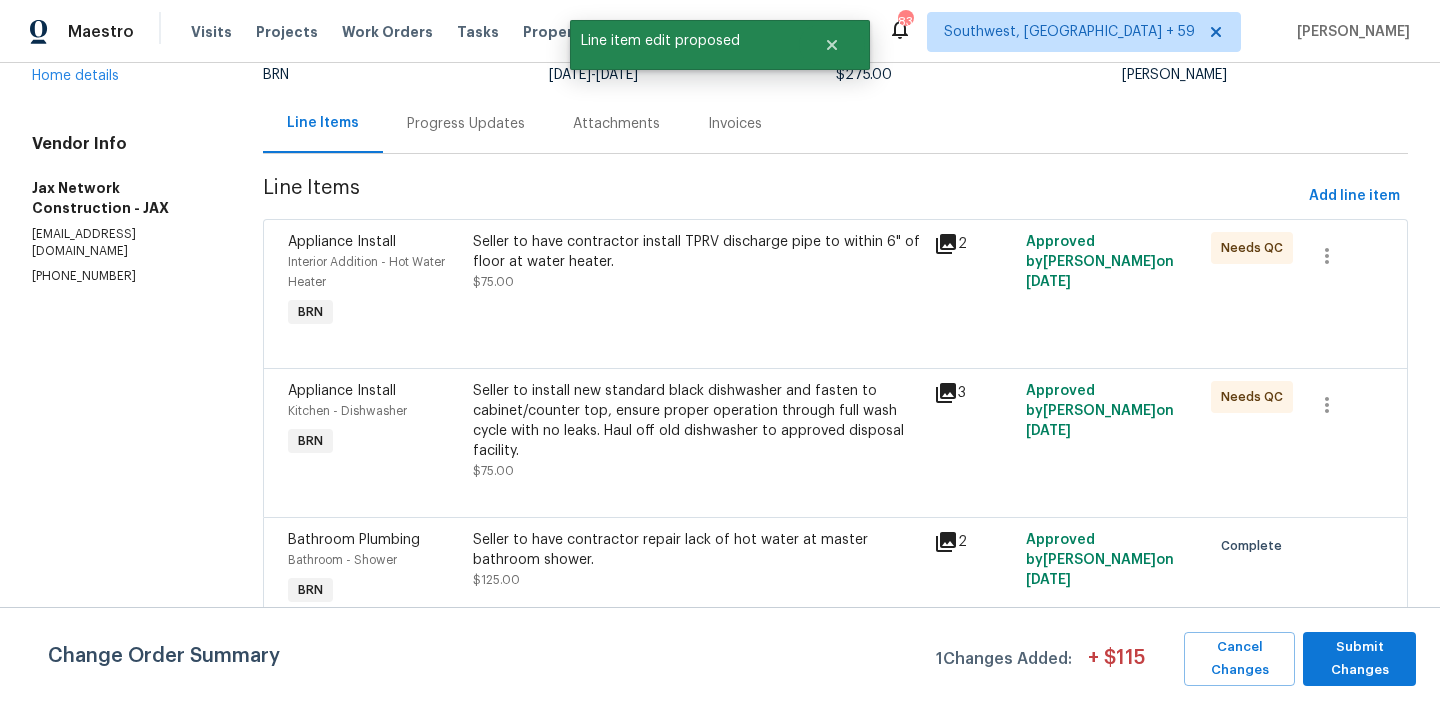 scroll, scrollTop: 0, scrollLeft: 0, axis: both 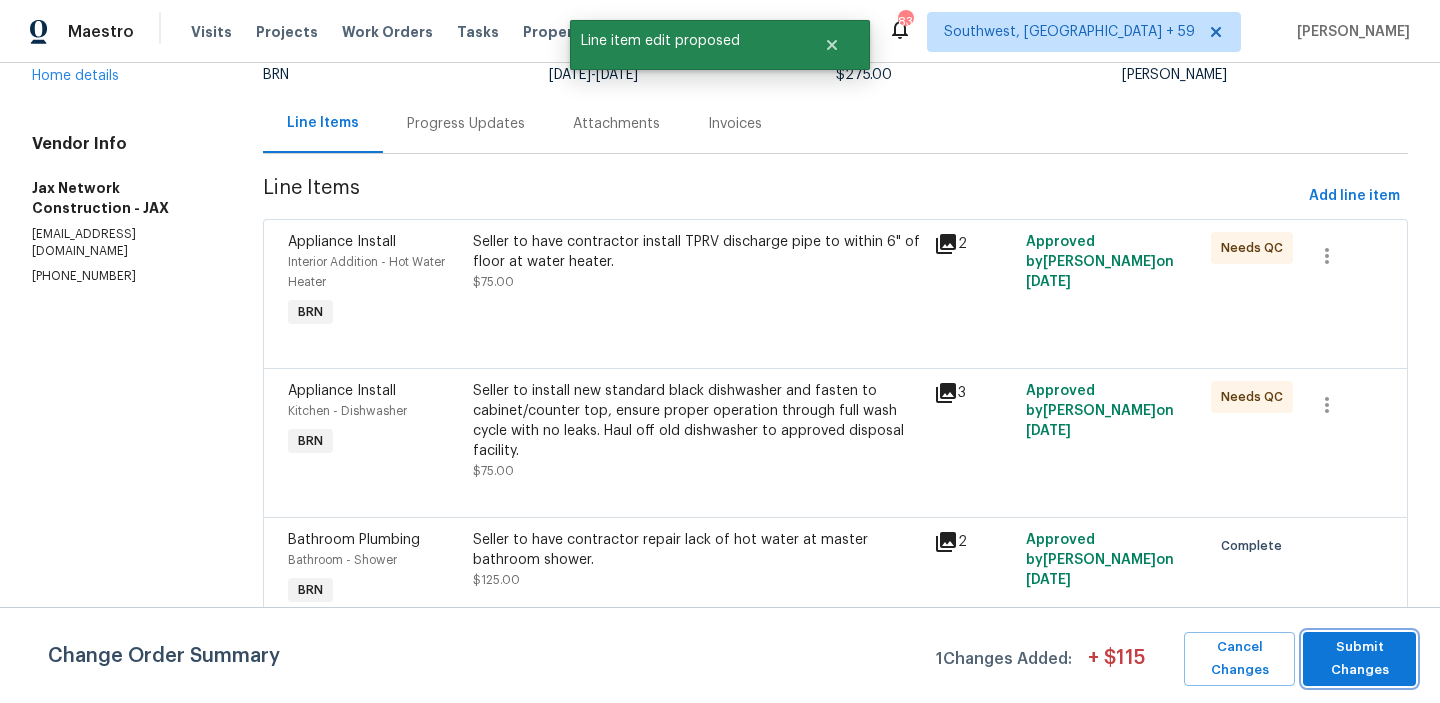 click on "Submit Changes" at bounding box center (1359, 659) 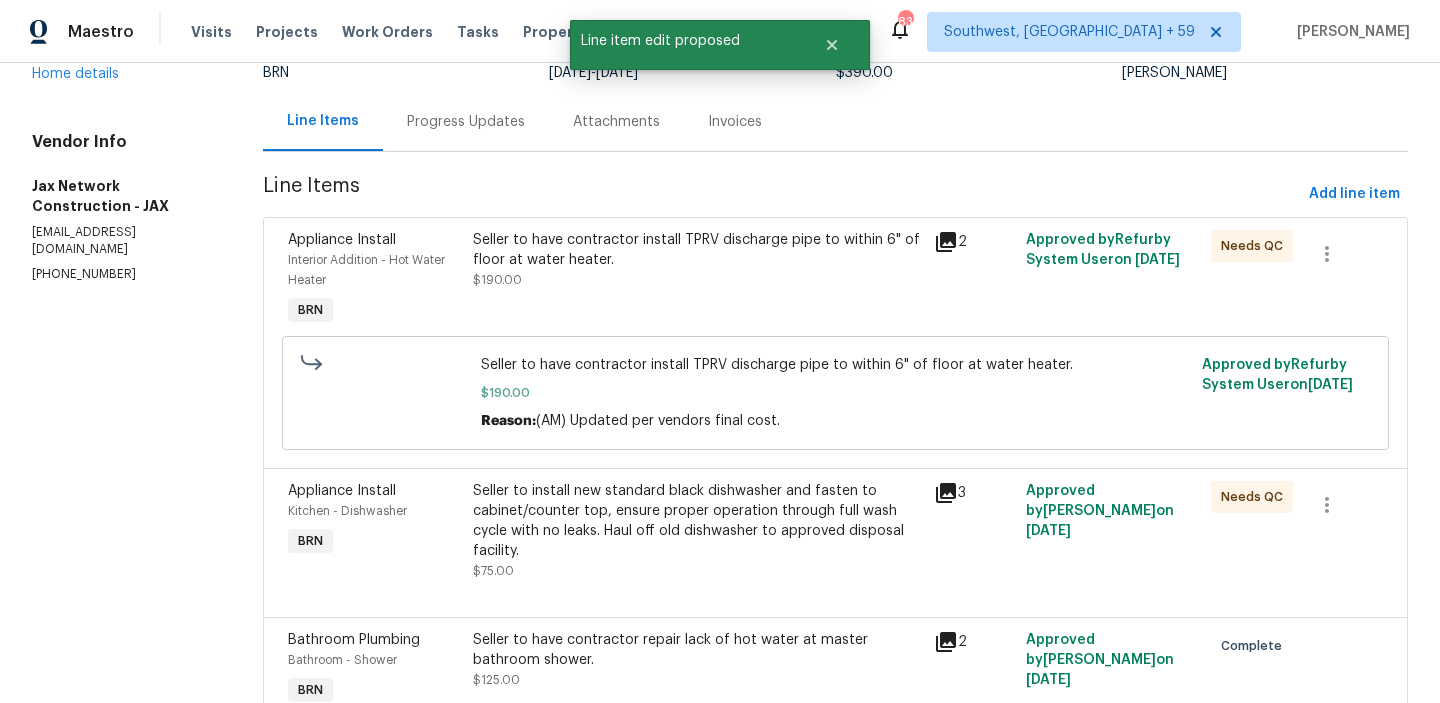 click on "Progress Updates" at bounding box center (466, 122) 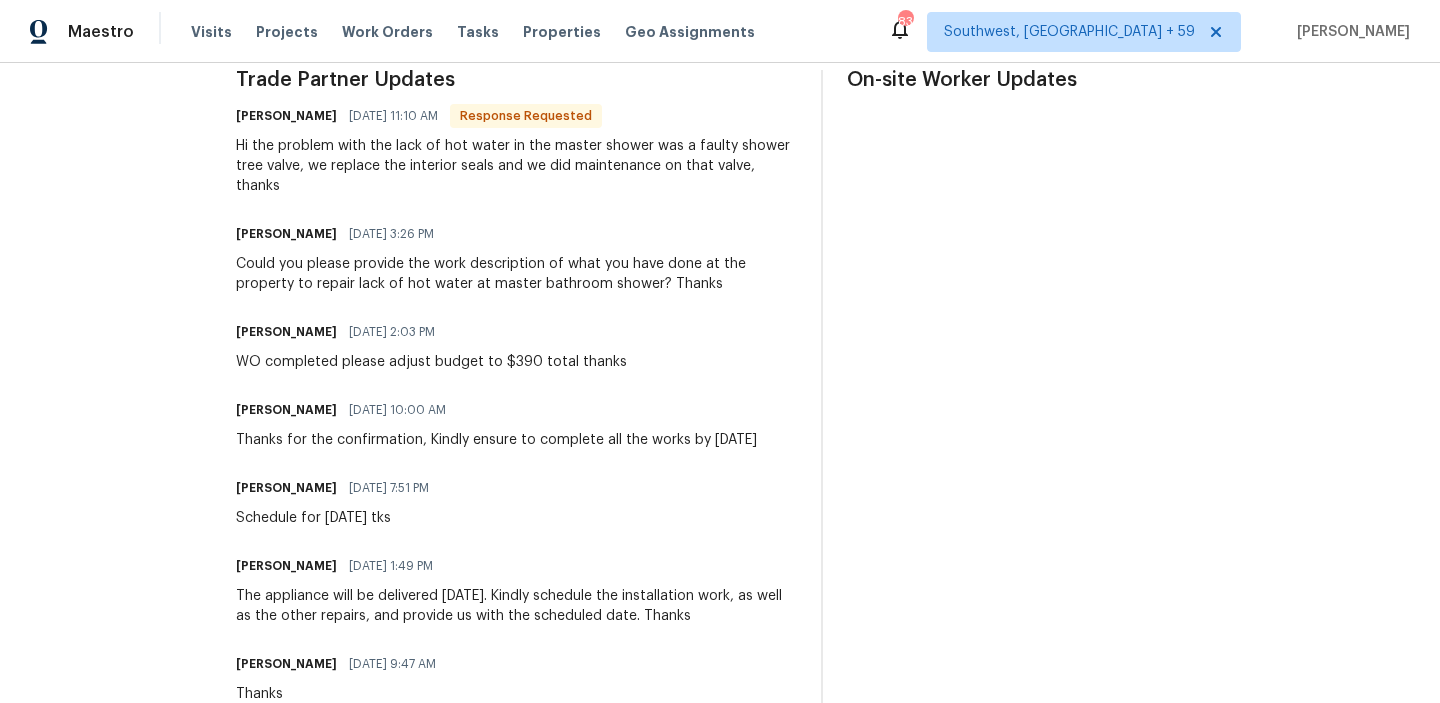 scroll, scrollTop: 0, scrollLeft: 0, axis: both 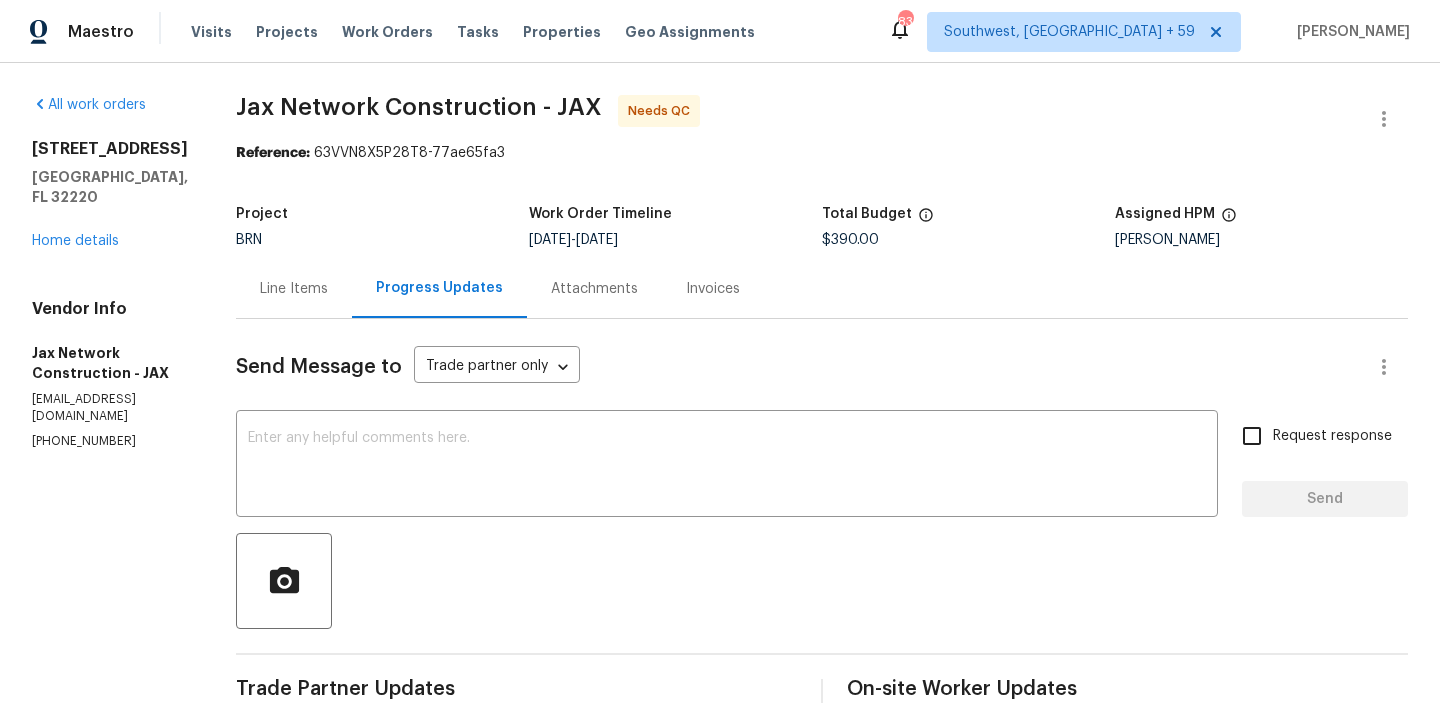click on "Line Items" at bounding box center (294, 288) 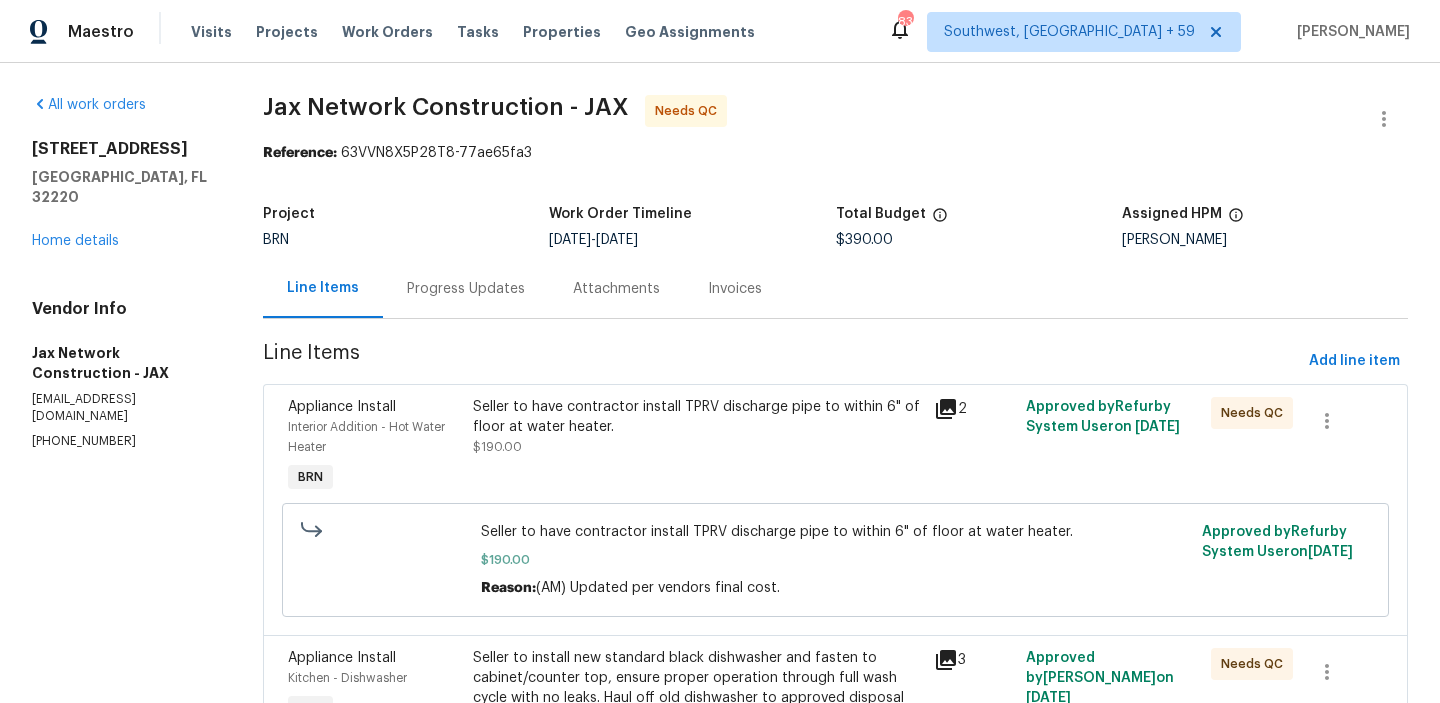 click on "Seller to have contractor install TPRV discharge pipe to within 6" of floor at water heater. $190.00" at bounding box center (697, 447) 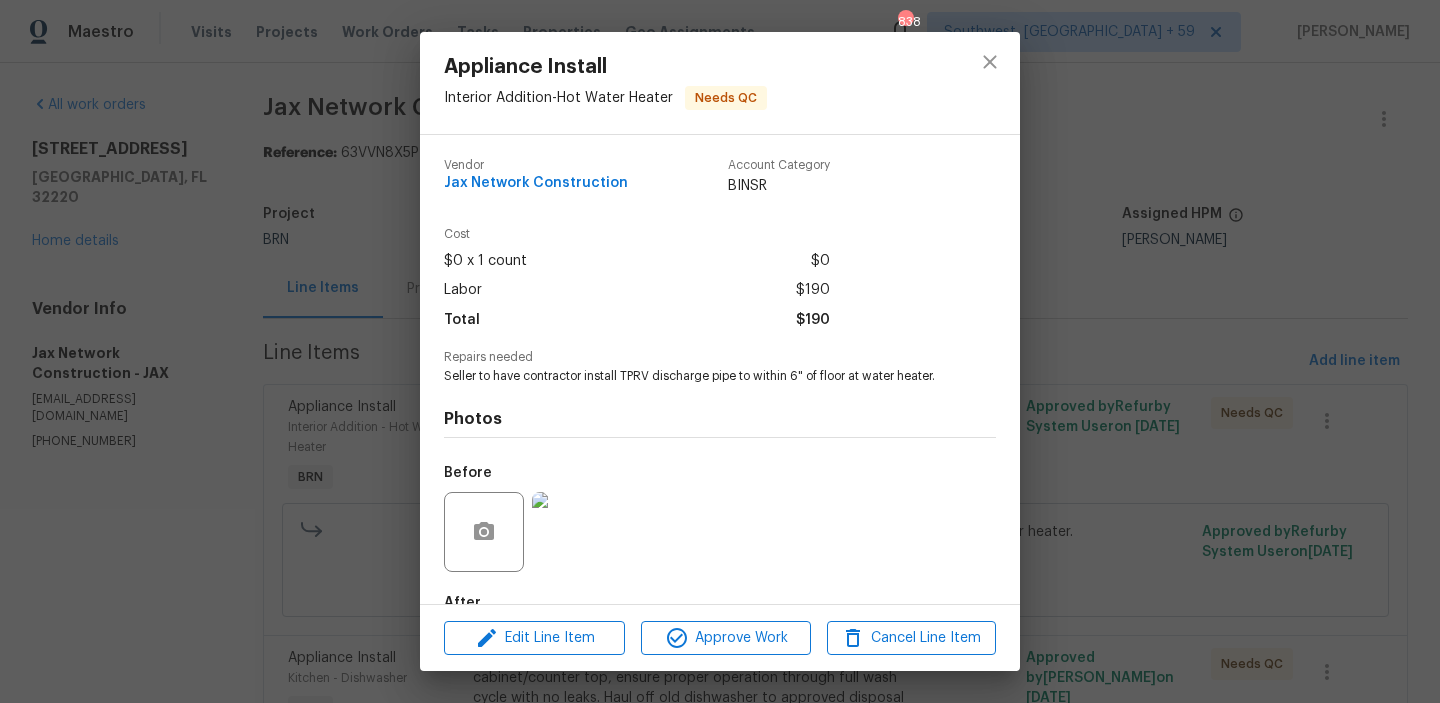 scroll, scrollTop: 118, scrollLeft: 0, axis: vertical 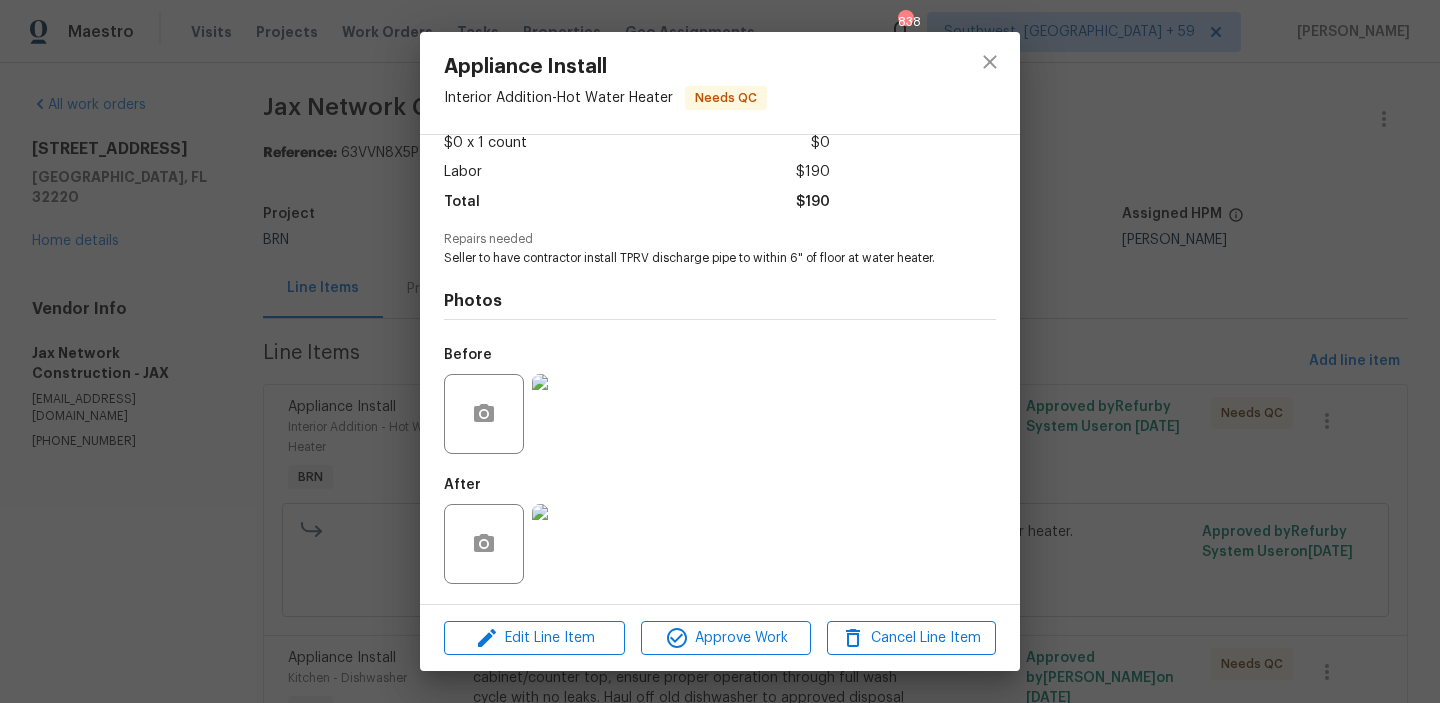 click at bounding box center [572, 544] 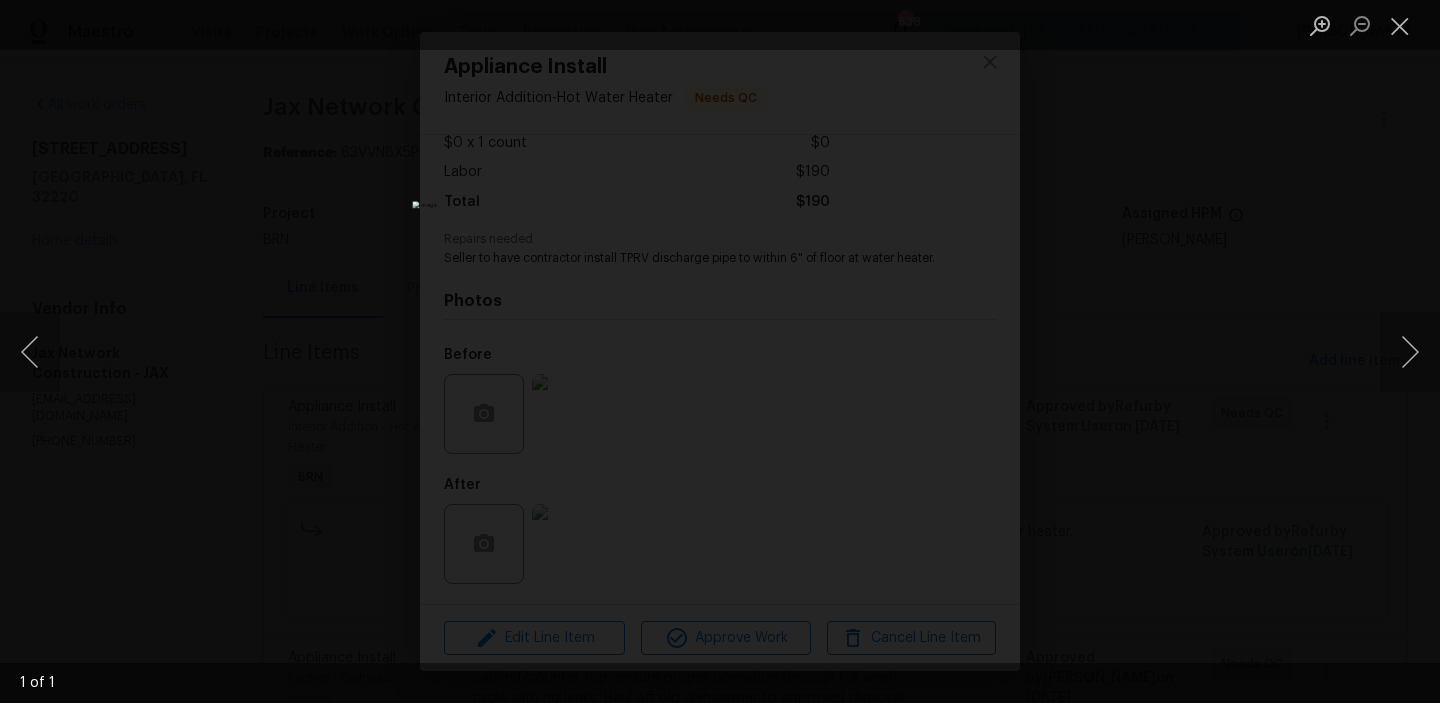 click at bounding box center [720, 351] 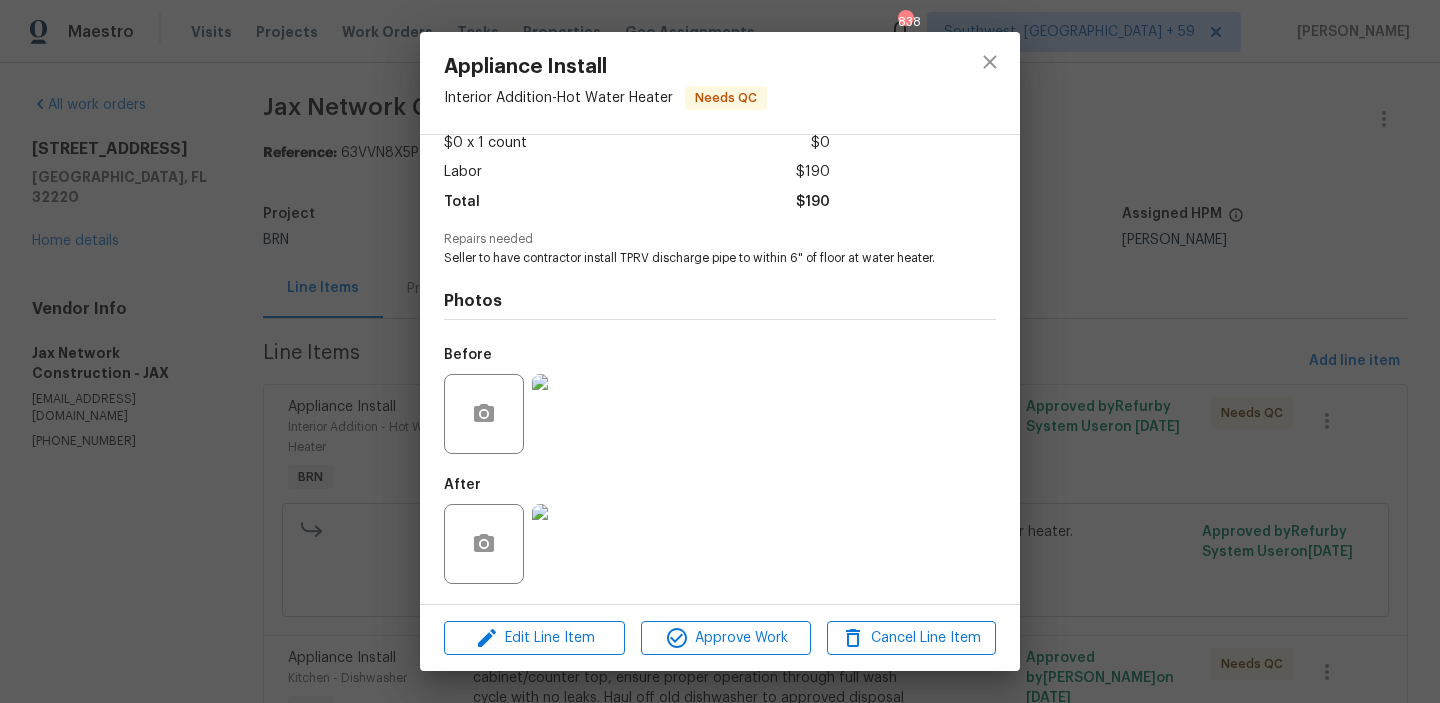 click at bounding box center (572, 414) 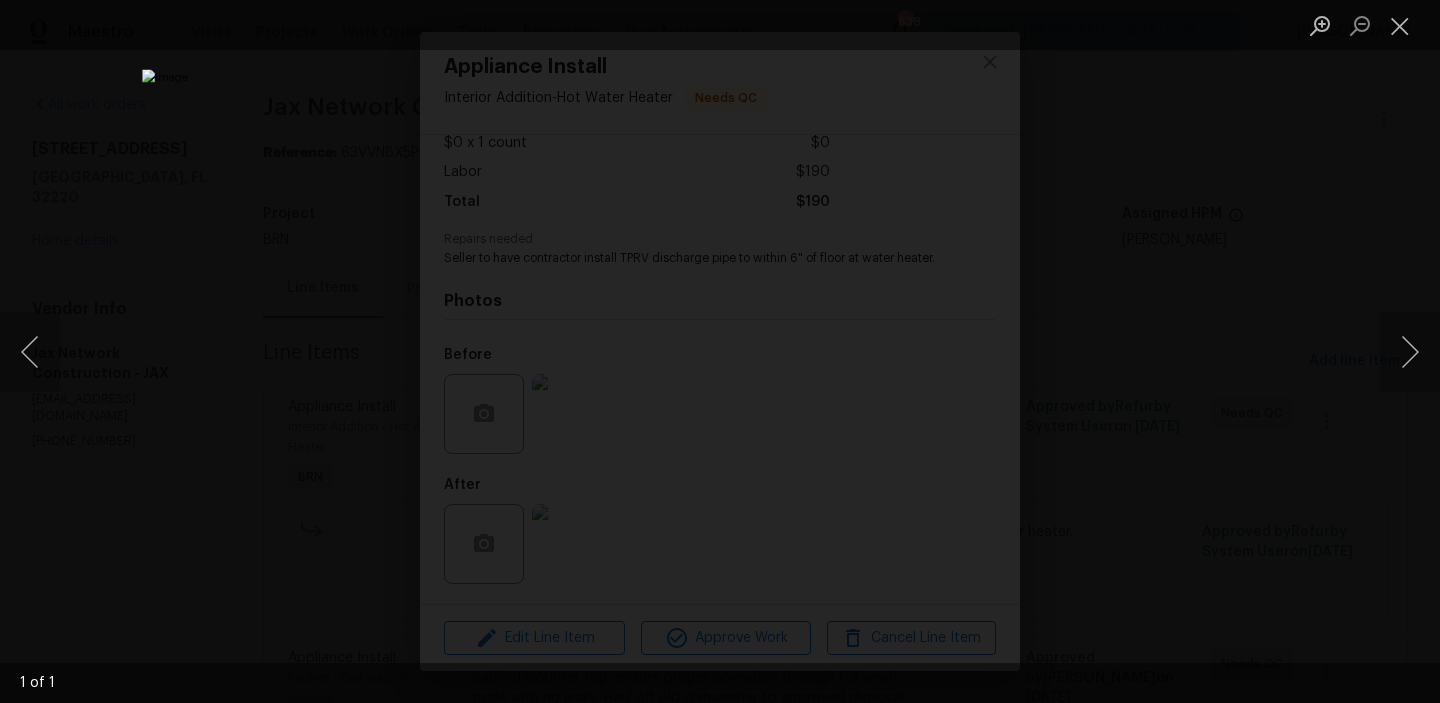 click at bounding box center [720, 351] 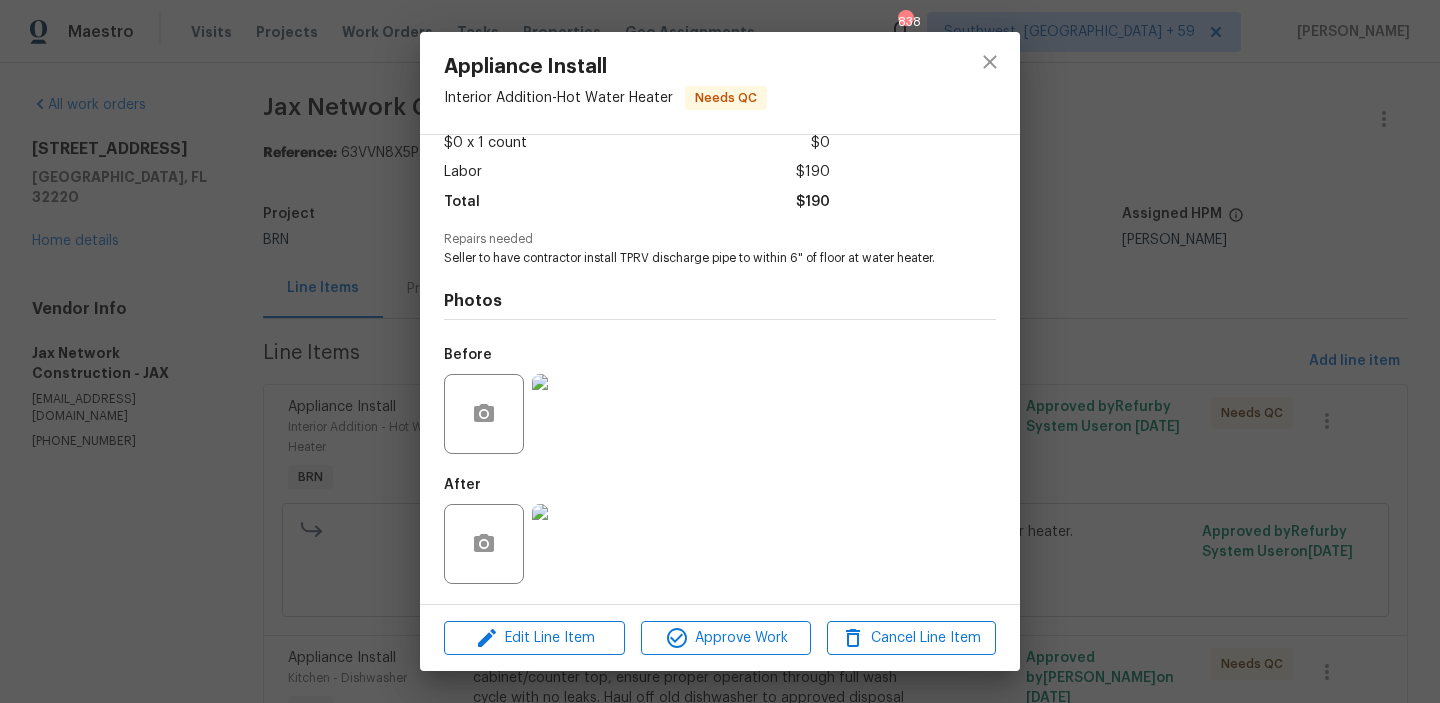 click at bounding box center (572, 544) 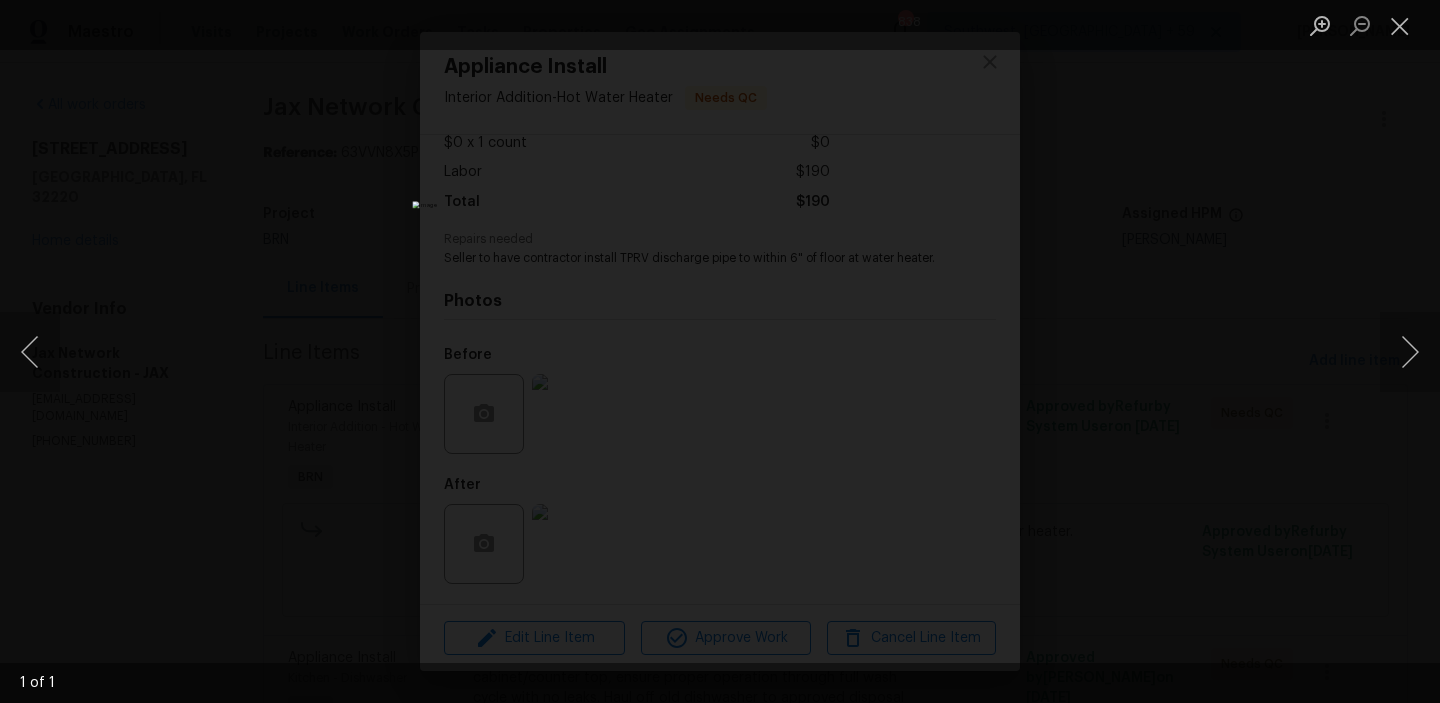 click at bounding box center [719, 351] 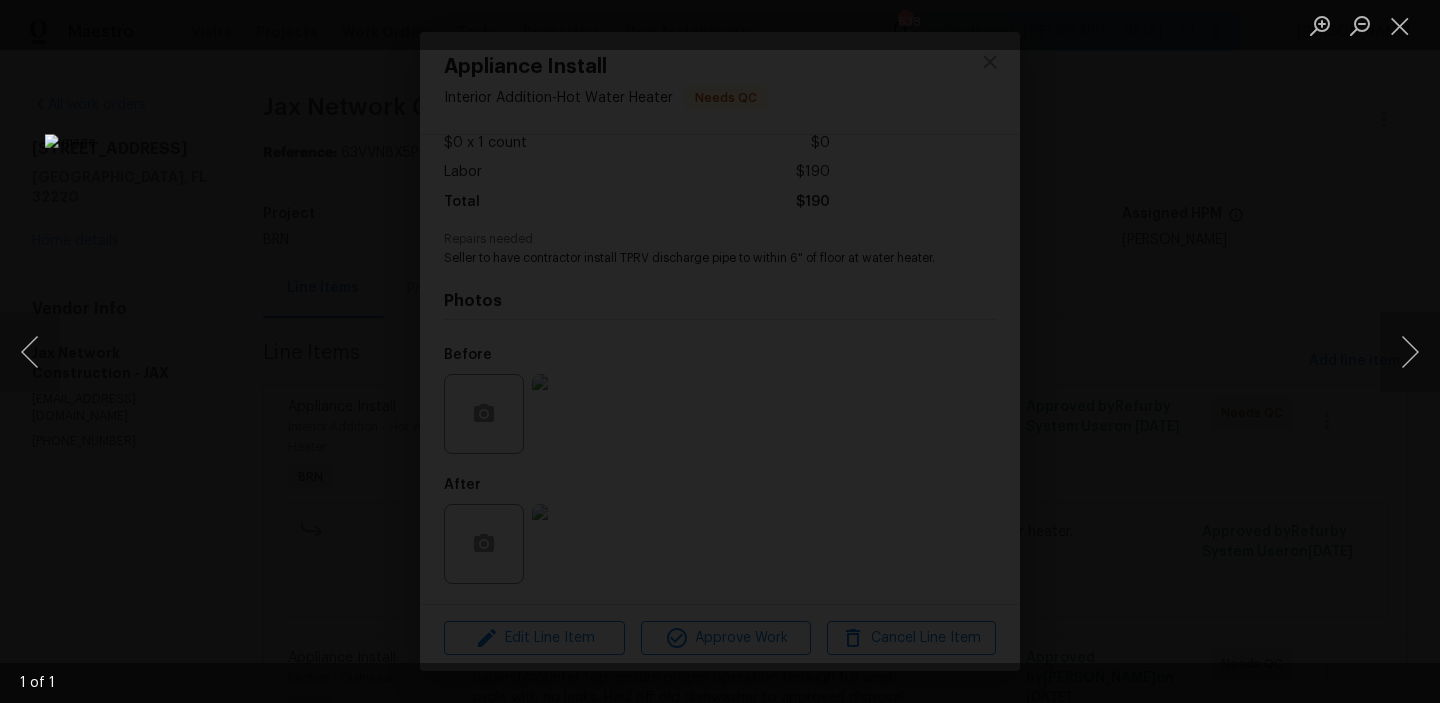 click at bounding box center [663, 435] 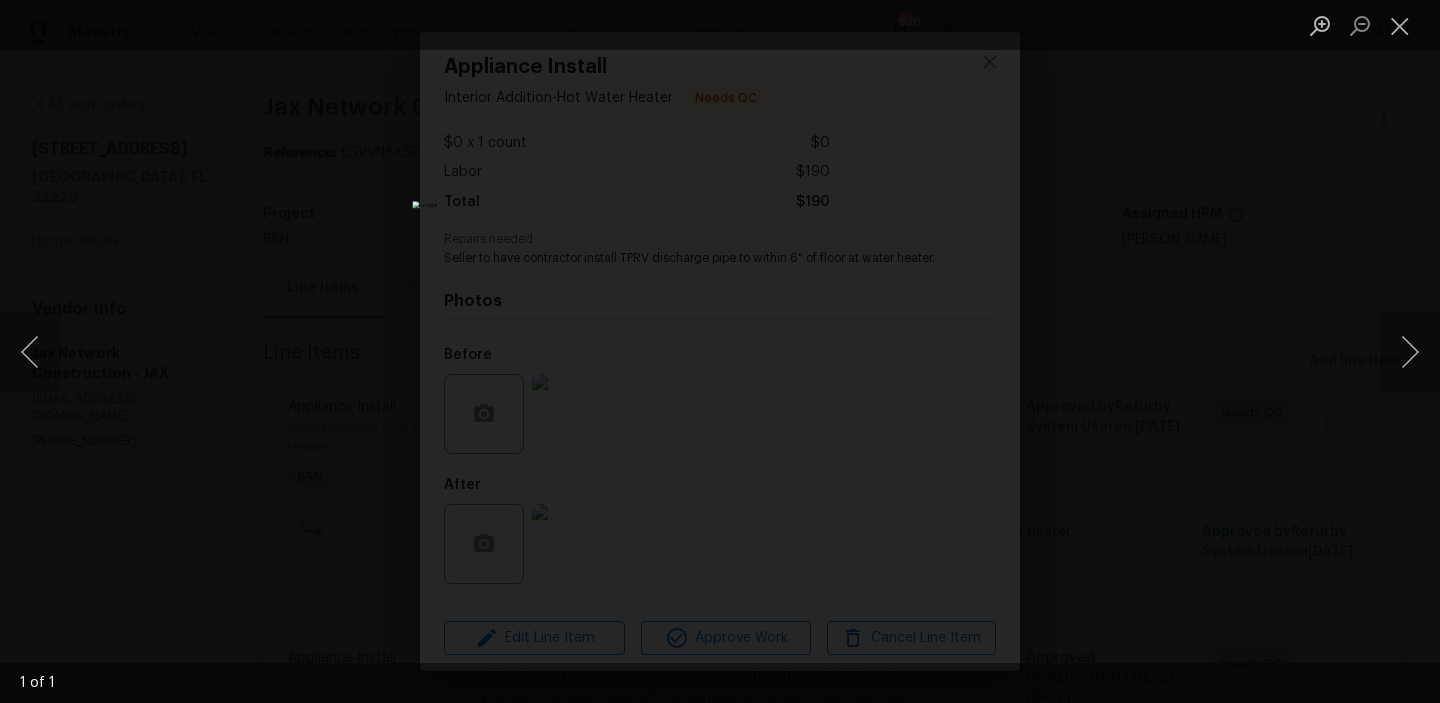 click at bounding box center (720, 351) 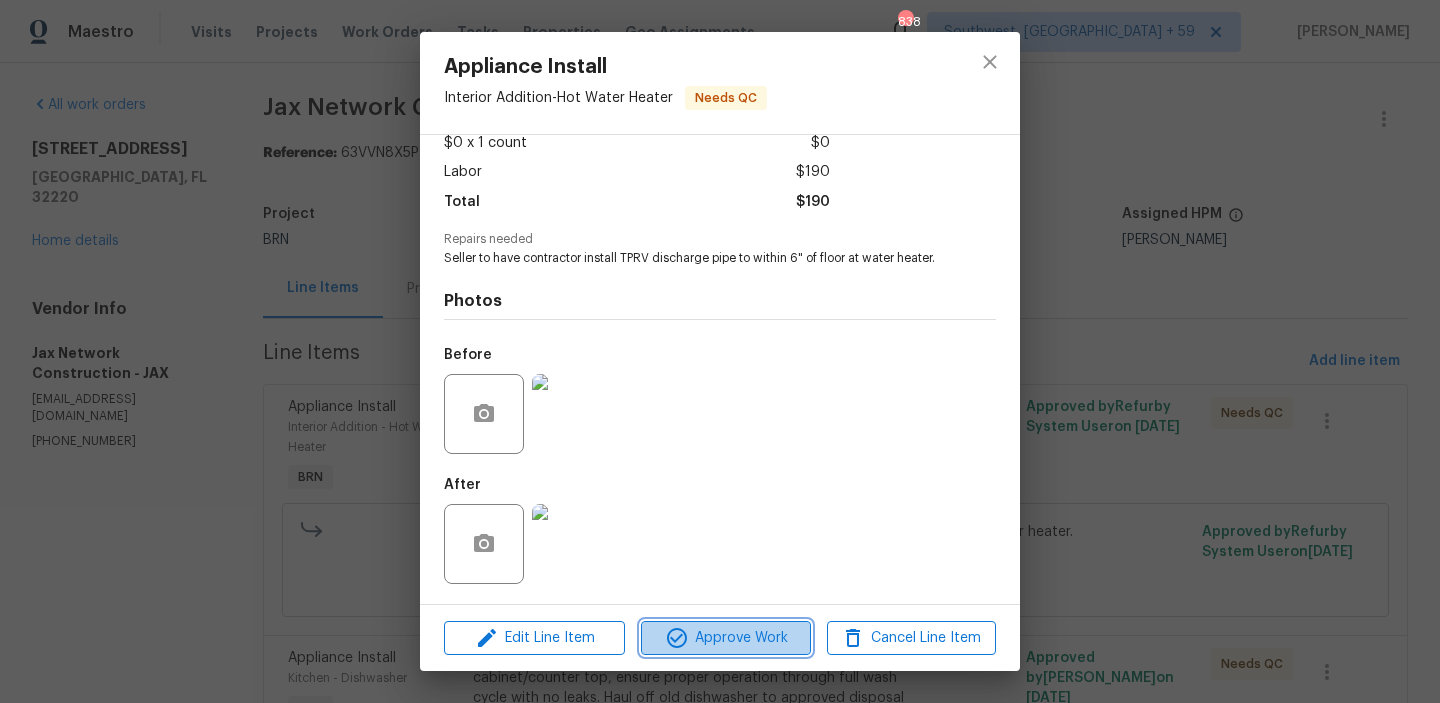 click on "Approve Work" at bounding box center [725, 638] 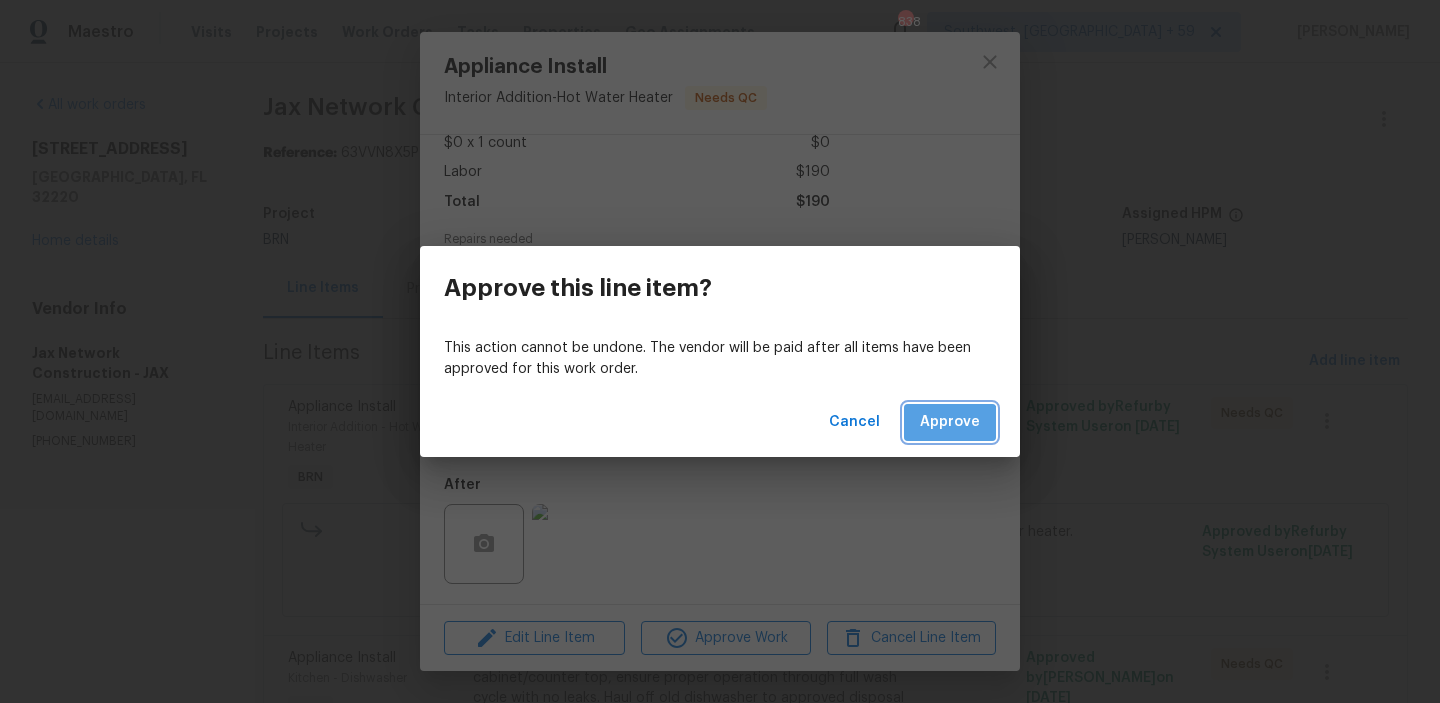 click on "Approve" at bounding box center [950, 422] 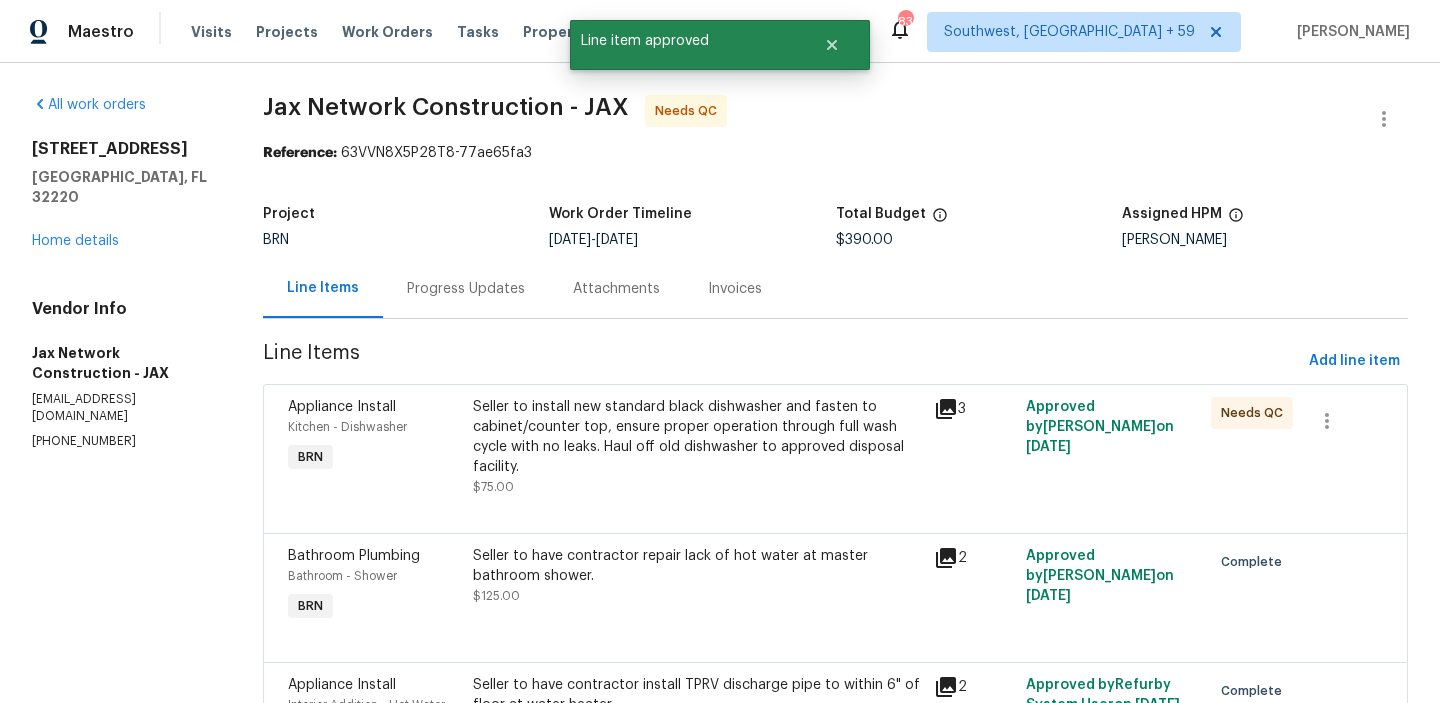 click on "Seller to install new standard black dishwasher and fasten to cabinet/counter top, ensure proper operation through full wash cycle with no leaks. Haul off old dishwasher to approved disposal facility." at bounding box center (697, 437) 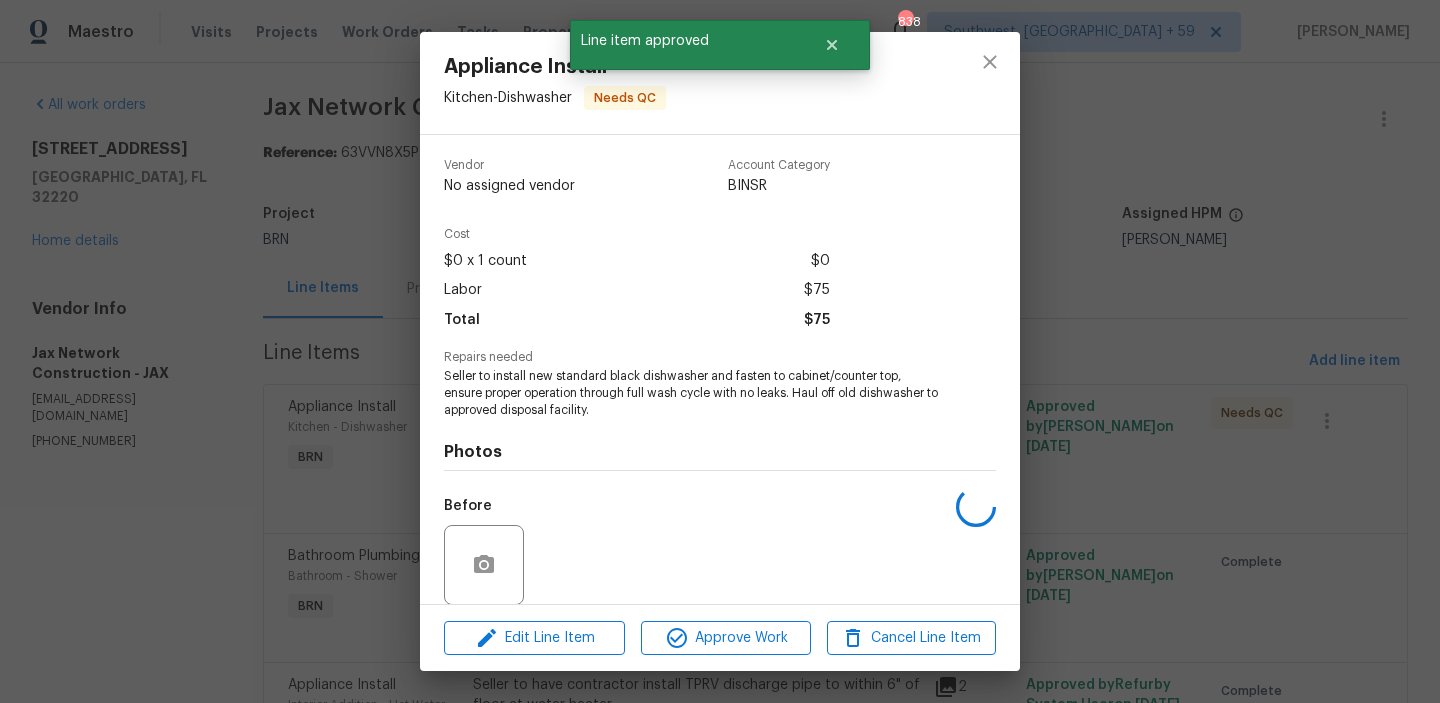 scroll, scrollTop: 151, scrollLeft: 0, axis: vertical 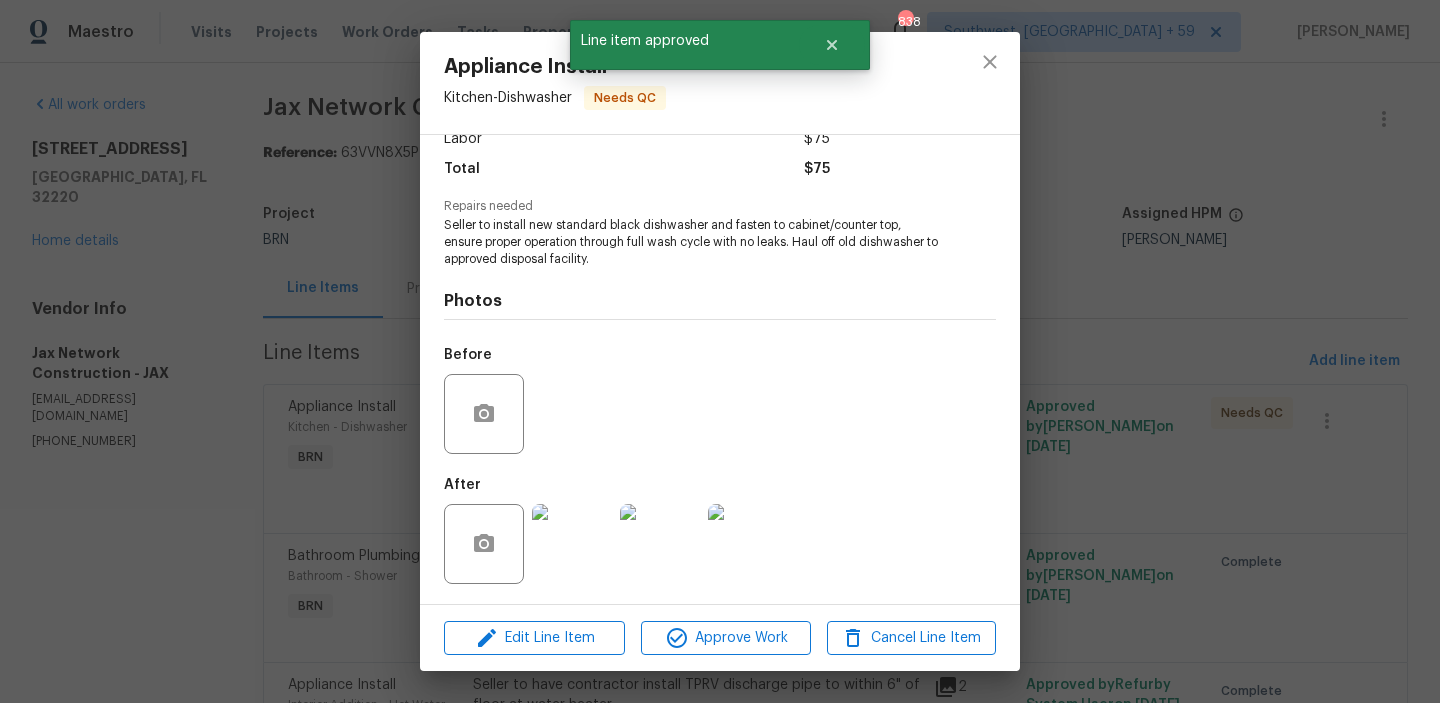 click at bounding box center [572, 544] 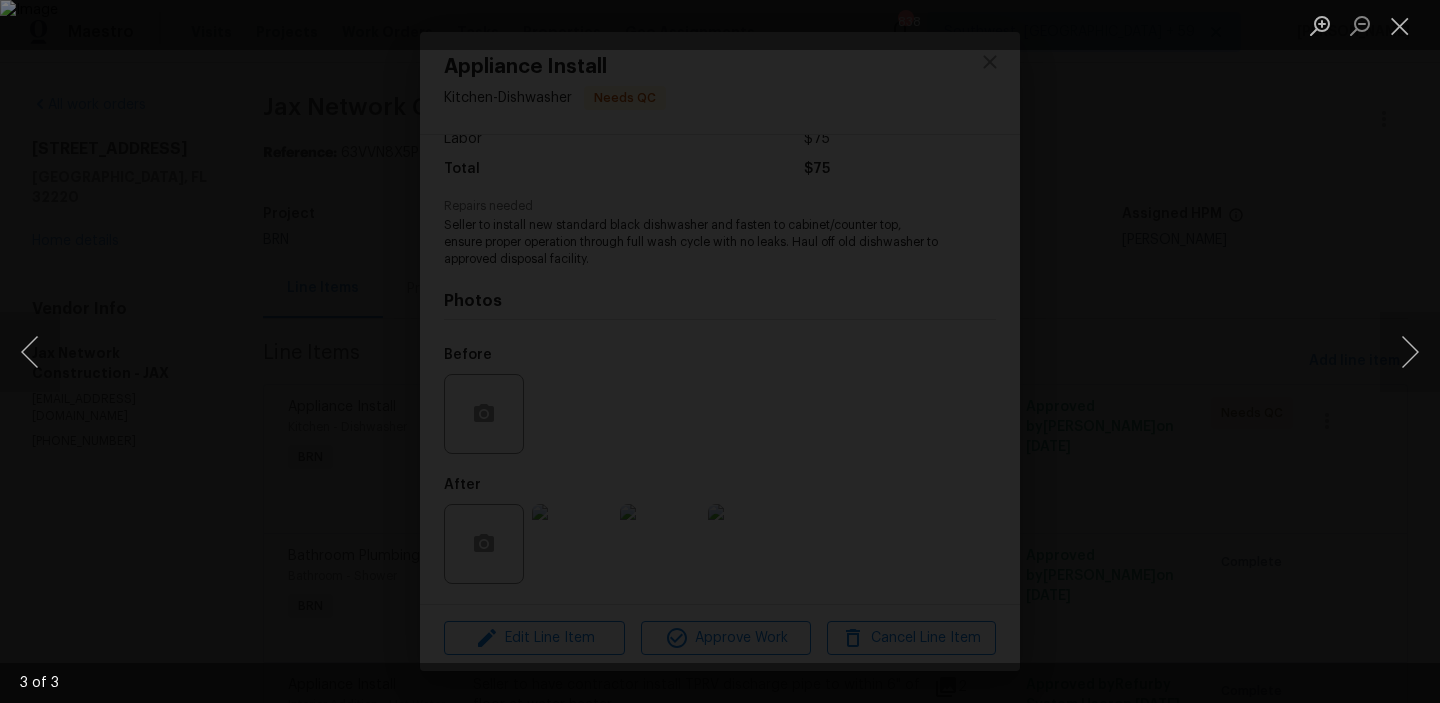click at bounding box center (720, 351) 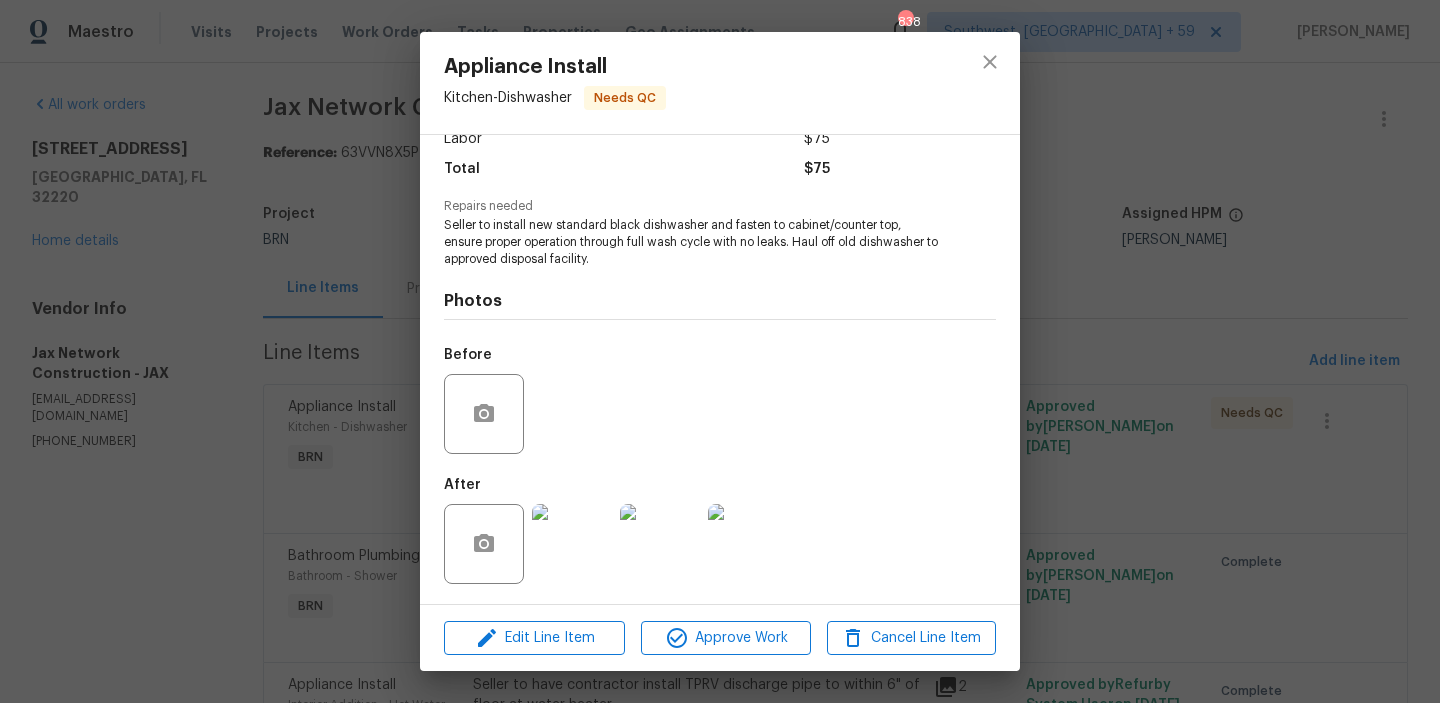 click on "Appliance Install Kitchen  -  Dishwasher Needs QC Vendor Jax Network Construction Account Category BINSR Cost $0 x 1 count $0 Labor $75 Total $75 Repairs needed Seller to install new standard black dishwasher and fasten to cabinet/counter top, ensure proper operation through full wash cycle with no leaks. Haul off old dishwasher to approved disposal facility. Photos Before After  Edit Line Item  Approve Work  Cancel Line Item" at bounding box center (720, 351) 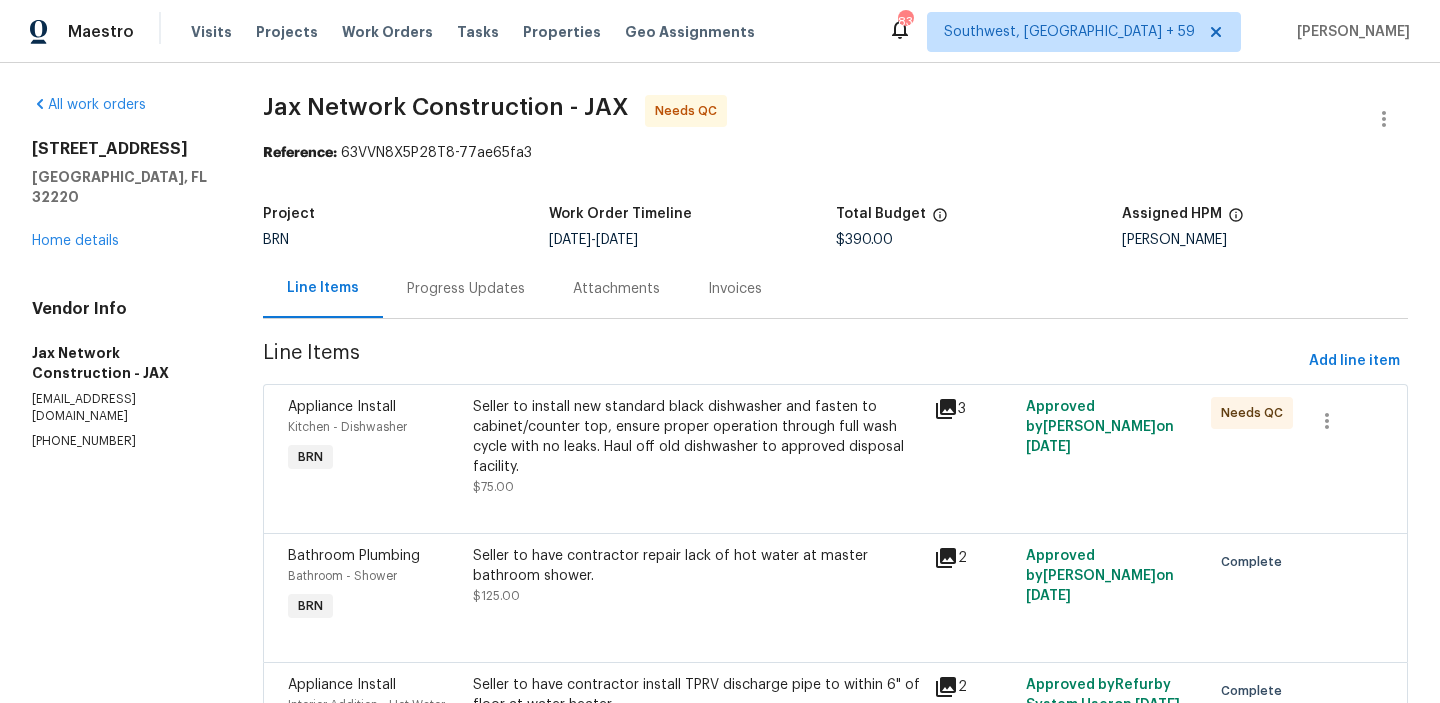 click on "Seller to install new standard black dishwasher and fasten to cabinet/counter top, ensure proper operation through full wash cycle with no leaks. Haul off old dishwasher to approved disposal facility. $75.00" at bounding box center [697, 447] 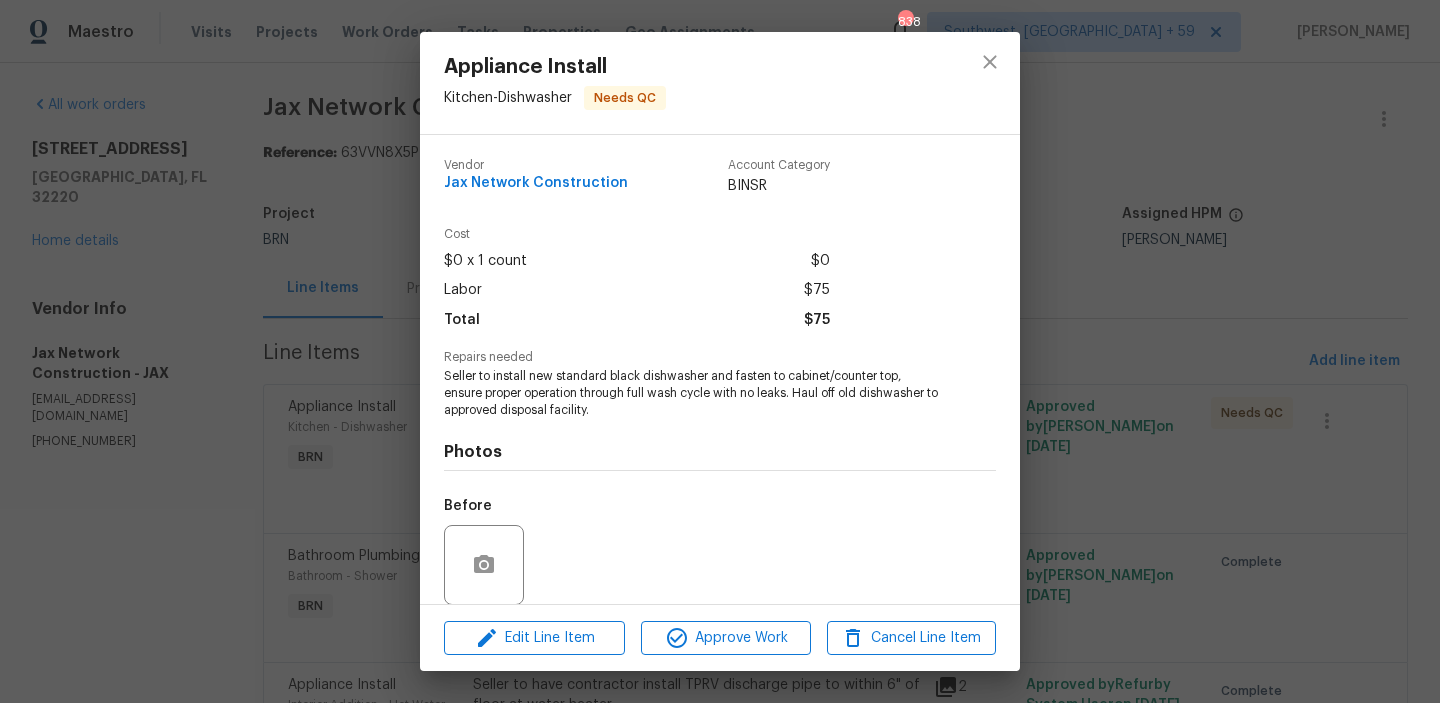 scroll, scrollTop: 151, scrollLeft: 0, axis: vertical 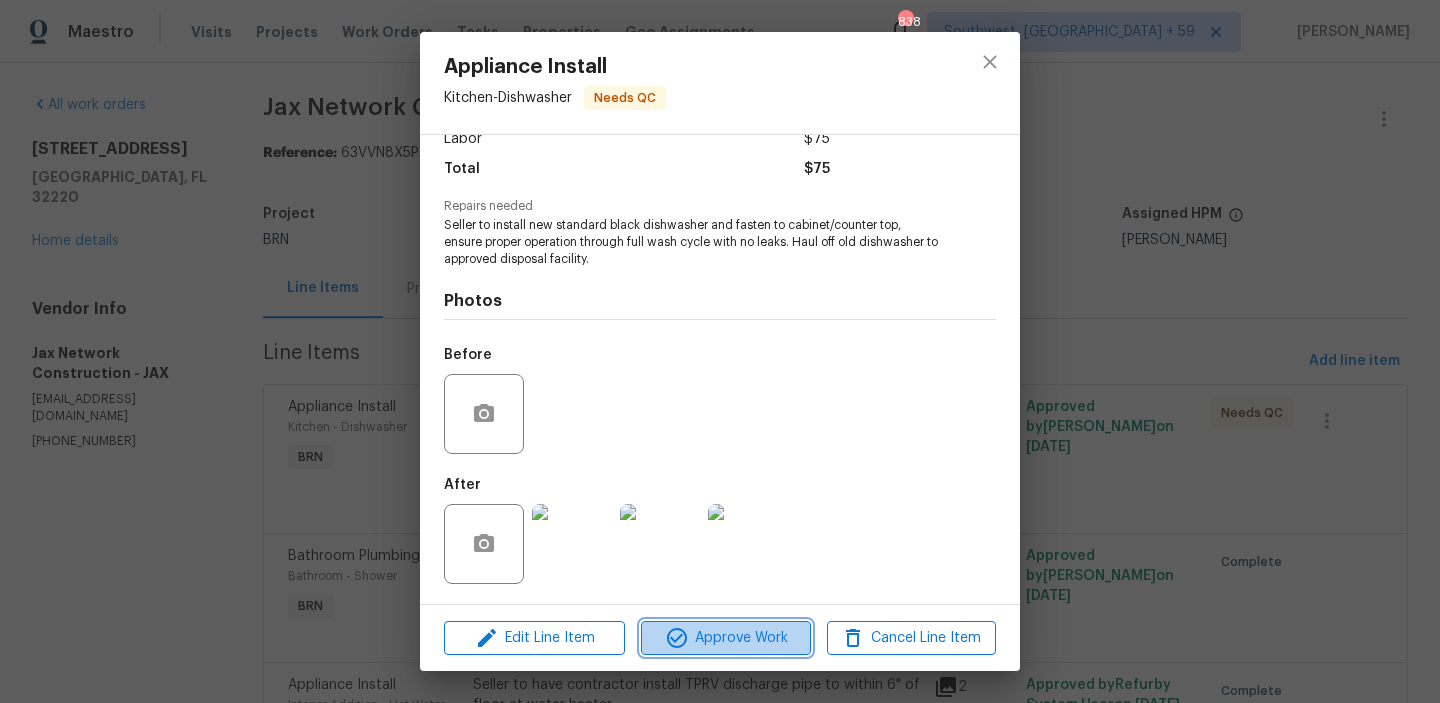 click 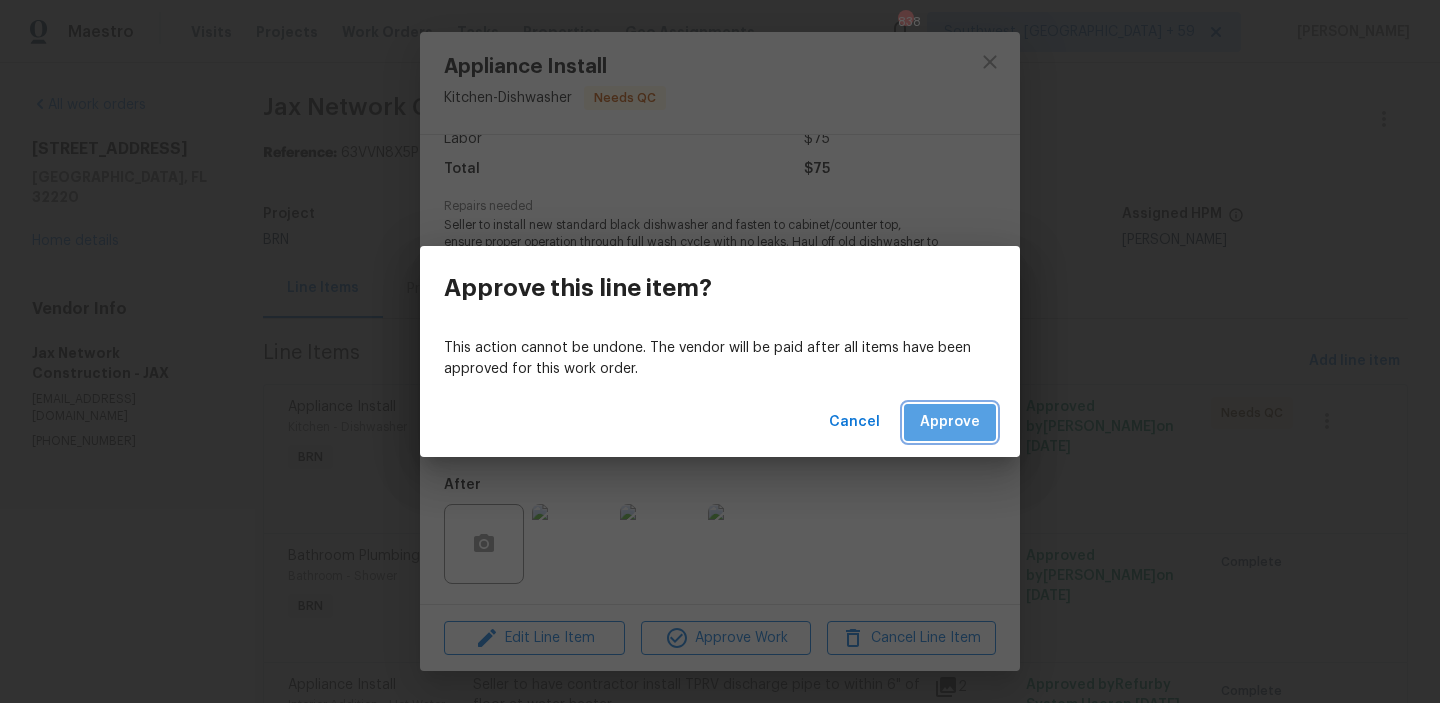 click on "Approve" at bounding box center [950, 422] 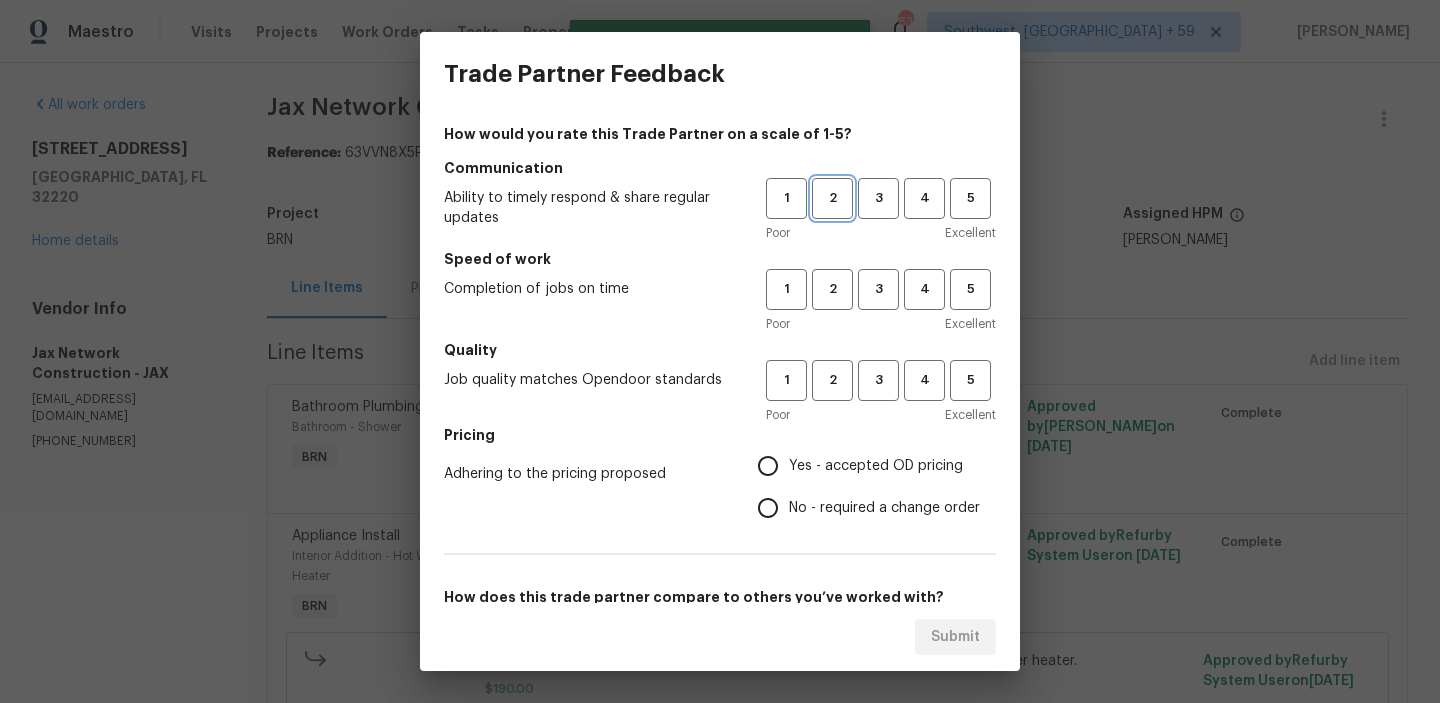 click on "2" at bounding box center [832, 198] 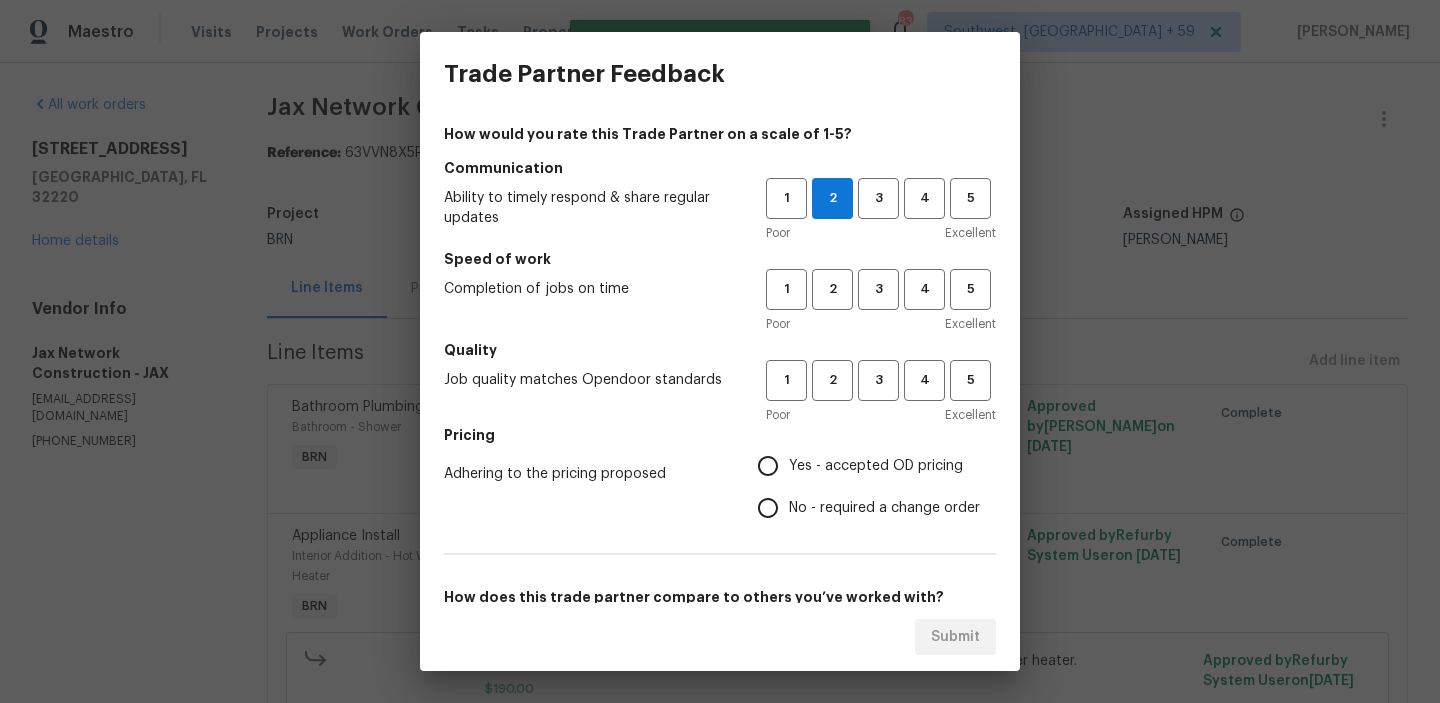 click on "Speed of work" at bounding box center [720, 259] 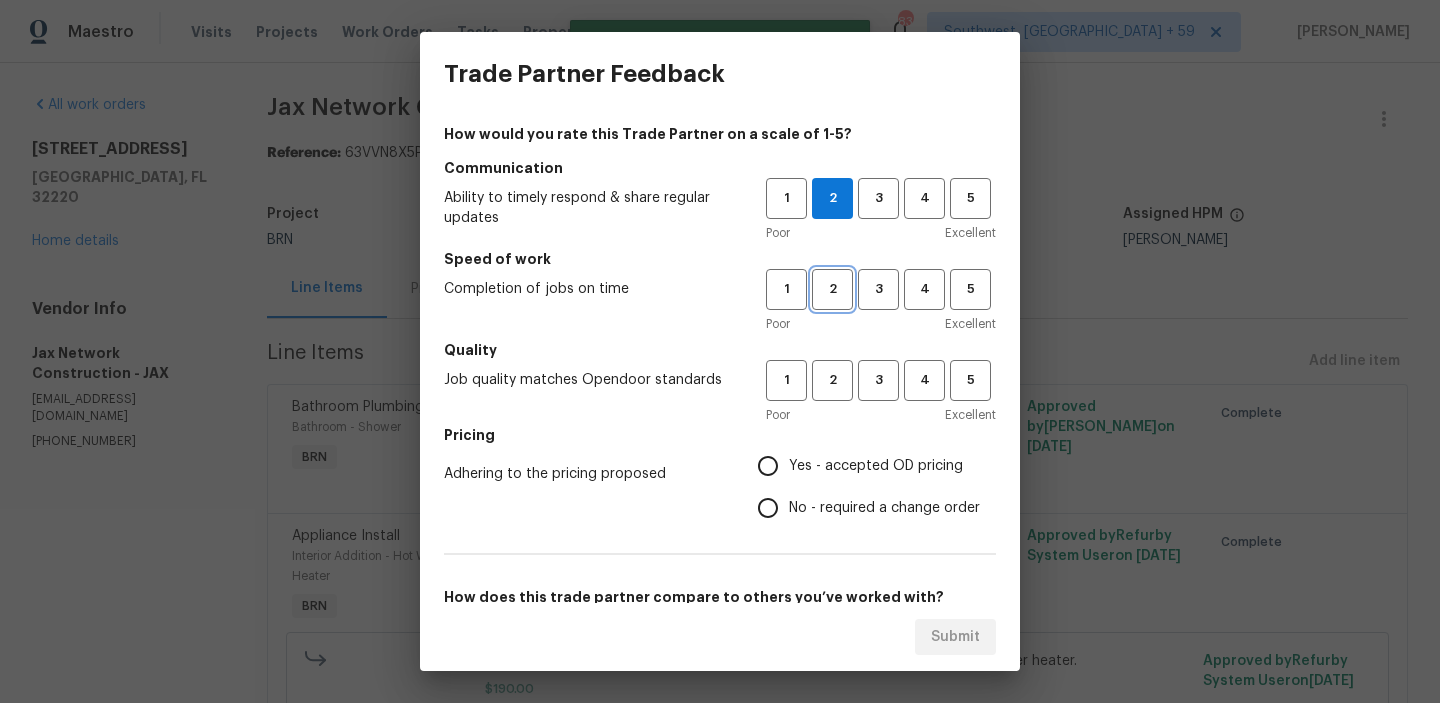 click on "2" at bounding box center [832, 289] 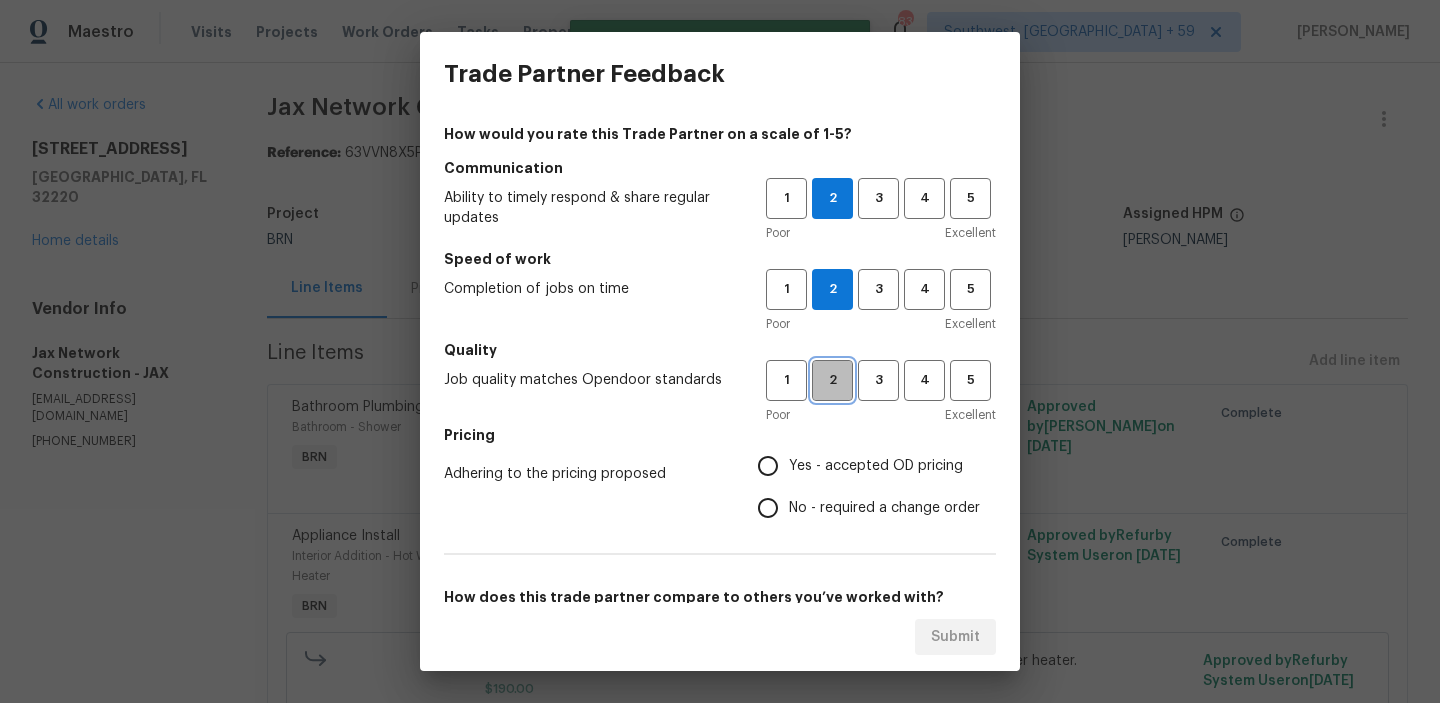 click on "2" at bounding box center [832, 380] 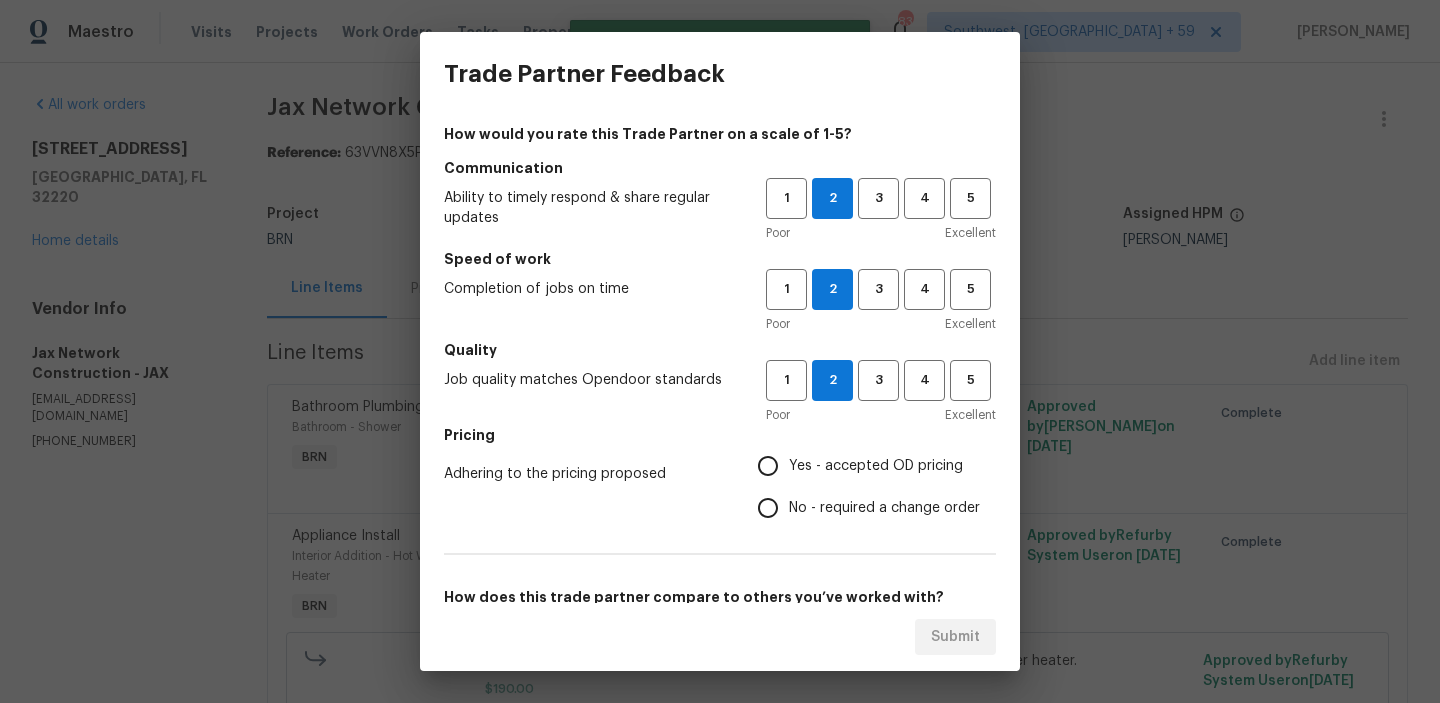 click on "Yes - accepted OD pricing" at bounding box center [863, 466] 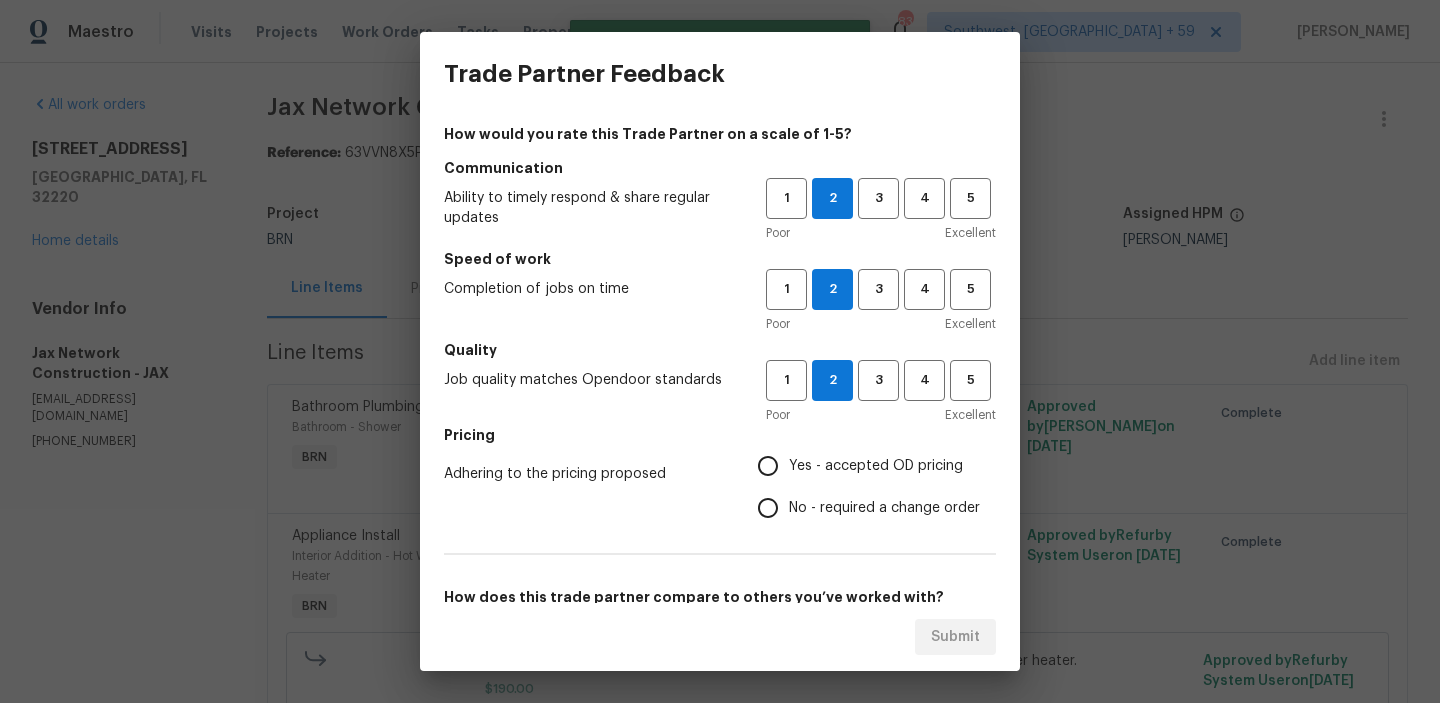 click on "Yes - accepted OD pricing" at bounding box center [768, 466] 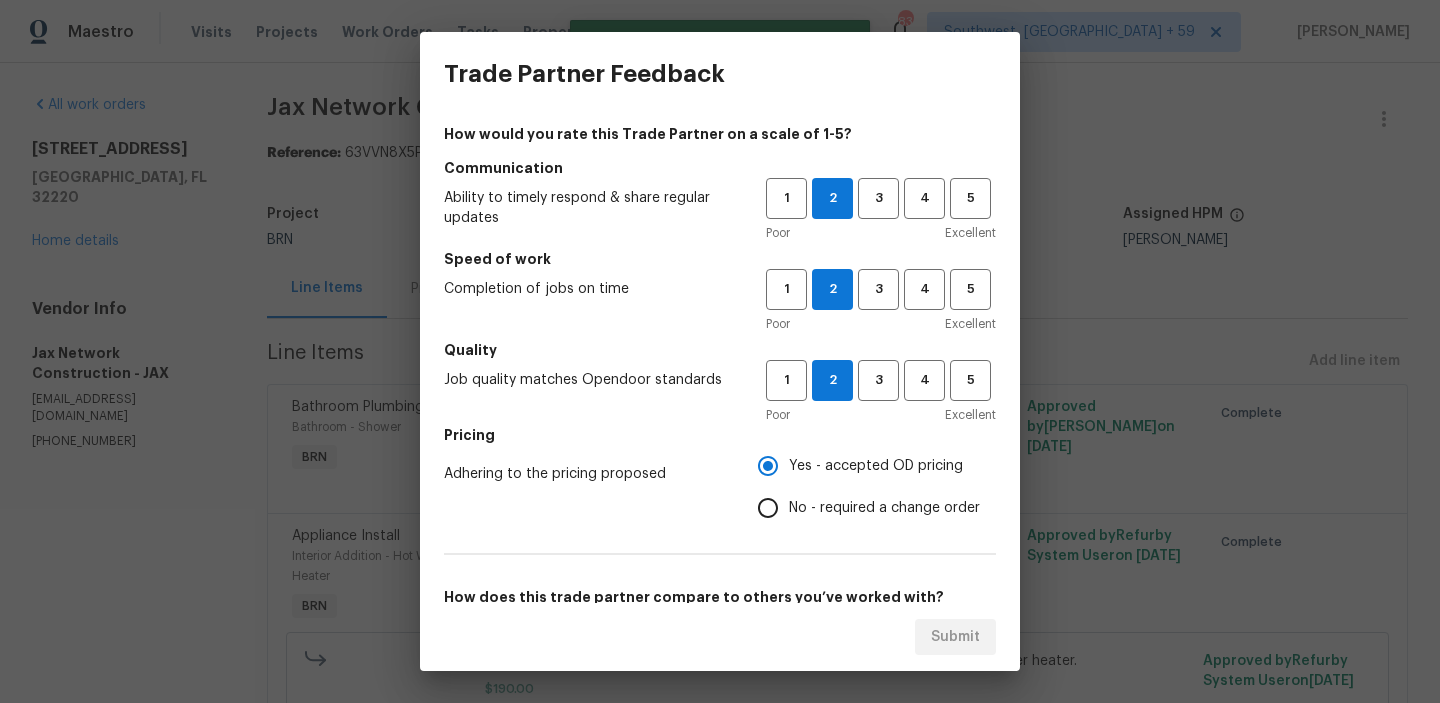 scroll, scrollTop: 197, scrollLeft: 0, axis: vertical 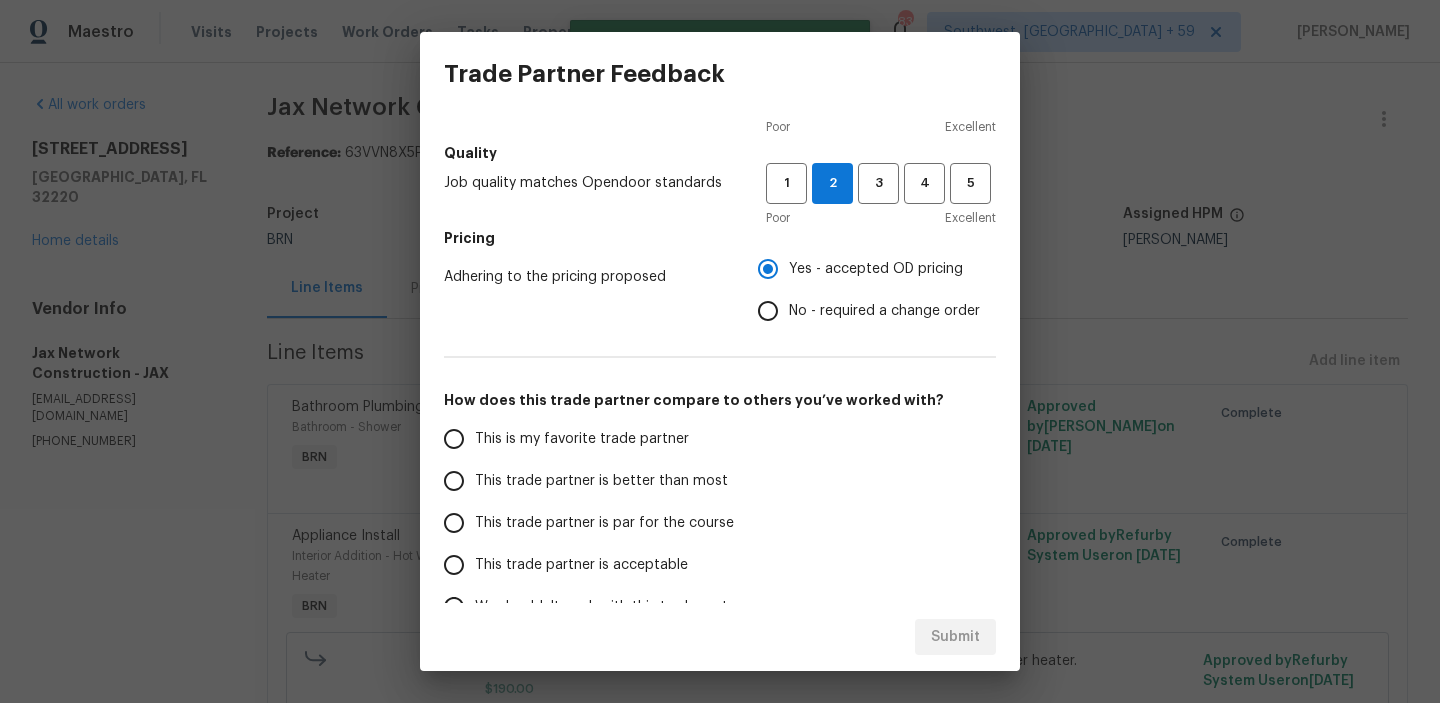 click on "No - required a change order" at bounding box center [768, 311] 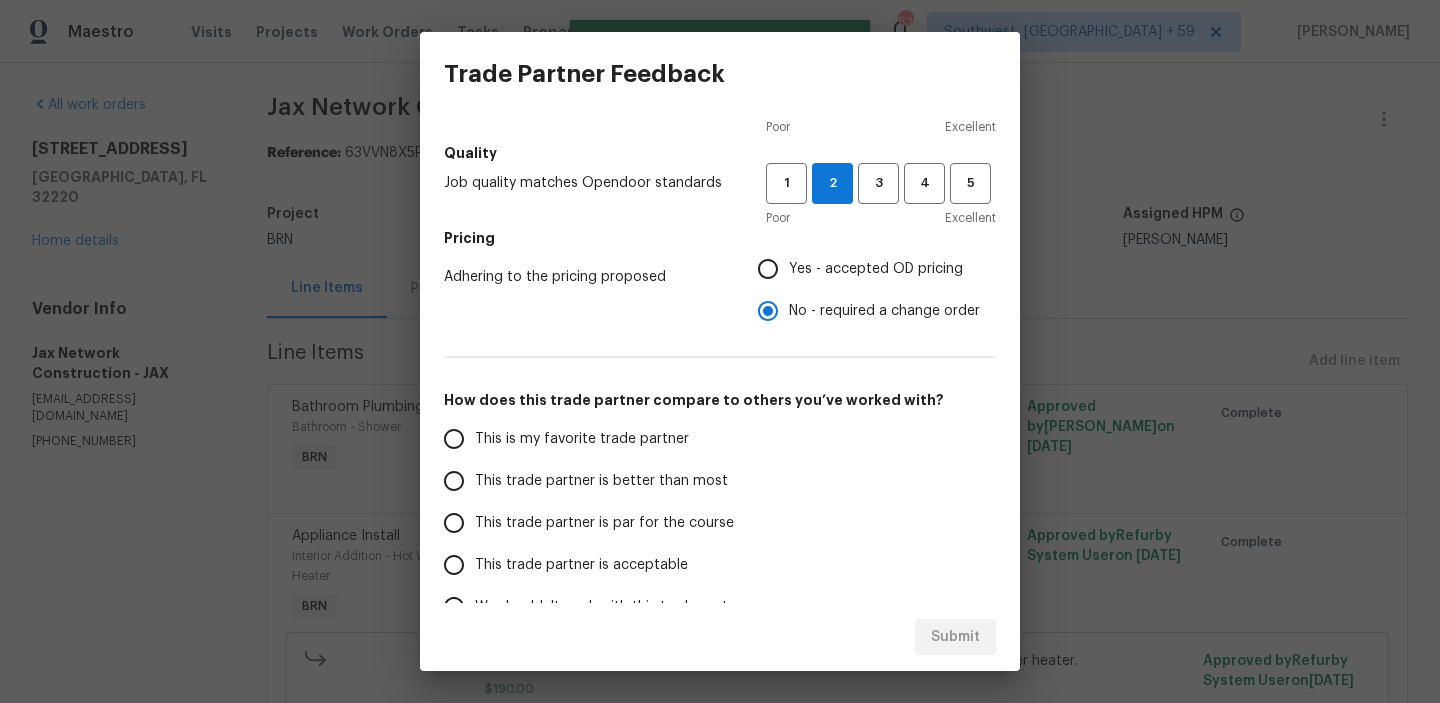 click on "This trade partner is better than most" at bounding box center [601, 481] 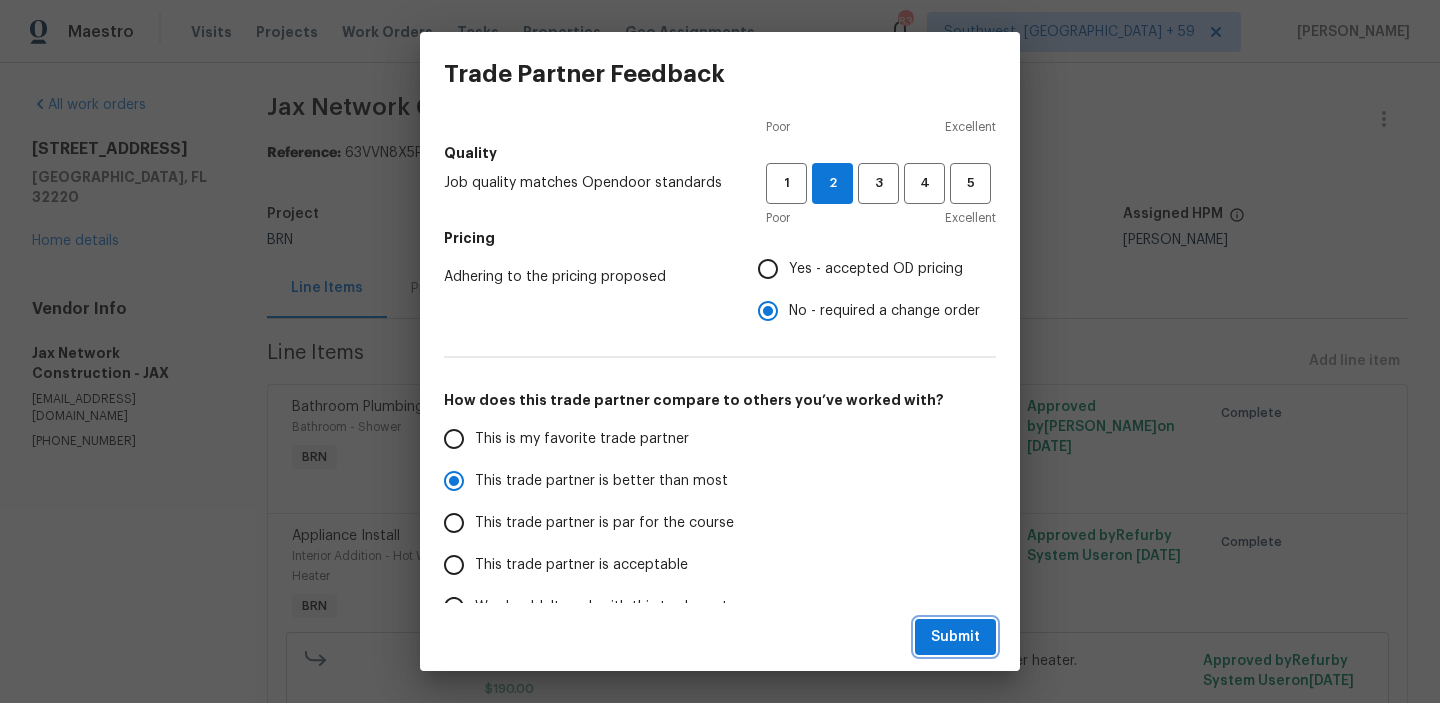 click on "Submit" at bounding box center [955, 637] 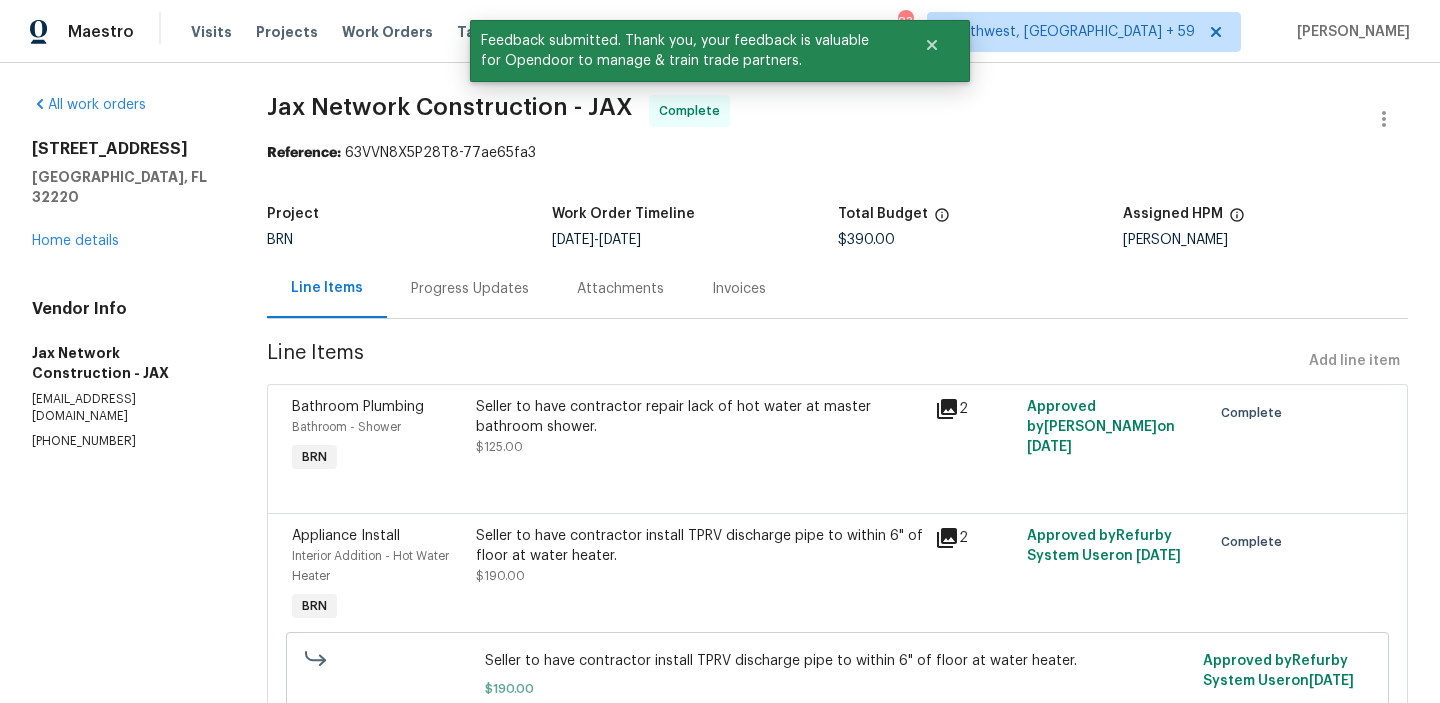 click on "Progress Updates" at bounding box center [470, 289] 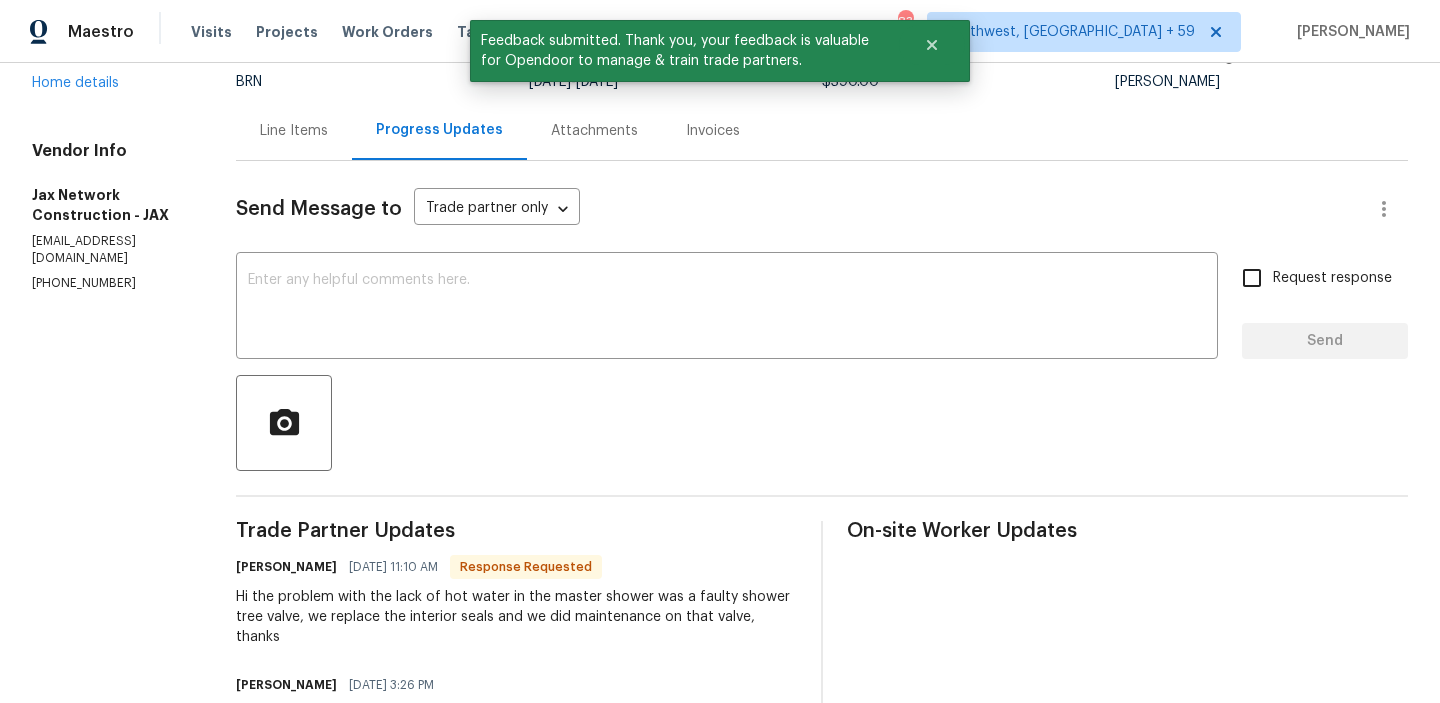 scroll, scrollTop: 172, scrollLeft: 0, axis: vertical 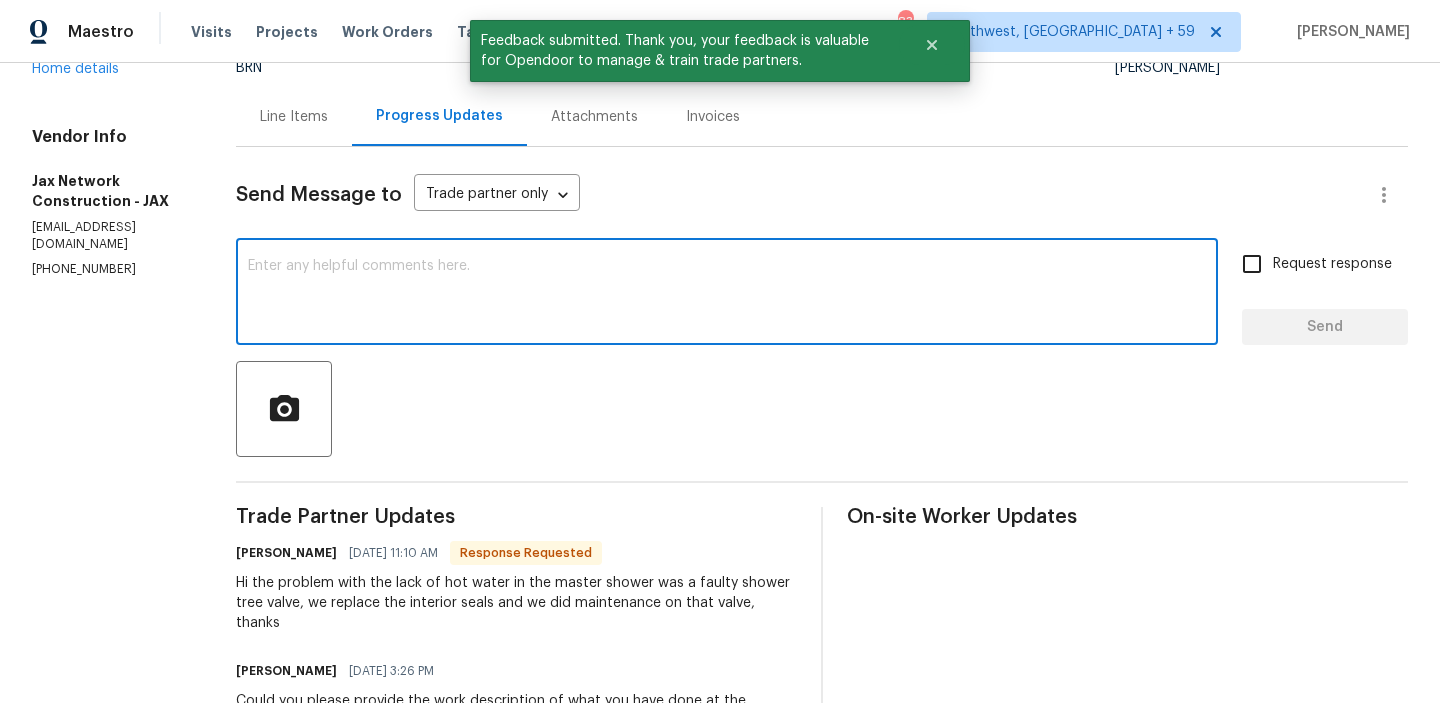 click at bounding box center [727, 294] 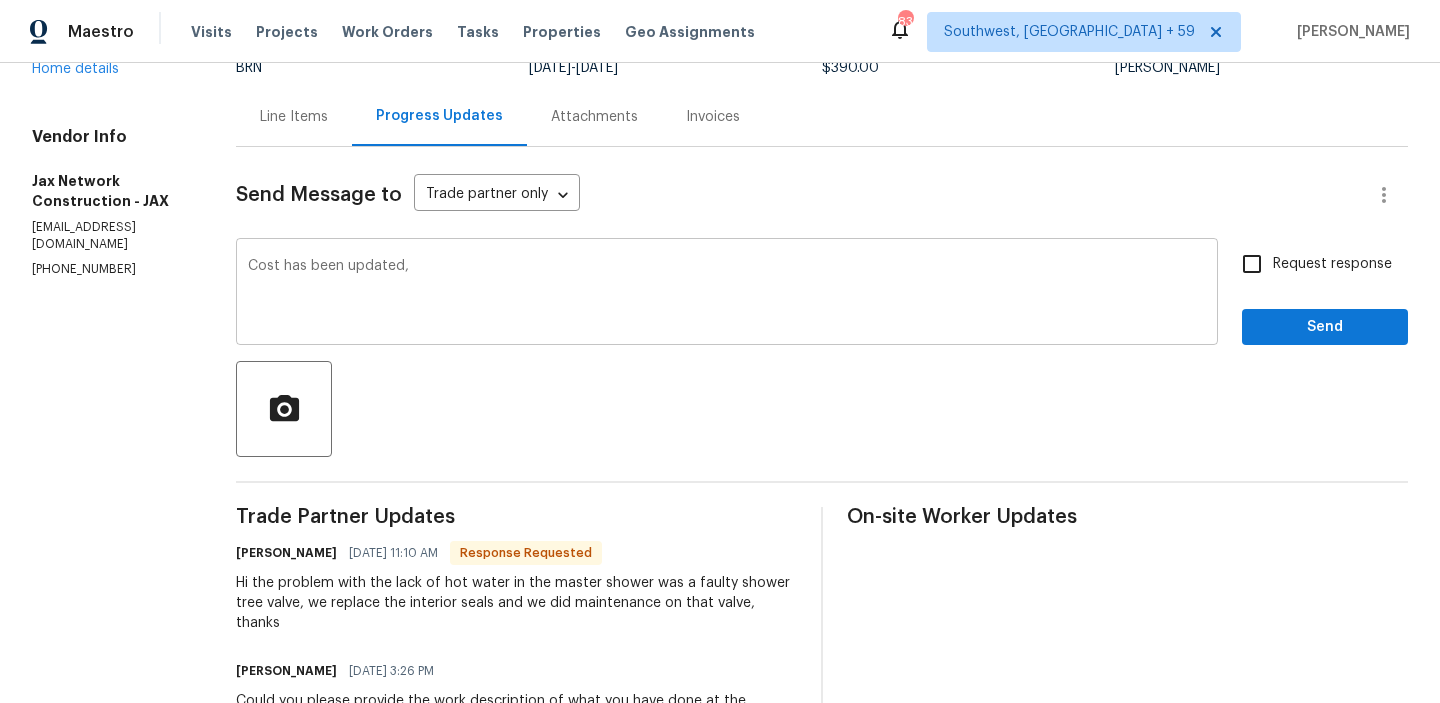 paste on "WO is approved, Please upload the invoice under the invoice section.Thanks" 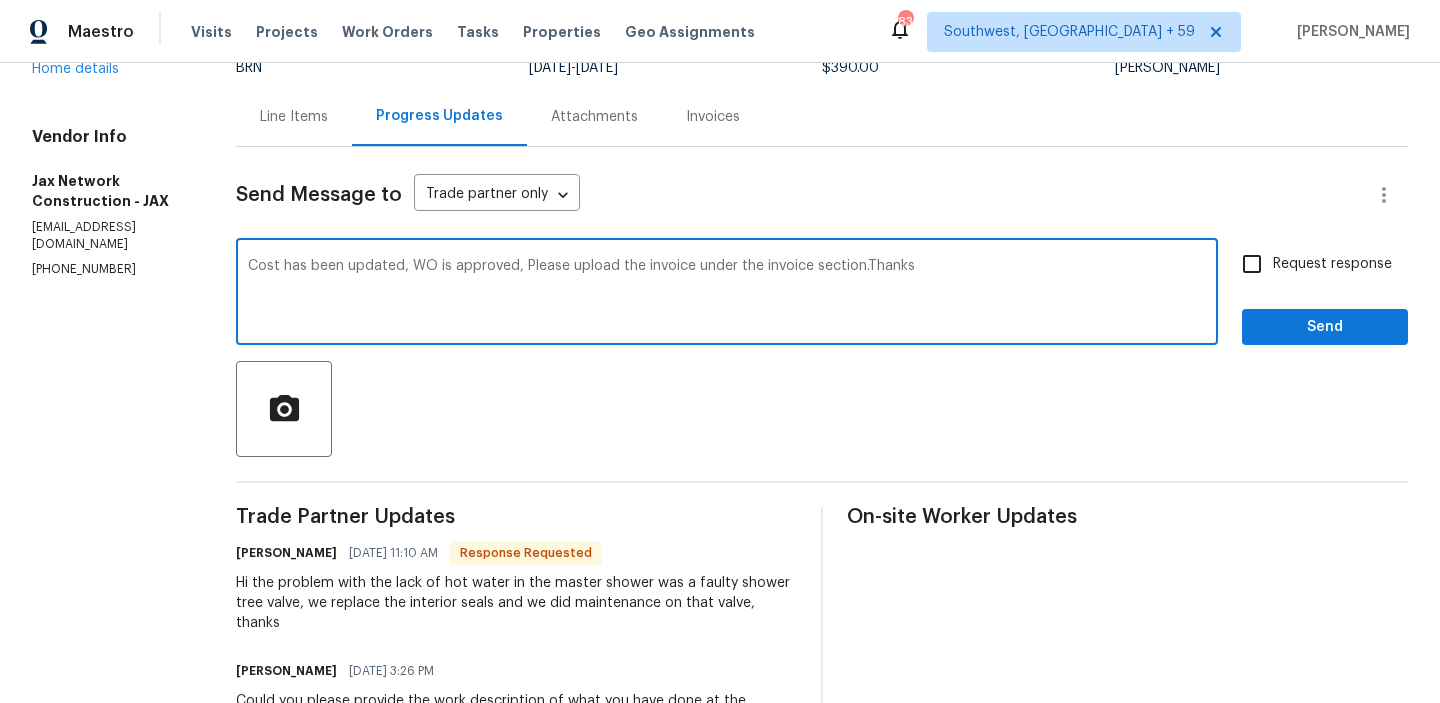 click on "Cost has been updated, WO is approved, Please upload the invoice under the invoice section.Thanks" at bounding box center (727, 294) 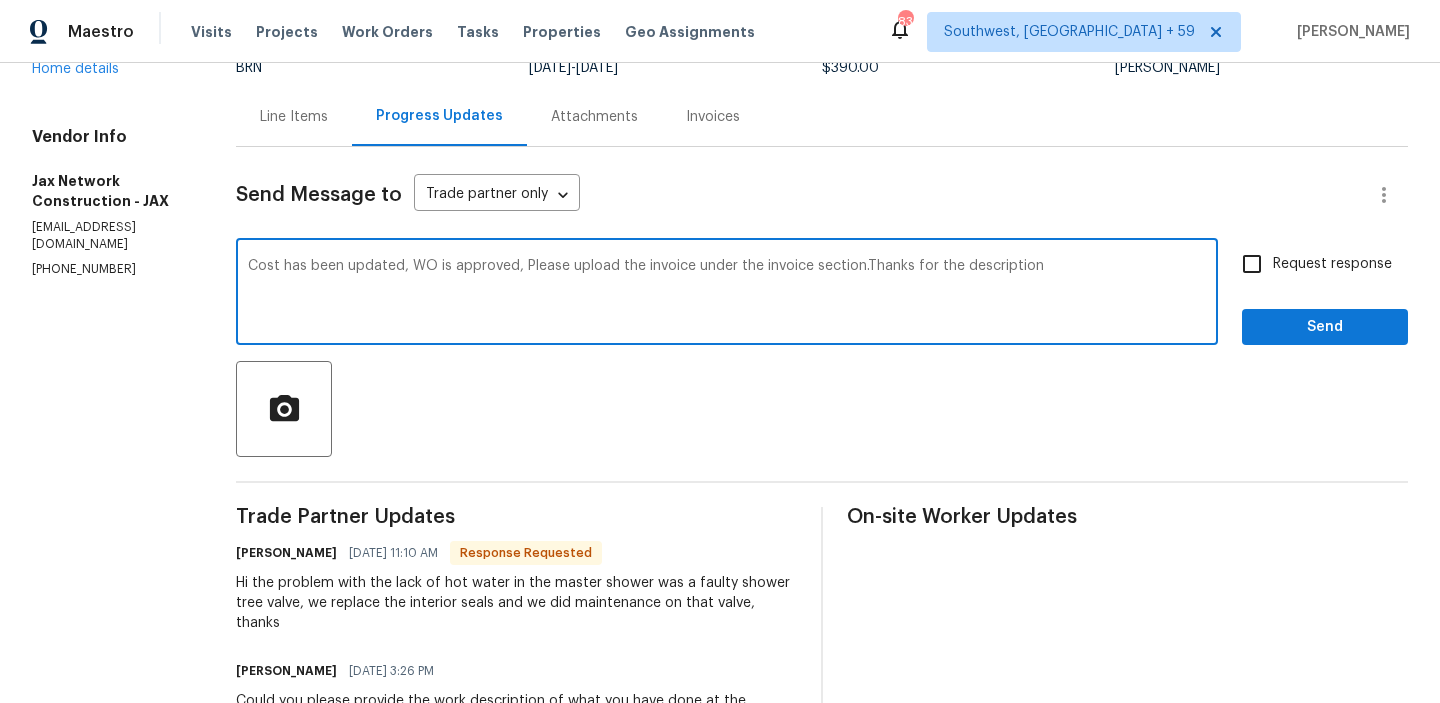 type on "Cost has been updated, WO is approved, Please upload the invoice under the invoice section.Thanks for the description" 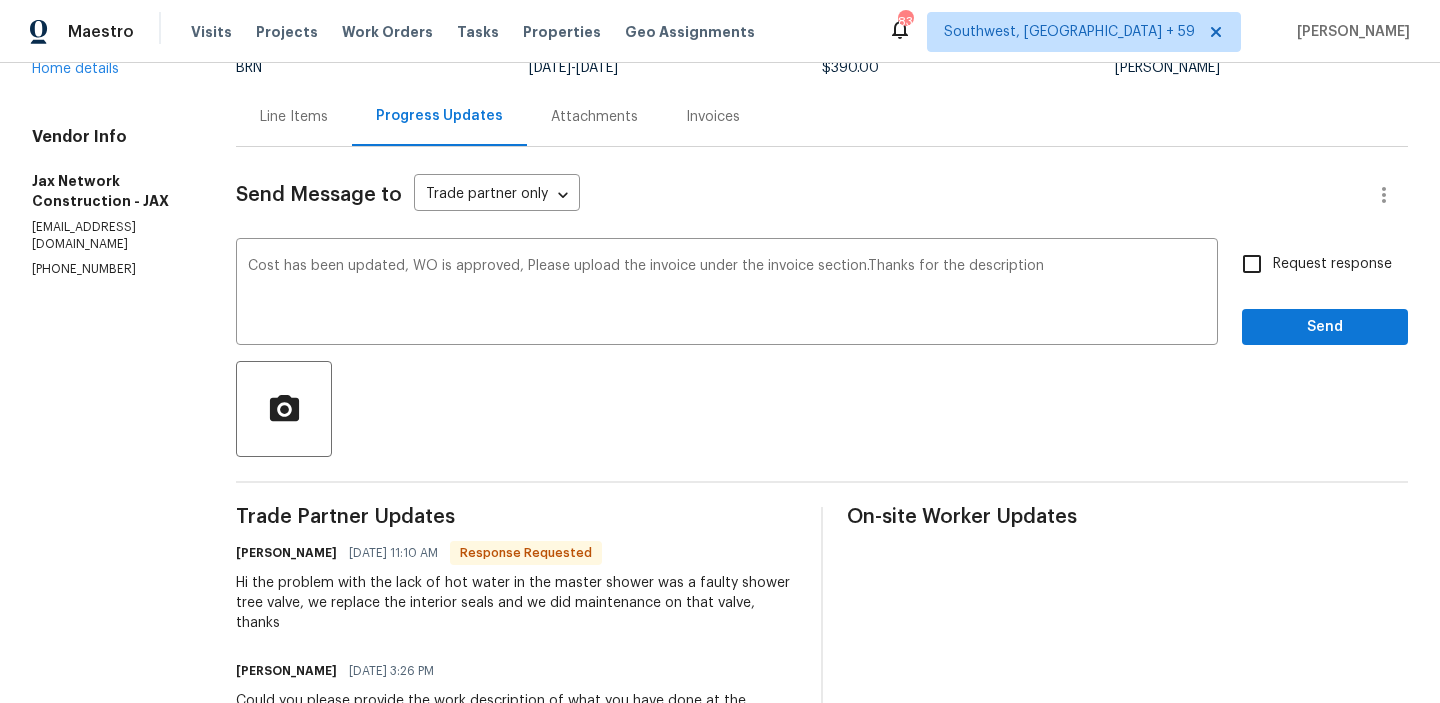 click on "Request response" at bounding box center [1311, 264] 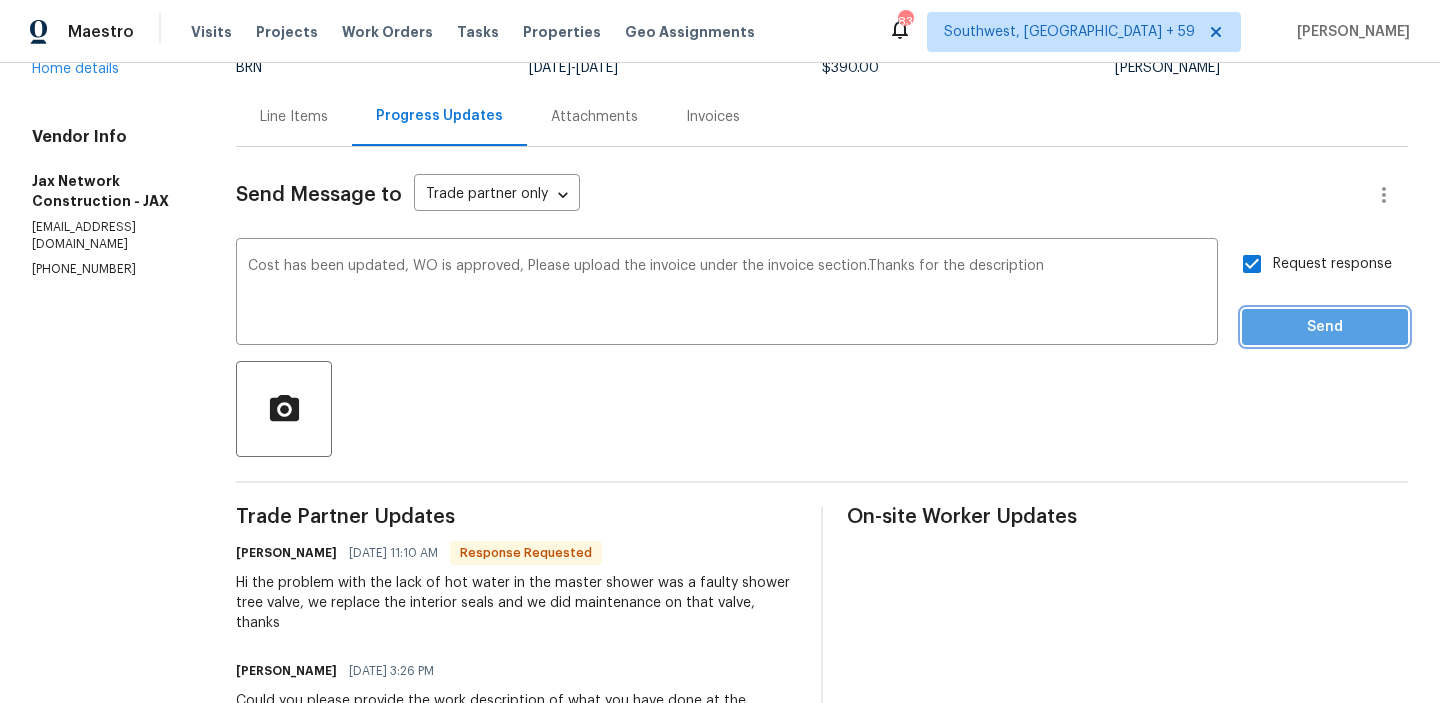 click on "Send" at bounding box center (1325, 327) 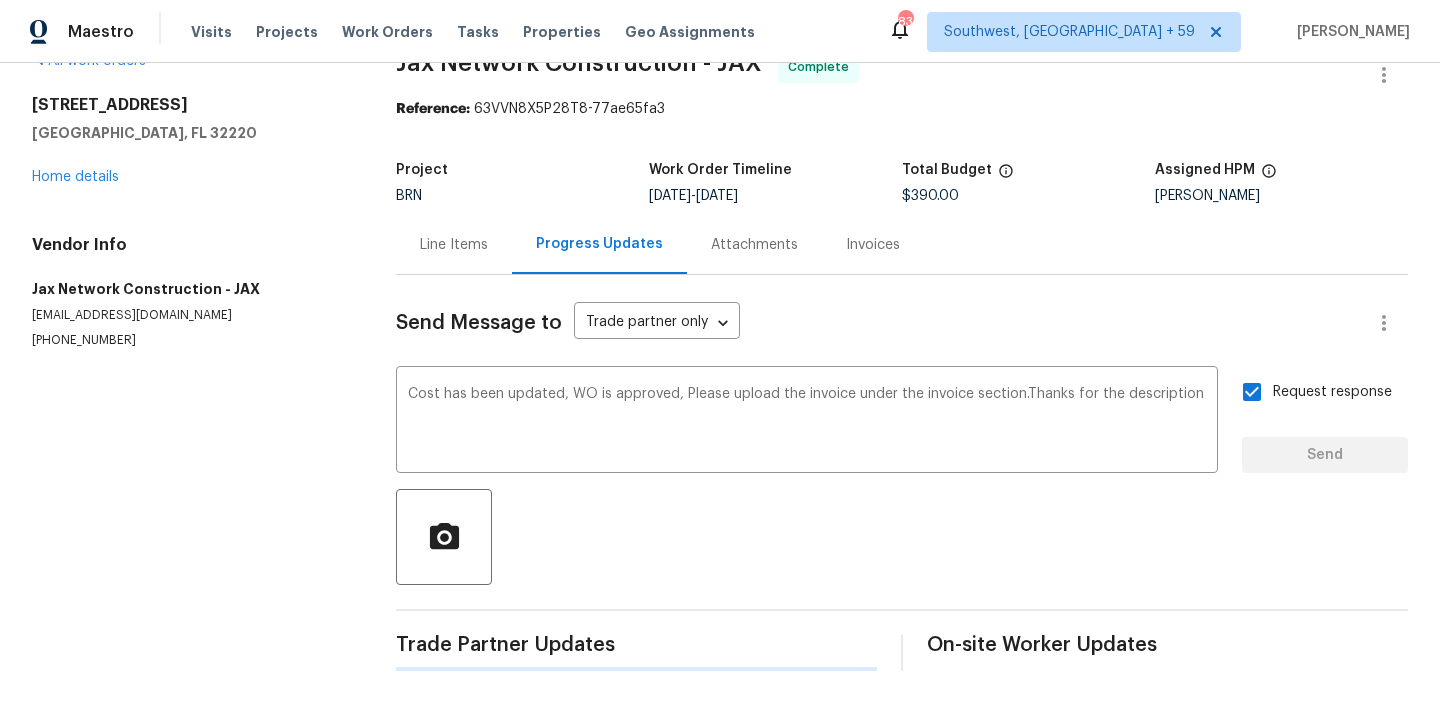 type 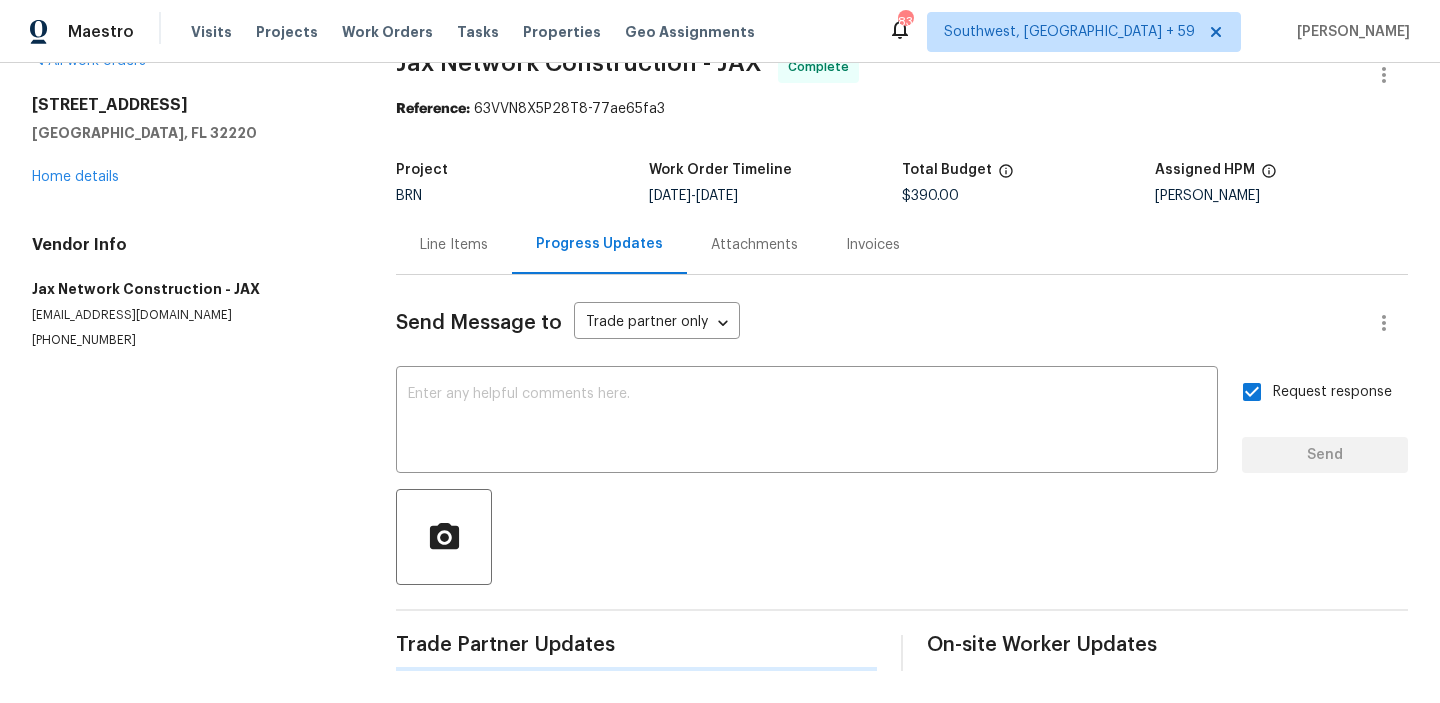scroll, scrollTop: 172, scrollLeft: 0, axis: vertical 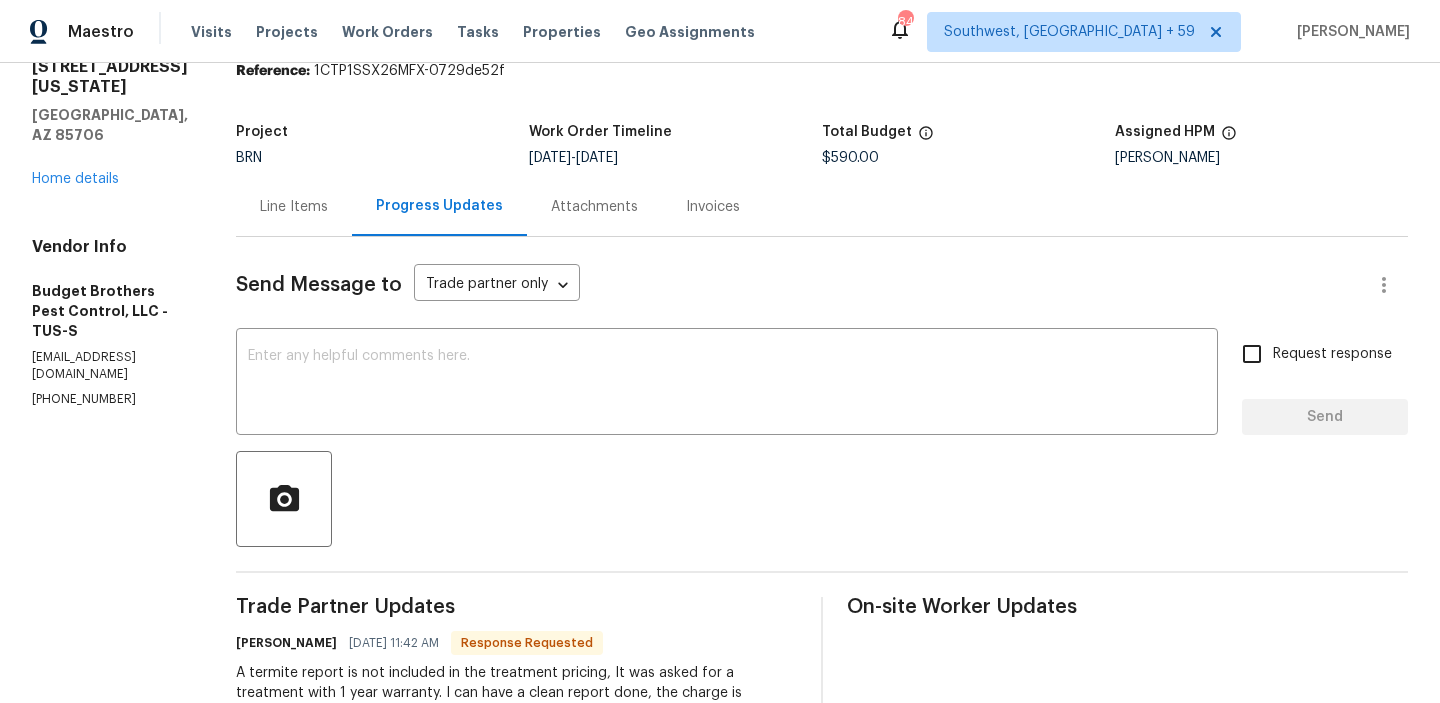 click on "Line Items" at bounding box center [294, 206] 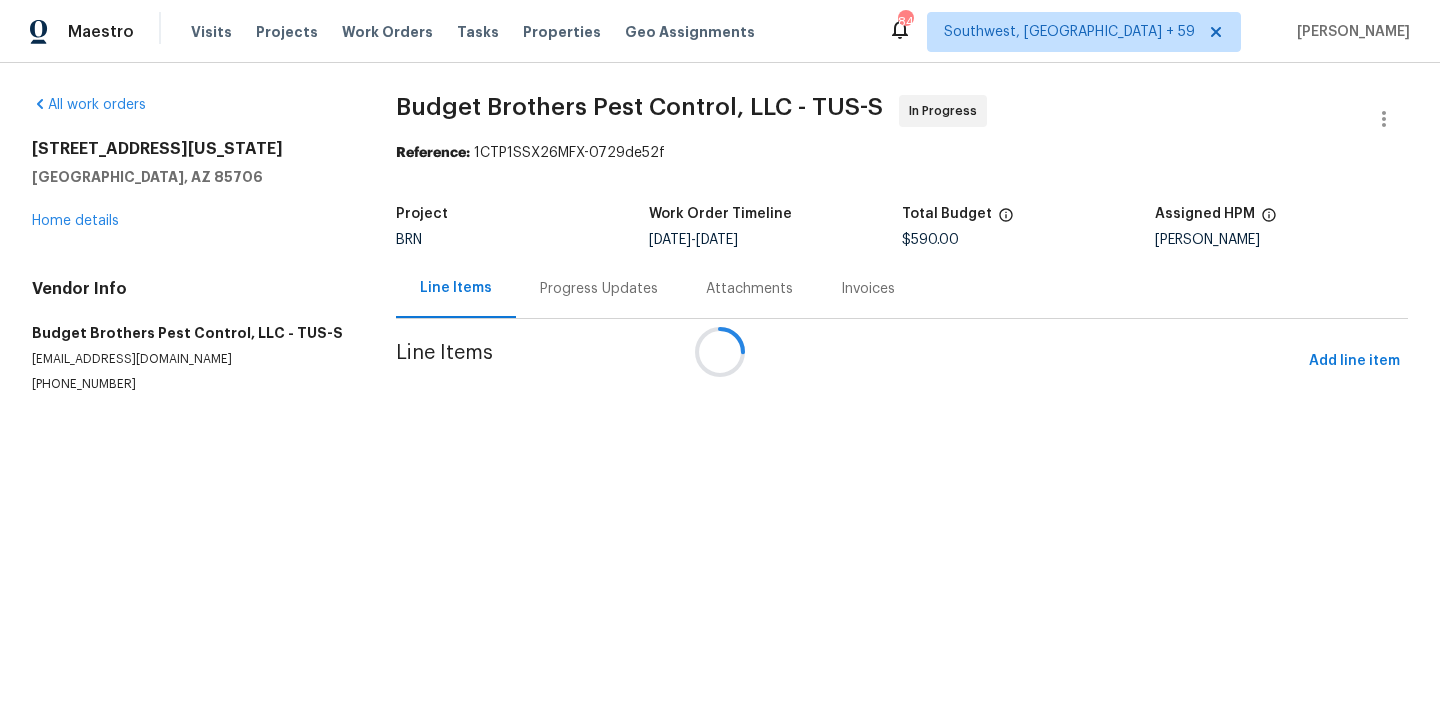 scroll, scrollTop: 0, scrollLeft: 0, axis: both 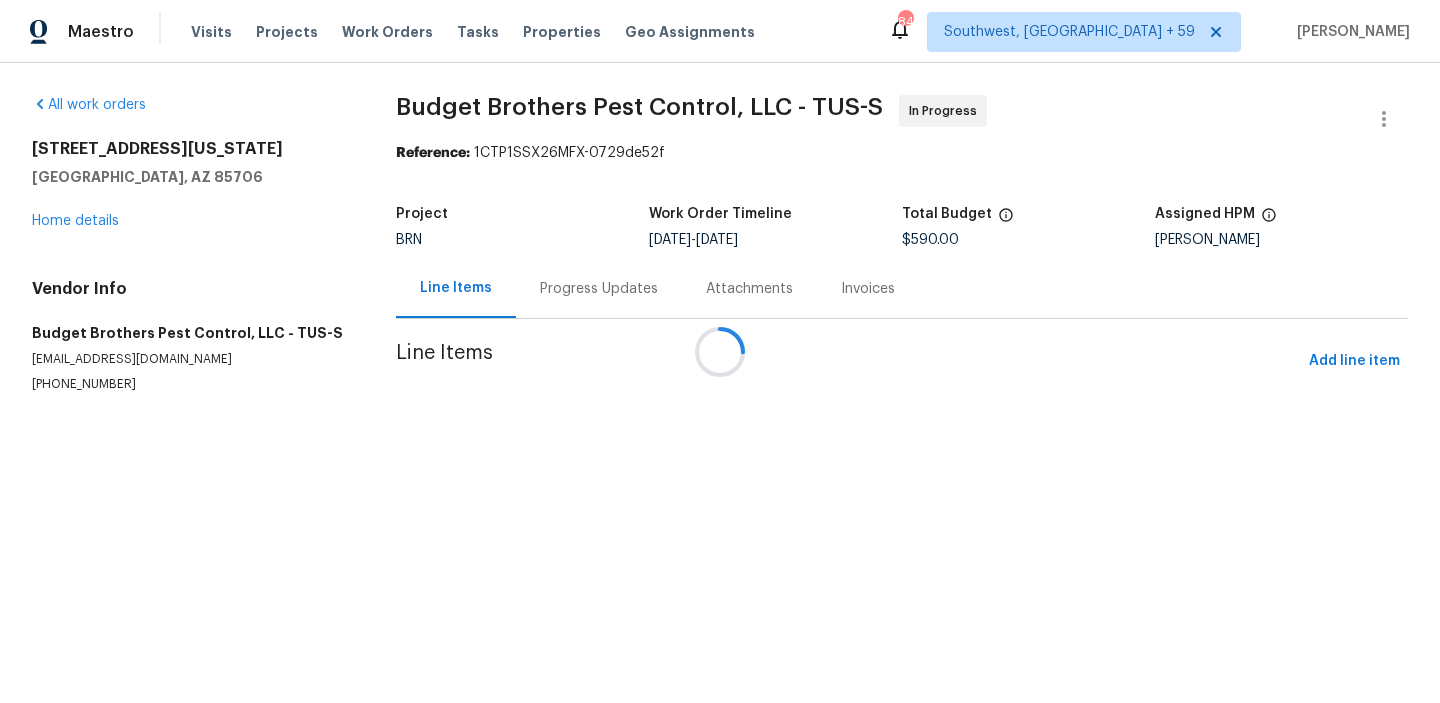 click at bounding box center (720, 351) 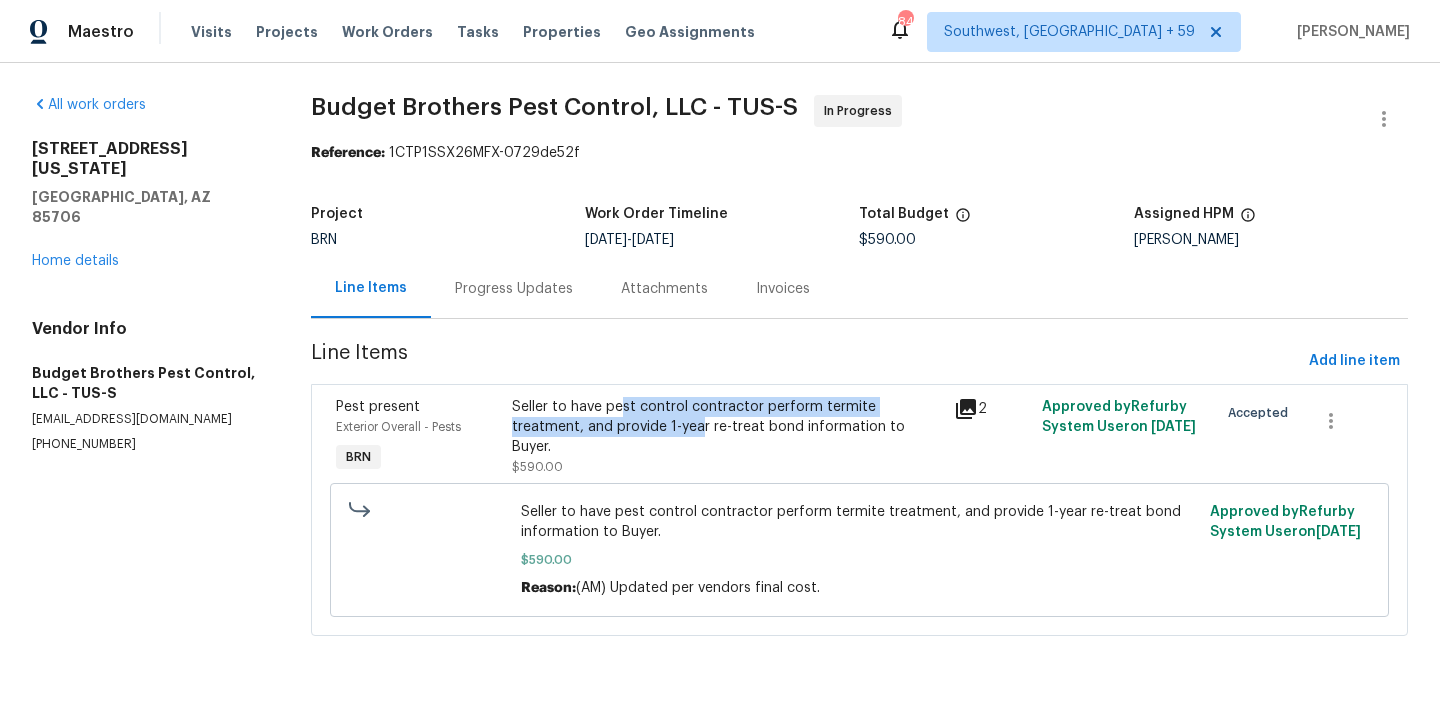 click on "Seller to have pest control contractor perform termite treatment, and provide 1-year re-treat bond information to Buyer." at bounding box center [726, 427] 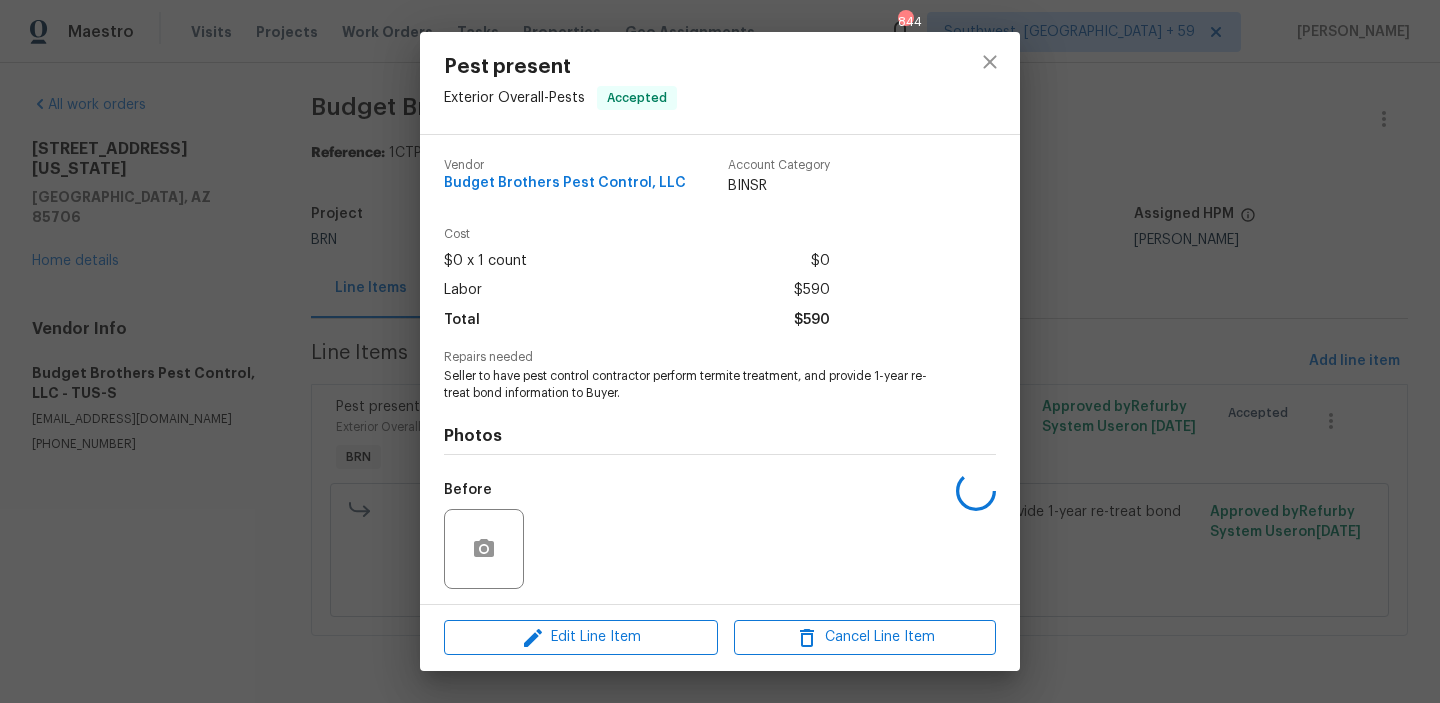 scroll, scrollTop: 135, scrollLeft: 0, axis: vertical 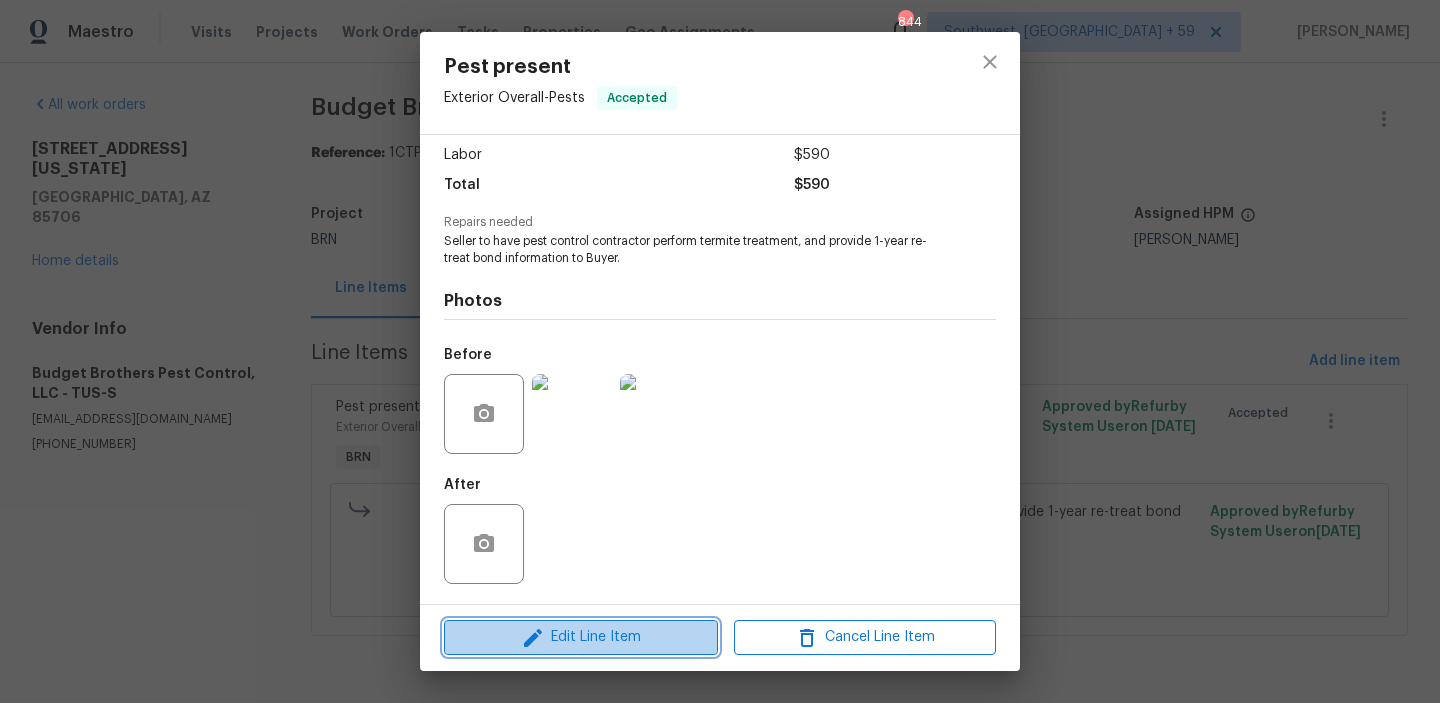 click on "Edit Line Item" at bounding box center (581, 637) 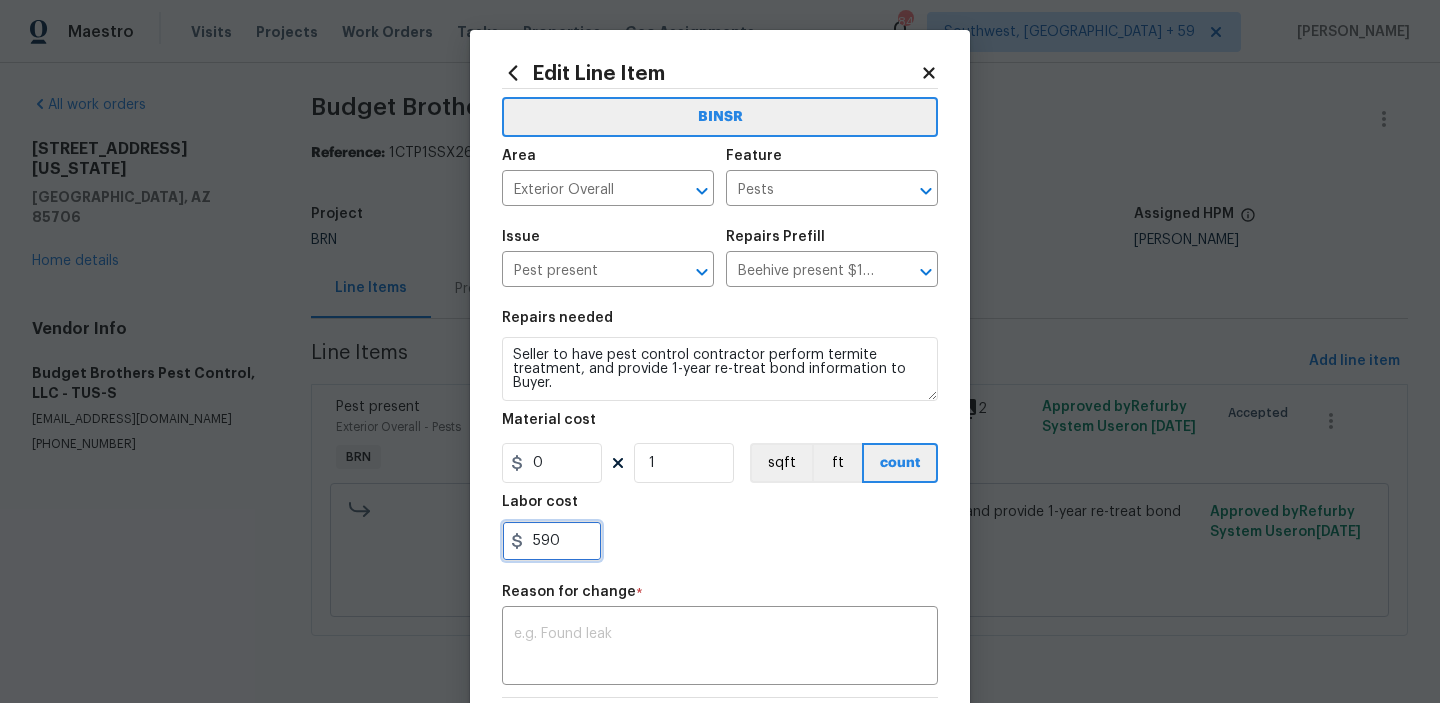 click on "590" at bounding box center (552, 541) 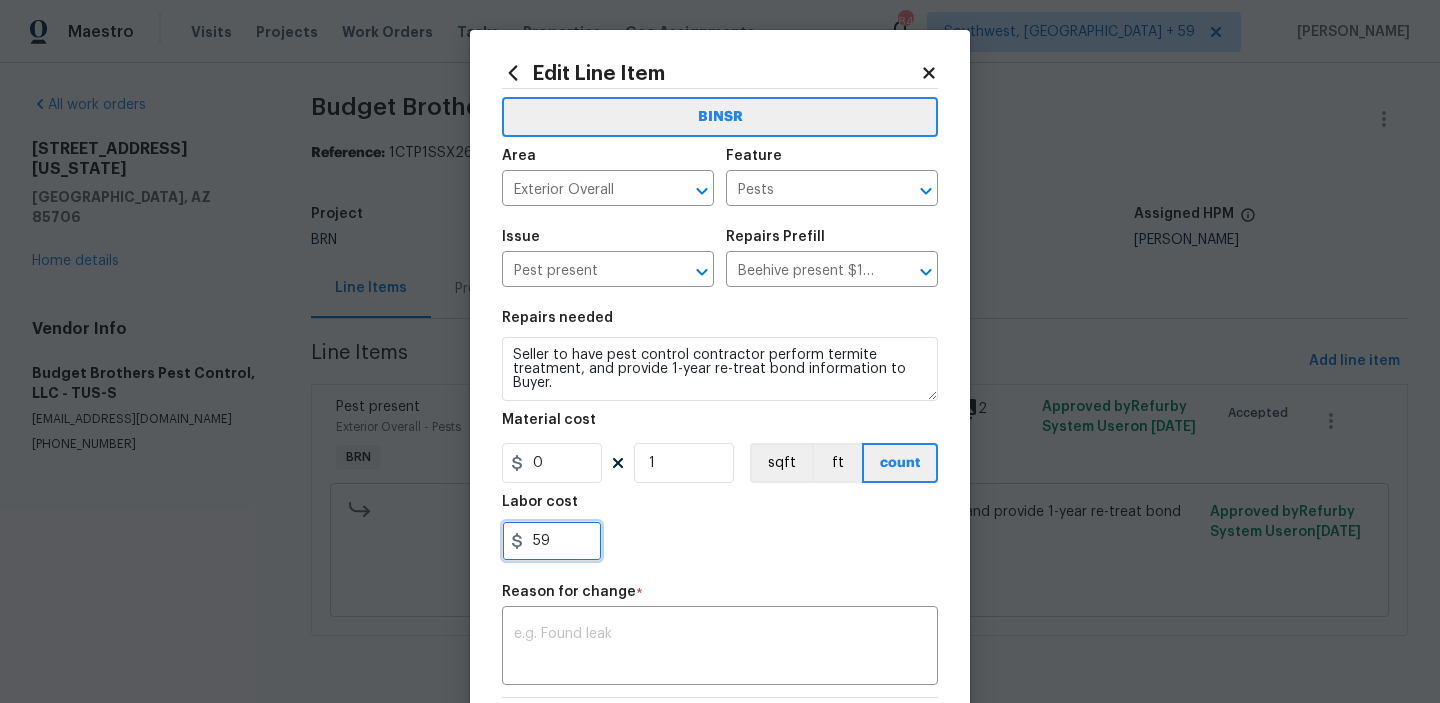 type on "5" 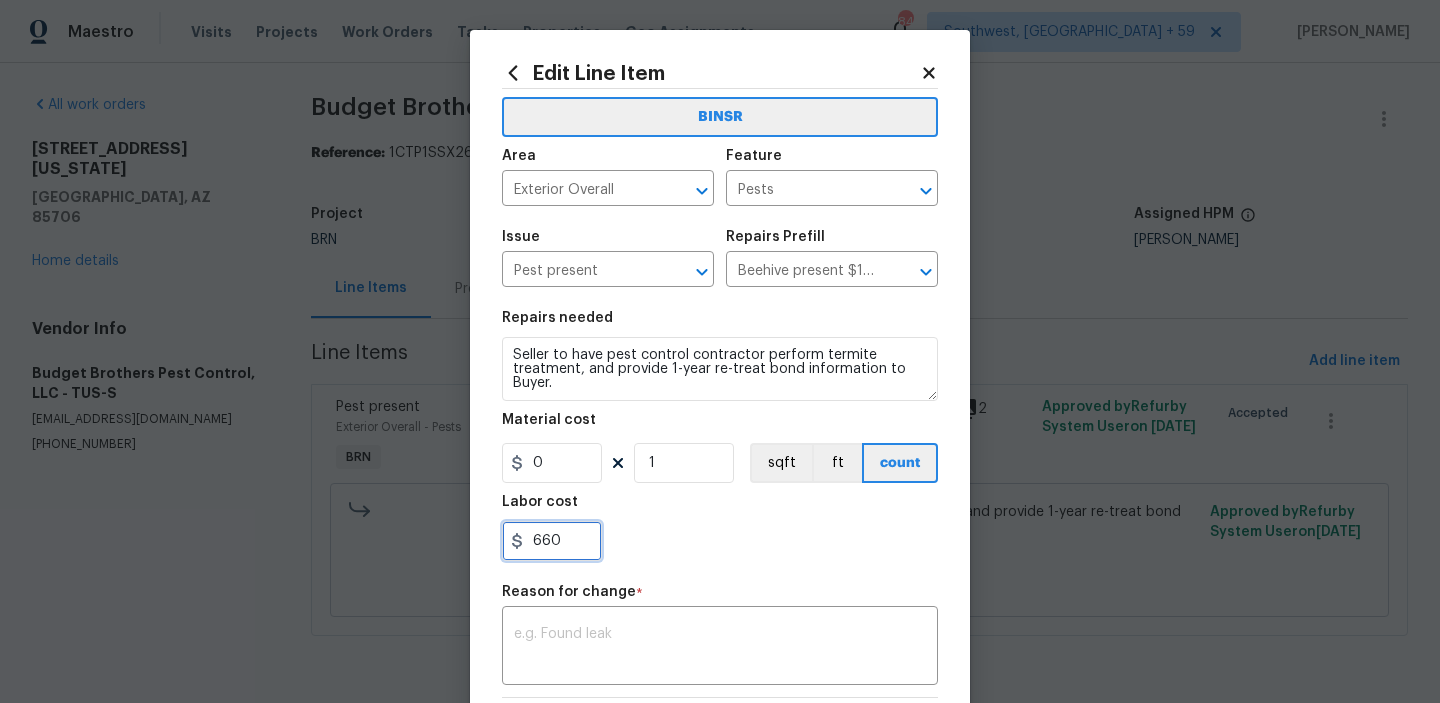 scroll, scrollTop: 255, scrollLeft: 0, axis: vertical 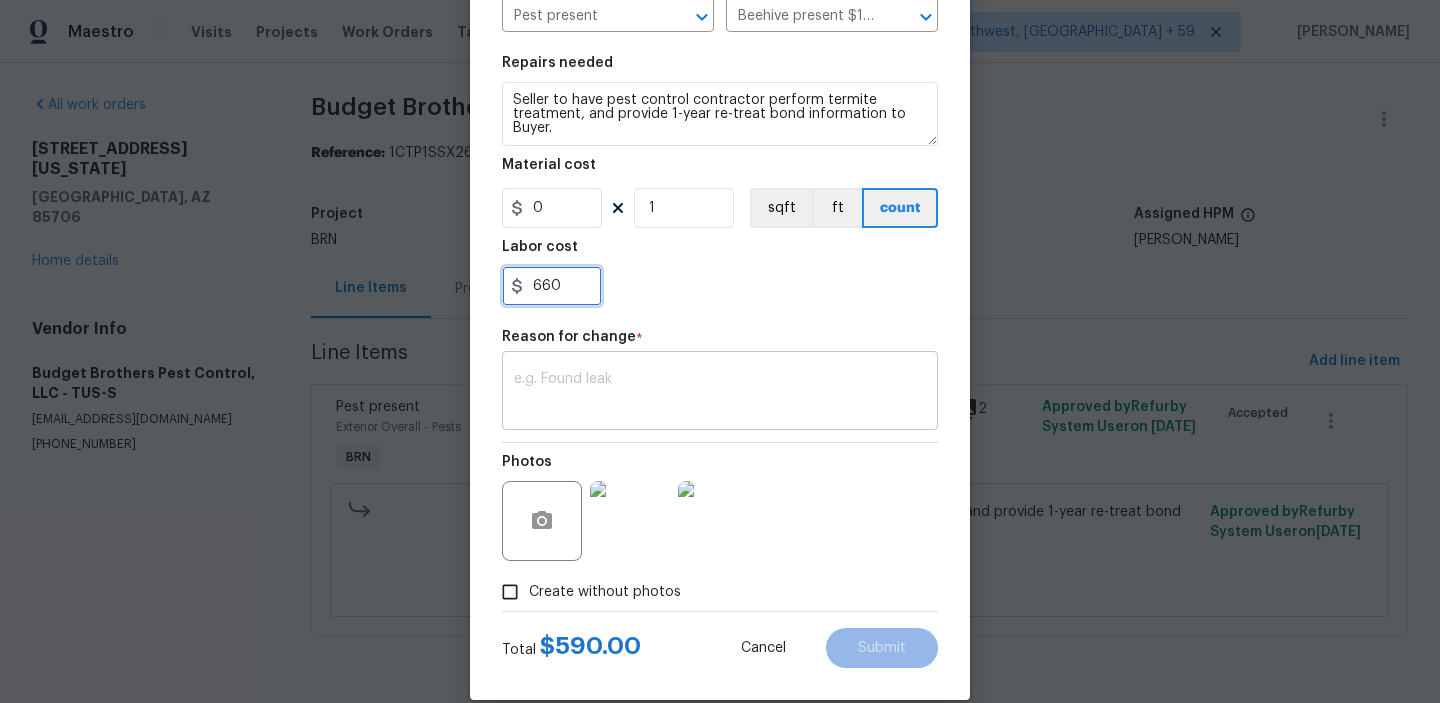 type on "660" 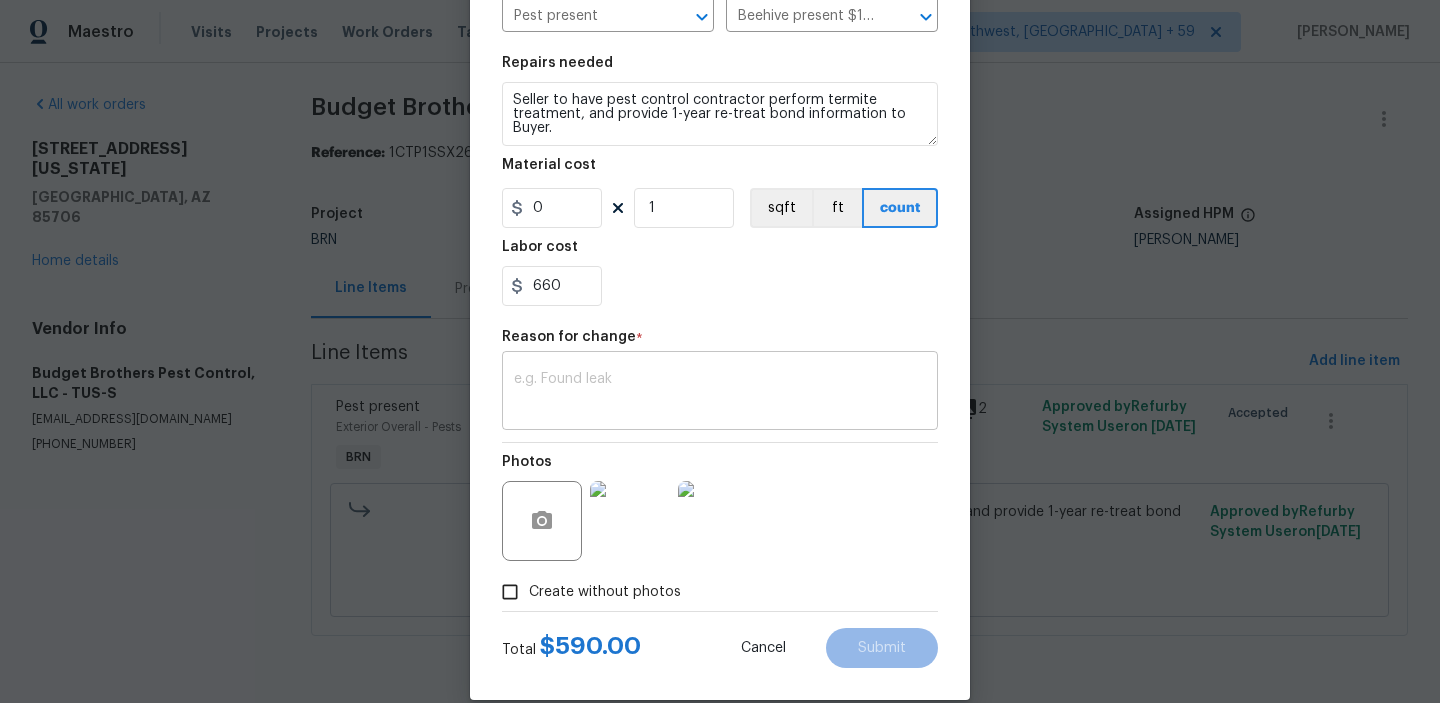 click on "x ​" at bounding box center [720, 393] 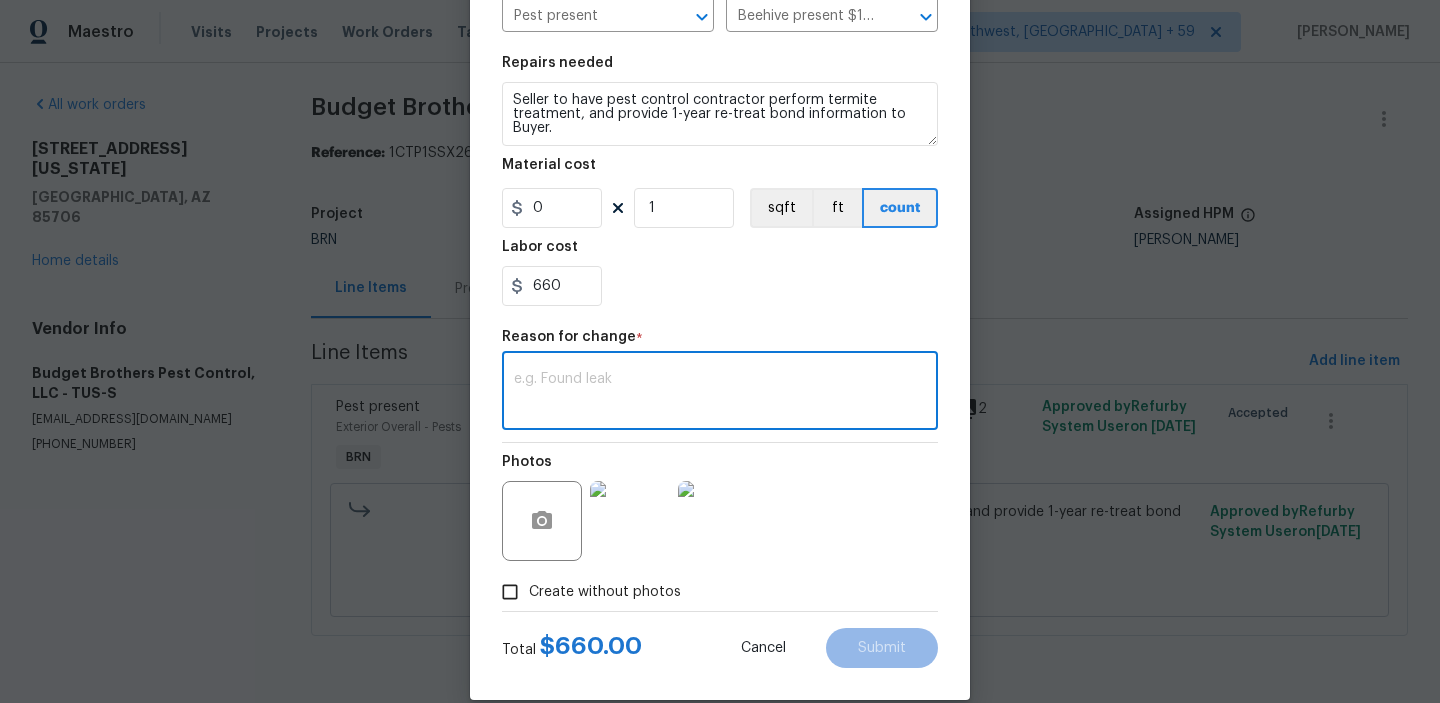paste on "(AM) Updated per vendors final cost." 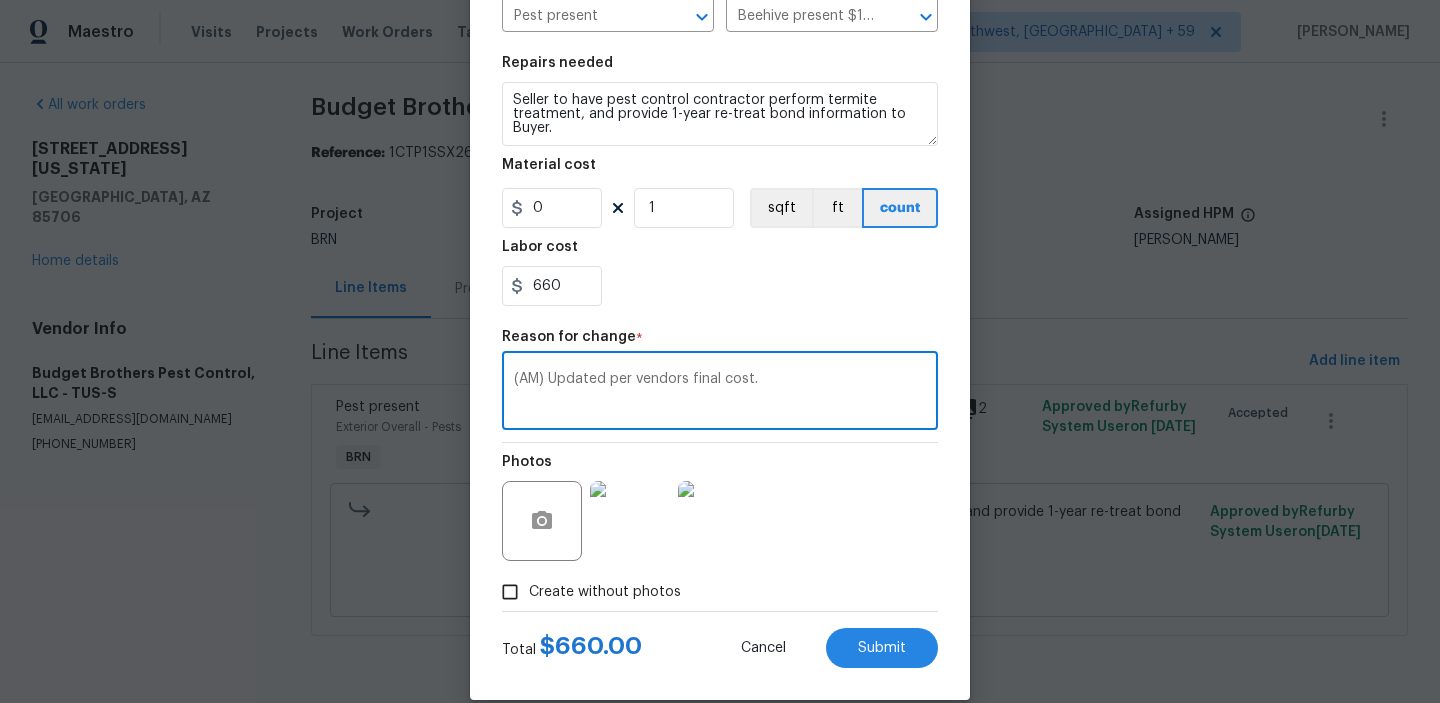 type on "(AM) Updated per vendors final cost." 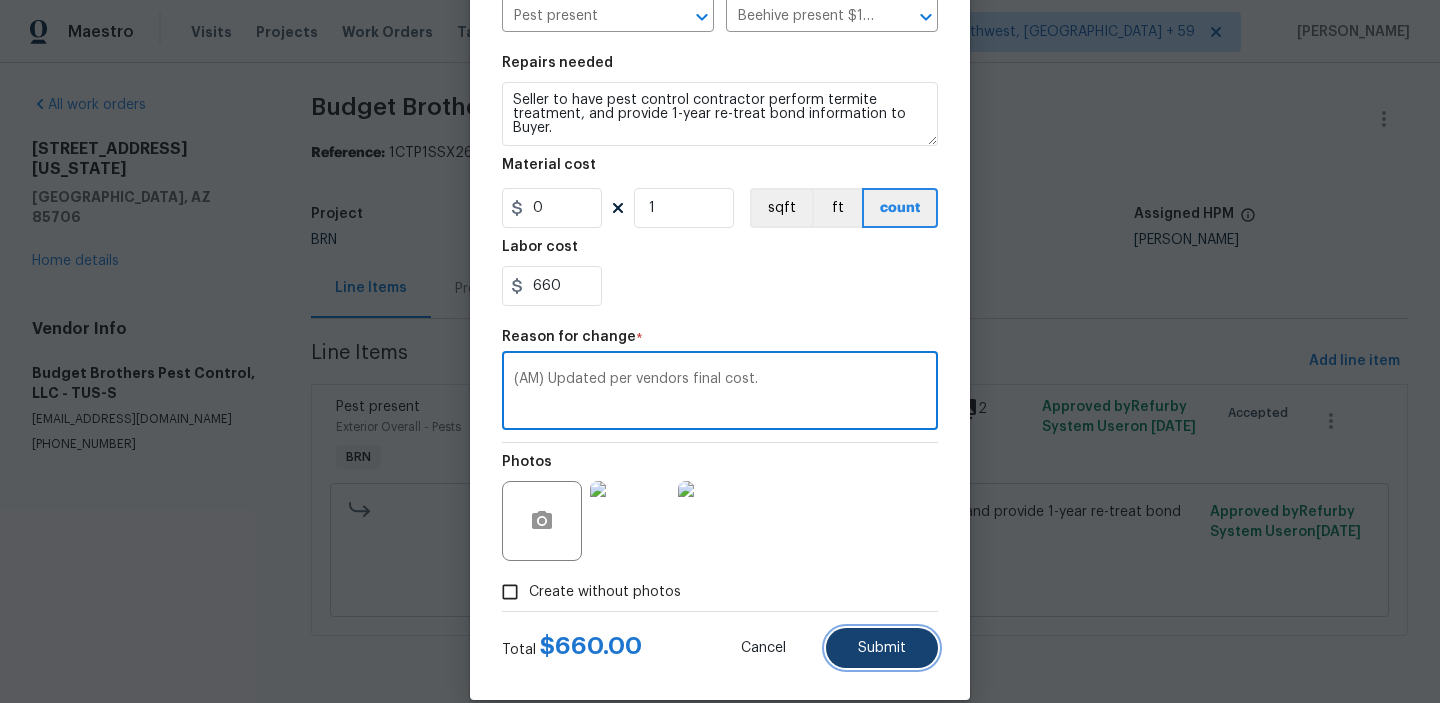 click on "Submit" at bounding box center (882, 648) 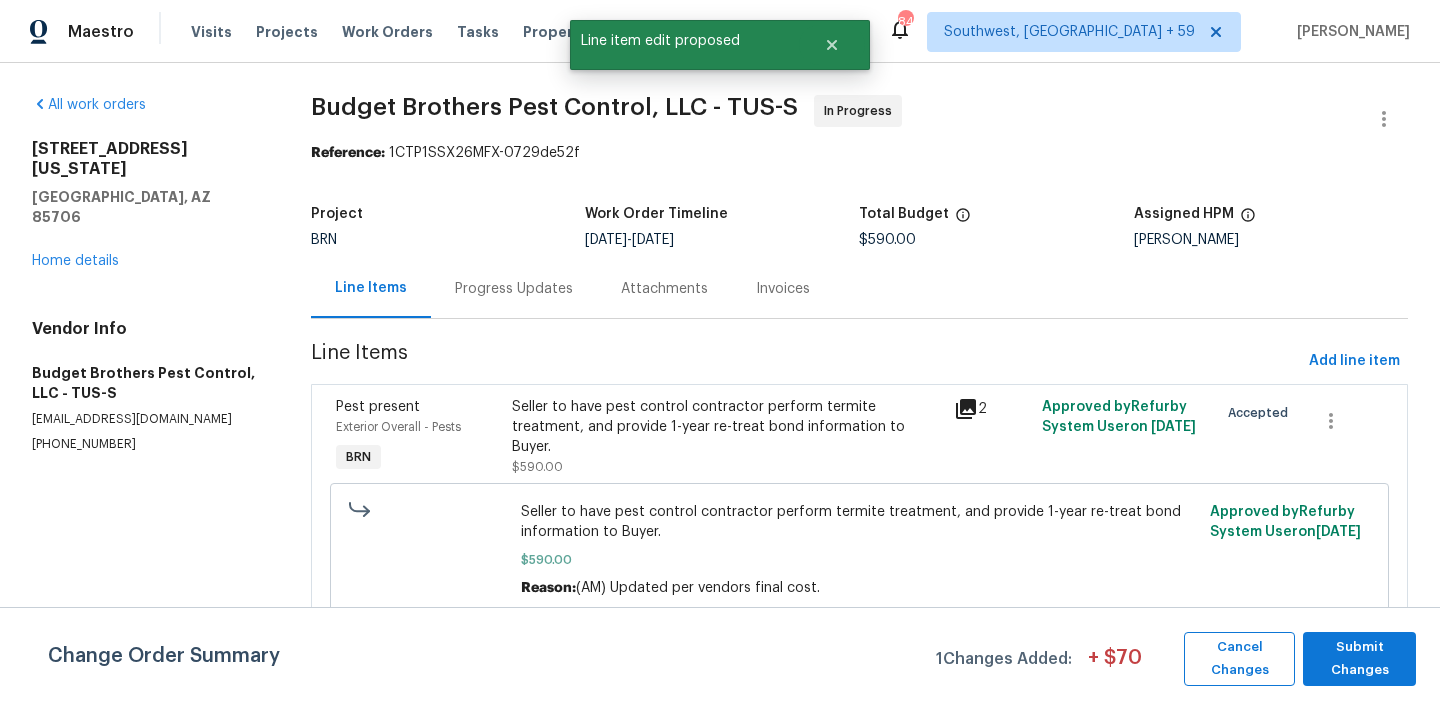 scroll, scrollTop: 0, scrollLeft: 0, axis: both 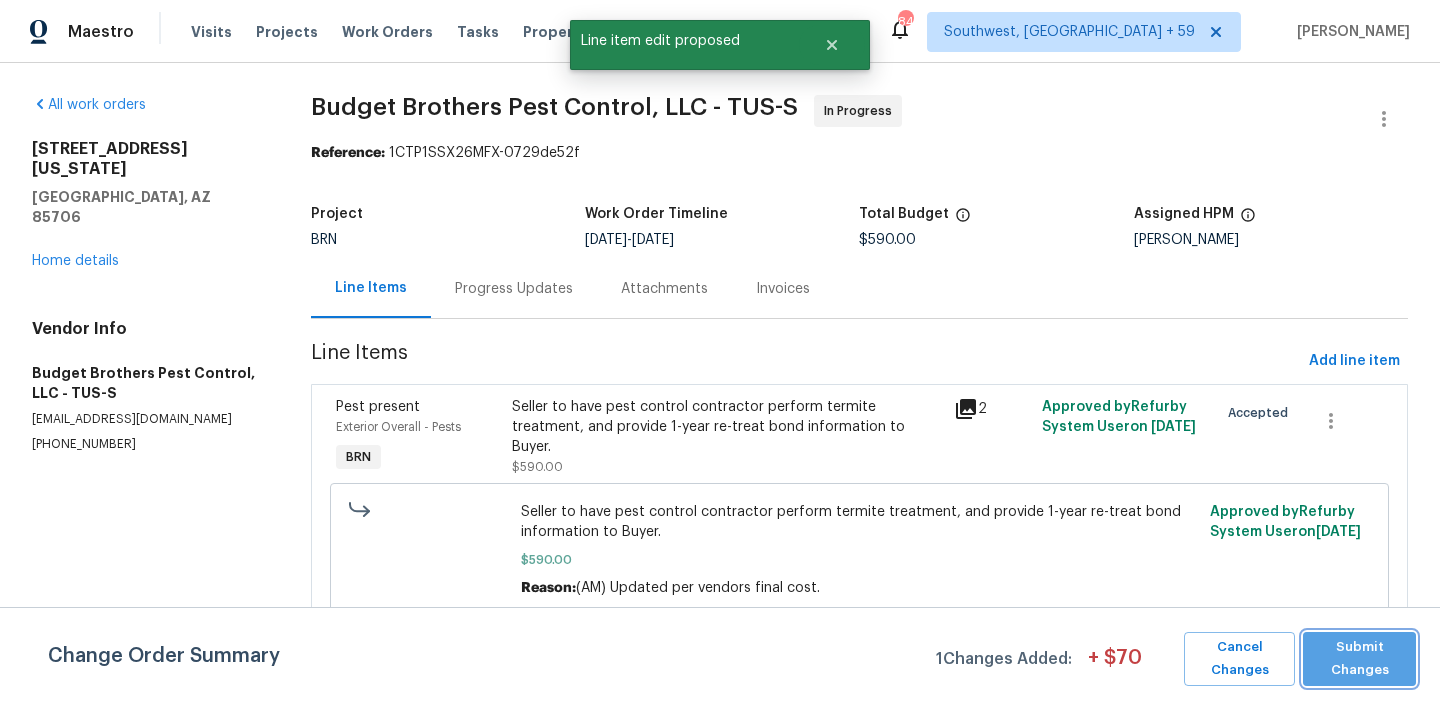 click on "Submit Changes" at bounding box center [1359, 659] 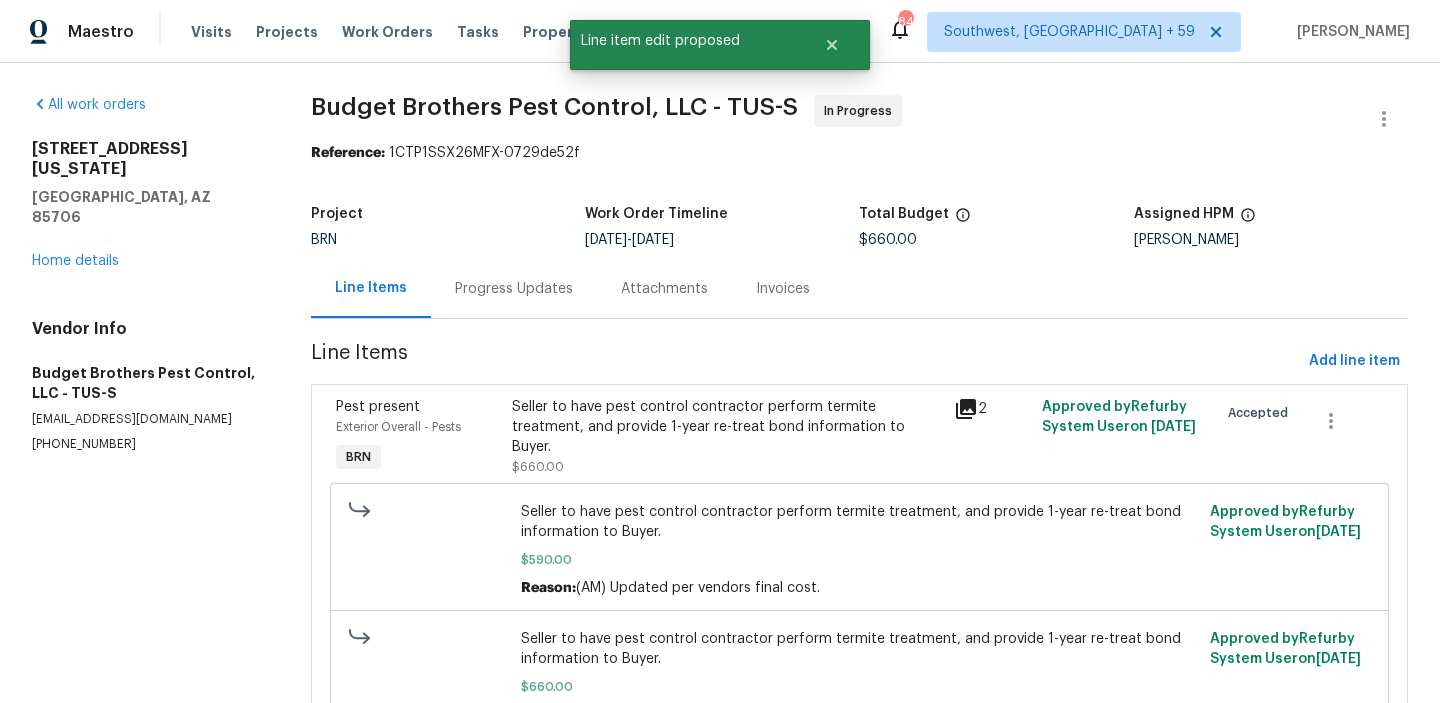 click on "Progress Updates" at bounding box center [514, 288] 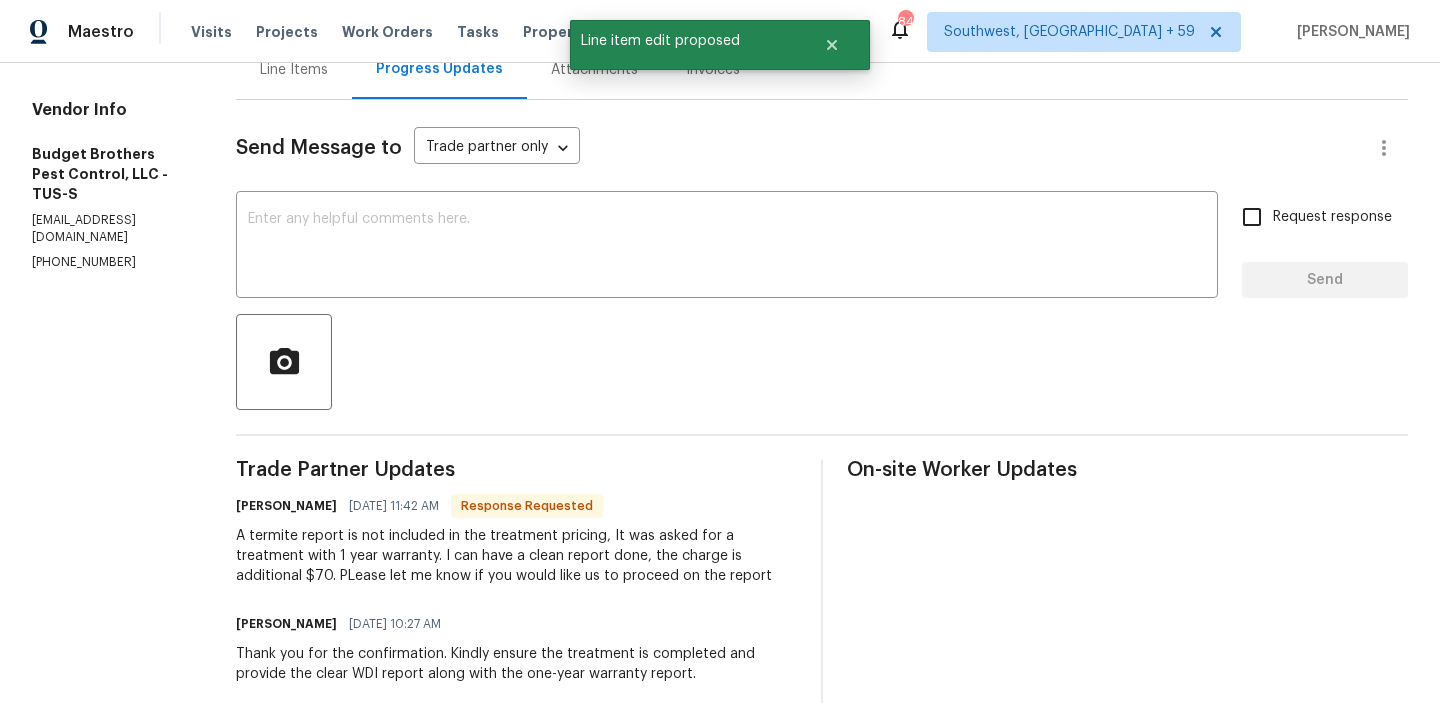scroll, scrollTop: 233, scrollLeft: 0, axis: vertical 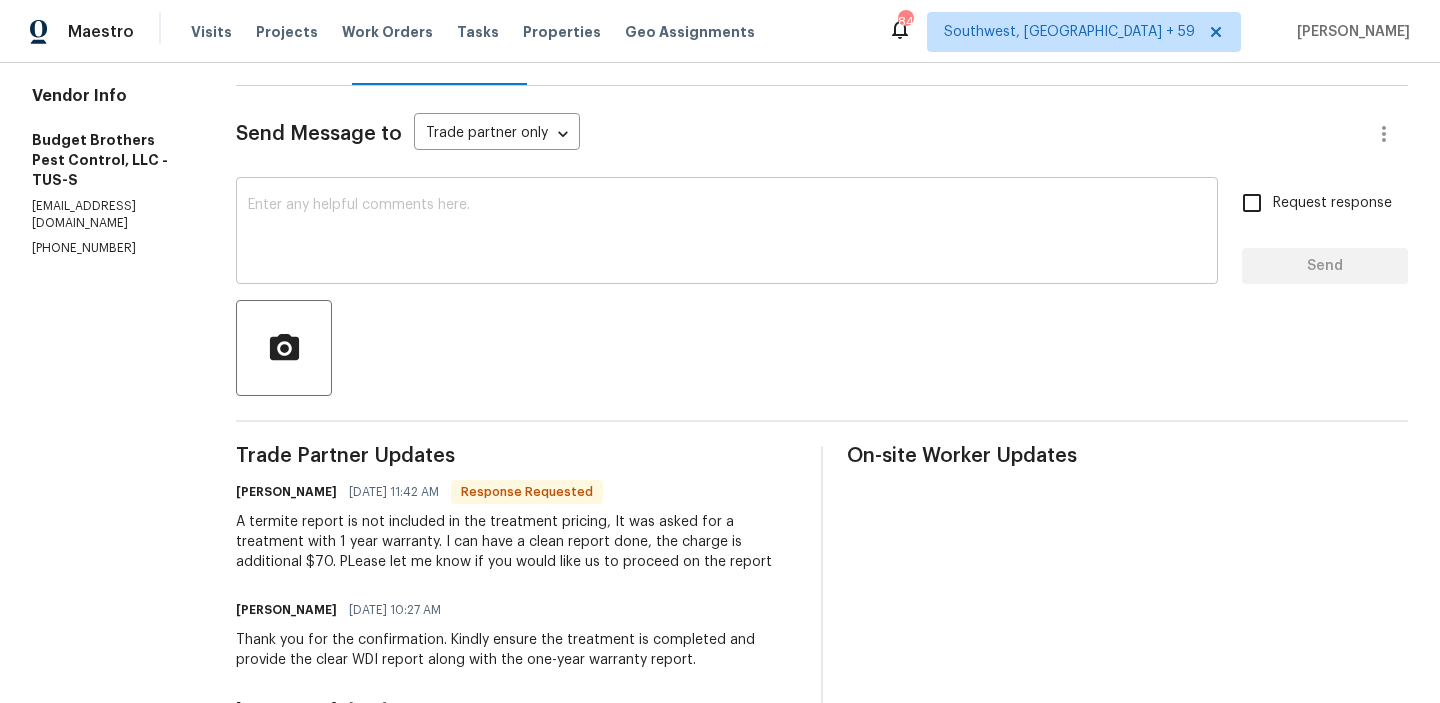 click at bounding box center (727, 233) 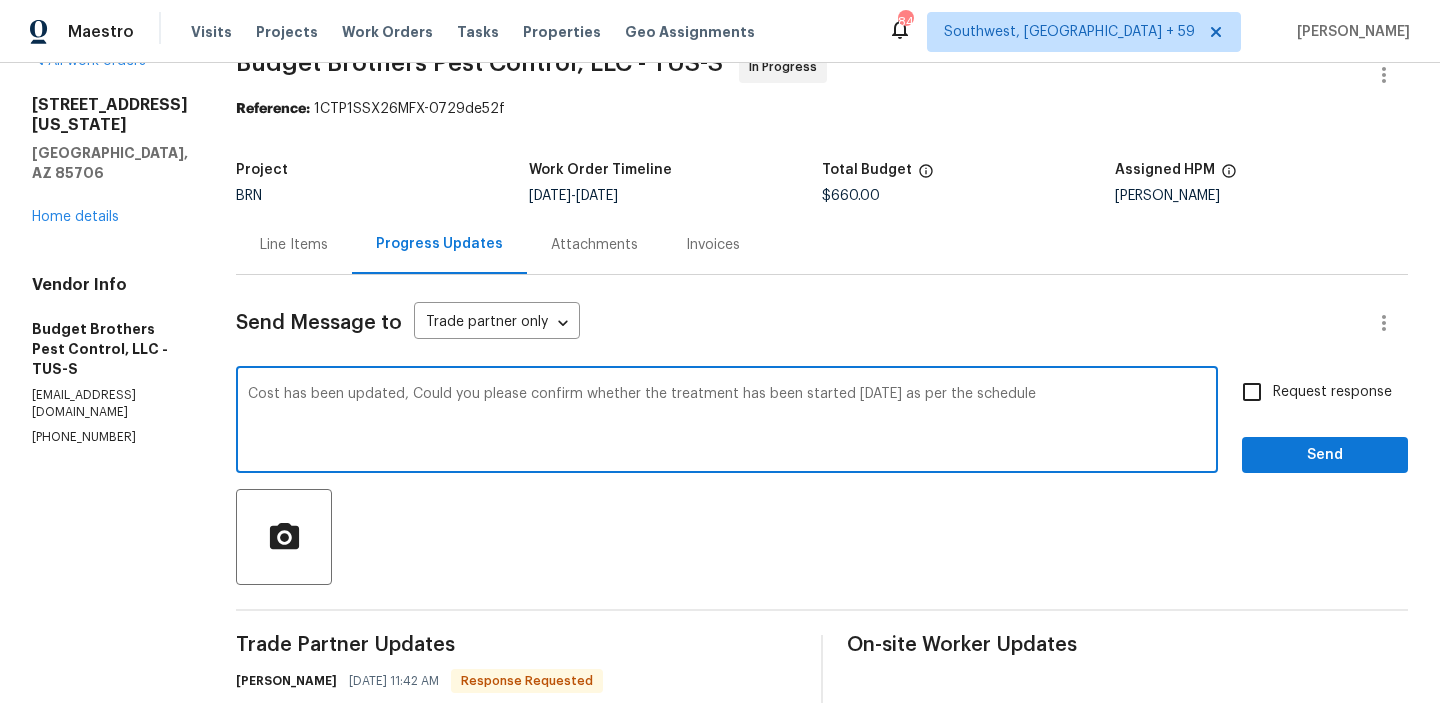 scroll, scrollTop: 48, scrollLeft: 0, axis: vertical 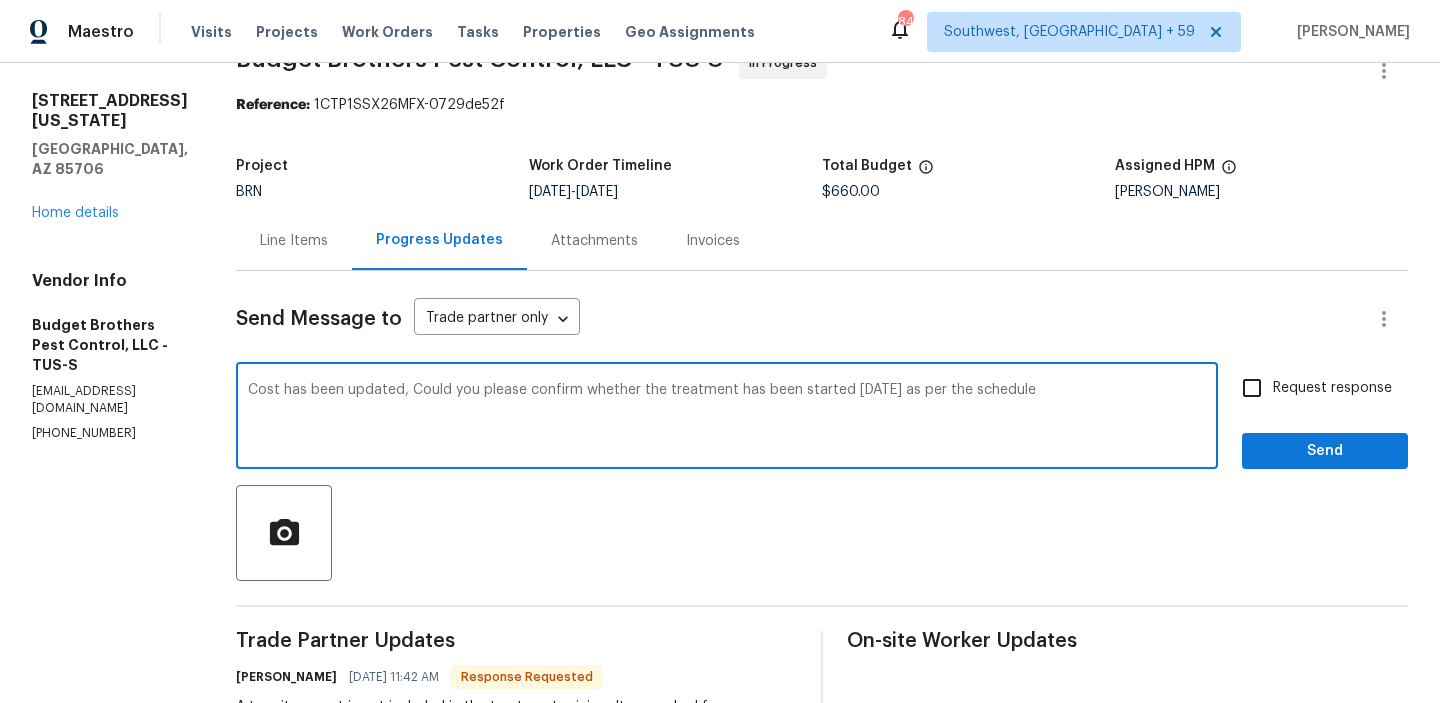drag, startPoint x: 861, startPoint y: 393, endPoint x: 1066, endPoint y: 390, distance: 205.02196 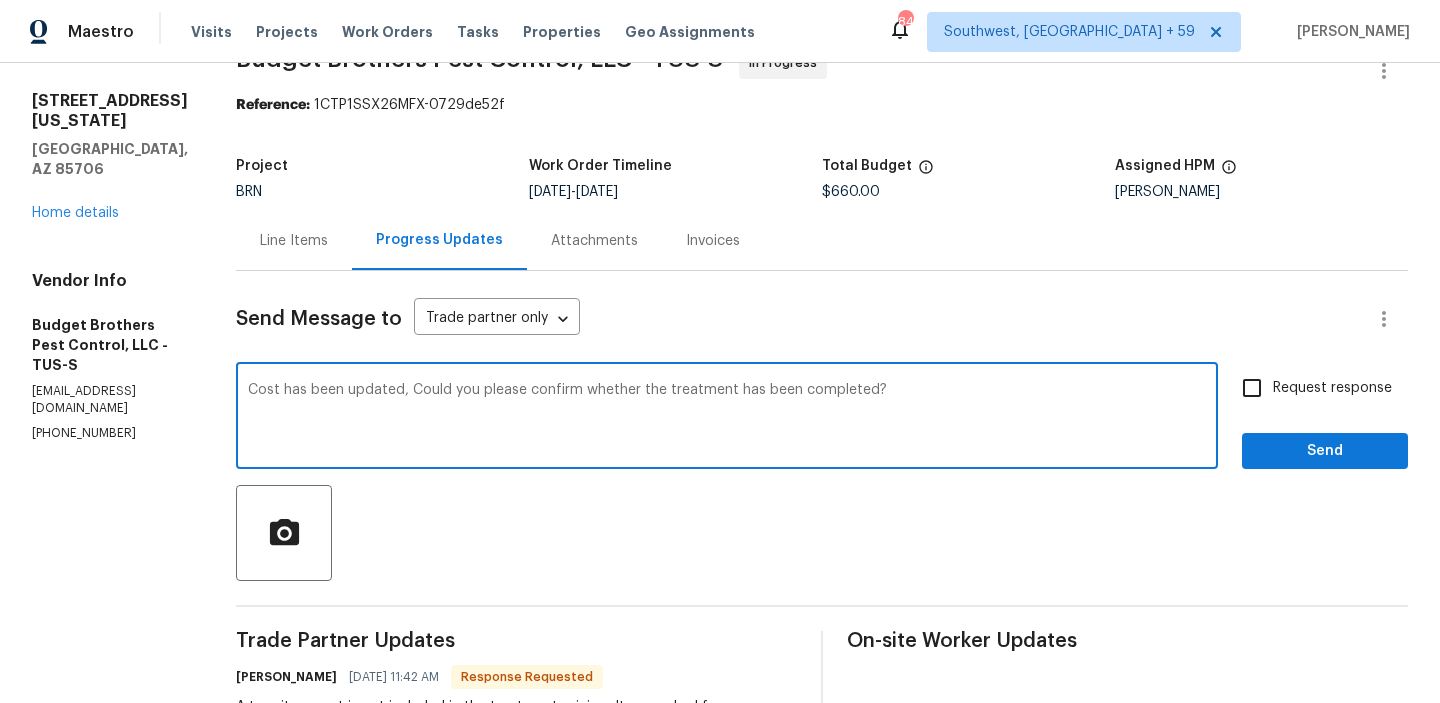 type on "Cost has been updated, Could you please confirm whether the treatment has been completed?" 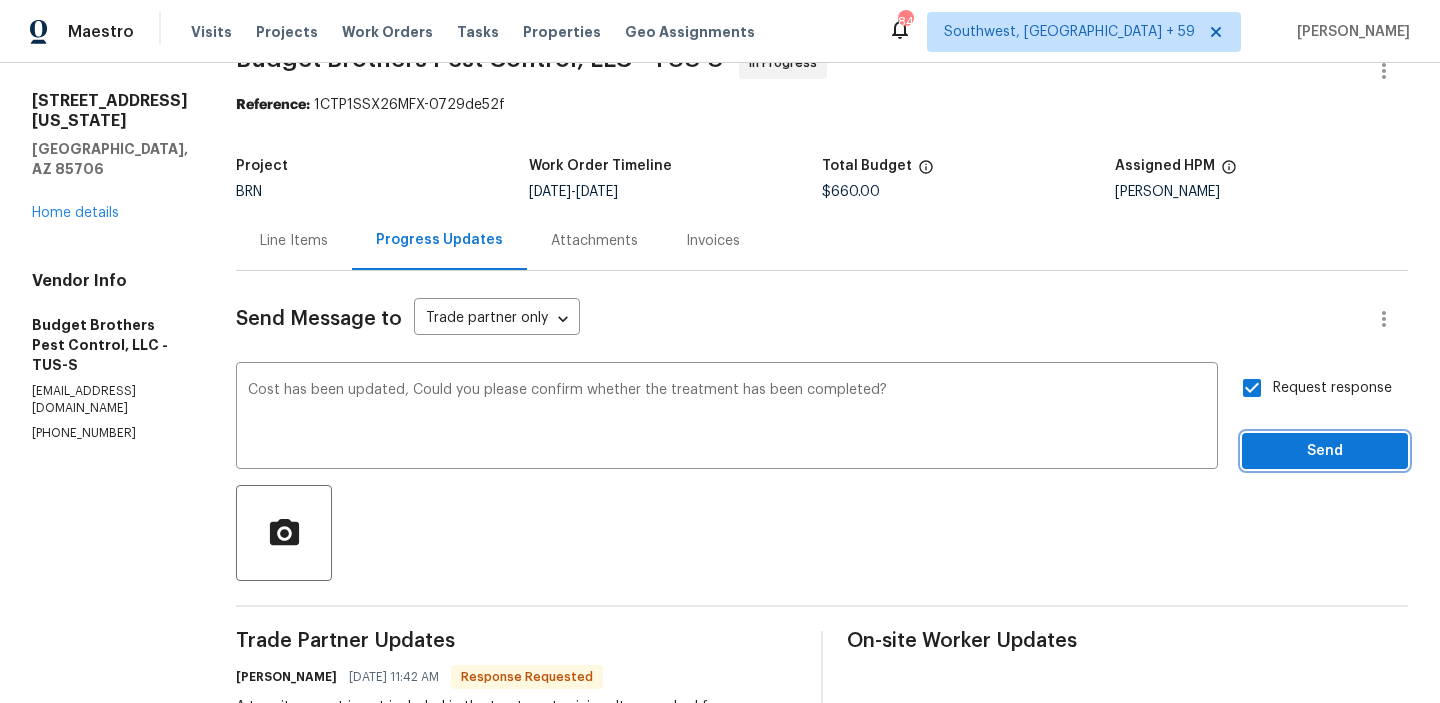 click on "Send" at bounding box center (1325, 451) 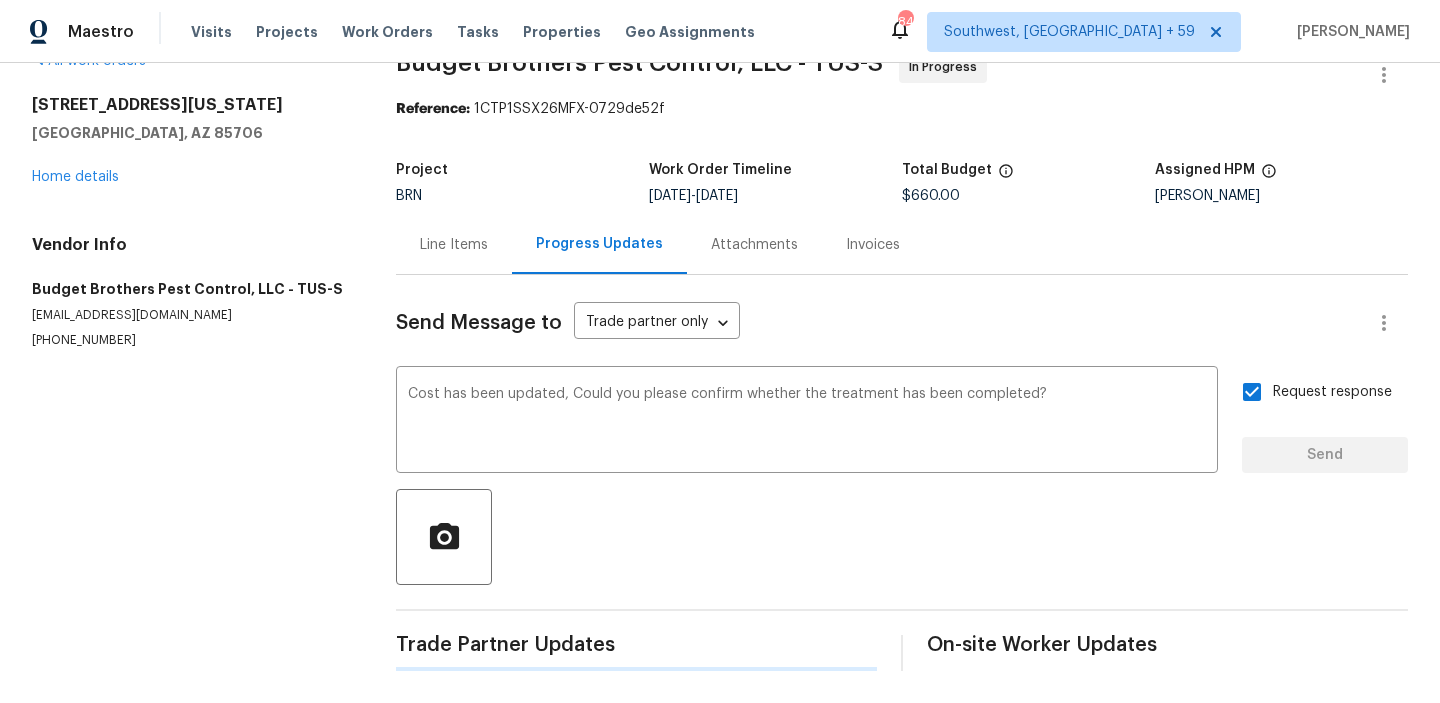 type 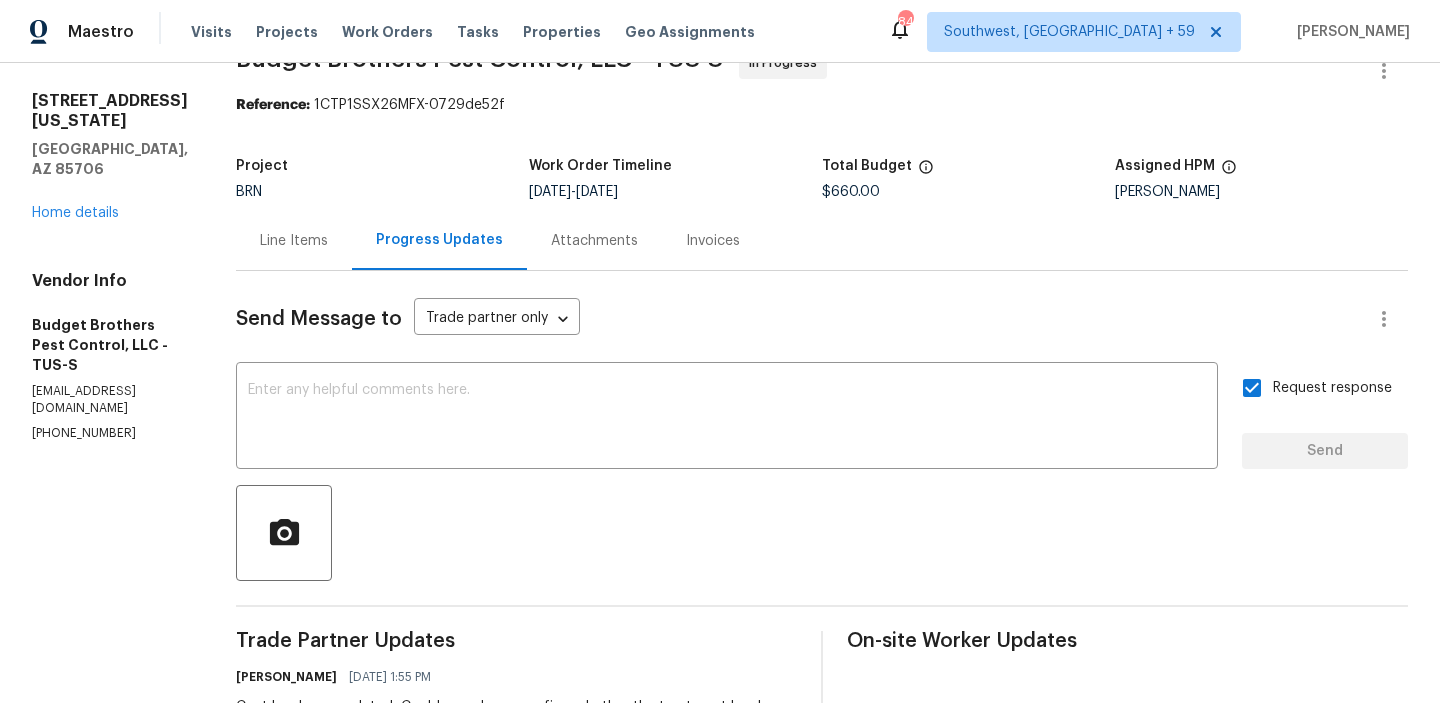 scroll, scrollTop: 0, scrollLeft: 0, axis: both 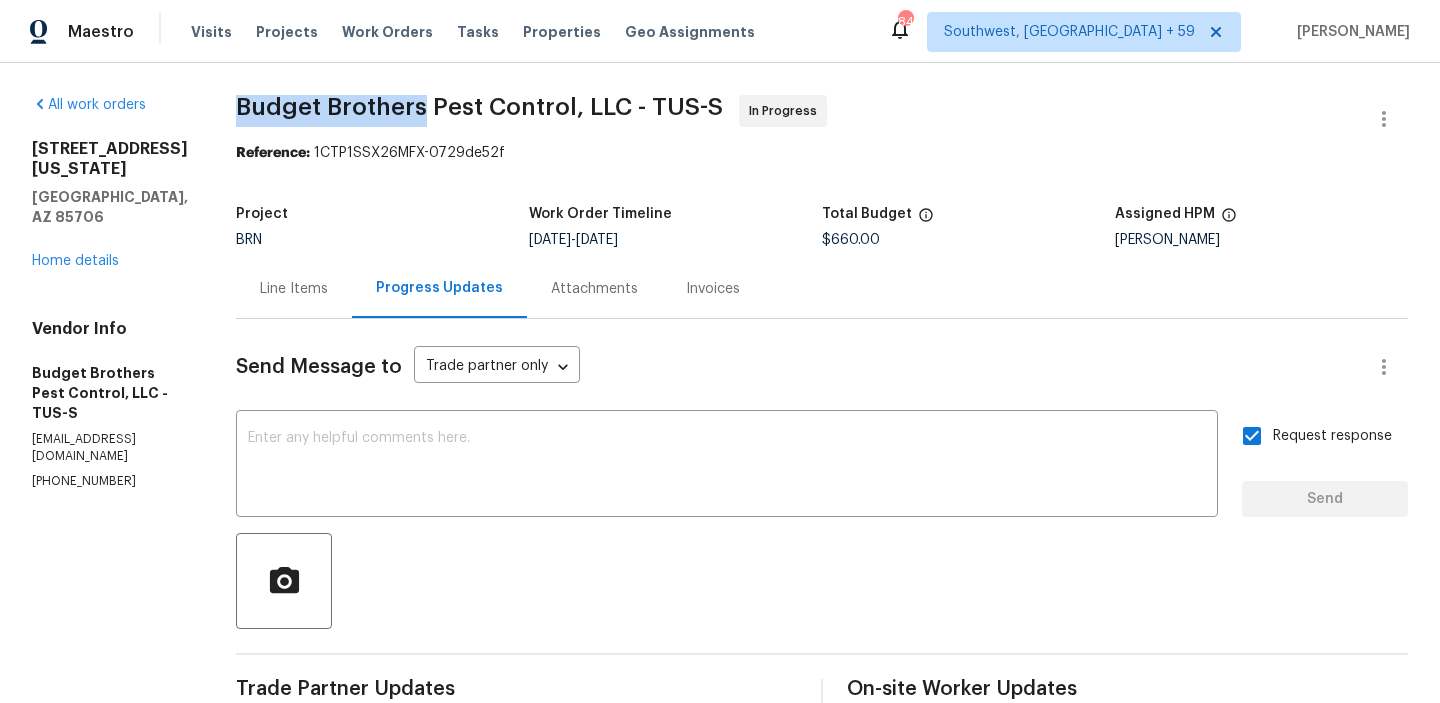 drag, startPoint x: 273, startPoint y: 103, endPoint x: 469, endPoint y: 106, distance: 196.02296 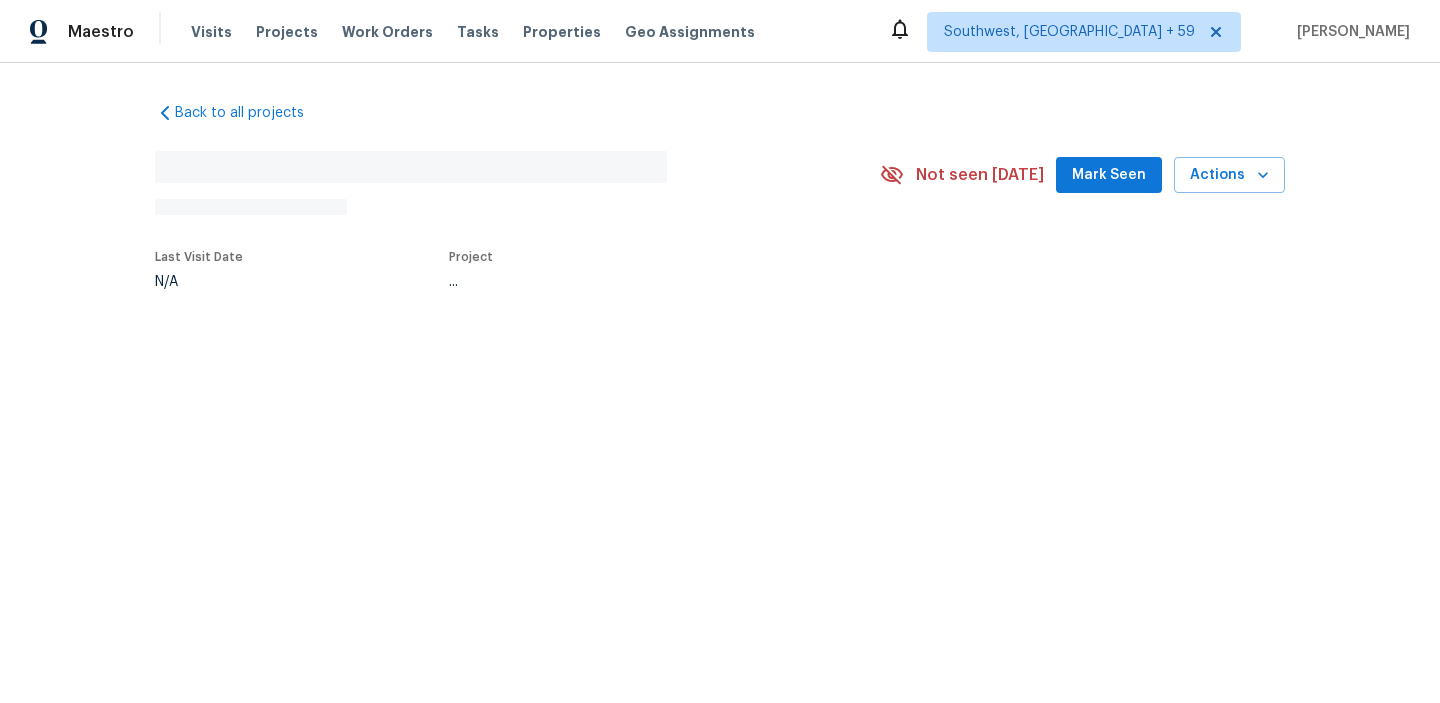 scroll, scrollTop: 0, scrollLeft: 0, axis: both 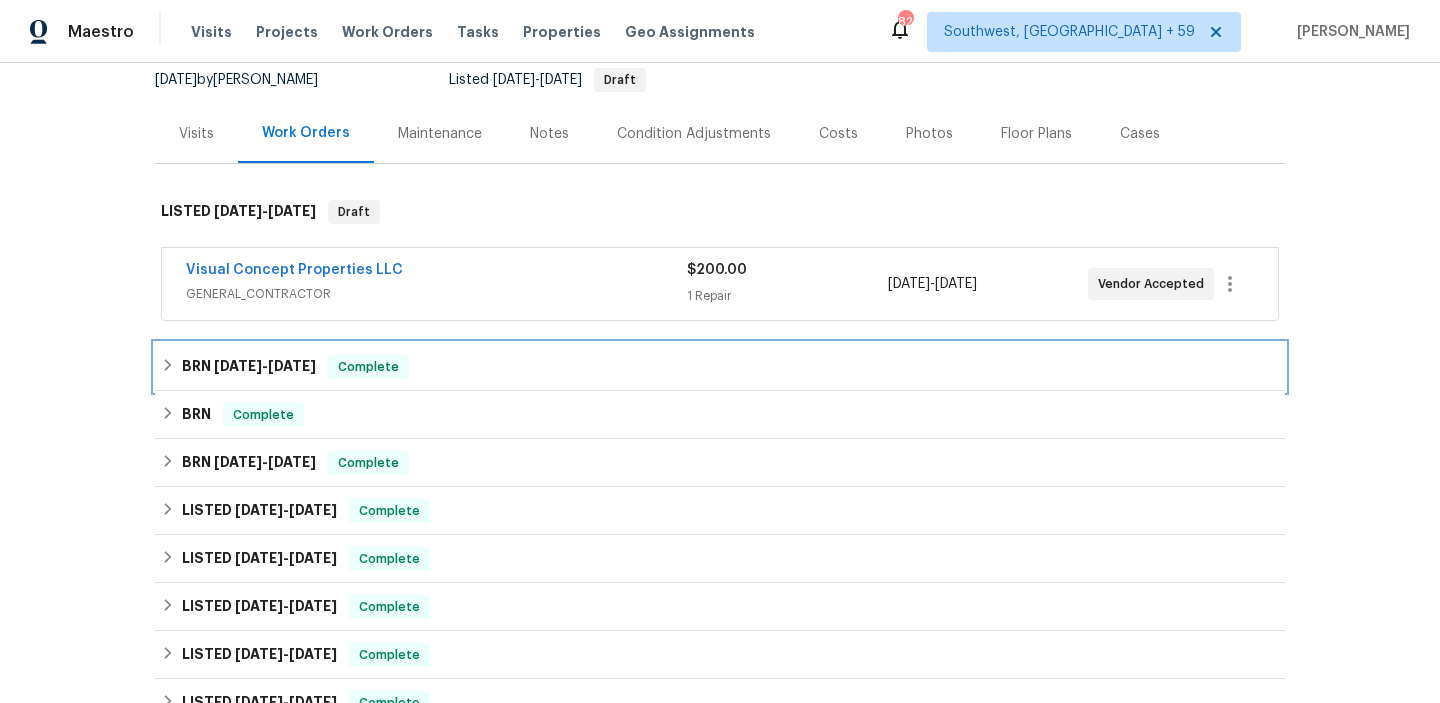 click on "BRN   [DATE]  -  [DATE]" at bounding box center [249, 367] 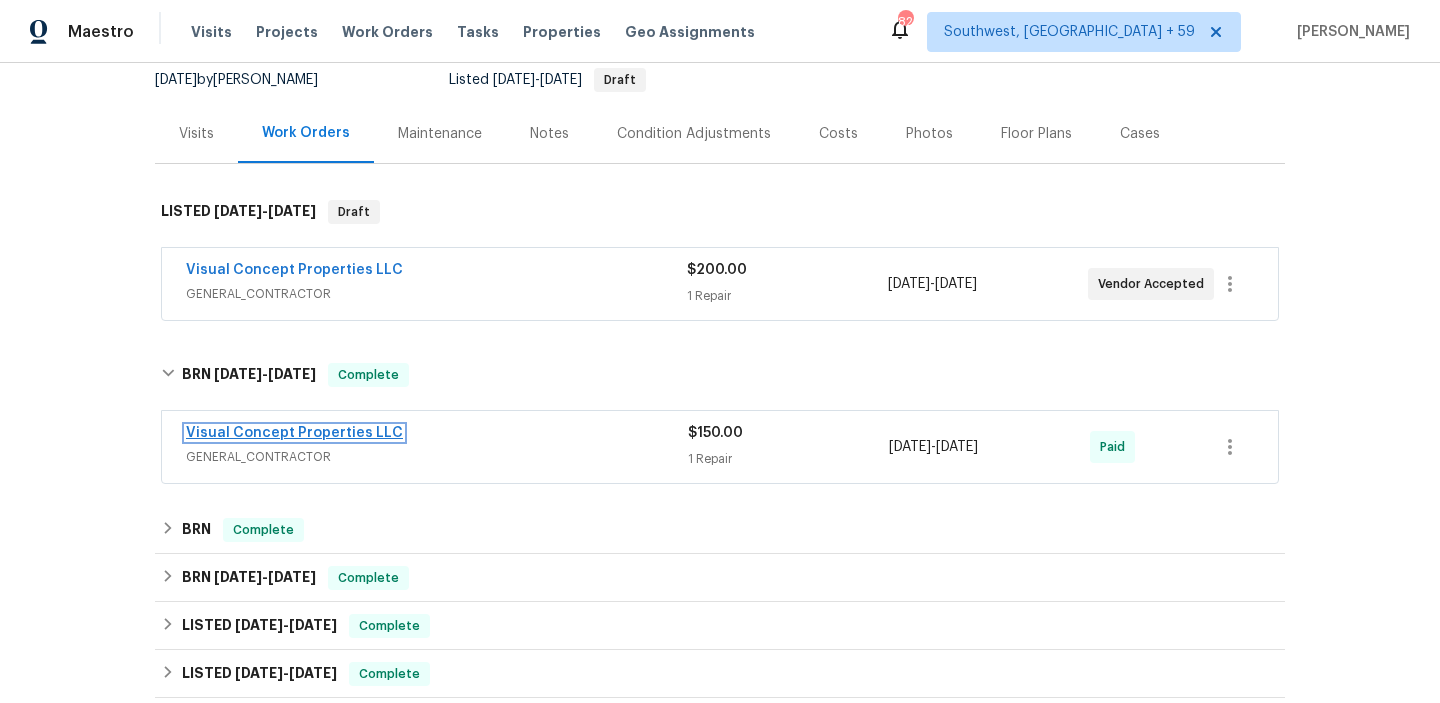 click on "Visual Concept Properties LLC" at bounding box center [294, 433] 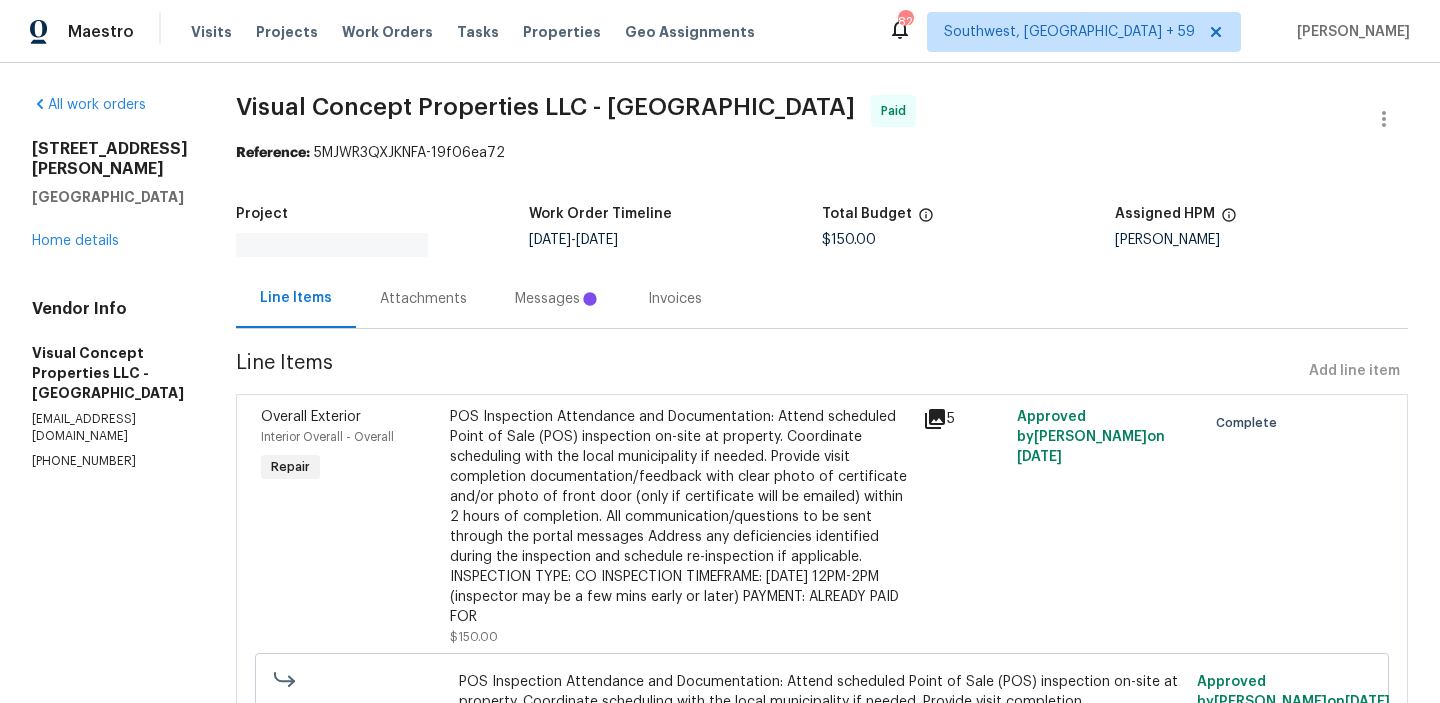 click on "Attachments" at bounding box center [423, 298] 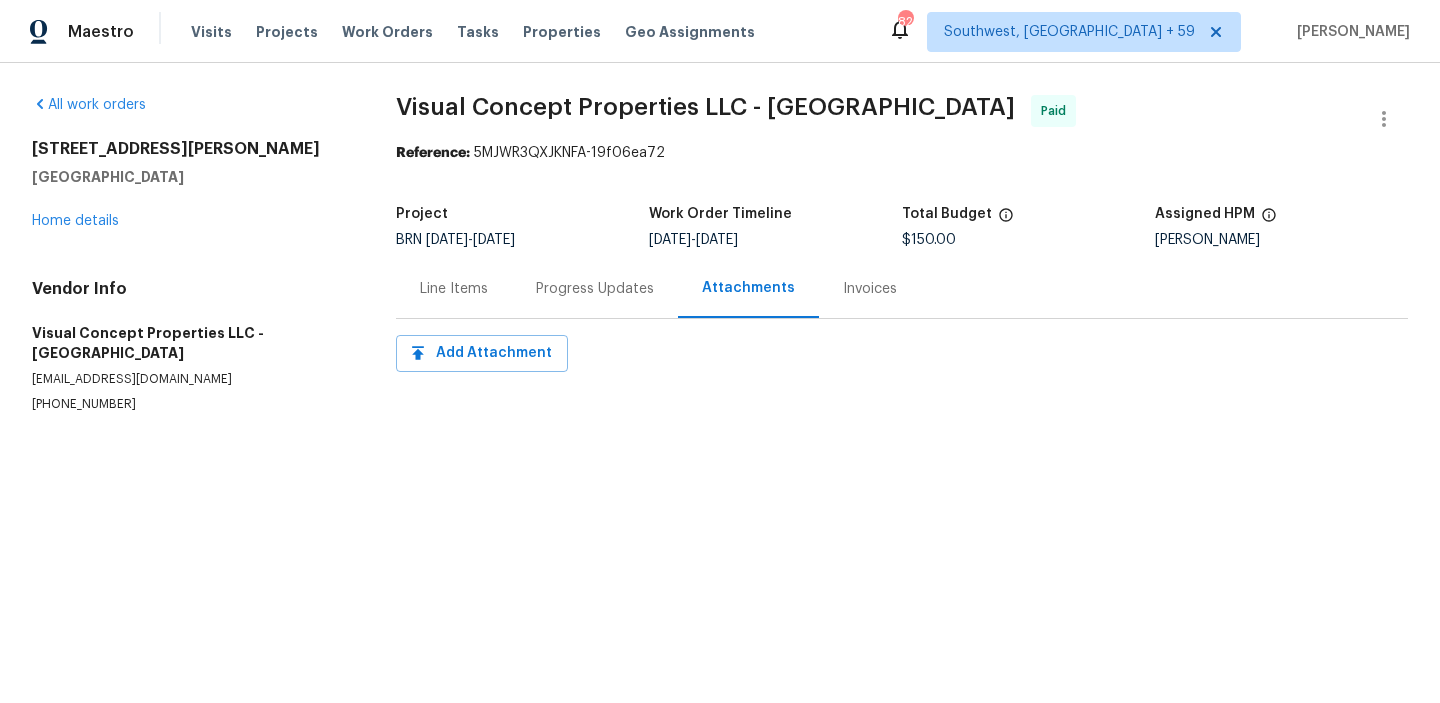 click on "Progress Updates" at bounding box center (595, 289) 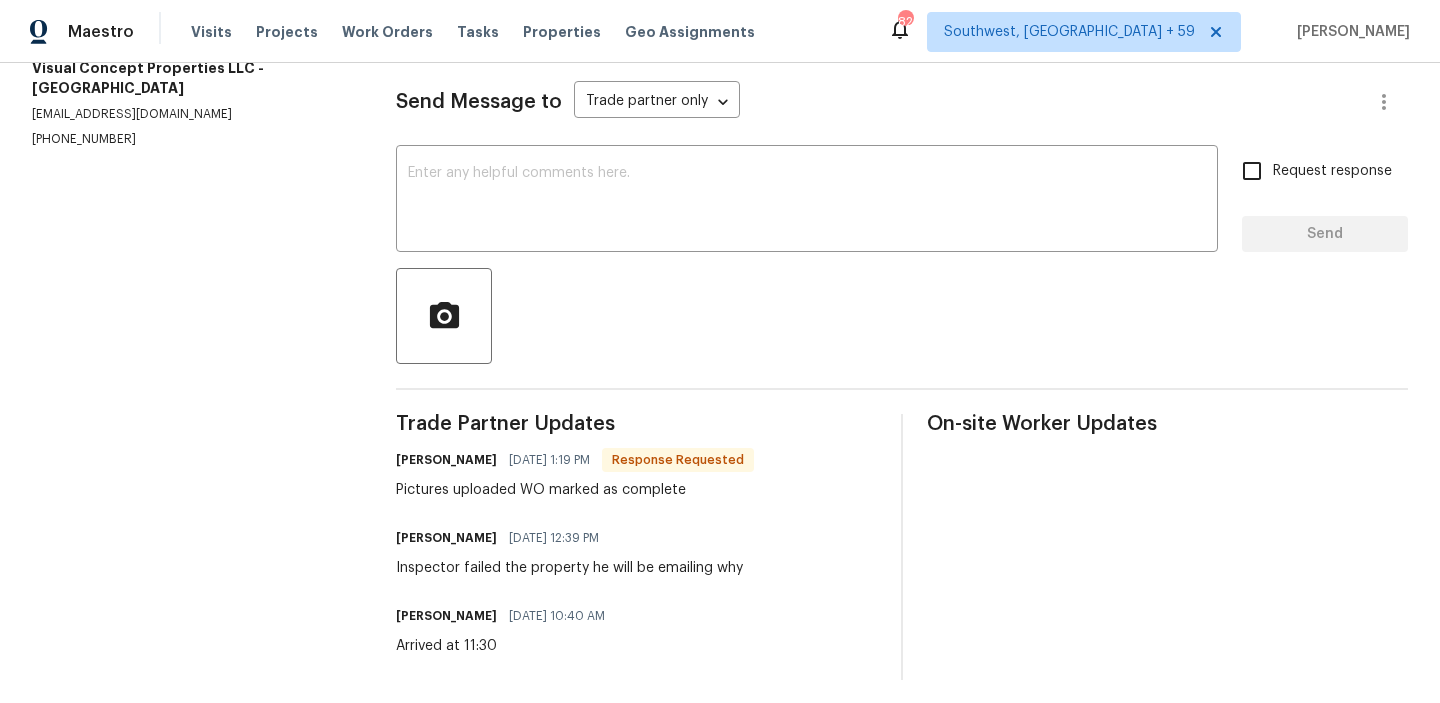 scroll, scrollTop: 0, scrollLeft: 0, axis: both 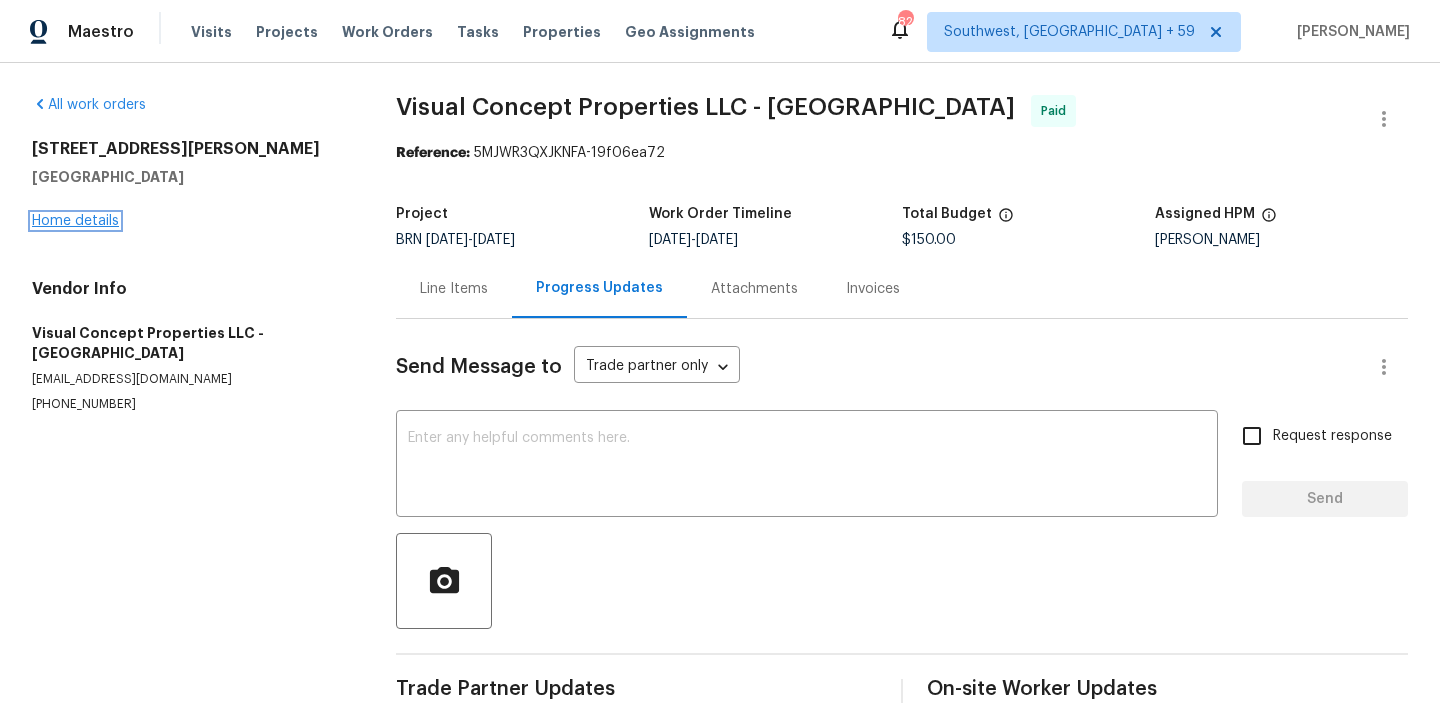 click on "Home details" at bounding box center (75, 221) 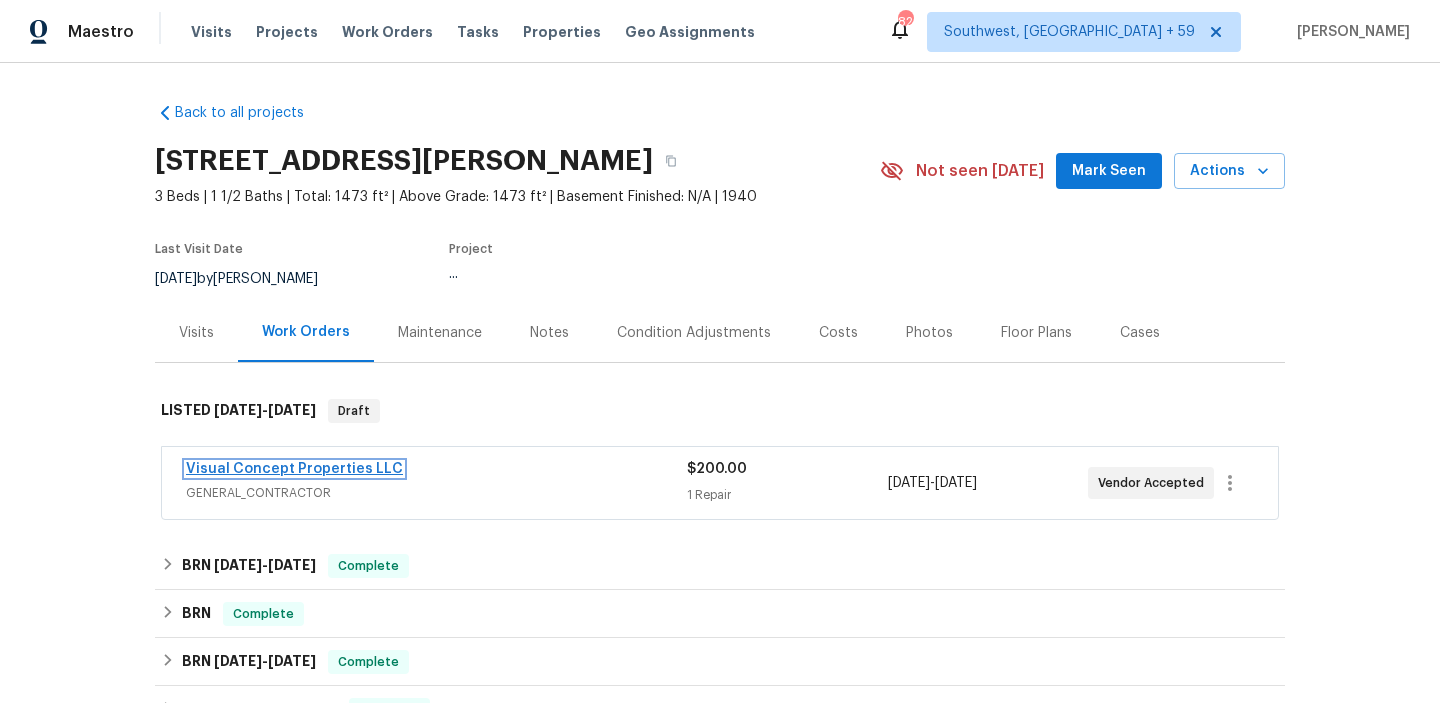click on "Visual Concept Properties LLC" at bounding box center [294, 469] 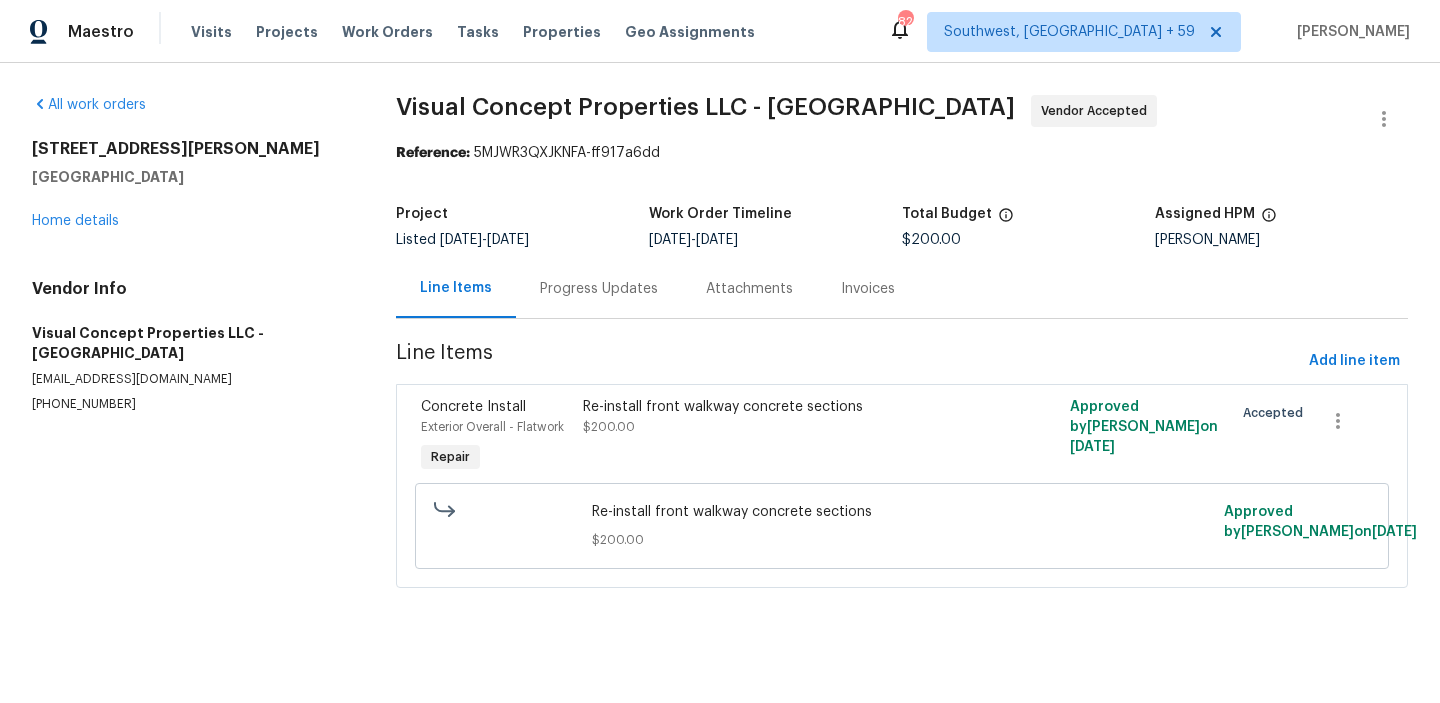 click on "Progress Updates" at bounding box center [599, 289] 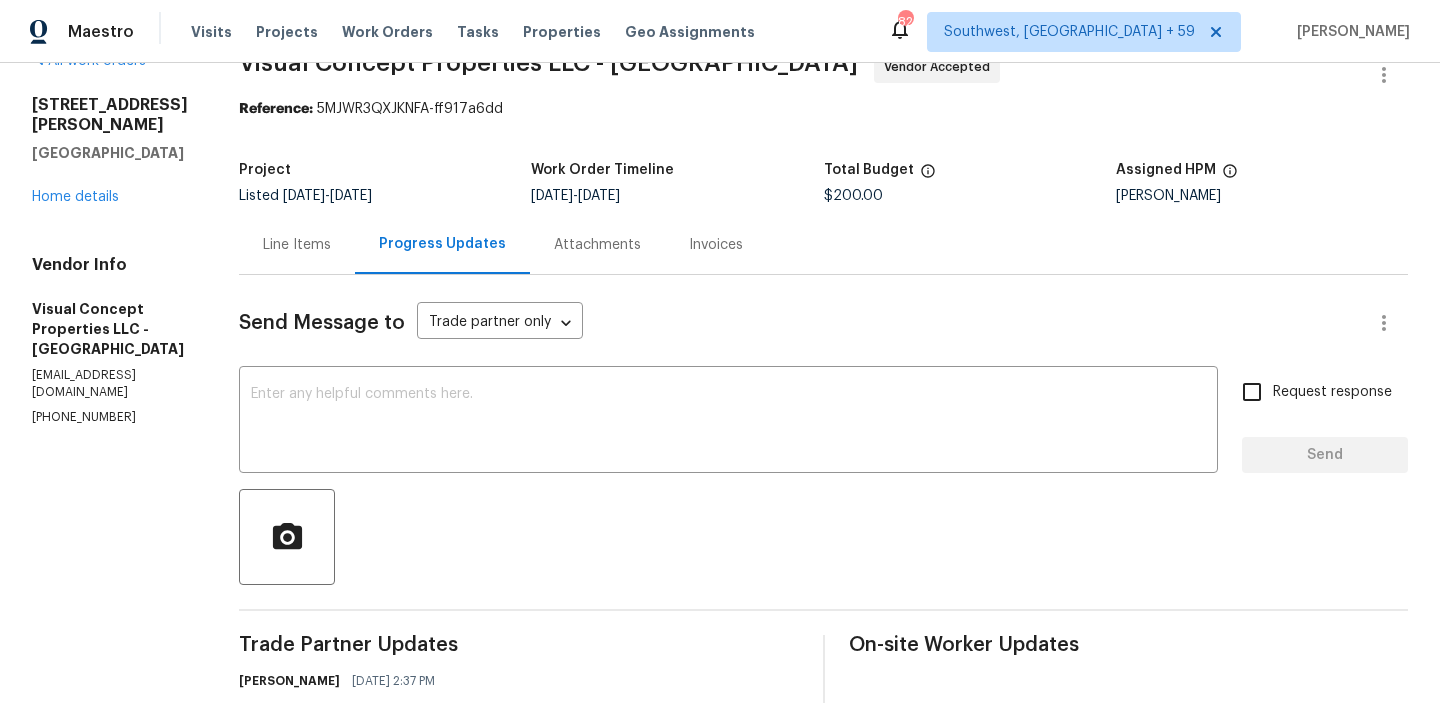 scroll, scrollTop: 102, scrollLeft: 0, axis: vertical 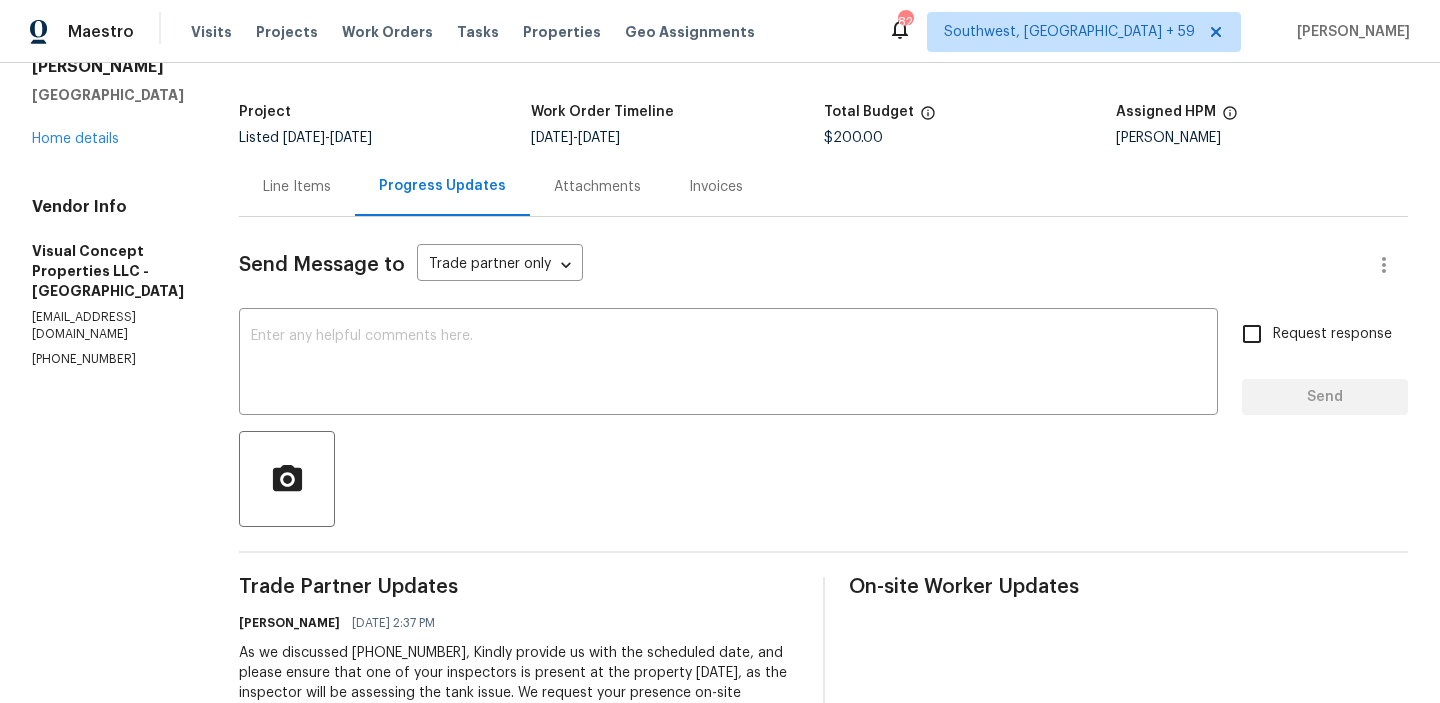 click on "(609) 271-2279" at bounding box center (111, 359) 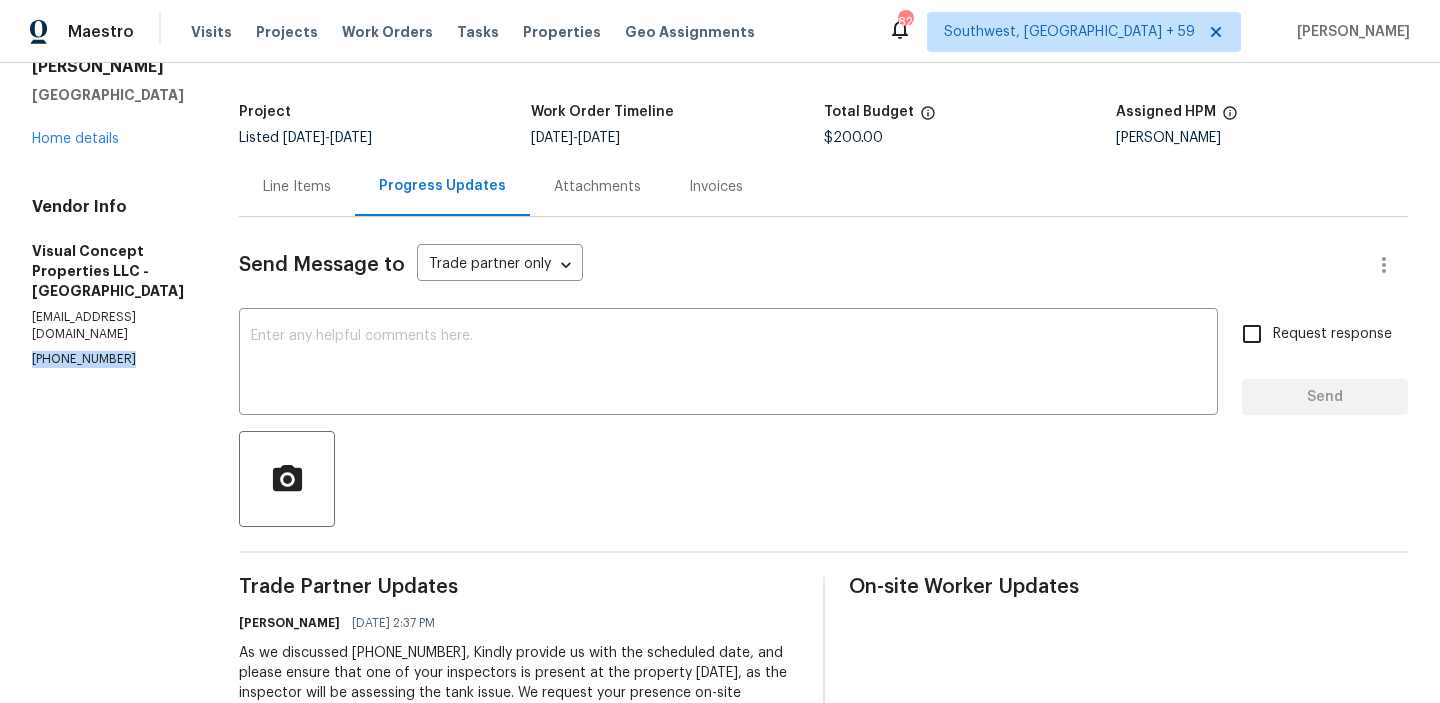 click on "(609) 271-2279" at bounding box center (111, 359) 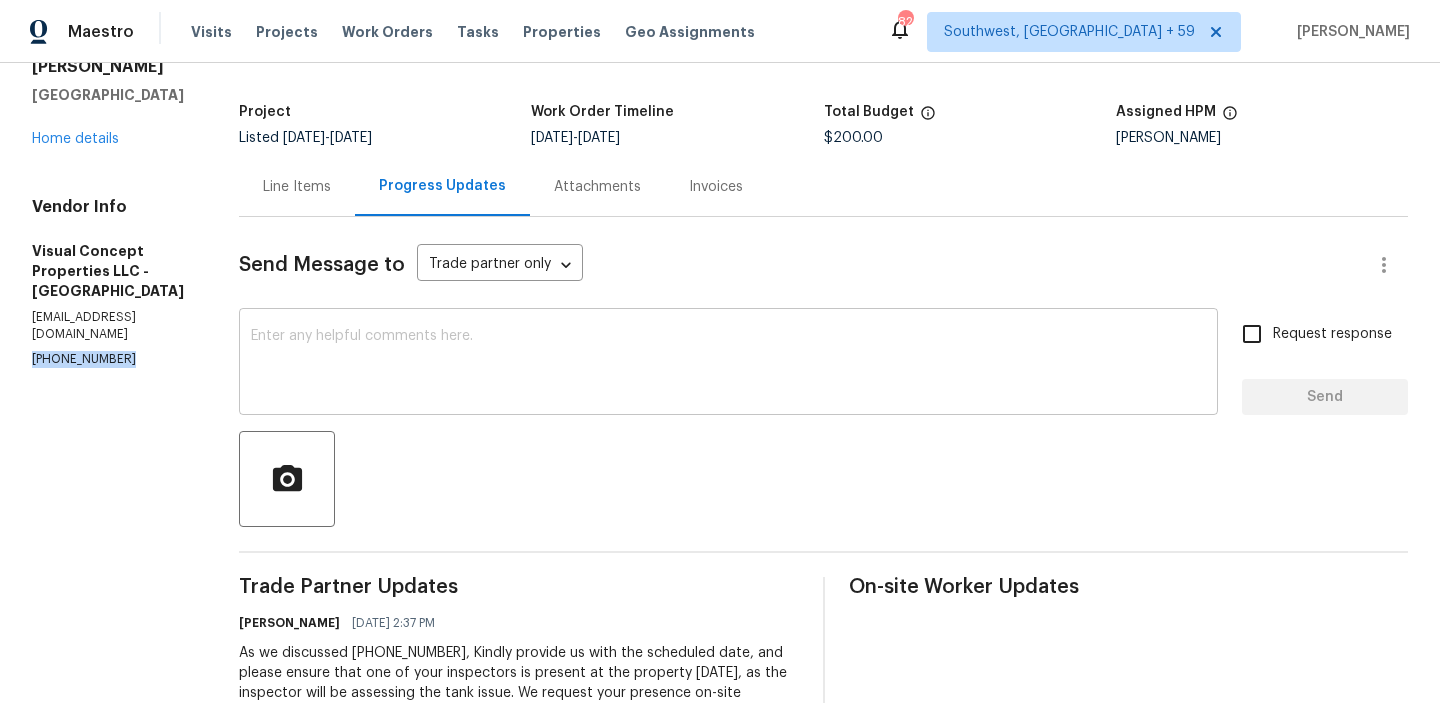copy on "(609) 271-2279" 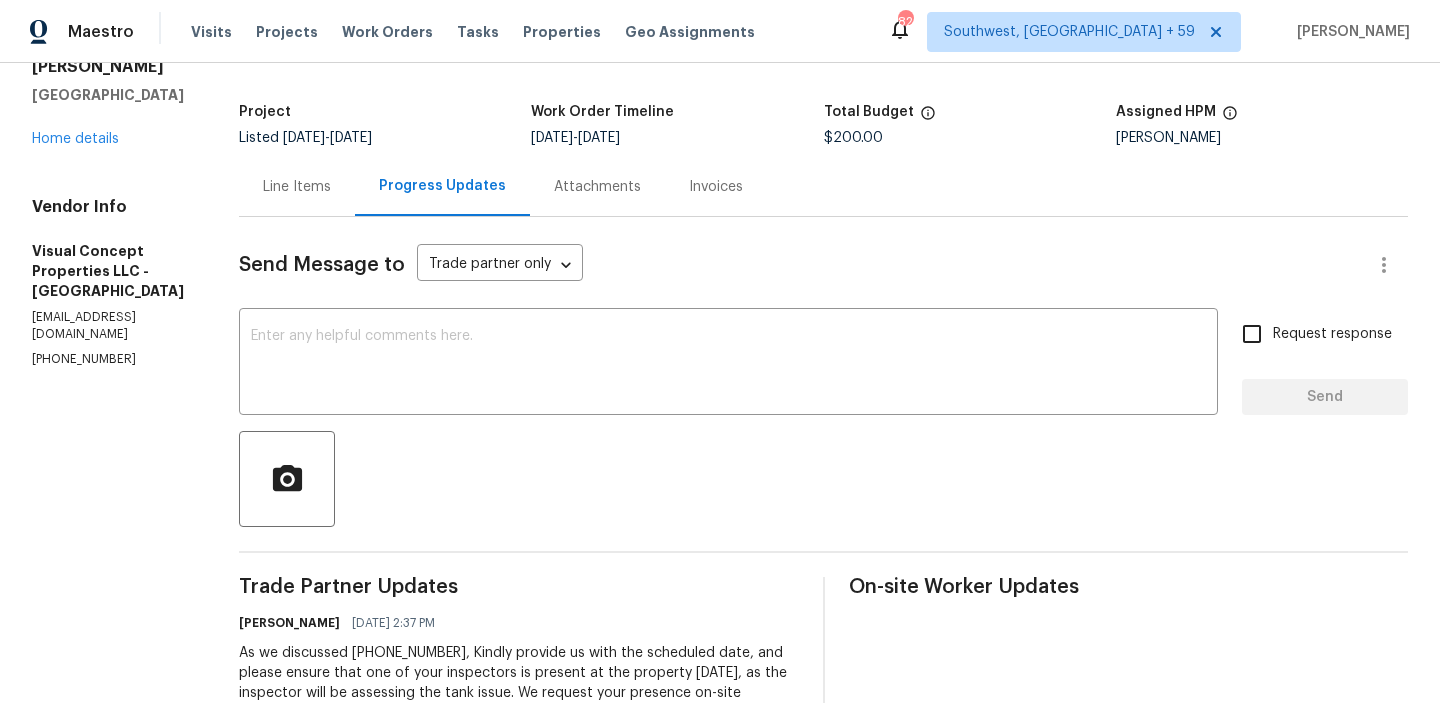 click on "Line Items Progress Updates Attachments Invoices" at bounding box center [823, 187] 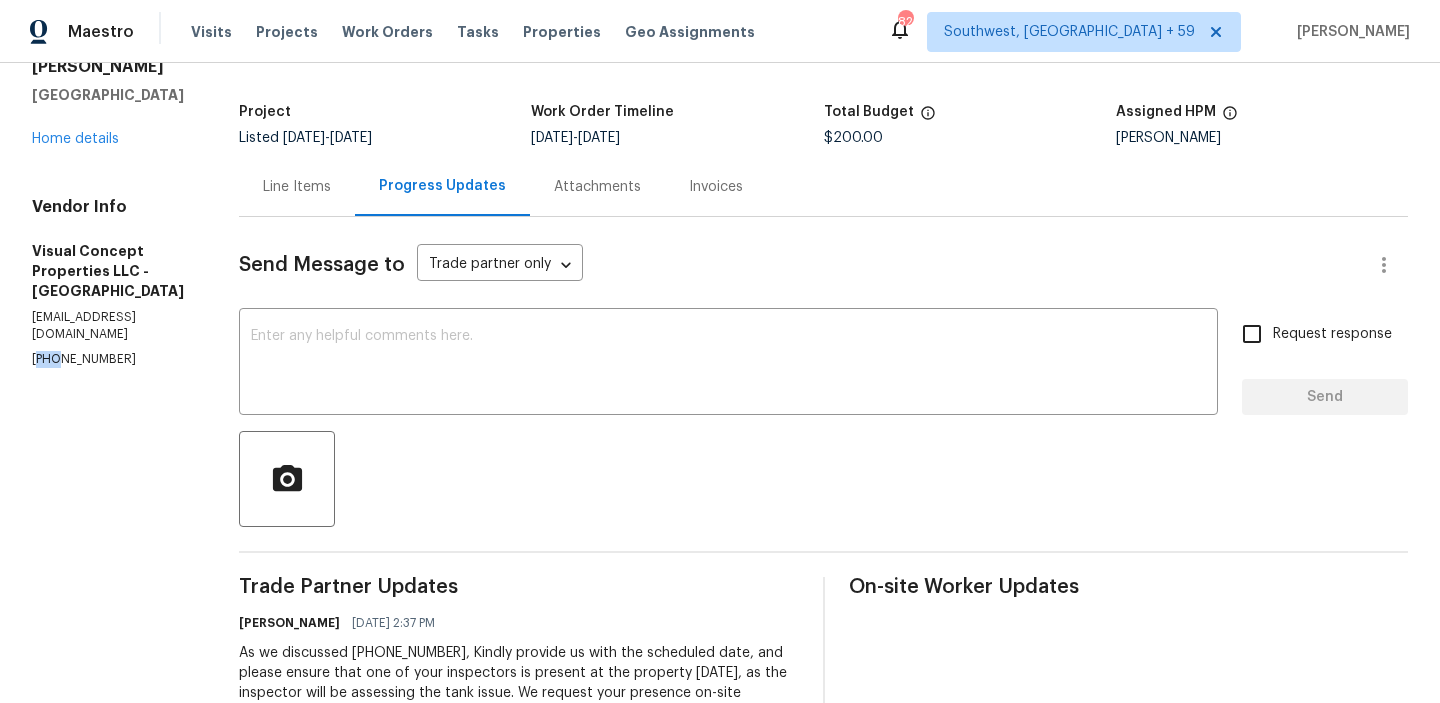 click on "(609) 271-2279" at bounding box center (111, 359) 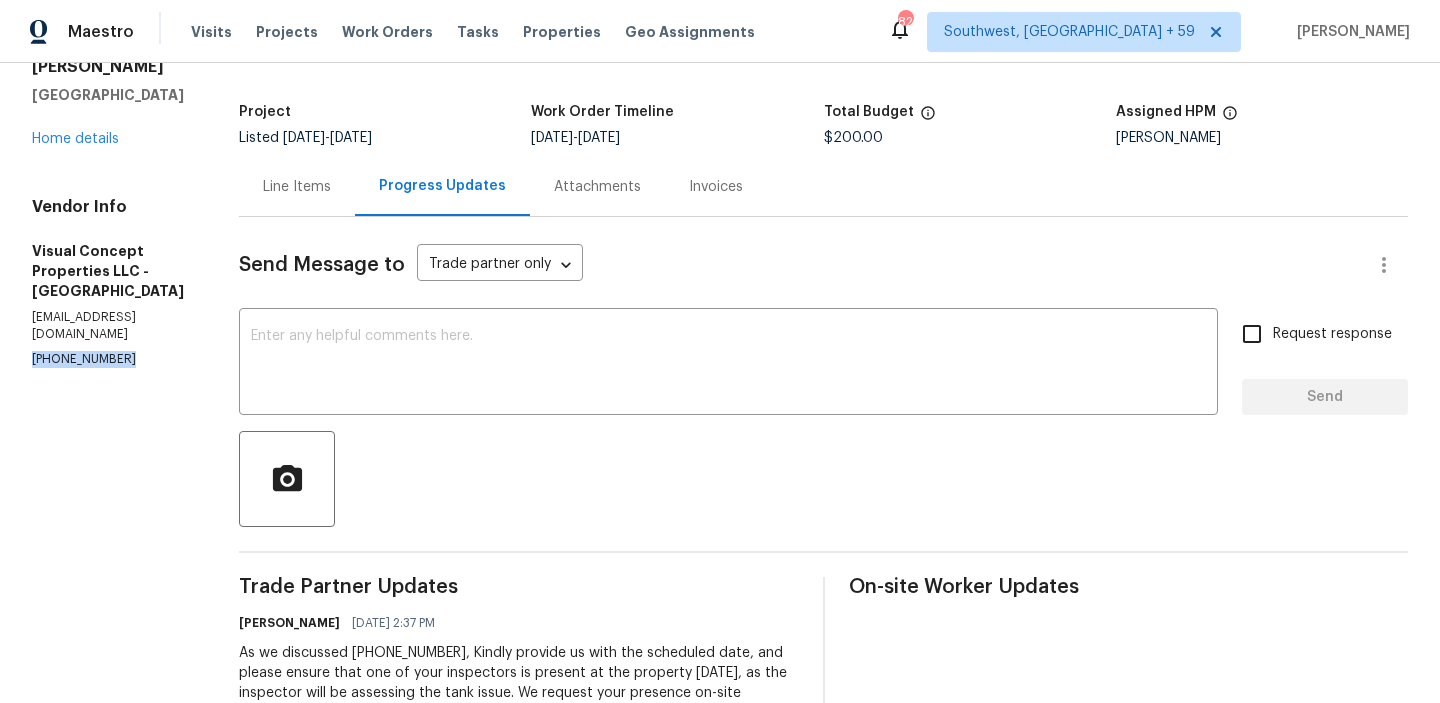 click on "(609) 271-2279" at bounding box center (111, 359) 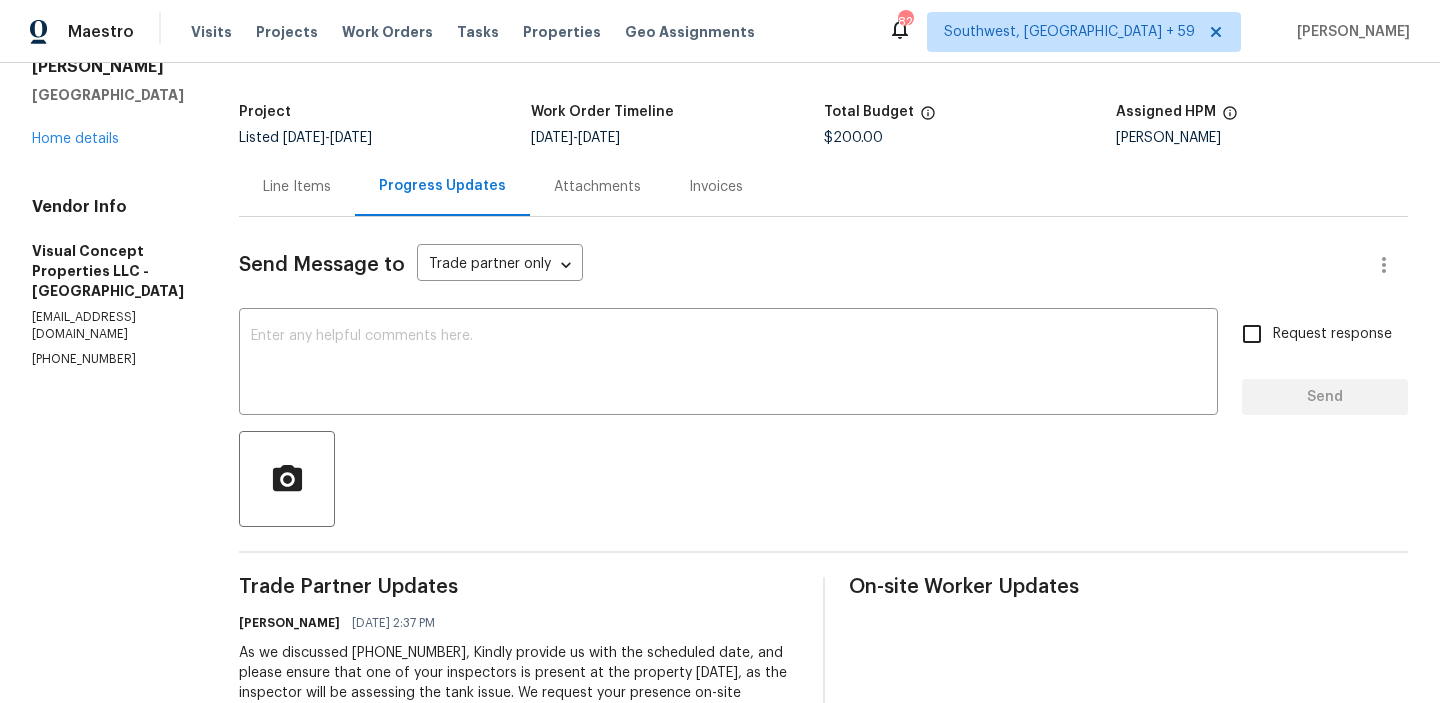 click on "(609) 271-2279" at bounding box center (111, 359) 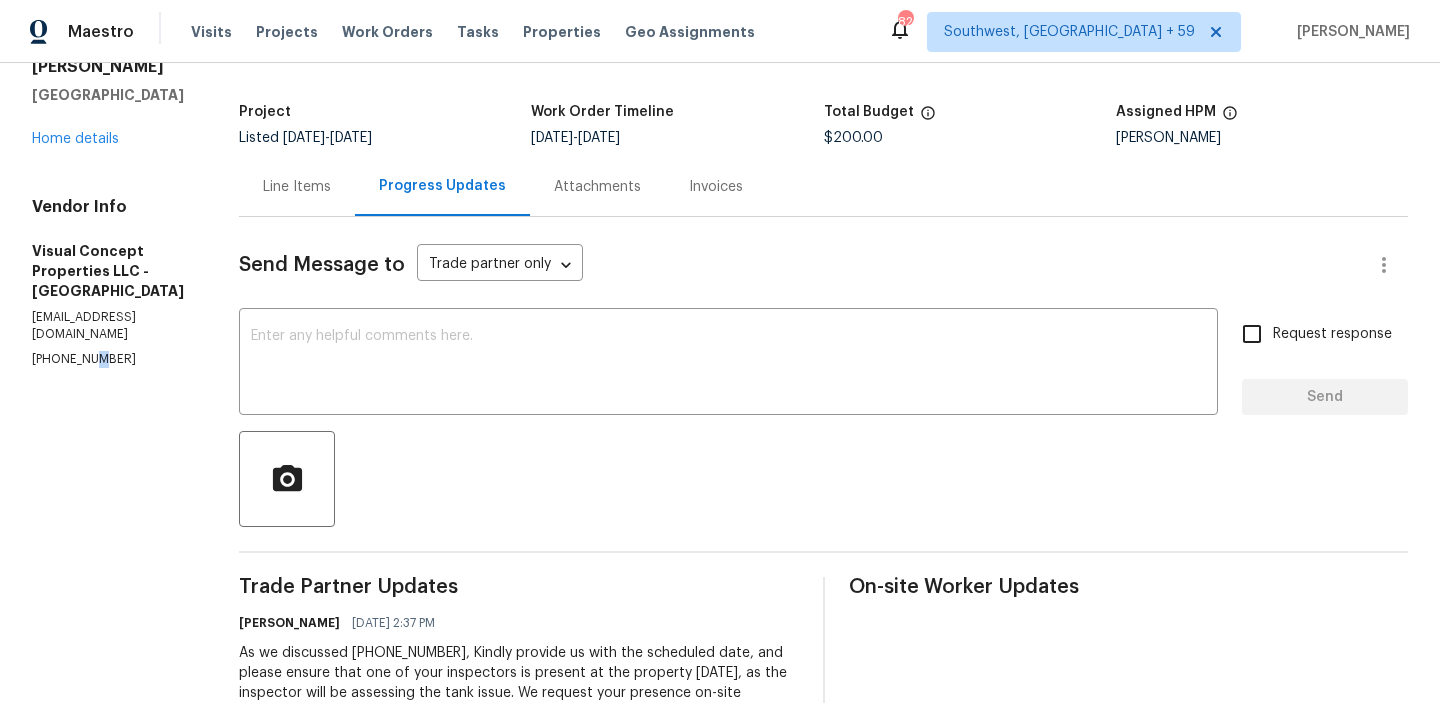 click on "(609) 271-2279" at bounding box center [111, 359] 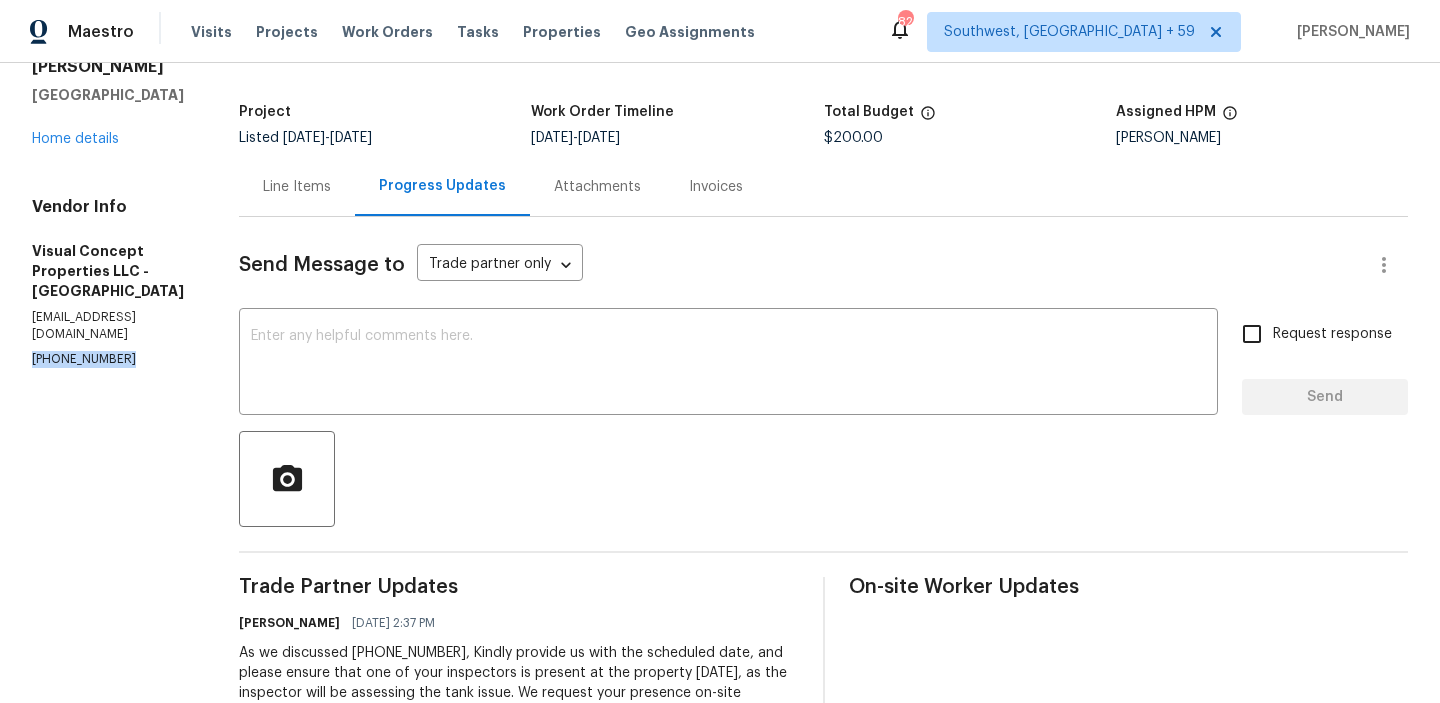 click on "(609) 271-2279" at bounding box center (111, 359) 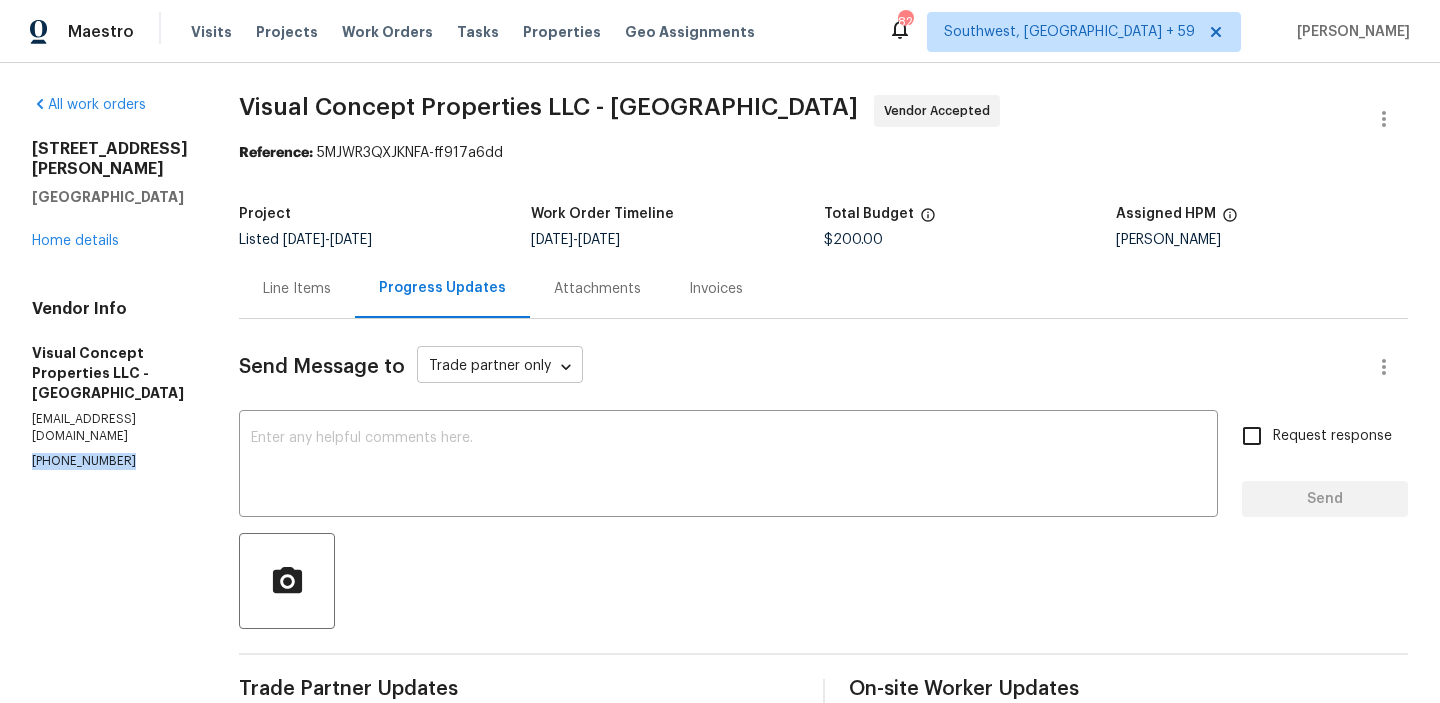 copy on "(609) 271-2279" 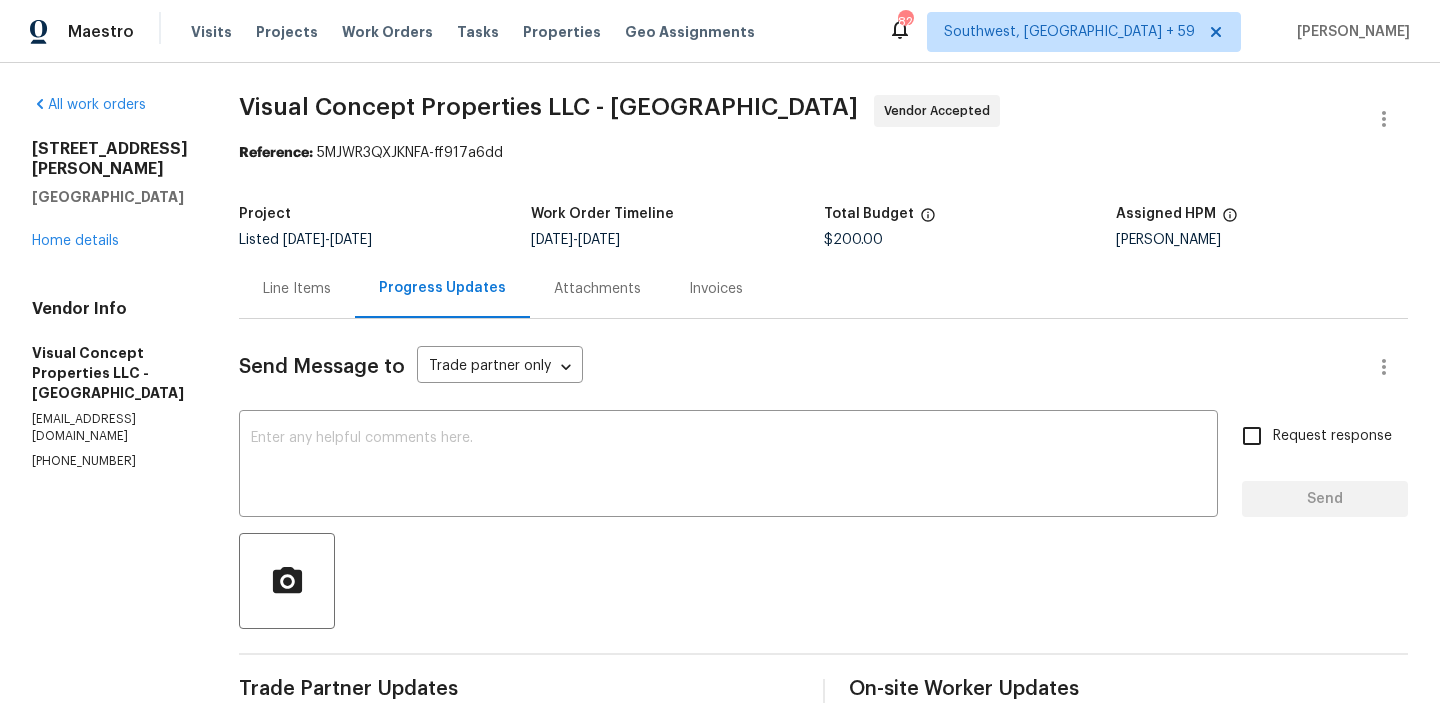 click on "Line Items" at bounding box center (297, 289) 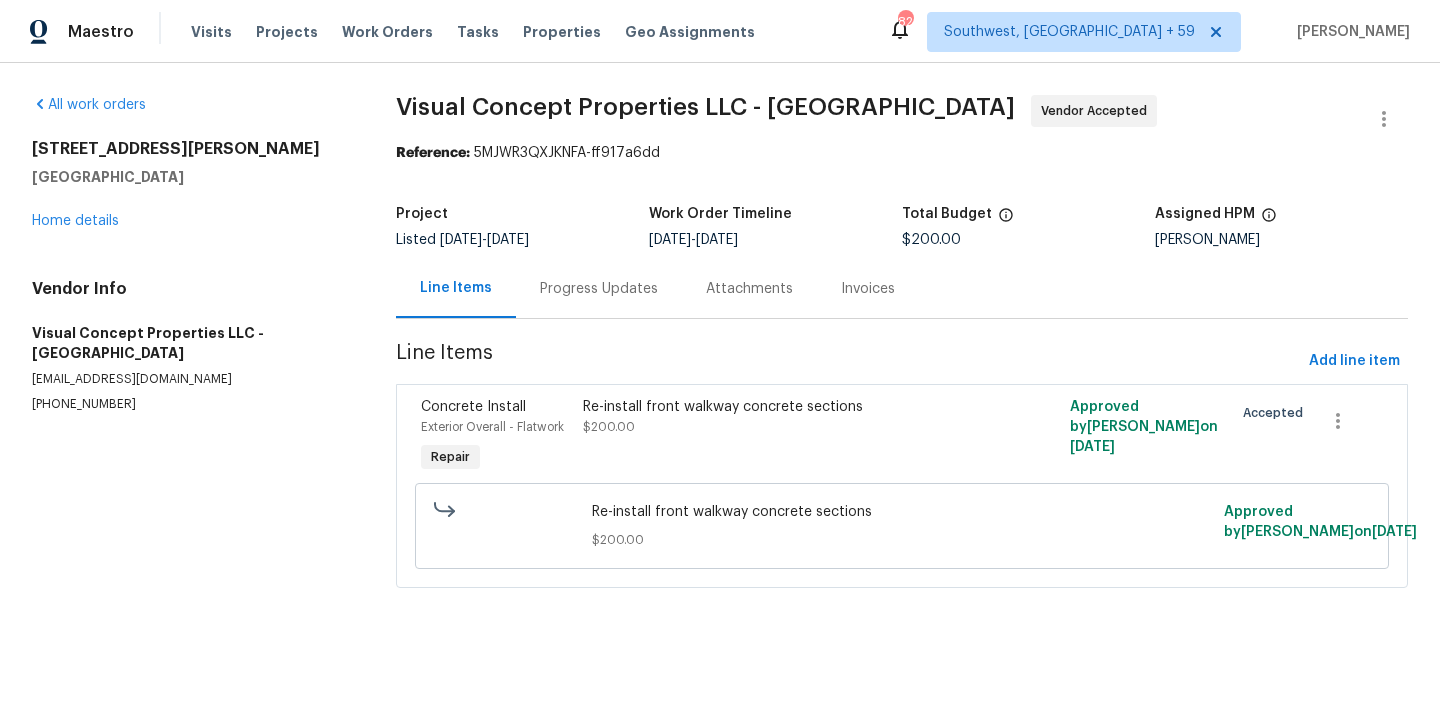 click on "Progress Updates" at bounding box center [599, 289] 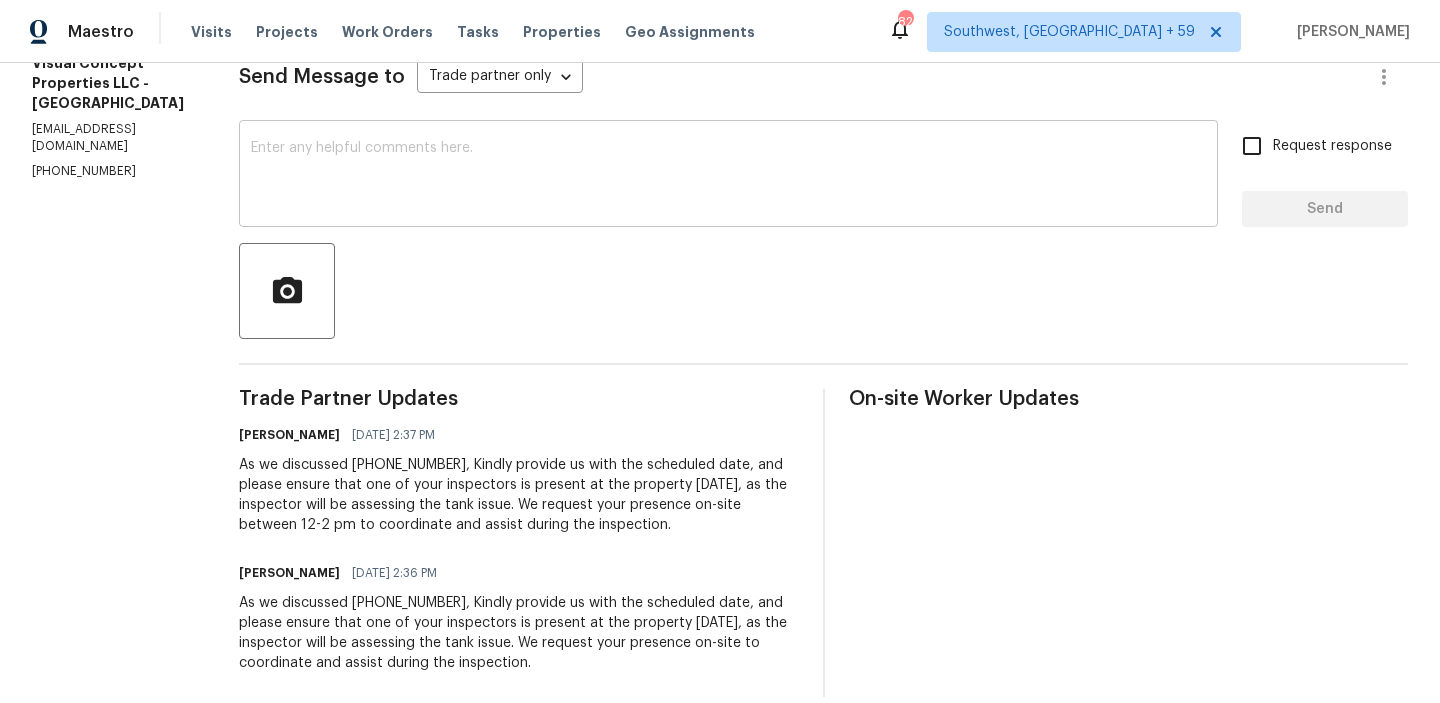 scroll, scrollTop: 0, scrollLeft: 0, axis: both 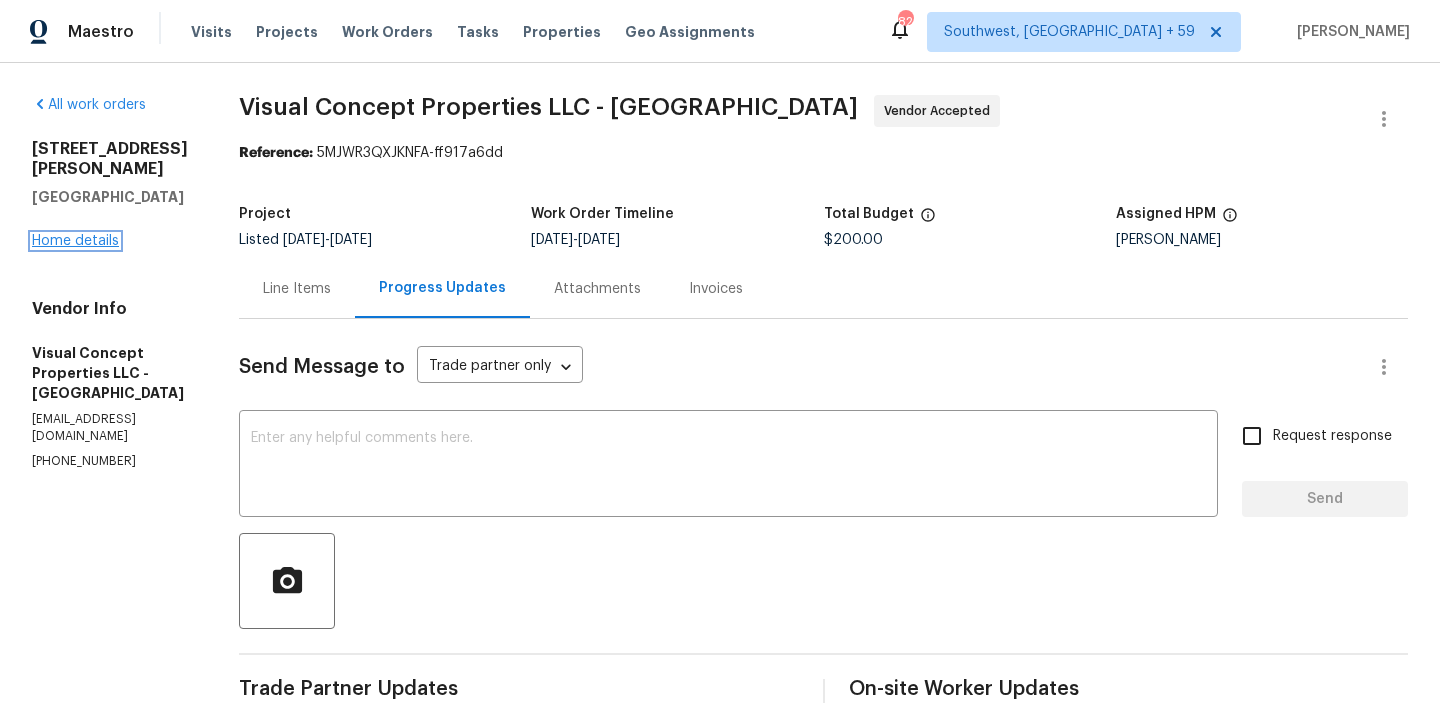 click on "Home details" at bounding box center [75, 241] 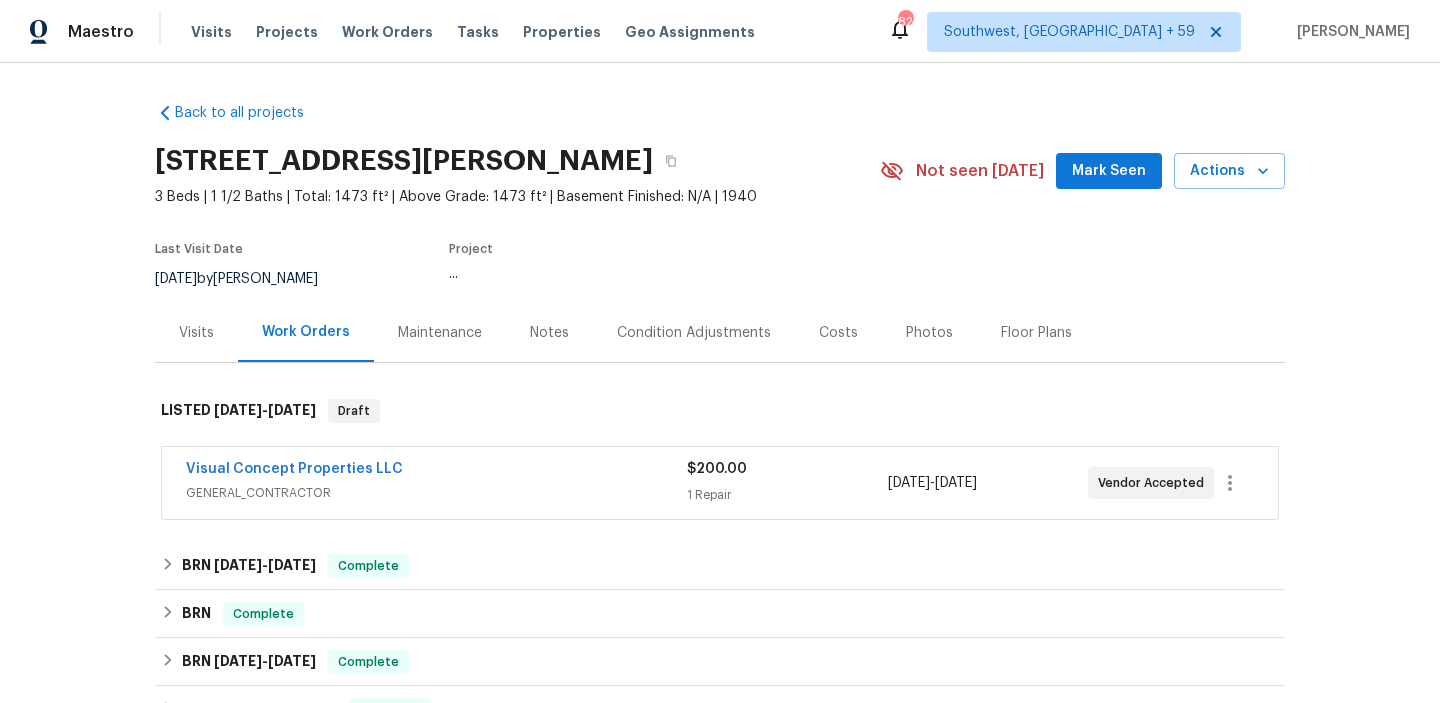 scroll, scrollTop: 134, scrollLeft: 0, axis: vertical 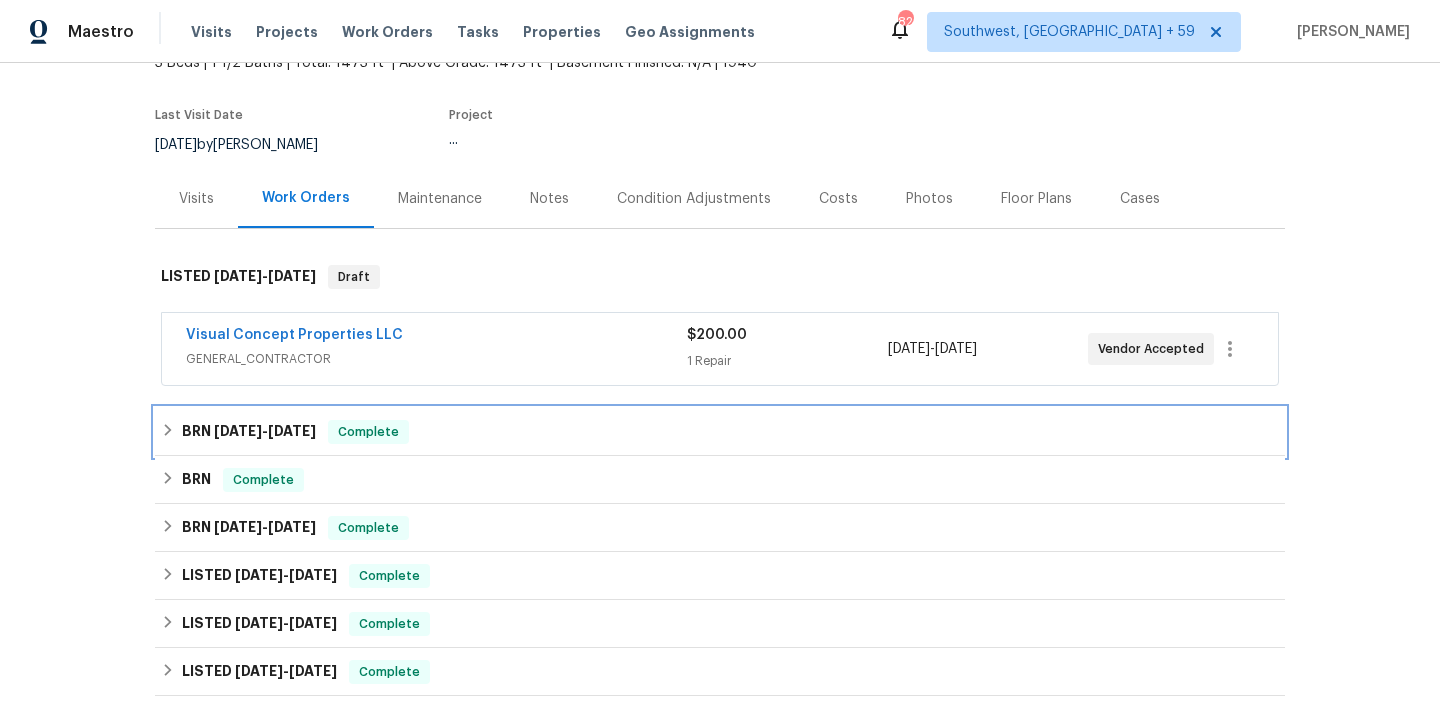 click on "6/25/25" at bounding box center [238, 431] 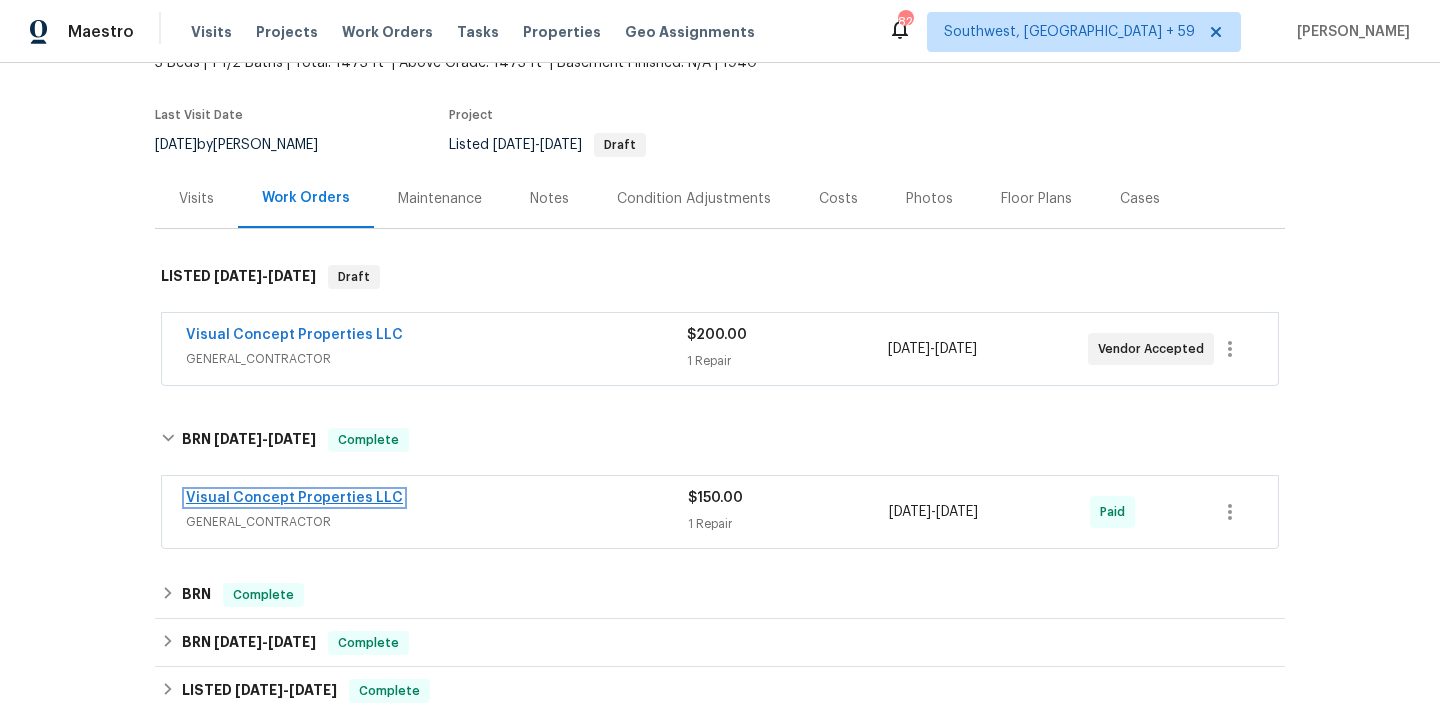 click on "Visual Concept Properties LLC" at bounding box center [294, 498] 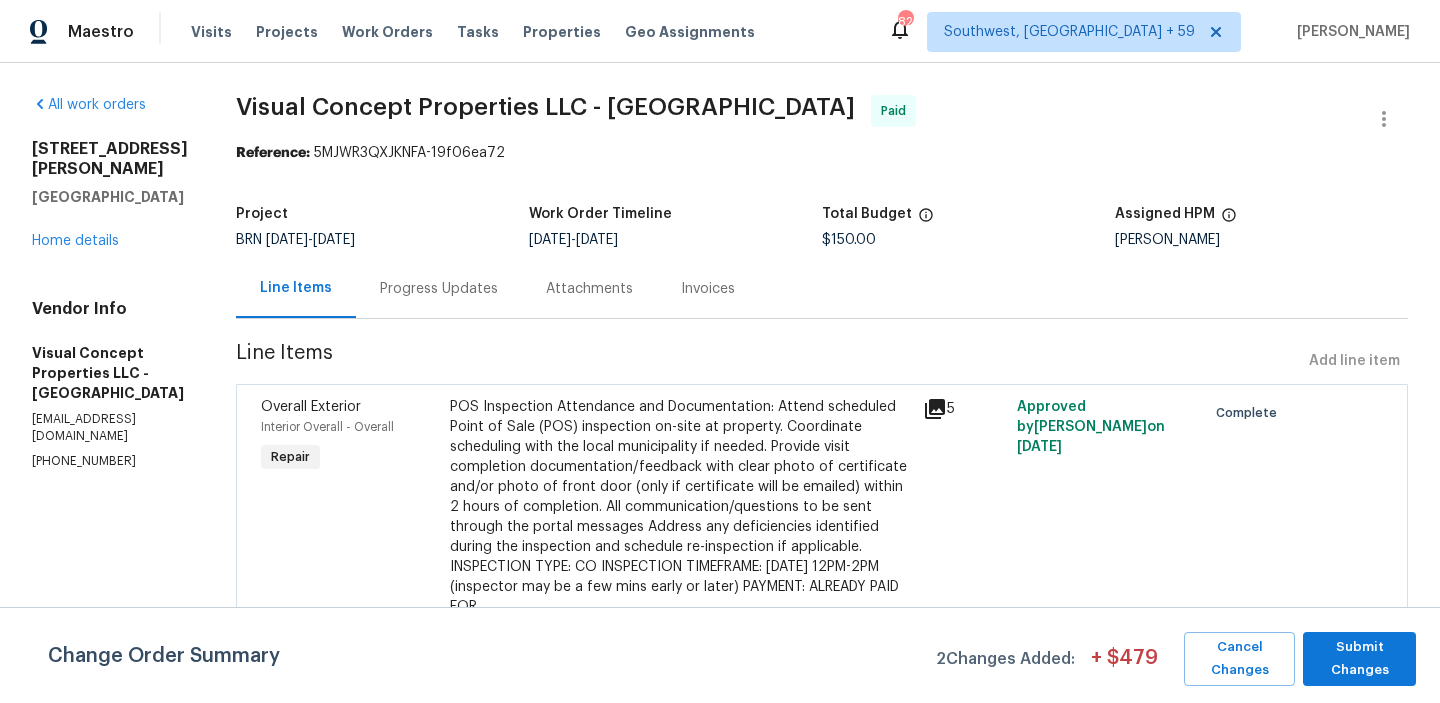click on "Progress Updates" at bounding box center [439, 289] 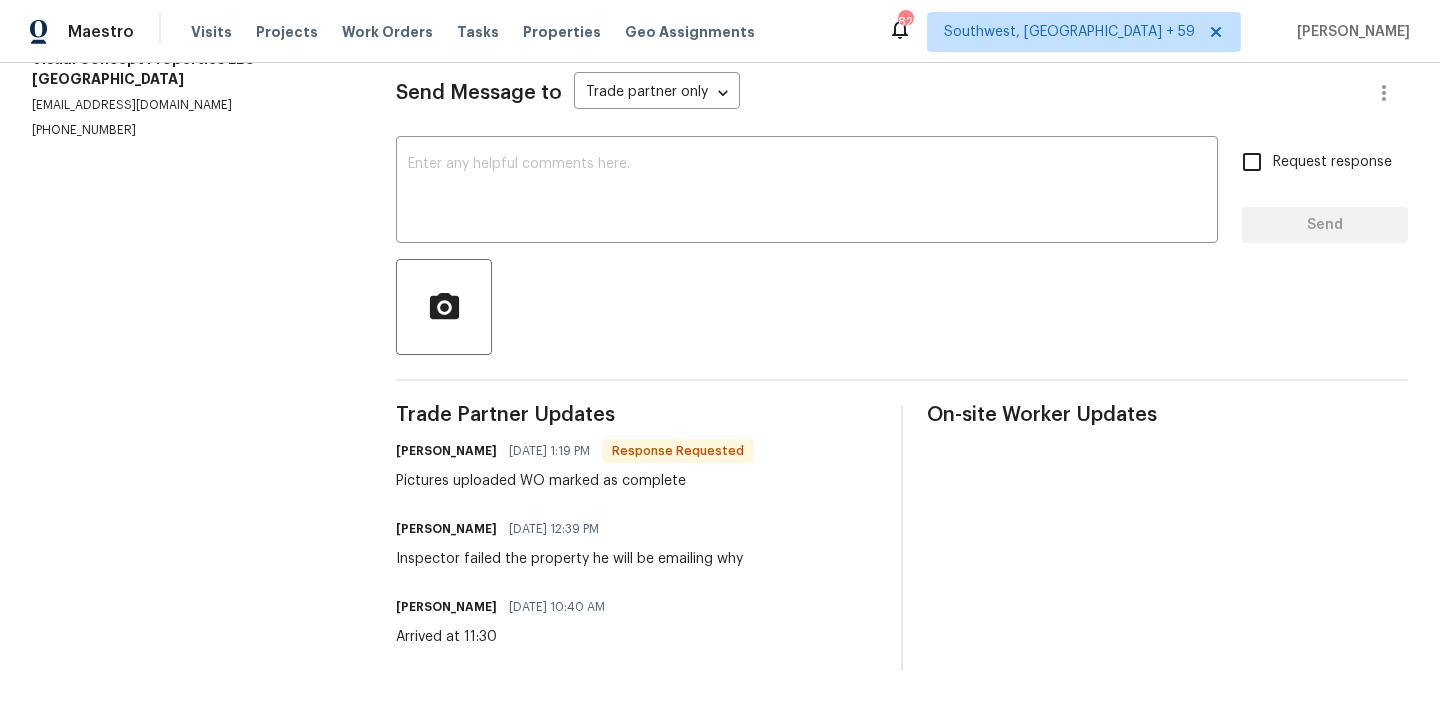 scroll, scrollTop: 0, scrollLeft: 0, axis: both 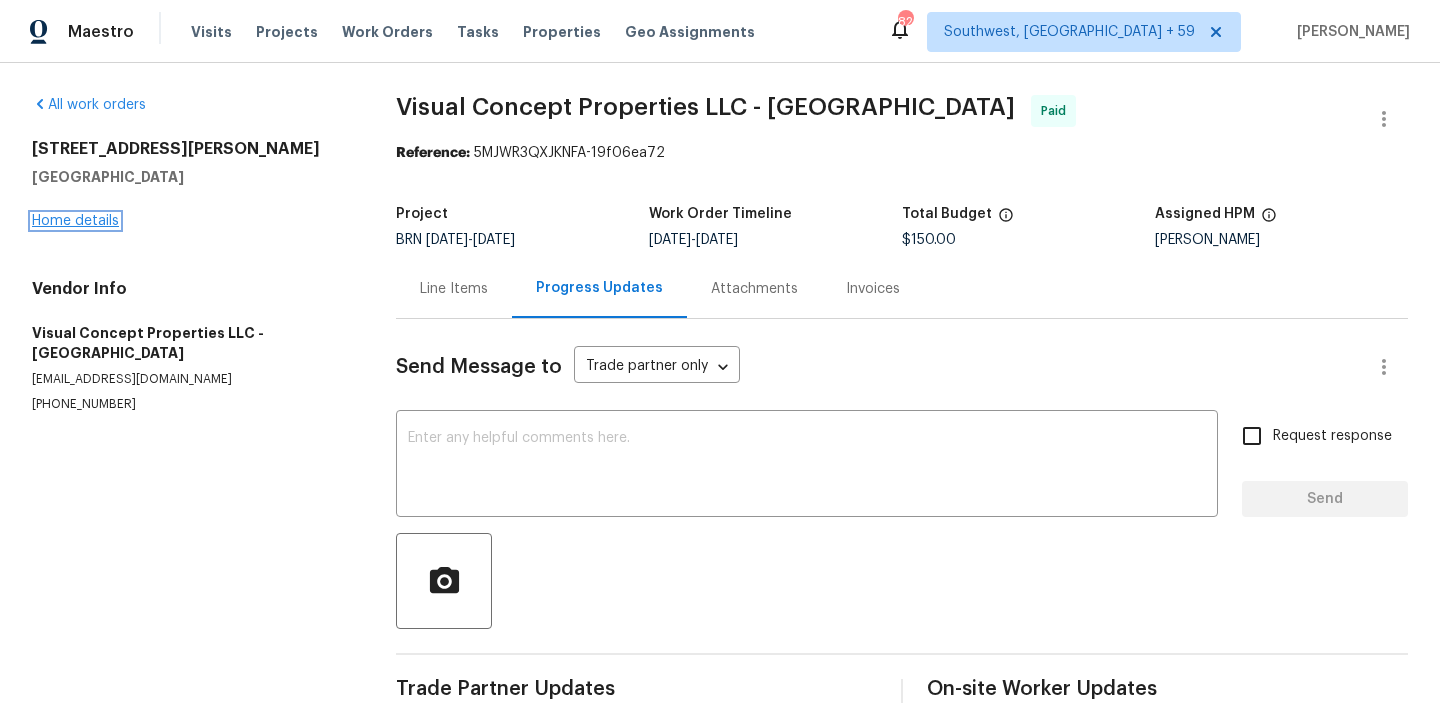 click on "Home details" at bounding box center (75, 221) 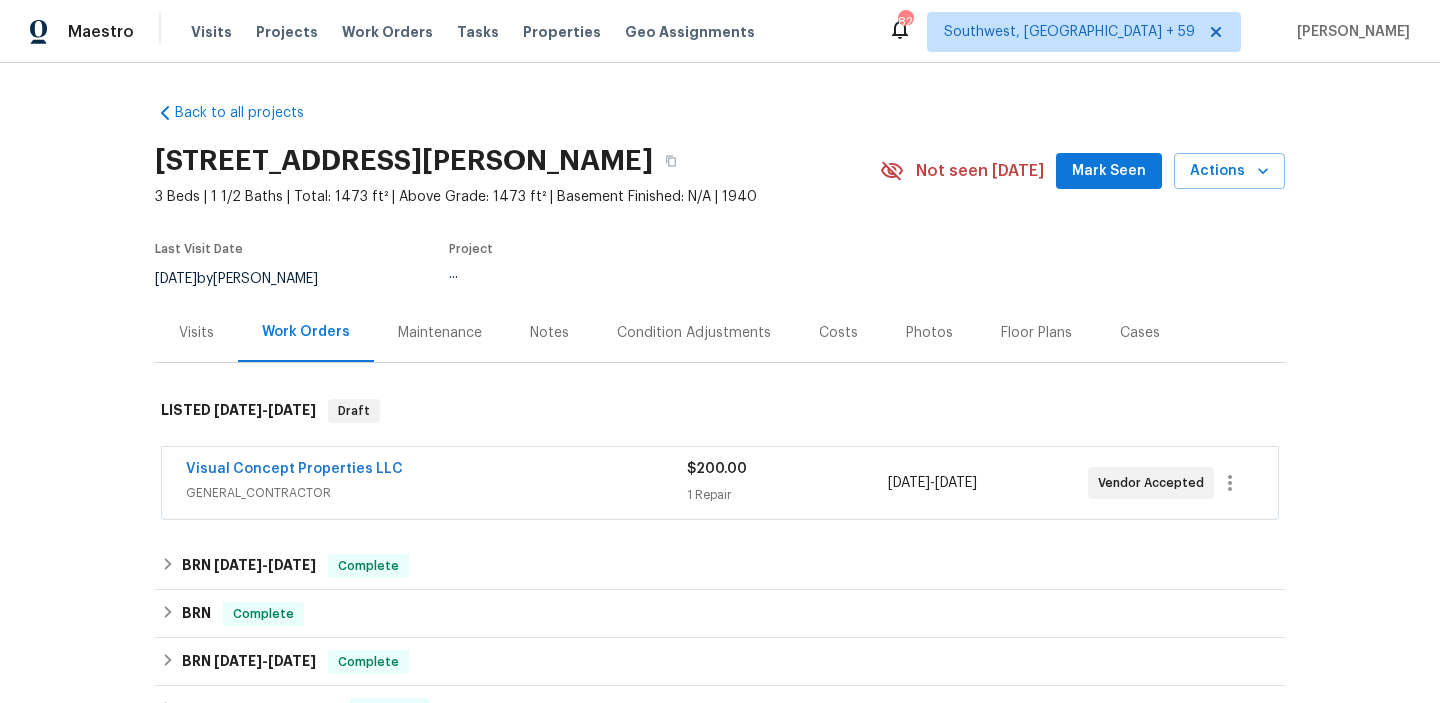 scroll, scrollTop: 132, scrollLeft: 0, axis: vertical 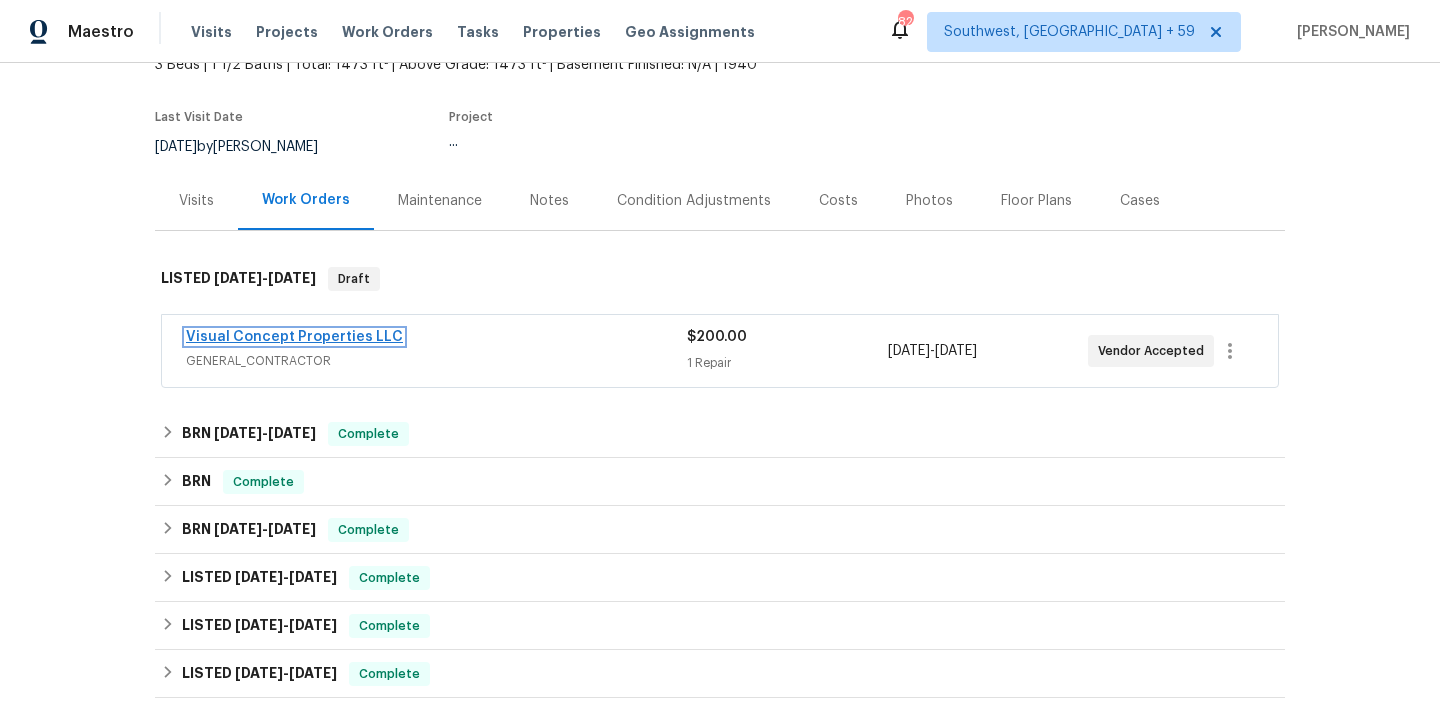click on "Visual Concept Properties LLC" at bounding box center (294, 337) 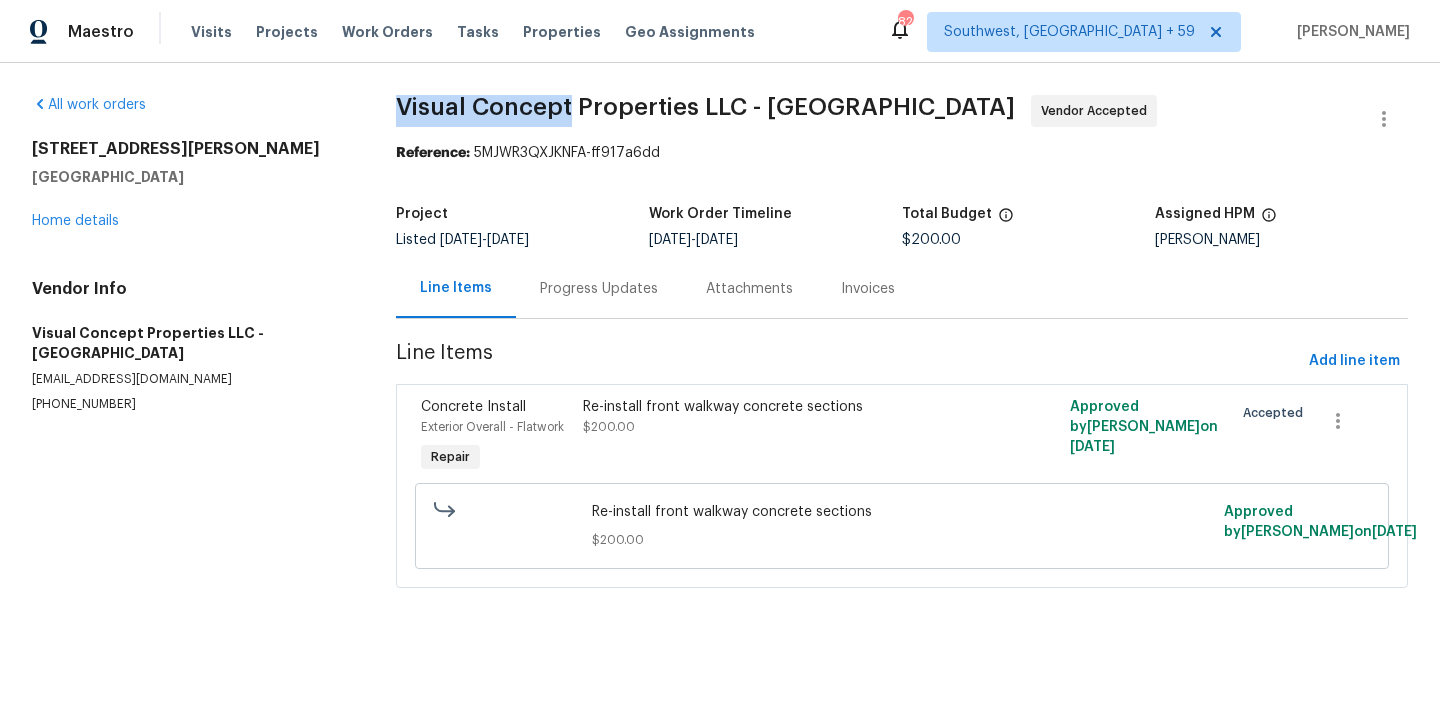 drag, startPoint x: 391, startPoint y: 115, endPoint x: 567, endPoint y: 107, distance: 176.18172 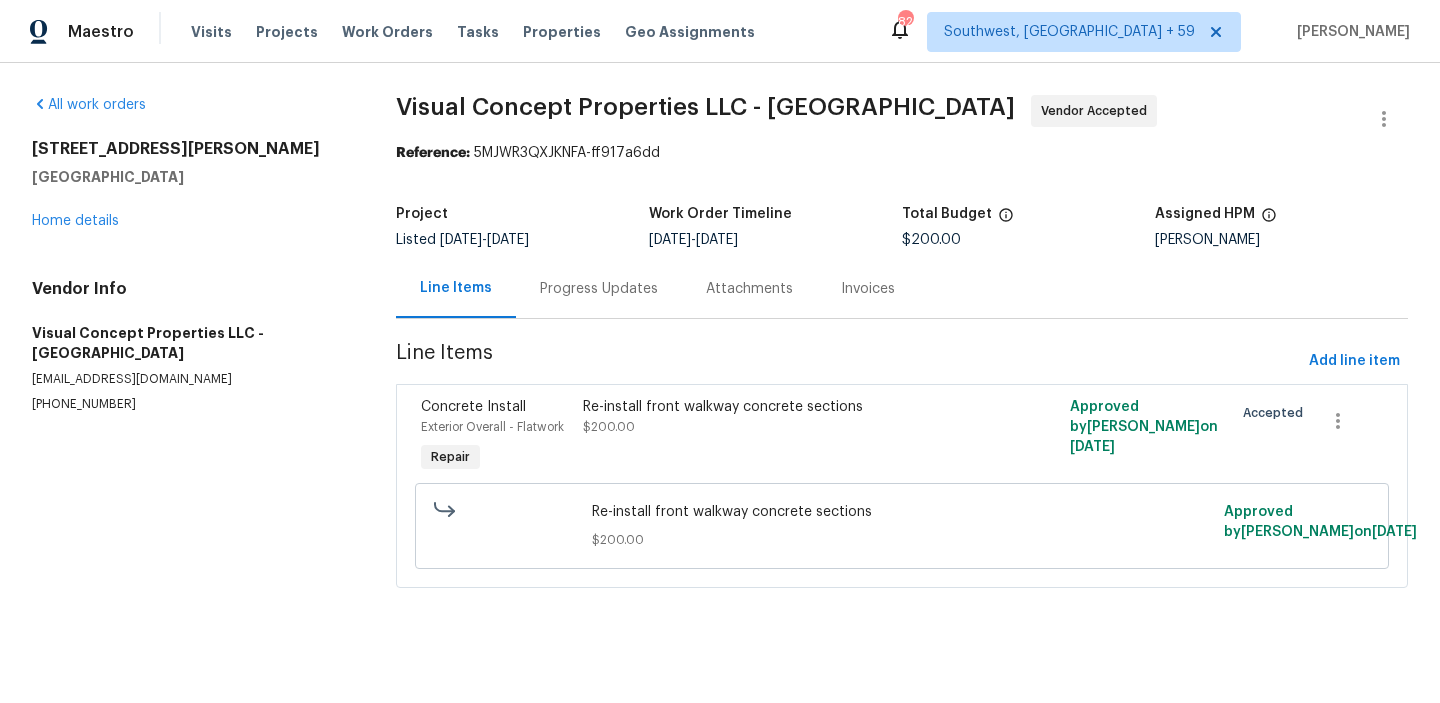 click on "Progress Updates" at bounding box center (599, 288) 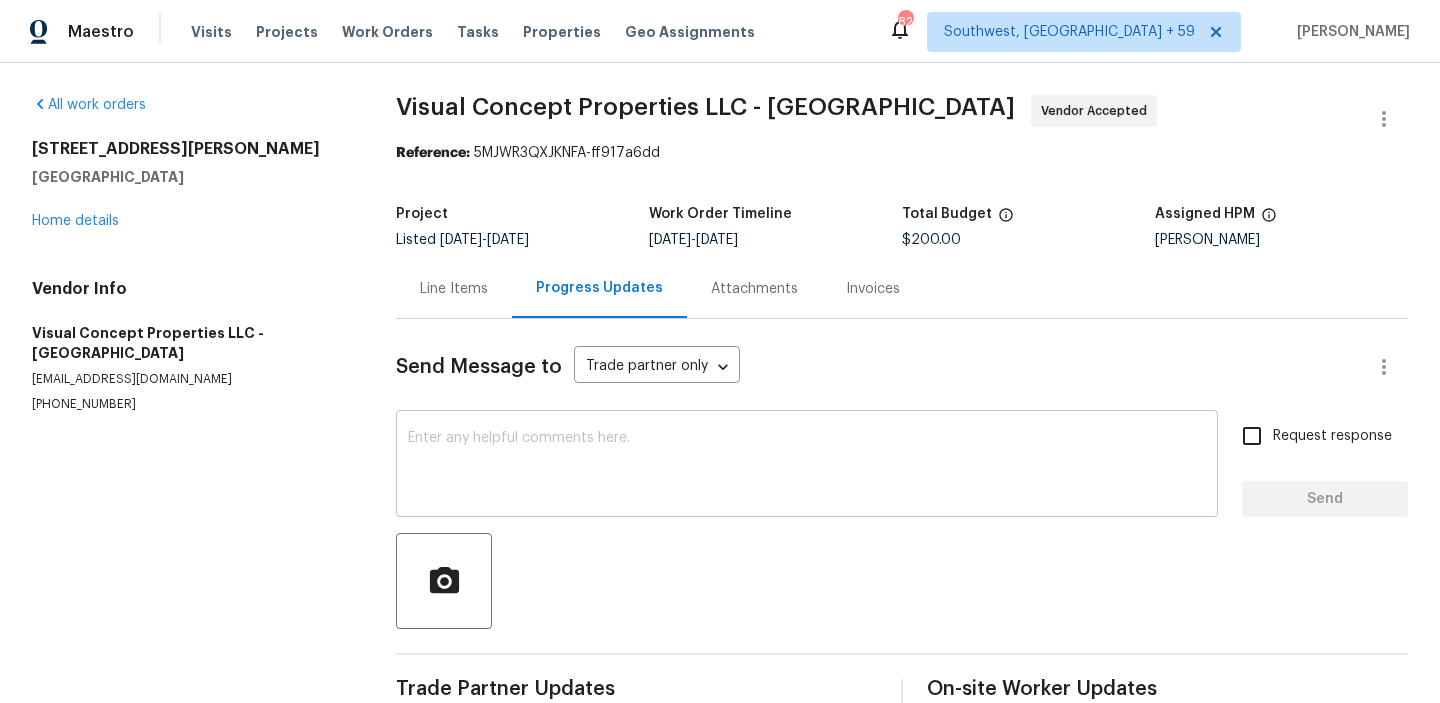 scroll, scrollTop: 4, scrollLeft: 0, axis: vertical 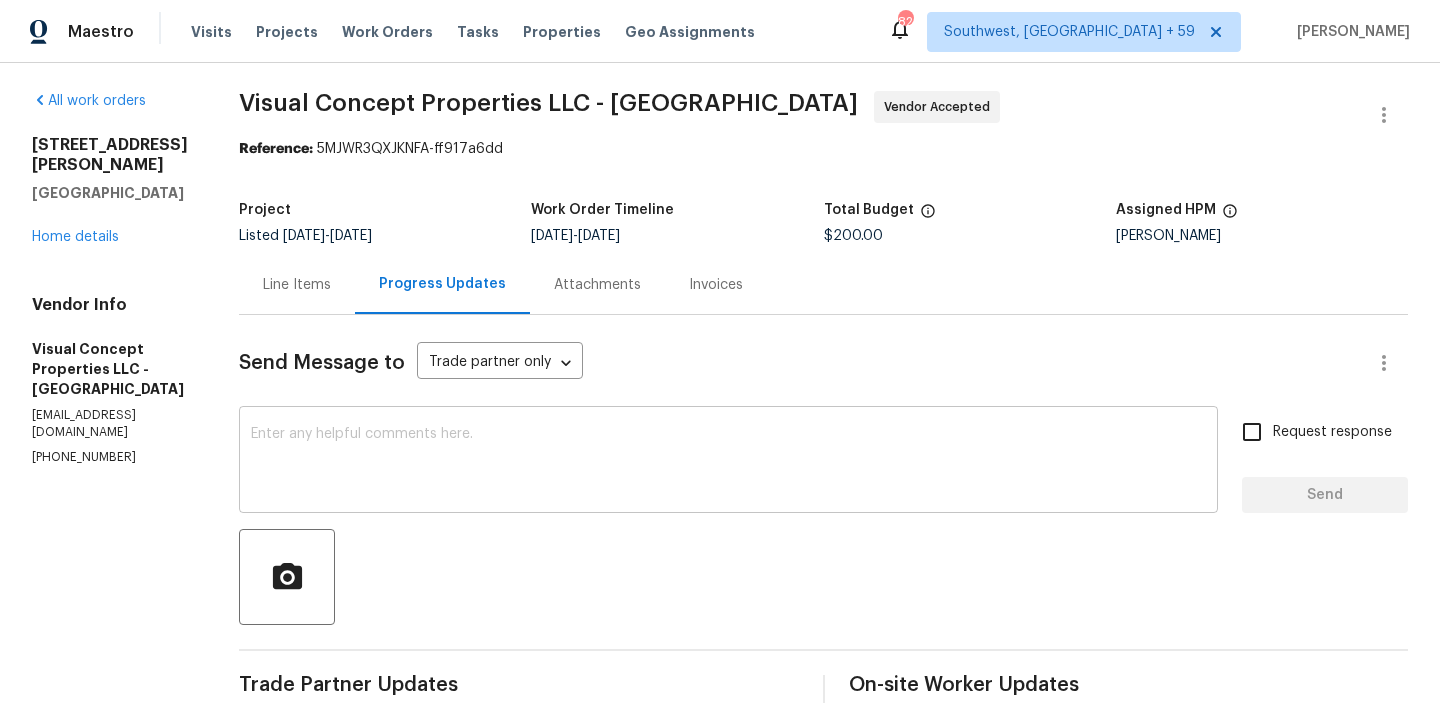 click on "x ​" at bounding box center [728, 462] 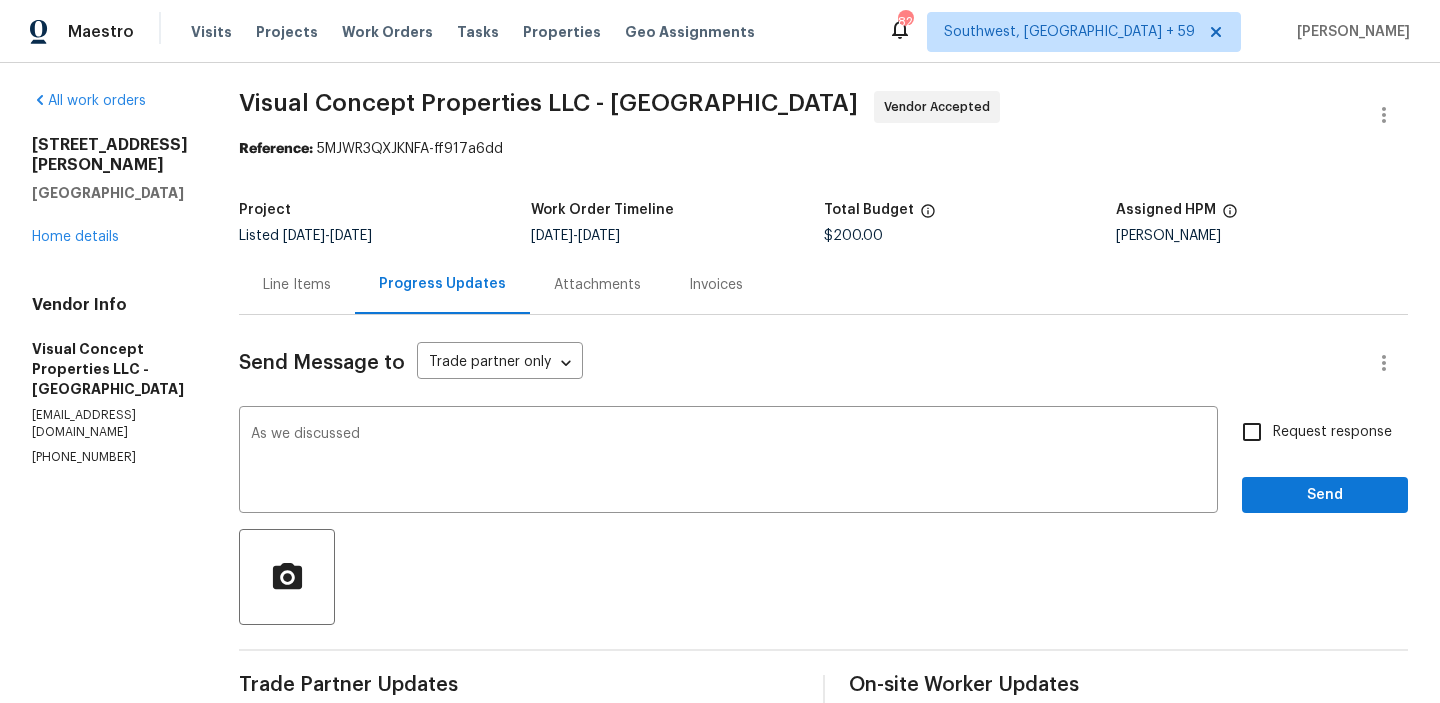click on "(609) 271-2279" at bounding box center [111, 457] 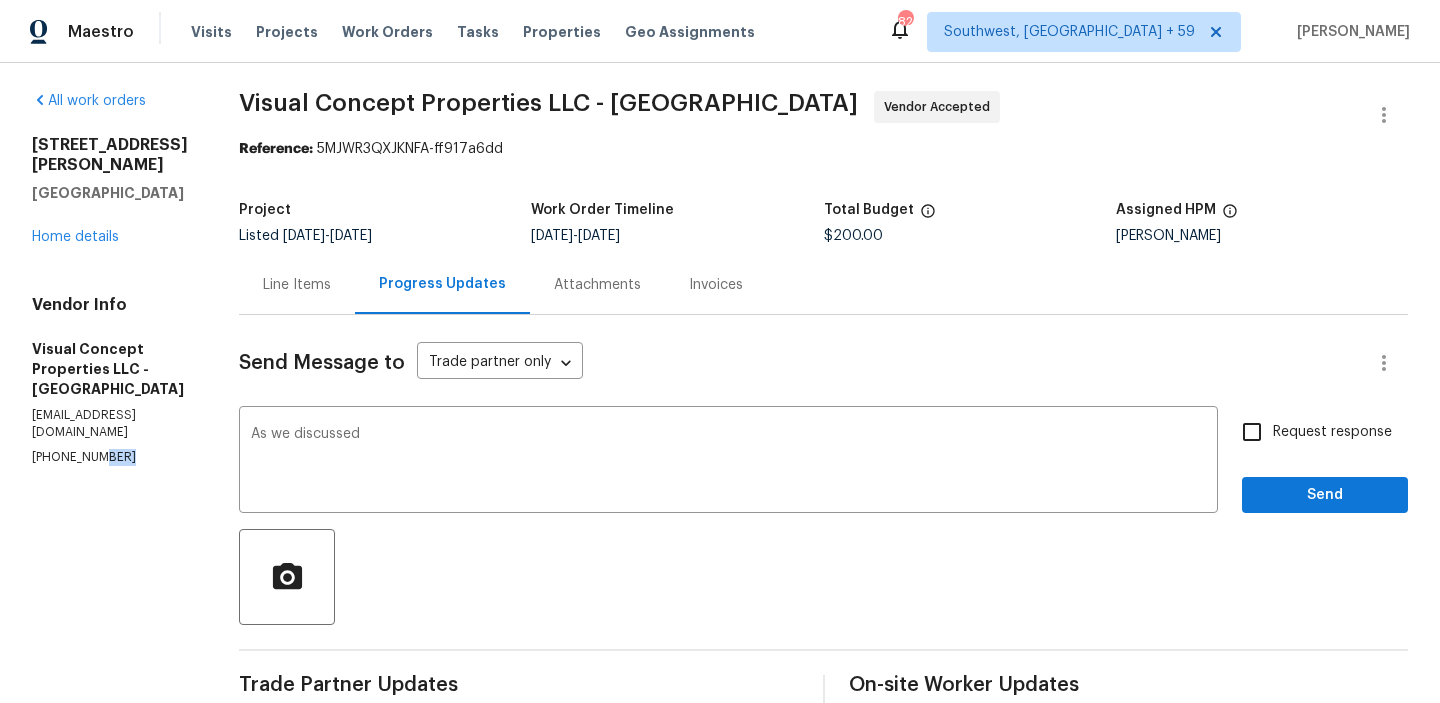 click on "(609) 271-2279" at bounding box center (111, 457) 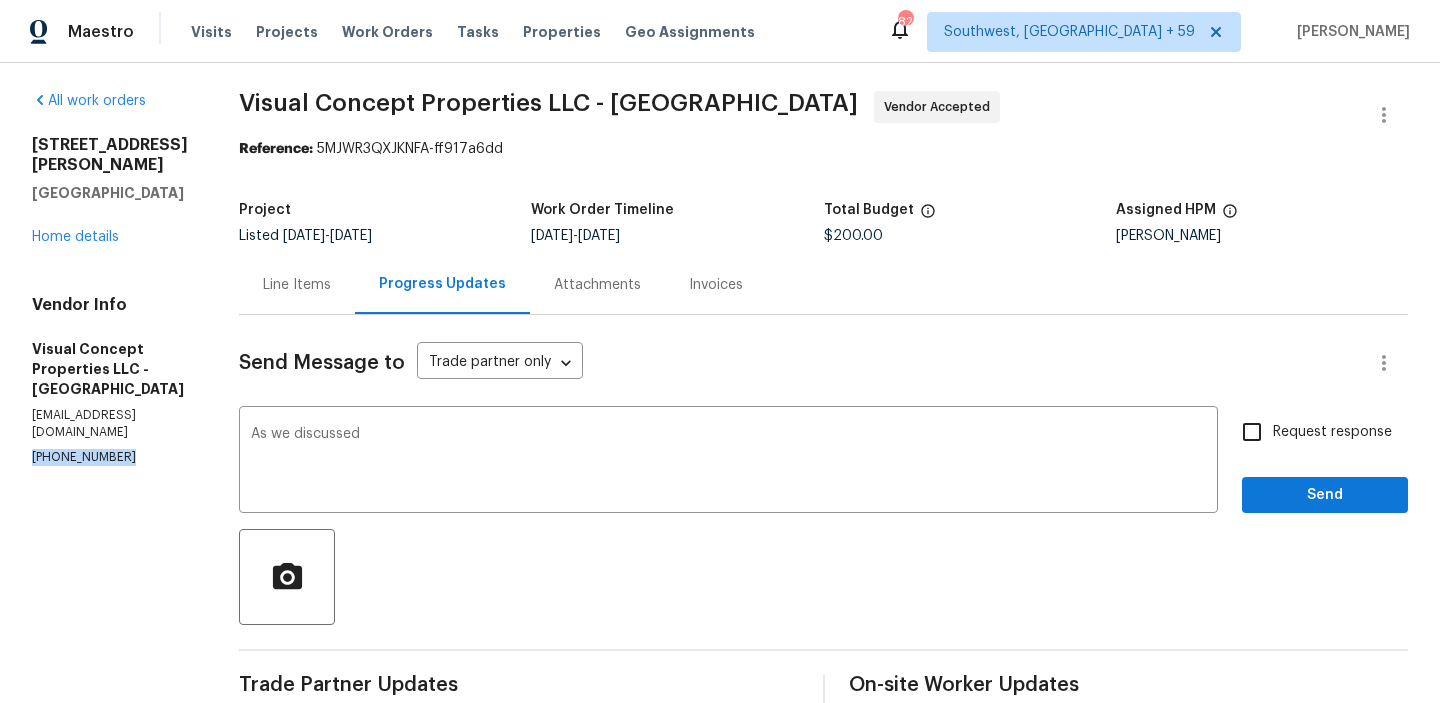click on "(609) 271-2279" at bounding box center [111, 457] 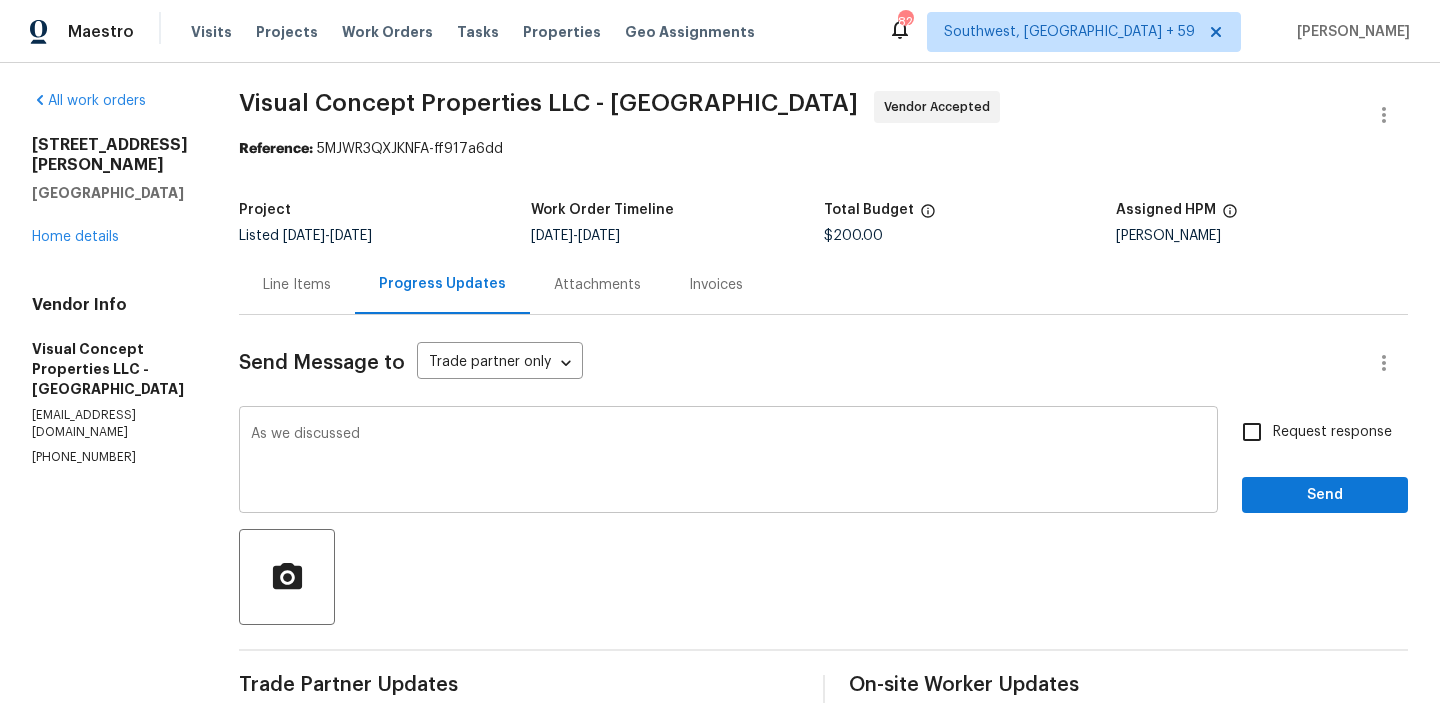click on "As we discussed" at bounding box center [728, 462] 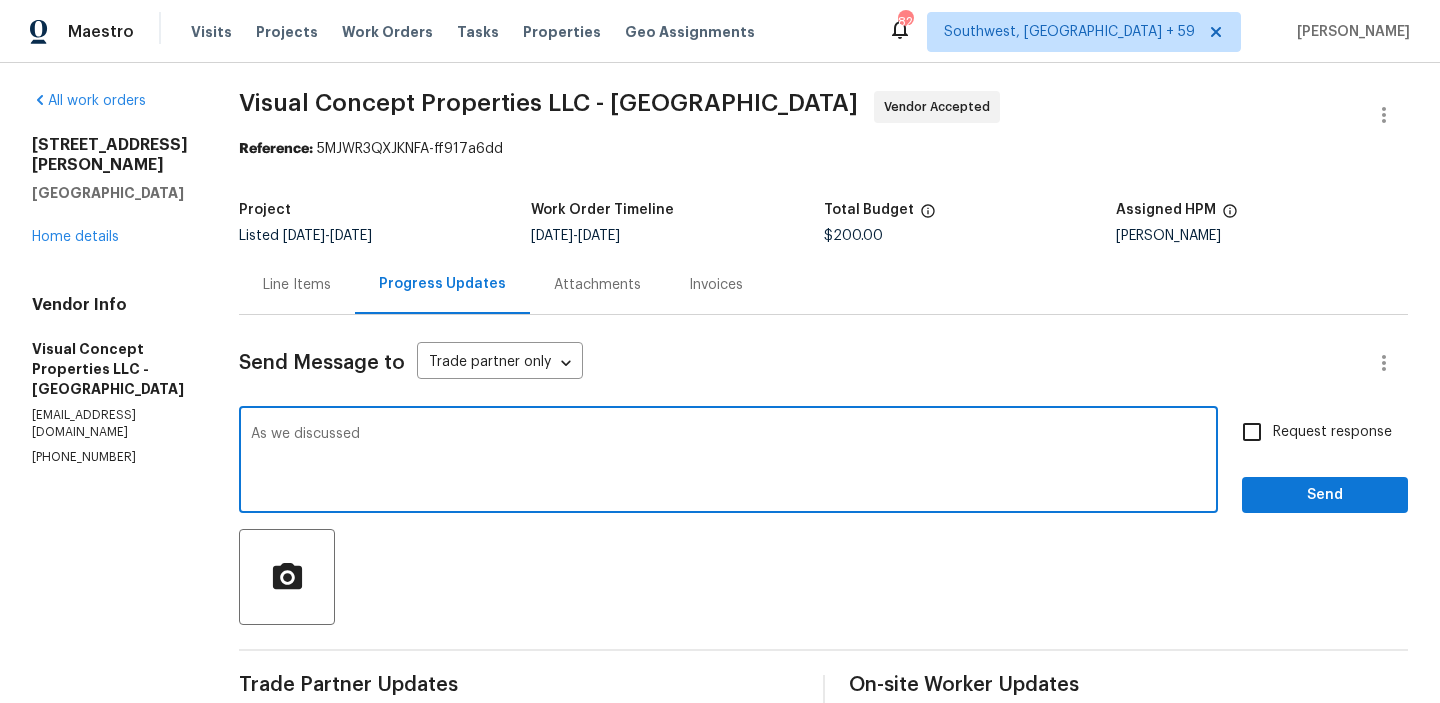 paste on "(609) 271-2279" 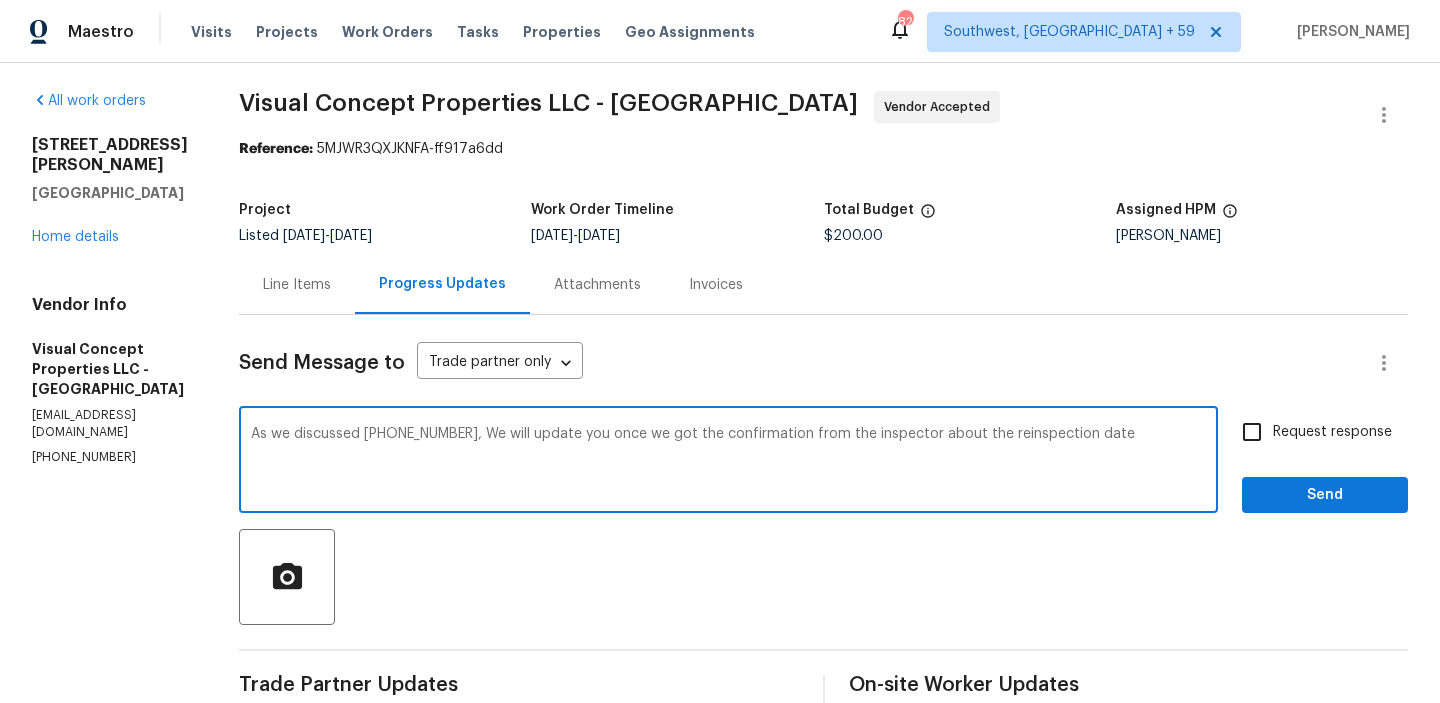 click on "As we discussed (609) 271-2279, We will update you once we got the confirmation from the inspector about the reinspection date" at bounding box center (728, 462) 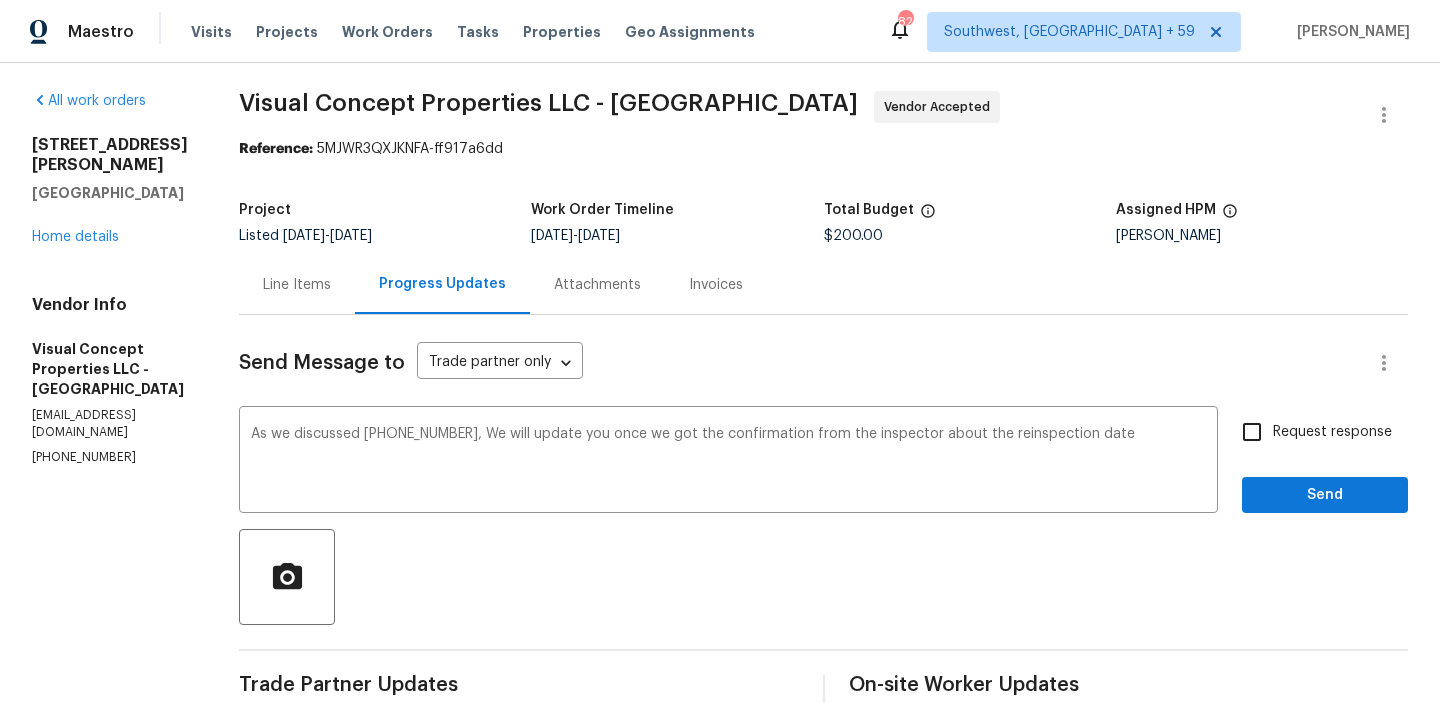 click on "Request response" at bounding box center [1332, 432] 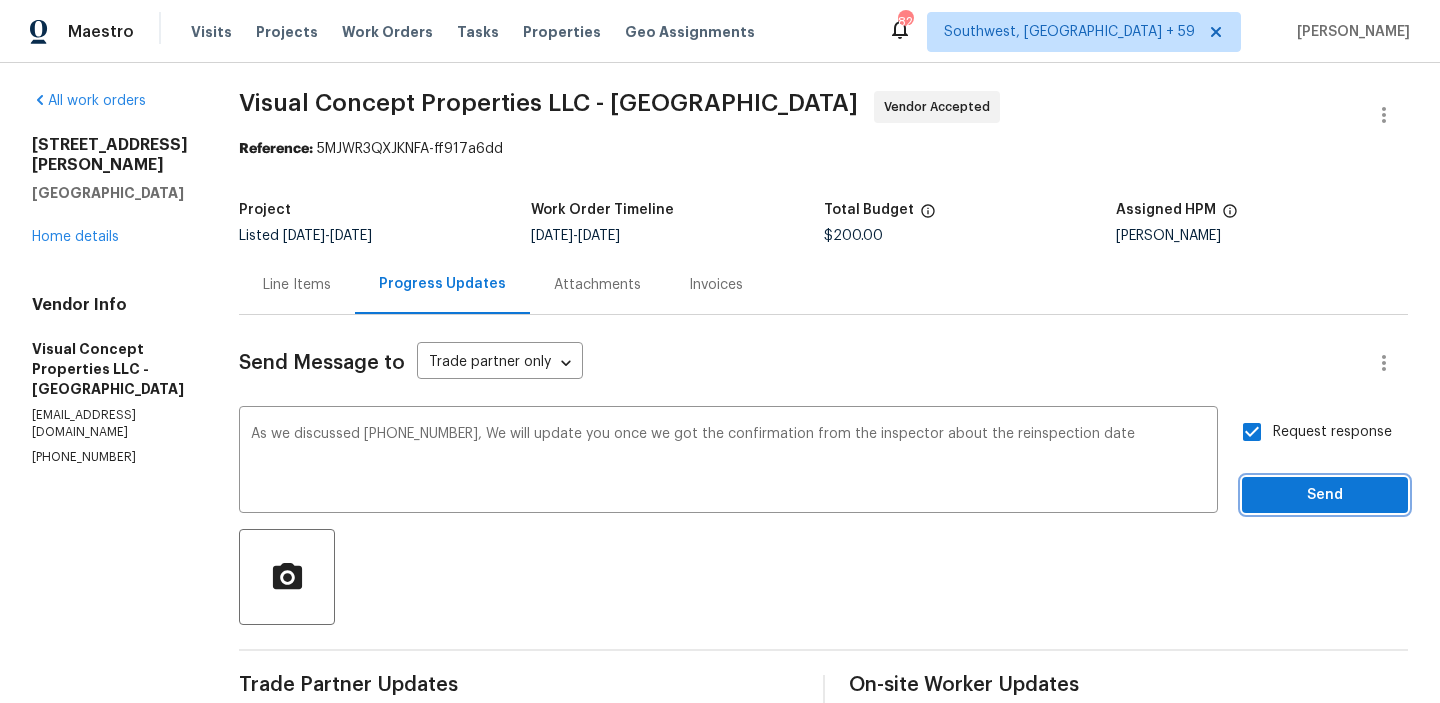 click on "Send" at bounding box center (1325, 495) 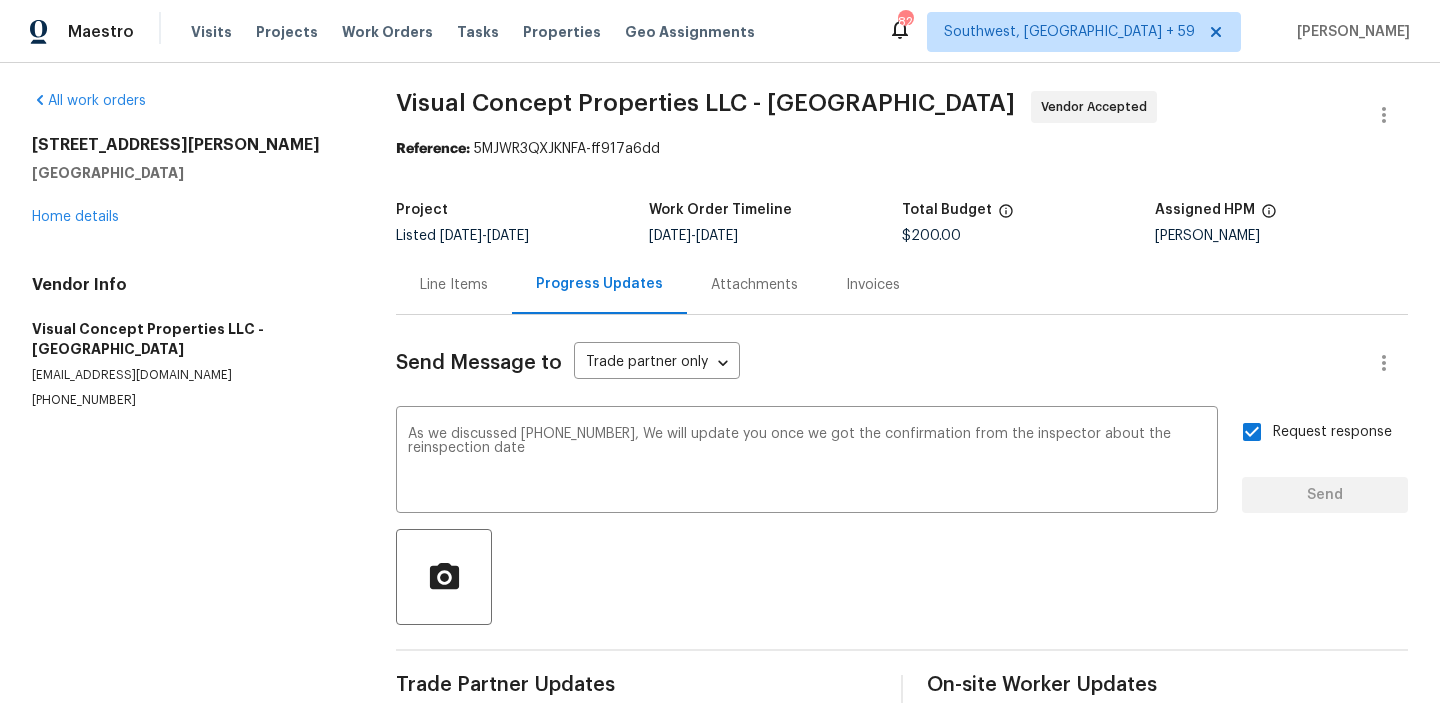 type 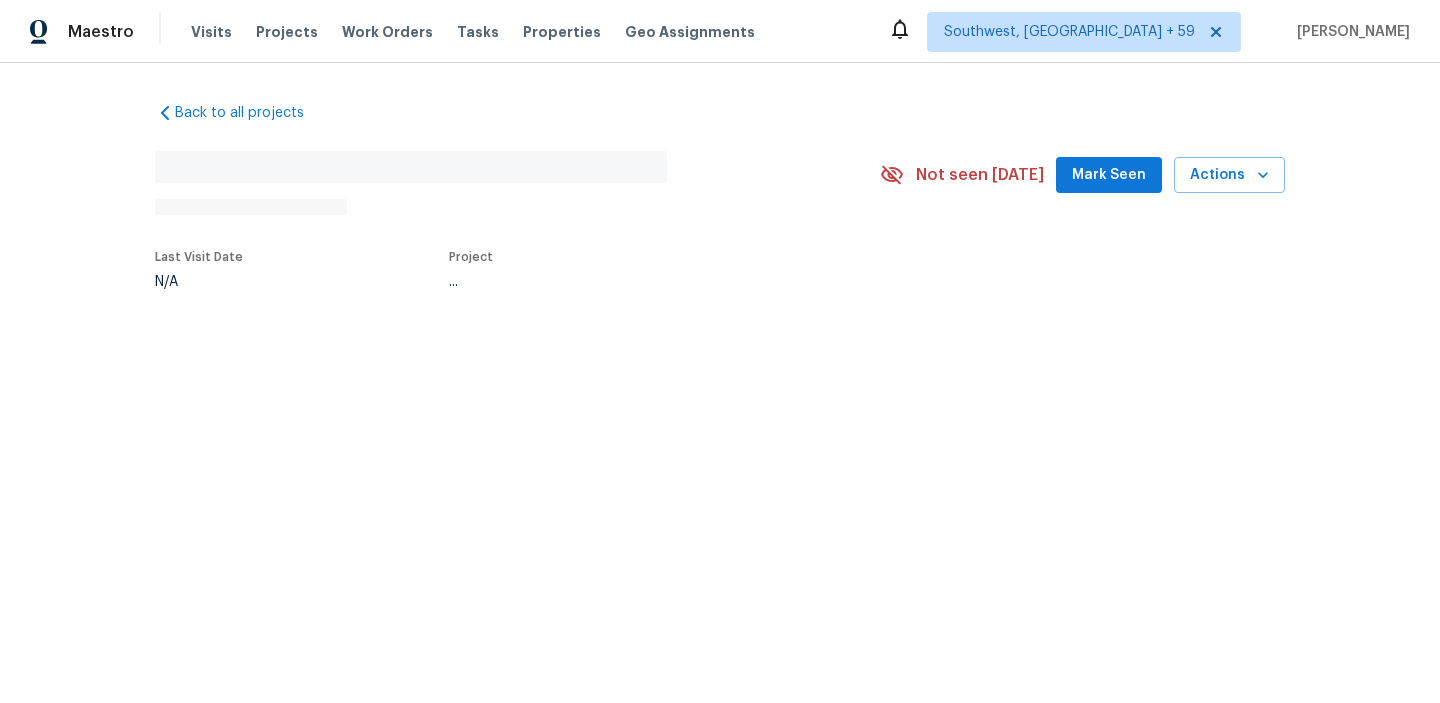 scroll, scrollTop: 0, scrollLeft: 0, axis: both 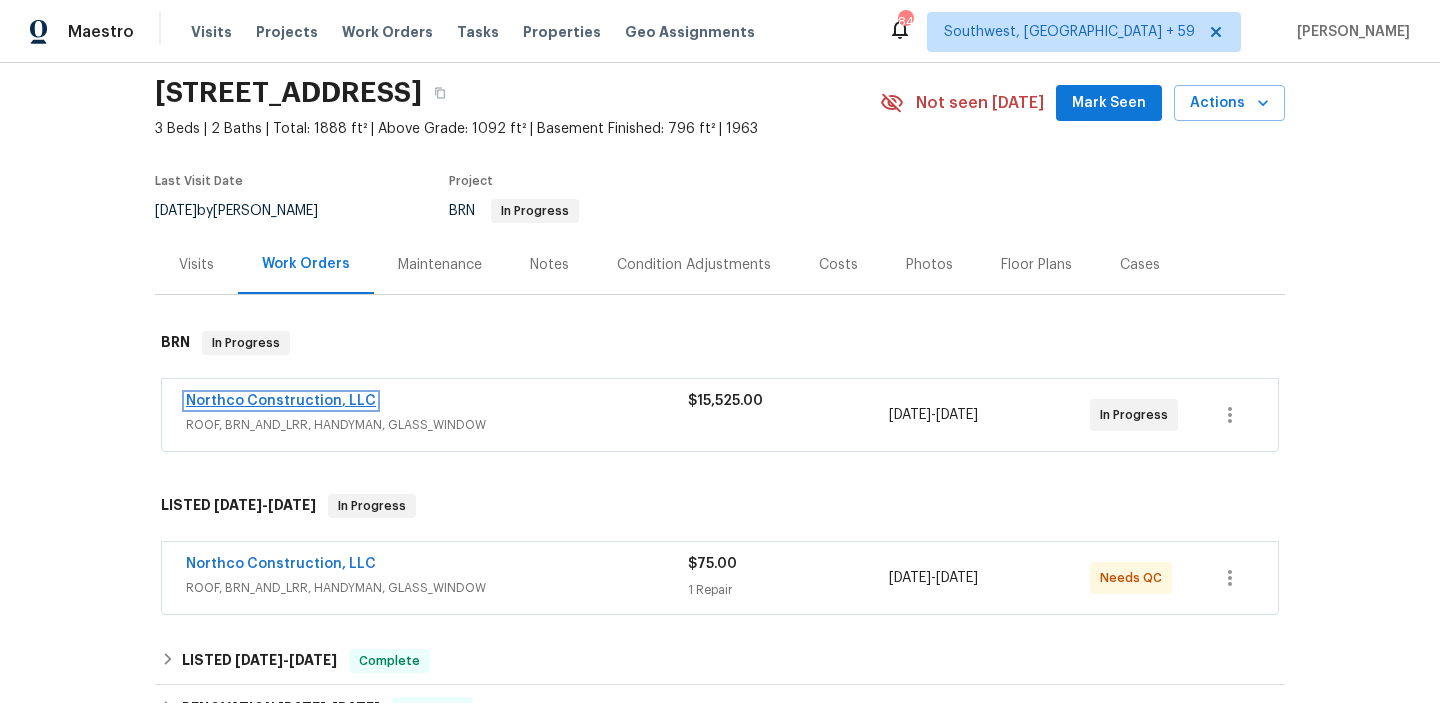 click on "Northco Construction, LLC" at bounding box center (281, 401) 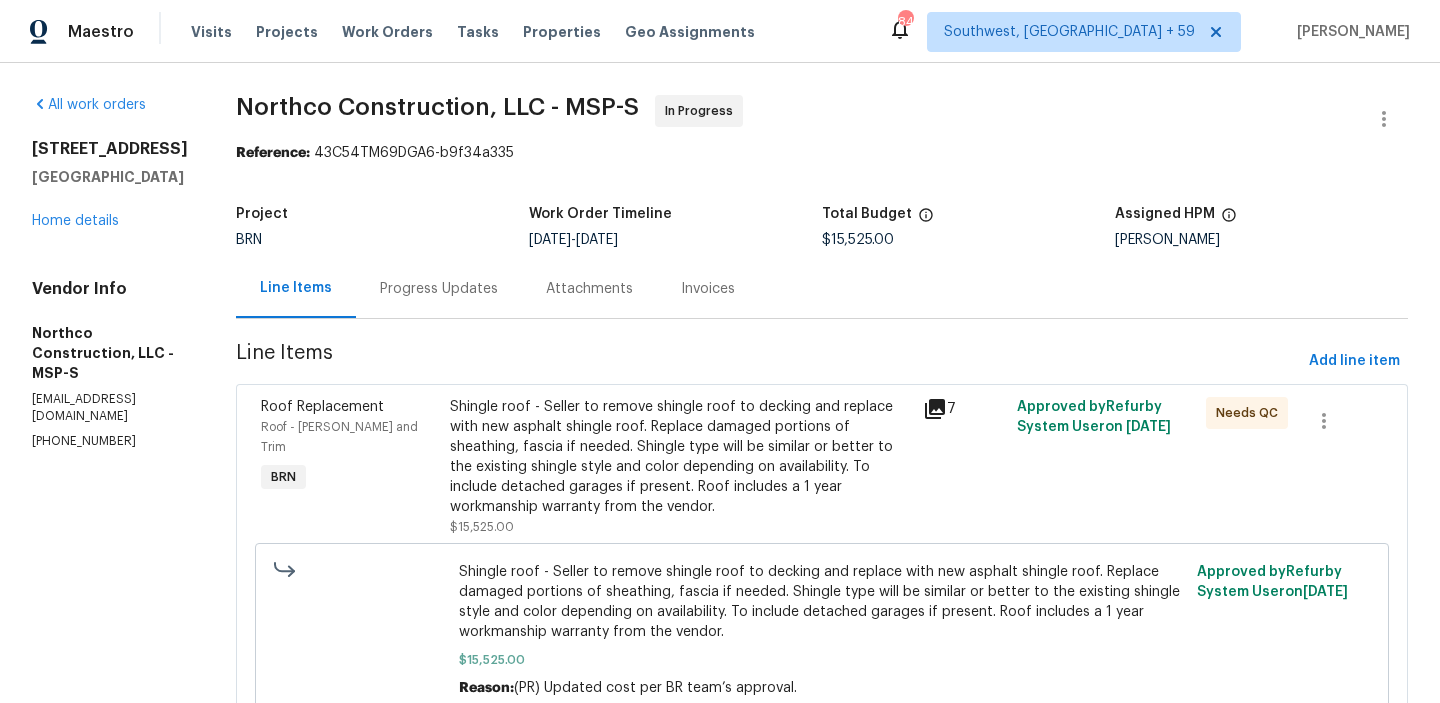 click on "Shingle roof - Seller to remove shingle roof to decking and replace with new asphalt shingle roof. Replace damaged portions of sheathing, fascia if needed. Shingle type will be similar or better to the existing shingle style and color depending on availability. To include detached garages if present. Roof includes a 1 year workmanship warranty from the vendor." at bounding box center [680, 457] 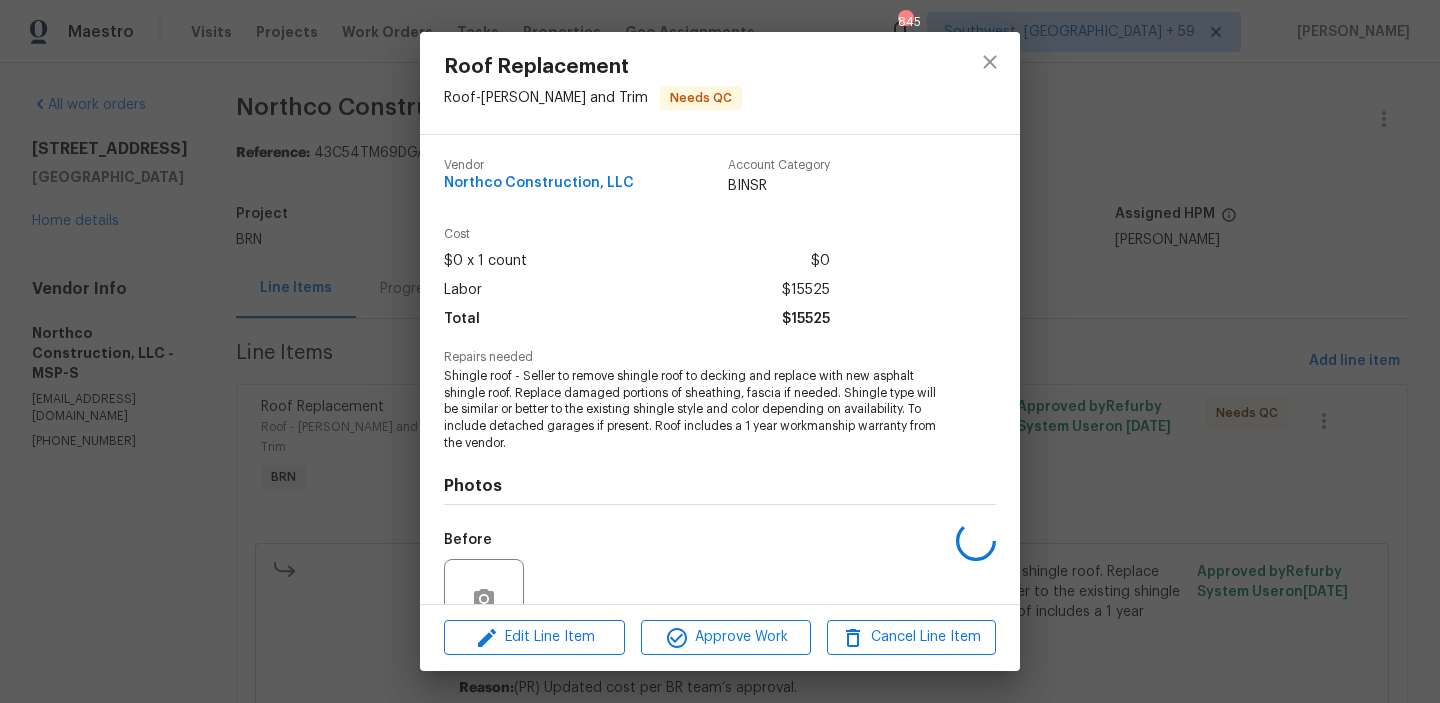 scroll, scrollTop: 185, scrollLeft: 0, axis: vertical 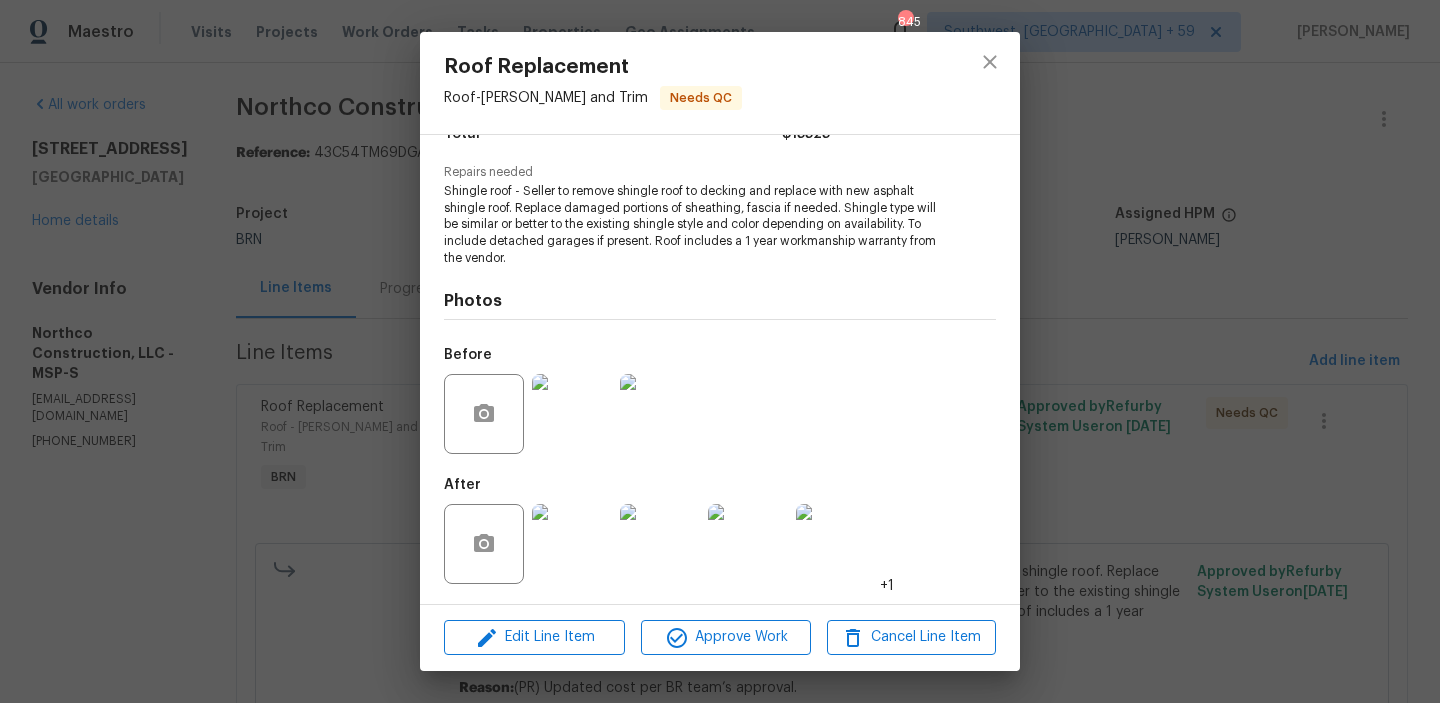 click on "Roof Replacement Roof  -  [PERSON_NAME] and Trim Needs QC Vendor Northco Construction, LLC Account Category BINSR Cost $0 x 1 count $0 Labor $15525 Total $15525 Repairs needed Shingle roof - Seller to remove shingle roof to decking and replace with new asphalt shingle roof. Replace damaged portions of sheathing, fascia if needed. Shingle type will be similar or better to the existing shingle style and color depending on availability. To include detached garages if present. Roof includes a 1 year workmanship warranty from the vendor. Photos Before After  +1  Edit Line Item  Approve Work  Cancel Line Item" at bounding box center (720, 351) 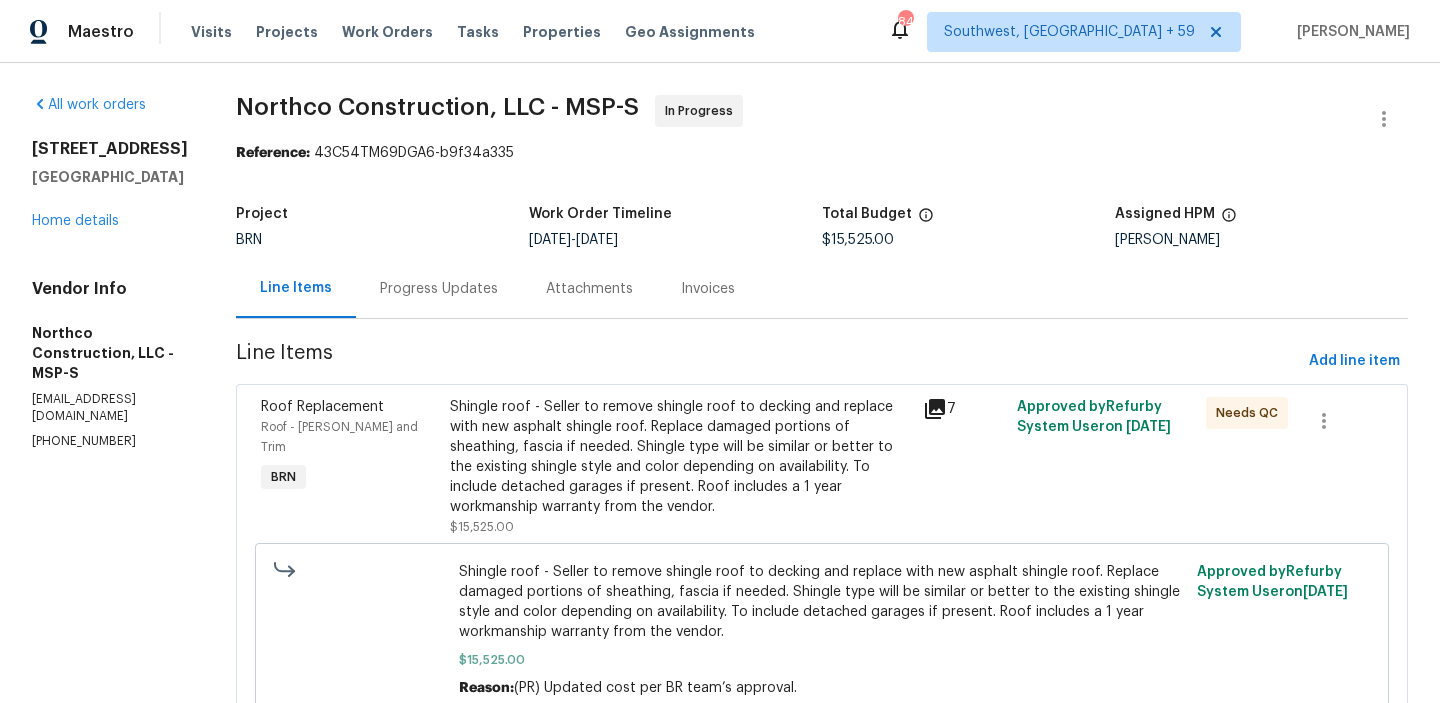 click on "[PHONE_NUMBER]" at bounding box center (110, 441) 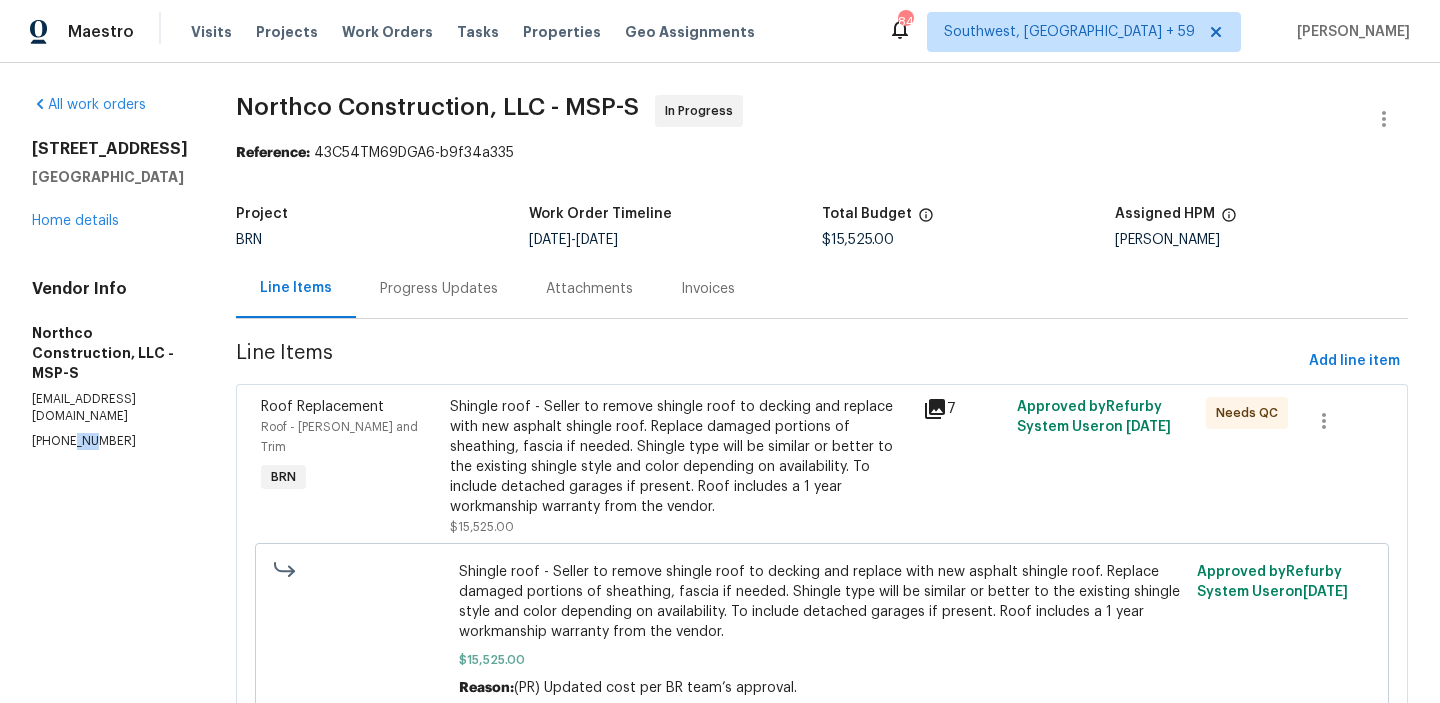 click on "[PHONE_NUMBER]" at bounding box center (110, 441) 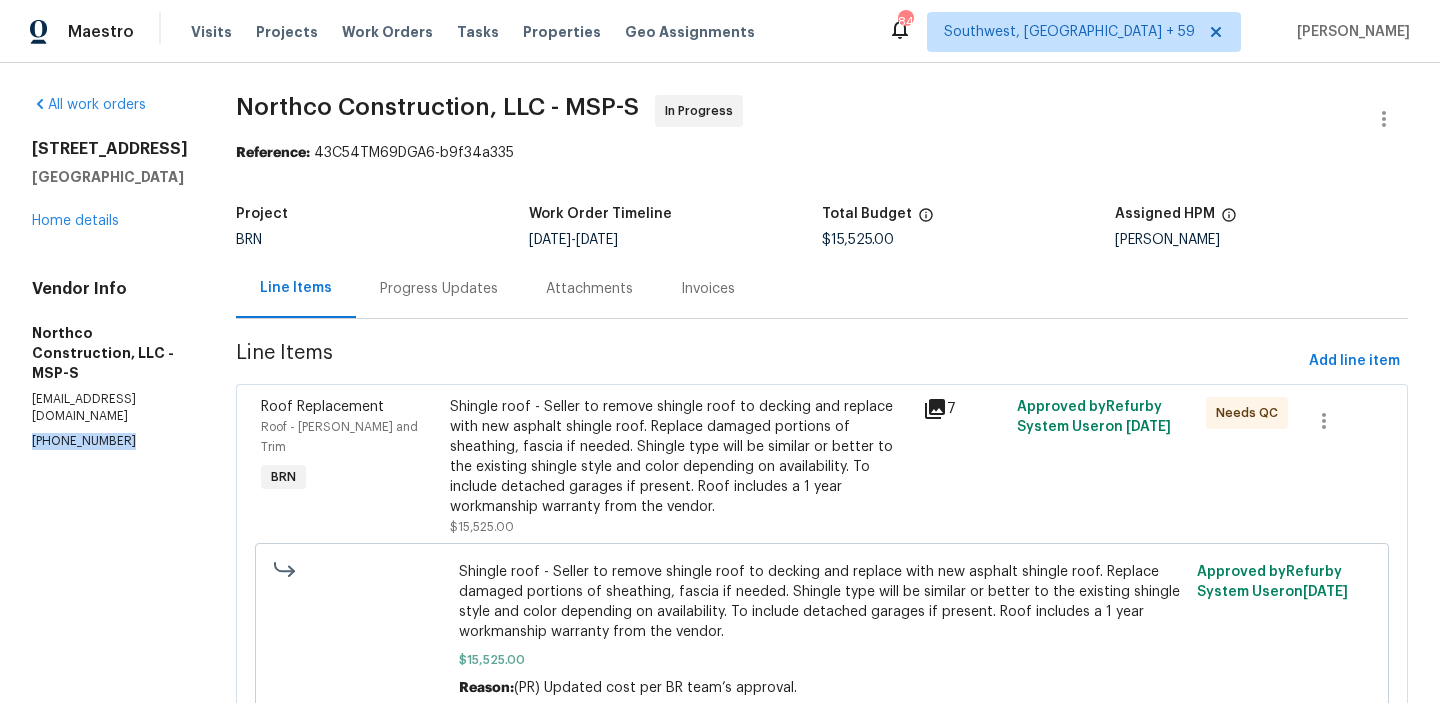click on "[PHONE_NUMBER]" at bounding box center [110, 441] 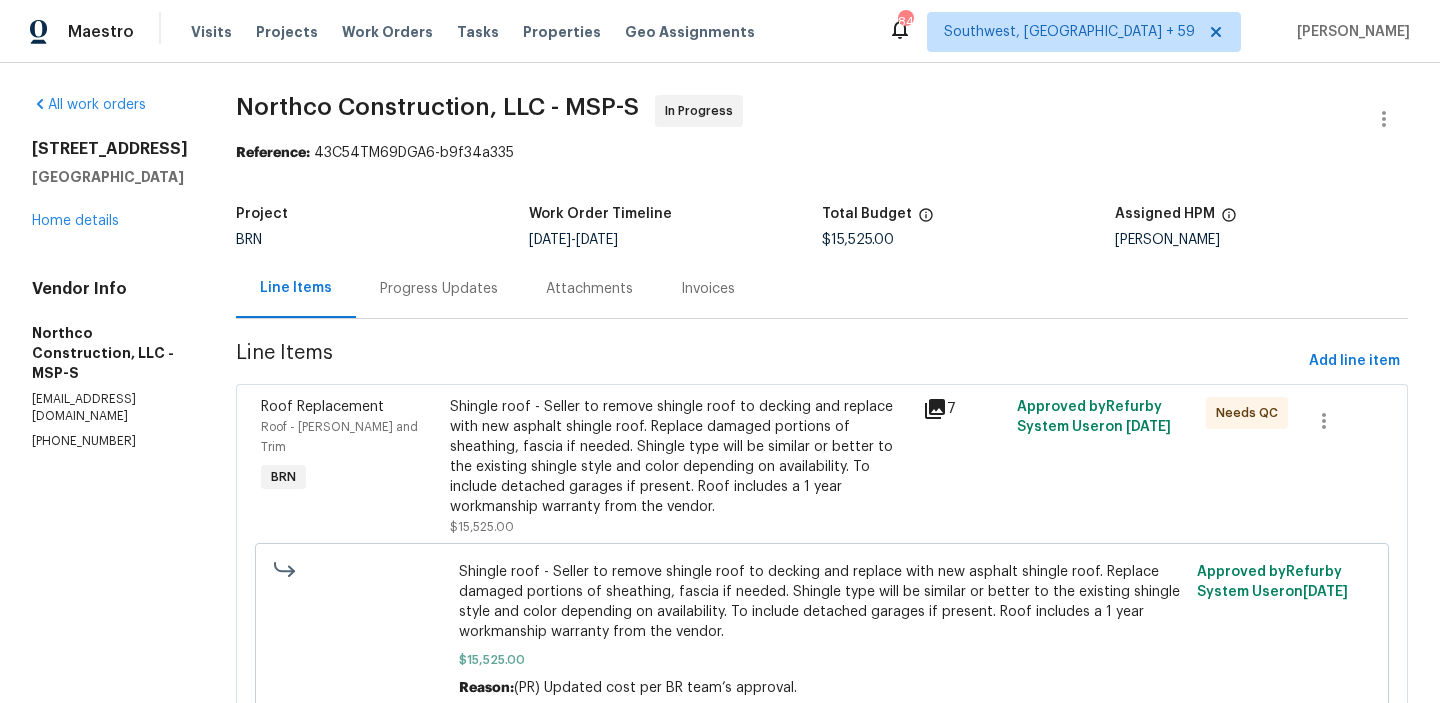 click on "Shingle roof - Seller to remove shingle roof to decking and replace with new asphalt shingle roof. Replace damaged portions of sheathing, fascia if needed. Shingle type will be similar or better to the existing shingle style and color depending on availability. To include detached garages if present. Roof includes a 1 year workmanship warranty from the vendor." at bounding box center [680, 457] 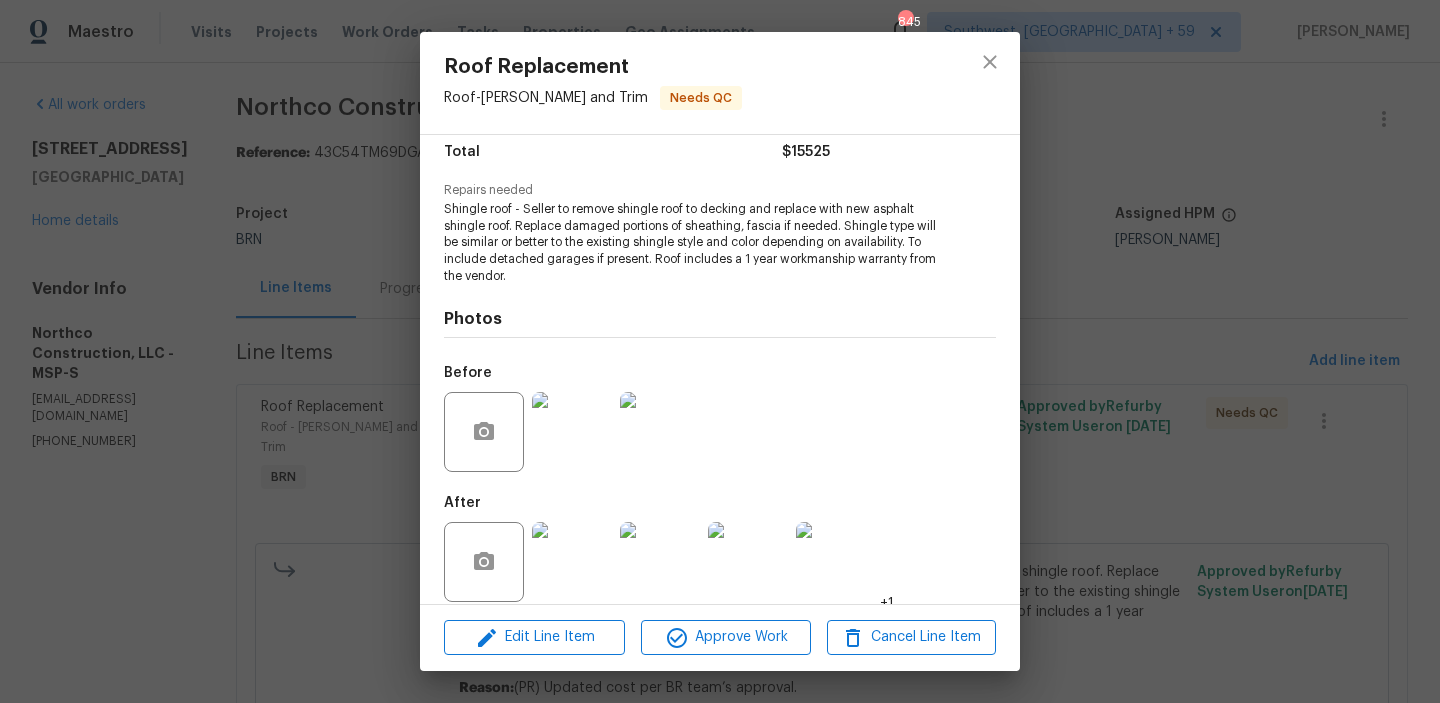 scroll, scrollTop: 185, scrollLeft: 0, axis: vertical 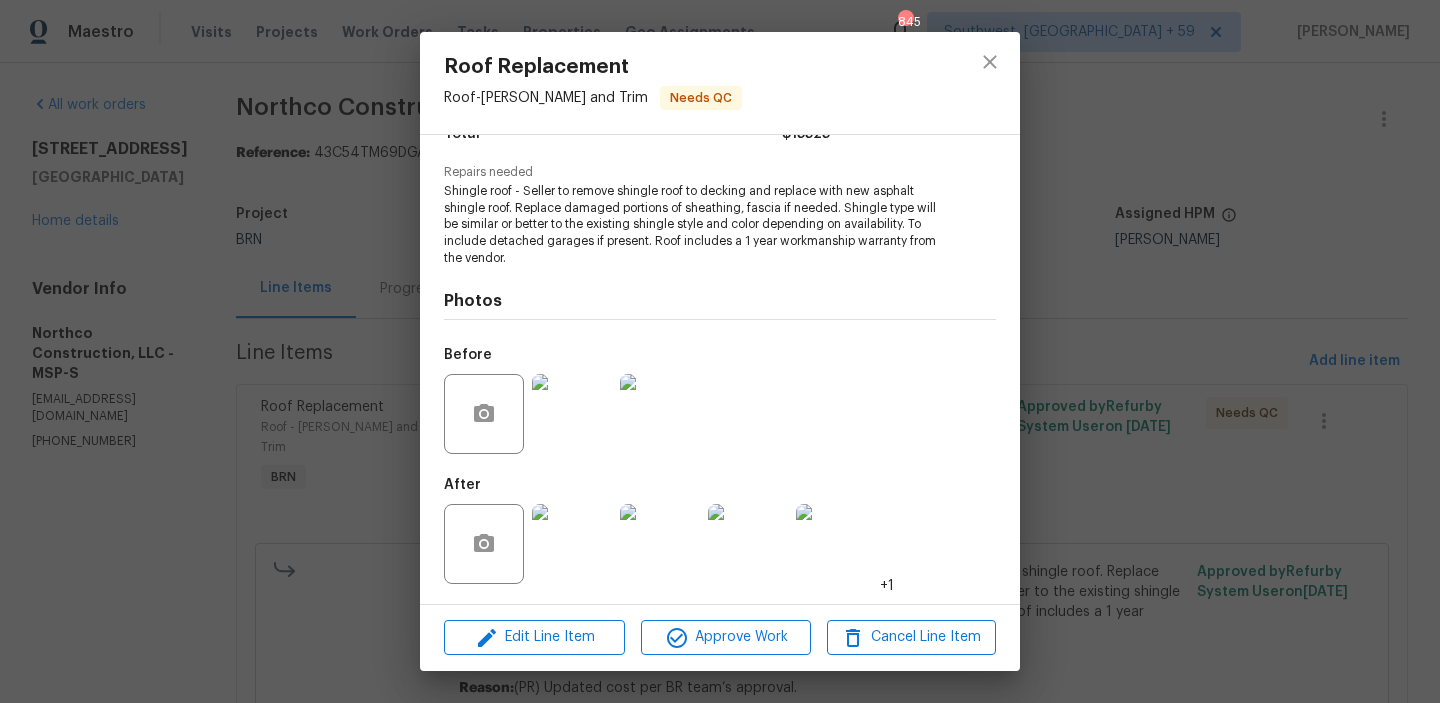 click on "Roof Replacement Roof  -  Eaves and Trim Needs QC Vendor Northco Construction, LLC Account Category BINSR Cost $0 x 1 count $0 Labor $15525 Total $15525 Repairs needed Shingle roof - Seller to remove shingle roof to decking and replace with new asphalt shingle roof. Replace damaged portions of sheathing, fascia if needed. Shingle type will be similar or better to the existing shingle style and color depending on availability. To include detached garages if present. Roof includes a 1 year workmanship warranty from the vendor. Photos Before After  +1  Edit Line Item  Approve Work  Cancel Line Item" at bounding box center (720, 351) 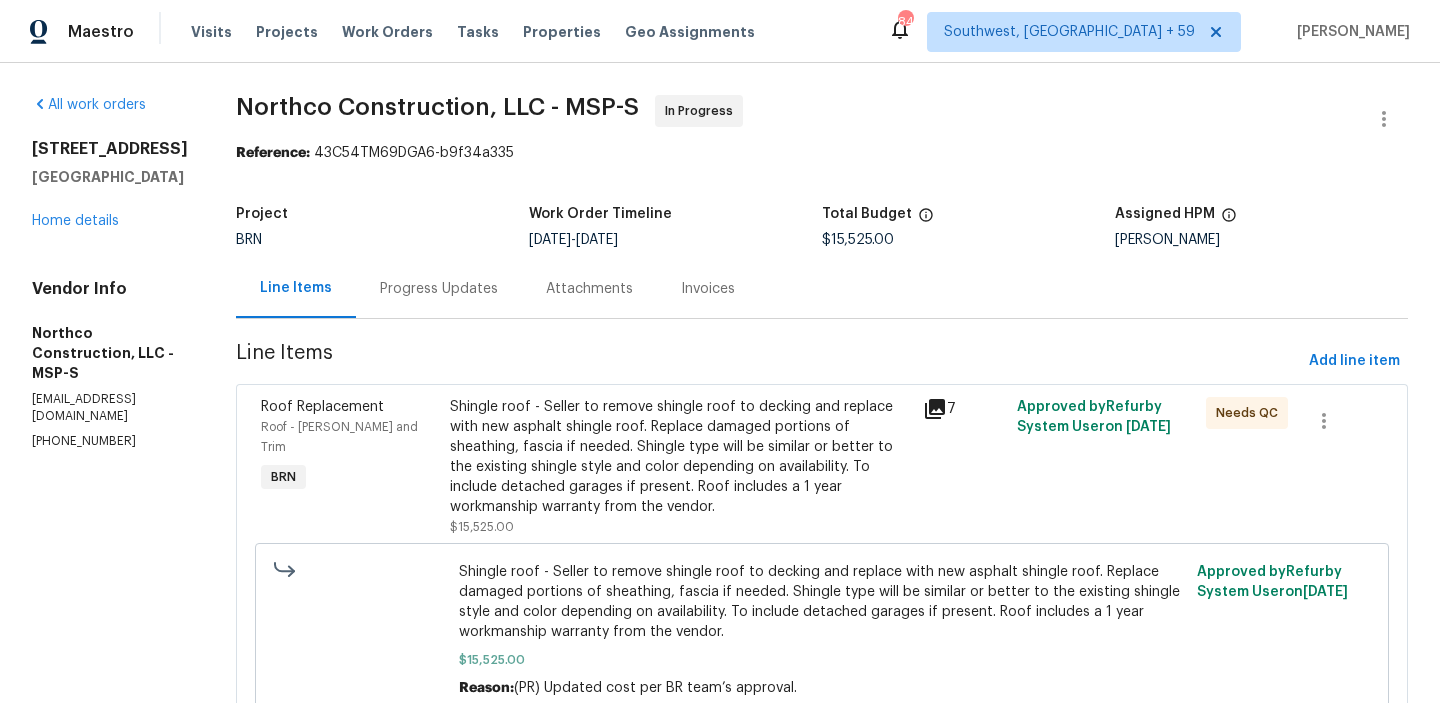 click on "Progress Updates" at bounding box center [439, 288] 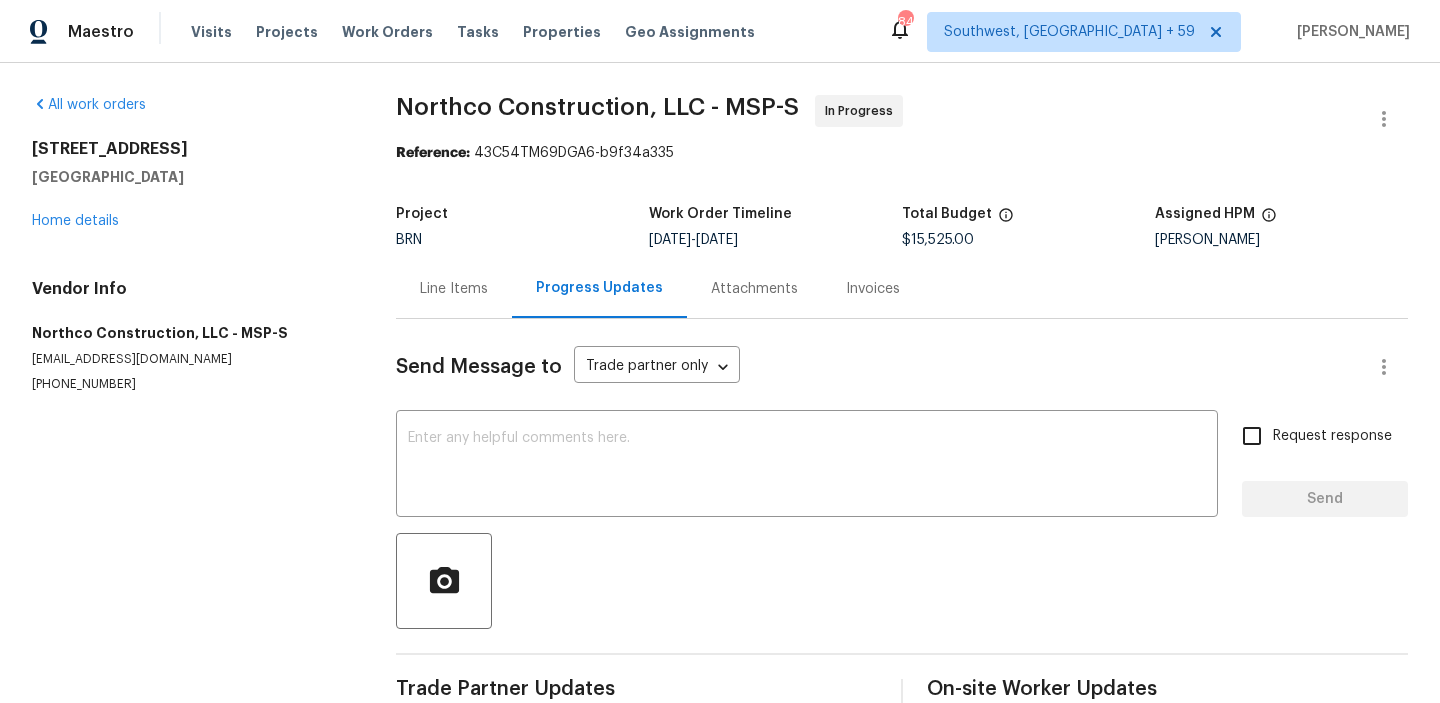 scroll, scrollTop: 44, scrollLeft: 0, axis: vertical 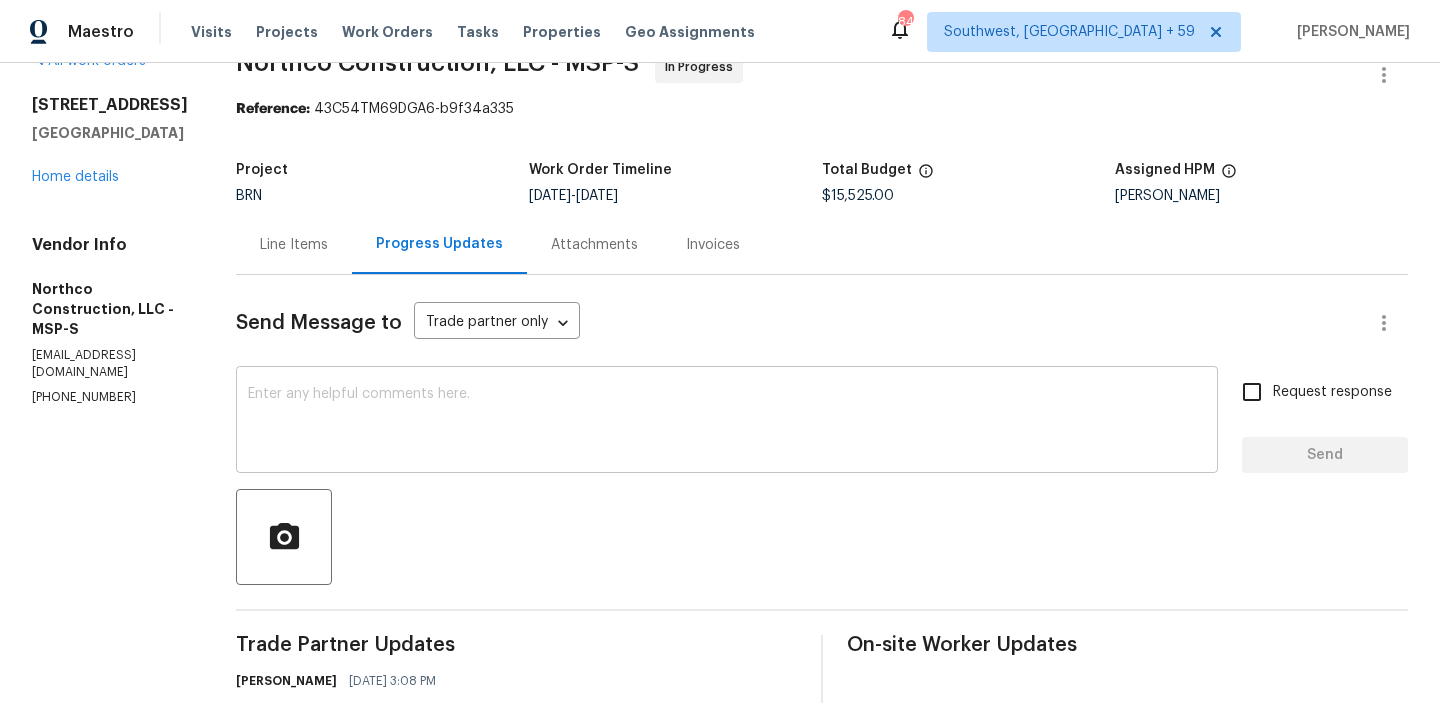 click on "x ​" at bounding box center (727, 422) 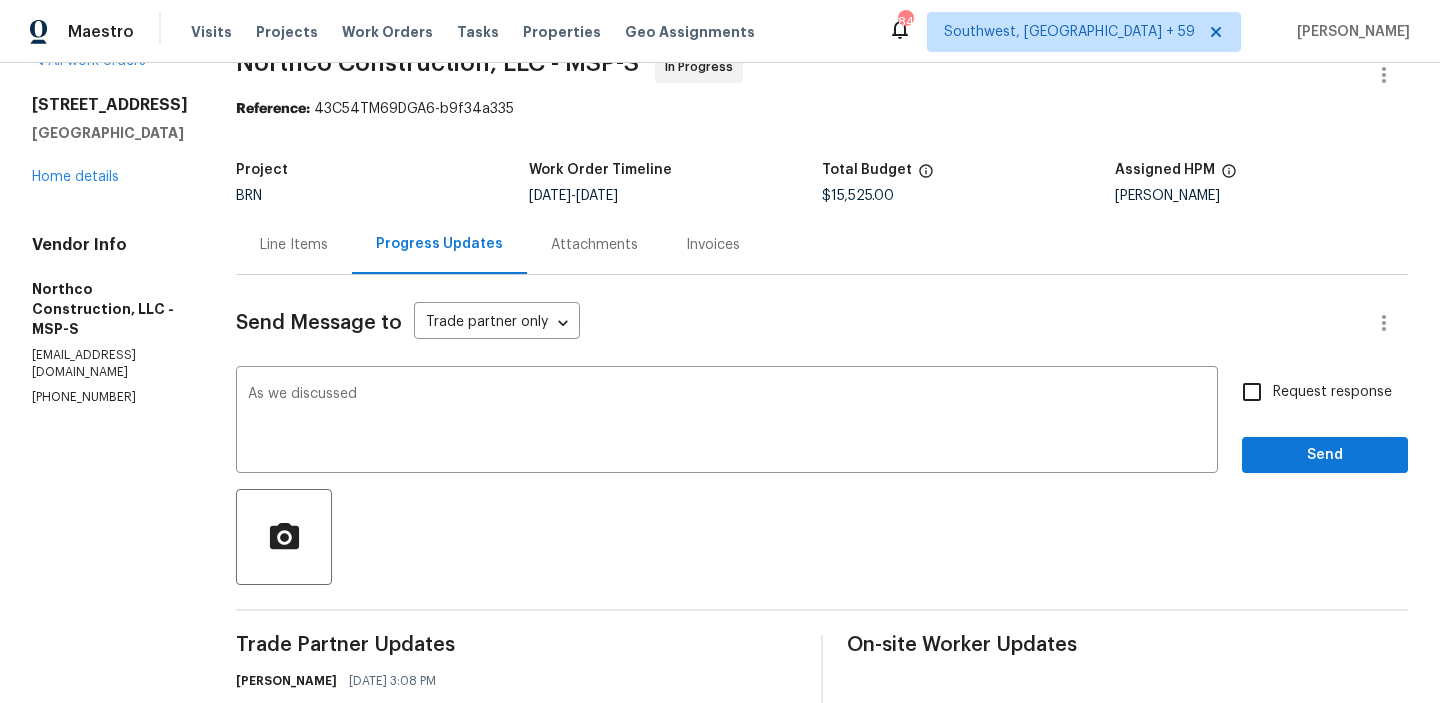 click on "(763) 458-3481" at bounding box center (110, 397) 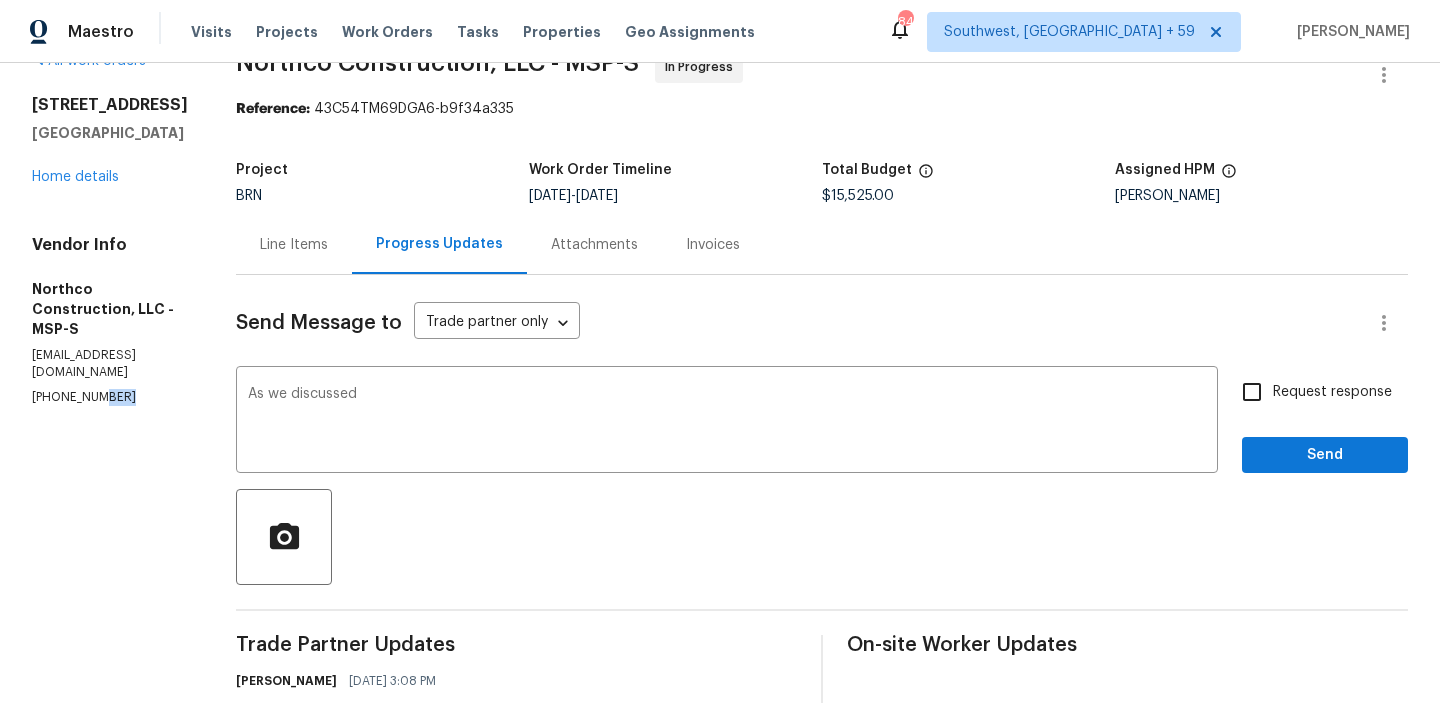 click on "(763) 458-3481" at bounding box center (110, 397) 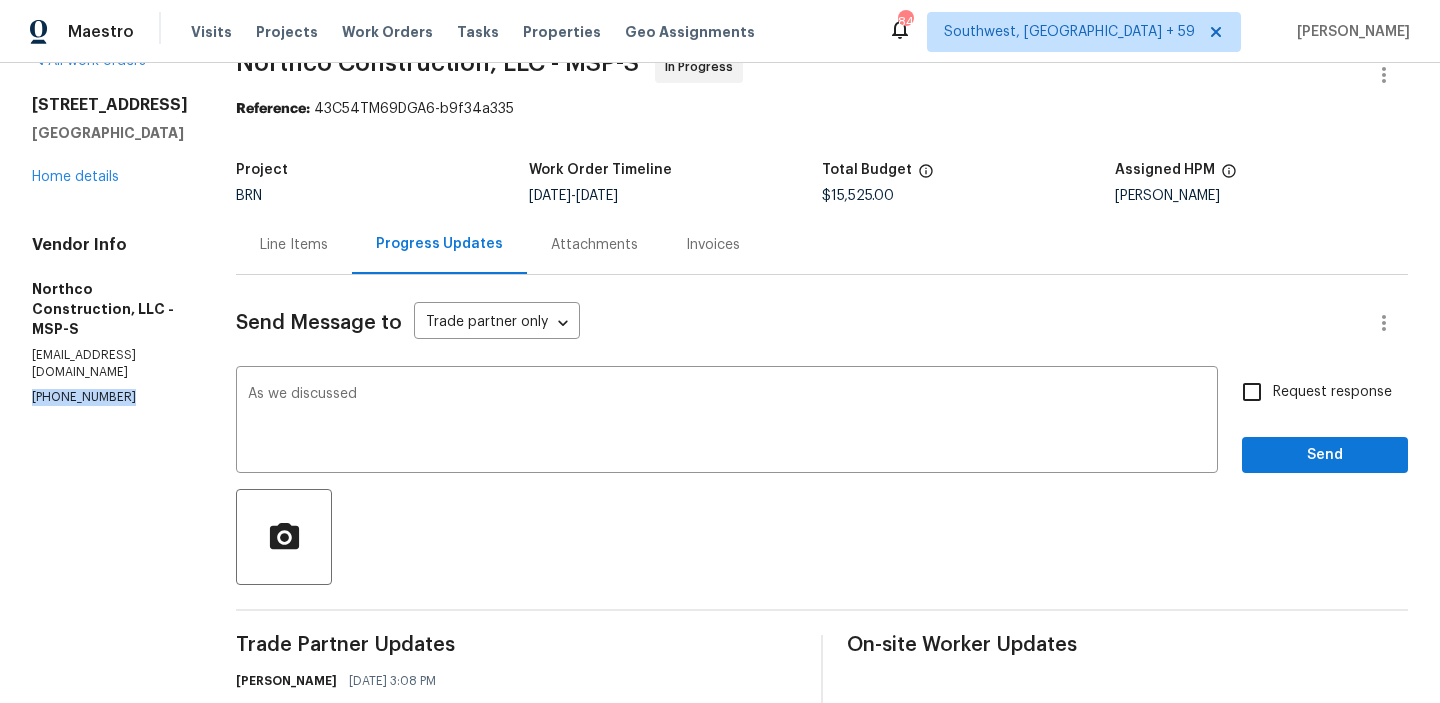 click on "(763) 458-3481" at bounding box center (110, 397) 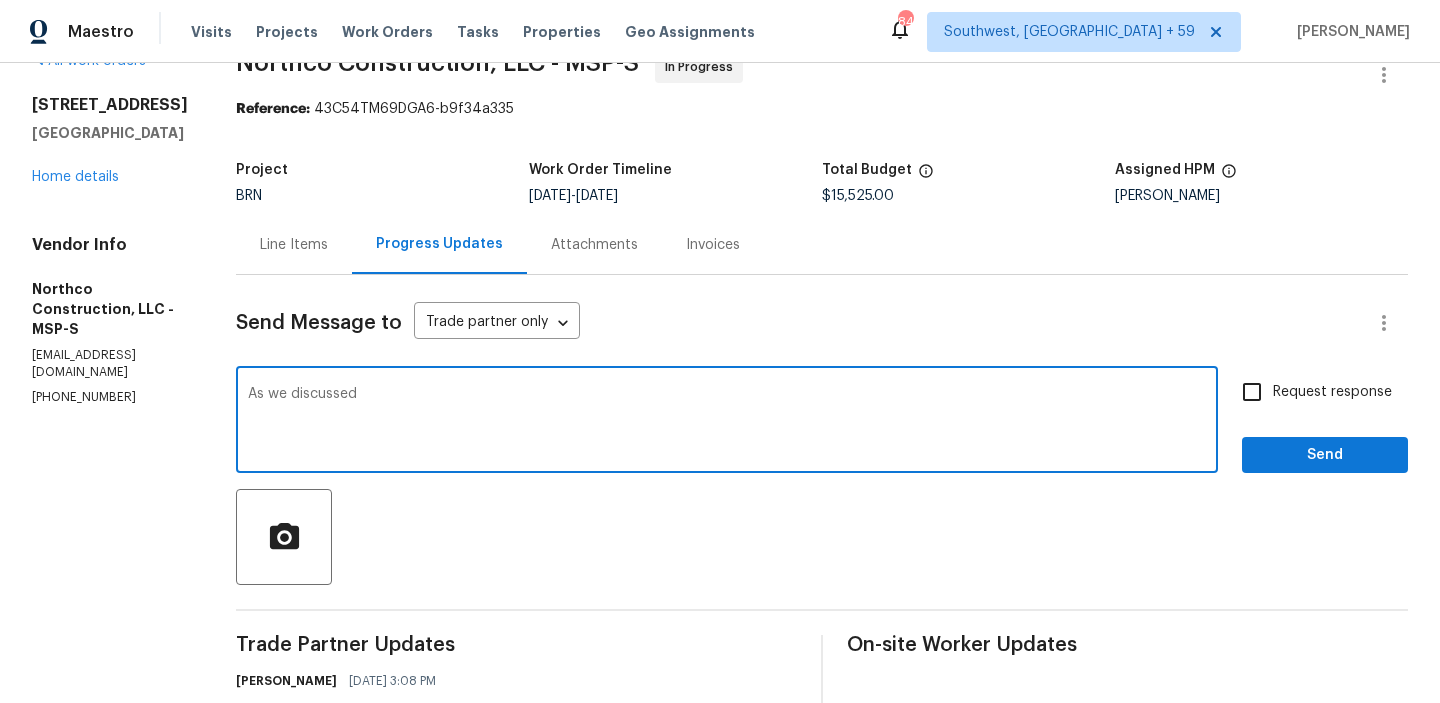 click on "As we discussed" at bounding box center (727, 422) 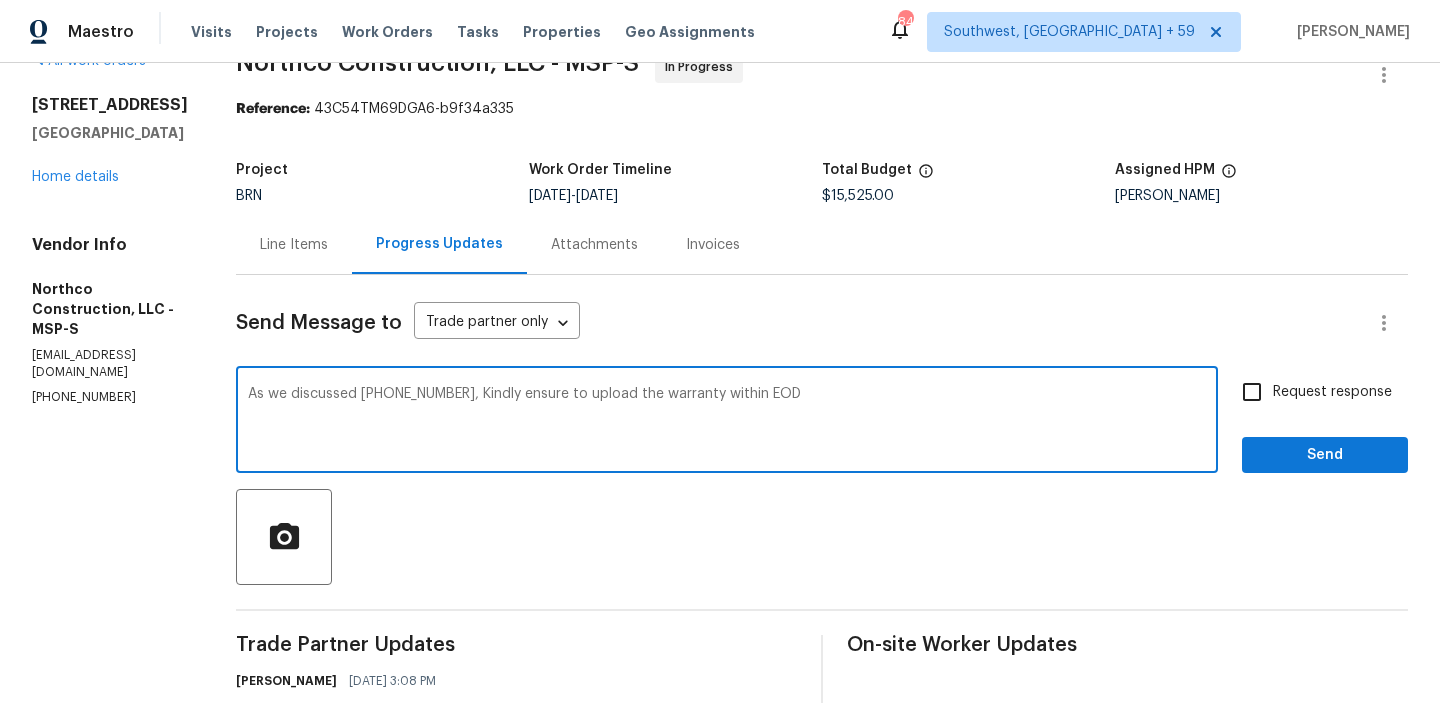 type on "As we discussed (763) 458-3481, Kindly ensure to upload the warranty within EOD" 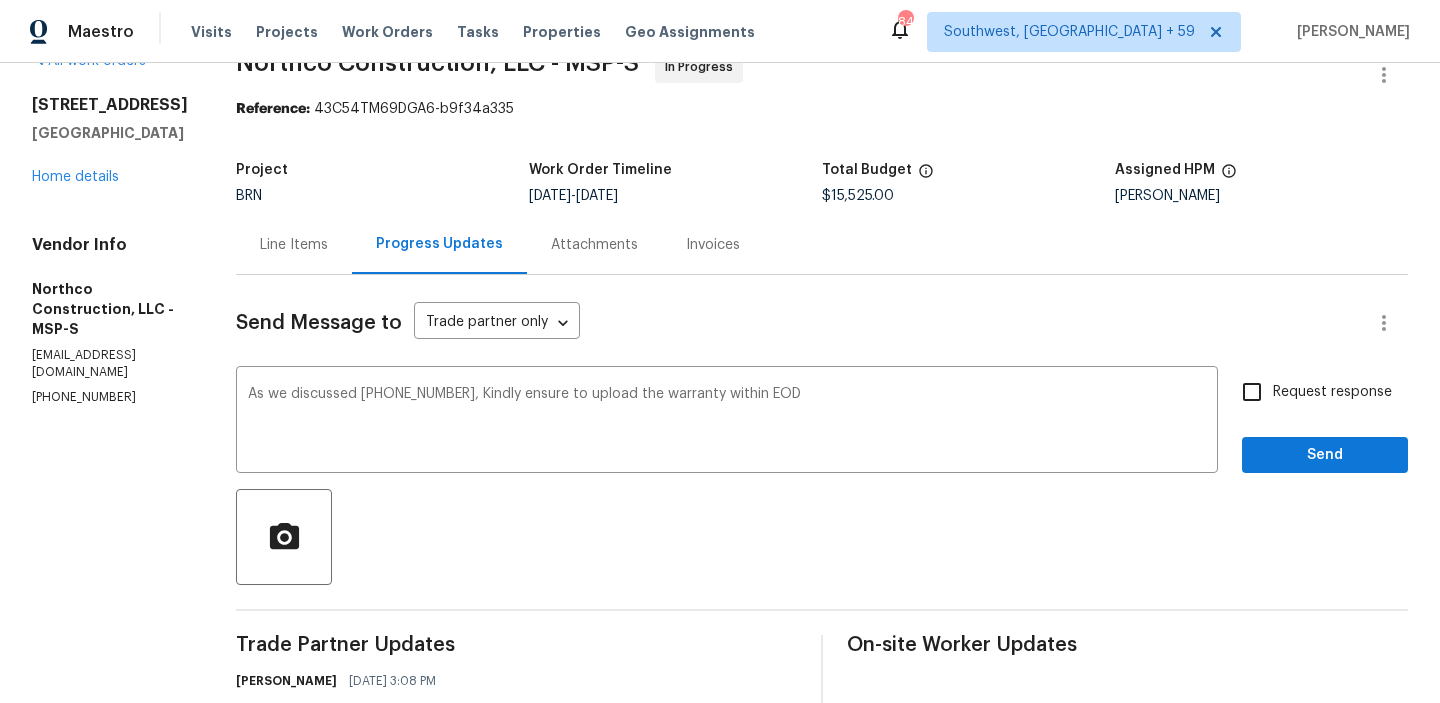 click on "Request response Send" at bounding box center [1325, 422] 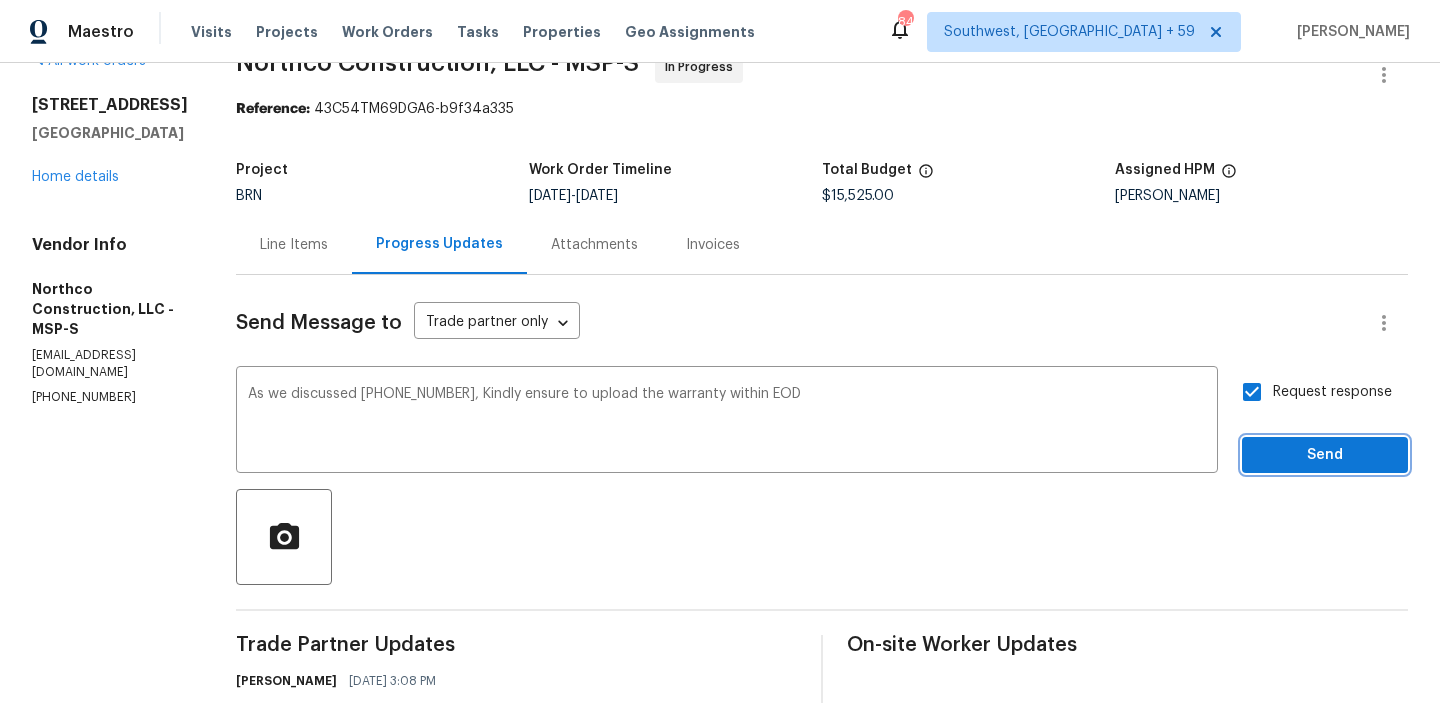 click on "Send" at bounding box center [1325, 455] 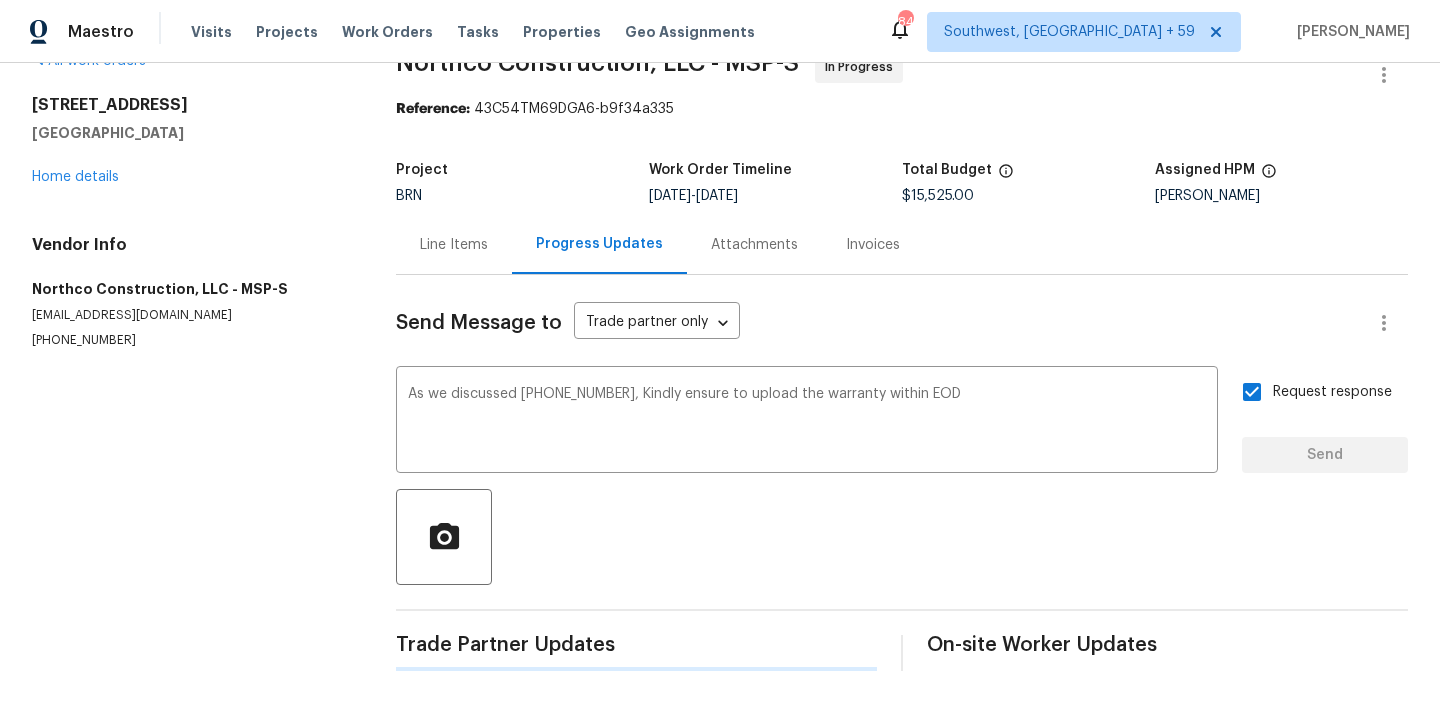 type 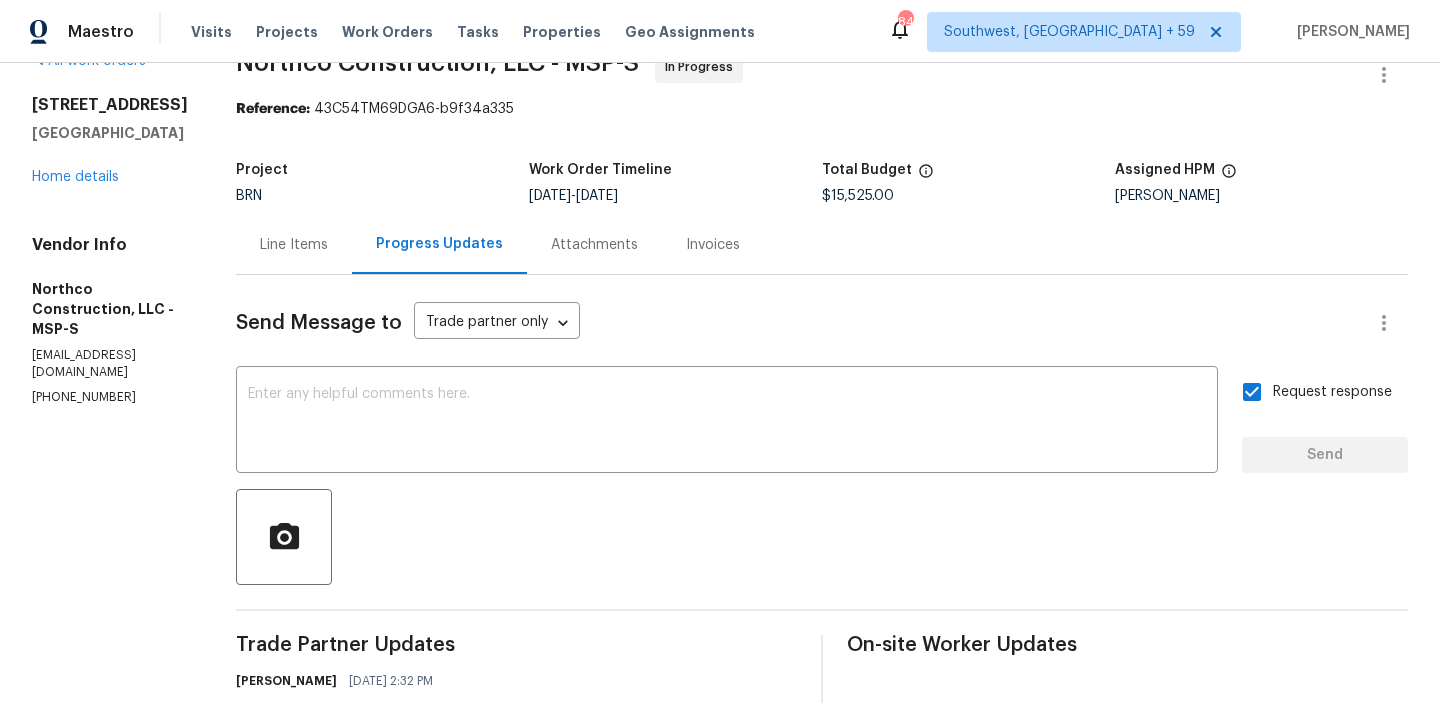 scroll, scrollTop: 0, scrollLeft: 0, axis: both 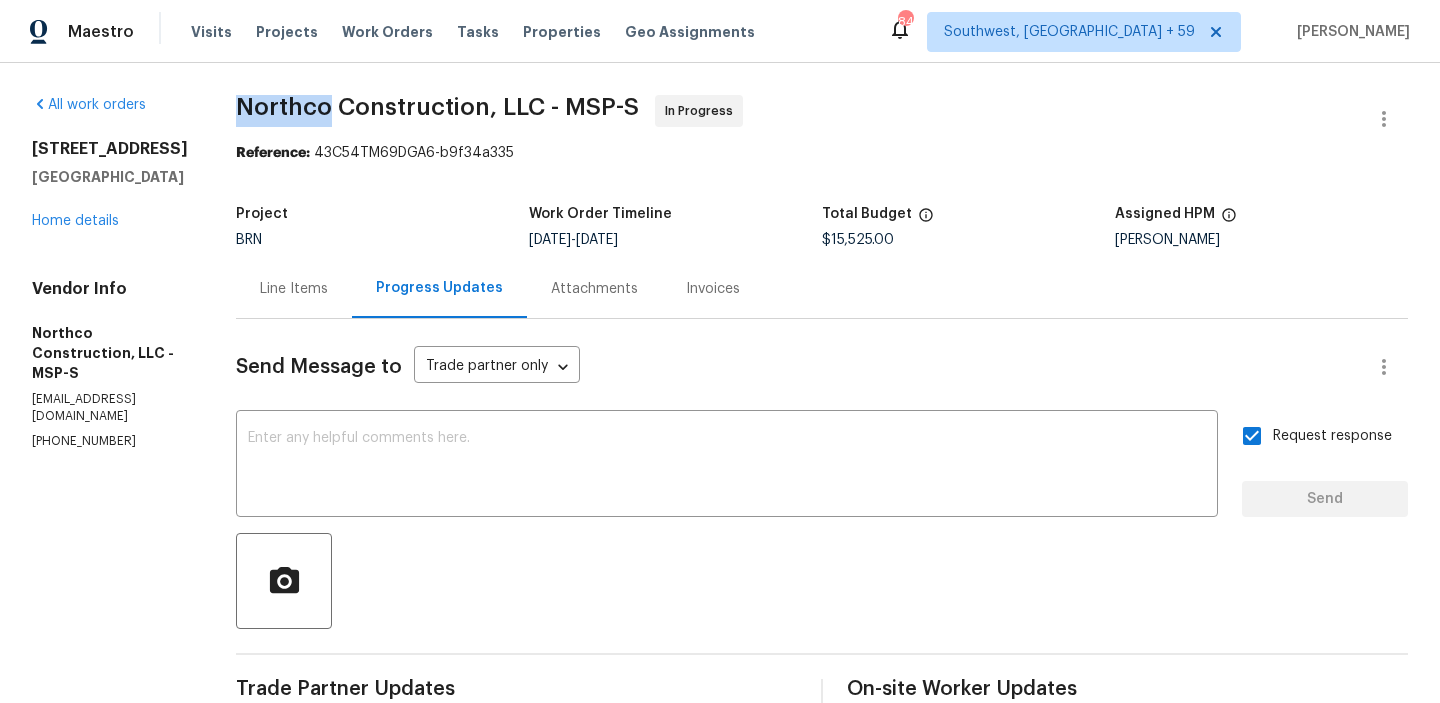 drag, startPoint x: 211, startPoint y: 109, endPoint x: 320, endPoint y: 112, distance: 109.041275 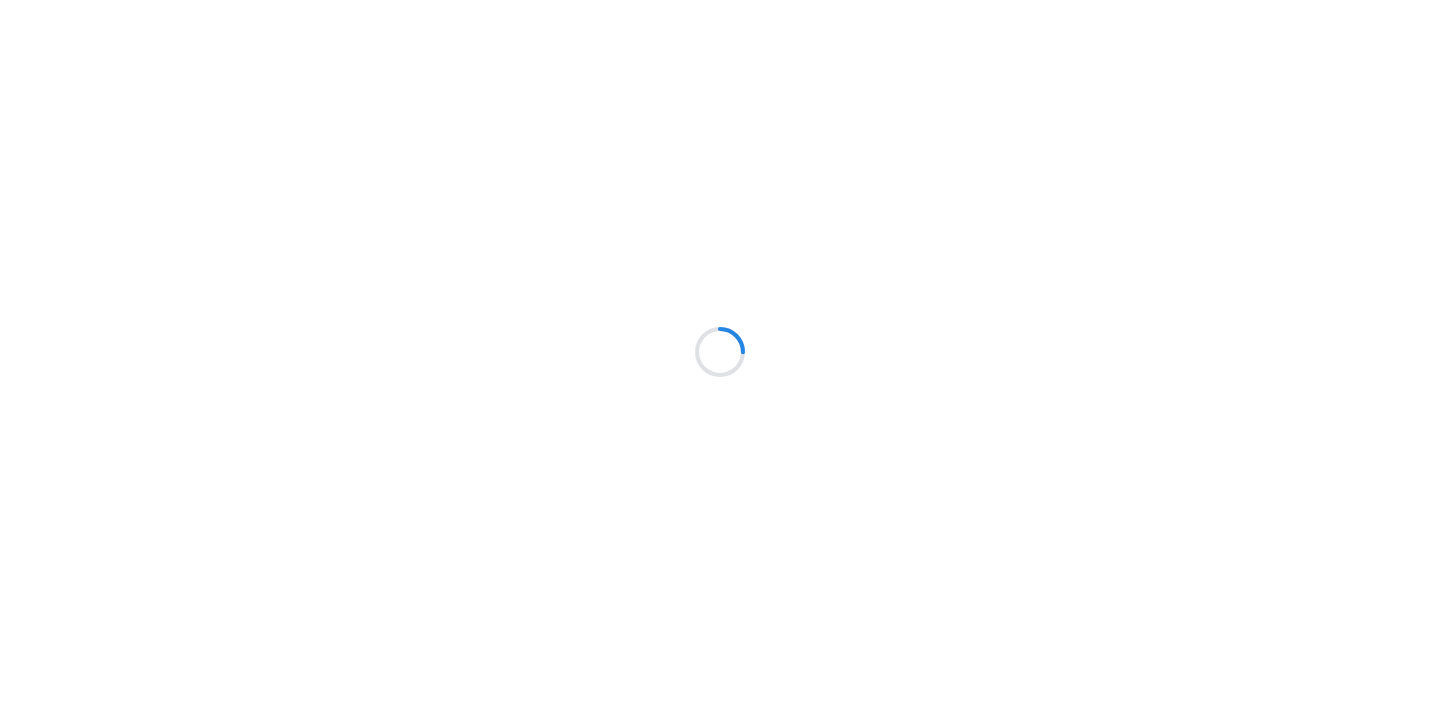 scroll, scrollTop: 0, scrollLeft: 0, axis: both 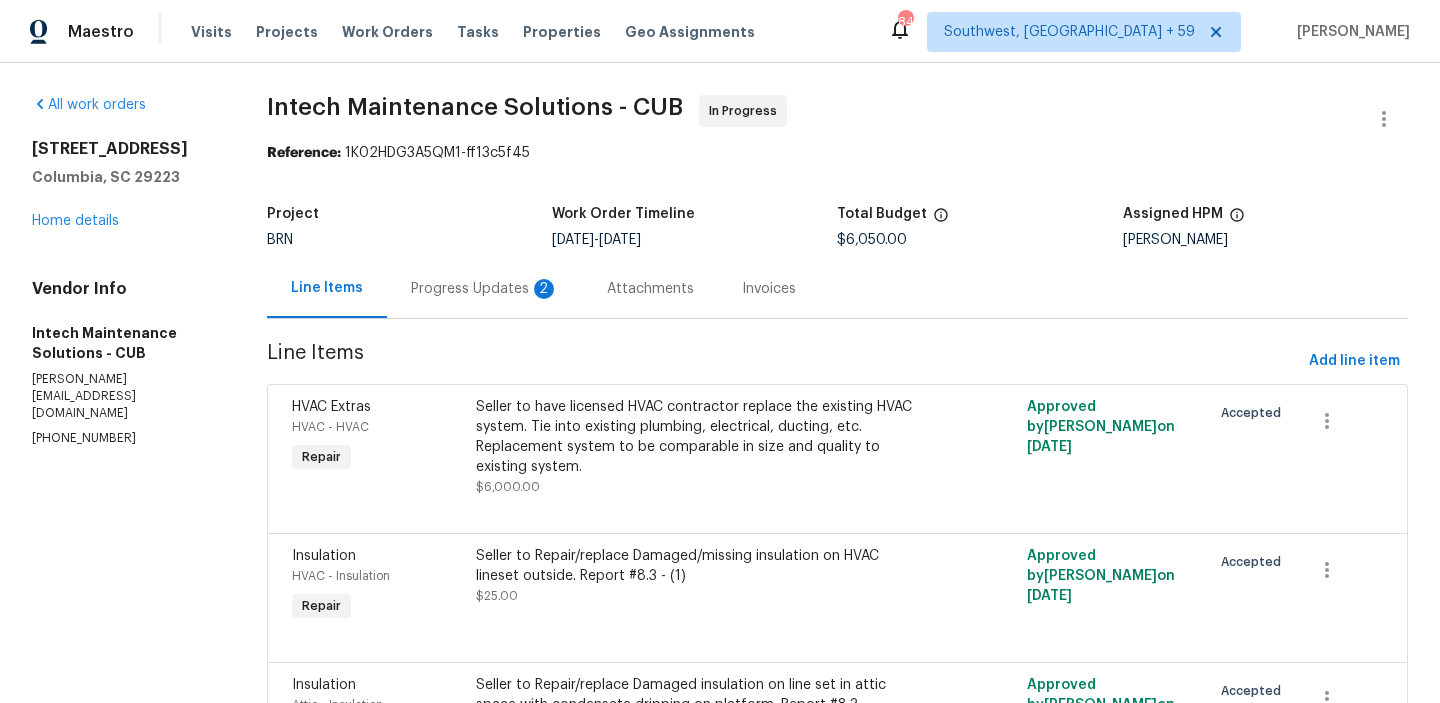 click on "Progress Updates 2" at bounding box center (485, 289) 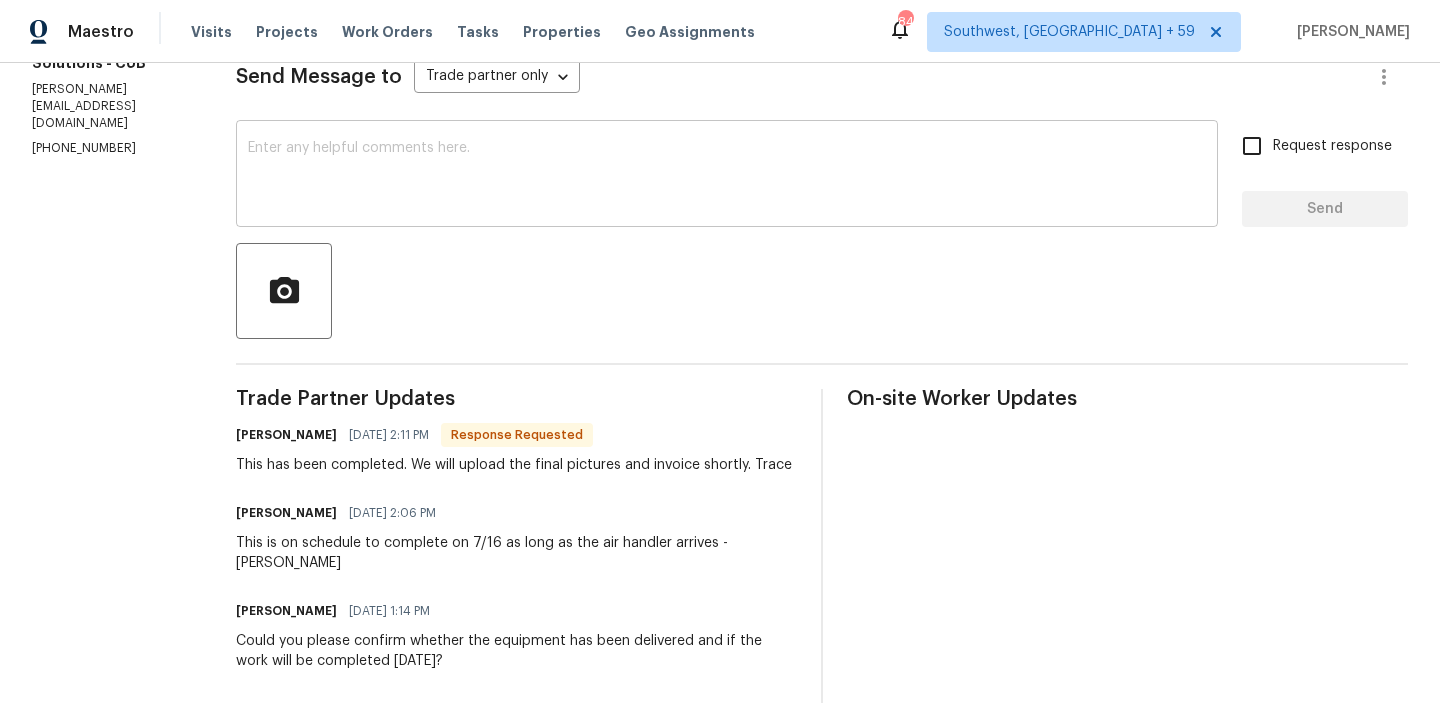scroll, scrollTop: 287, scrollLeft: 0, axis: vertical 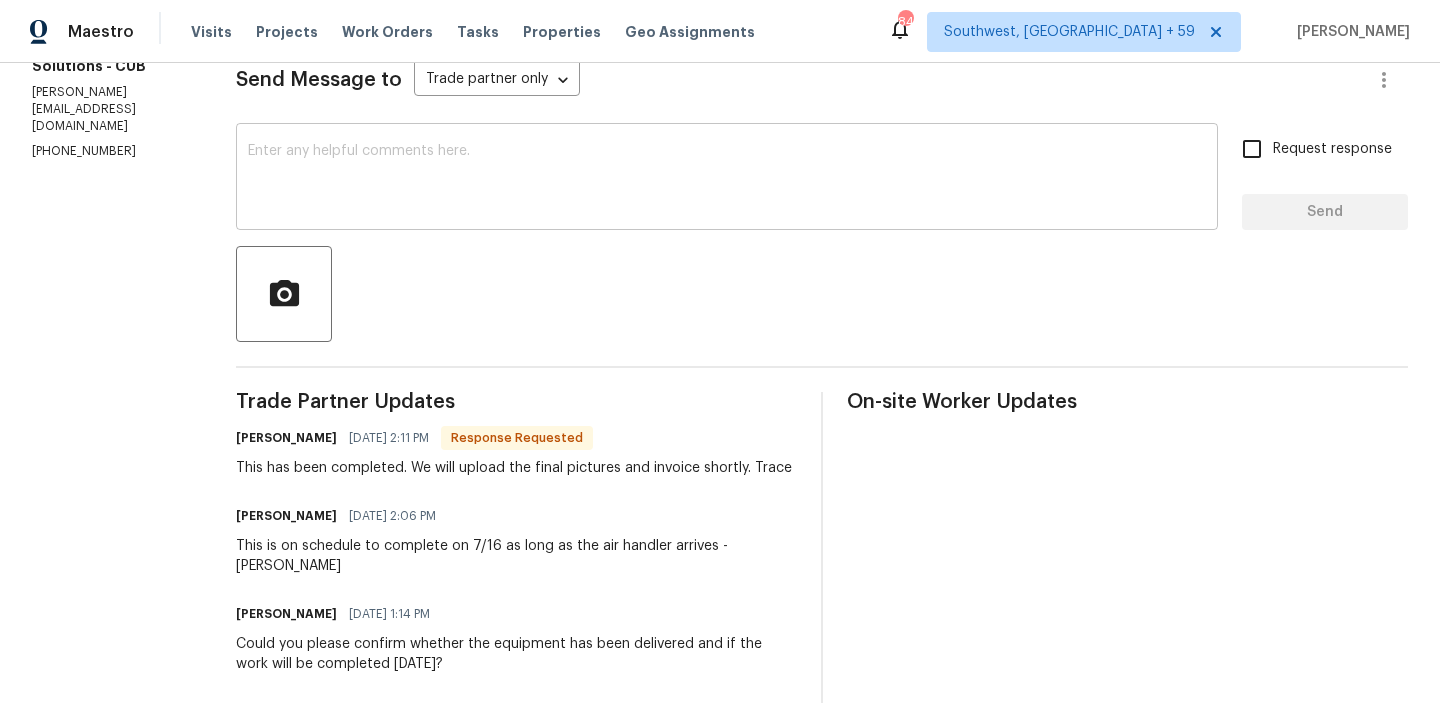click at bounding box center (727, 179) 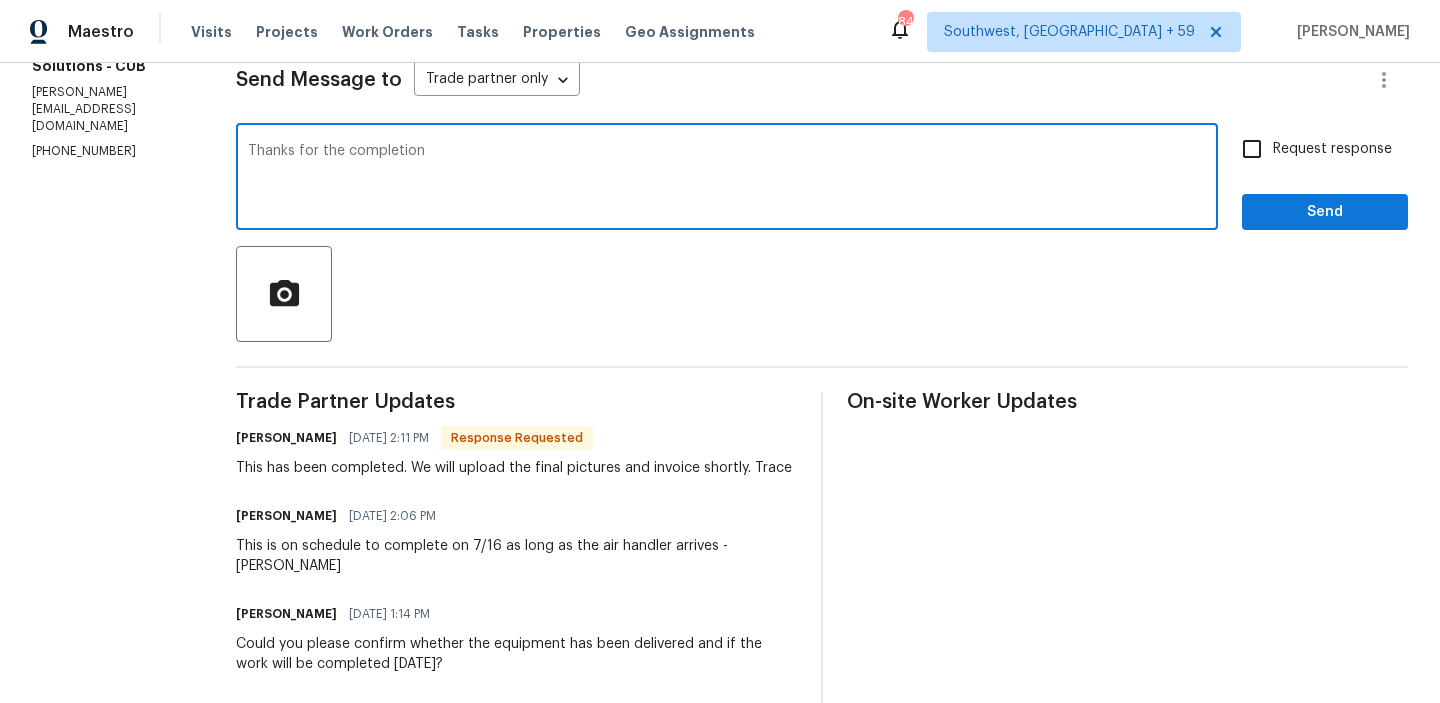 type on "Thanks for the completion" 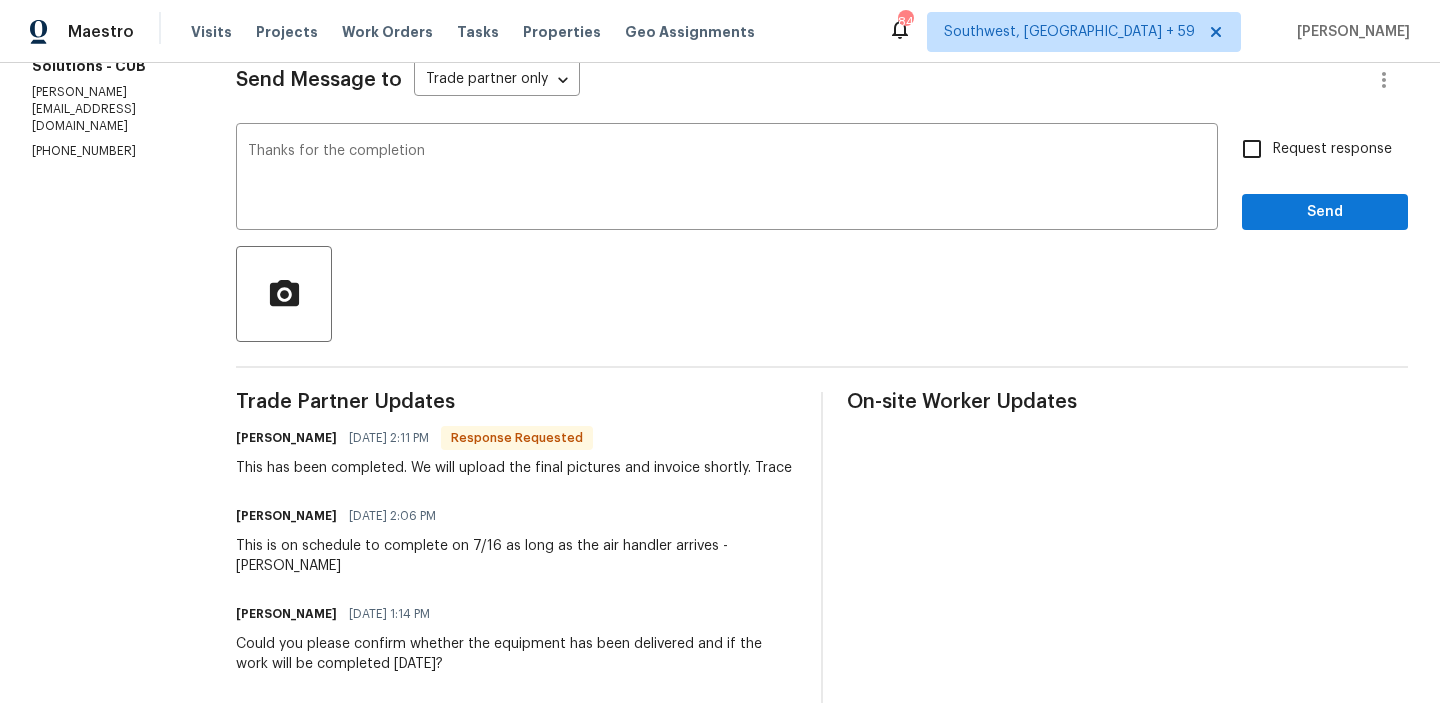 click on "Request response" at bounding box center (1311, 149) 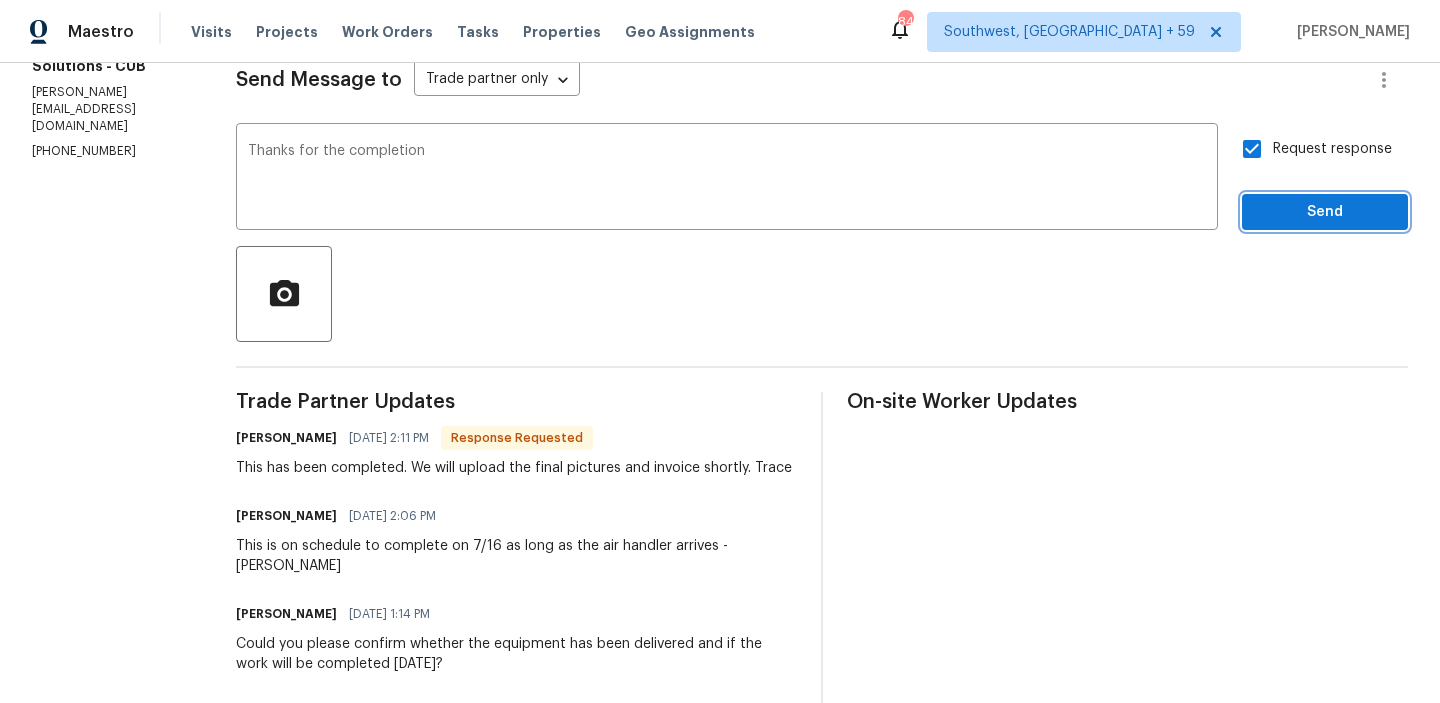 click on "Send" at bounding box center [1325, 212] 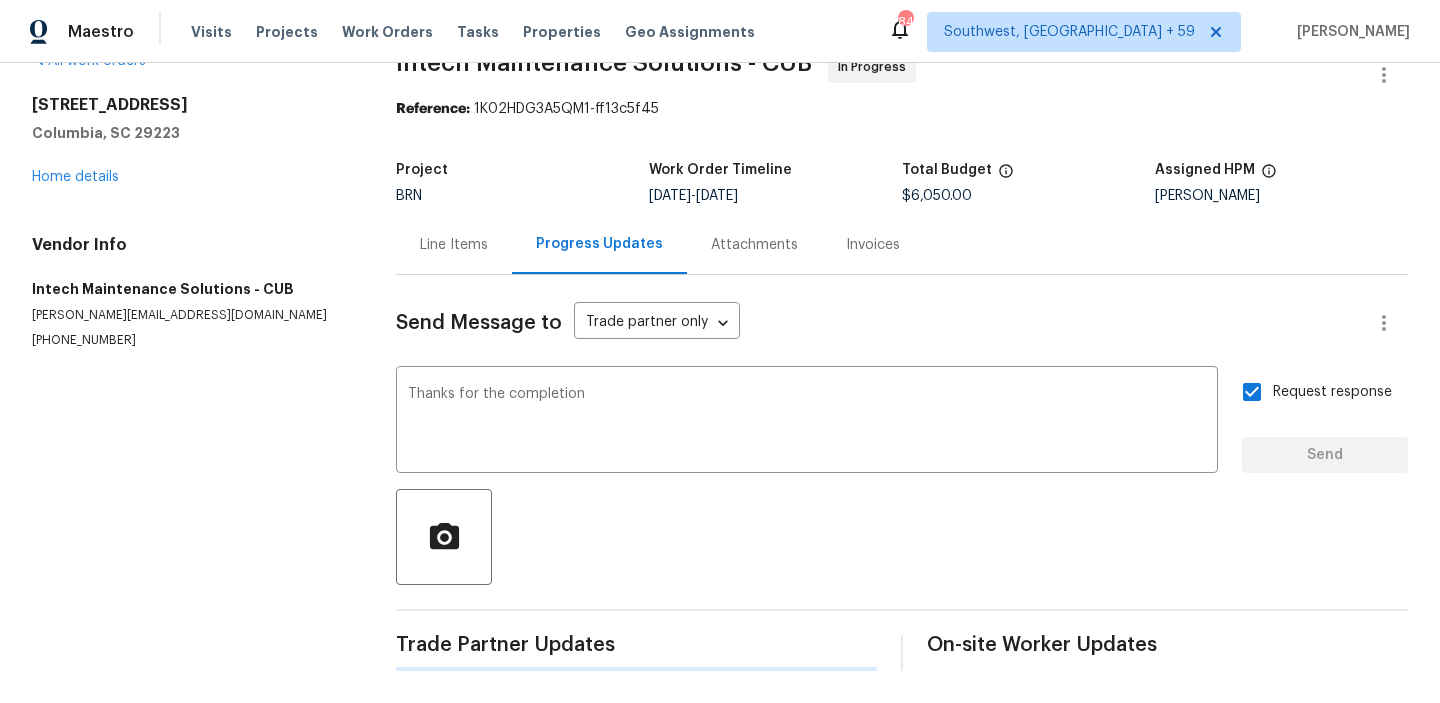 scroll, scrollTop: 0, scrollLeft: 0, axis: both 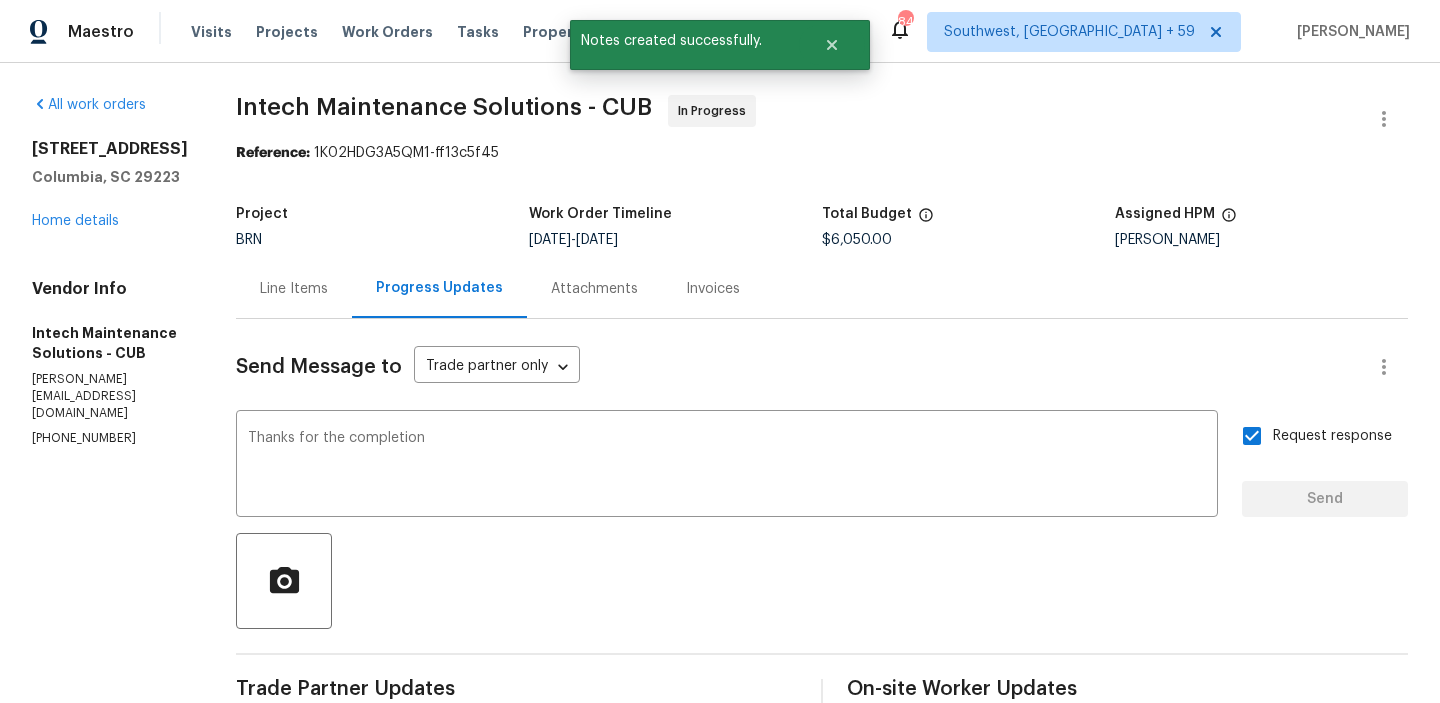 type 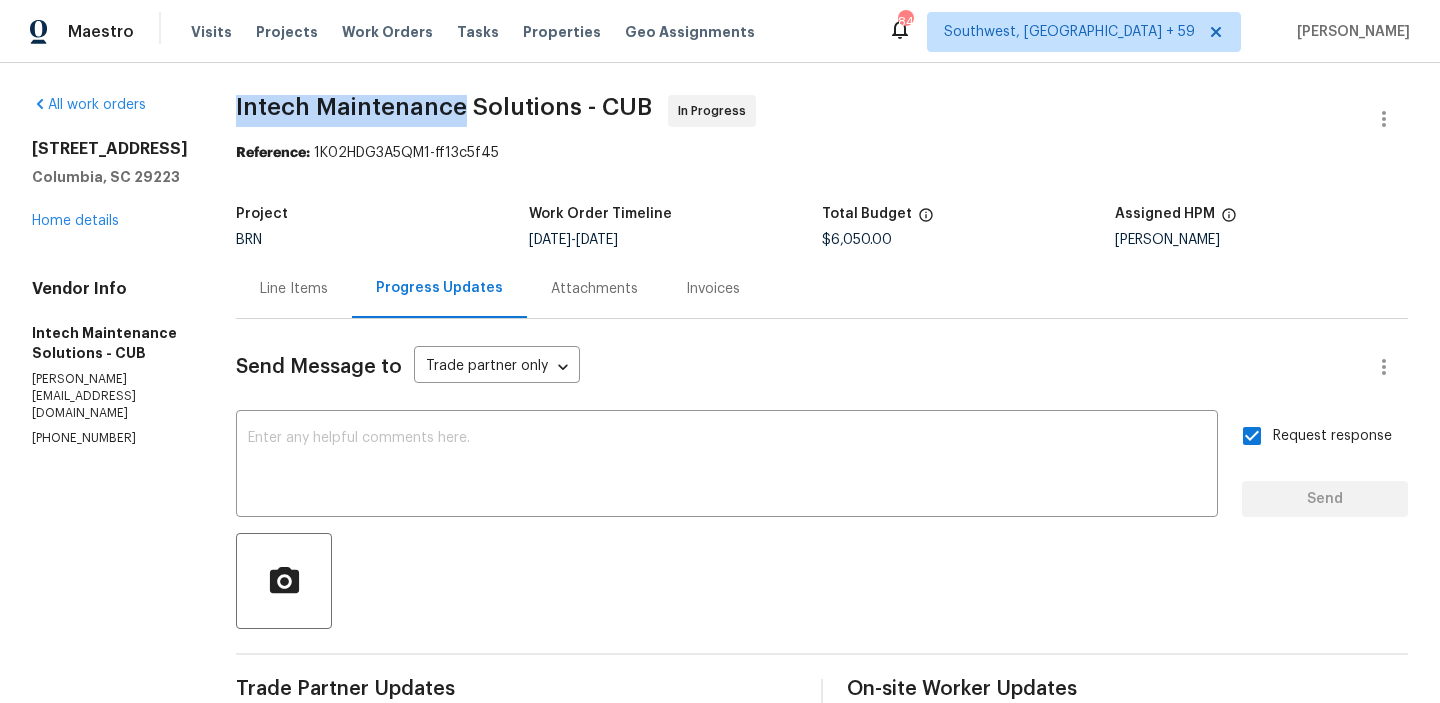 drag, startPoint x: 214, startPoint y: 110, endPoint x: 448, endPoint y: 106, distance: 234.03418 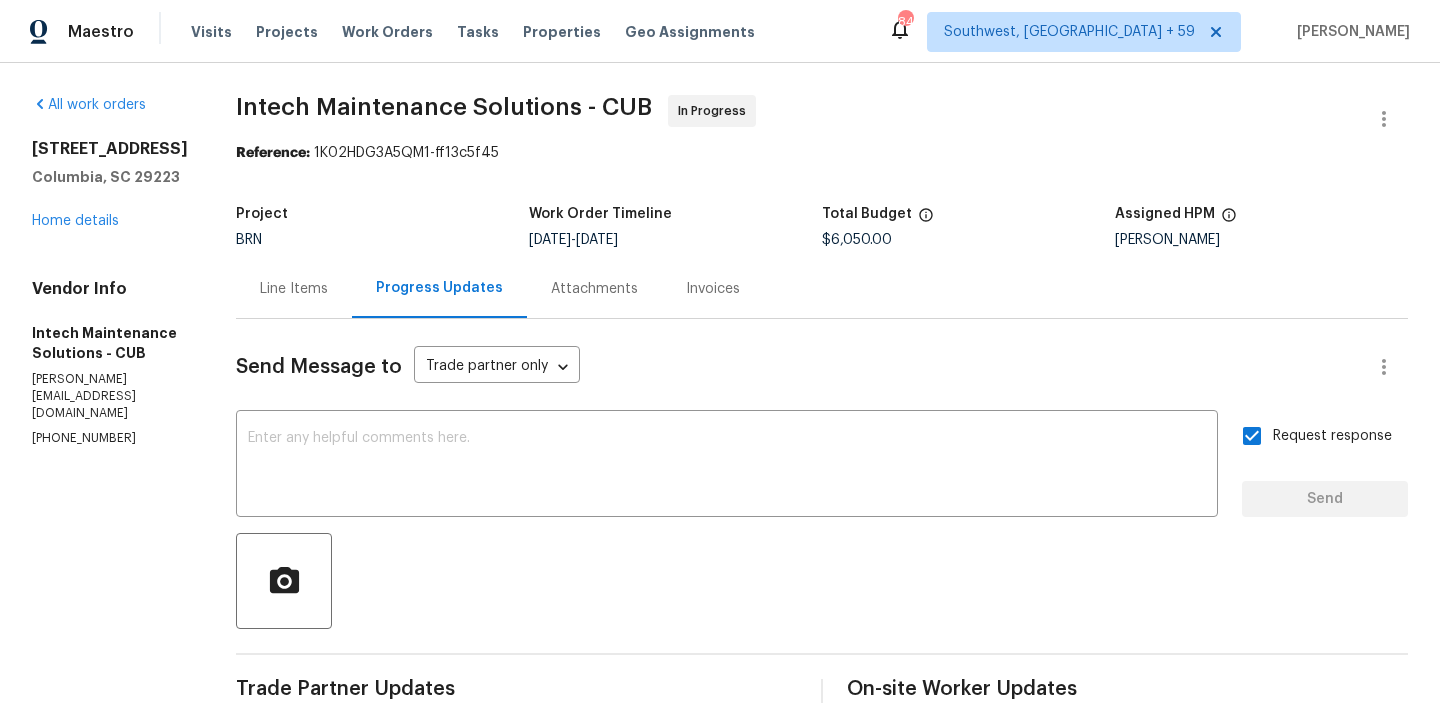 click on "Line Items" at bounding box center [294, 288] 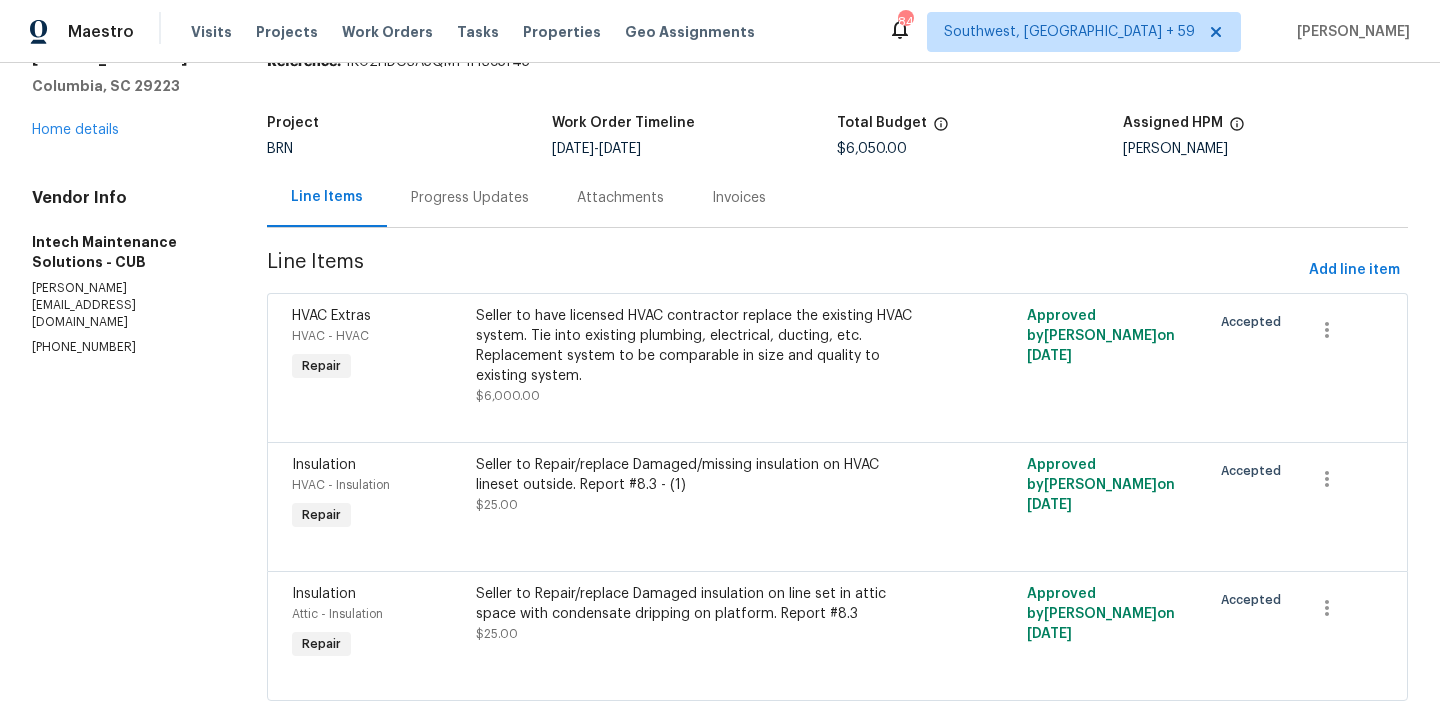 scroll, scrollTop: 146, scrollLeft: 0, axis: vertical 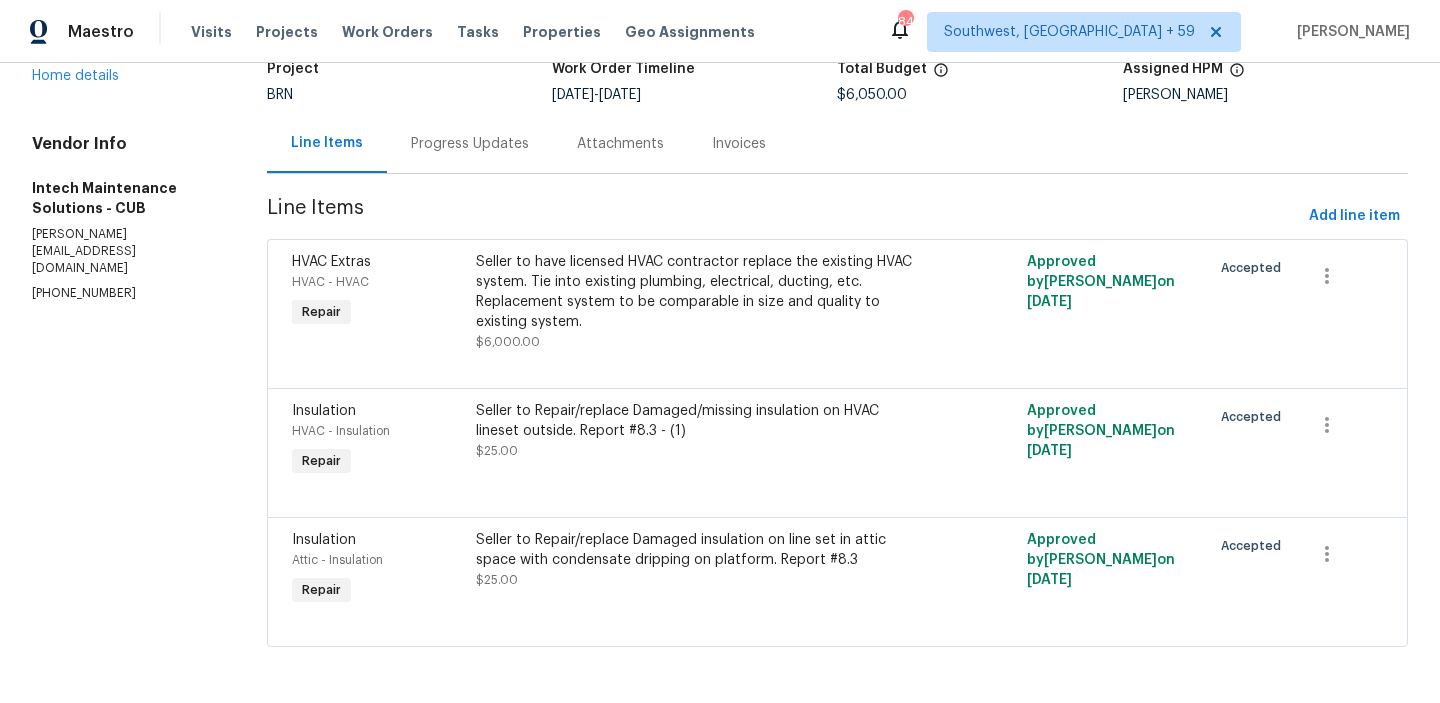 click on "Progress Updates" at bounding box center (470, 144) 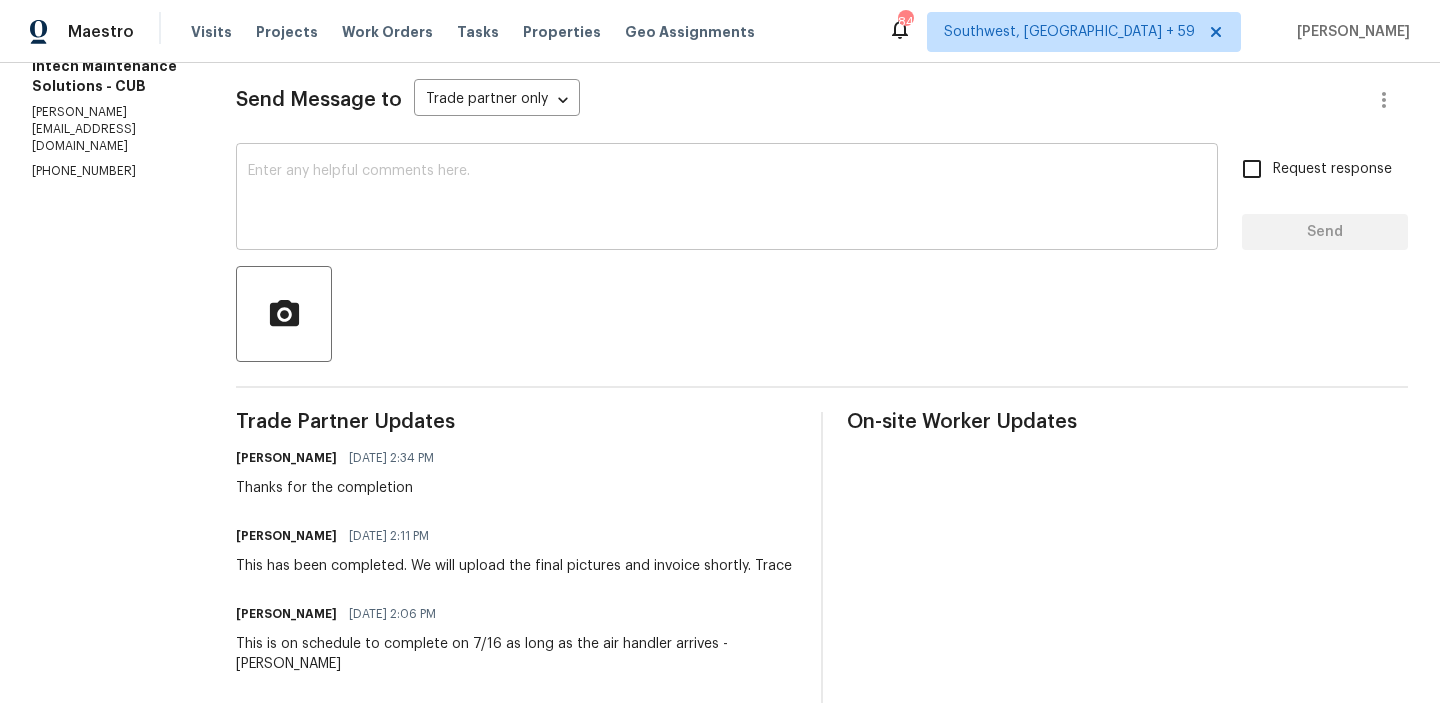 scroll, scrollTop: 334, scrollLeft: 0, axis: vertical 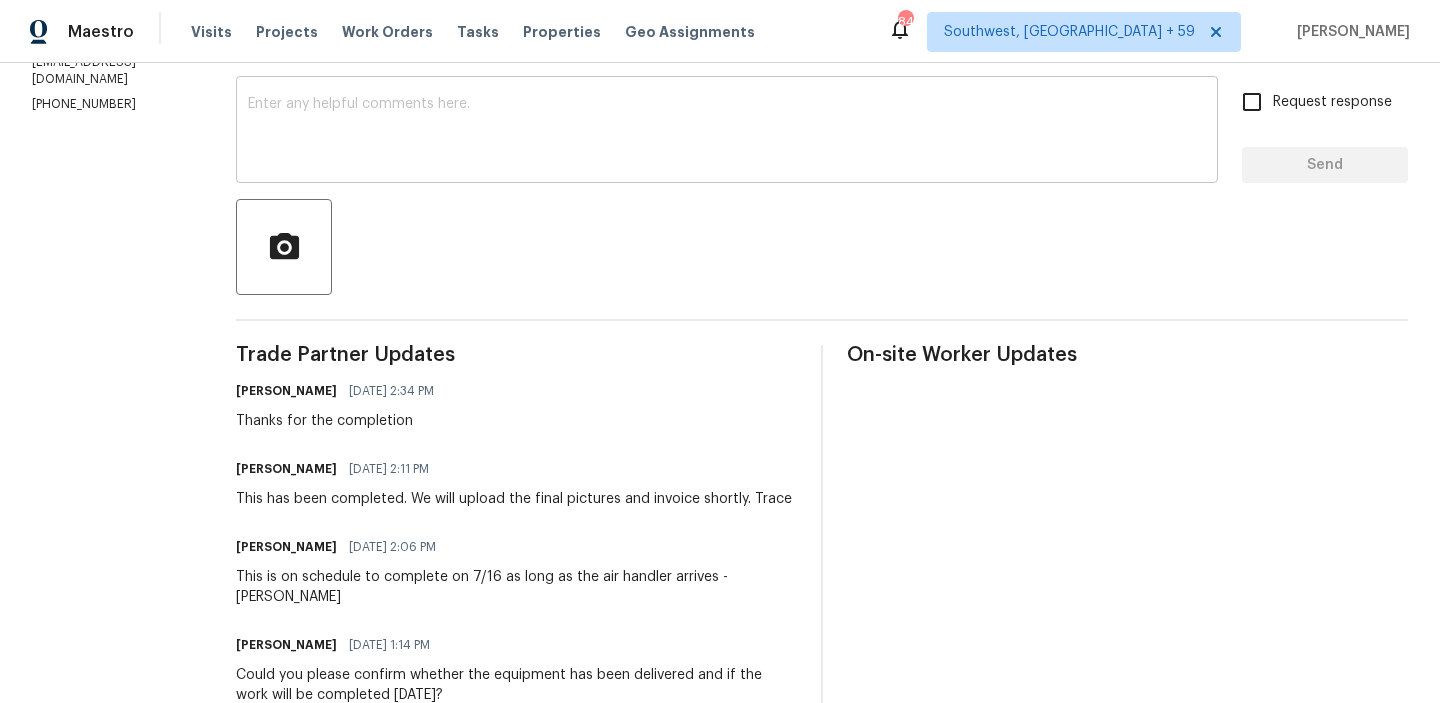 click at bounding box center (727, 132) 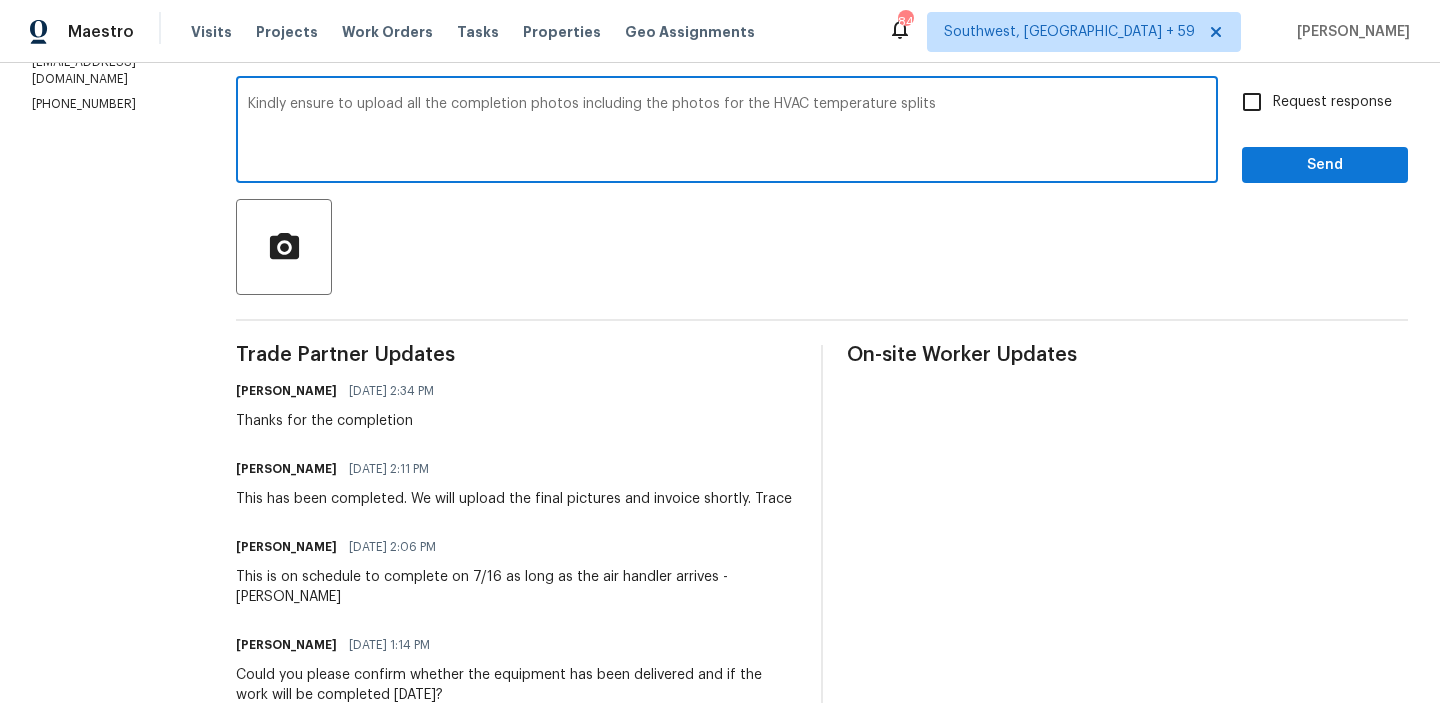 type on "Kindly ensure to upload all the completion photos including the photos for the HVAC temperature splits" 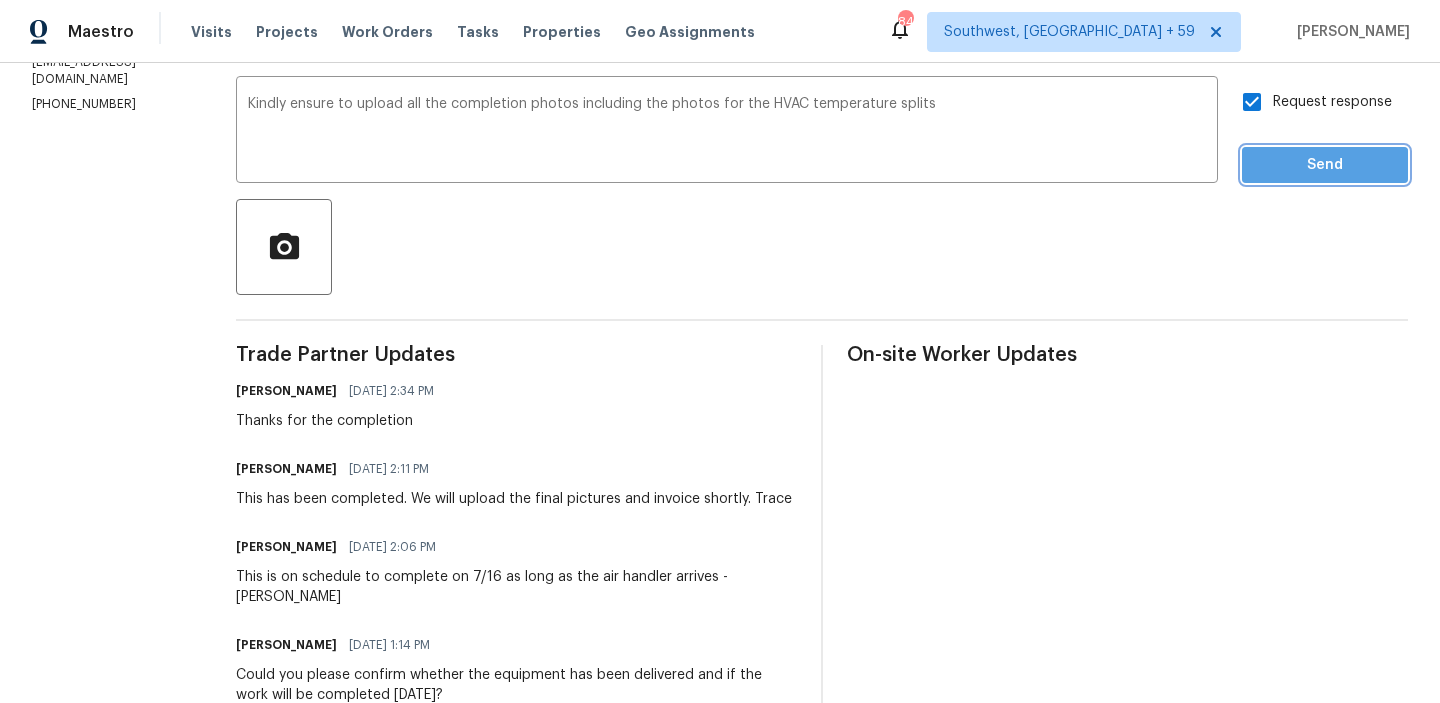 click on "Send Message to Trade partner only Trade partner only ​ Kindly ensure to upload all the completion photos including the photos for the HVAC temperature splits  x ​ Request response Send Trade Partner Updates [PERSON_NAME] [DATE] 2:34 PM Thanks for the completion [PERSON_NAME] [DATE] 2:11 PM This has been completed.  We will upload the final pictures and invoice shortly.  Trace [PERSON_NAME] [DATE] 2:06 PM This is on schedule to complete on 7/16 as long as the air handler arrives - [PERSON_NAME] [PERSON_NAME] [DATE] 1:14 PM Could you please confirm whether the equipment has been delivered and if the work will be completed [DATE]? [PERSON_NAME] [DATE] 10:19 AM Thanks for the update, Keep us posted here once the equipment has been delivered [PERSON_NAME] [DATE] 2:16 PM We will be able to do the work for the quoted amount.  The air handler will be ordered and the install date will be [DATE].  If the AH arrives sooner, we will adjust the date accordingly.  Thanks Trace [PERSON_NAME]" at bounding box center (822, 808) 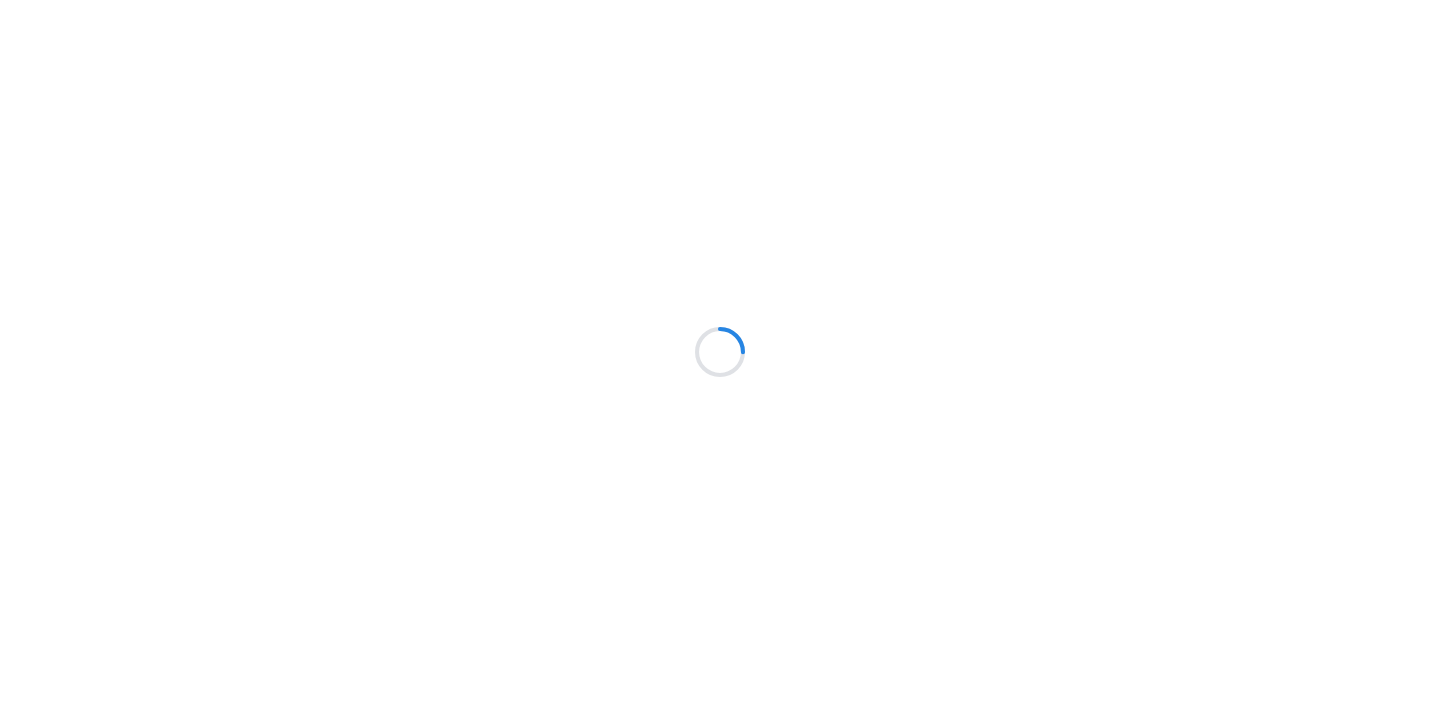 scroll, scrollTop: 0, scrollLeft: 0, axis: both 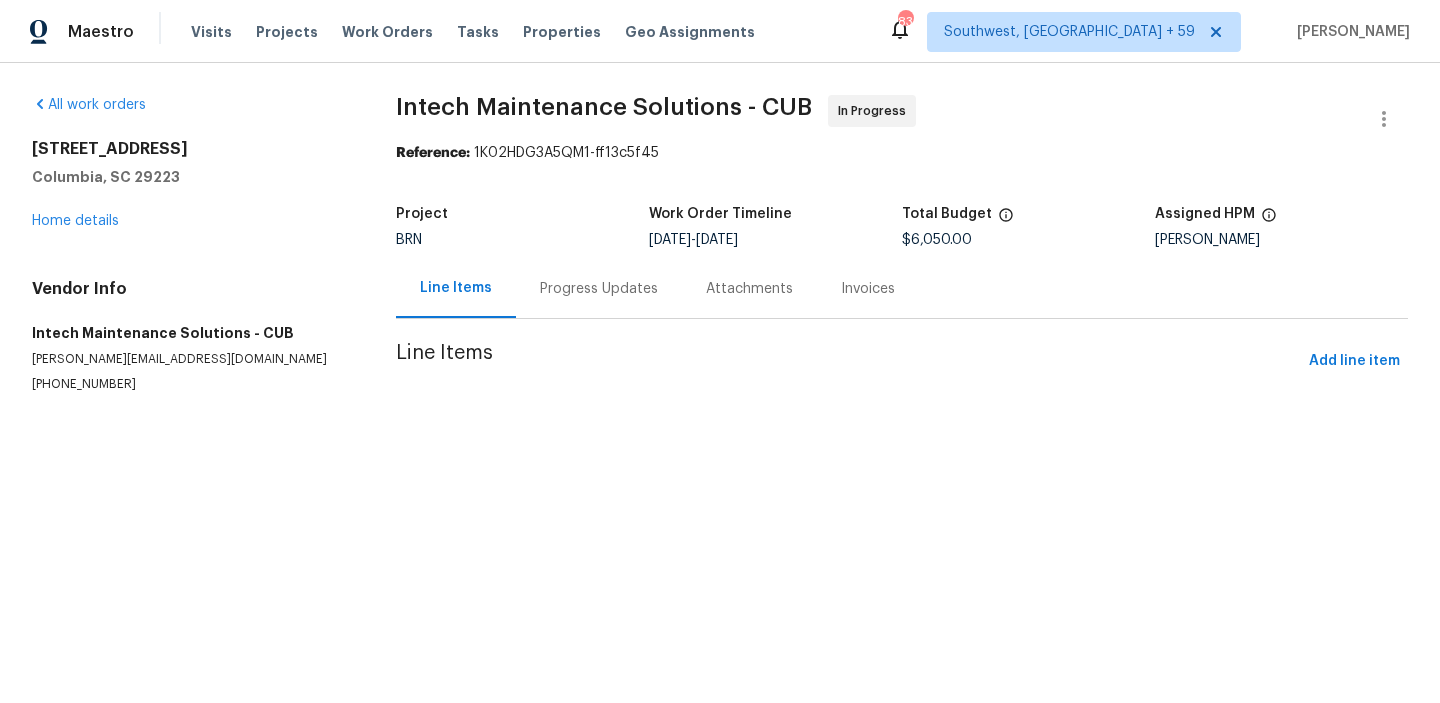 click on "Progress Updates" at bounding box center (599, 289) 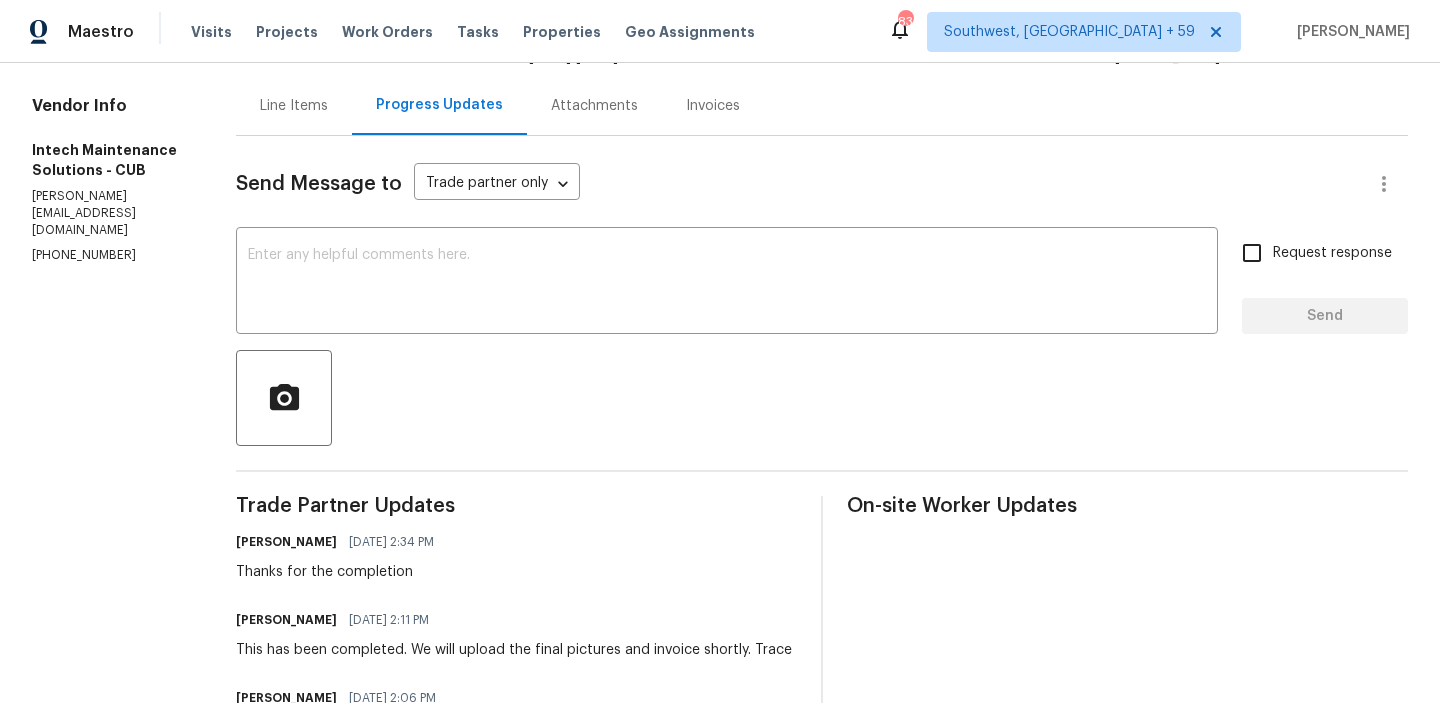 scroll, scrollTop: 141, scrollLeft: 0, axis: vertical 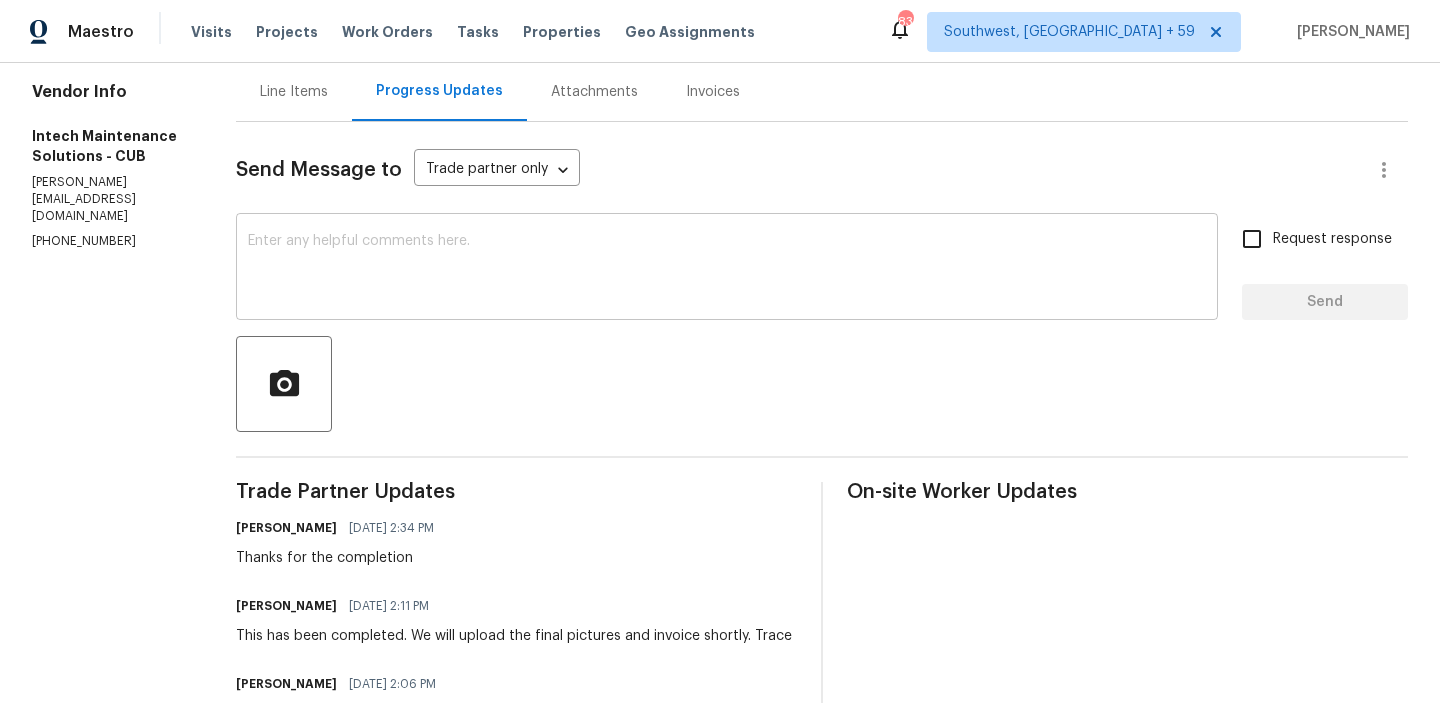 click at bounding box center (727, 269) 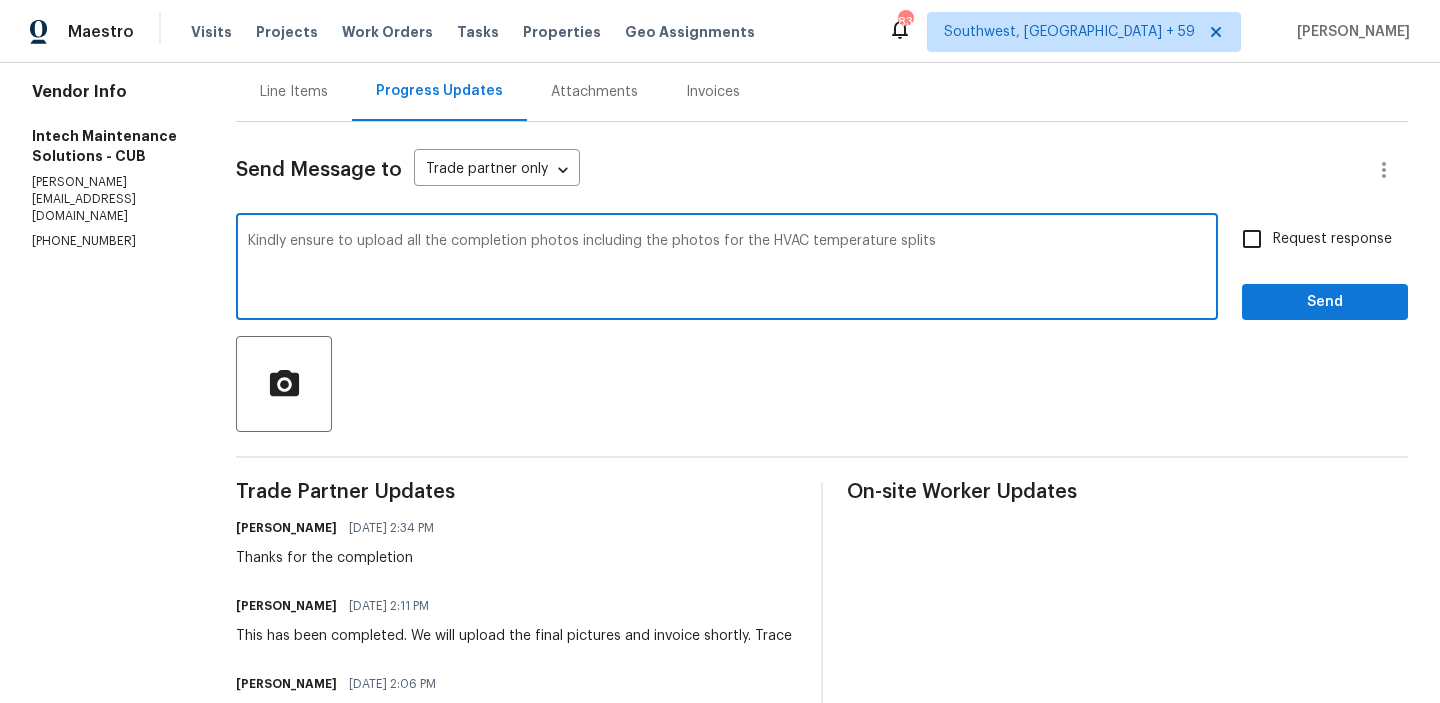 type on "Kindly ensure to upload all the completion photos including the photos for the HVAC temperature splits" 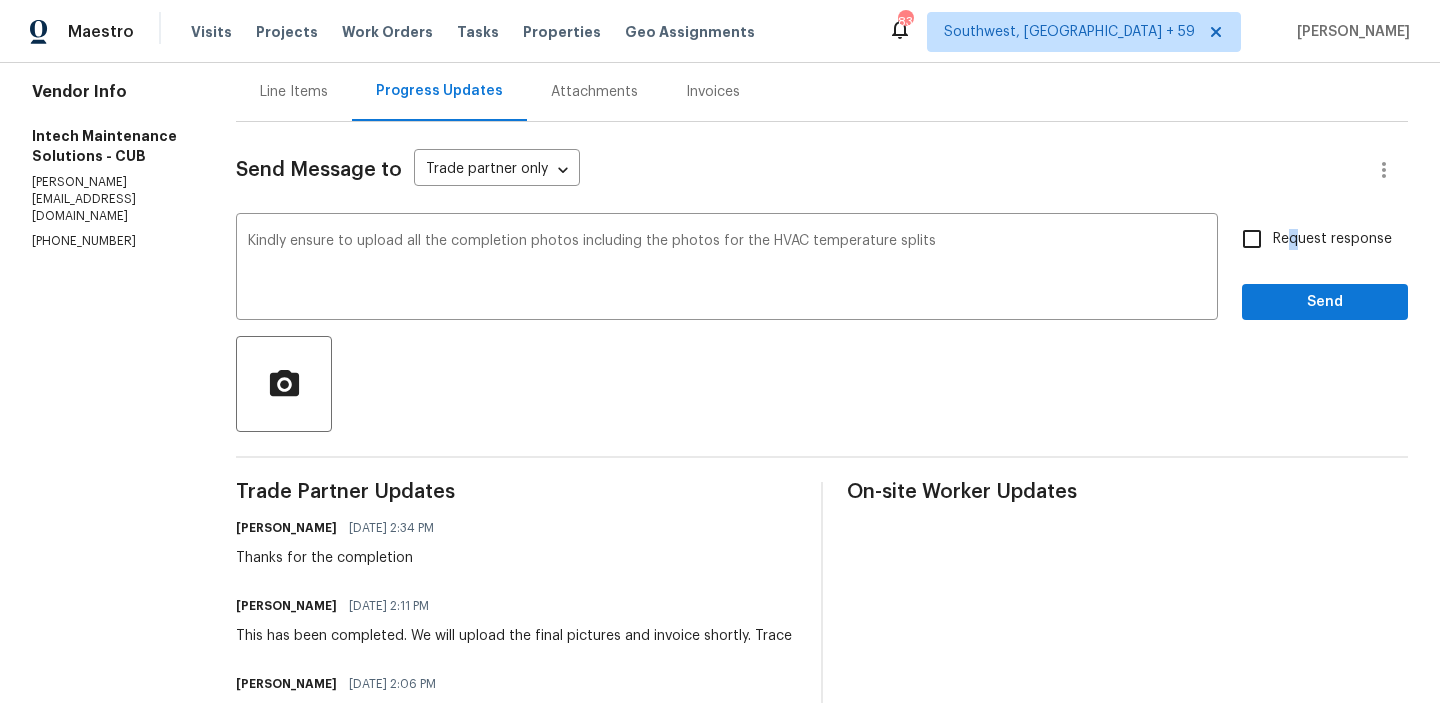 click on "Request response" at bounding box center (1332, 239) 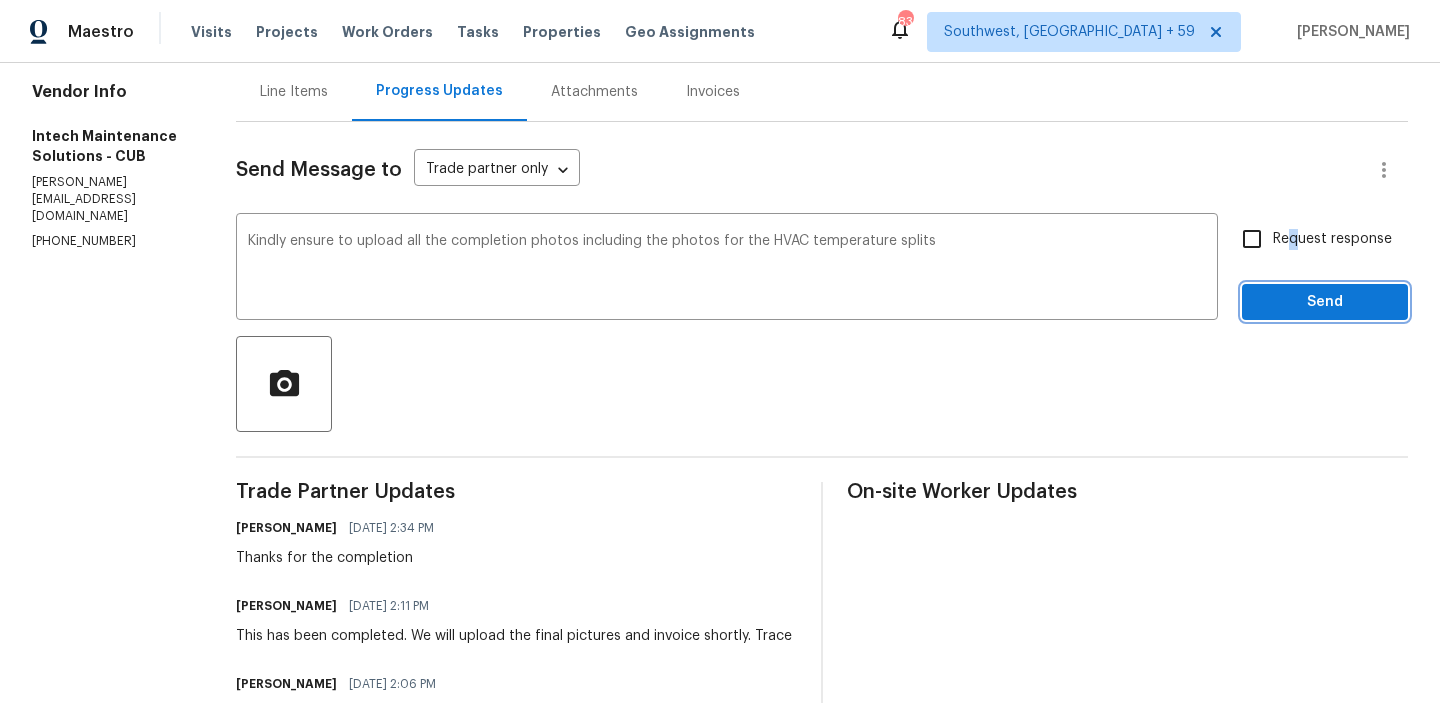 click on "Send" at bounding box center (1325, 302) 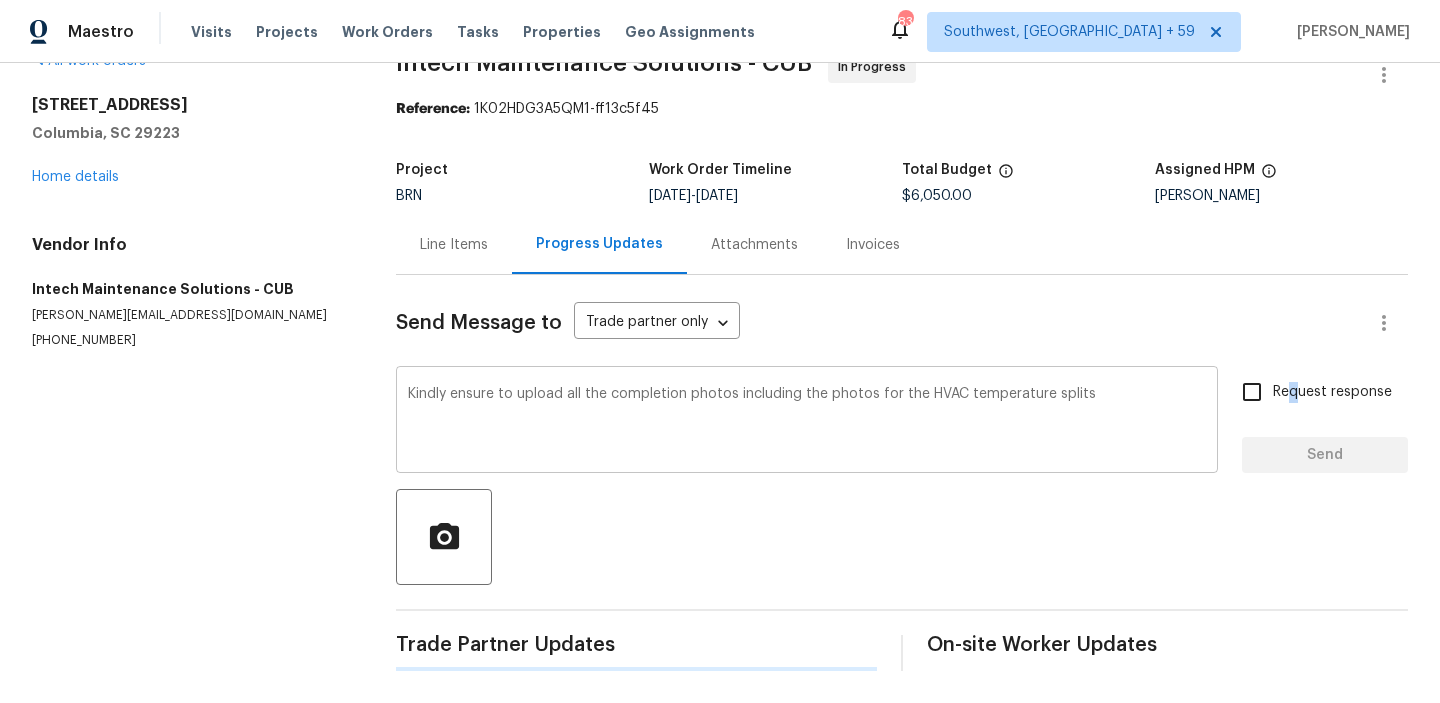 type 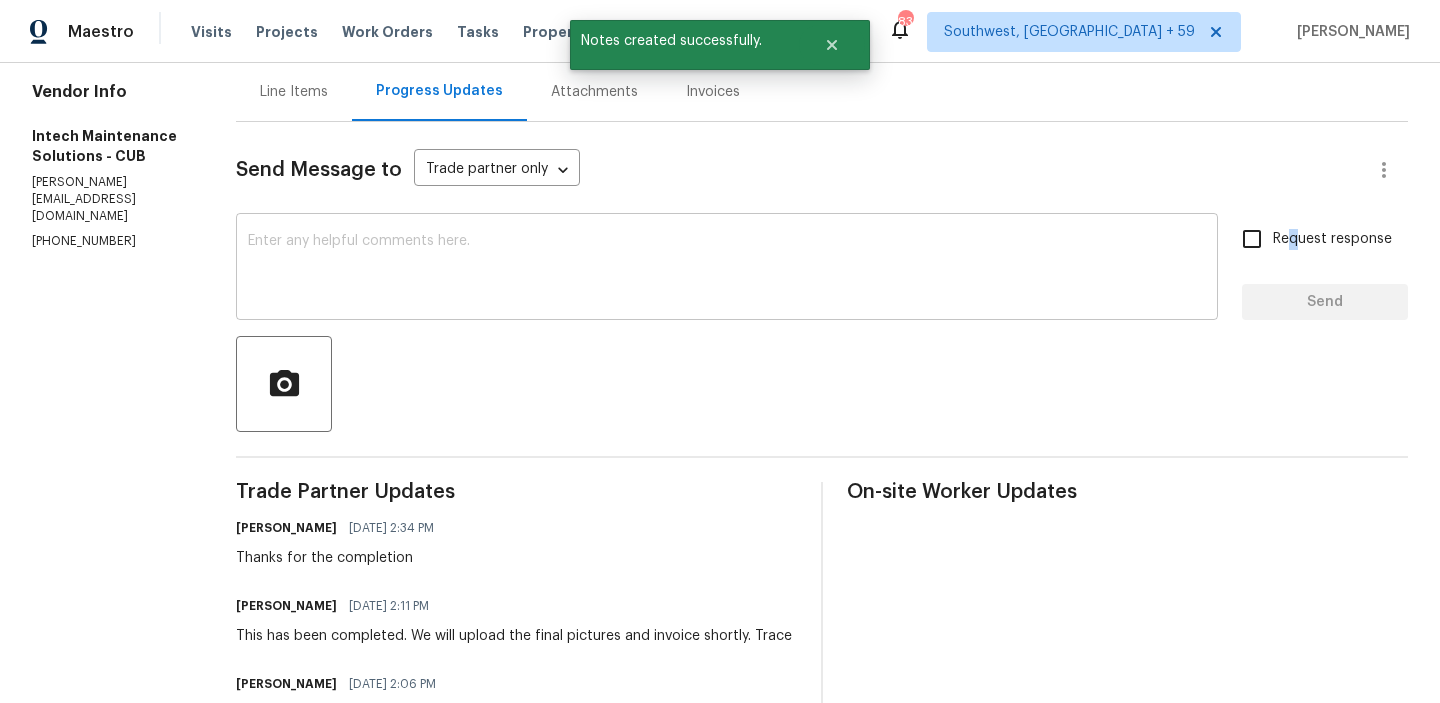 scroll, scrollTop: 231, scrollLeft: 0, axis: vertical 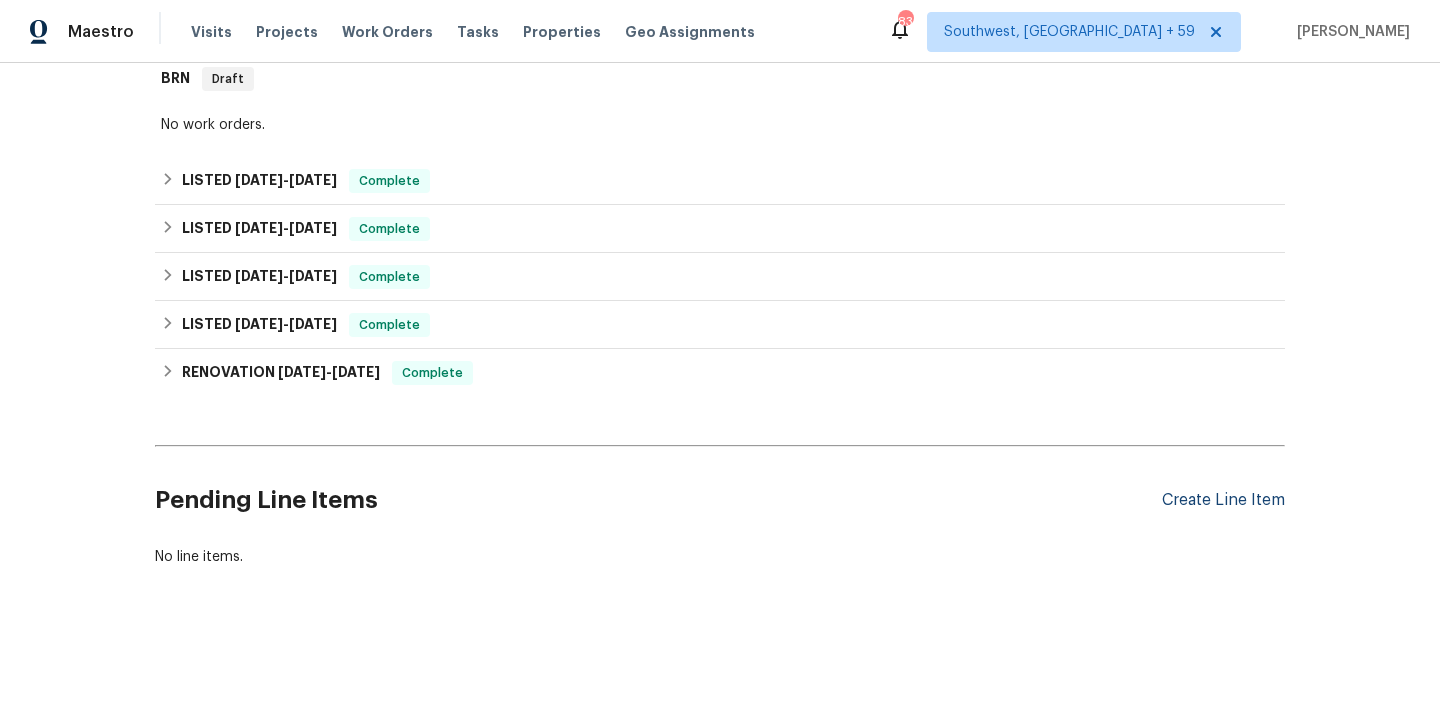 click on "Create Line Item" at bounding box center [1223, 500] 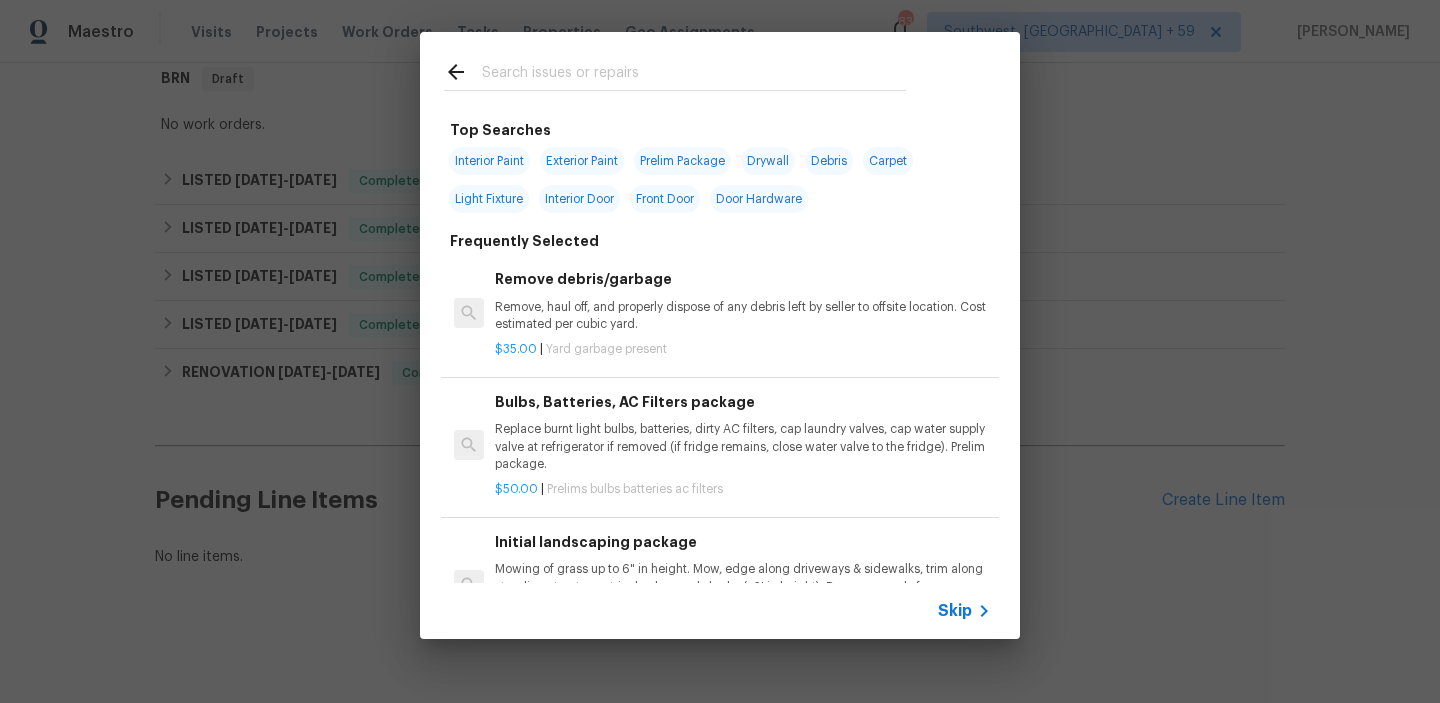 click on "Skip" at bounding box center [955, 611] 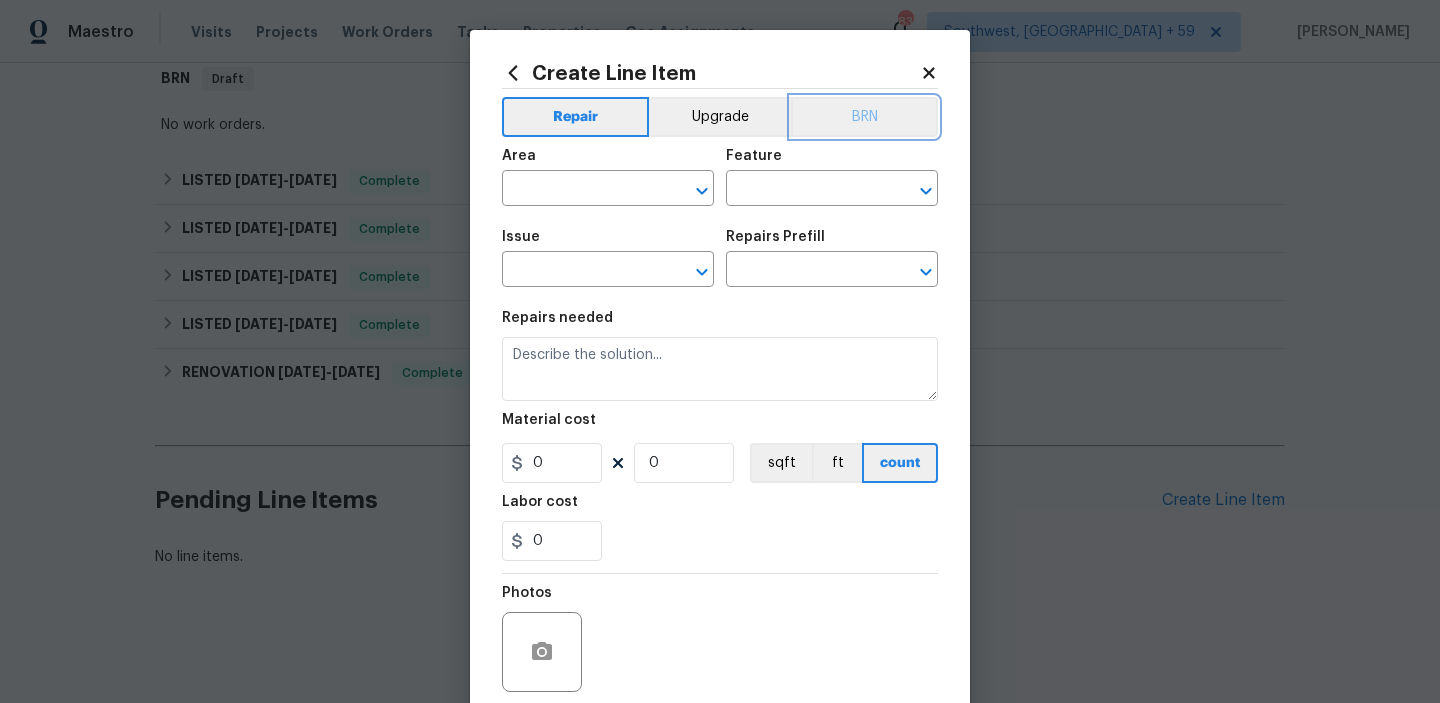 click on "BRN" at bounding box center [864, 117] 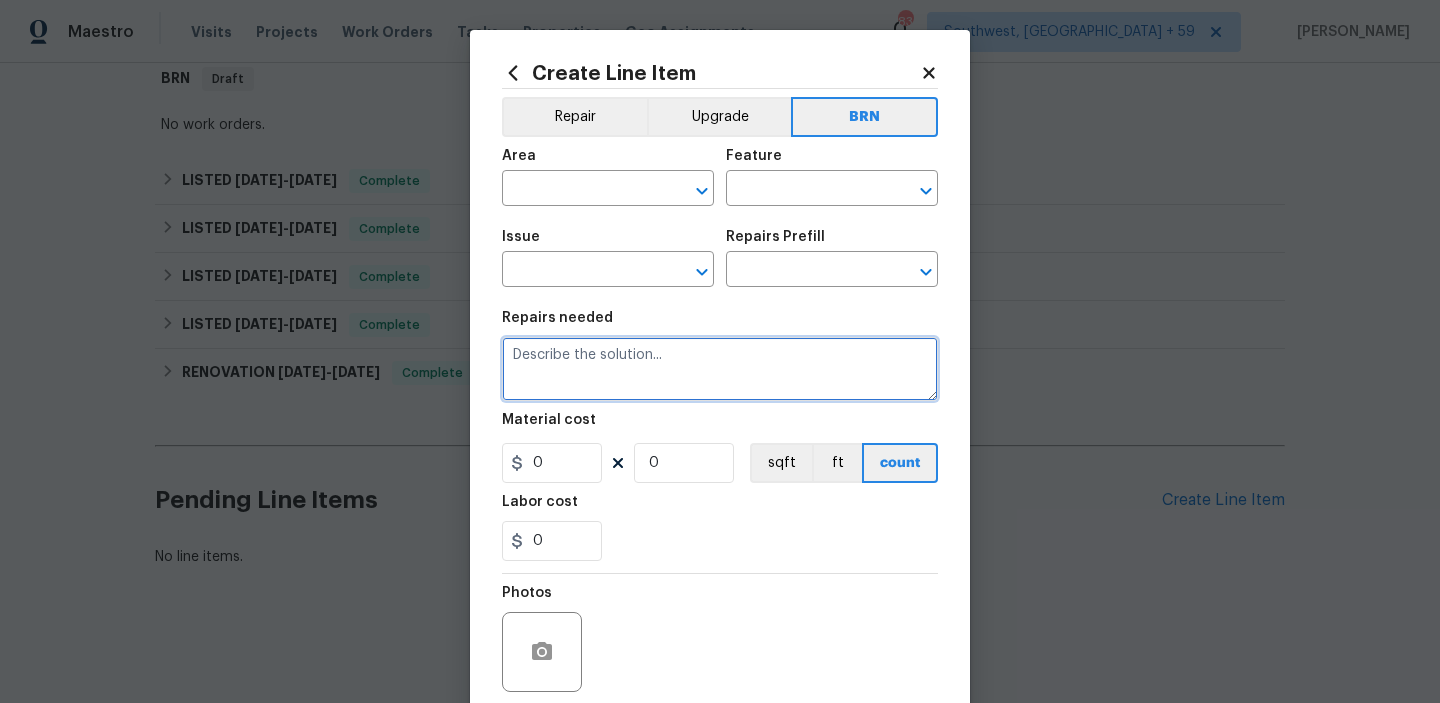 click at bounding box center [720, 369] 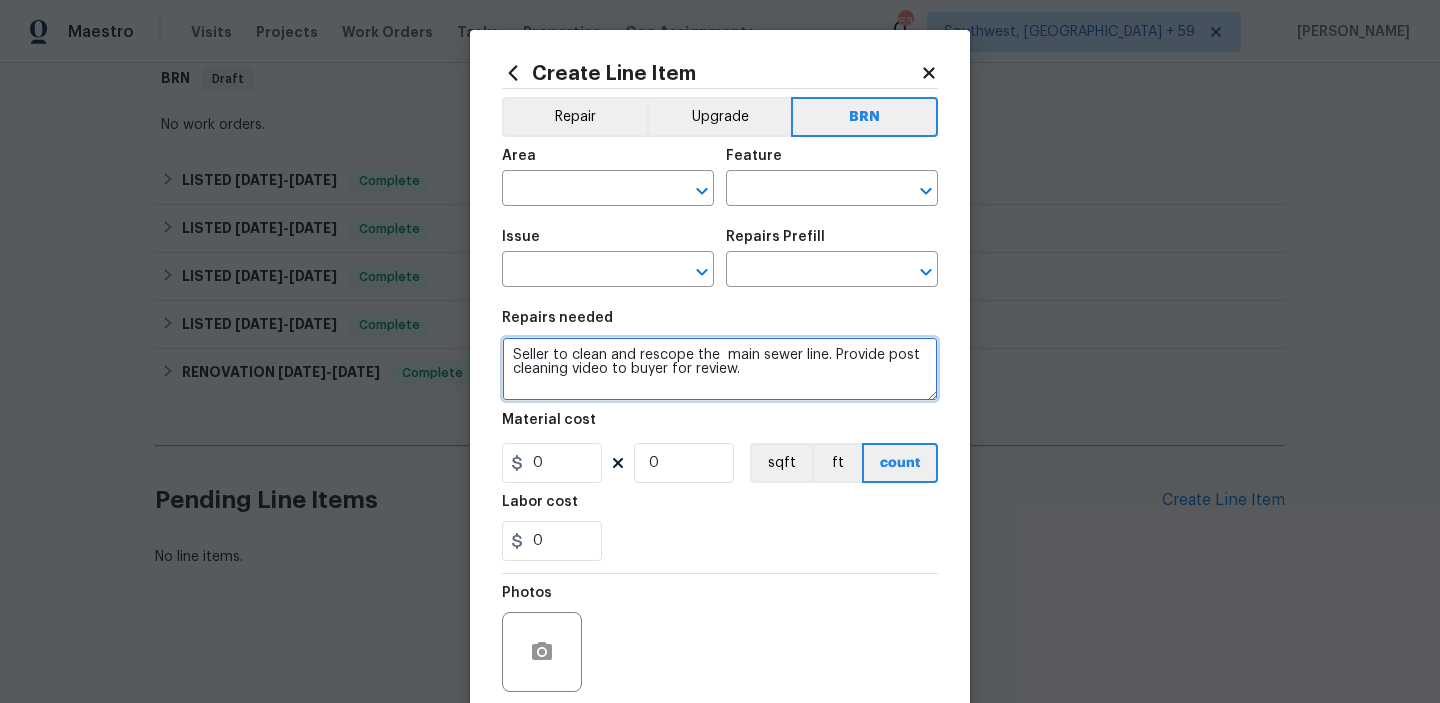 type on "Seller to clean and rescope the  main sewer line. Provide post cleaning video to buyer for review." 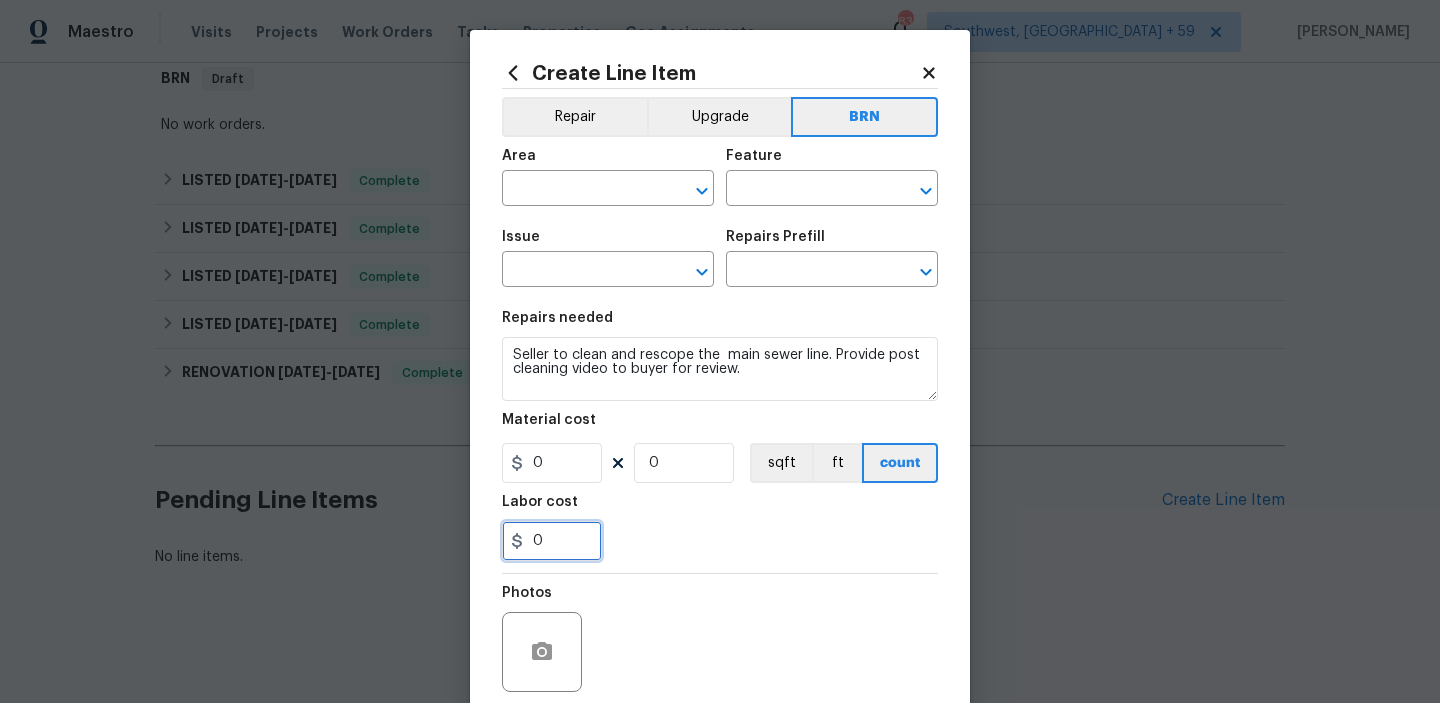 click on "0" at bounding box center (552, 541) 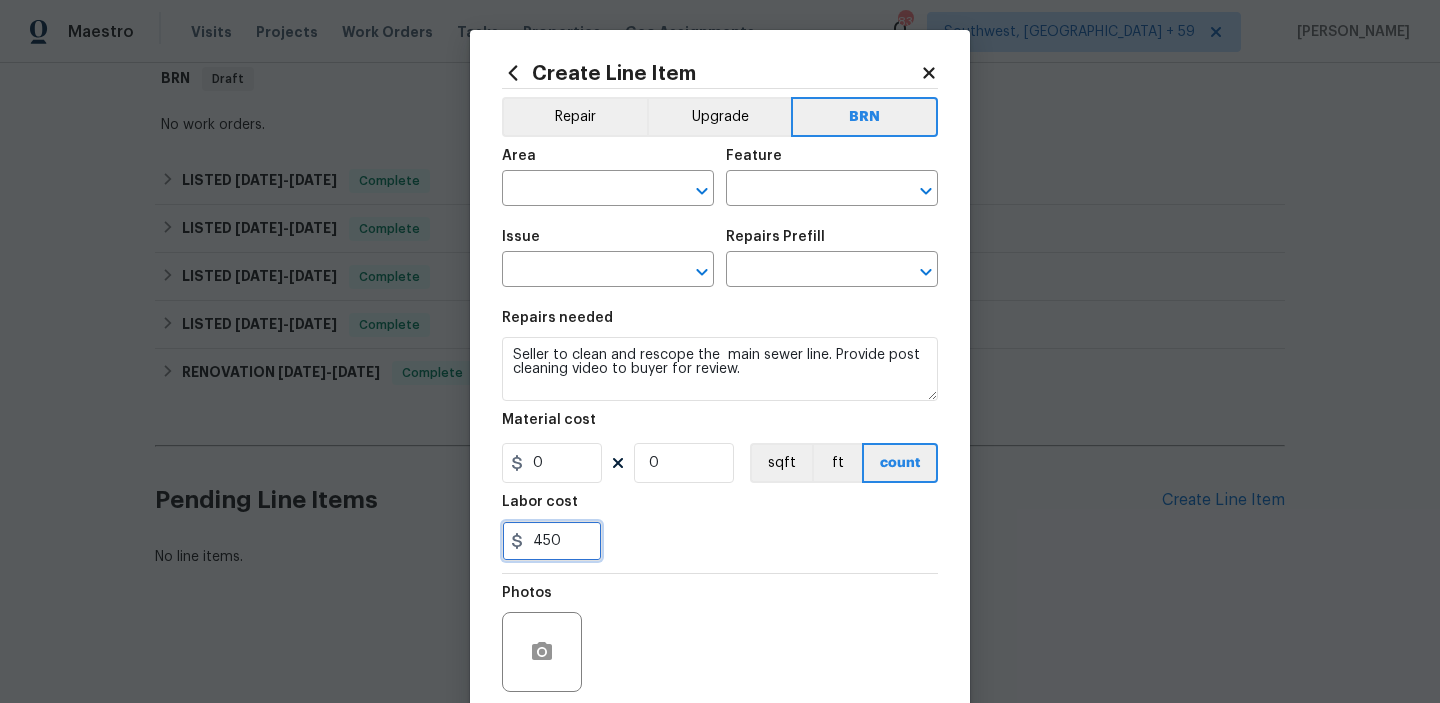 type on "450" 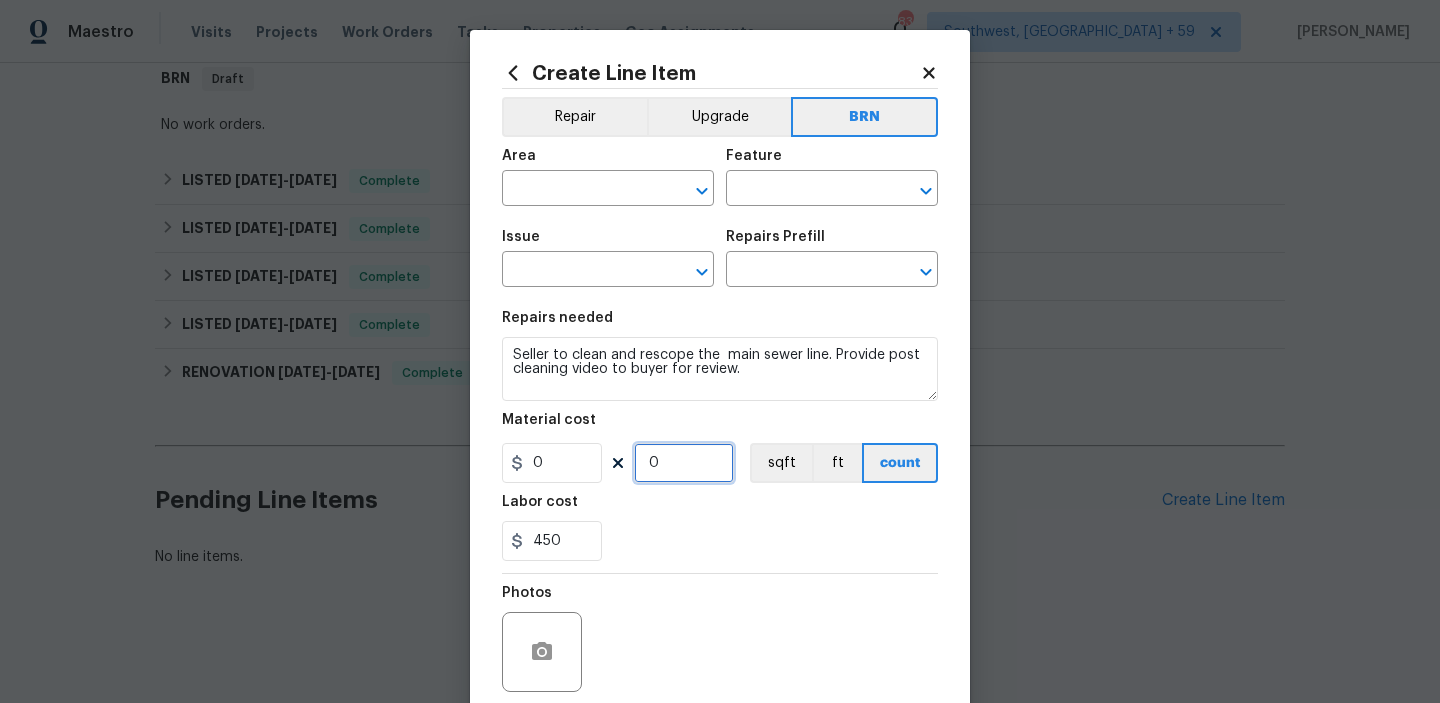 click on "0" at bounding box center [684, 463] 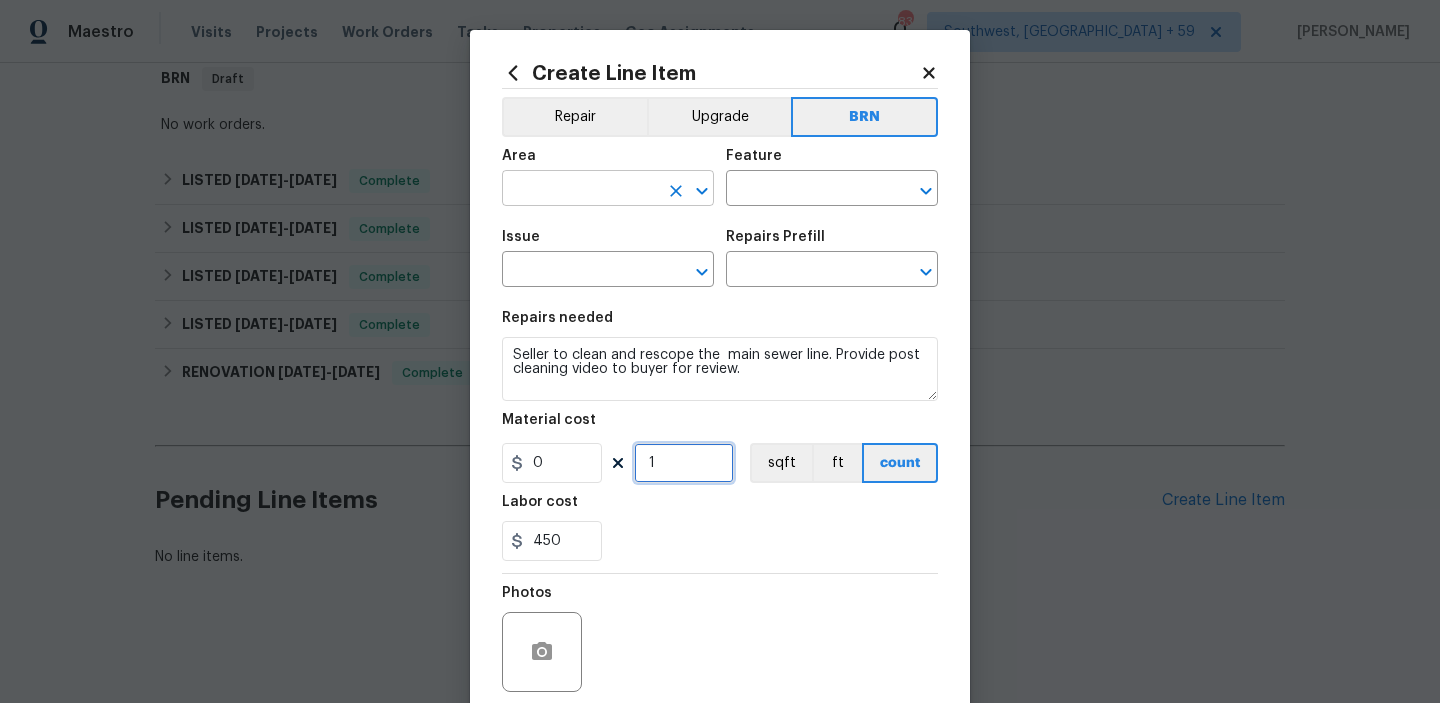 type on "1" 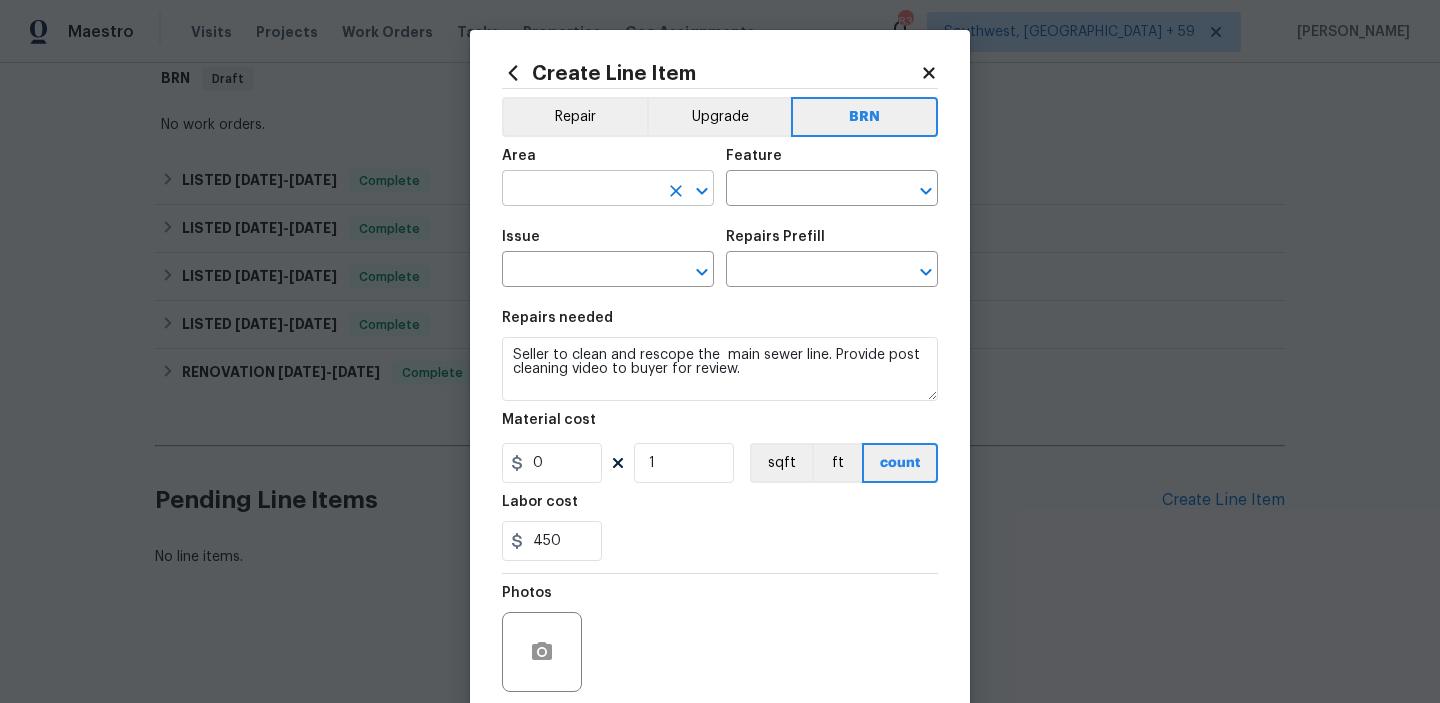 click at bounding box center (580, 190) 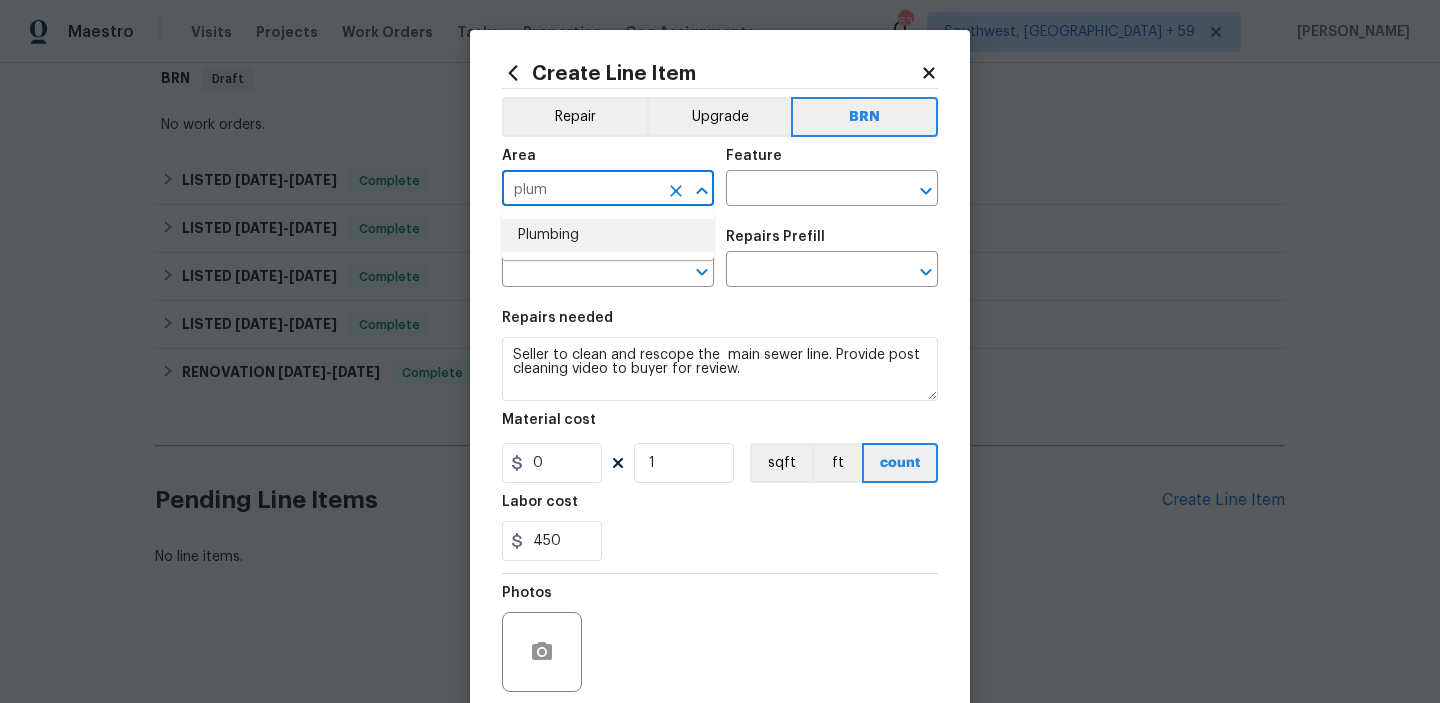 click on "Plumbing" at bounding box center [608, 235] 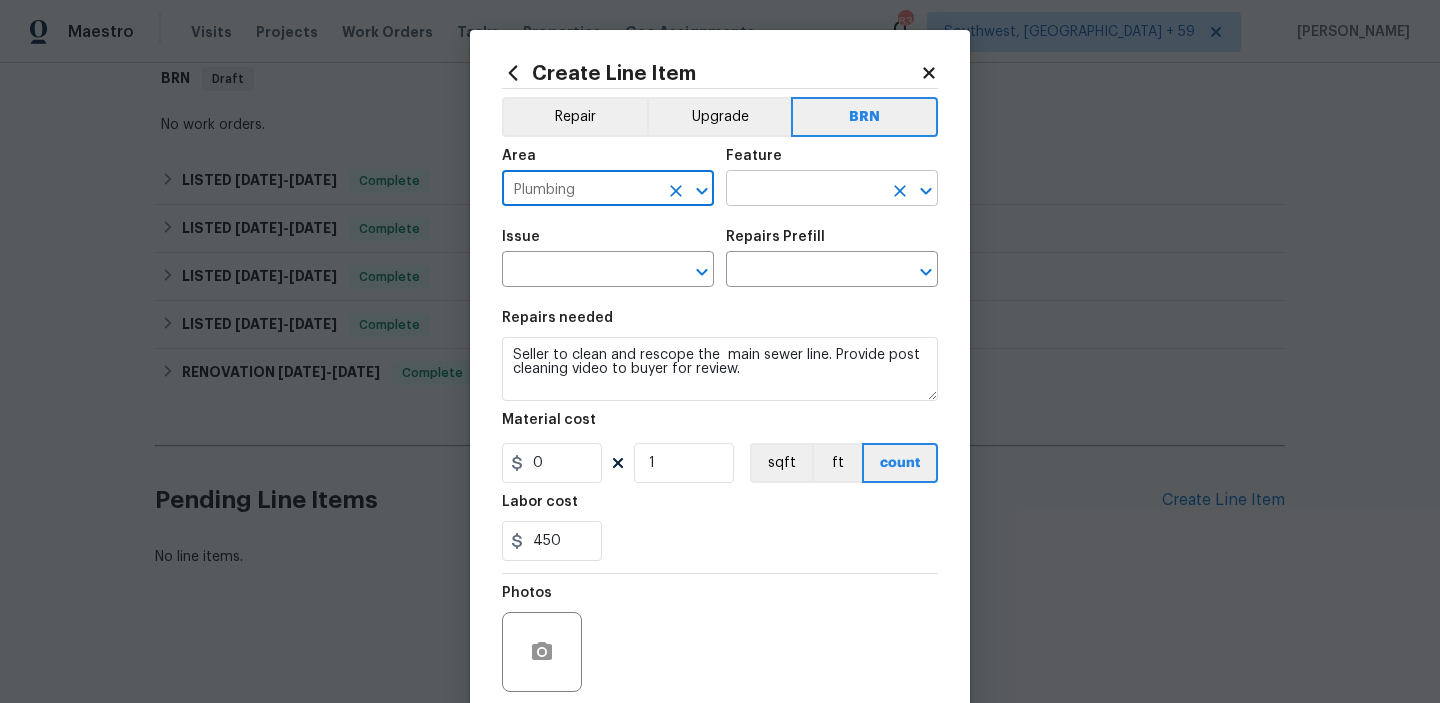 type on "Plumbing" 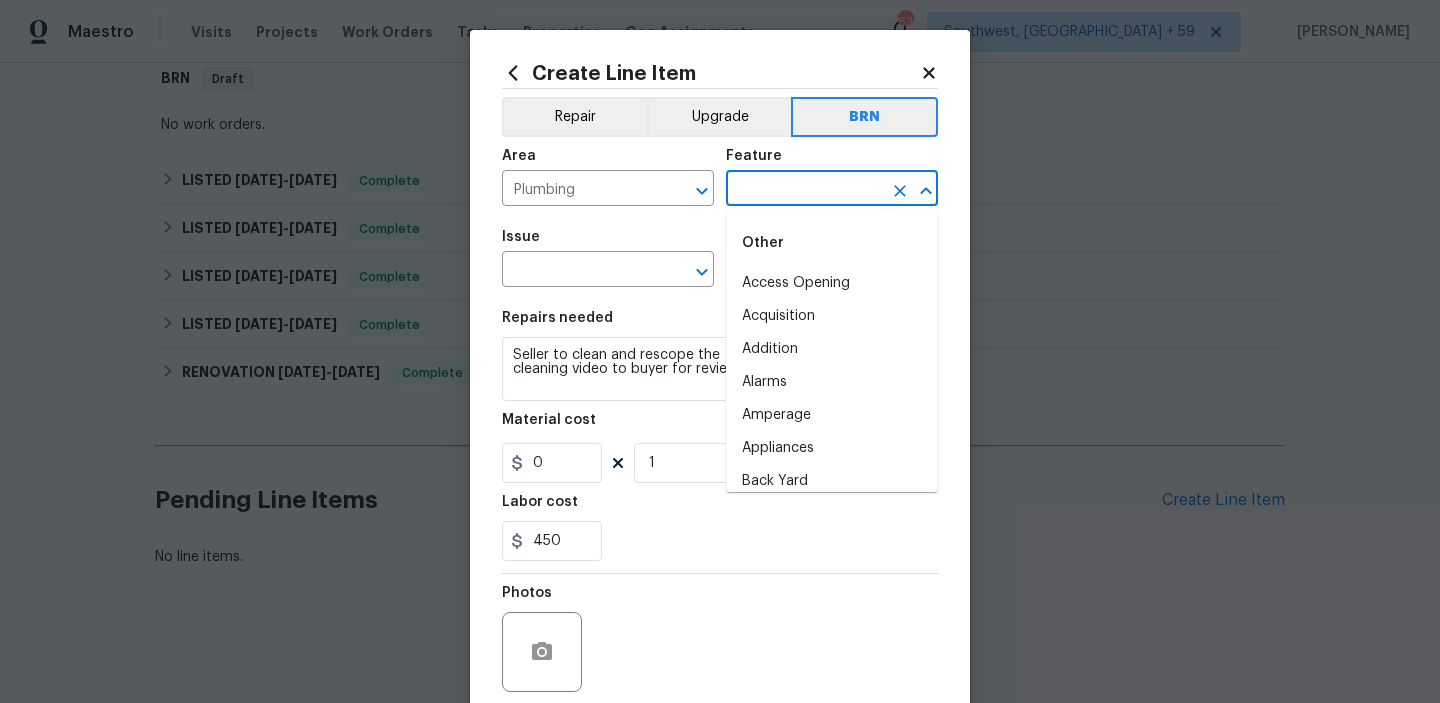 click at bounding box center [804, 190] 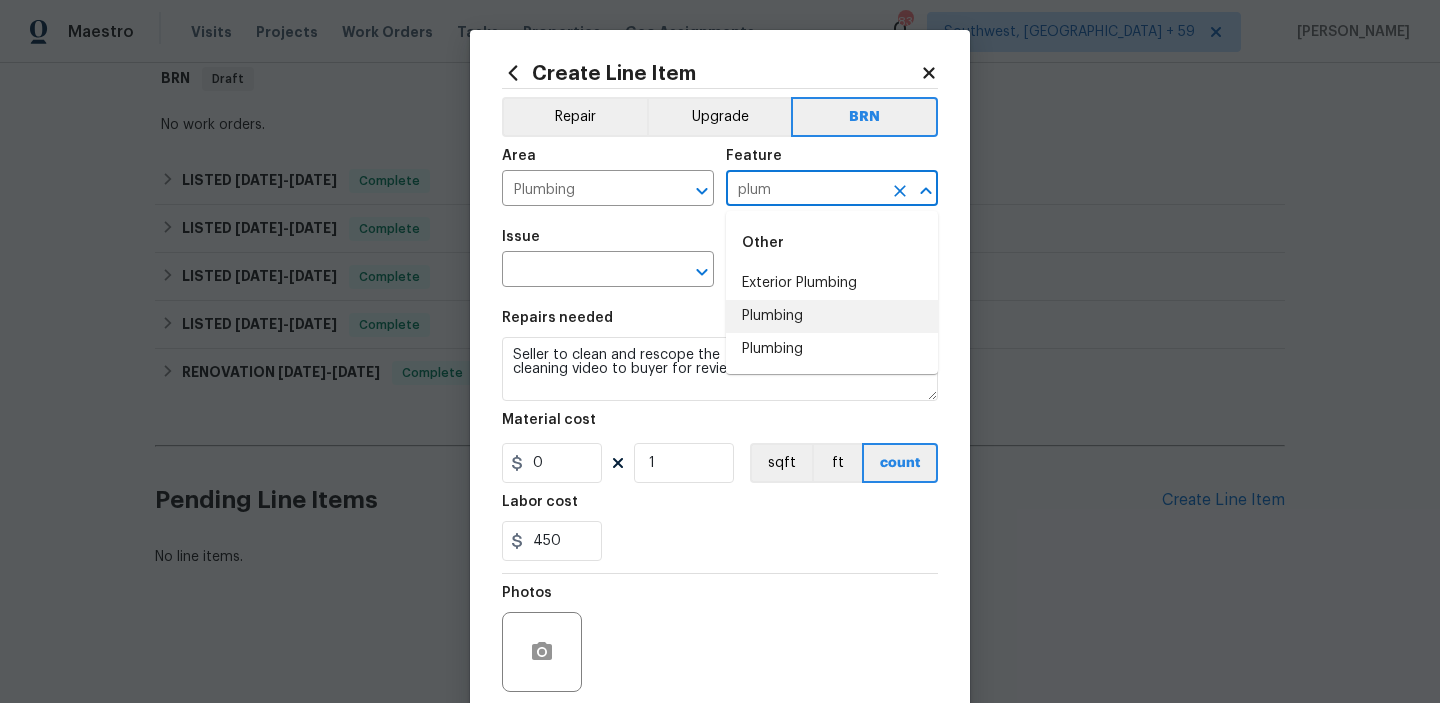 click on "Plumbing" at bounding box center [832, 316] 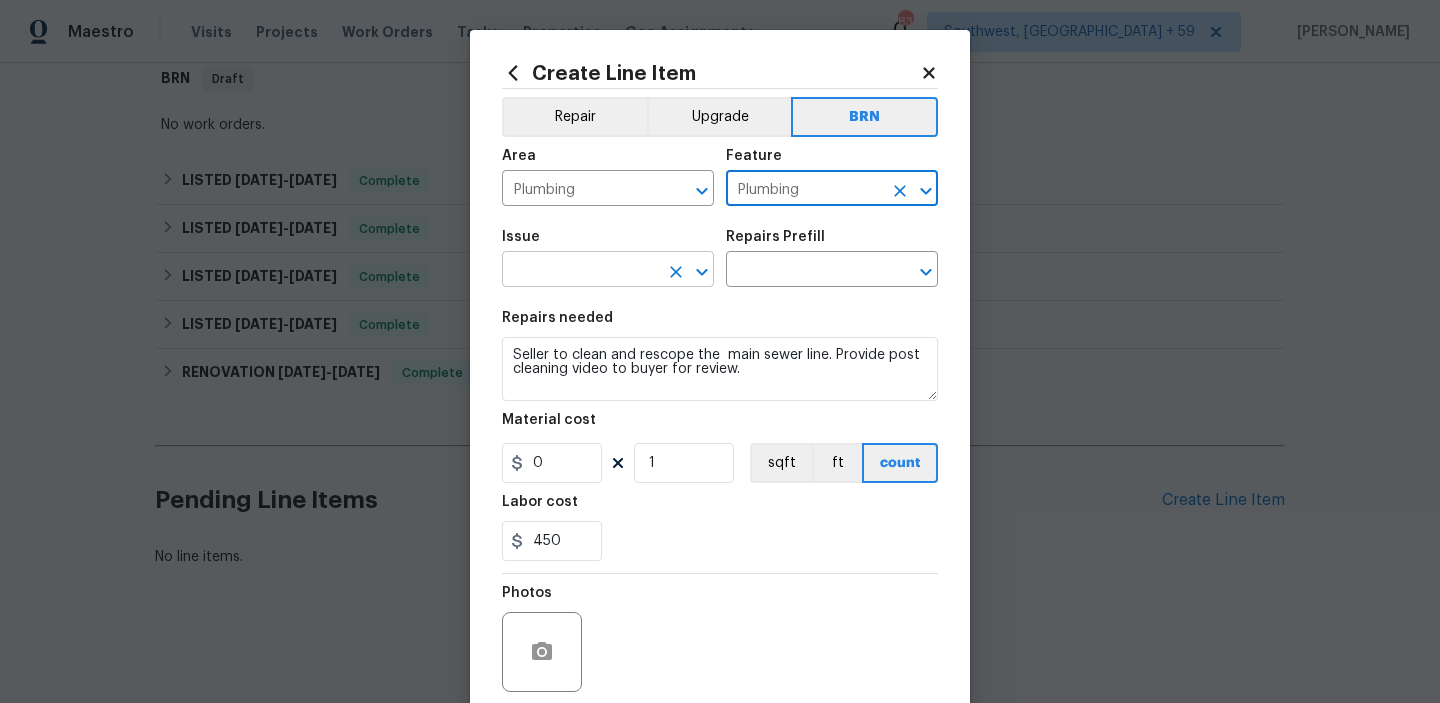 type on "Plumbing" 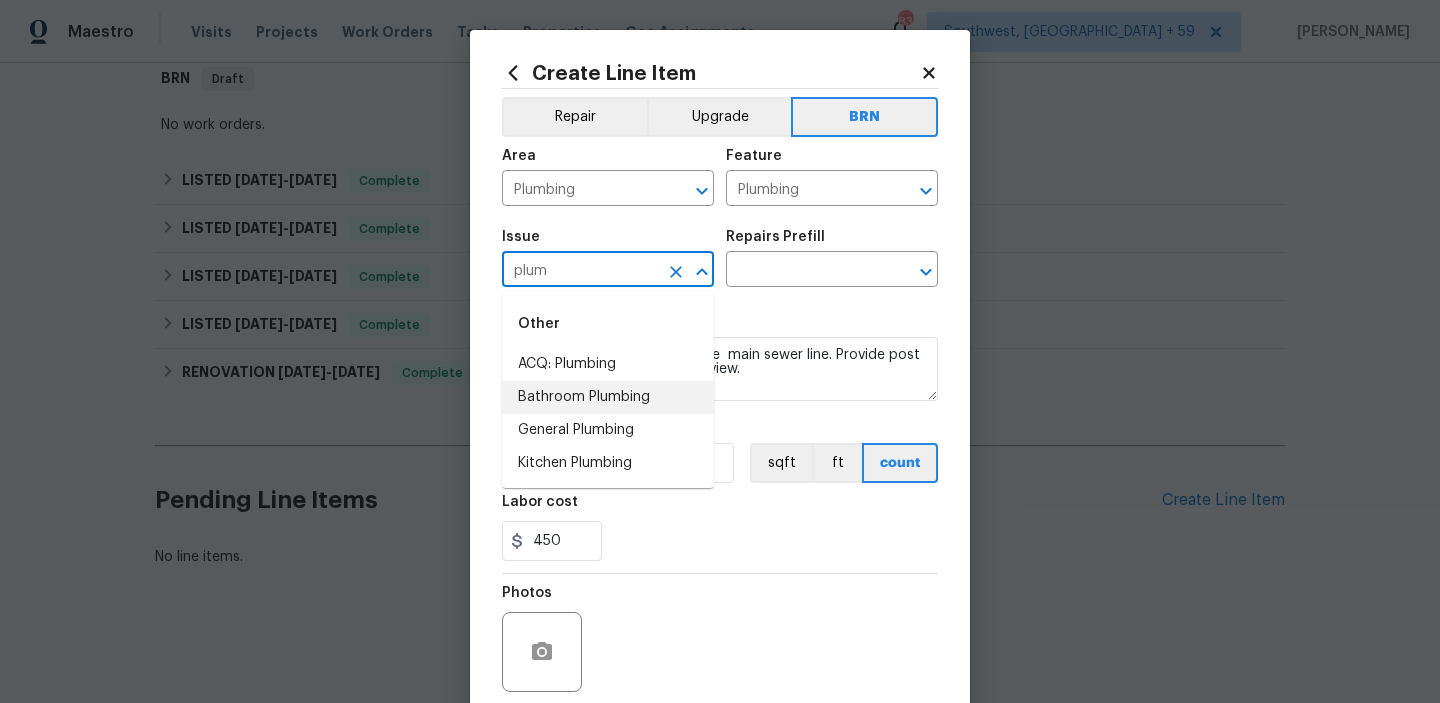 click on "Bathroom Plumbing" at bounding box center (608, 397) 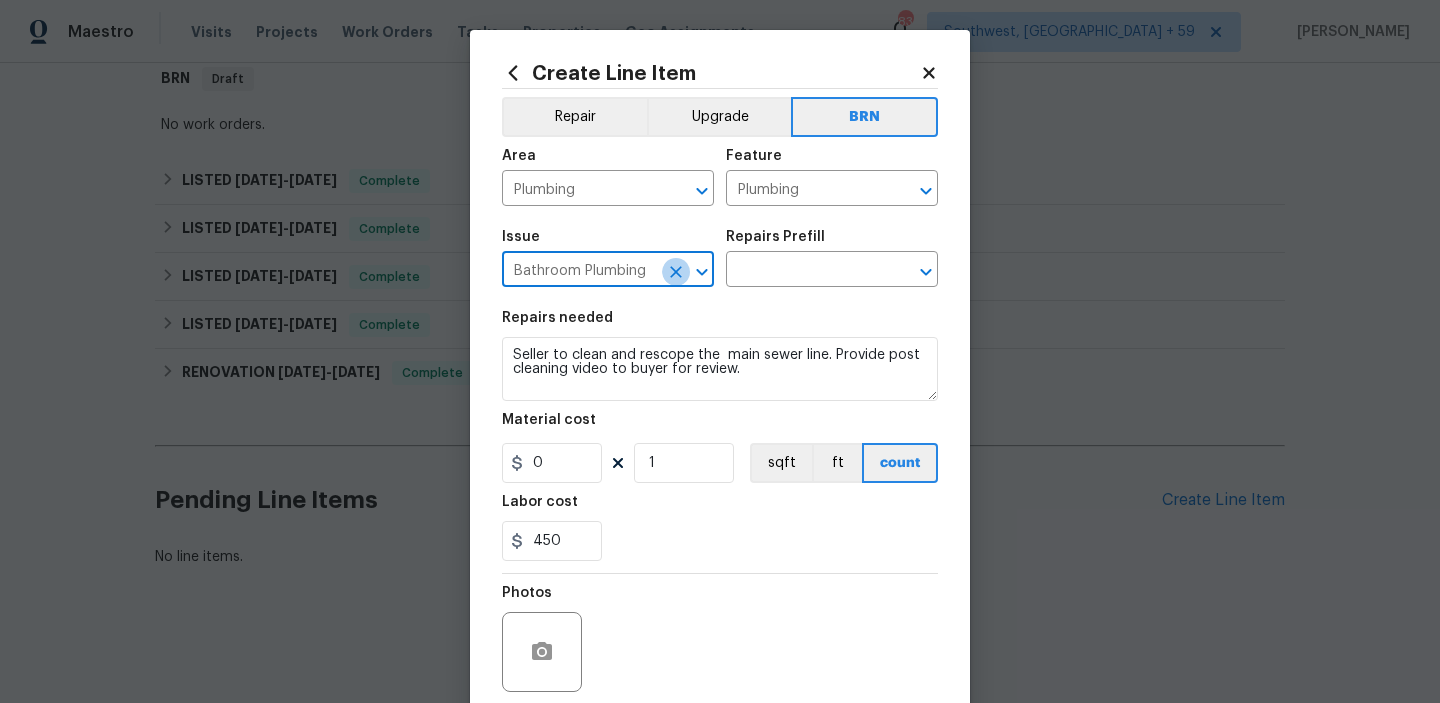 click 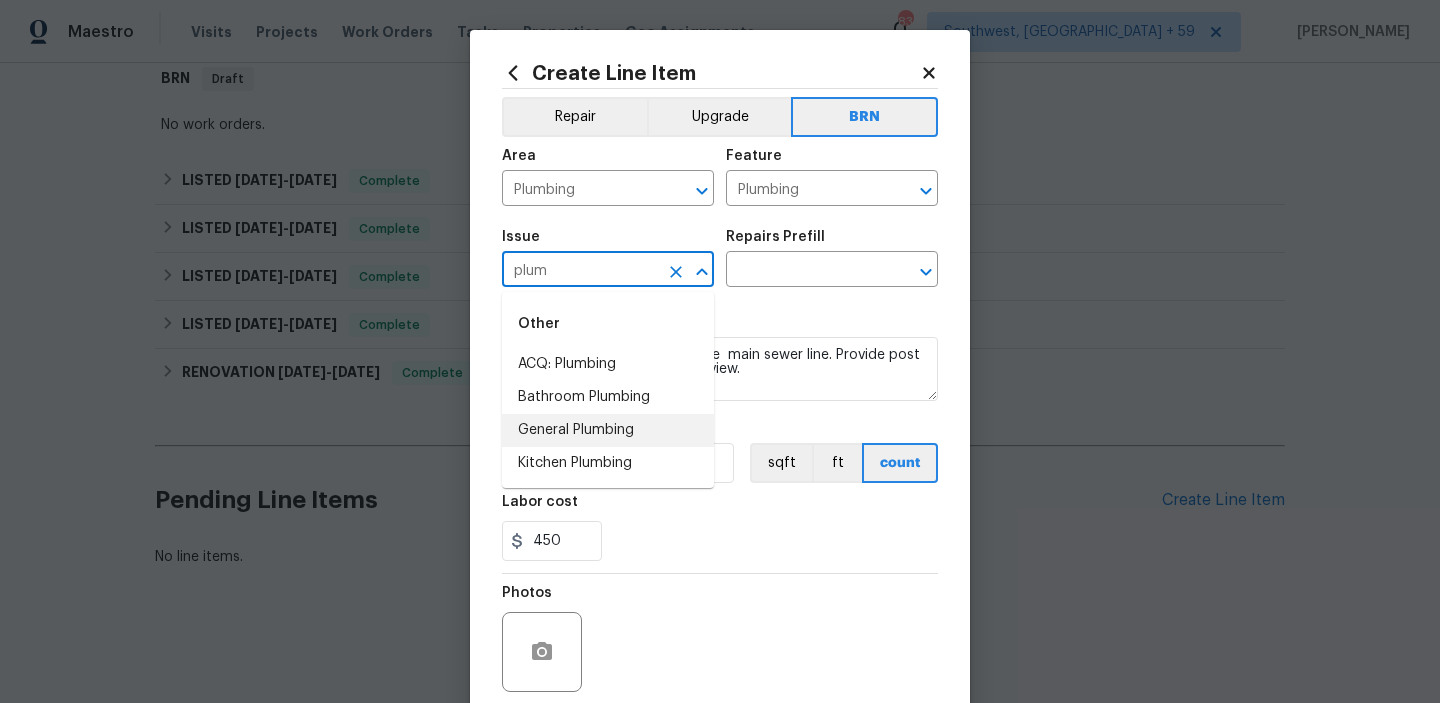 click on "General Plumbing" at bounding box center [608, 430] 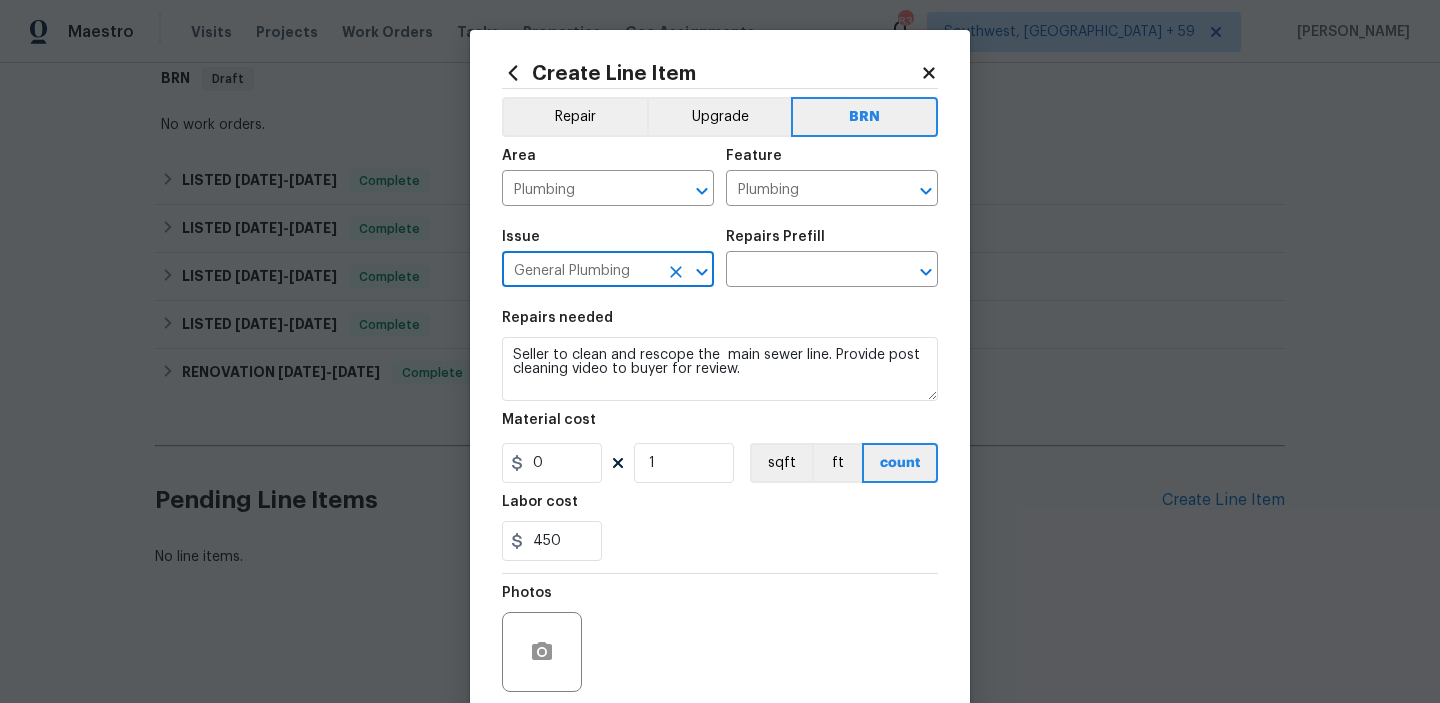 type on "General Plumbing" 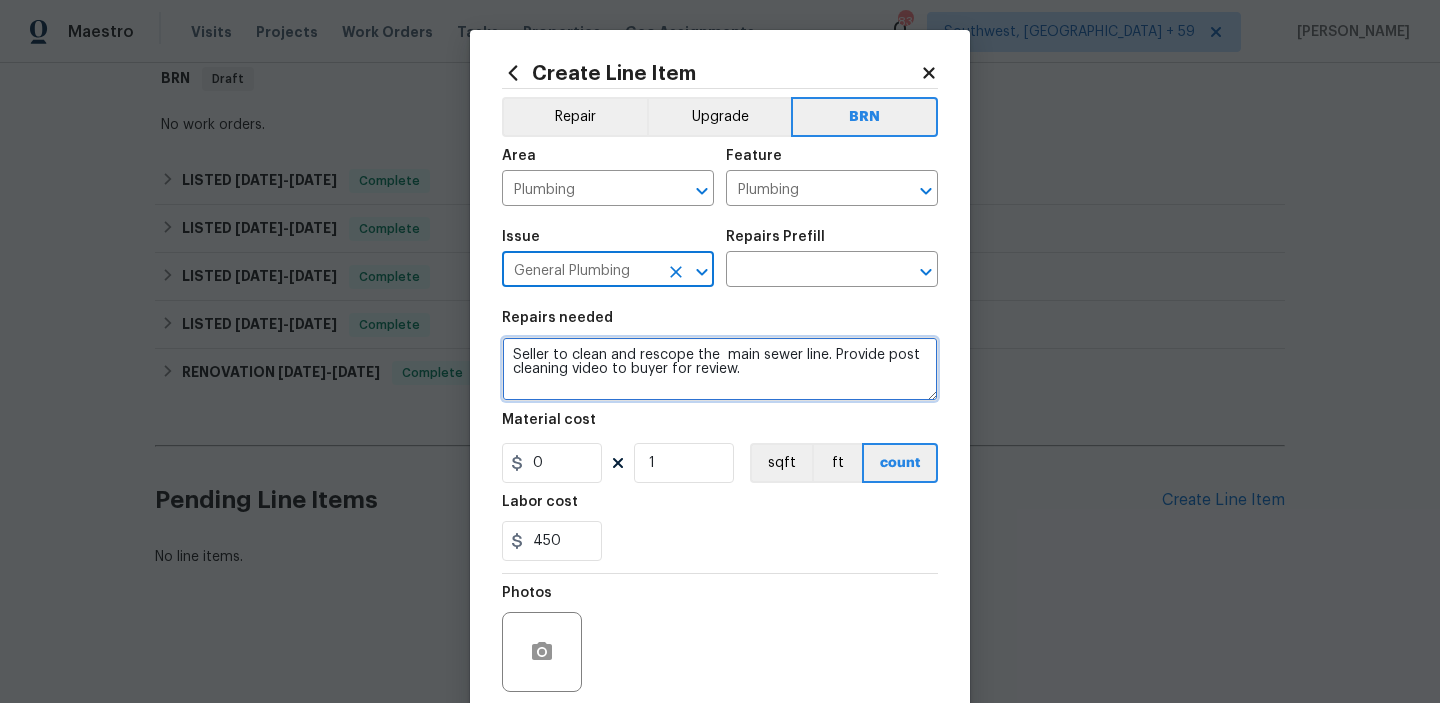 click on "Seller to clean and rescope the  main sewer line. Provide post cleaning video to buyer for review." at bounding box center [720, 369] 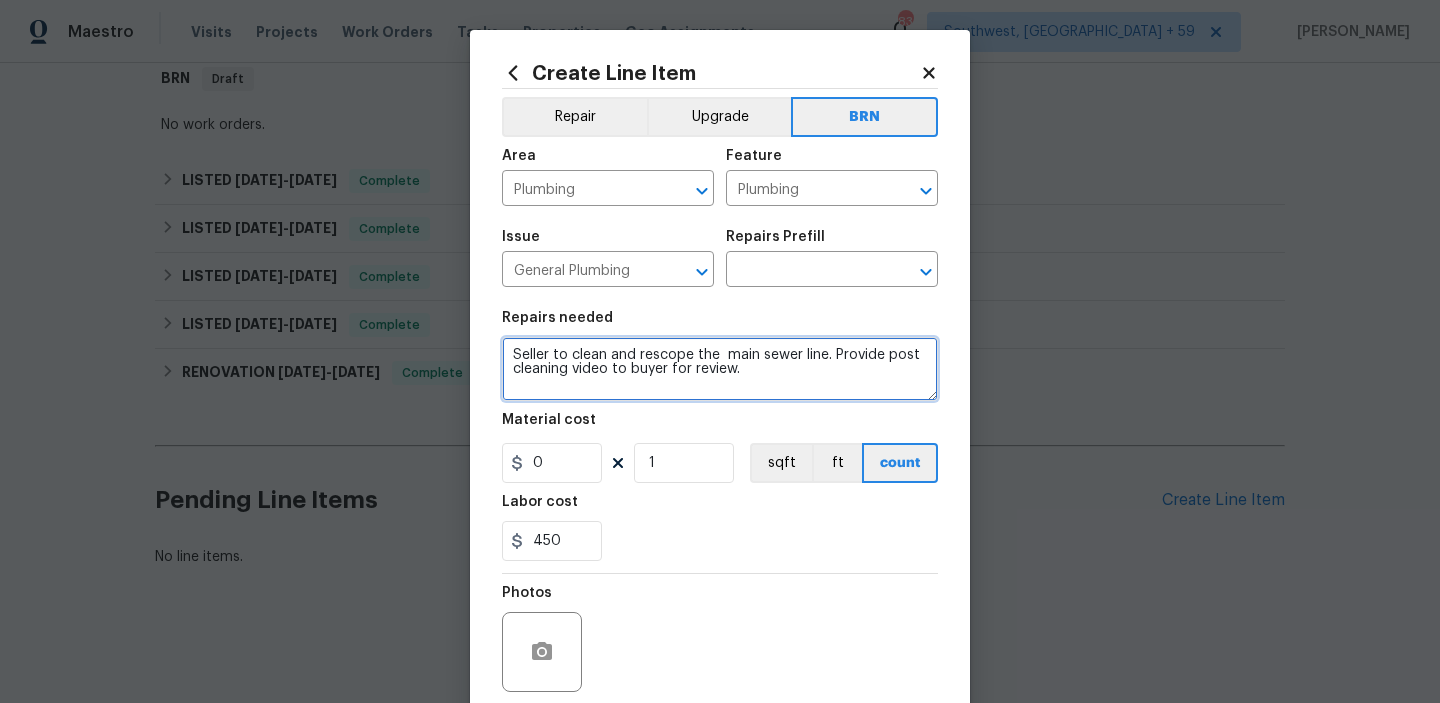 click on "Seller to clean and rescope the  main sewer line. Provide post cleaning video to buyer for review." at bounding box center (720, 369) 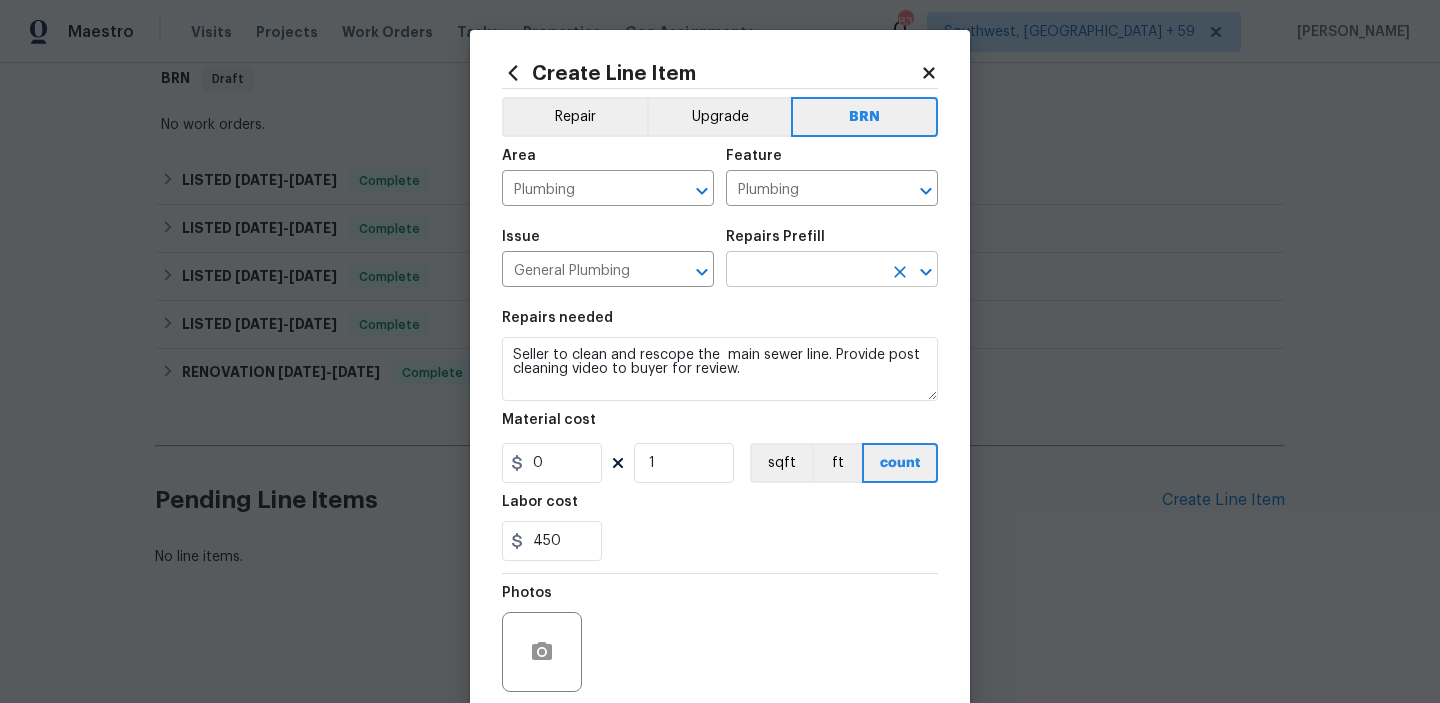 click at bounding box center (804, 271) 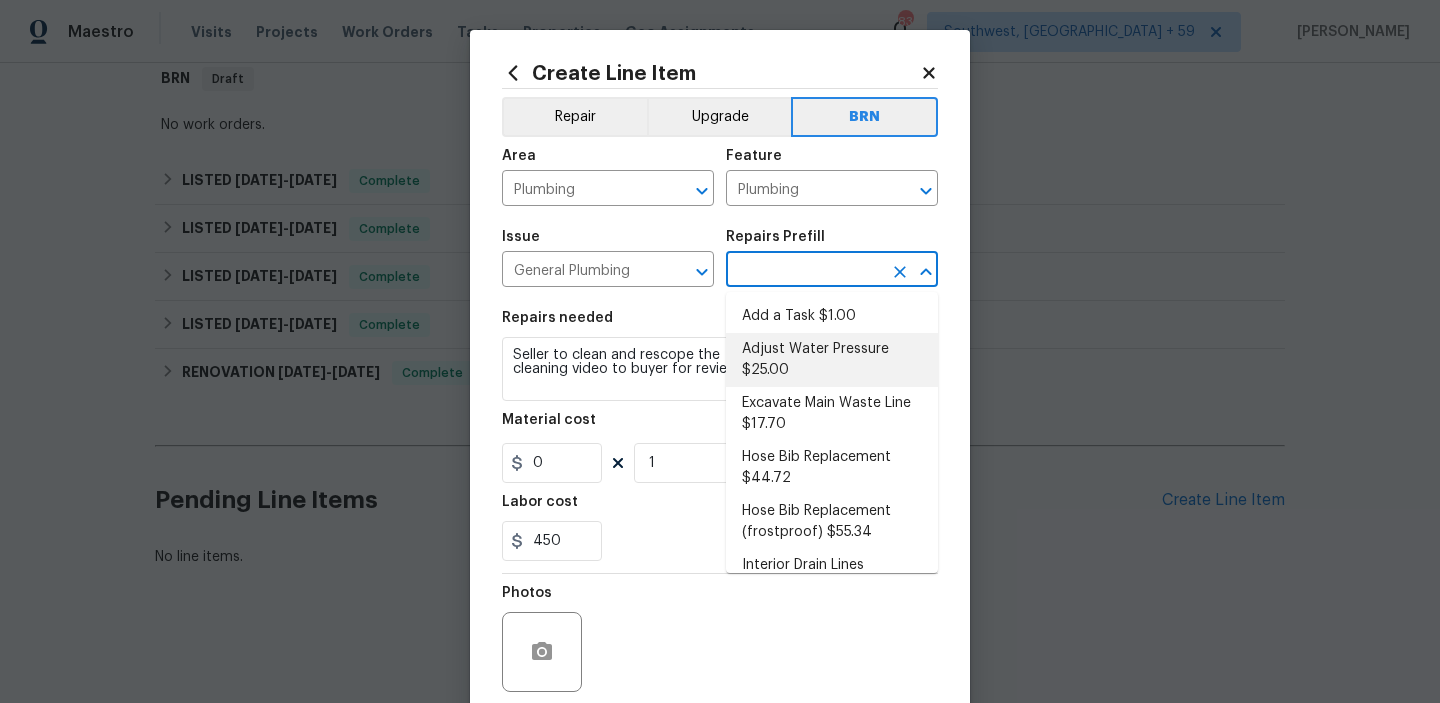 click on "Adjust Water Pressure $25.00" at bounding box center (832, 360) 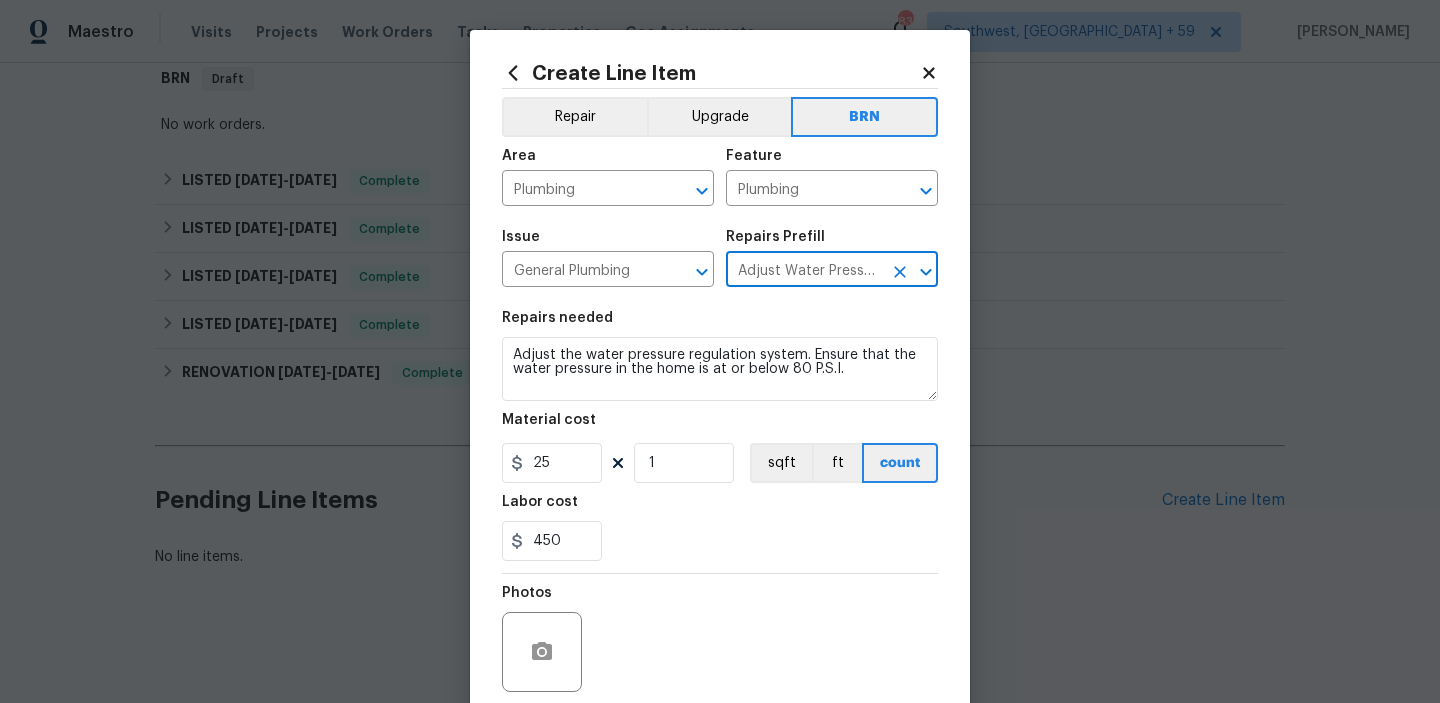 click on "Adjust Water Pressure $25.00" at bounding box center [804, 271] 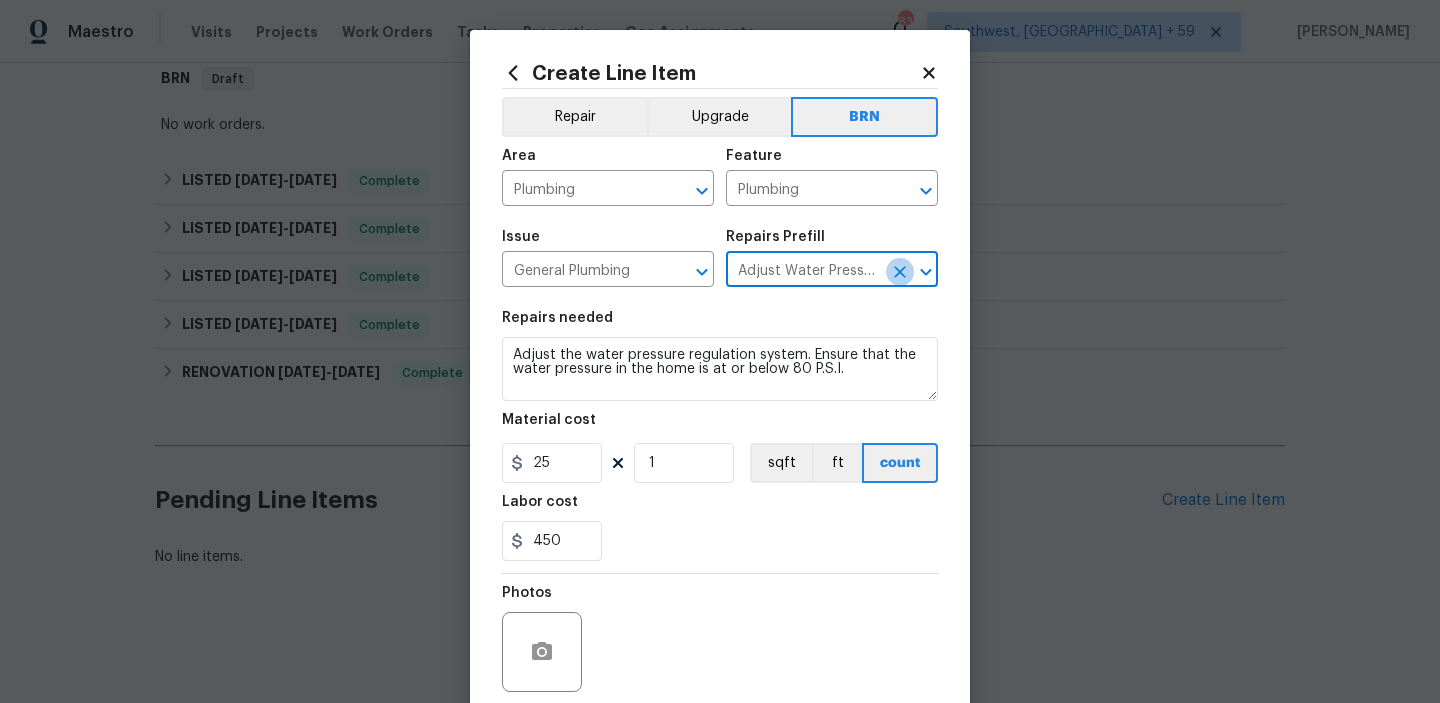 click 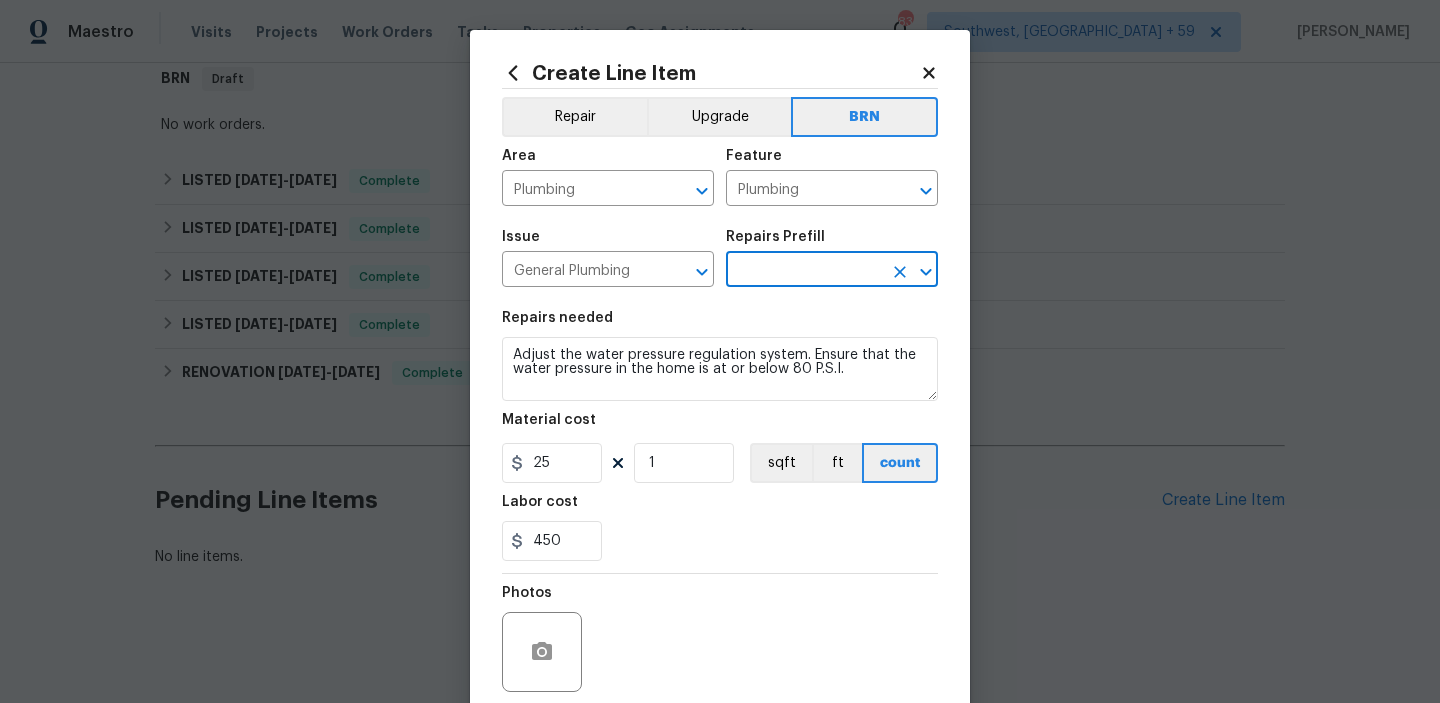 click at bounding box center [804, 271] 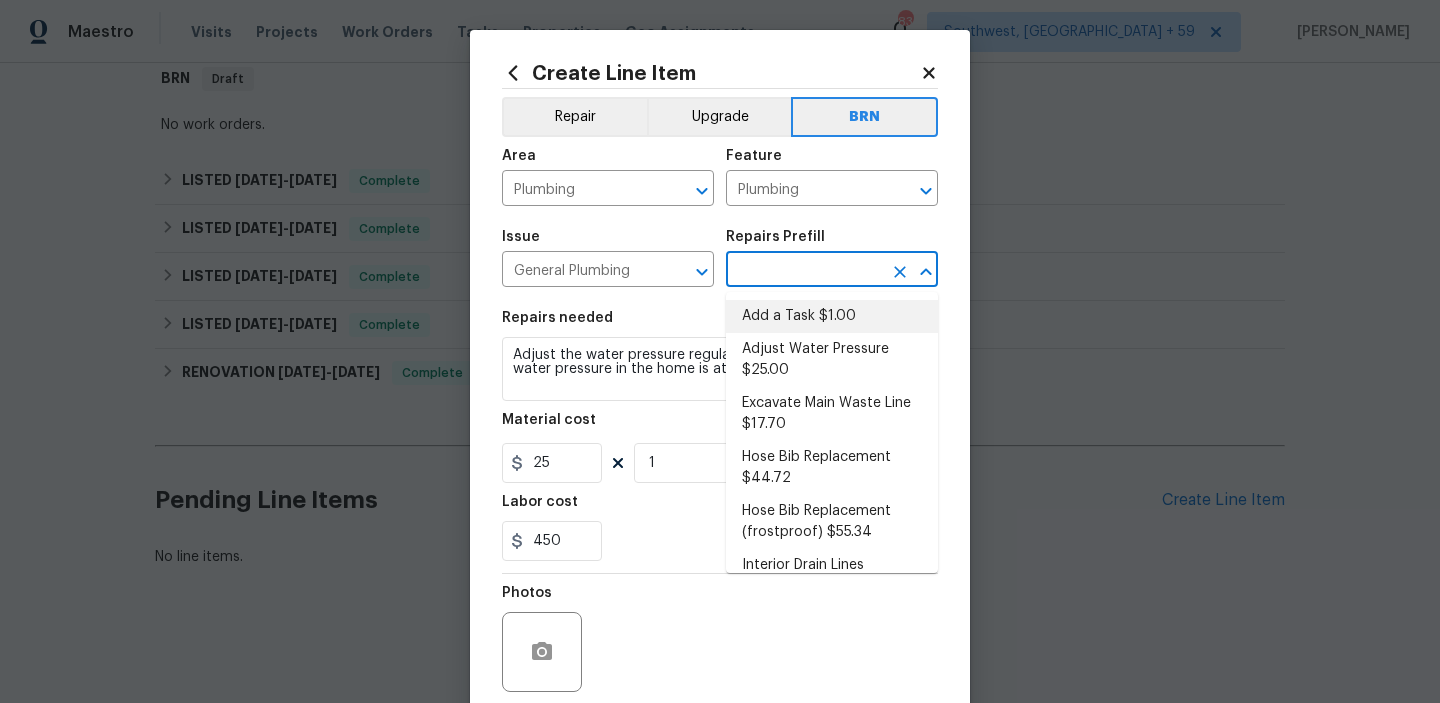 click on "Add a Task $1.00" at bounding box center [832, 316] 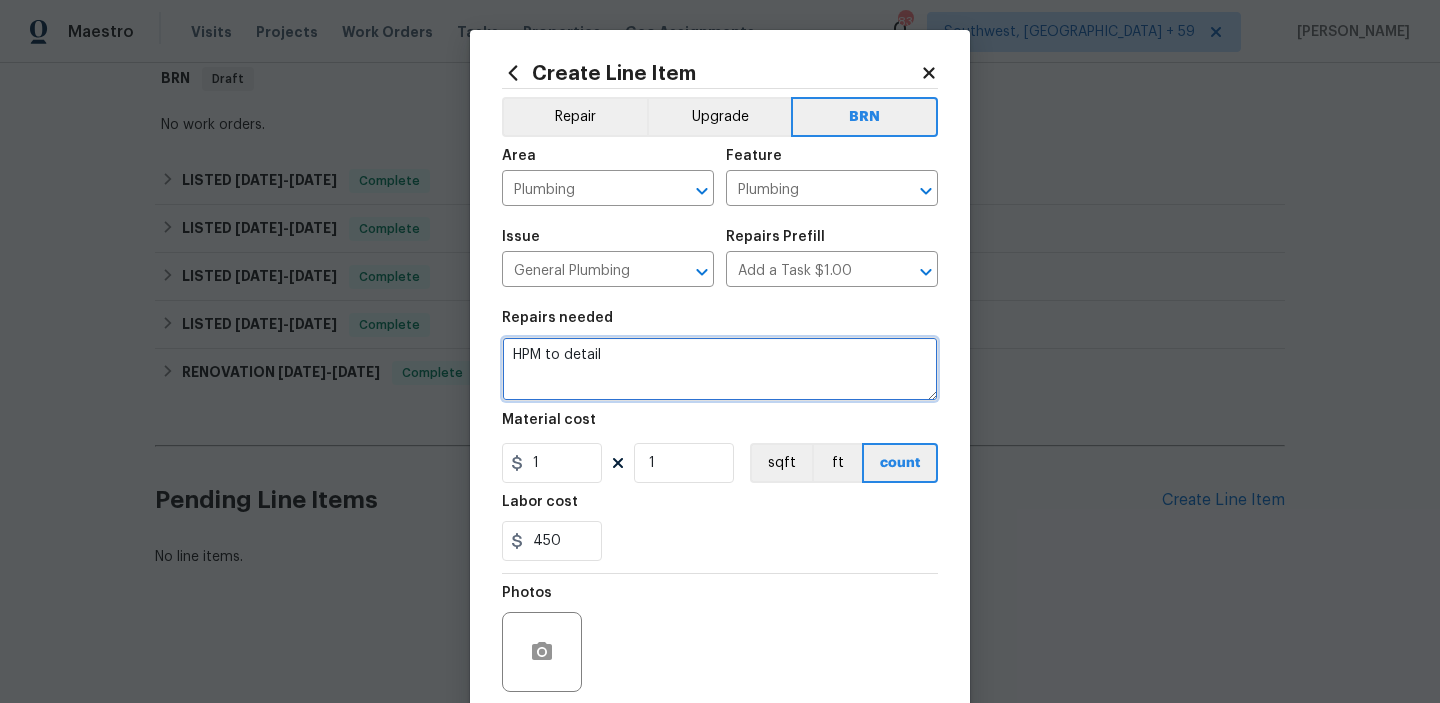 click on "HPM to detail" at bounding box center [720, 369] 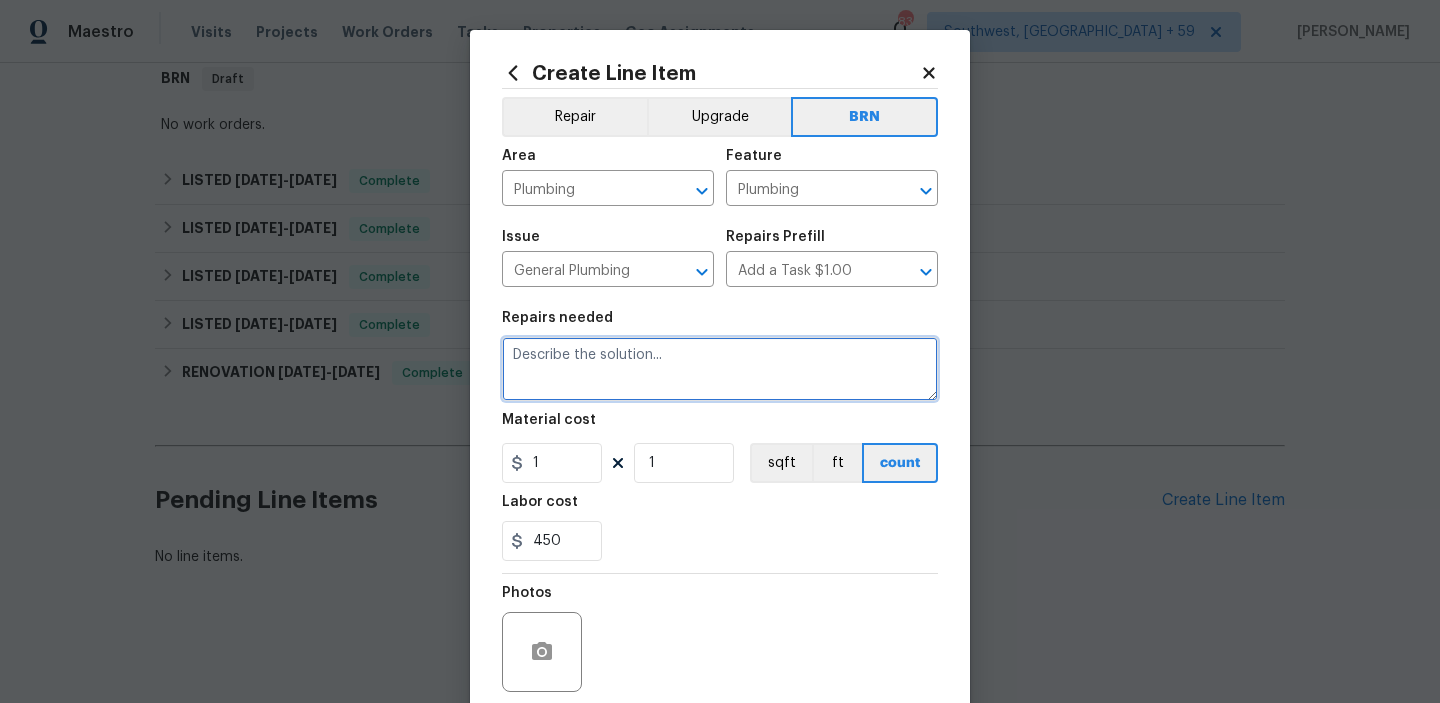 paste on "Seller to clean and rescope the  main sewer line. Provide post cleaning video to buyer for review." 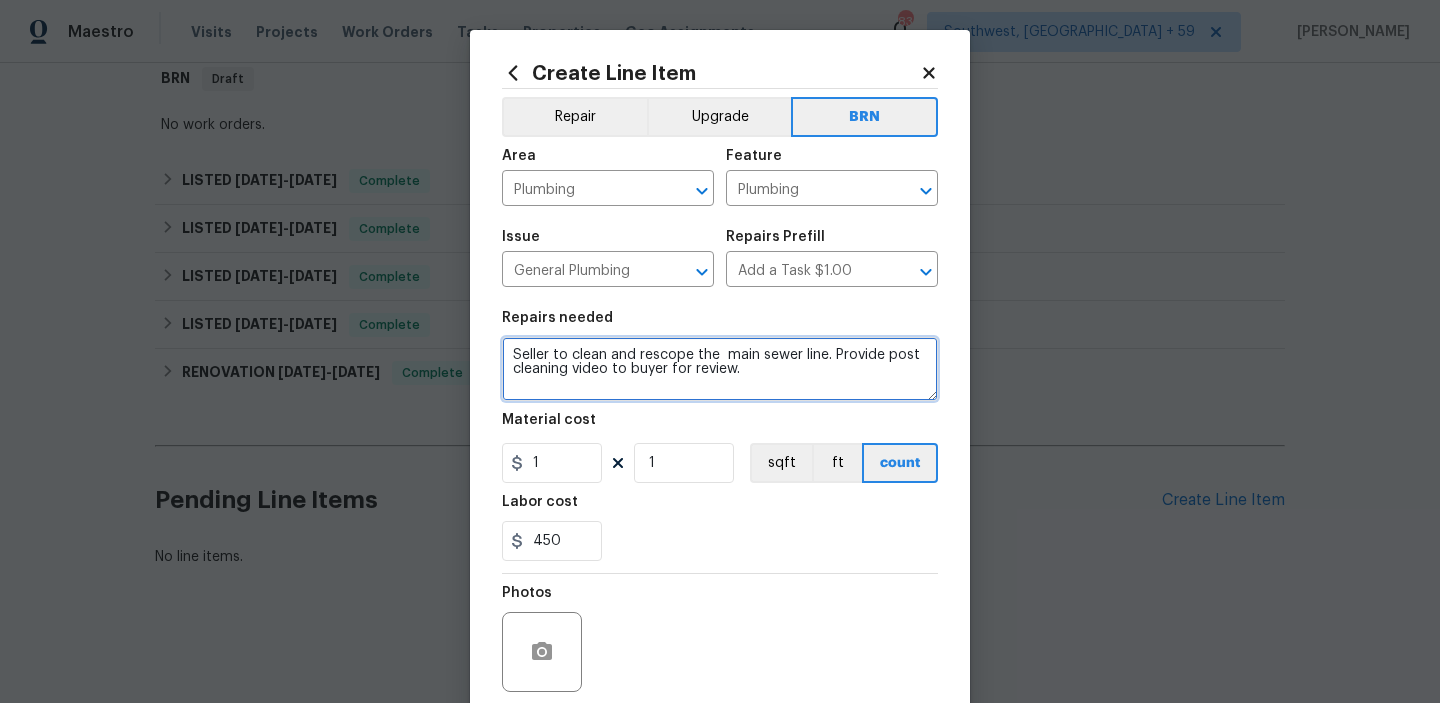 type on "Seller to clean and rescope the  main sewer line. Provide post cleaning video to buyer for review." 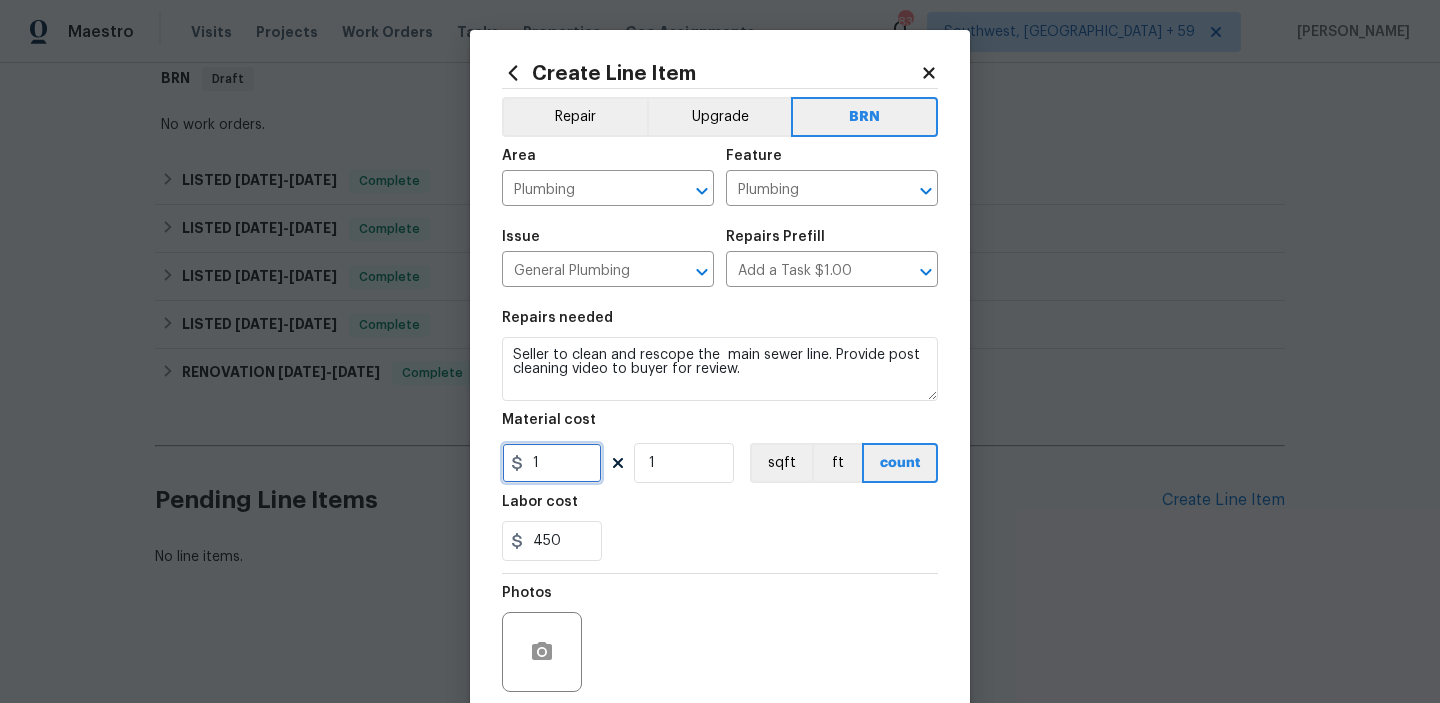 click on "1" at bounding box center [552, 463] 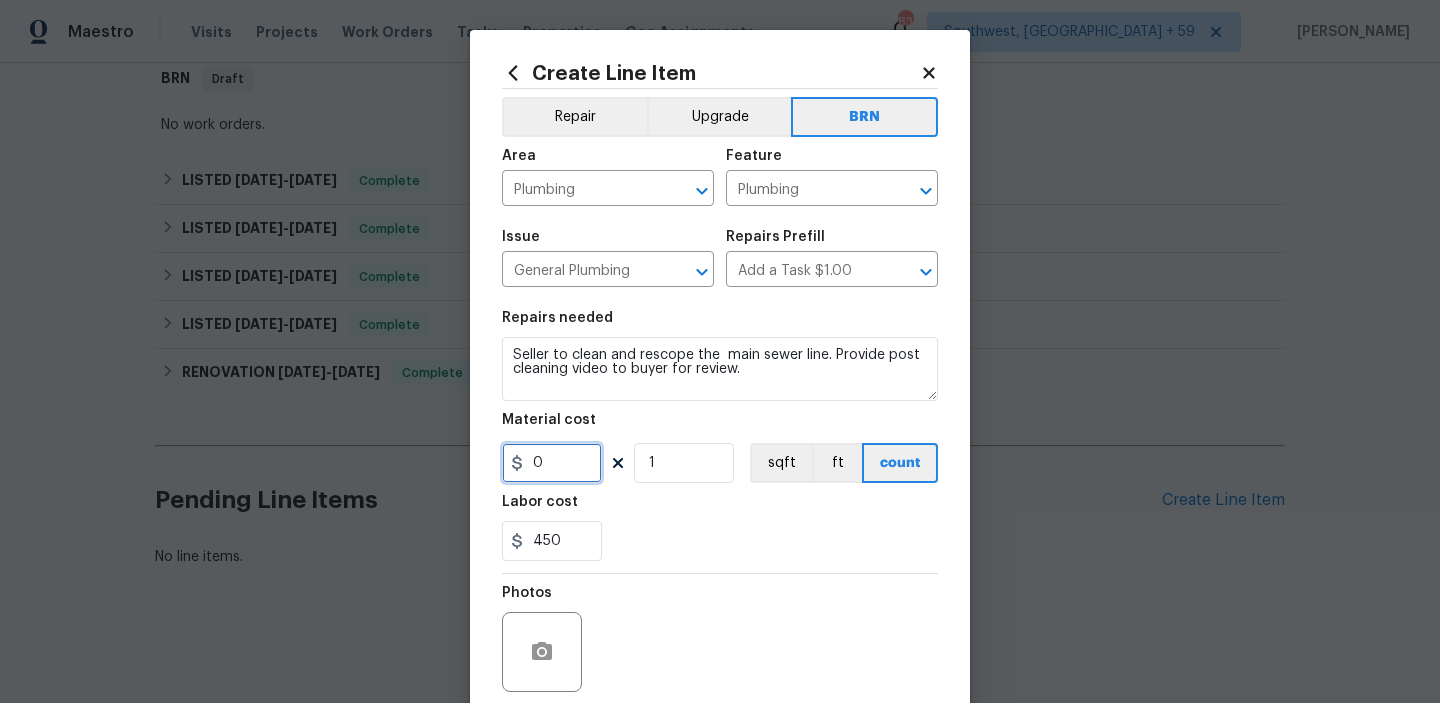 type on "0" 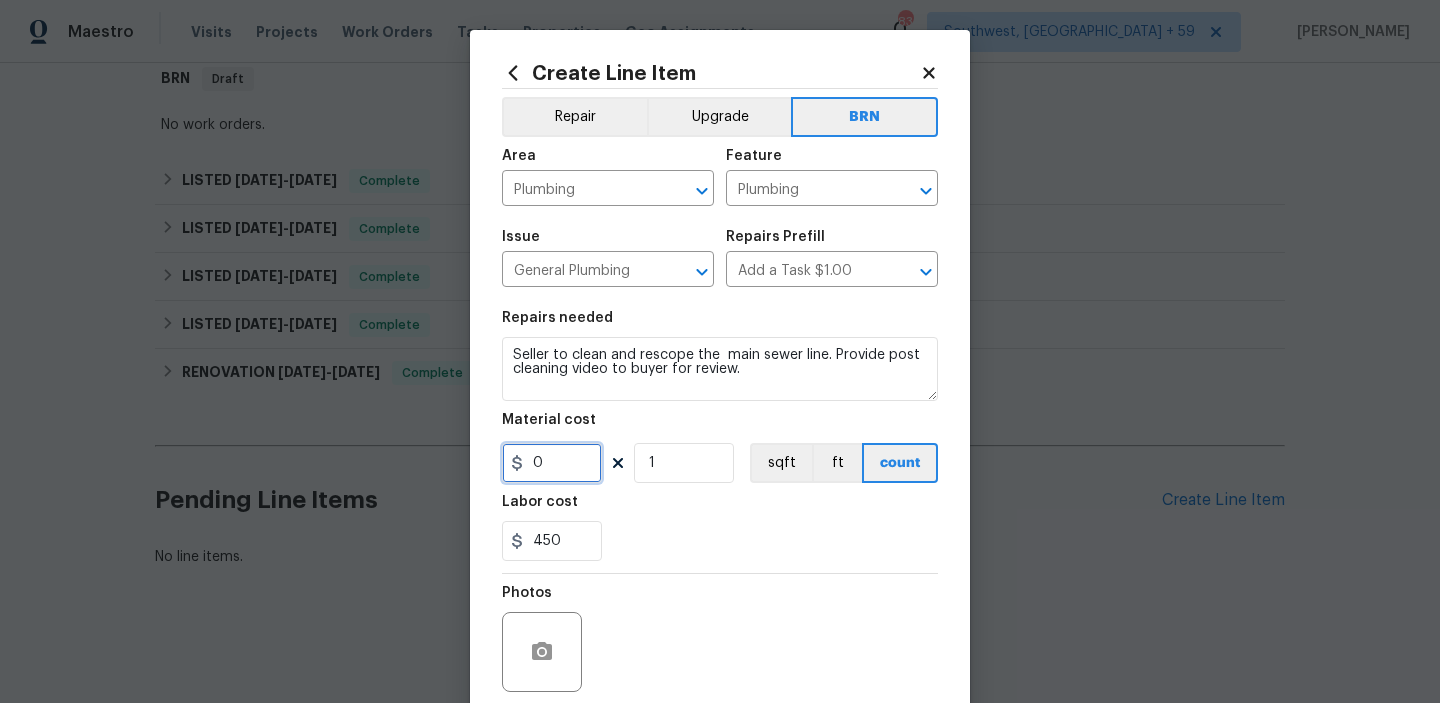 scroll, scrollTop: 159, scrollLeft: 0, axis: vertical 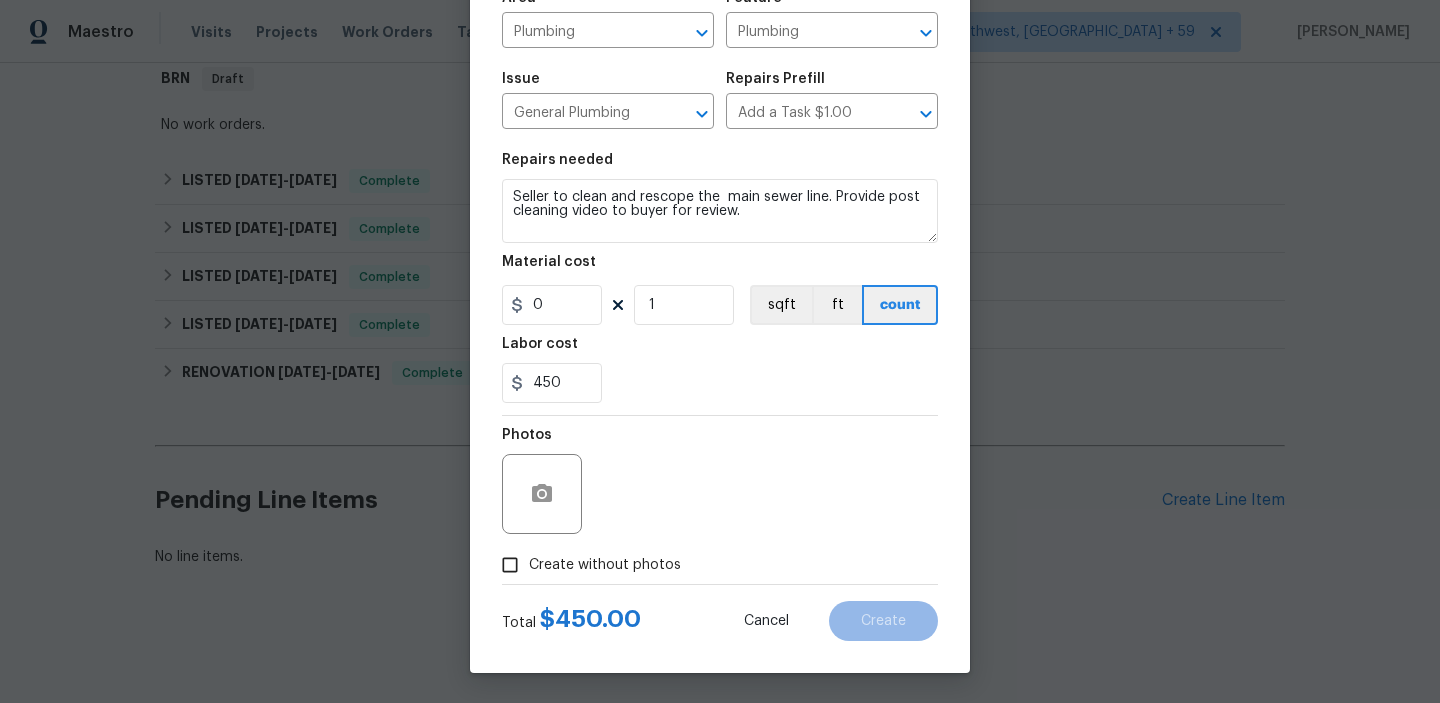 click on "Create without photos" at bounding box center (510, 565) 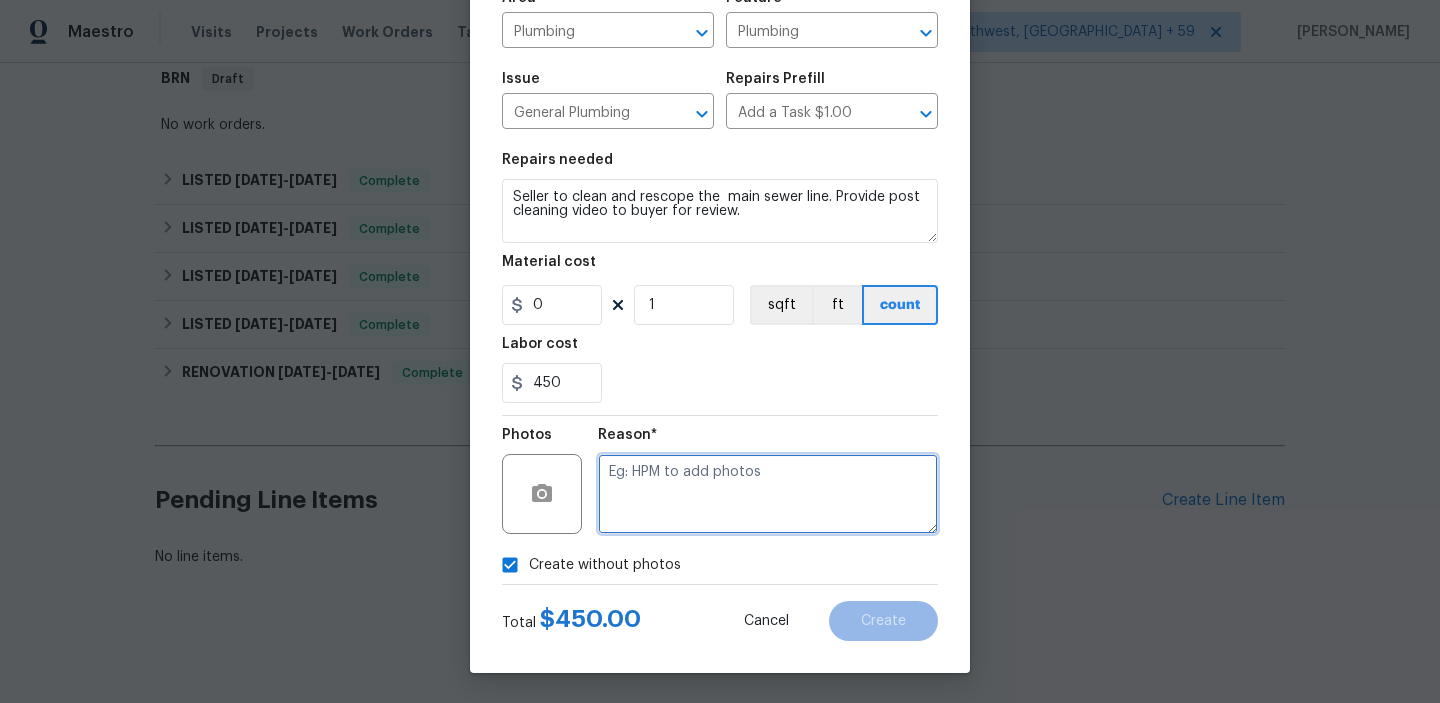 click at bounding box center [768, 494] 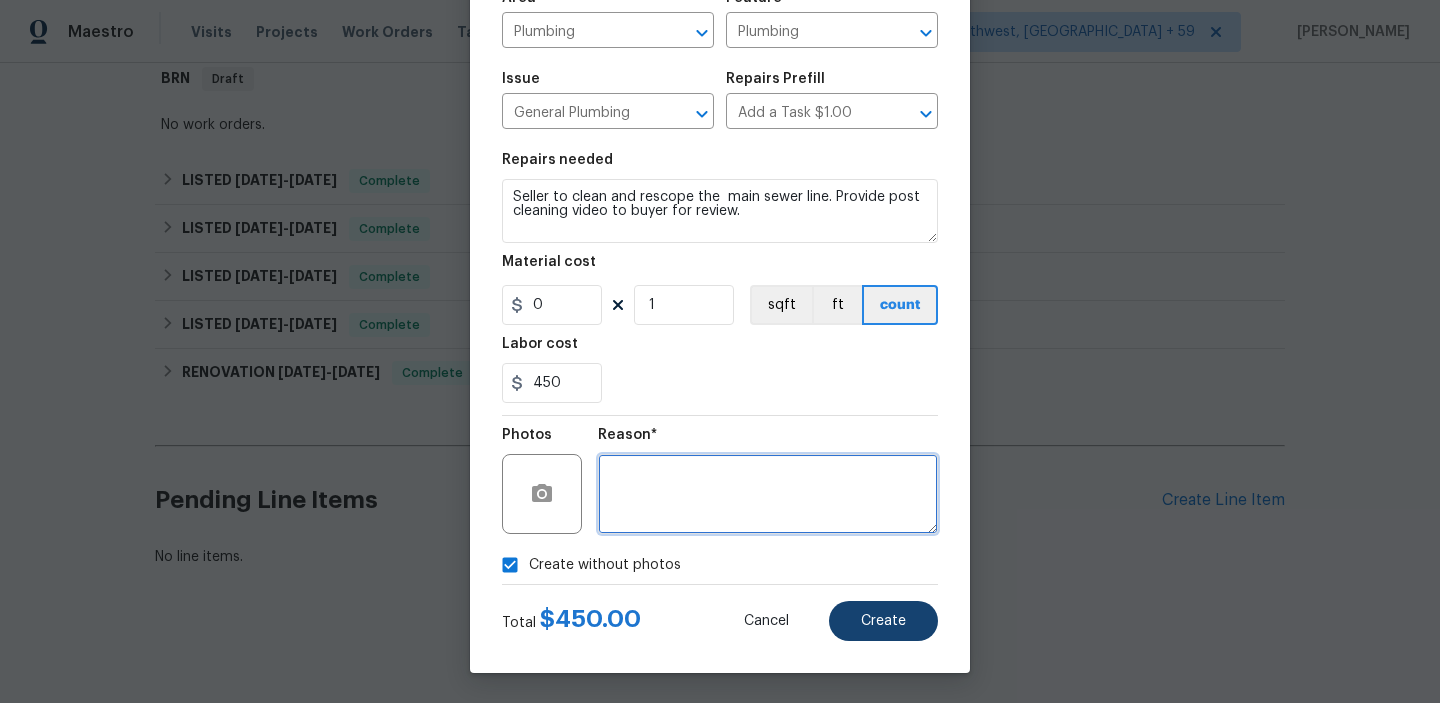 type 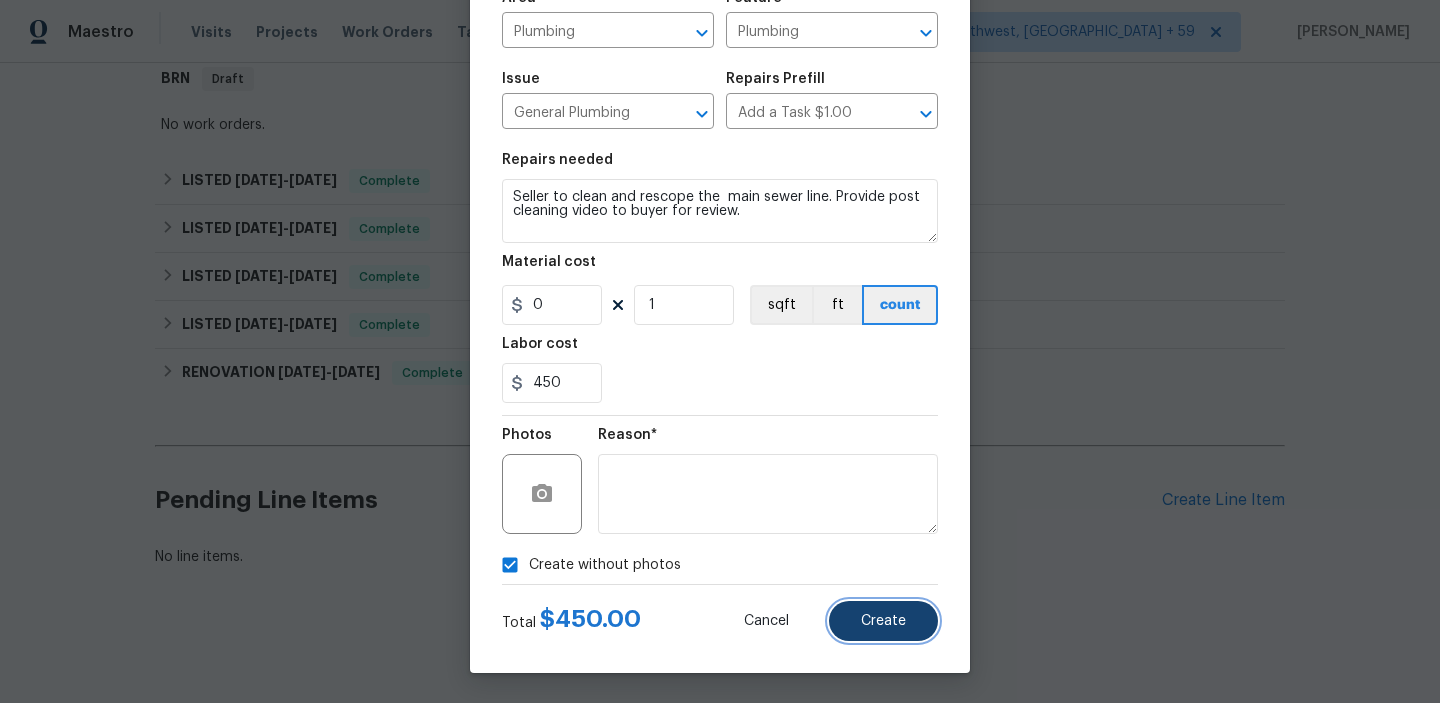 click on "Create" at bounding box center [883, 621] 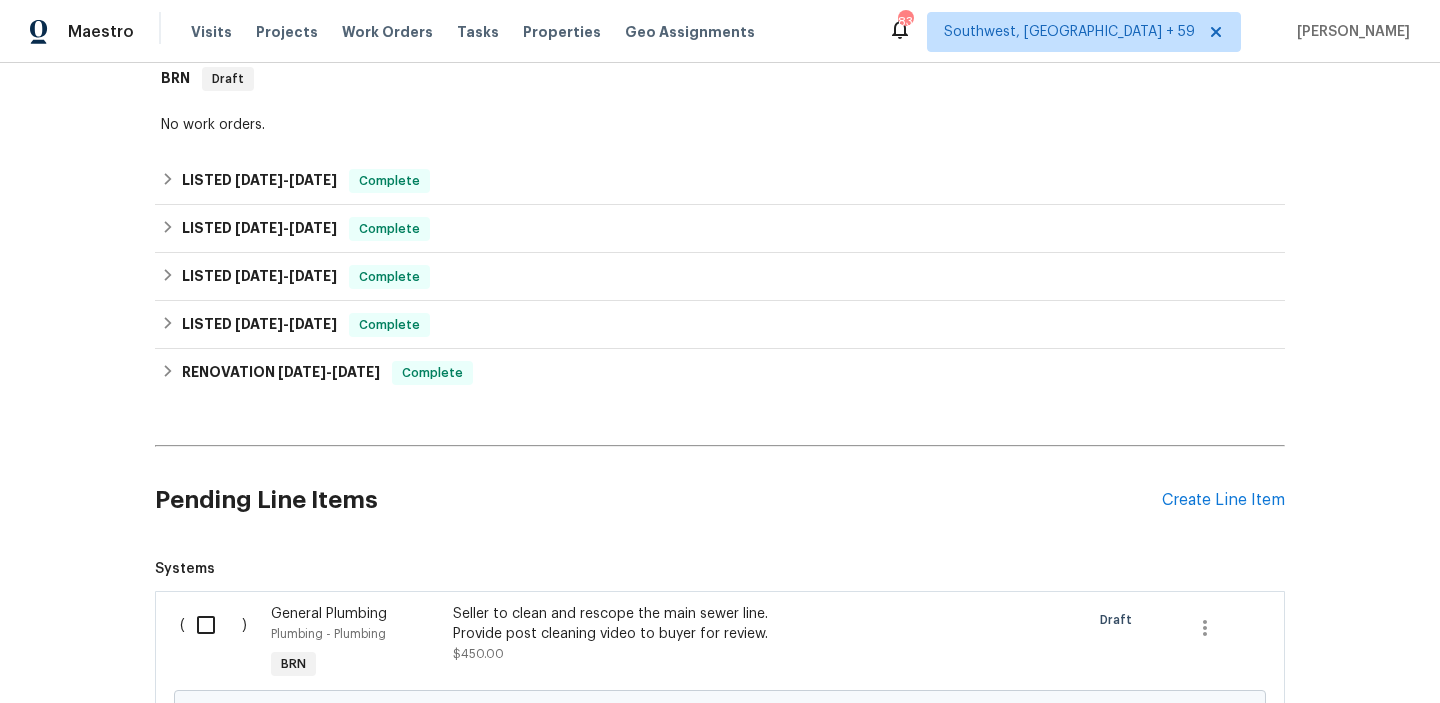 scroll, scrollTop: 560, scrollLeft: 0, axis: vertical 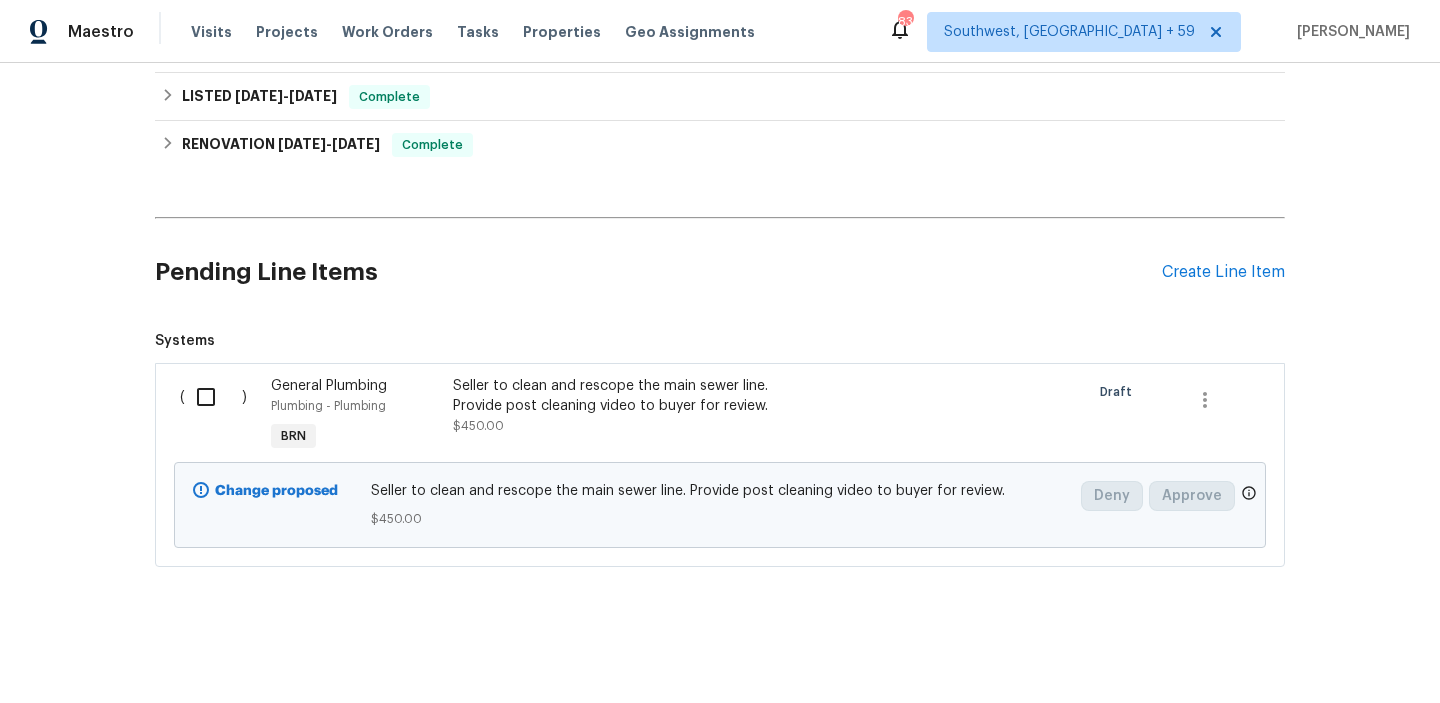 click at bounding box center [213, 397] 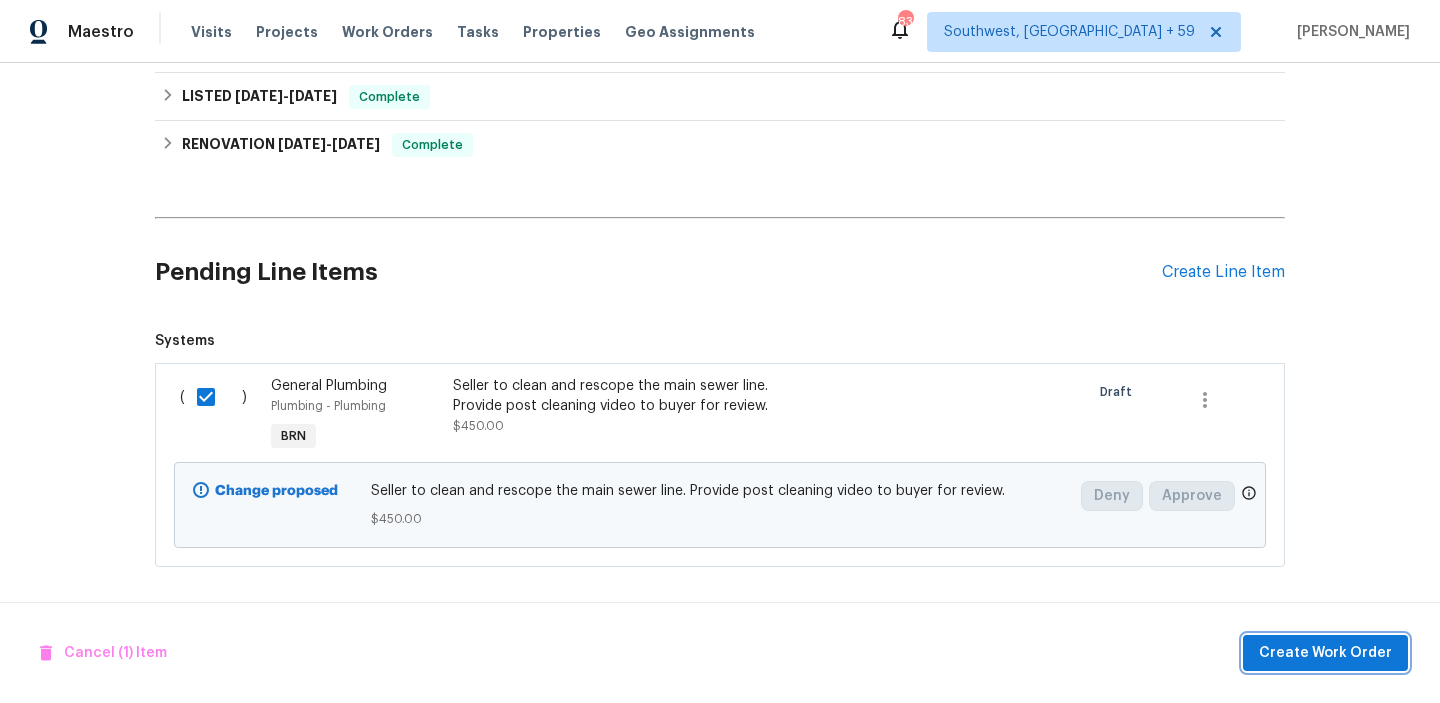 click on "Create Work Order" at bounding box center [1325, 653] 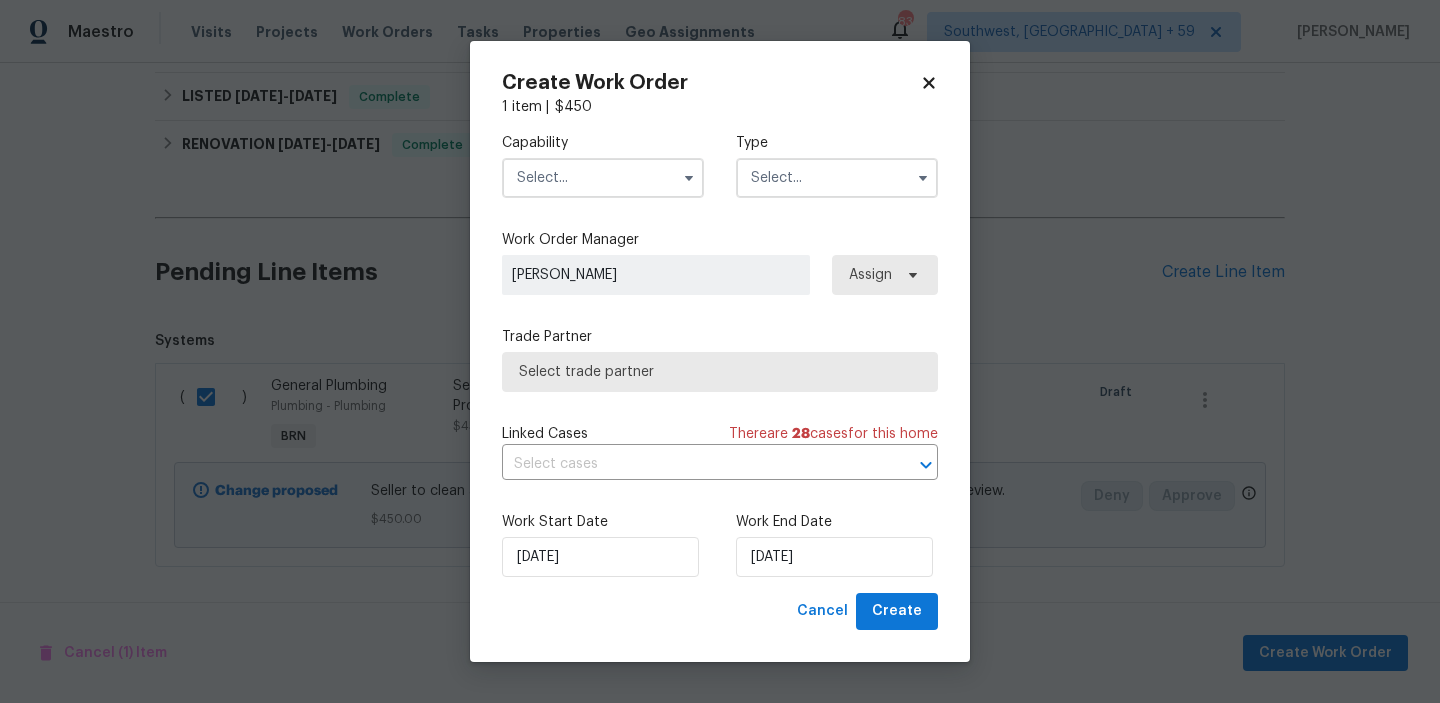 click at bounding box center (603, 178) 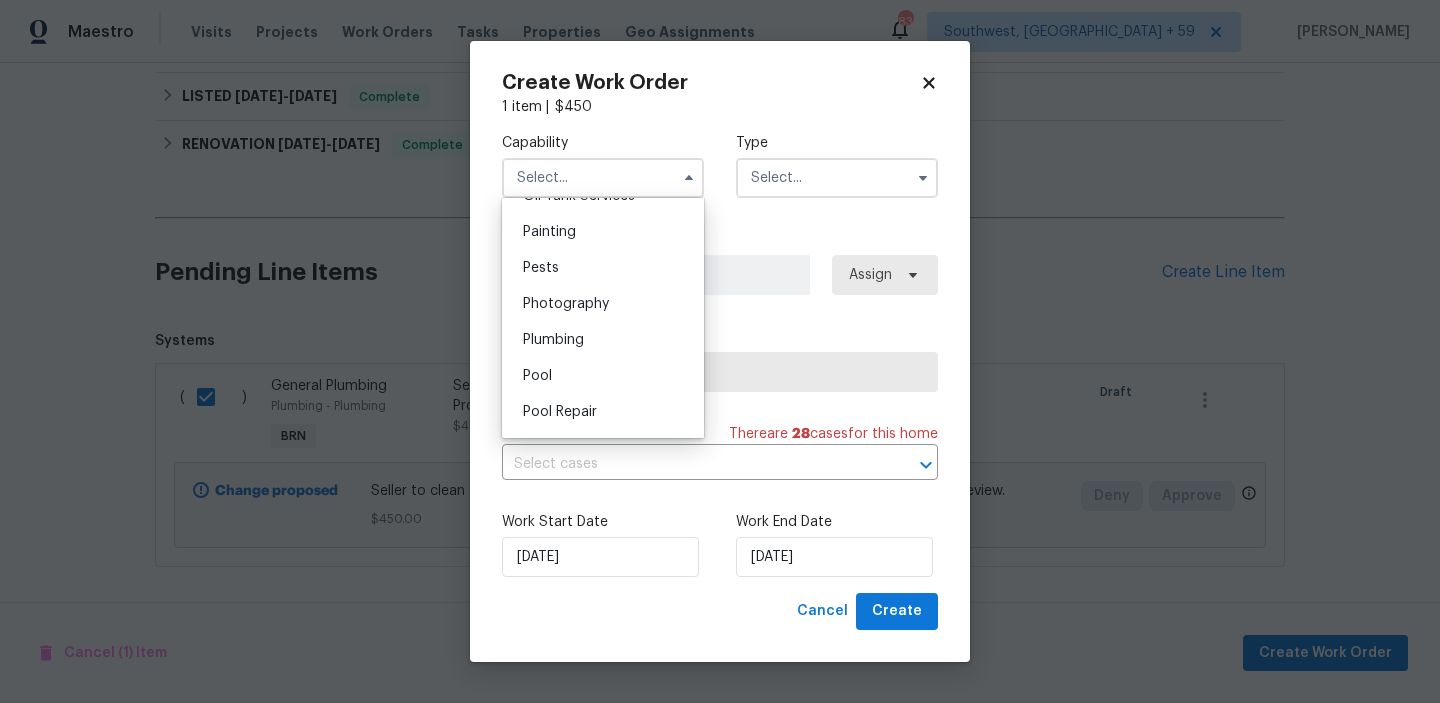 scroll, scrollTop: 1681, scrollLeft: 0, axis: vertical 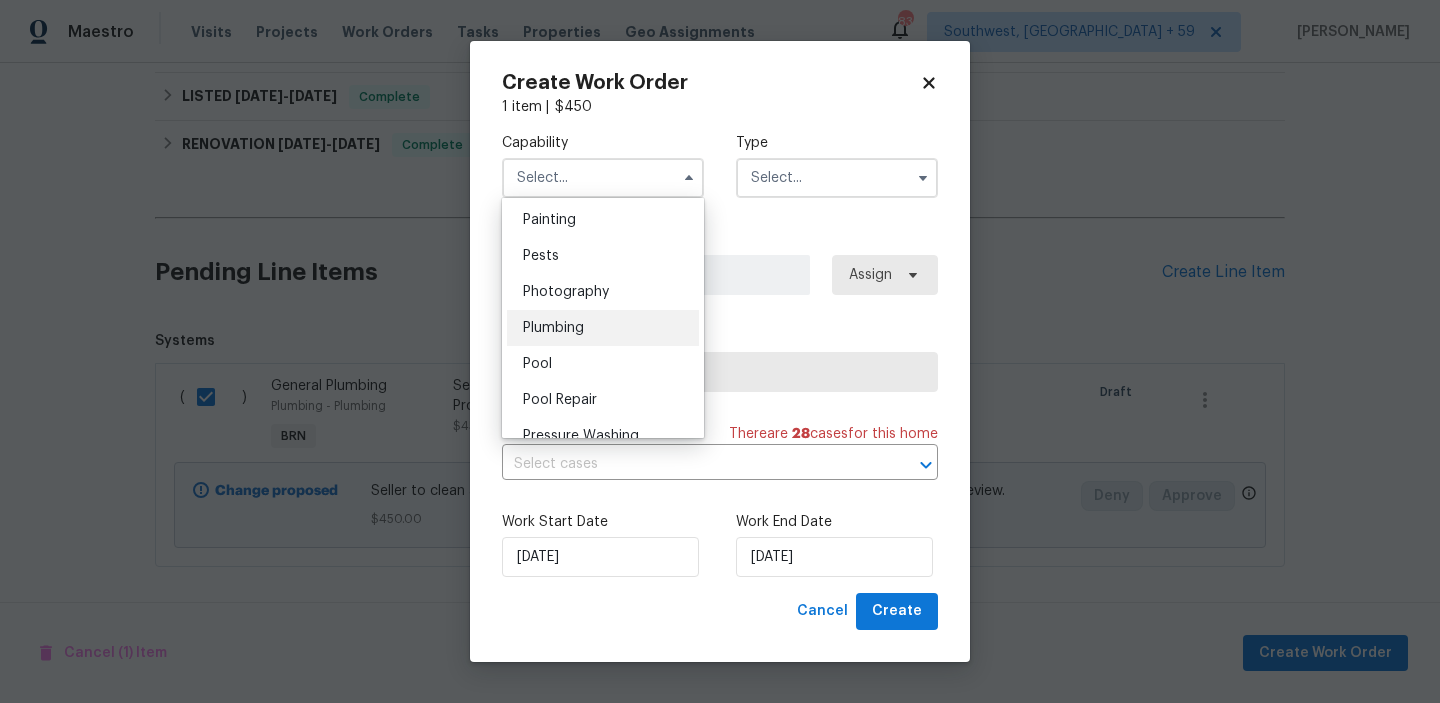 click on "Plumbing" at bounding box center [553, 328] 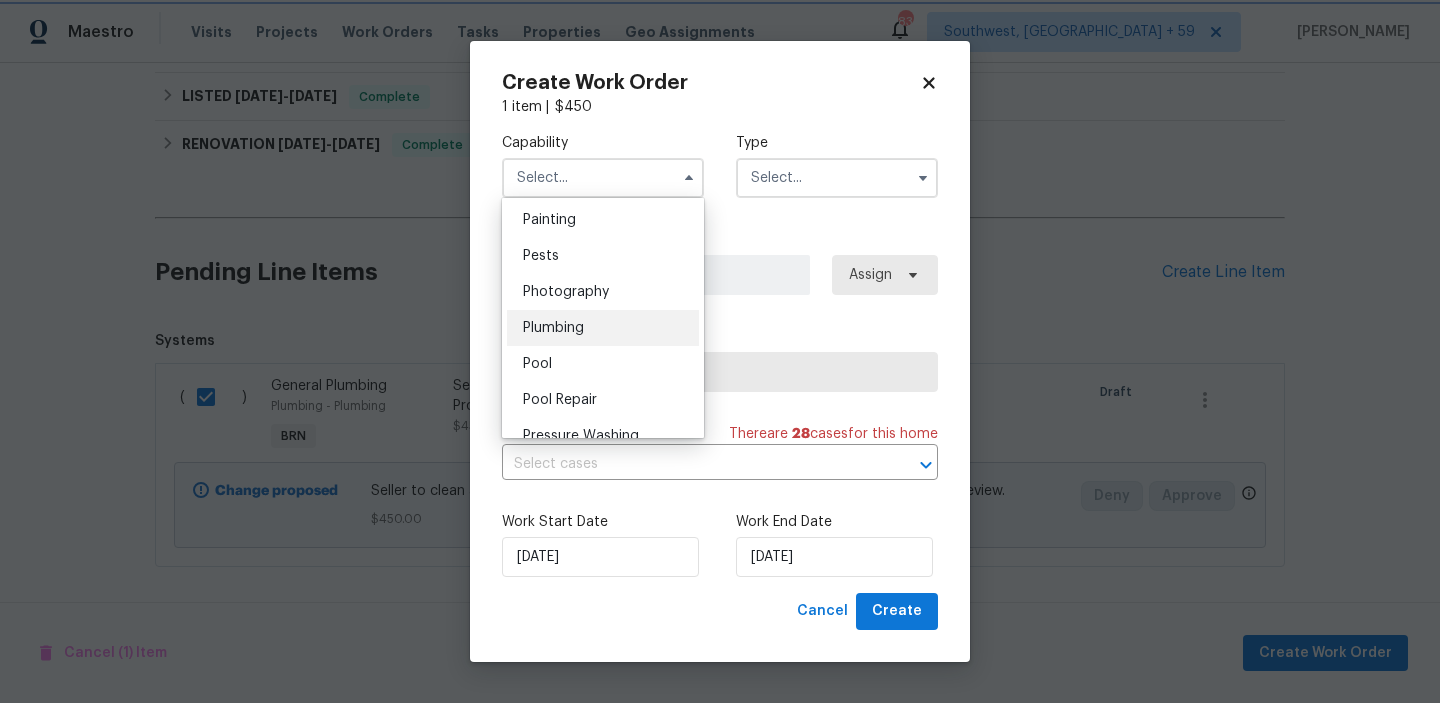 type on "Plumbing" 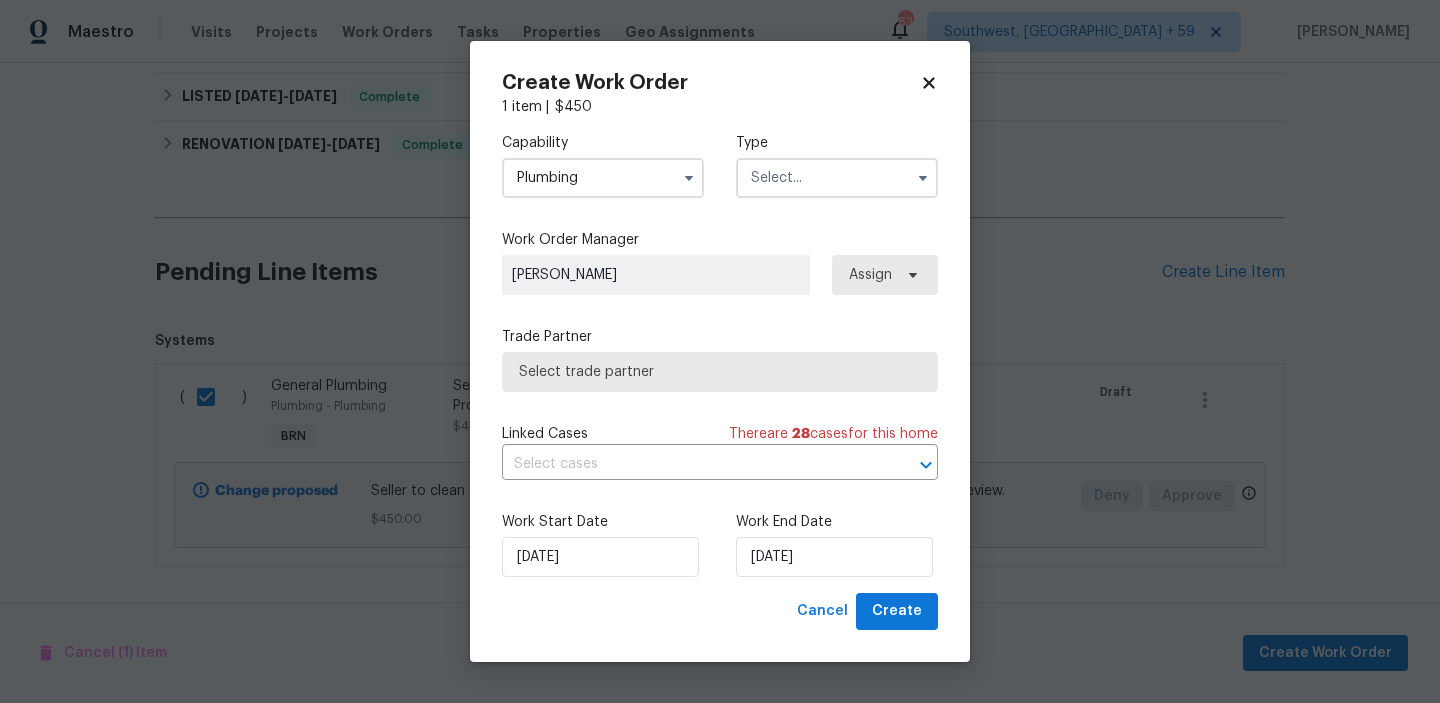 click at bounding box center [837, 178] 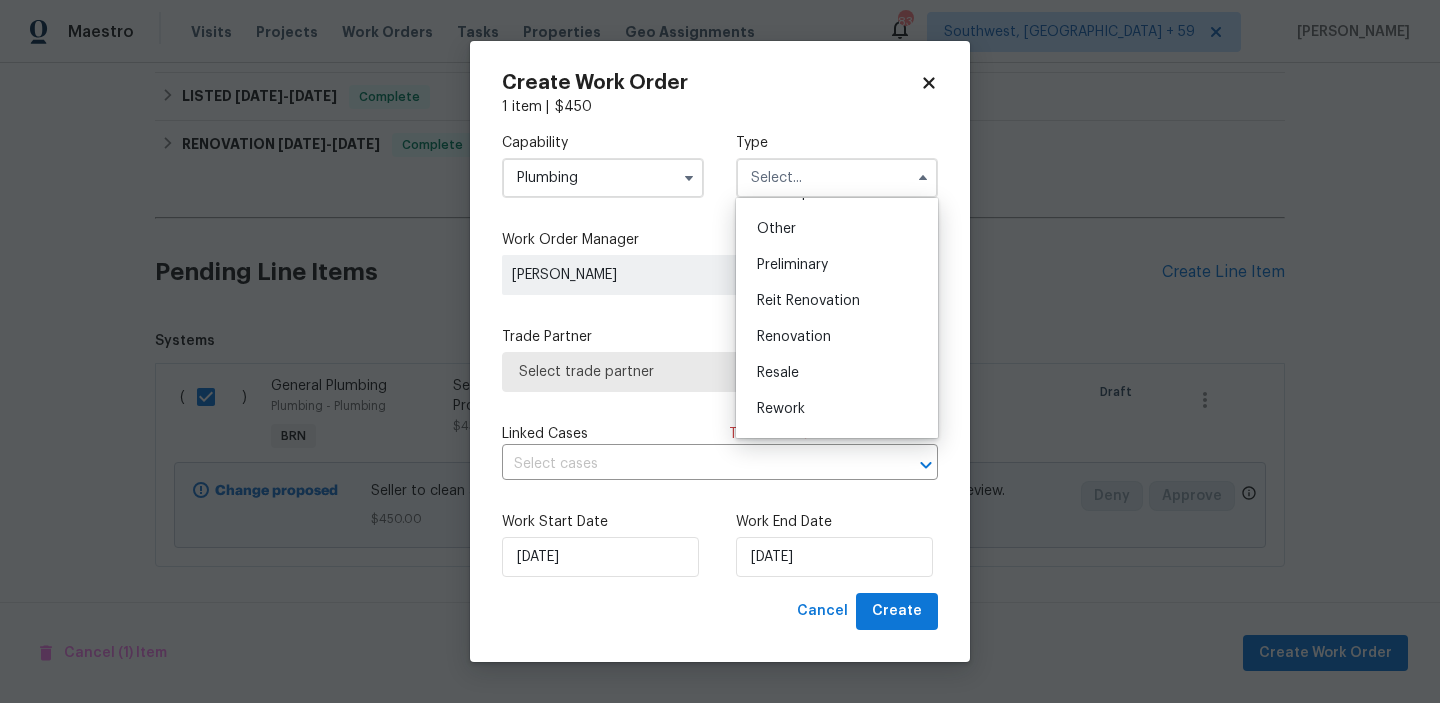 scroll, scrollTop: 400, scrollLeft: 0, axis: vertical 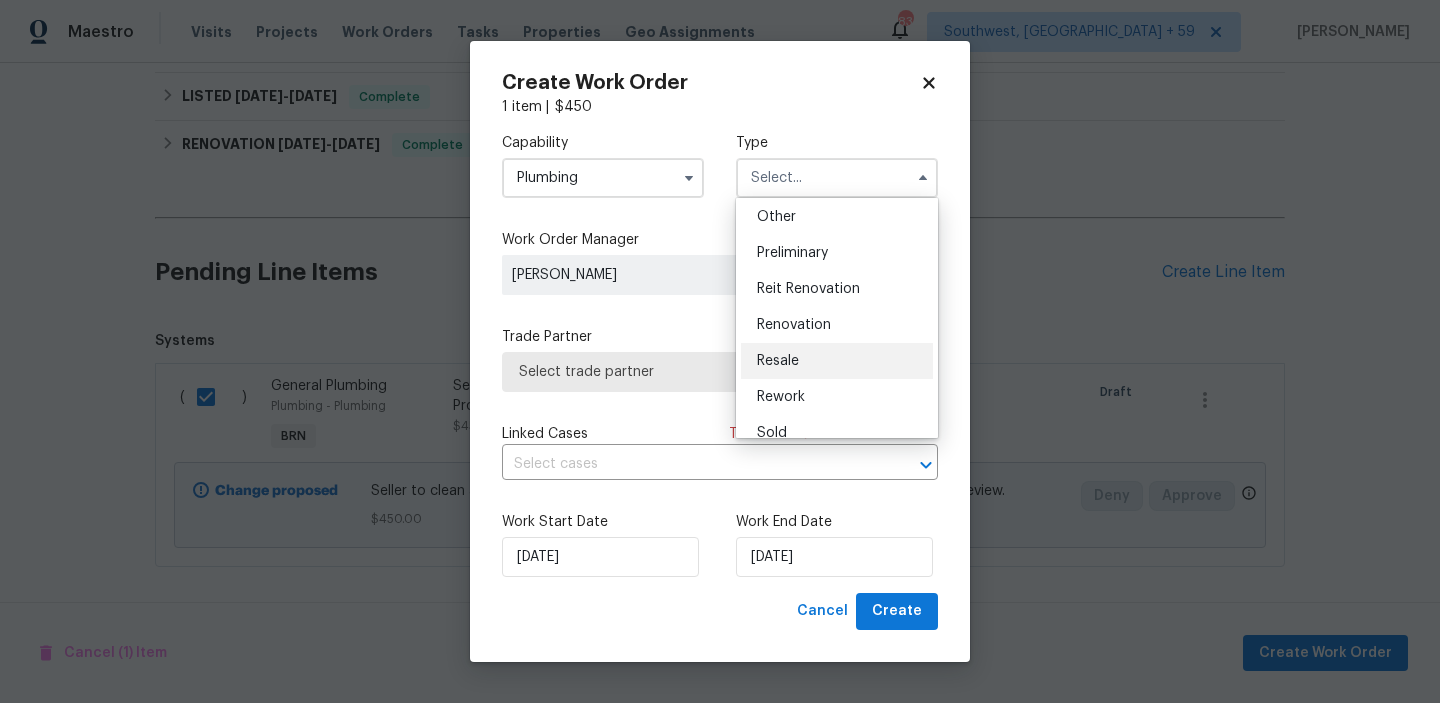 click on "Resale" at bounding box center (837, 361) 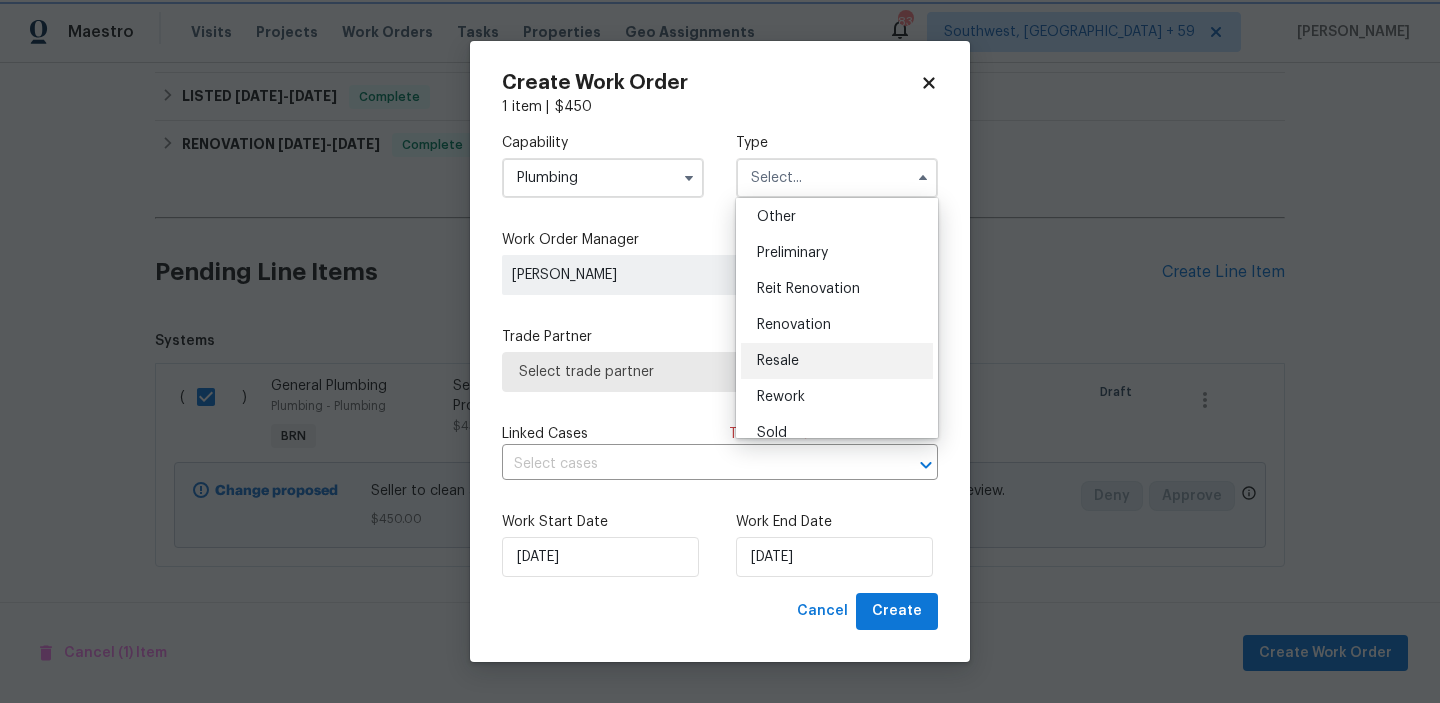 type on "Resale" 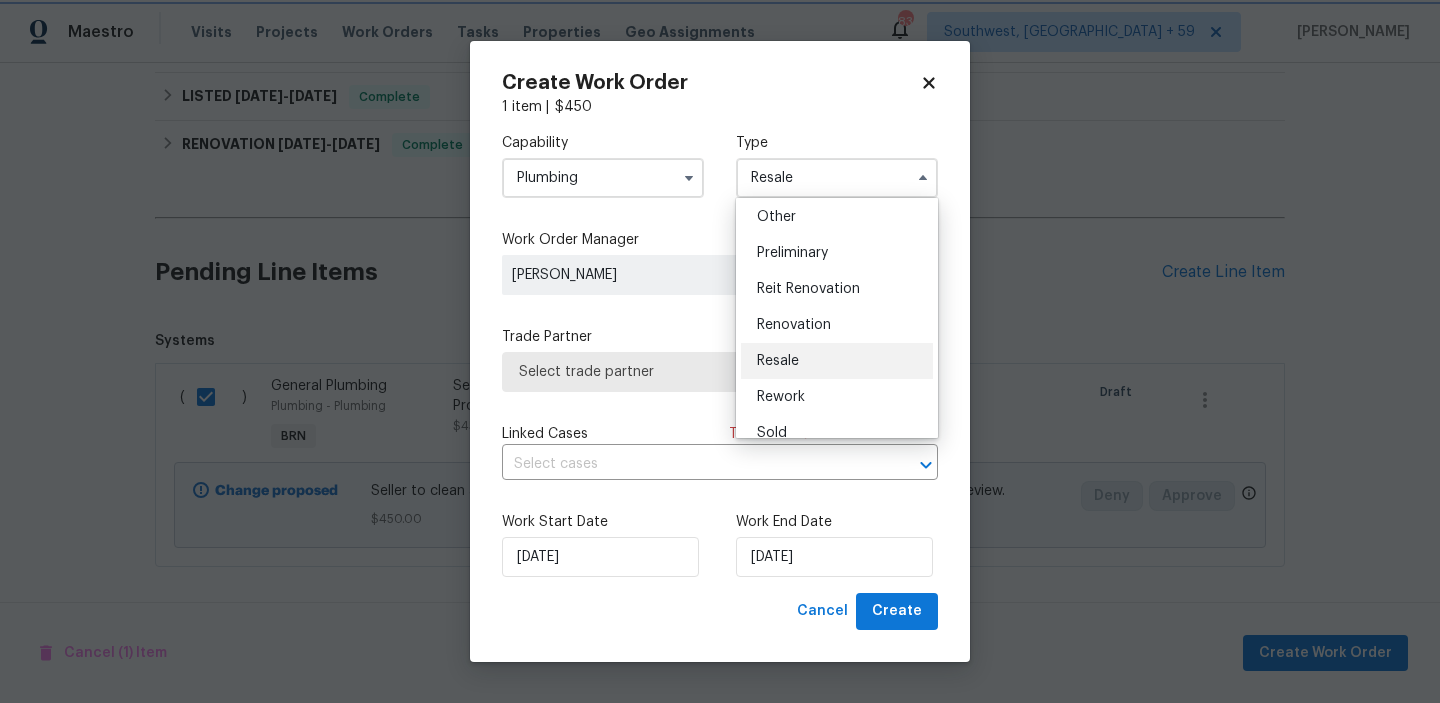 scroll, scrollTop: 0, scrollLeft: 0, axis: both 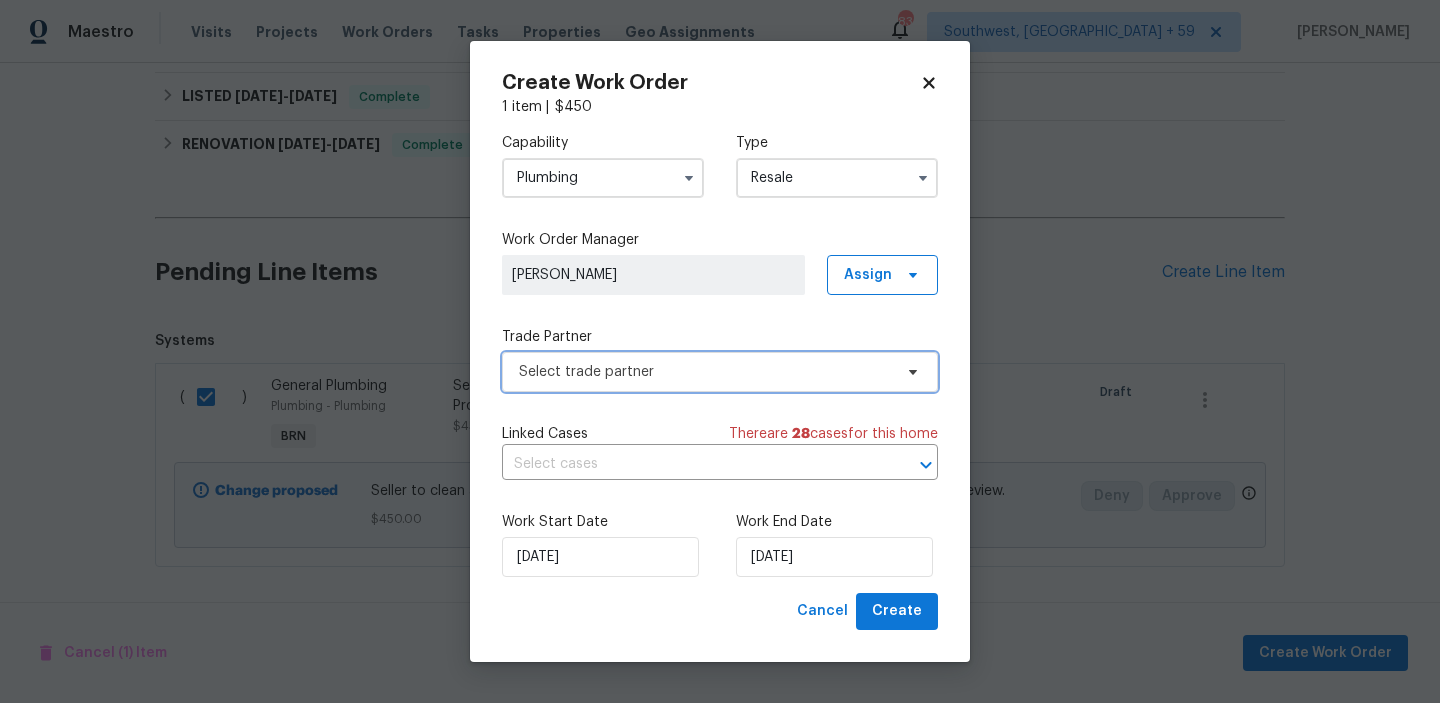 click on "Select trade partner" at bounding box center [720, 372] 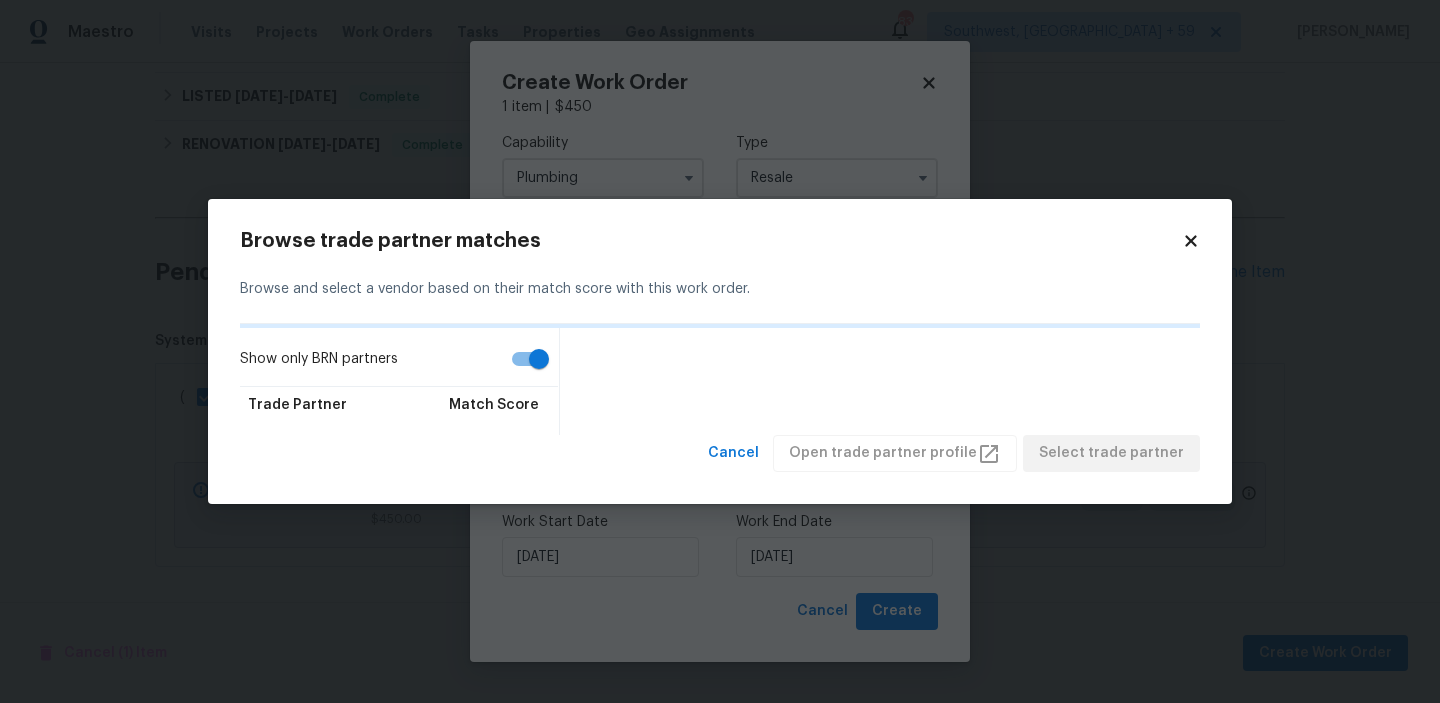 click on "Show only BRN partners Trade Partner Match Score" at bounding box center [720, 381] 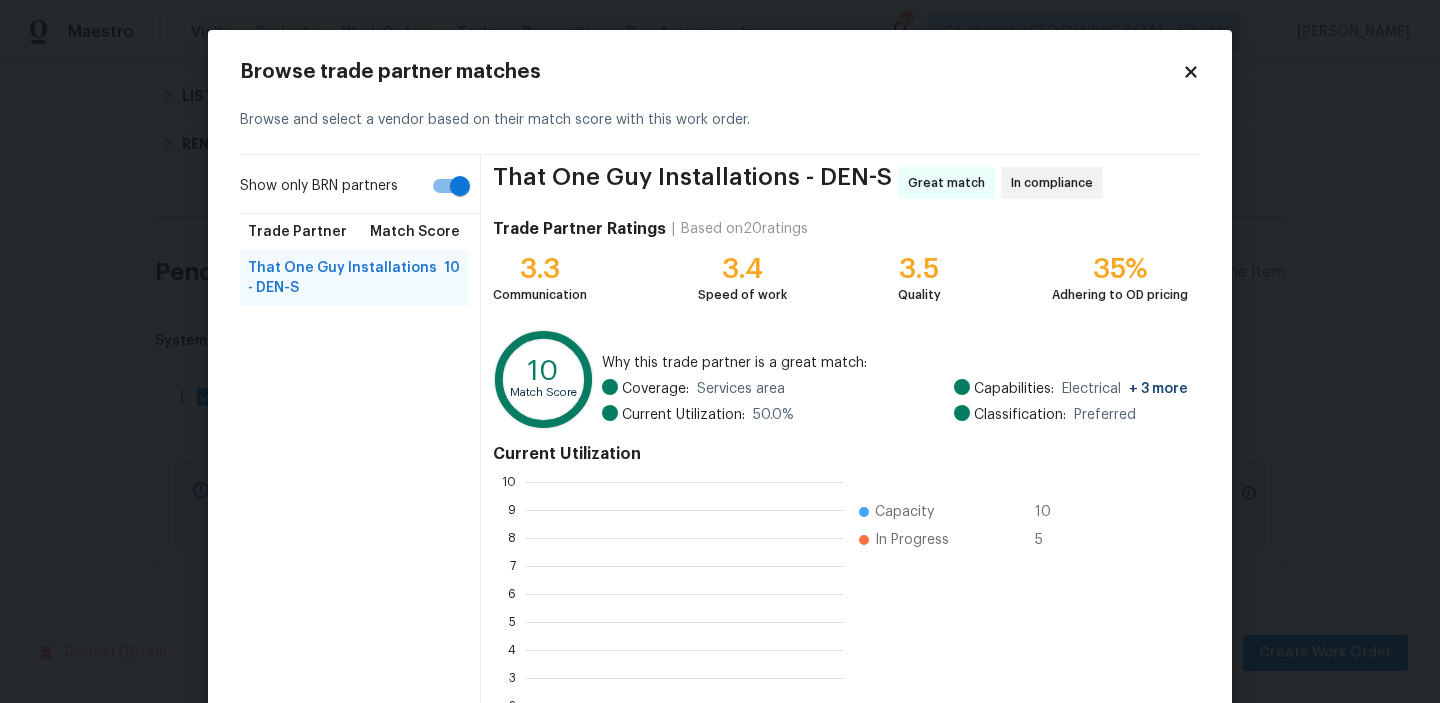 scroll, scrollTop: 2, scrollLeft: 2, axis: both 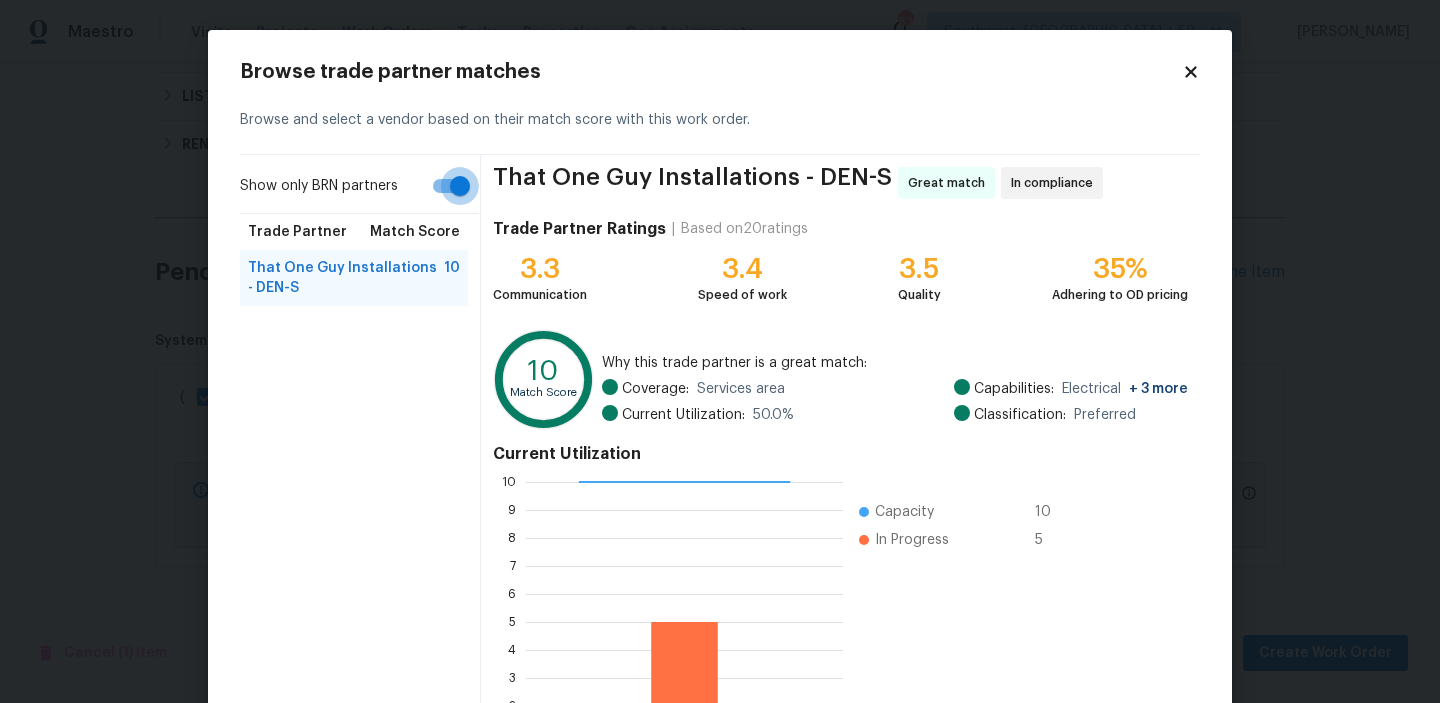 click on "Show only BRN partners" at bounding box center [460, 186] 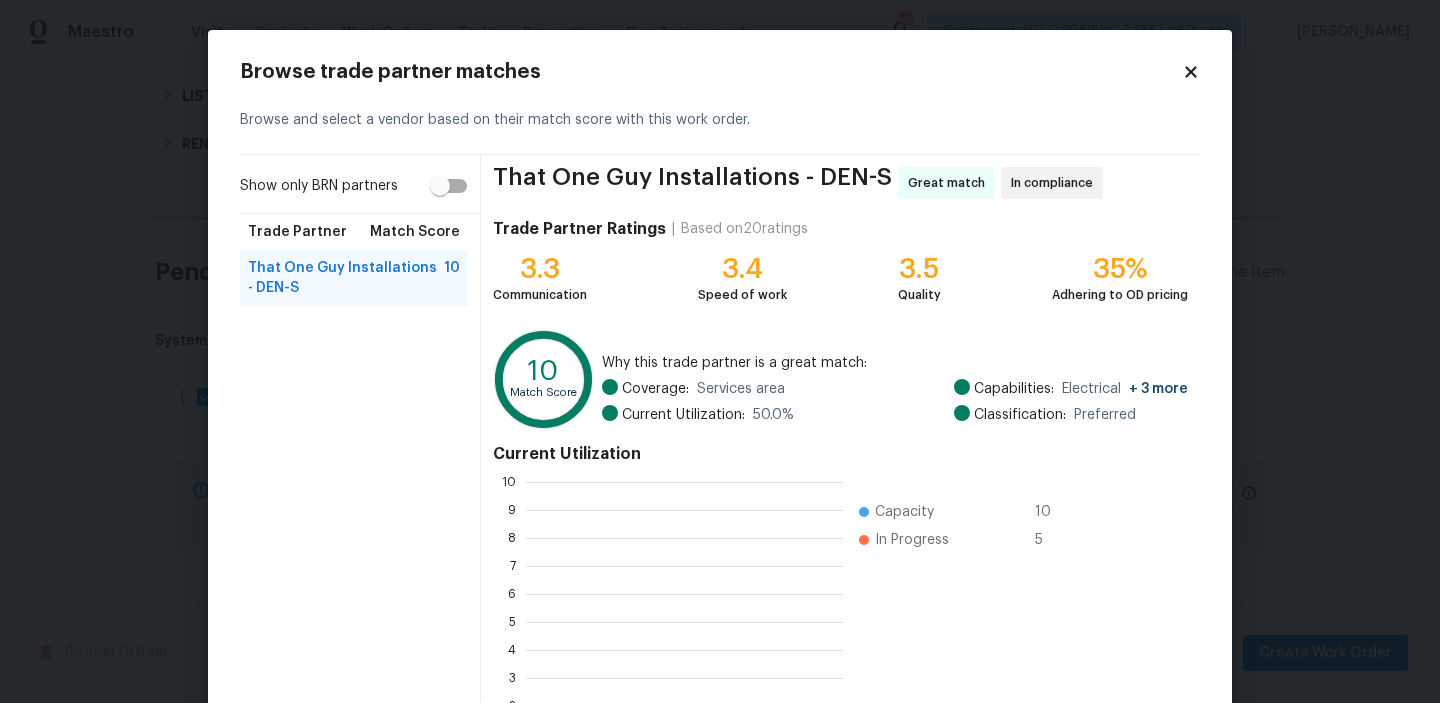 scroll, scrollTop: 280, scrollLeft: 317, axis: both 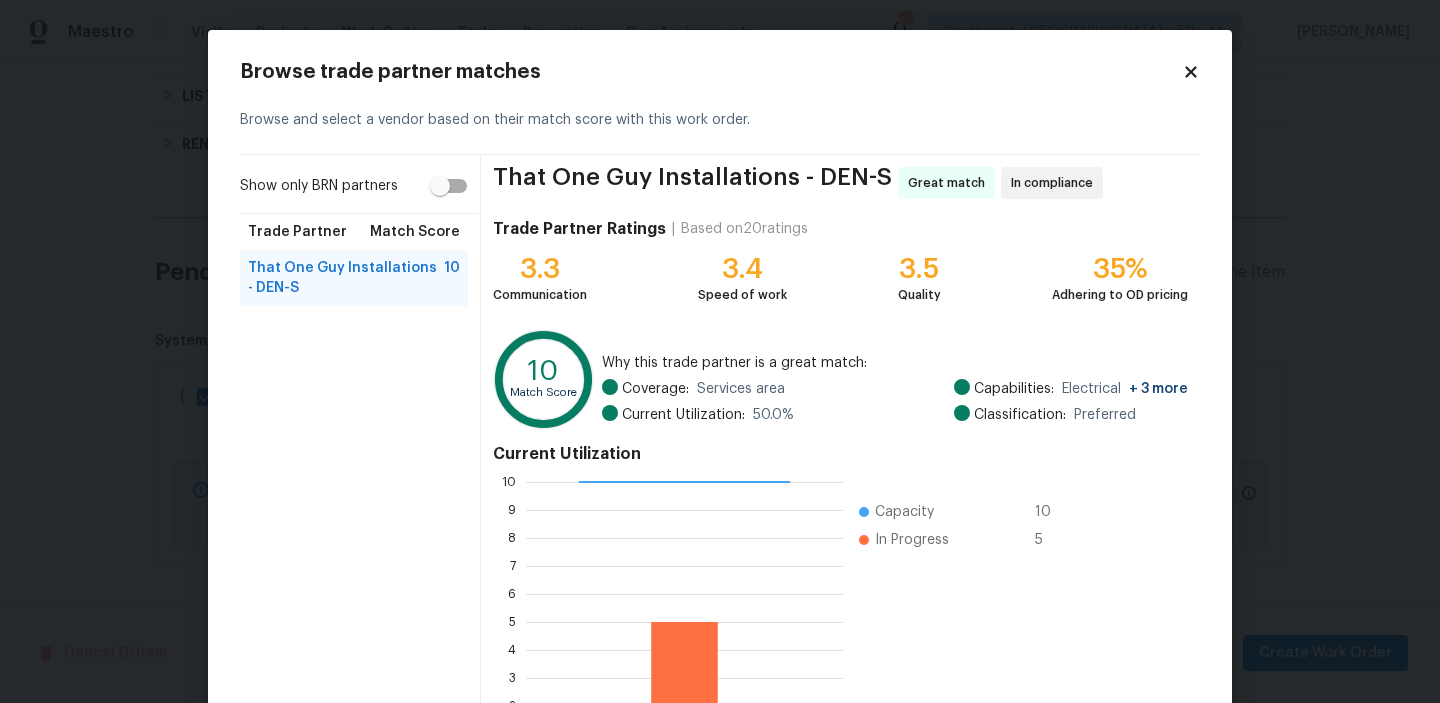 click on "Show only BRN partners" at bounding box center [440, 186] 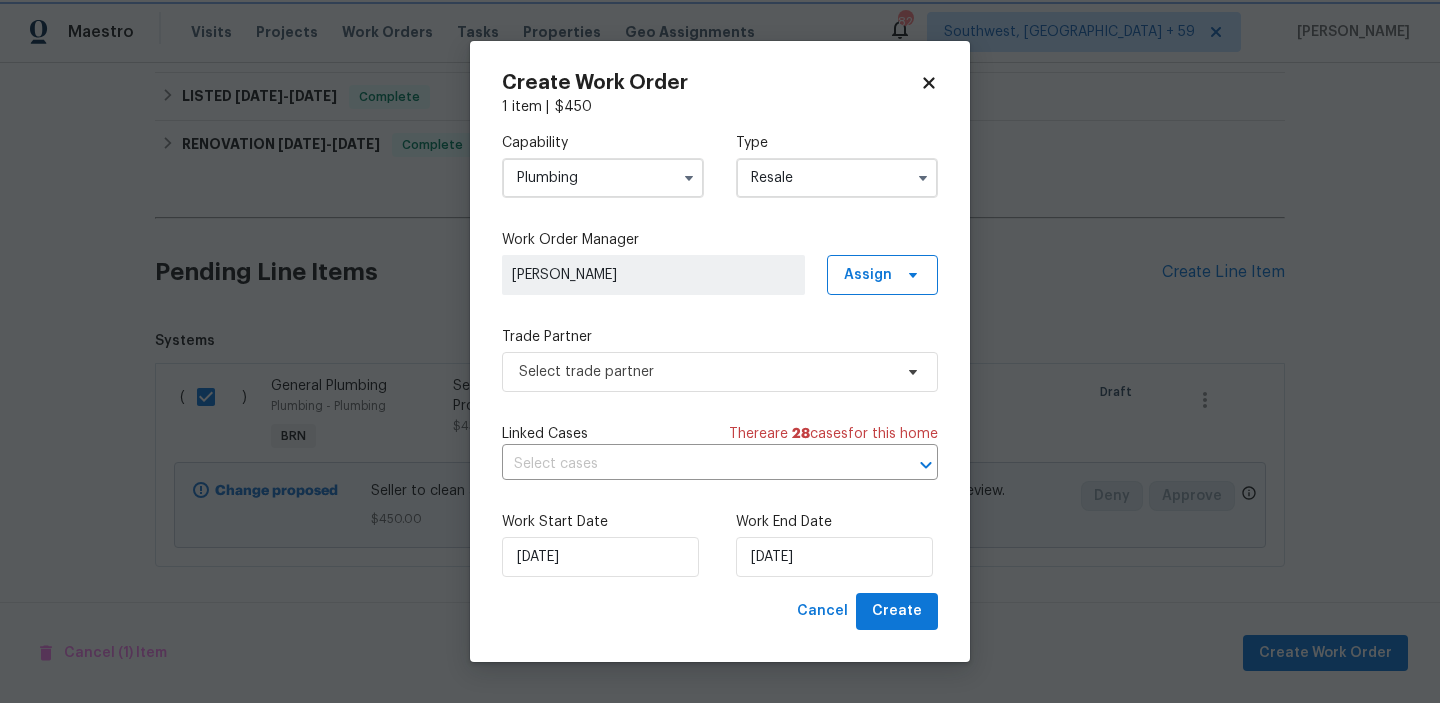 click on "Maestro Visits Projects Work Orders Tasks Properties Geo Assignments 829 Southwest, FL + 59 Ananthi Mahendran Back to all projects 16841 E Mansfield Cir, Aurora, CO 80013 3 Beds | 2 Baths | Total: 1422 ft² | Above Grade: 1422 ft² | Basement Finished: N/A | 1980 Not seen today Mark Seen Actions Last Visit Date 7/2/2025  by  David Page   Project BRN   Draft Visits Work Orders Maintenance Notes Condition Adjustments Costs Photos Floor Plans Cases BRN   Draft No work orders. LISTED   6/24/25  -  6/27/25 Complete Dalia Landscape LLC LANDSCAPING_MAINTENANCE, HARDSCAPE_LANDSCAPE, TREE_SERVICES, SNOW, BRN_AND_LRR $85.00 1 Repair 6/24/2025  -  6/27/2025 Paid LISTED   5/12/25  -  5/12/25 Complete Jav Construction HANDYMAN, GLASS_WINDOW, BRN_AND_LRR $100.00 1 Repair 5/12/2025  -  5/12/2025 Paid LISTED   5/4/25  -  5/6/25 Complete That One Guy Installations ELECTRICAL, HVAC, PLUMBING, BRN_AND_LRR $270.00 1 Repair 5/5/2025  -  5/6/2025 Paid LISTED   4/26/25  -  5/2/25 Complete Jav Construction $480.00 3 Repairs  -  Paid" at bounding box center [720, 351] 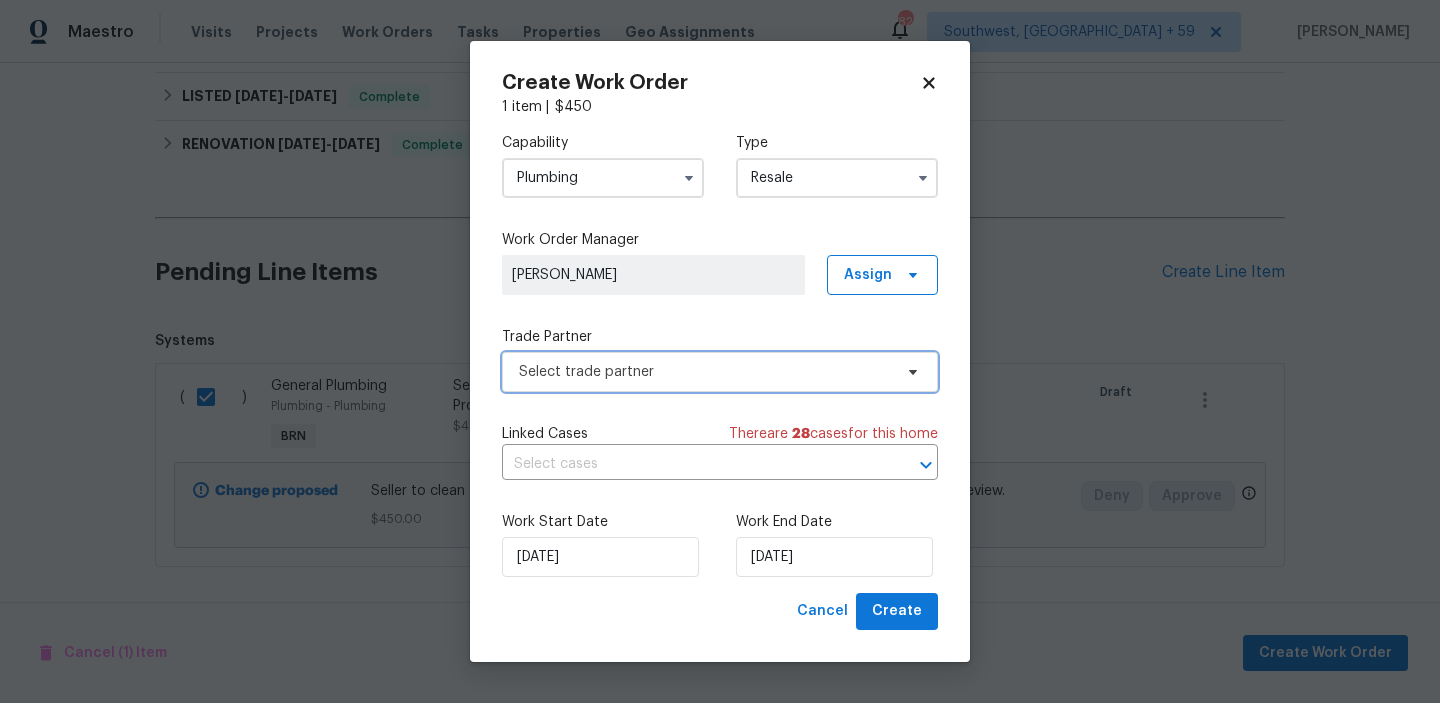 click on "Select trade partner" at bounding box center [720, 372] 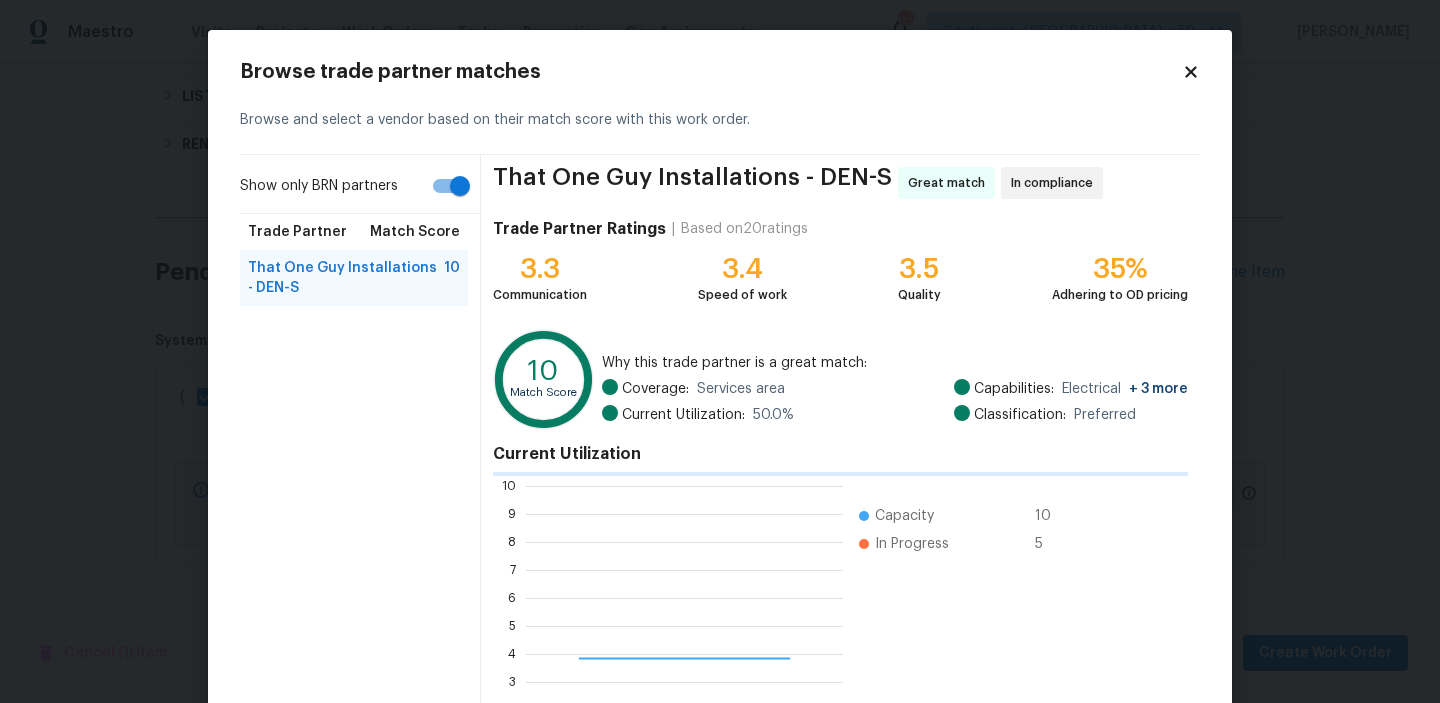 scroll, scrollTop: 2, scrollLeft: 2, axis: both 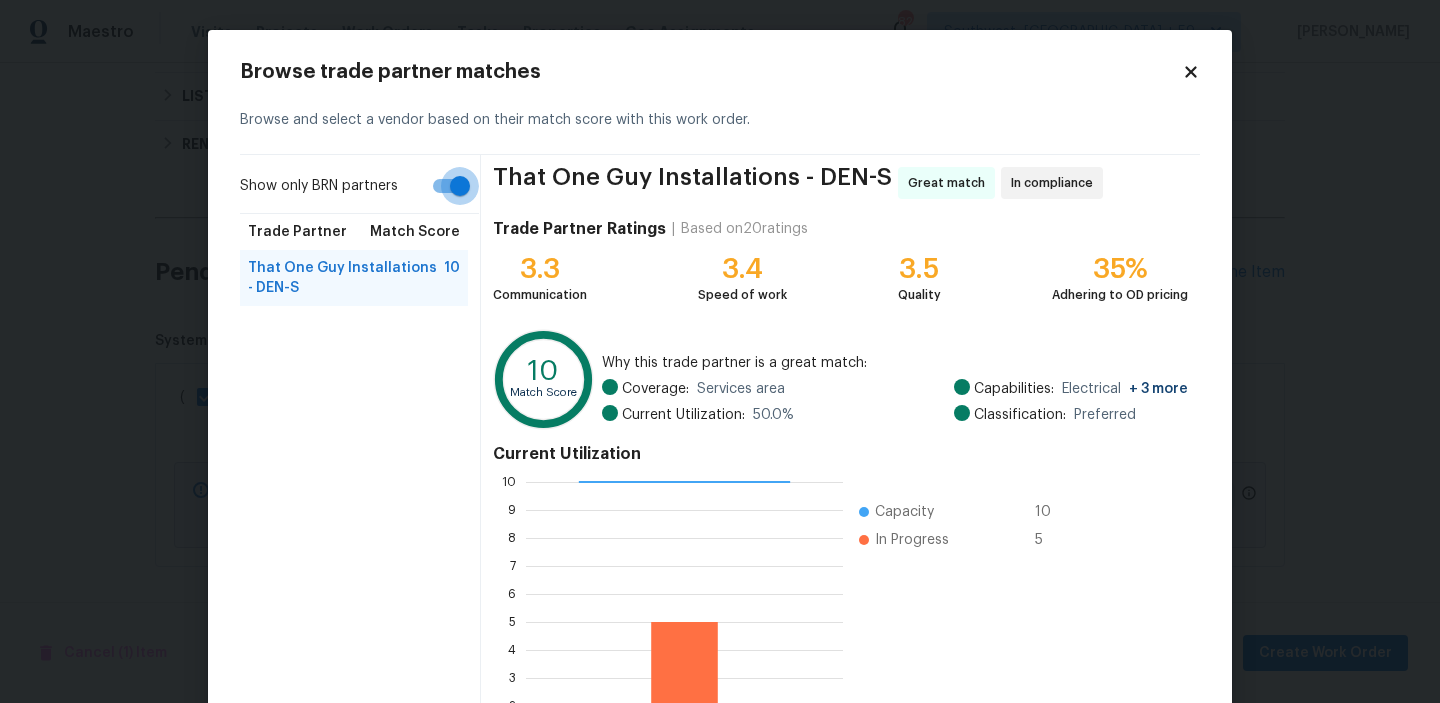 click on "Show only BRN partners" at bounding box center [460, 186] 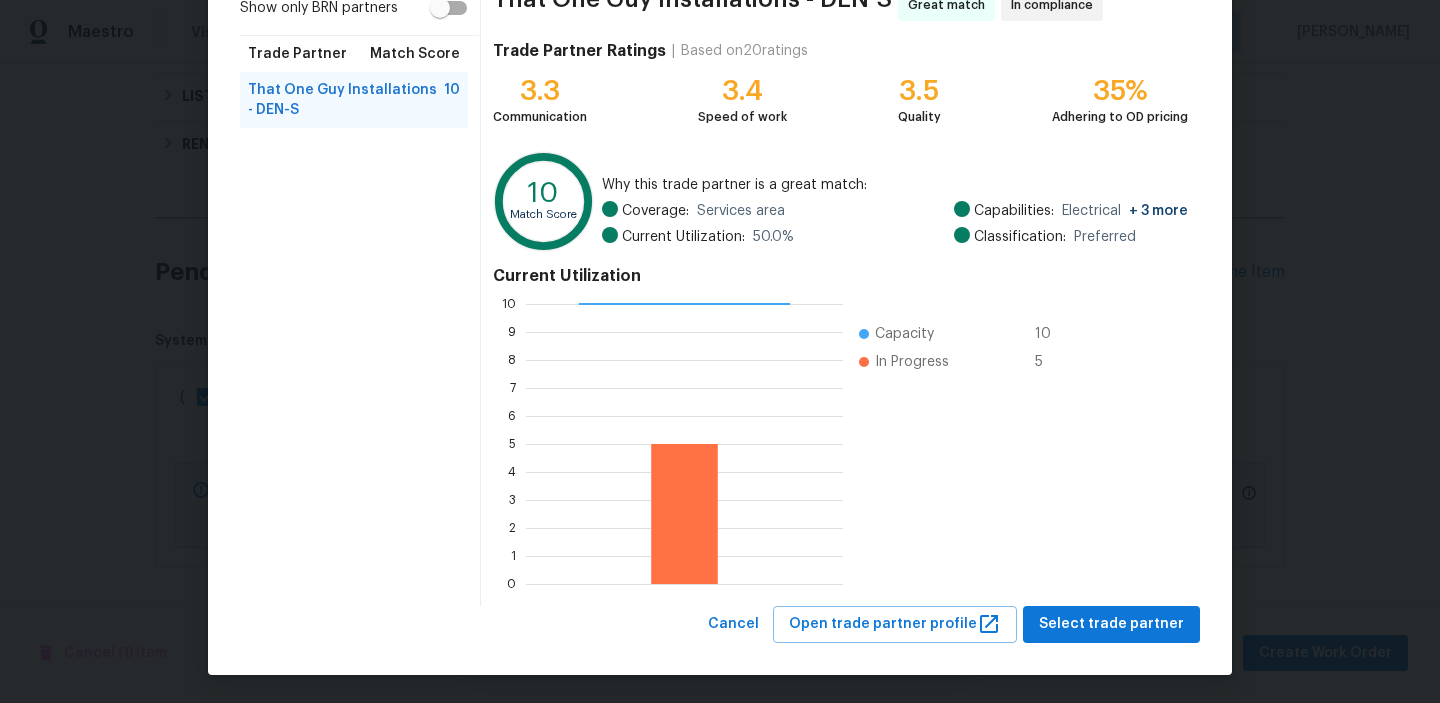 scroll, scrollTop: 179, scrollLeft: 0, axis: vertical 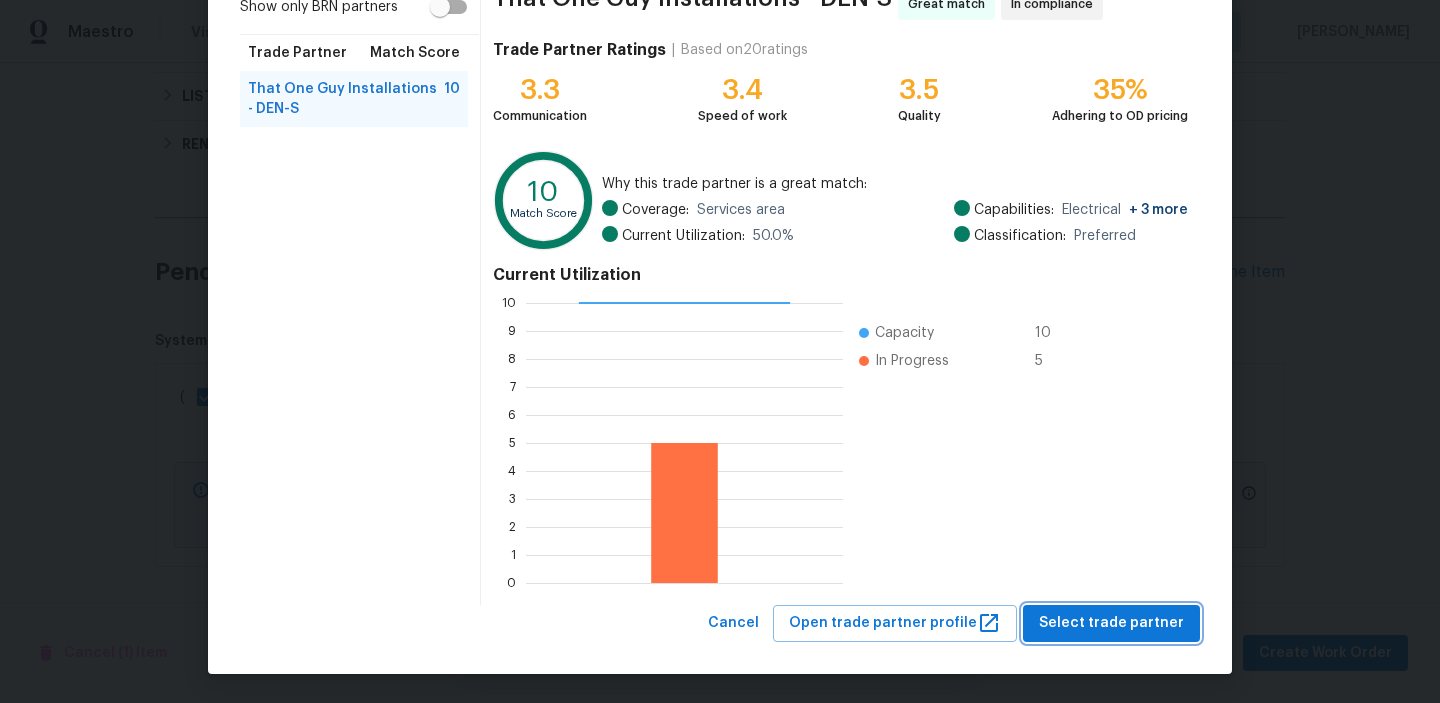 click on "Select trade partner" at bounding box center [1111, 623] 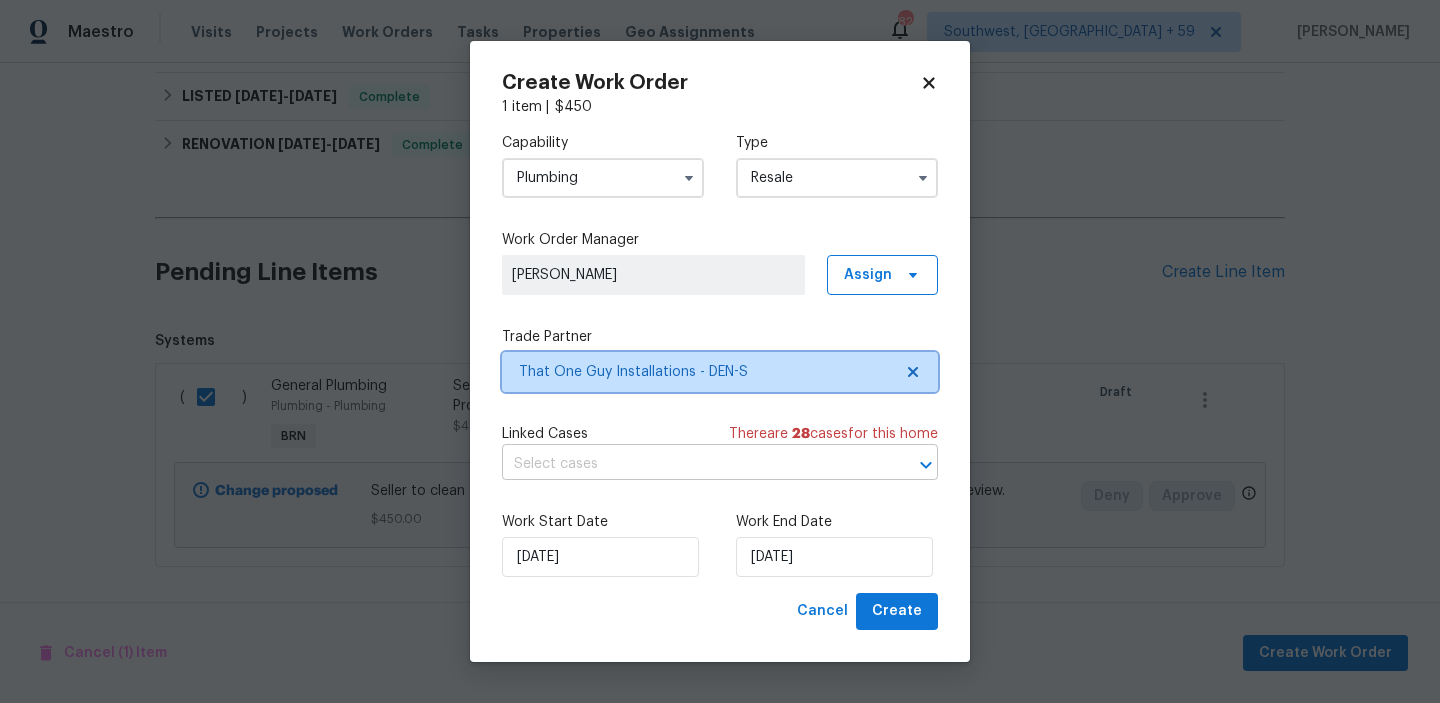 scroll, scrollTop: 0, scrollLeft: 0, axis: both 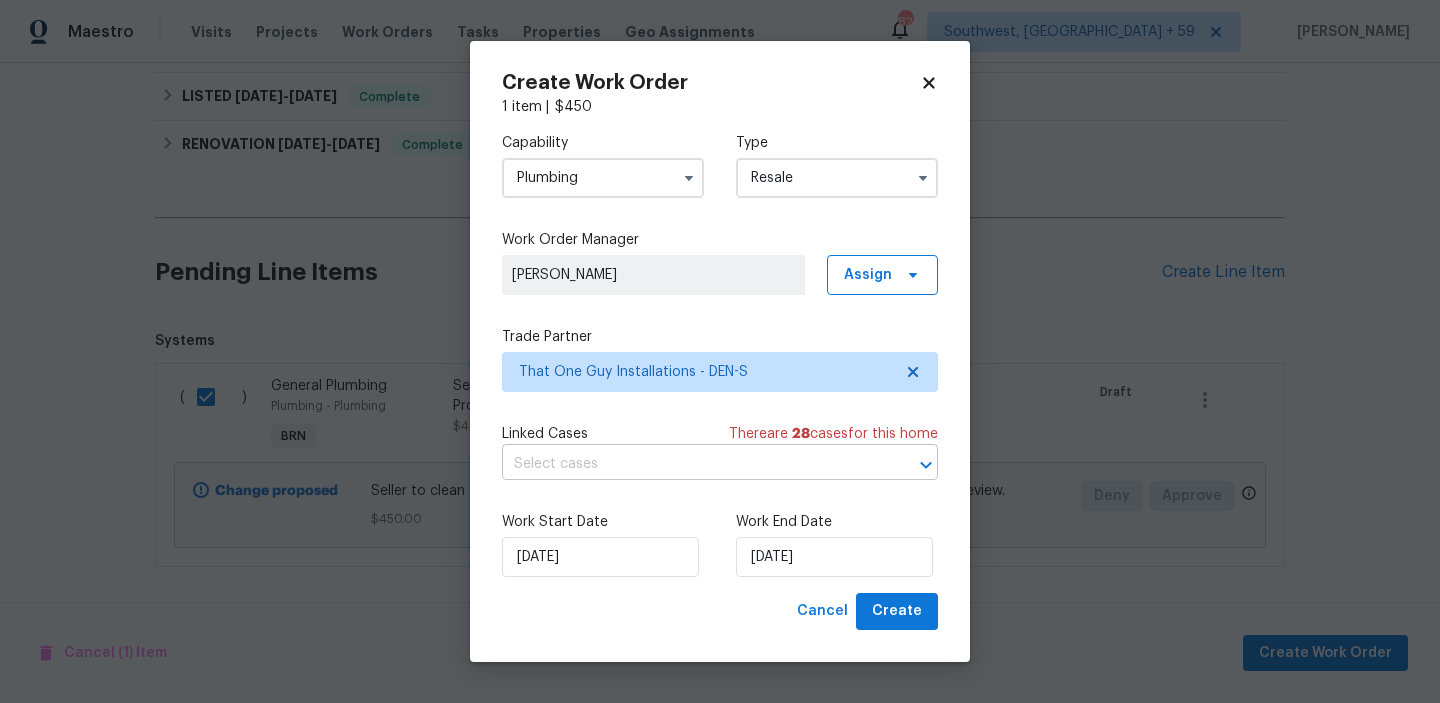 click at bounding box center (692, 464) 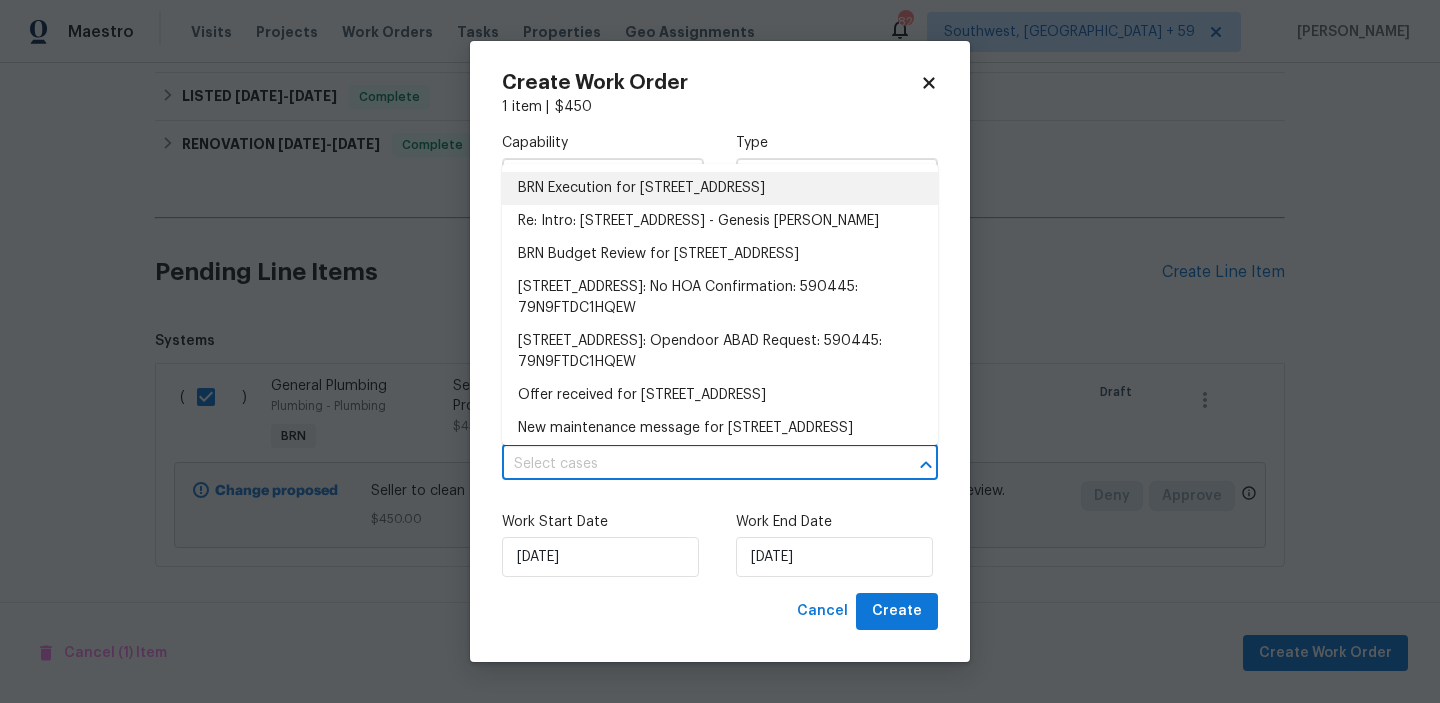 click on "BRN Execution for 16841 E Mansfield Cir, Aurora, CO 80013" at bounding box center [720, 188] 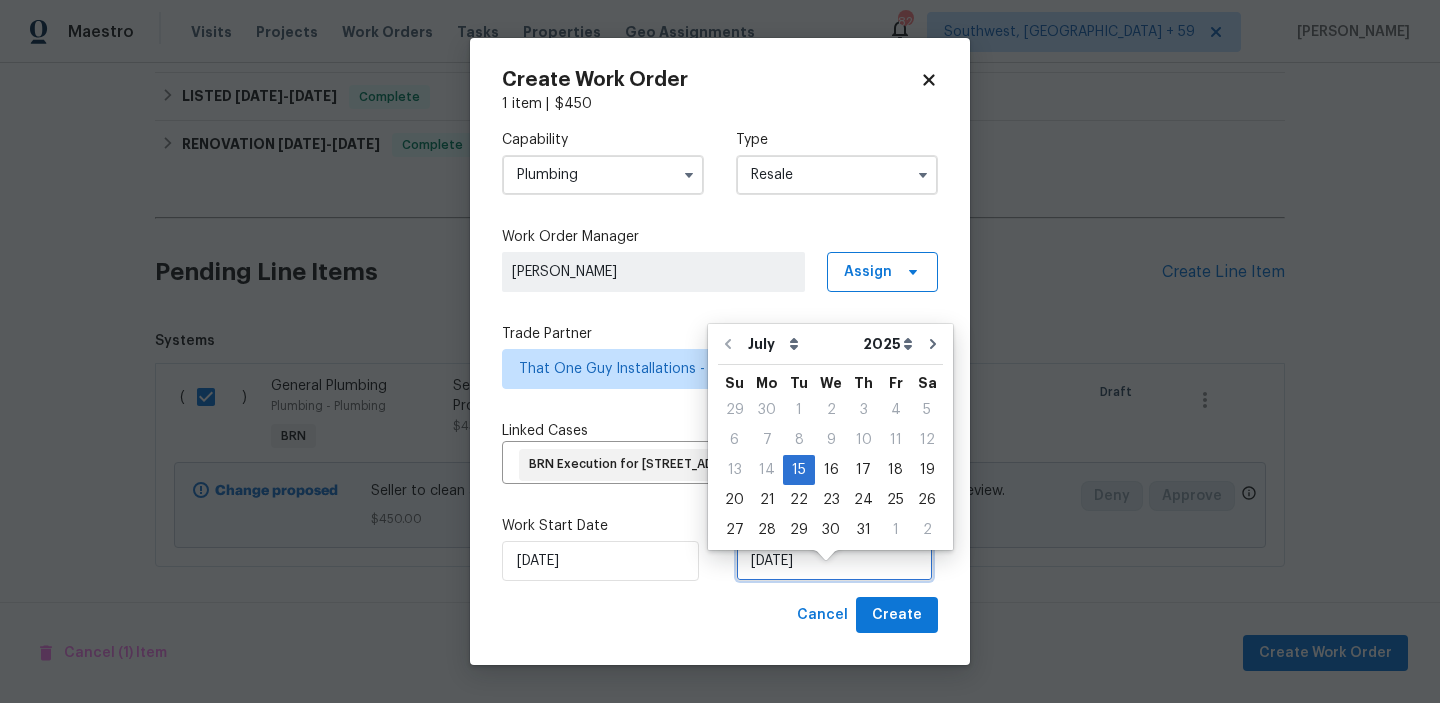 click on "15/07/2025" at bounding box center (834, 561) 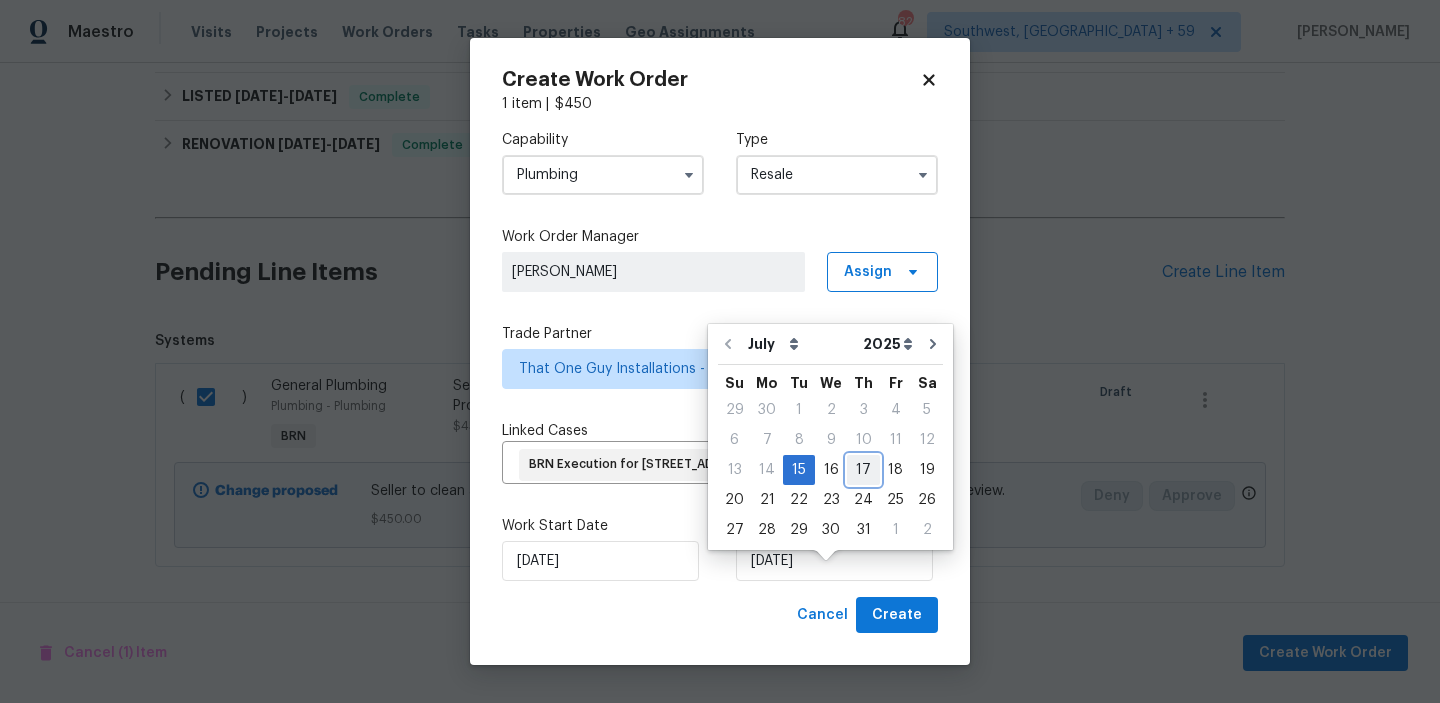 click on "17" at bounding box center [863, 470] 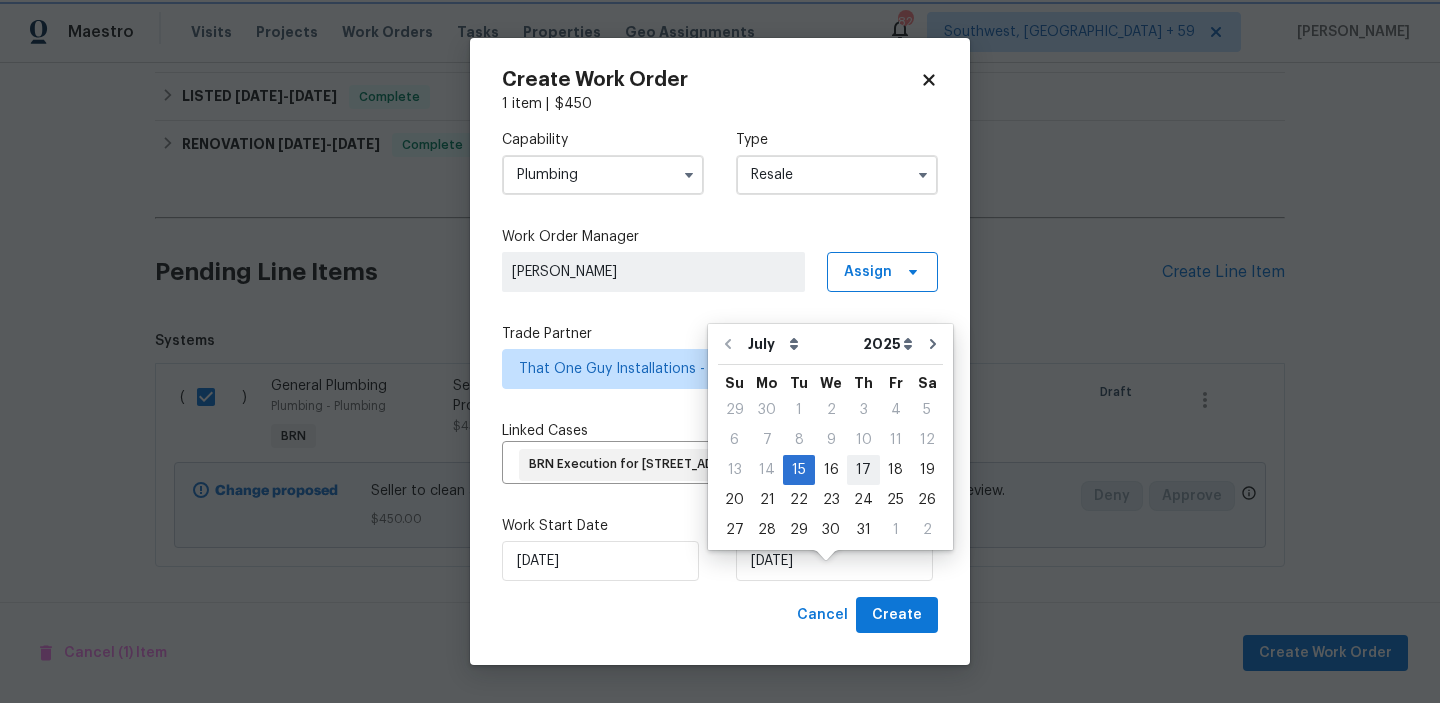 type on "17/07/2025" 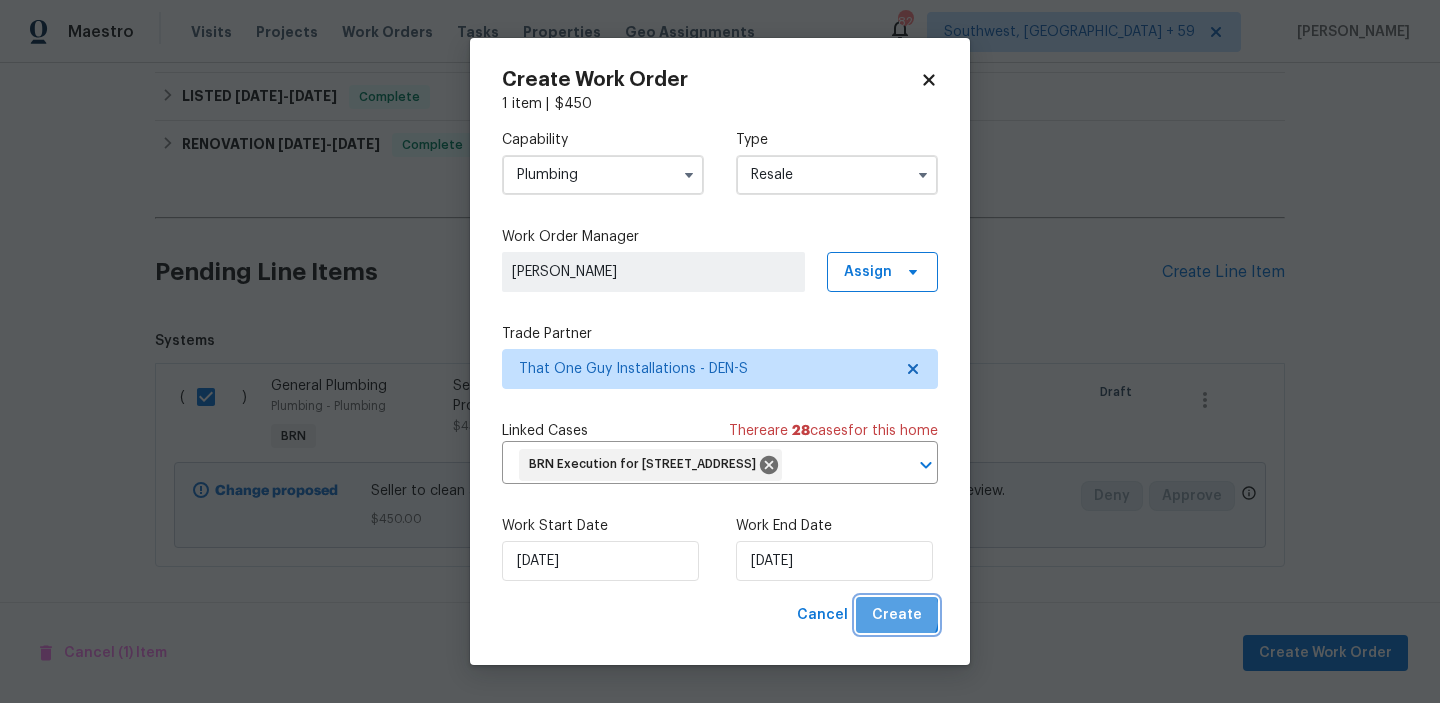 click on "Create" at bounding box center (897, 615) 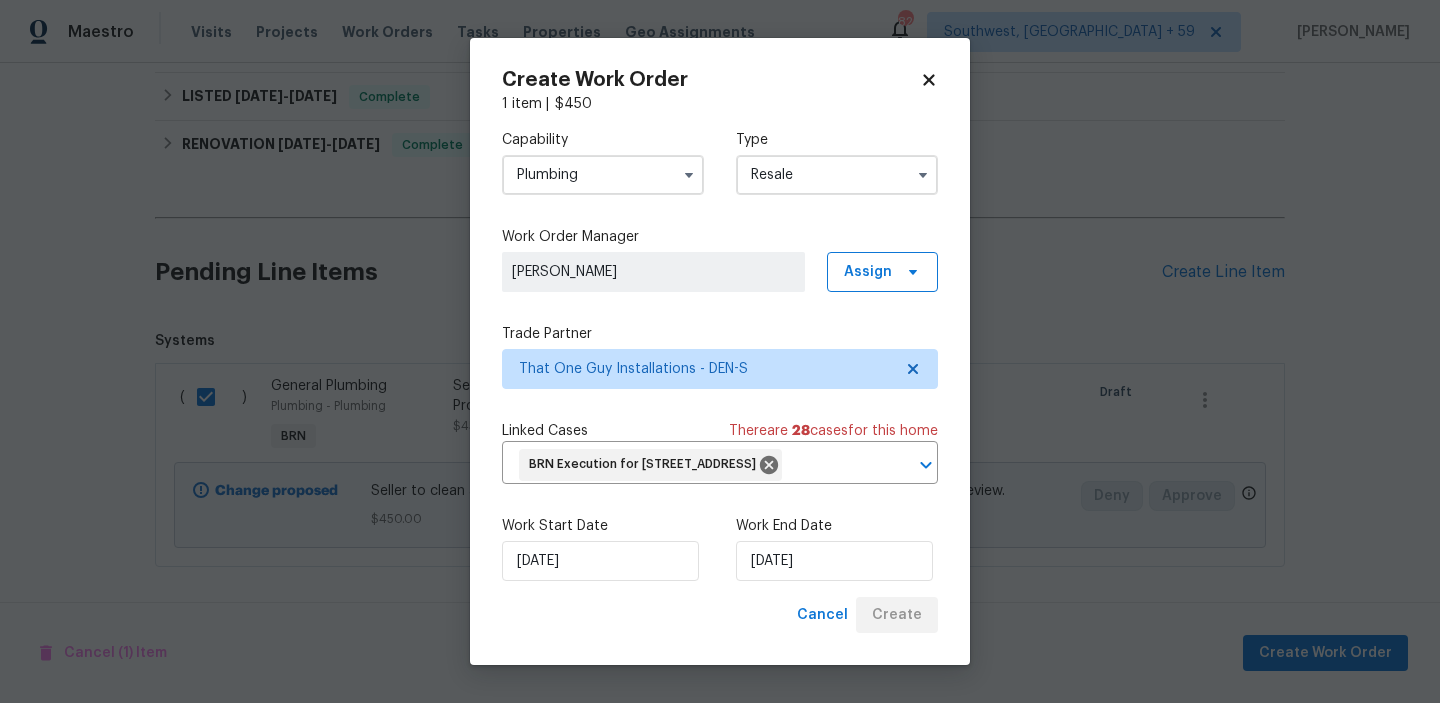 checkbox on "false" 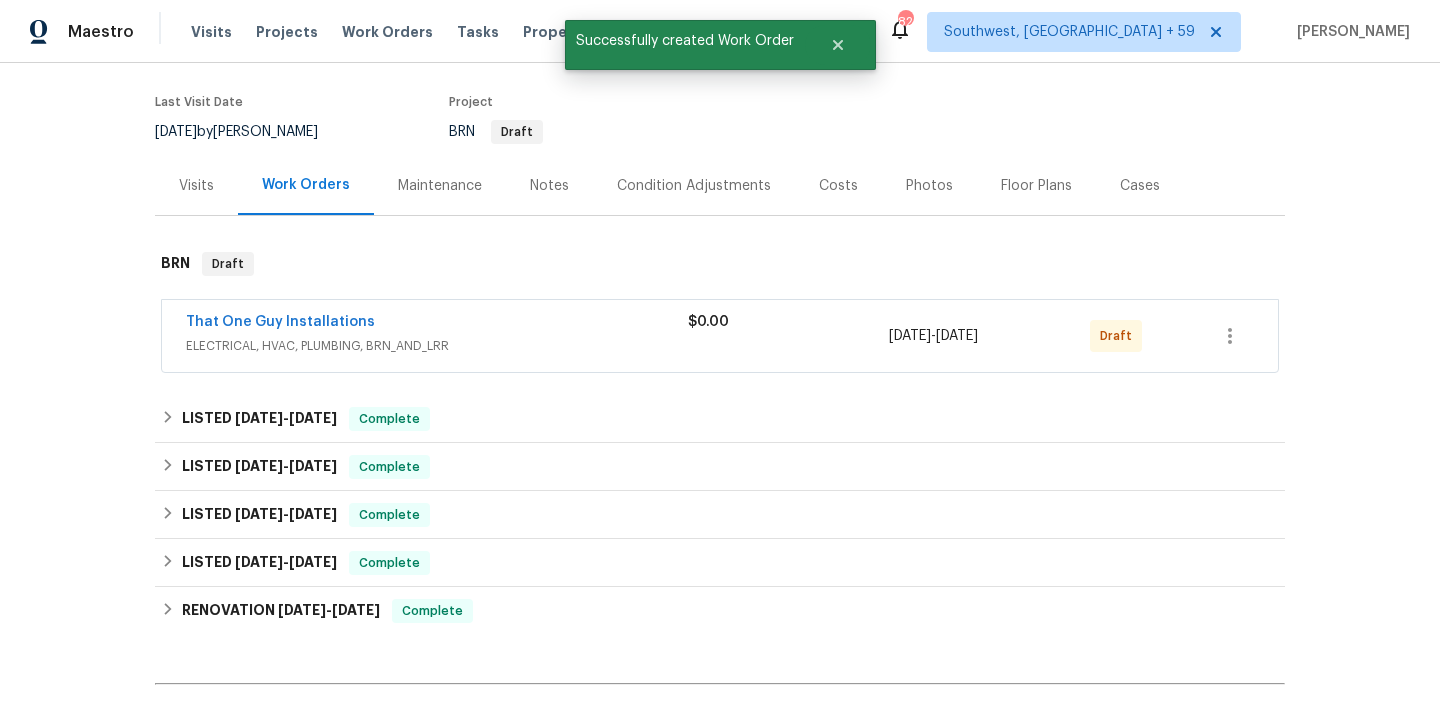 scroll, scrollTop: 141, scrollLeft: 0, axis: vertical 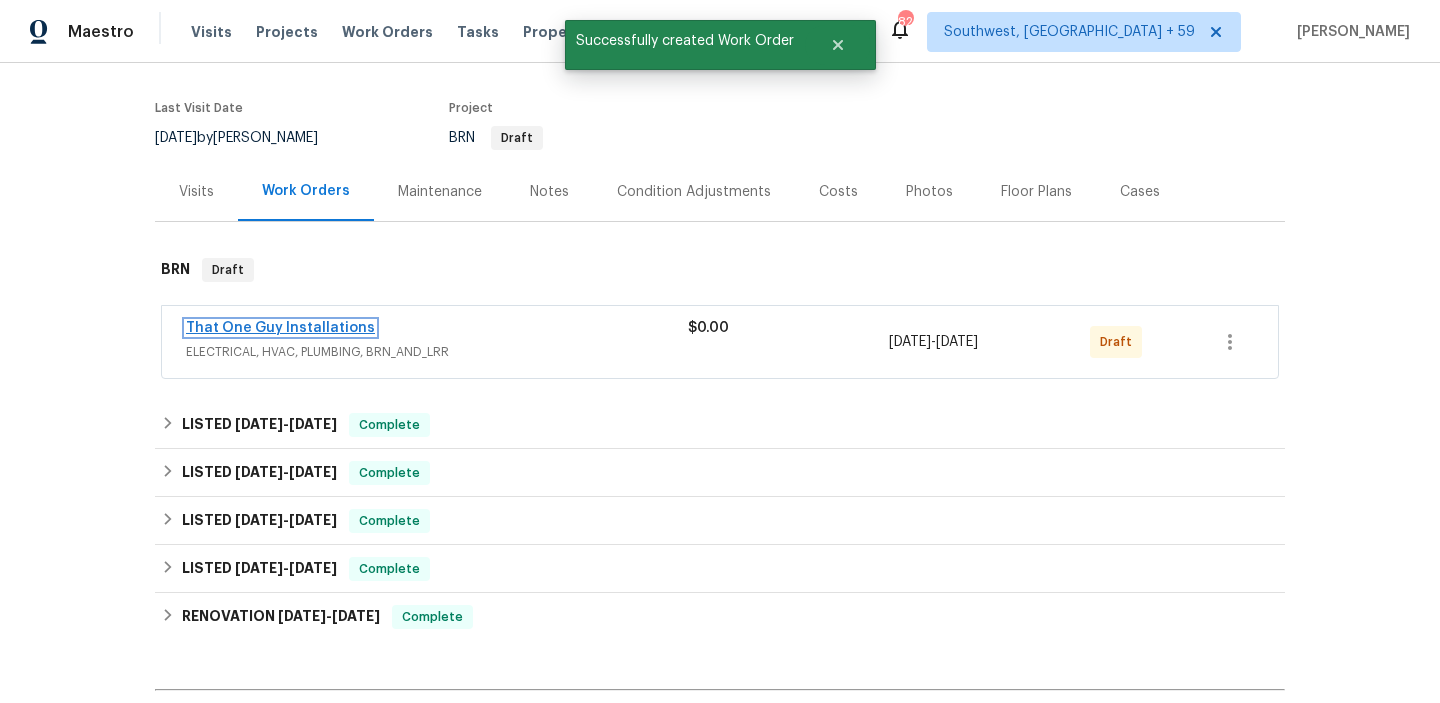 click on "That One Guy Installations" at bounding box center [280, 328] 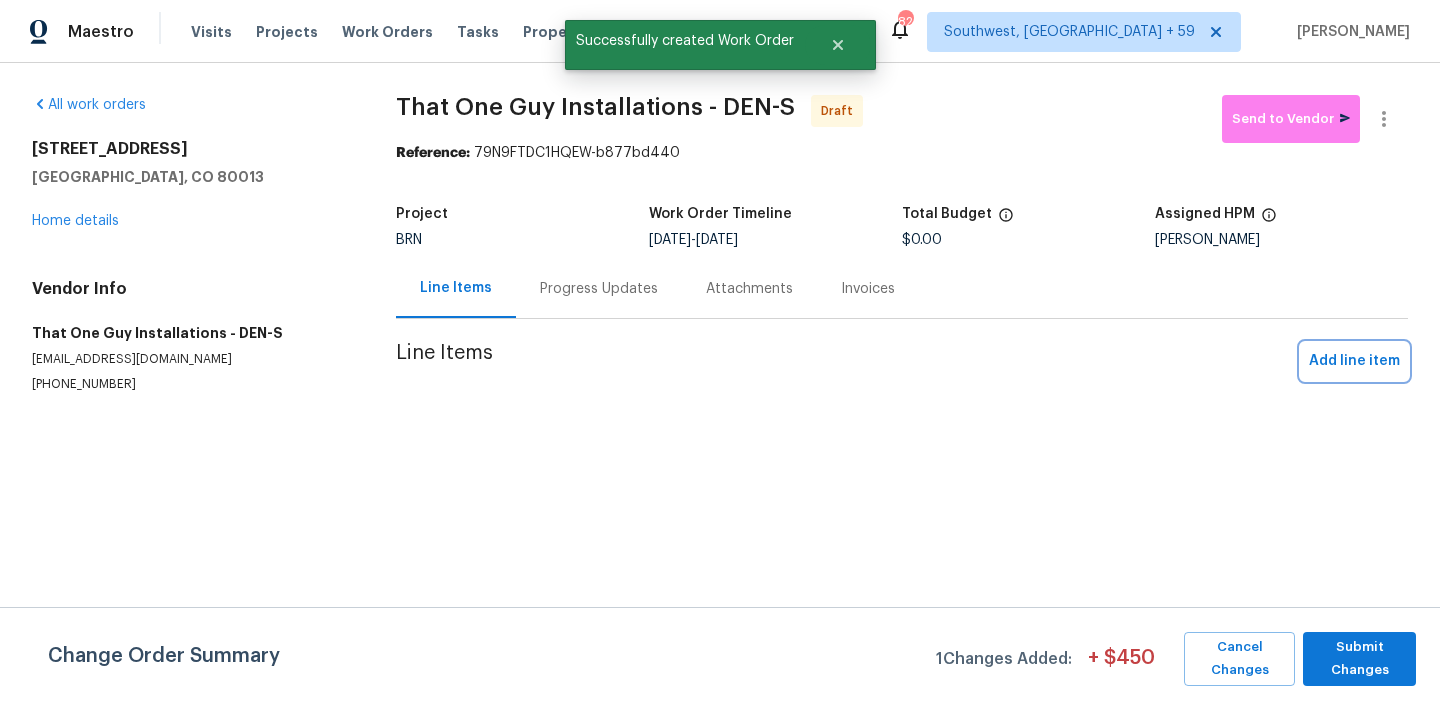 click on "Add line item" at bounding box center (1354, 361) 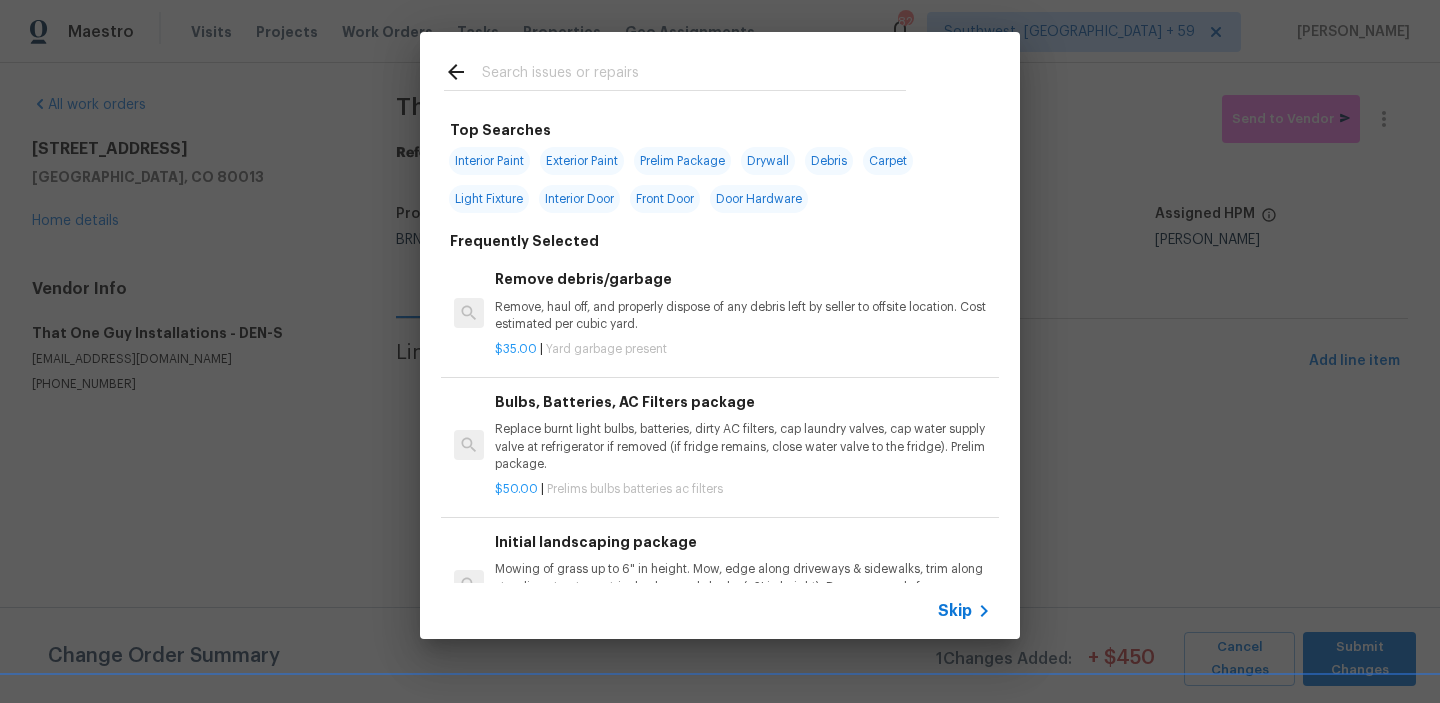 click on "Skip" at bounding box center (955, 611) 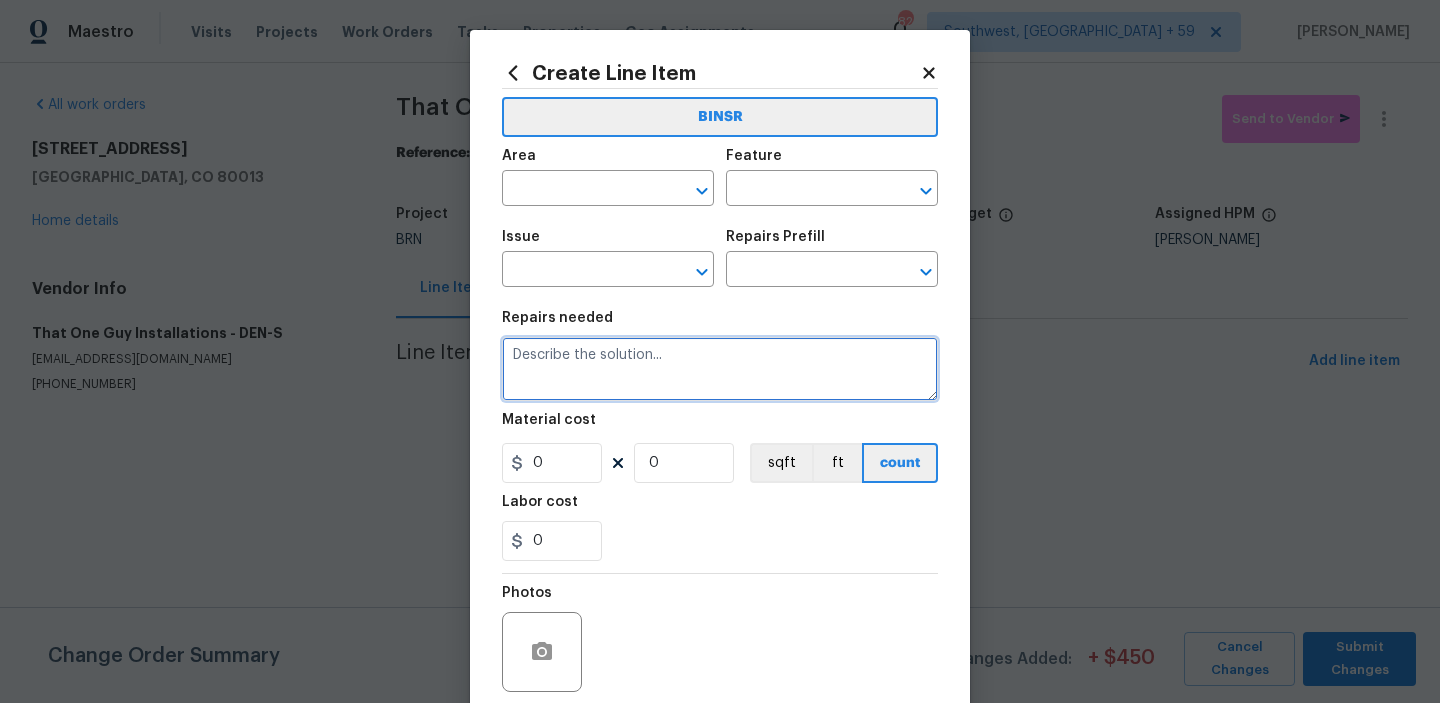 click at bounding box center (720, 369) 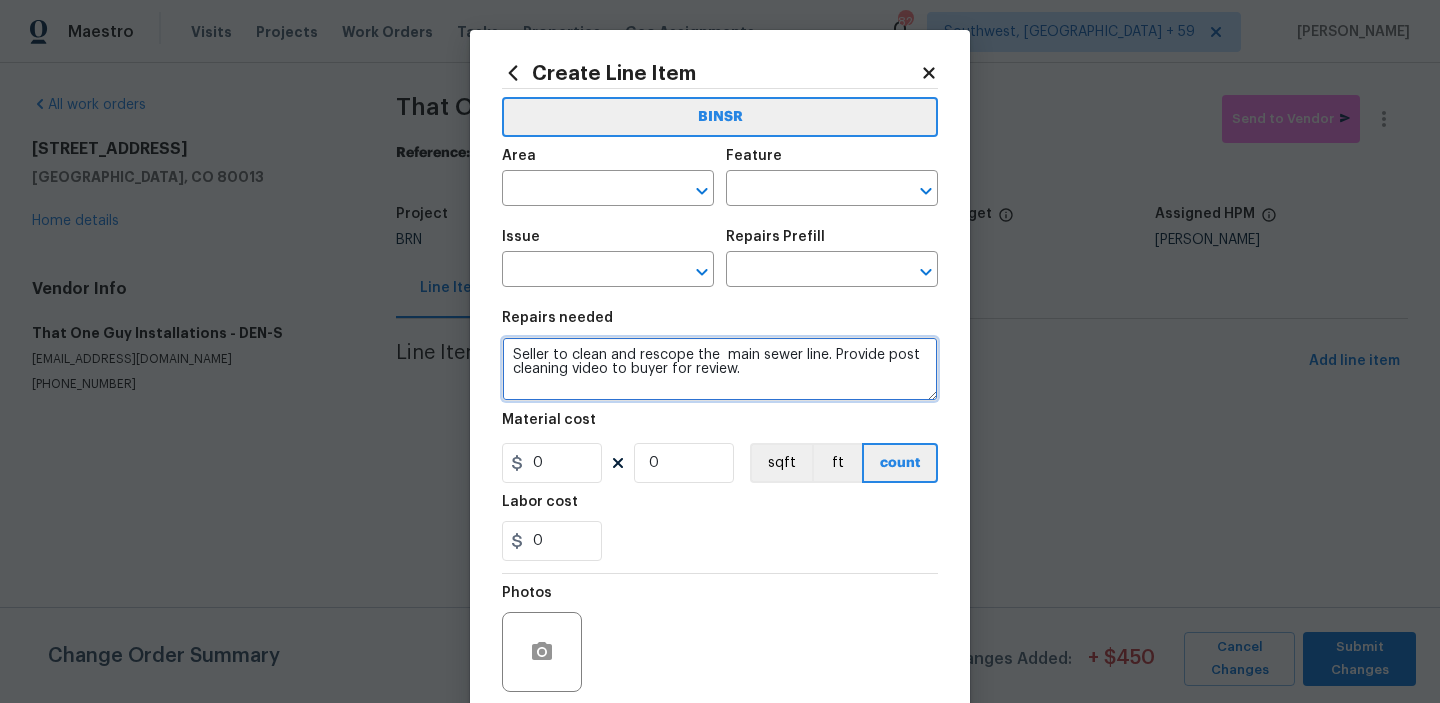 type on "Seller to clean and rescope the  main sewer line. Provide post cleaning video to buyer for review." 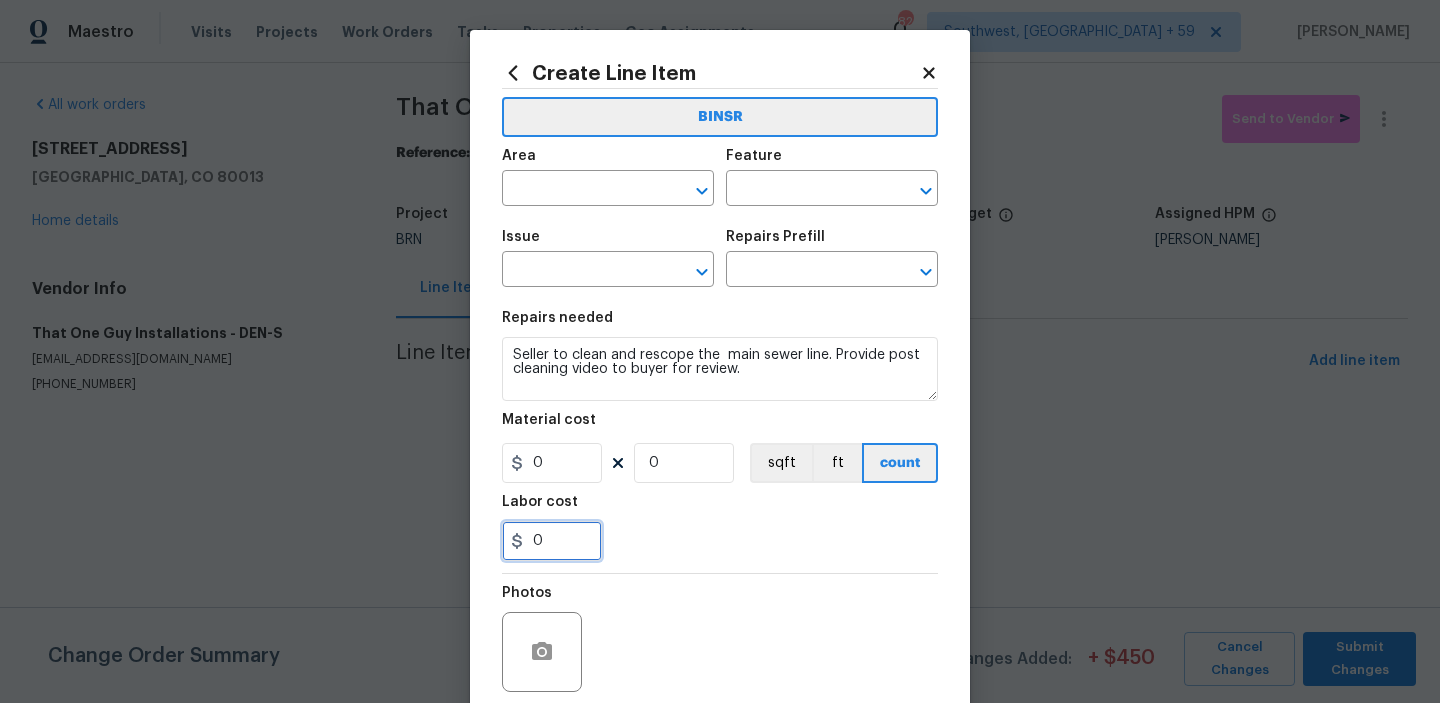 click on "0" at bounding box center [552, 541] 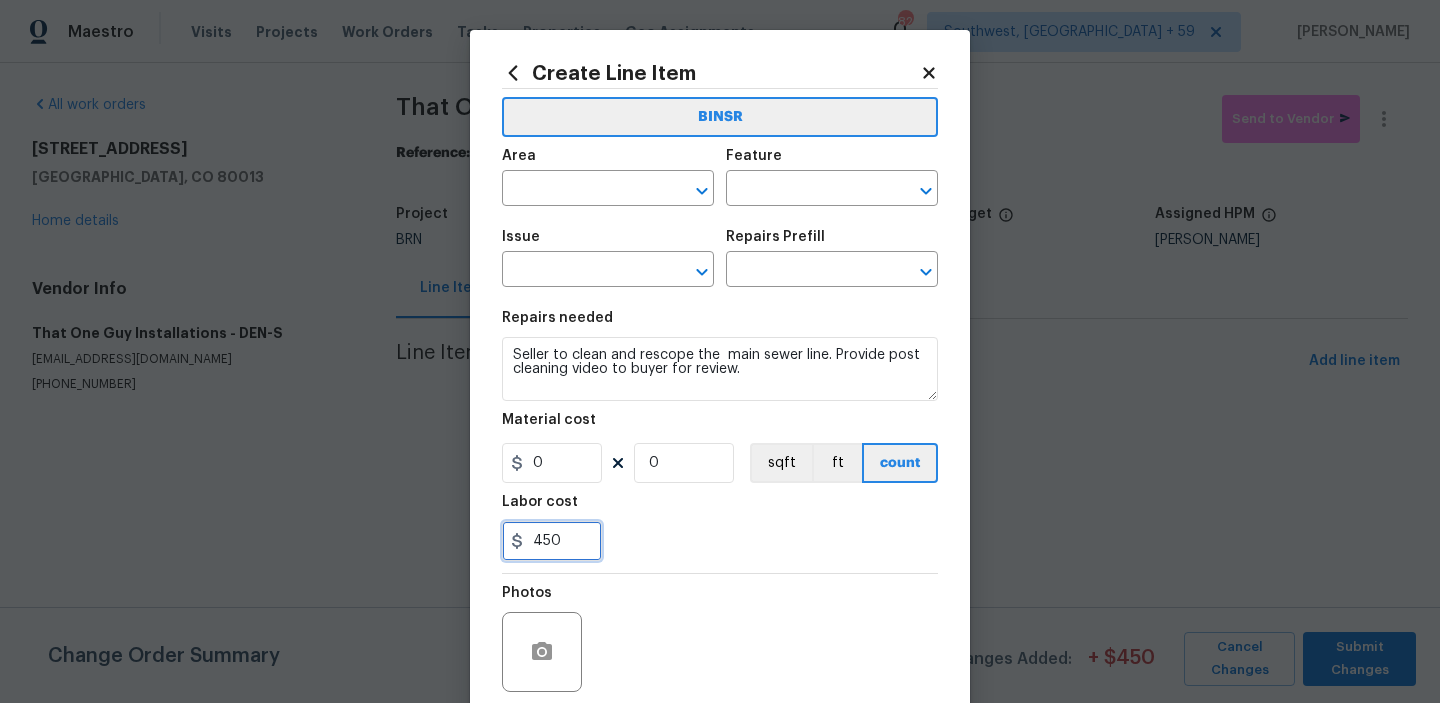 type on "450" 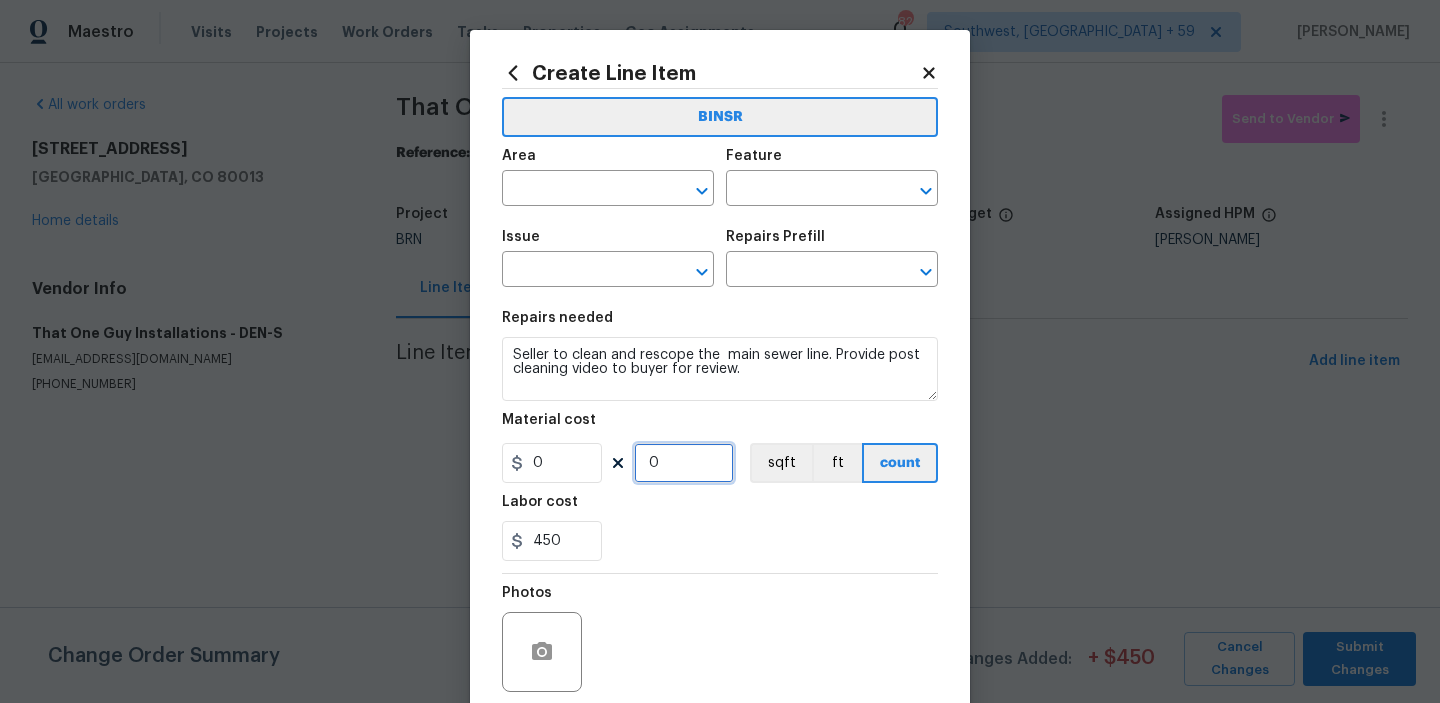 click on "0" at bounding box center [684, 463] 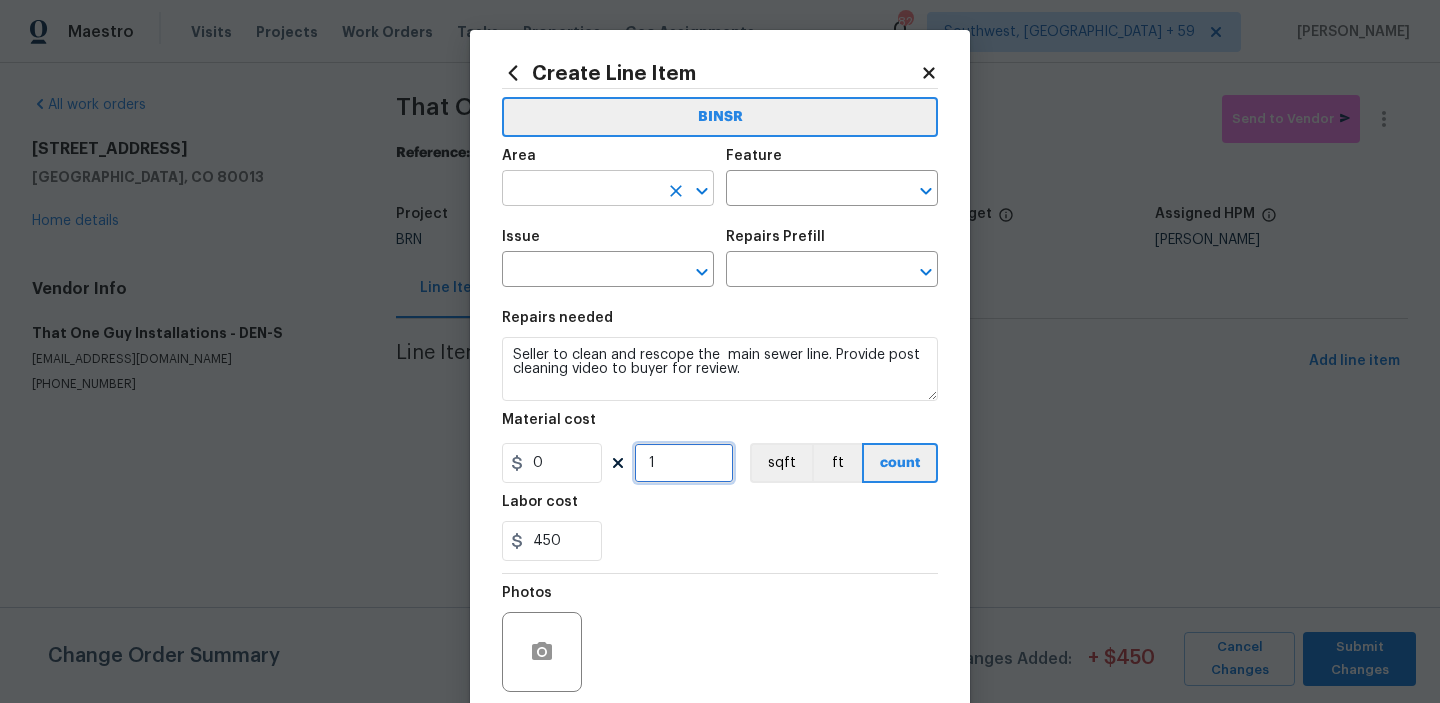 type on "1" 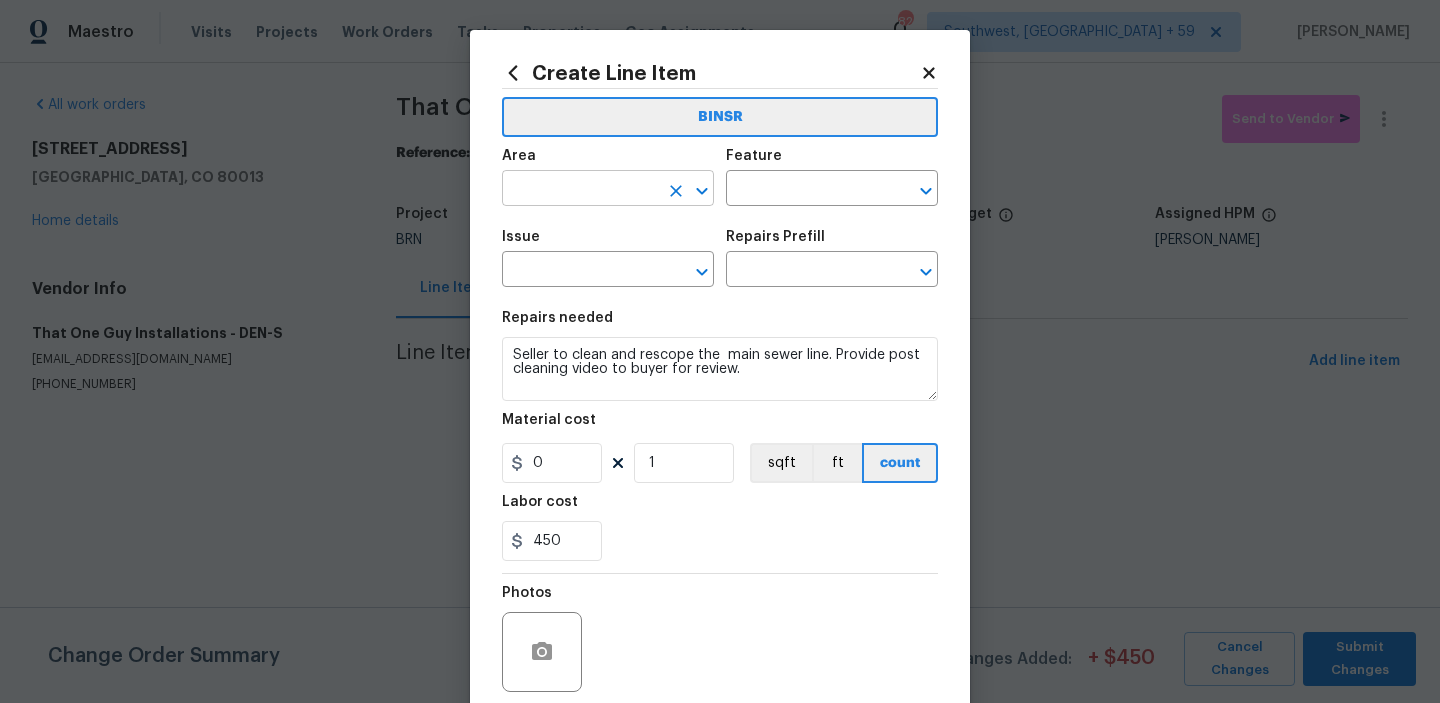click at bounding box center [580, 190] 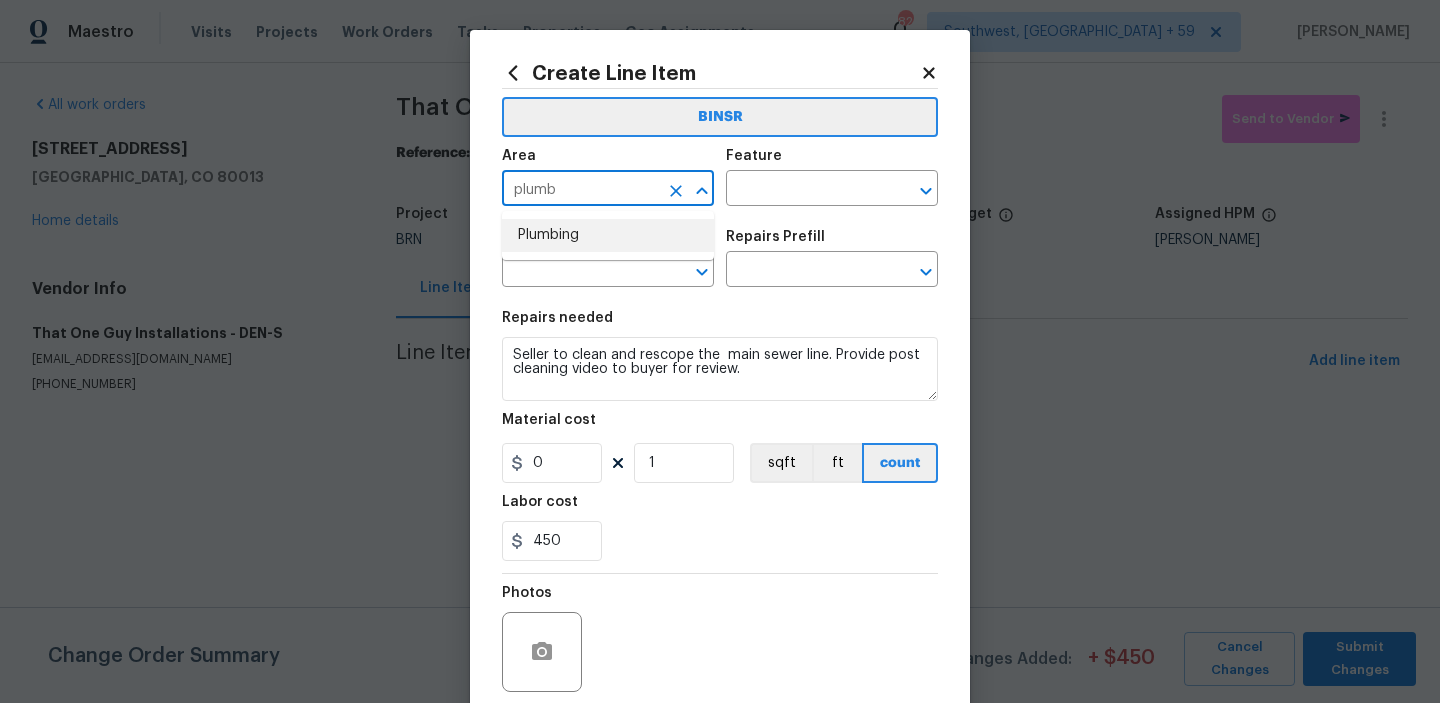 click on "Plumbing" at bounding box center (608, 235) 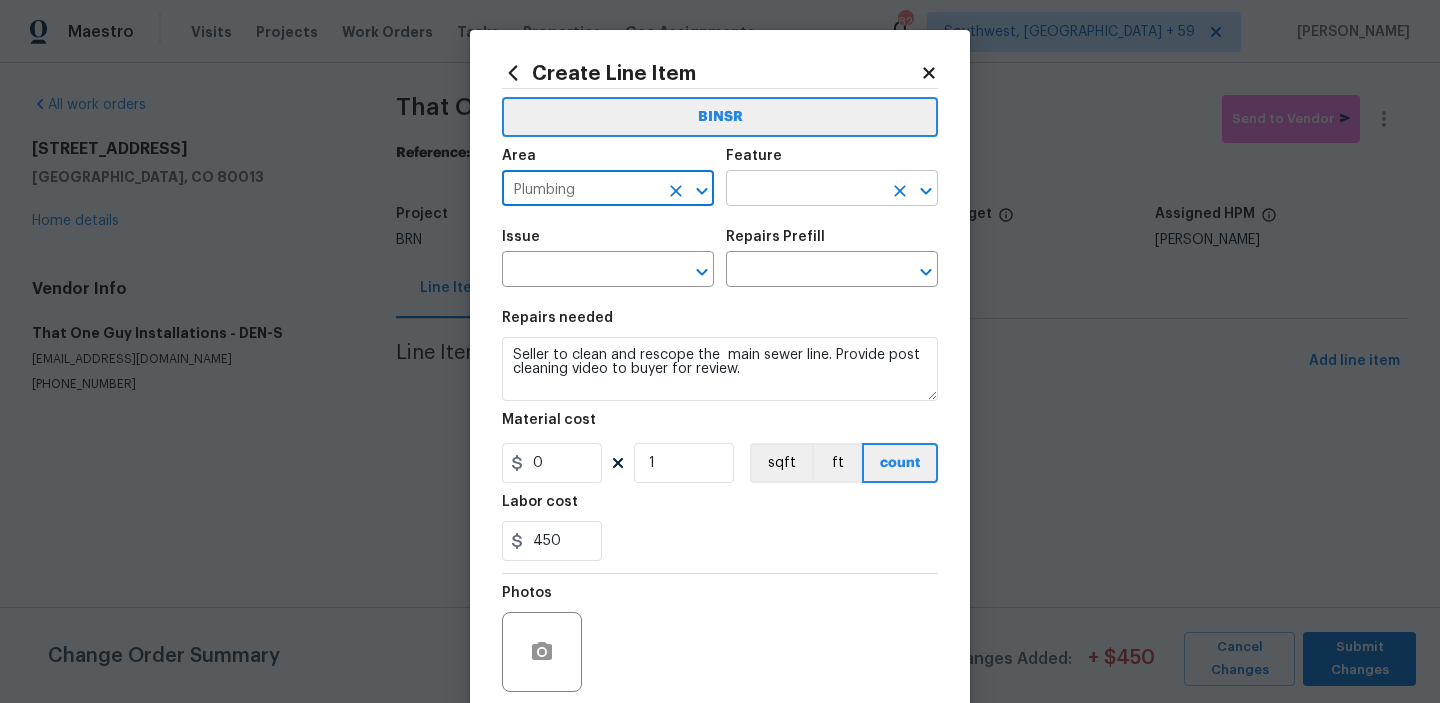 type on "Plumbing" 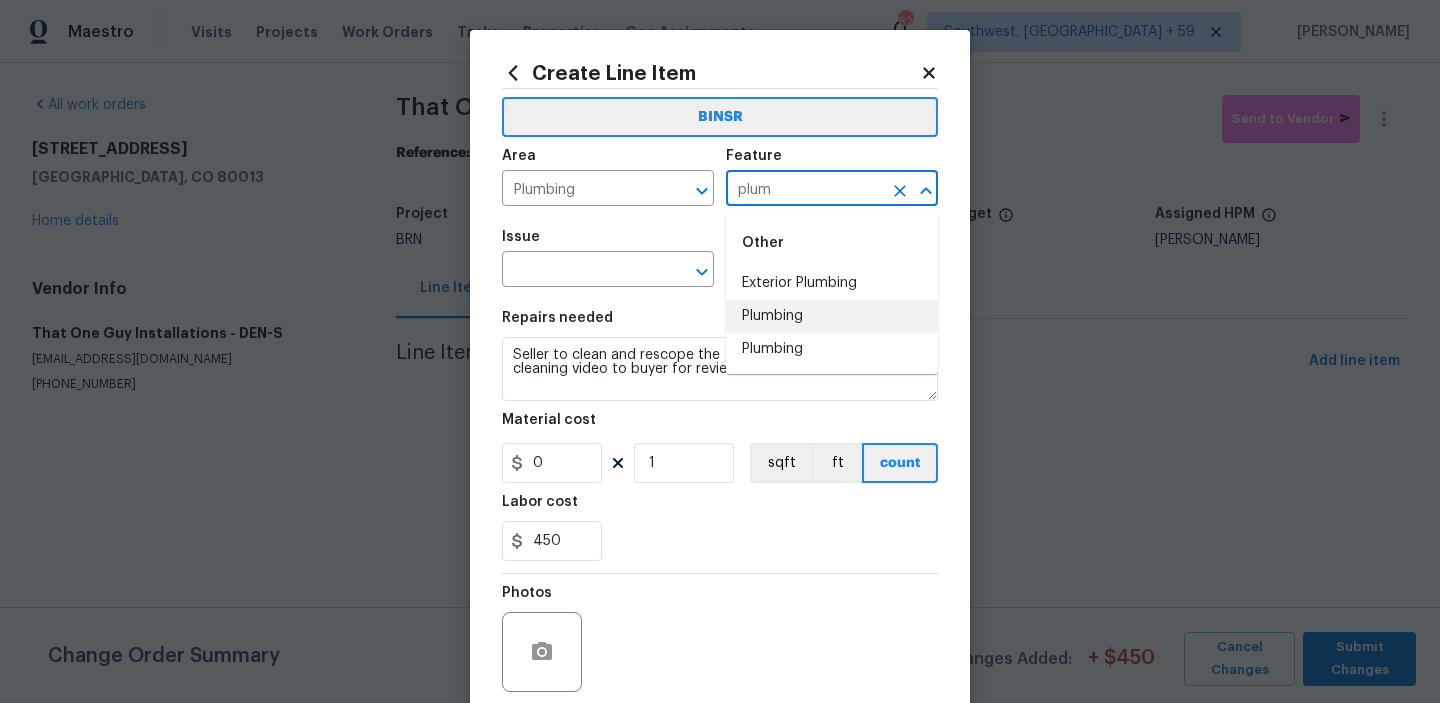 click on "Plumbing" at bounding box center (832, 316) 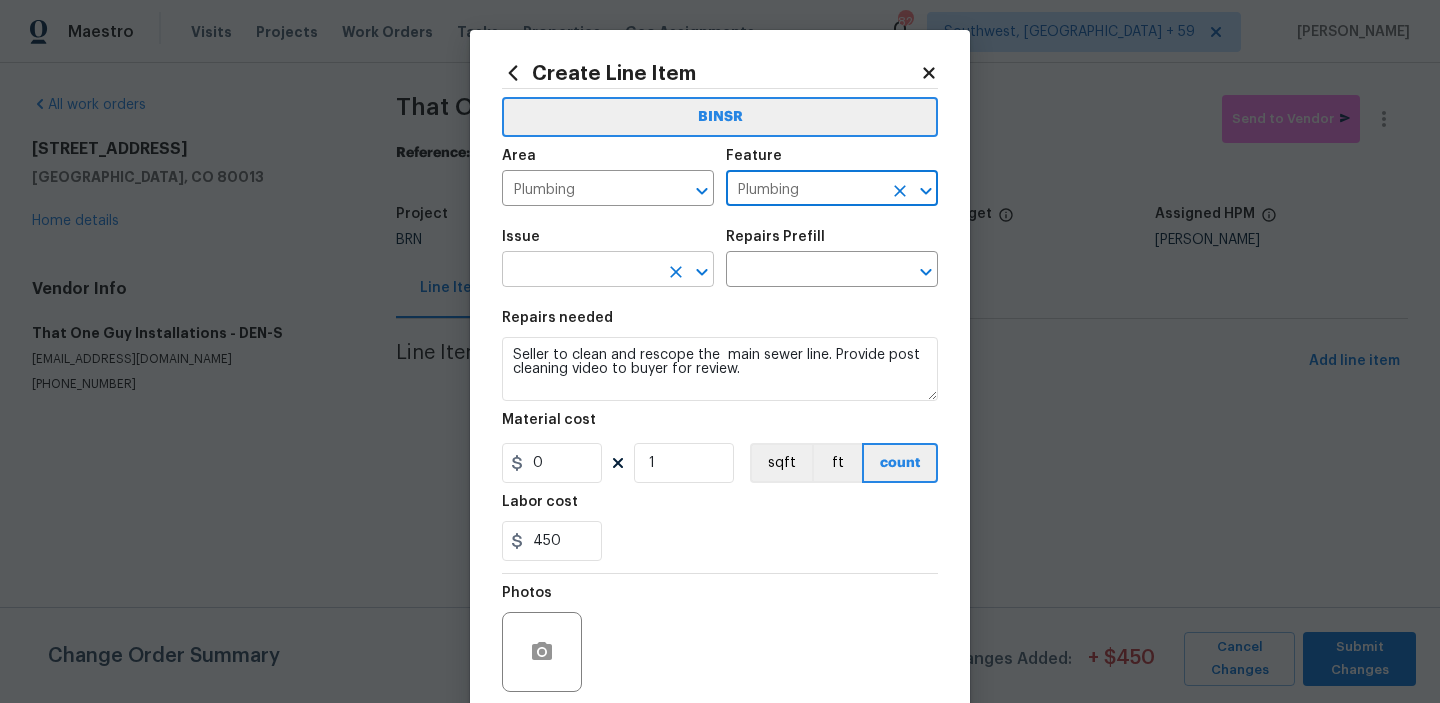 type on "Plumbing" 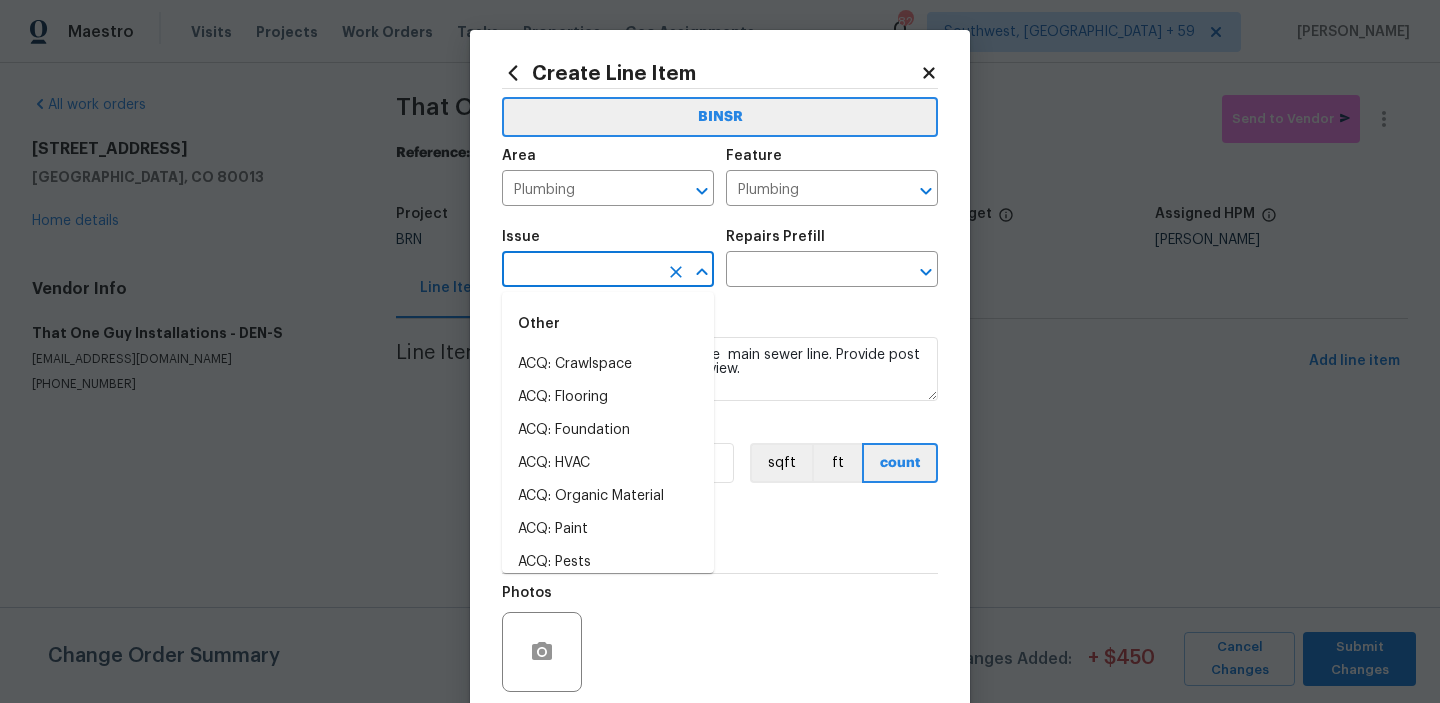 click at bounding box center (580, 271) 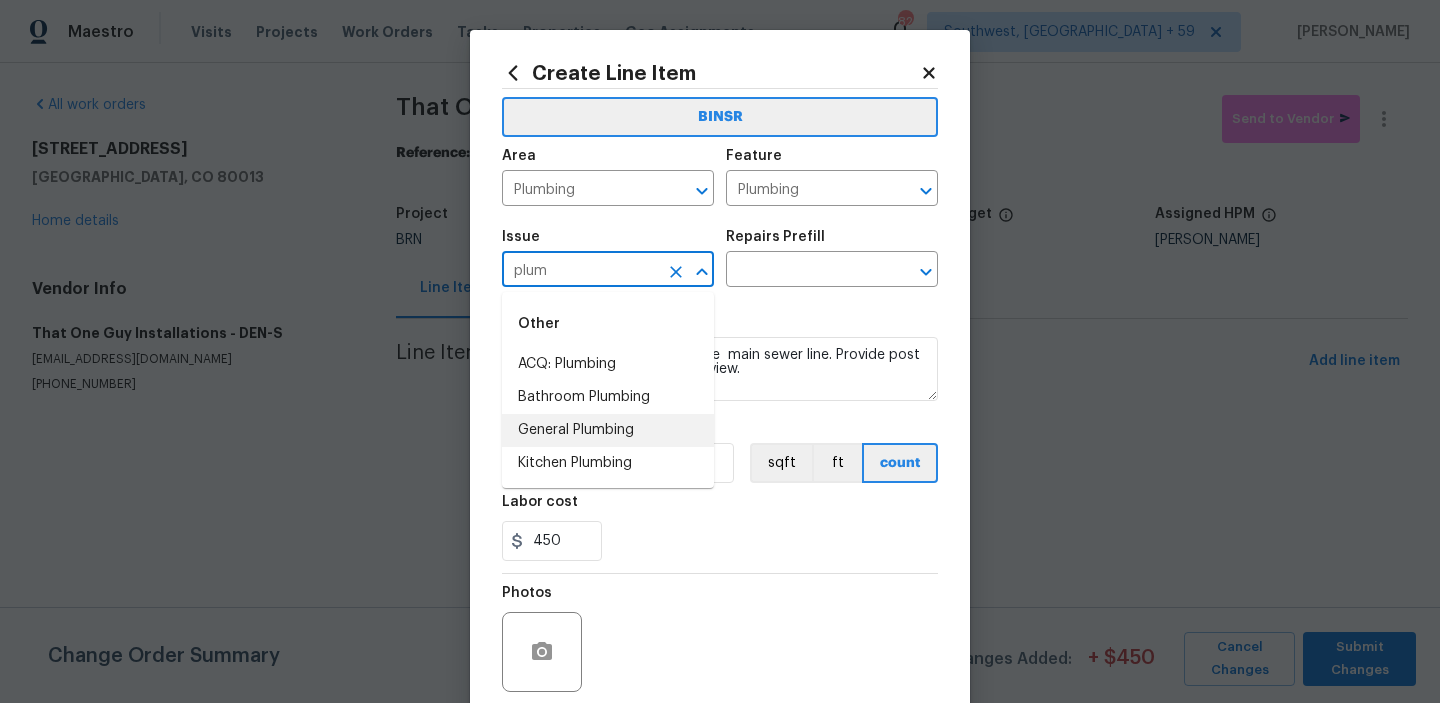click on "General Plumbing" at bounding box center (608, 430) 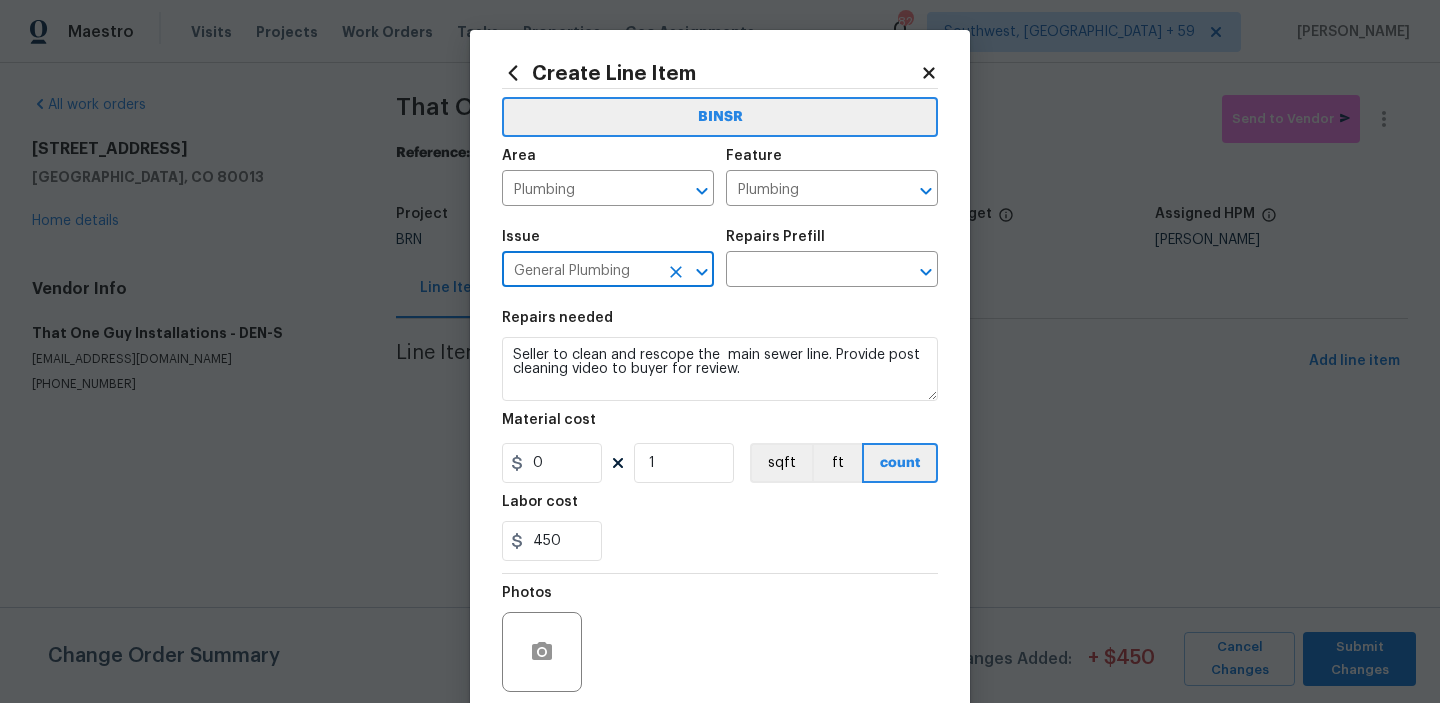 type on "General Plumbing" 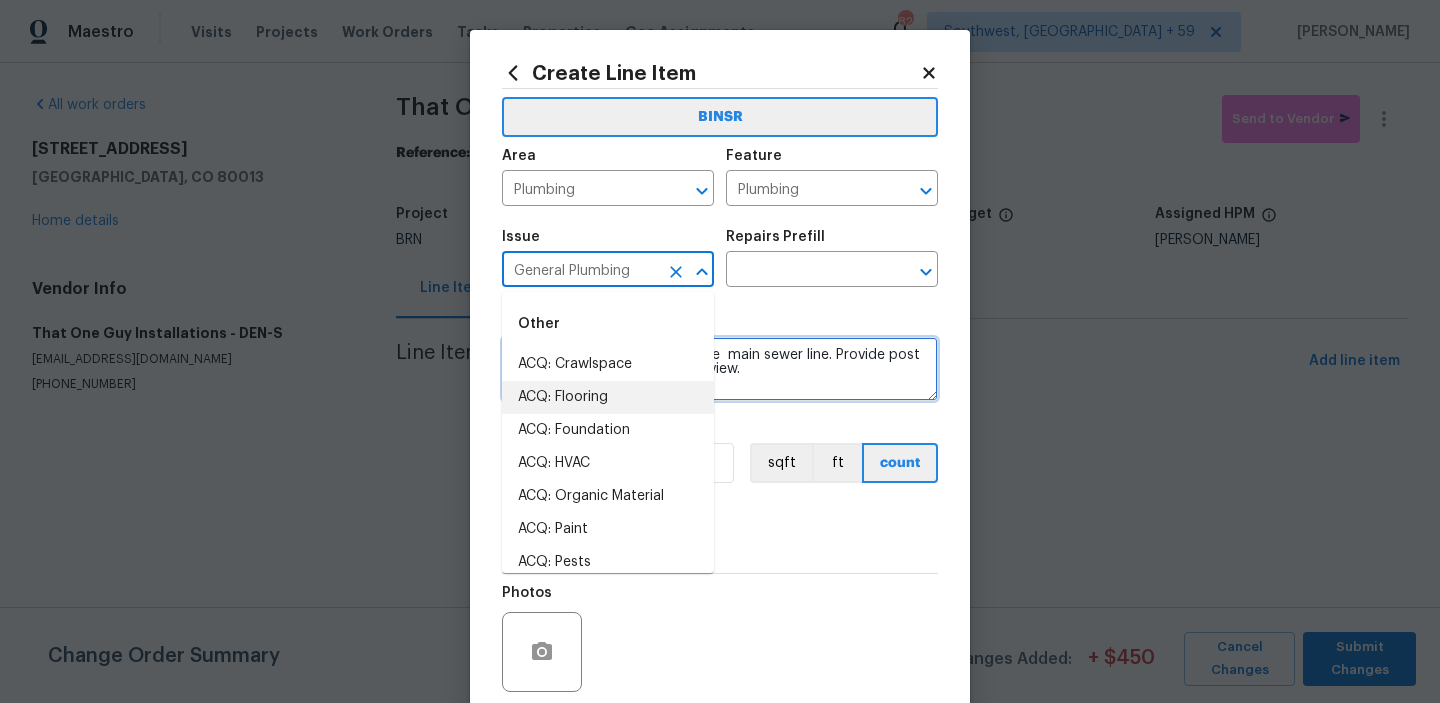 click on "Seller to clean and rescope the  main sewer line. Provide post cleaning video to buyer for review." at bounding box center (720, 369) 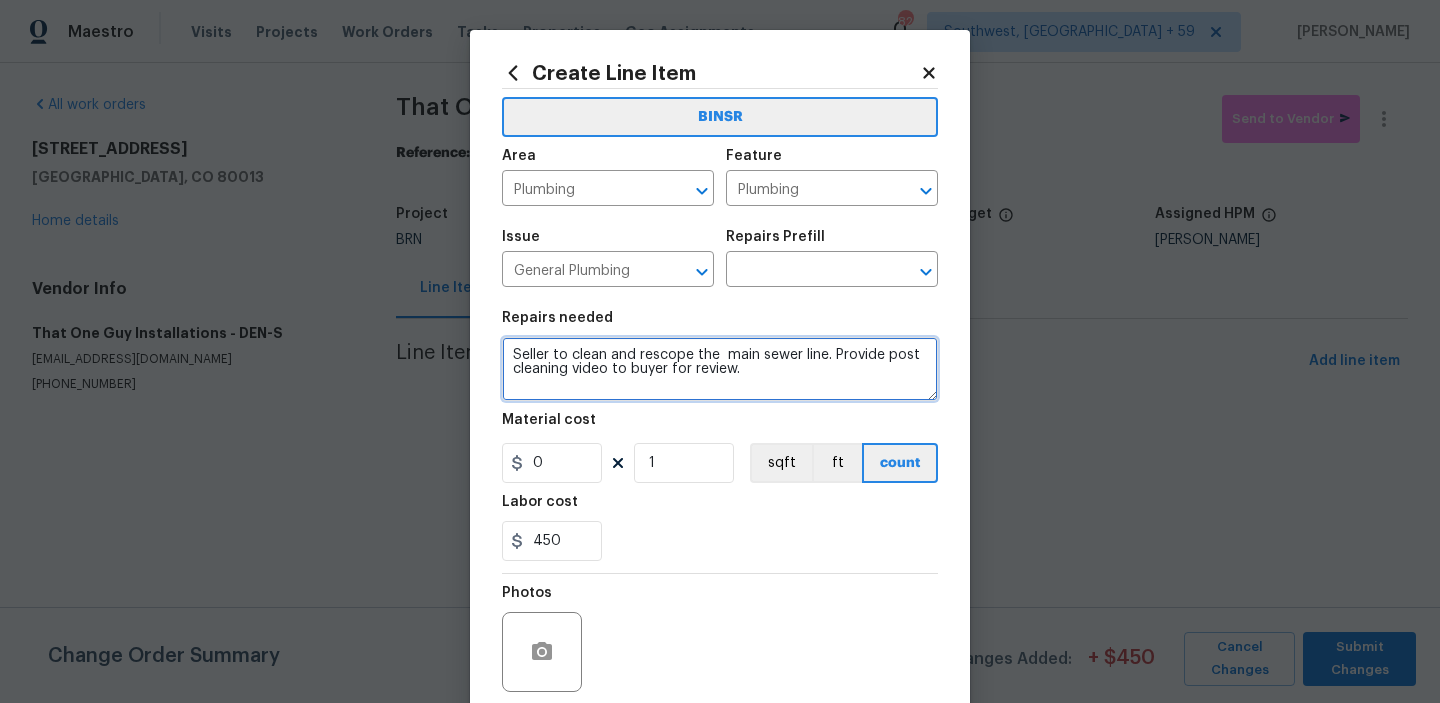 click on "Seller to clean and rescope the  main sewer line. Provide post cleaning video to buyer for review." at bounding box center [720, 369] 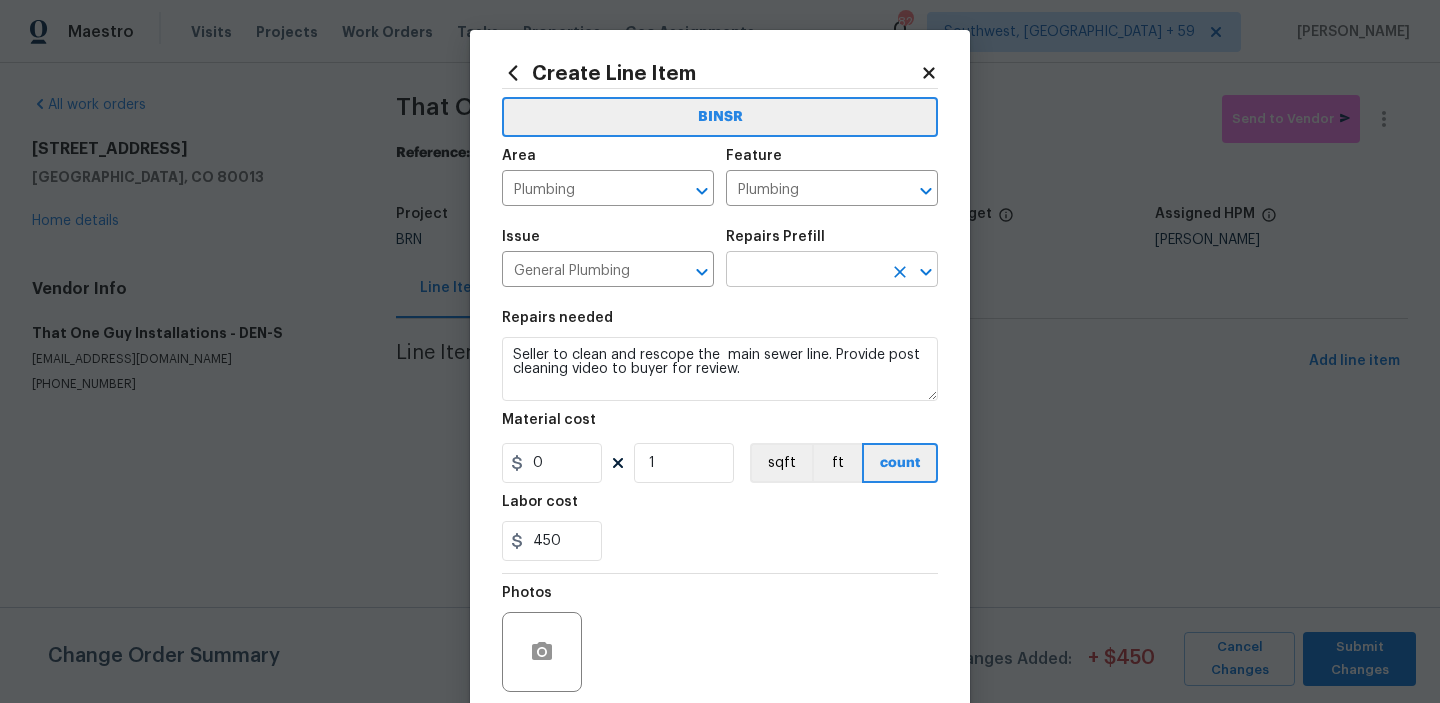 click at bounding box center [804, 271] 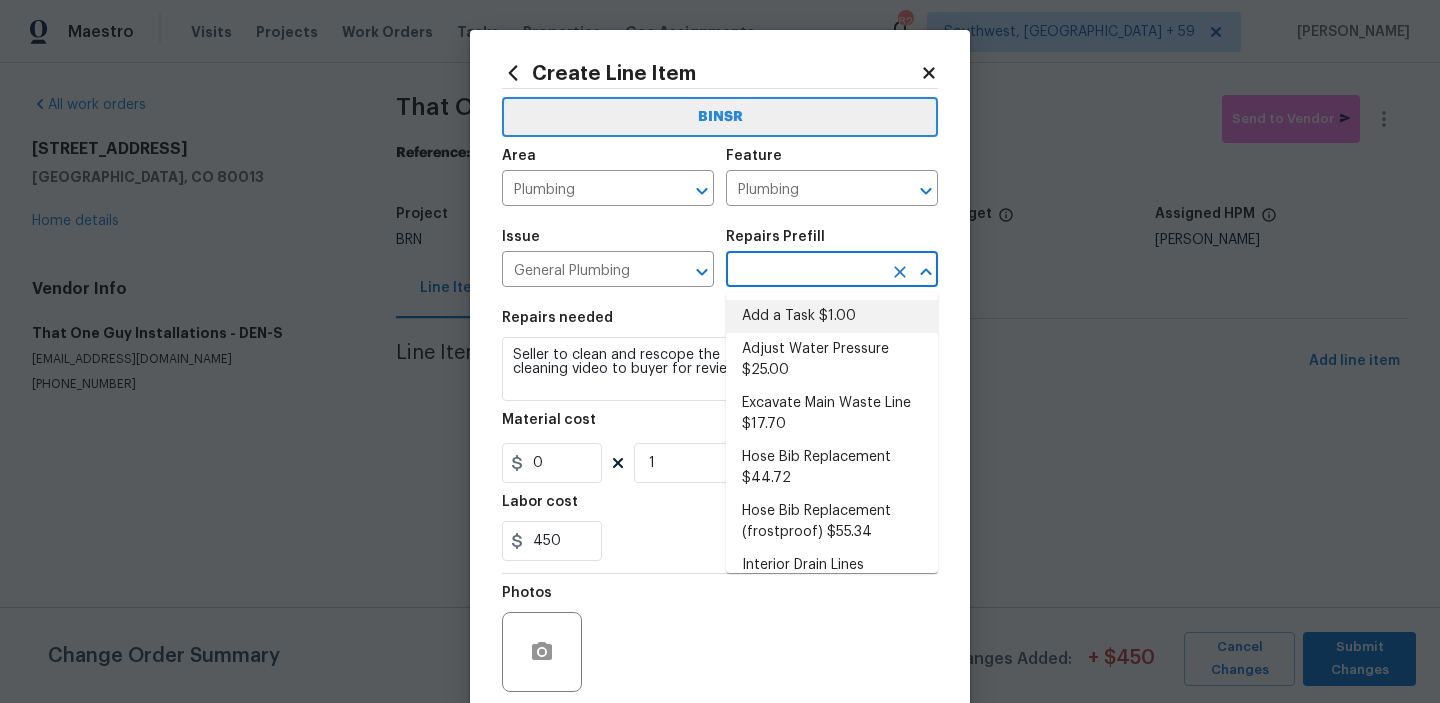 click on "Add a Task $1.00" at bounding box center [832, 316] 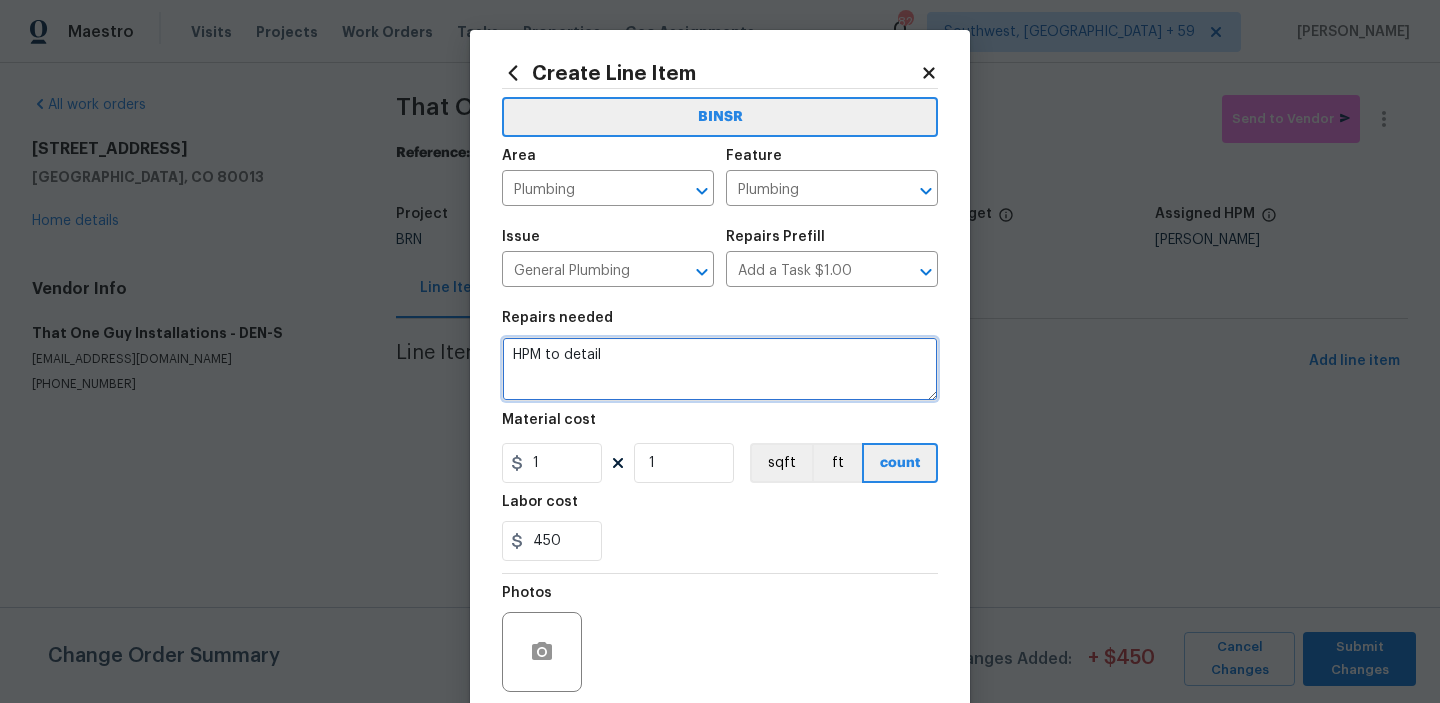 click on "HPM to detail" at bounding box center (720, 369) 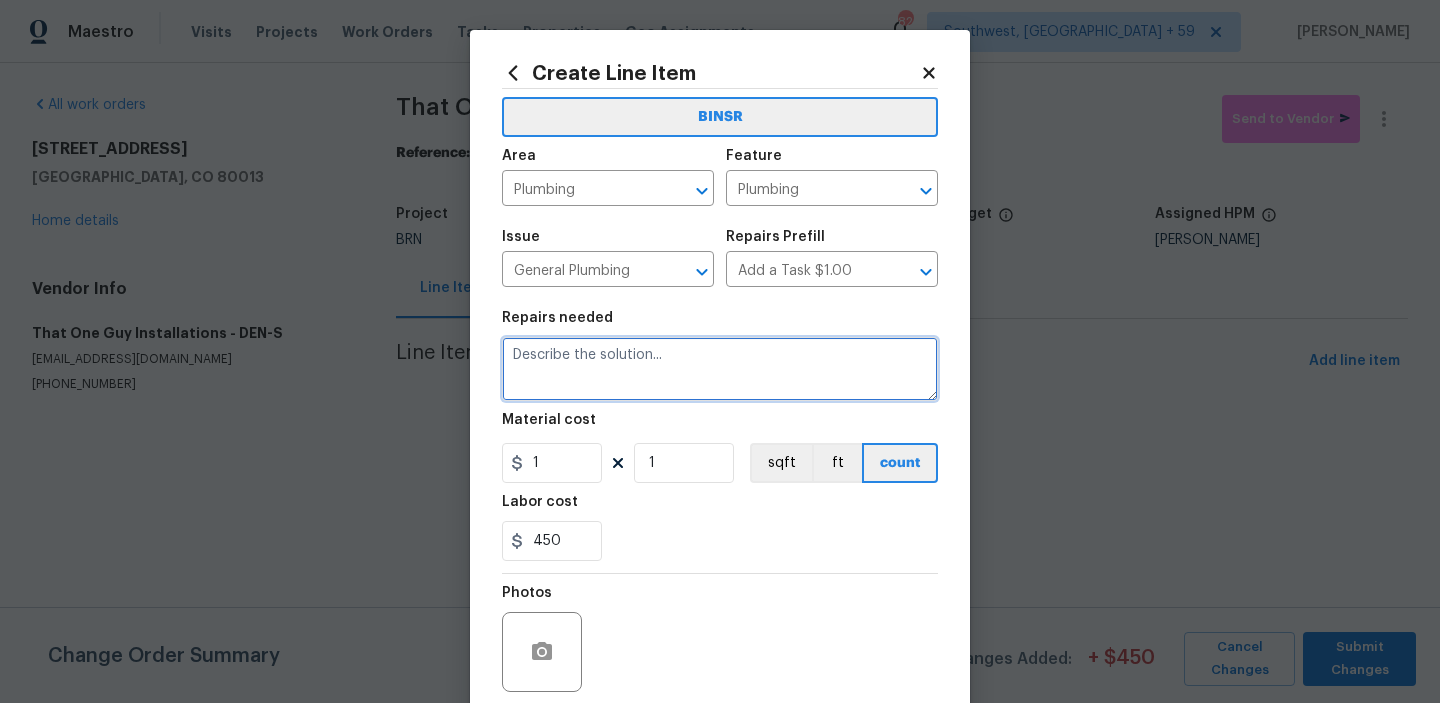 paste on "Seller to clean and rescope the  main sewer line. Provide post cleaning video to buyer for review." 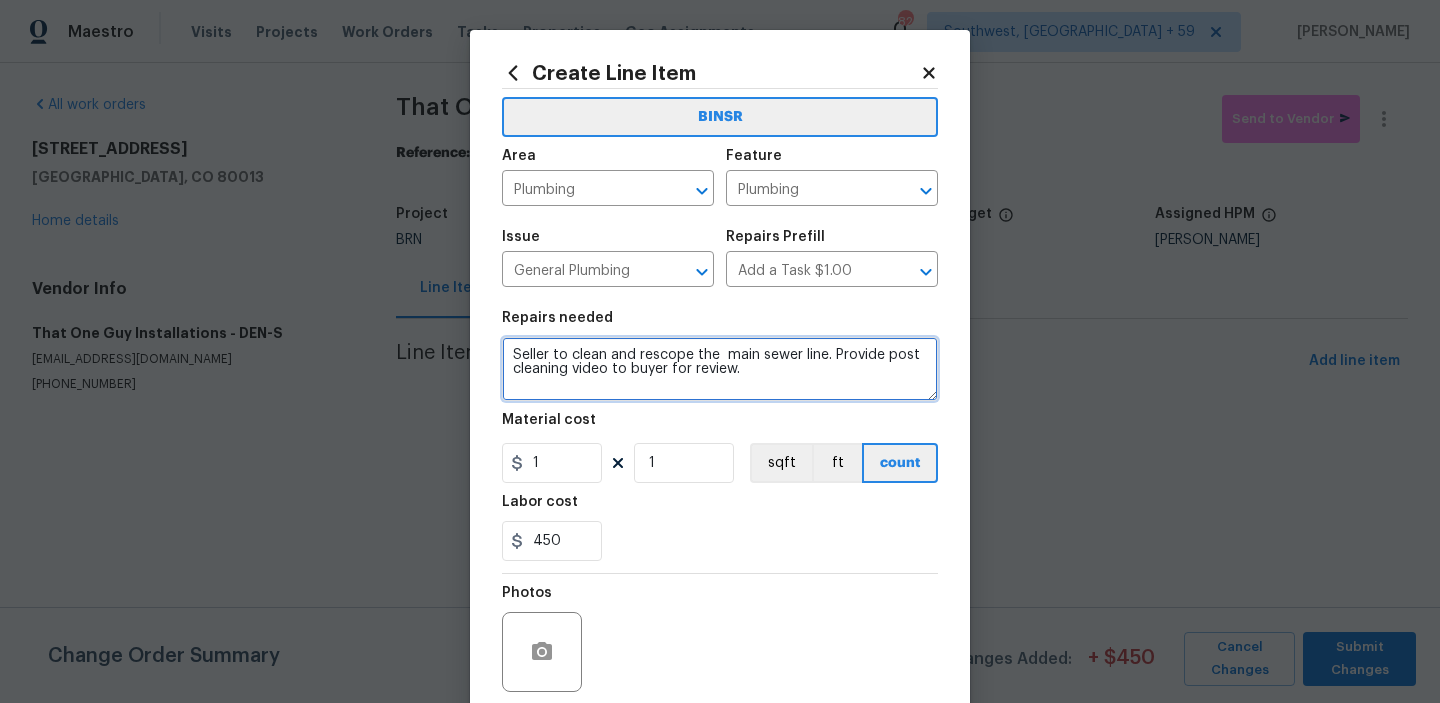 type on "Seller to clean and rescope the  main sewer line. Provide post cleaning video to buyer for review." 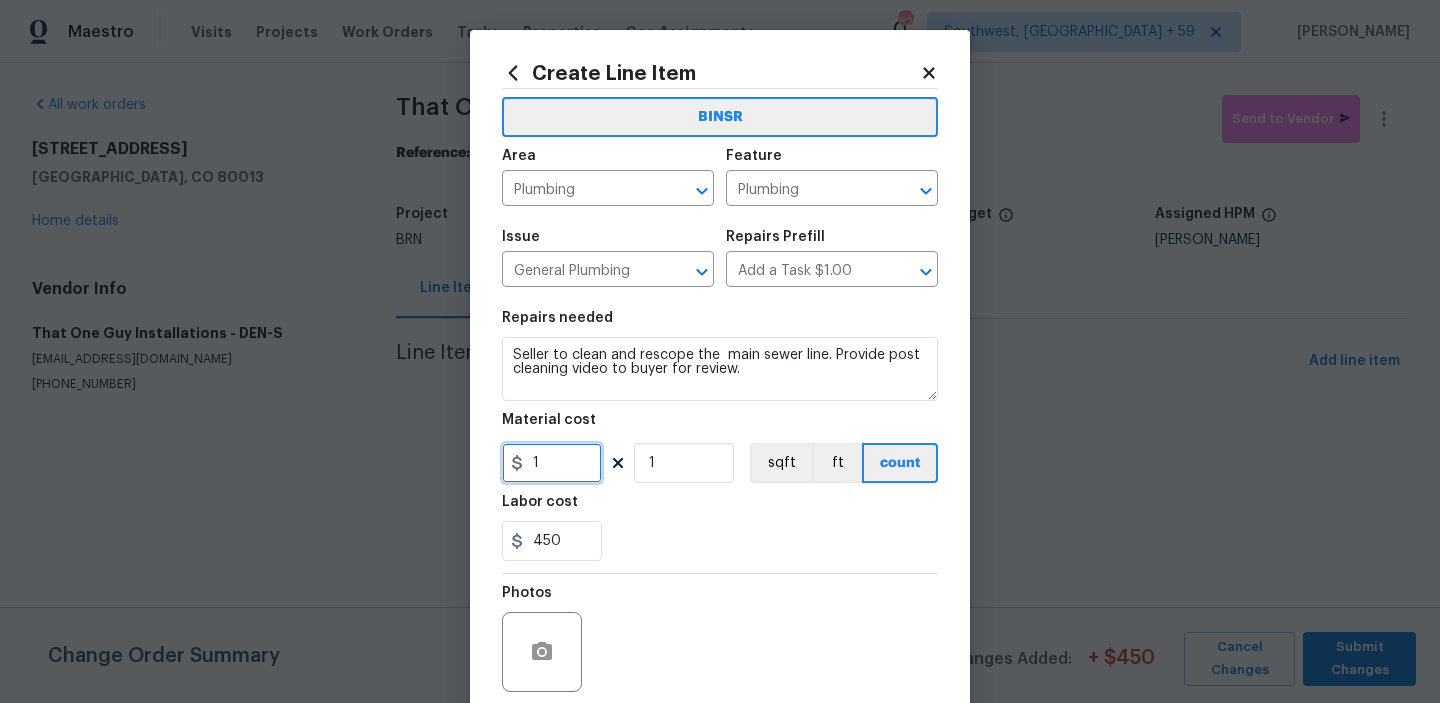 click on "1" at bounding box center [552, 463] 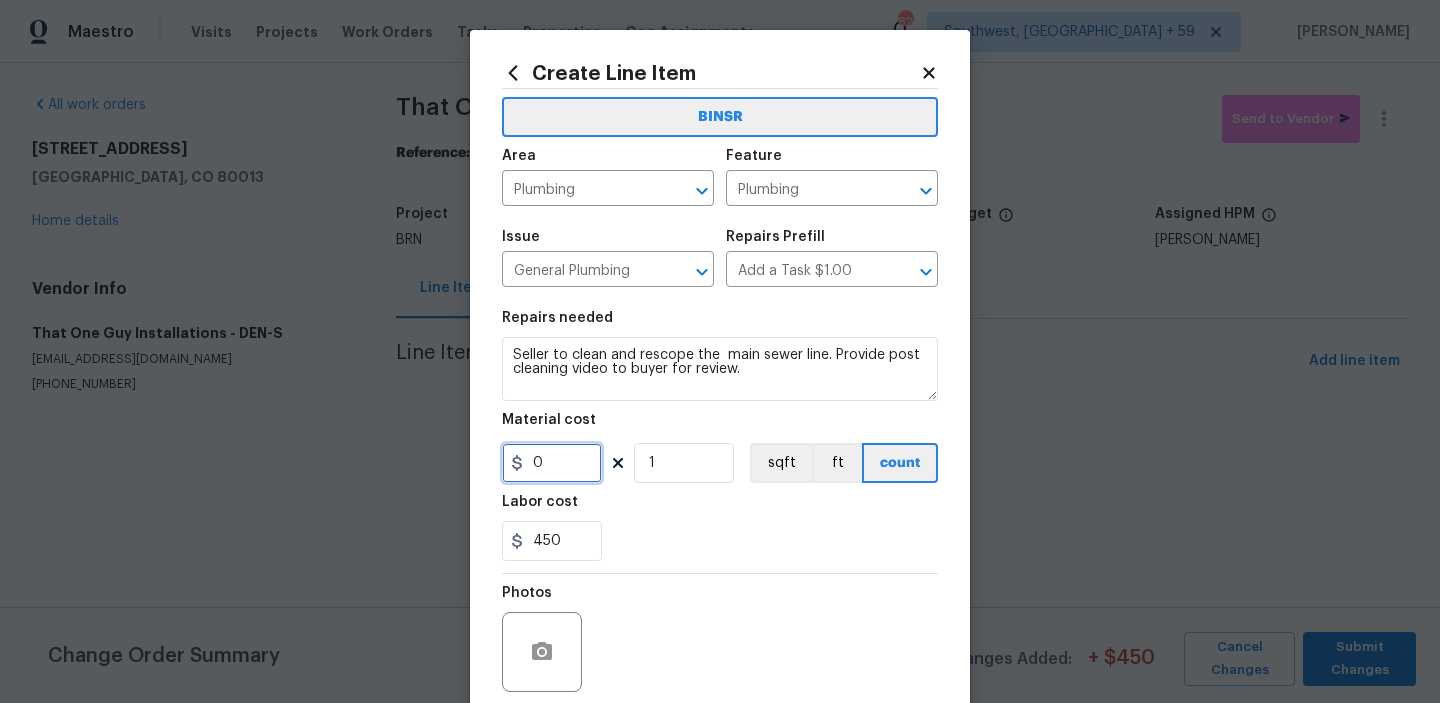 scroll, scrollTop: 159, scrollLeft: 0, axis: vertical 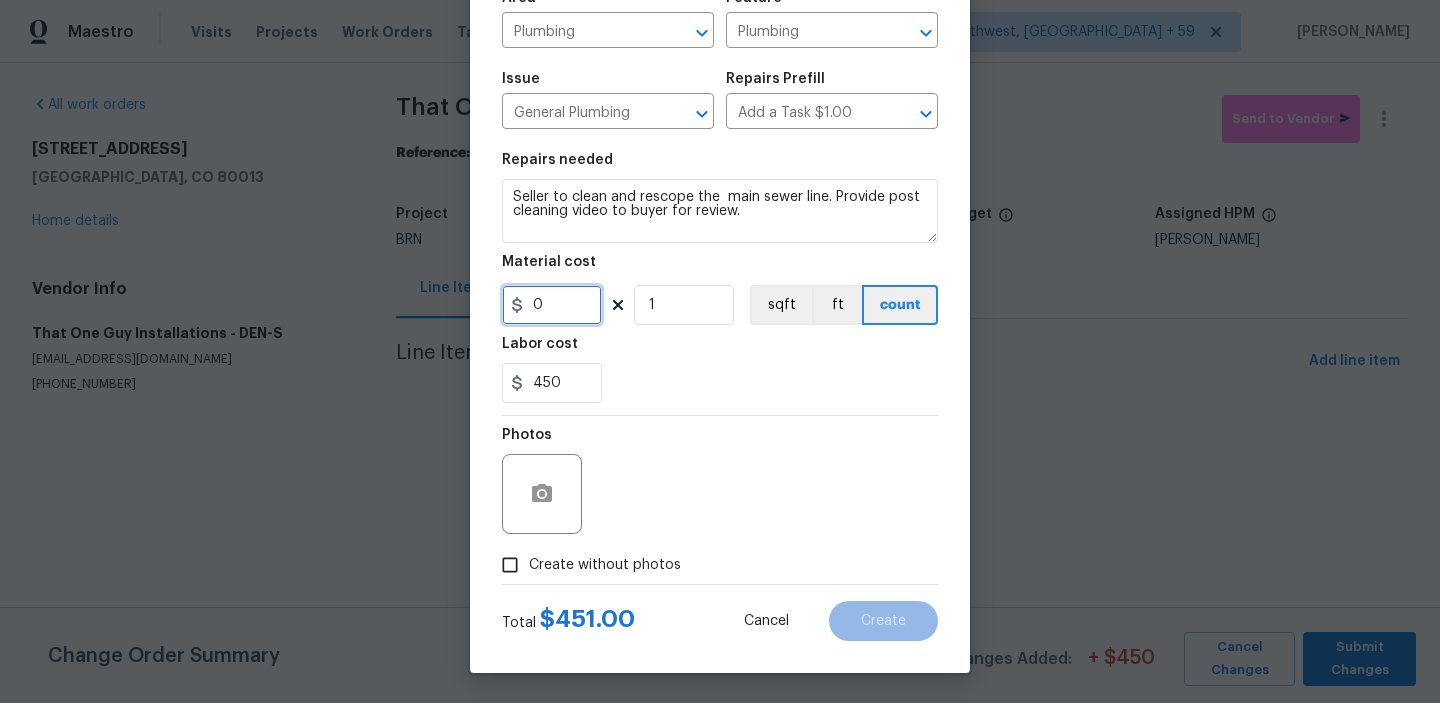 type on "0" 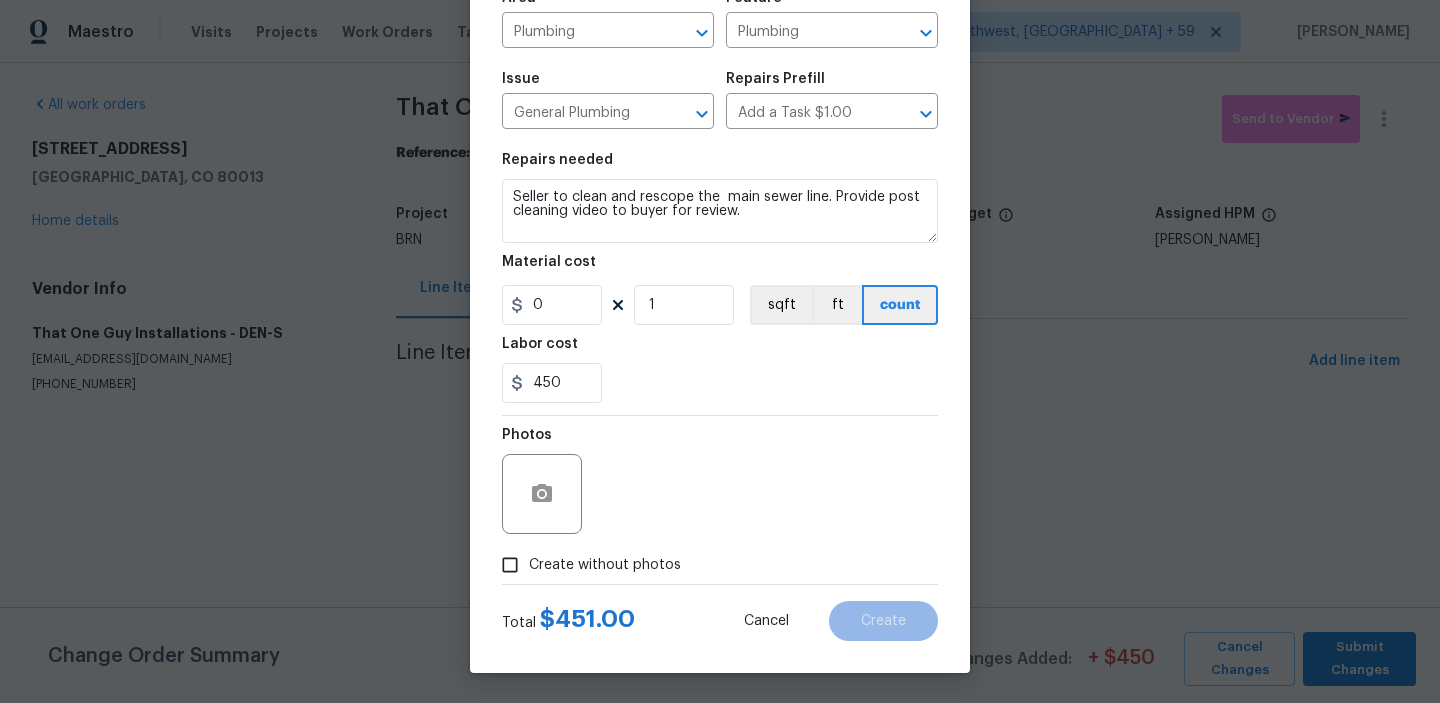 click on "Create without photos" at bounding box center (605, 565) 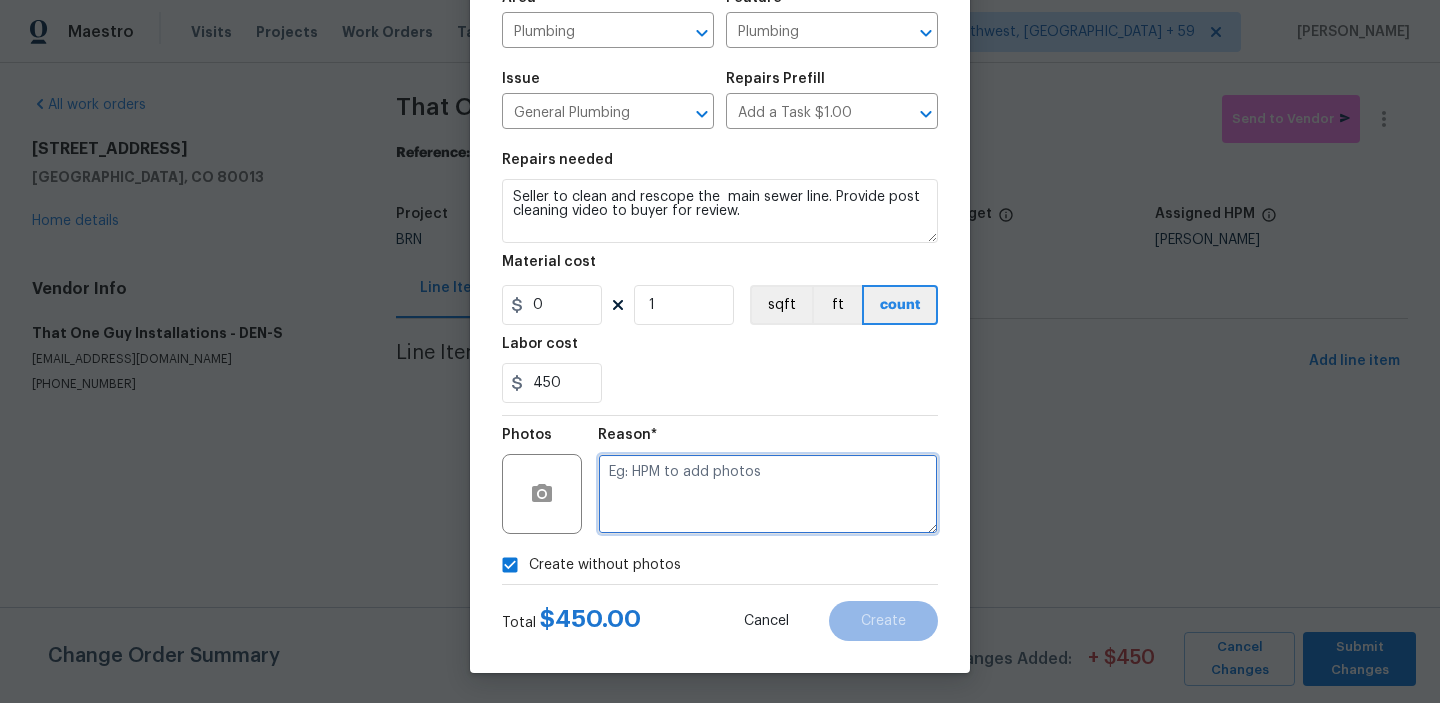 click at bounding box center (768, 494) 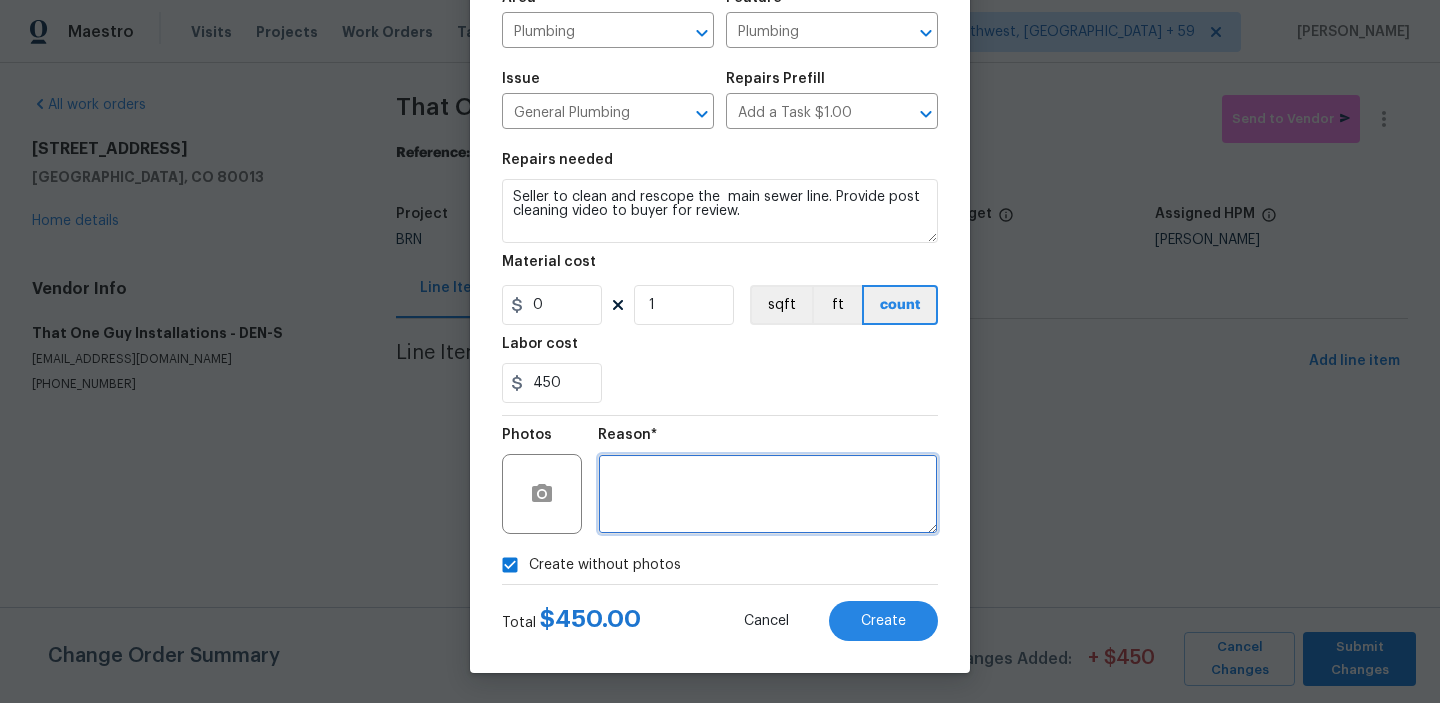 type 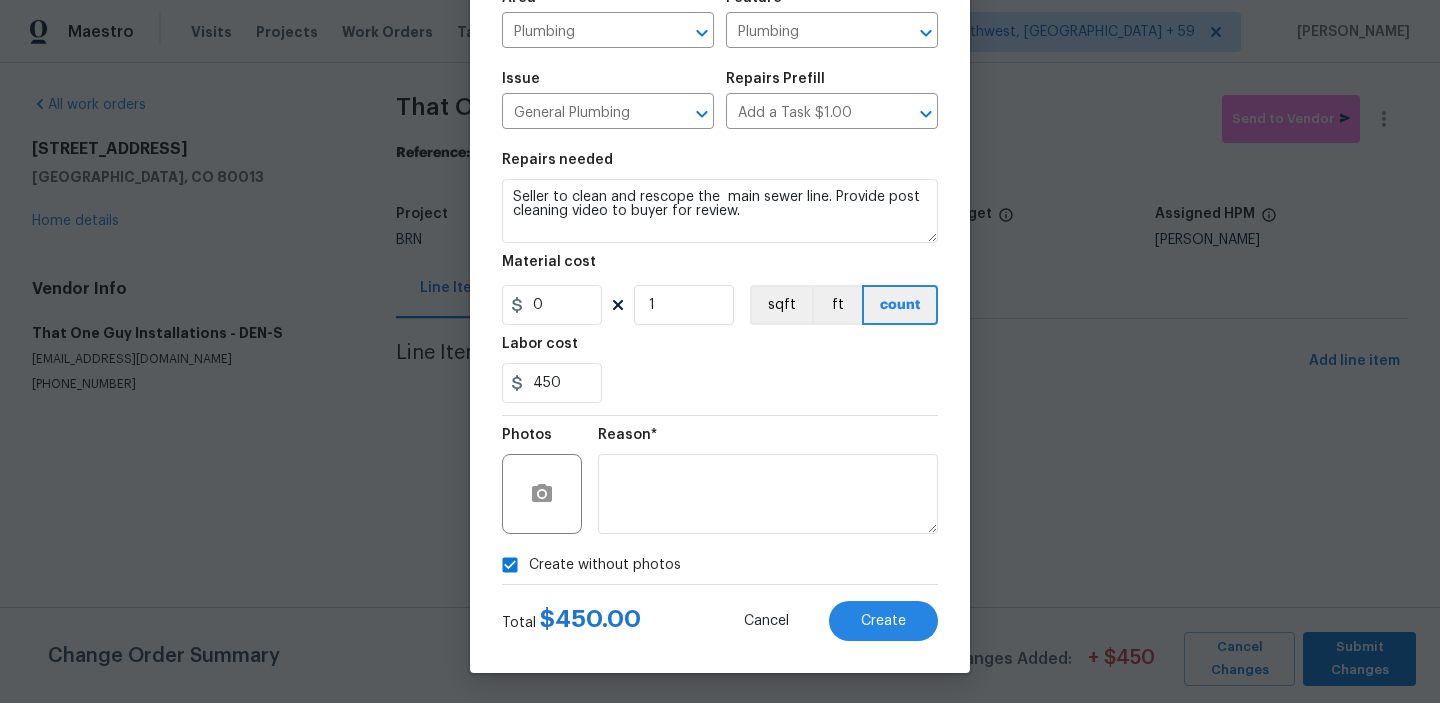 click on "Create Line Item BINSR Area Plumbing ​ Feature Plumbing ​ Issue General Plumbing ​ Repairs Prefill Add a Task $1.00 ​ Repairs needed Seller to clean and rescope the  main sewer line. Provide post cleaning video to buyer for review. Material cost 0 1 sqft ft count Labor cost 450 Photos Reason*   Create without photos Total   $ 450.00 Cancel Create" at bounding box center [720, 272] 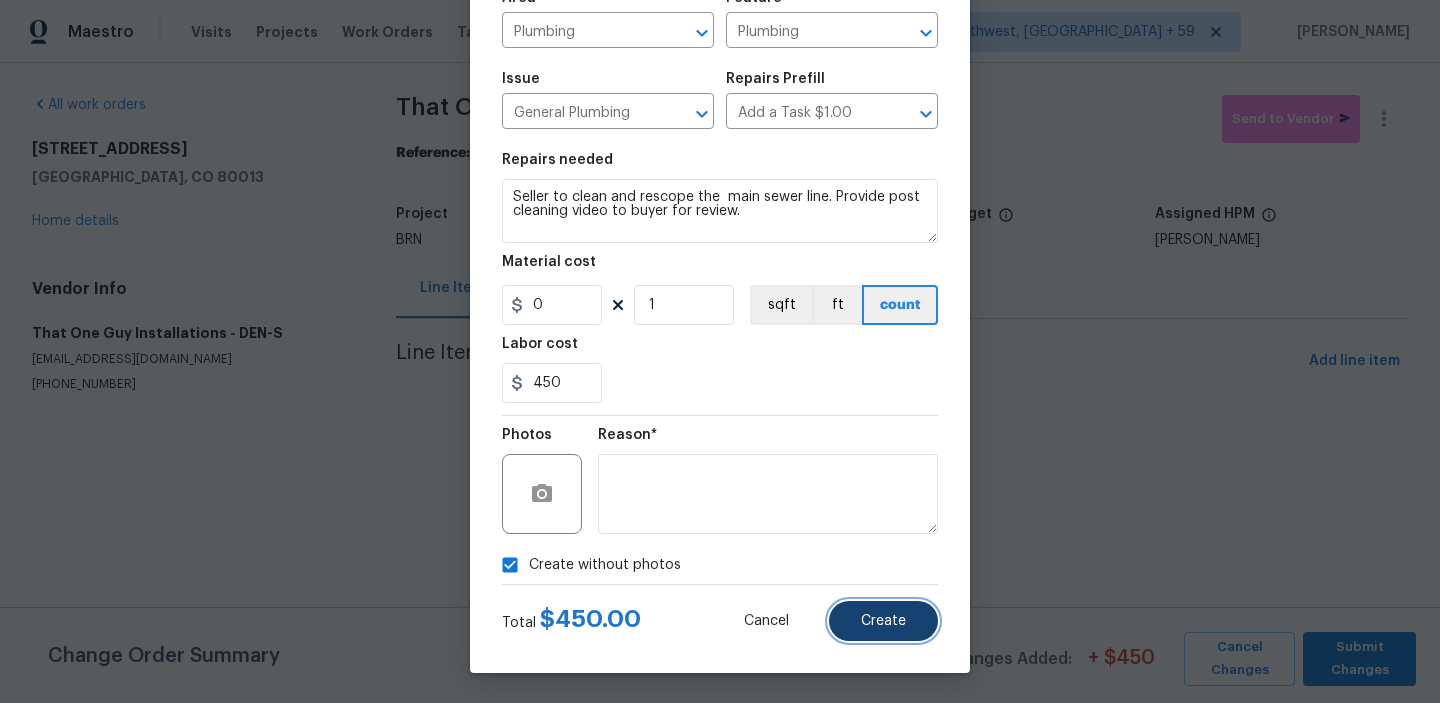 click on "Create" at bounding box center (883, 621) 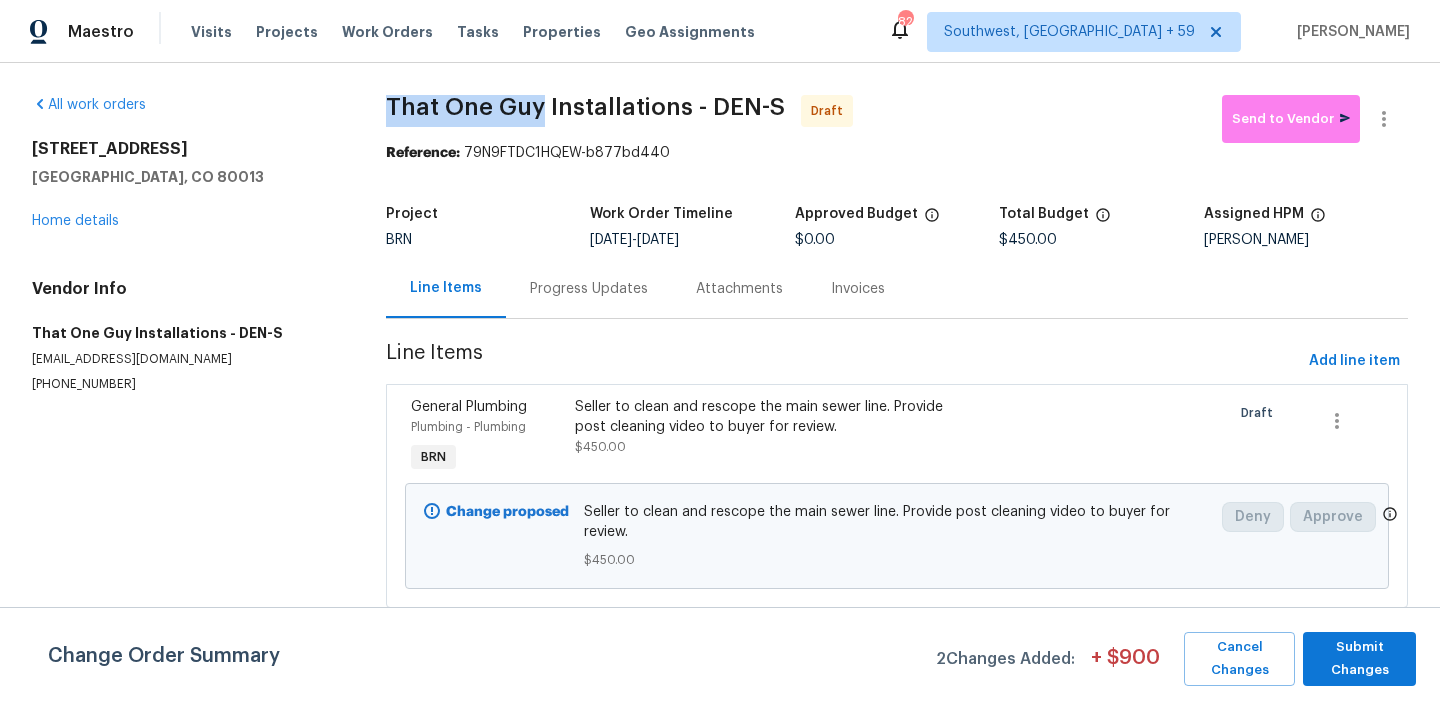 drag, startPoint x: 378, startPoint y: 109, endPoint x: 544, endPoint y: 104, distance: 166.07529 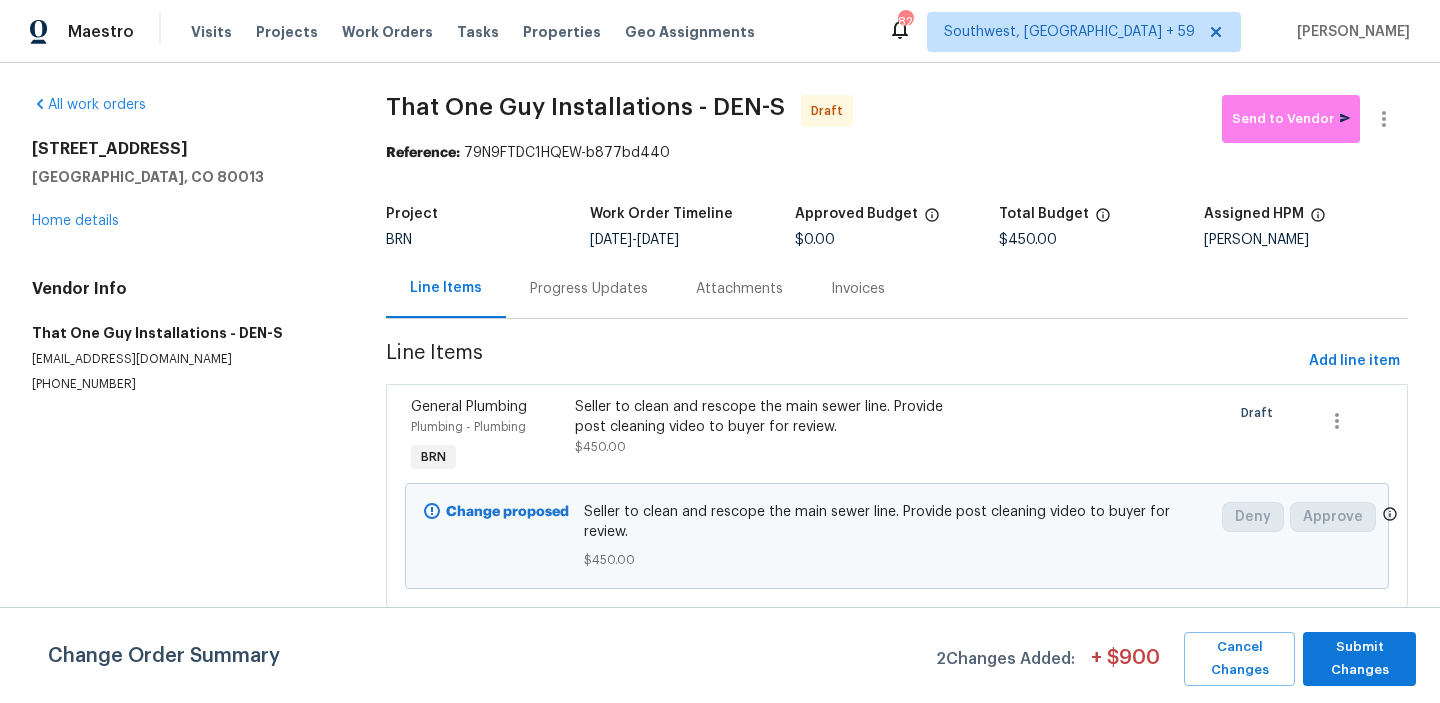 click on "Progress Updates" at bounding box center (589, 288) 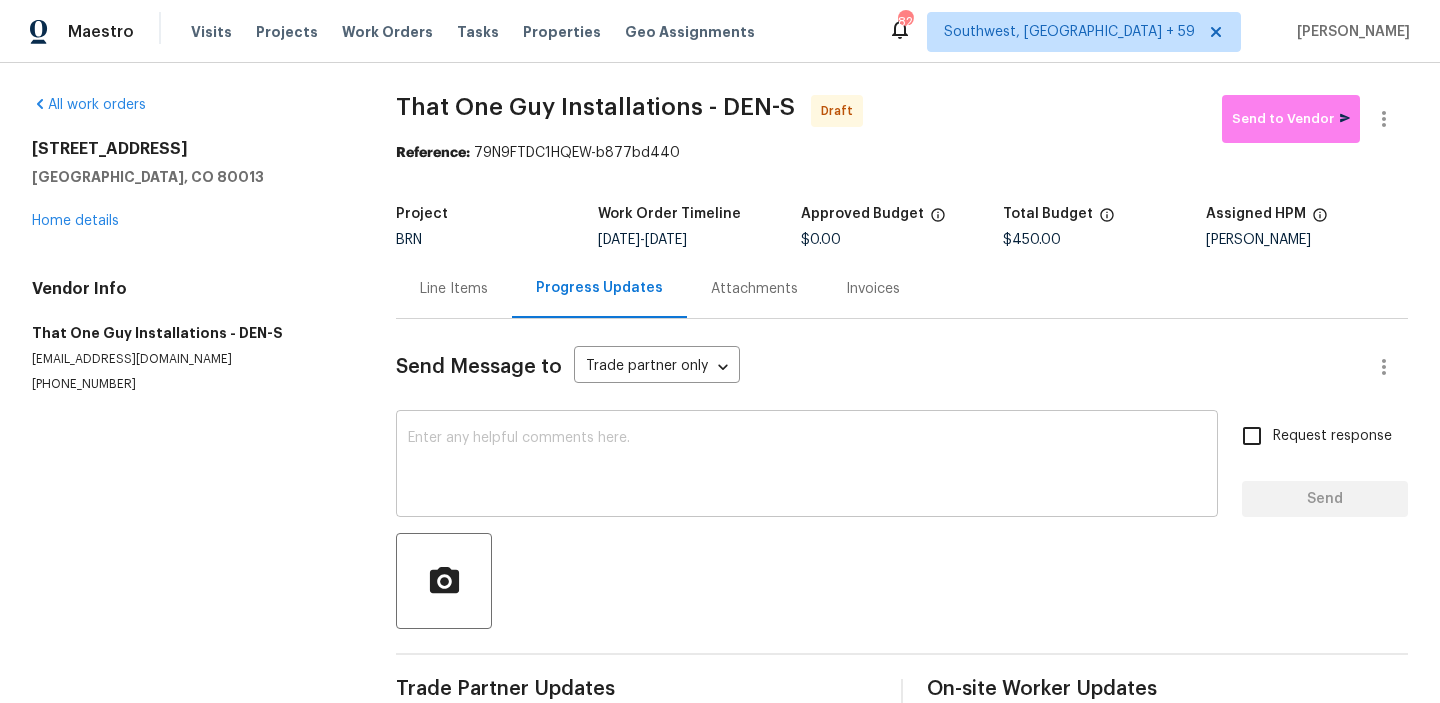 click on "x ​" at bounding box center [807, 466] 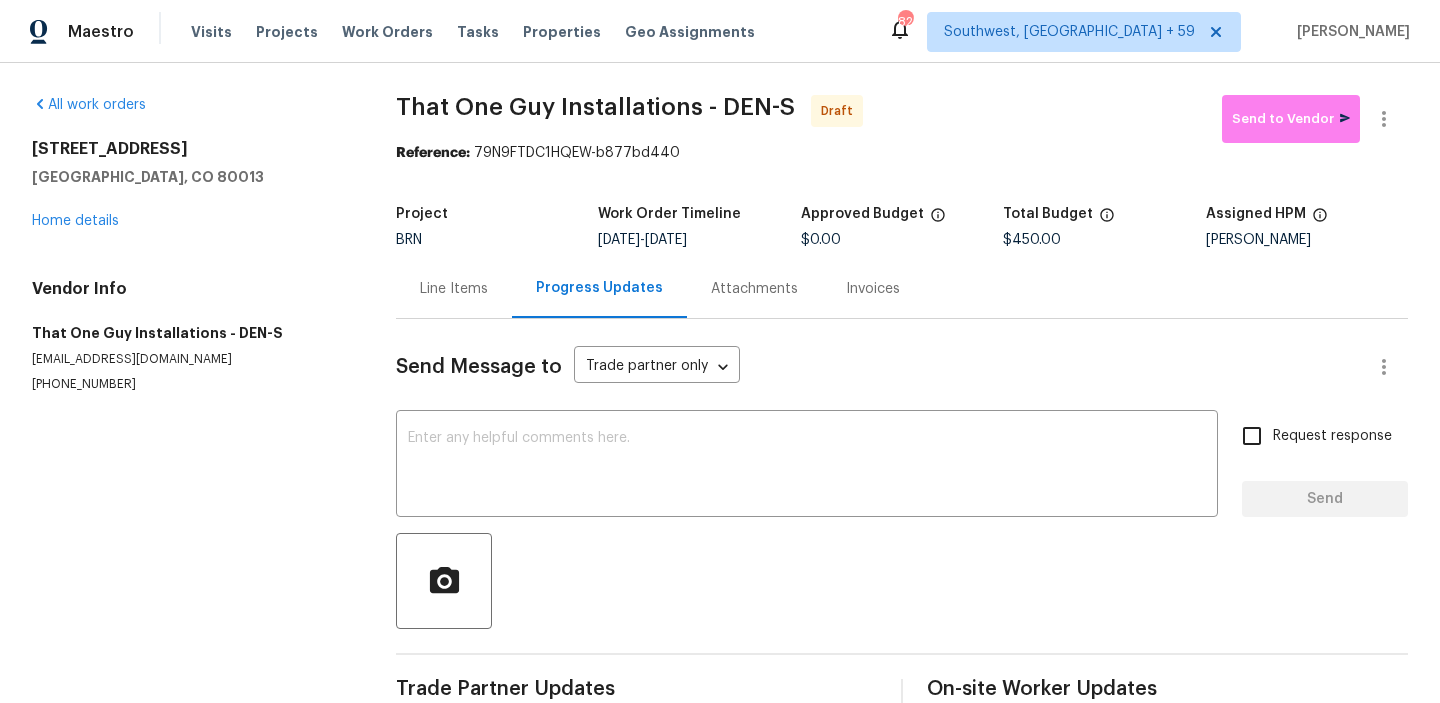 paste on "Hi, I'm Ananthi from Opendoor. Just wanted to check if you received the WO for (Property address), due on (Target date). Please review and accept it within 24 hours and provide a schedule by then. Reach out to me via the portal or call/text at 650-800-9524 for any questions or additional details and change orders for this work order." 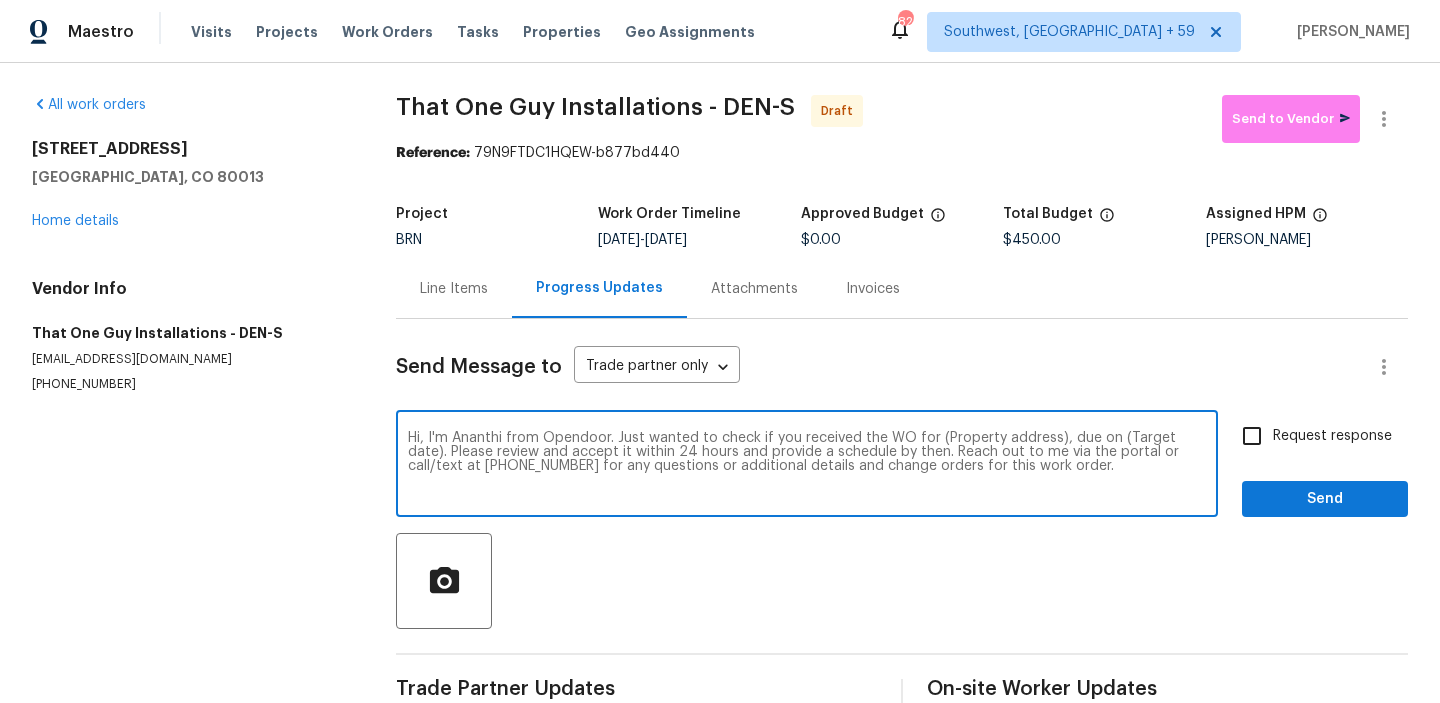 drag, startPoint x: 1053, startPoint y: 439, endPoint x: 934, endPoint y: 440, distance: 119.0042 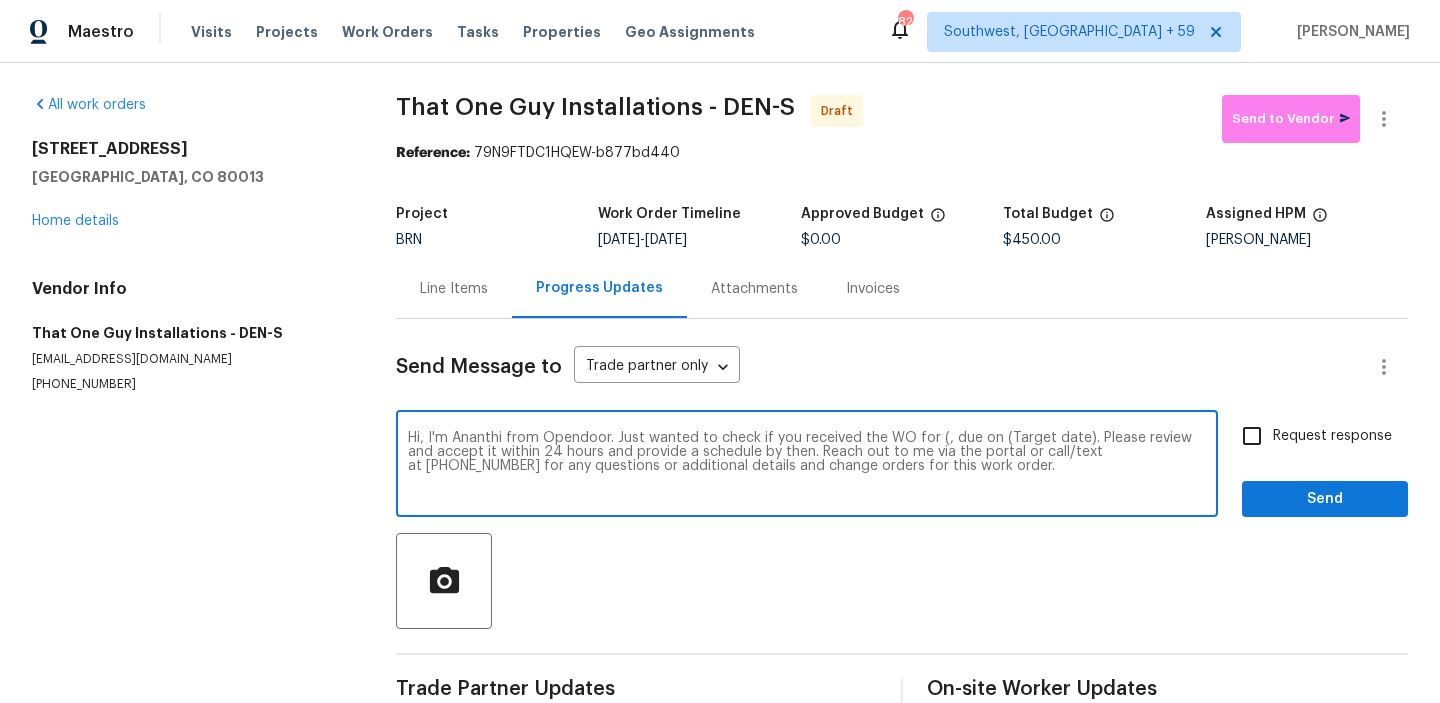 paste on "16841 E Mansfield Cir, Aurora, CO 80013" 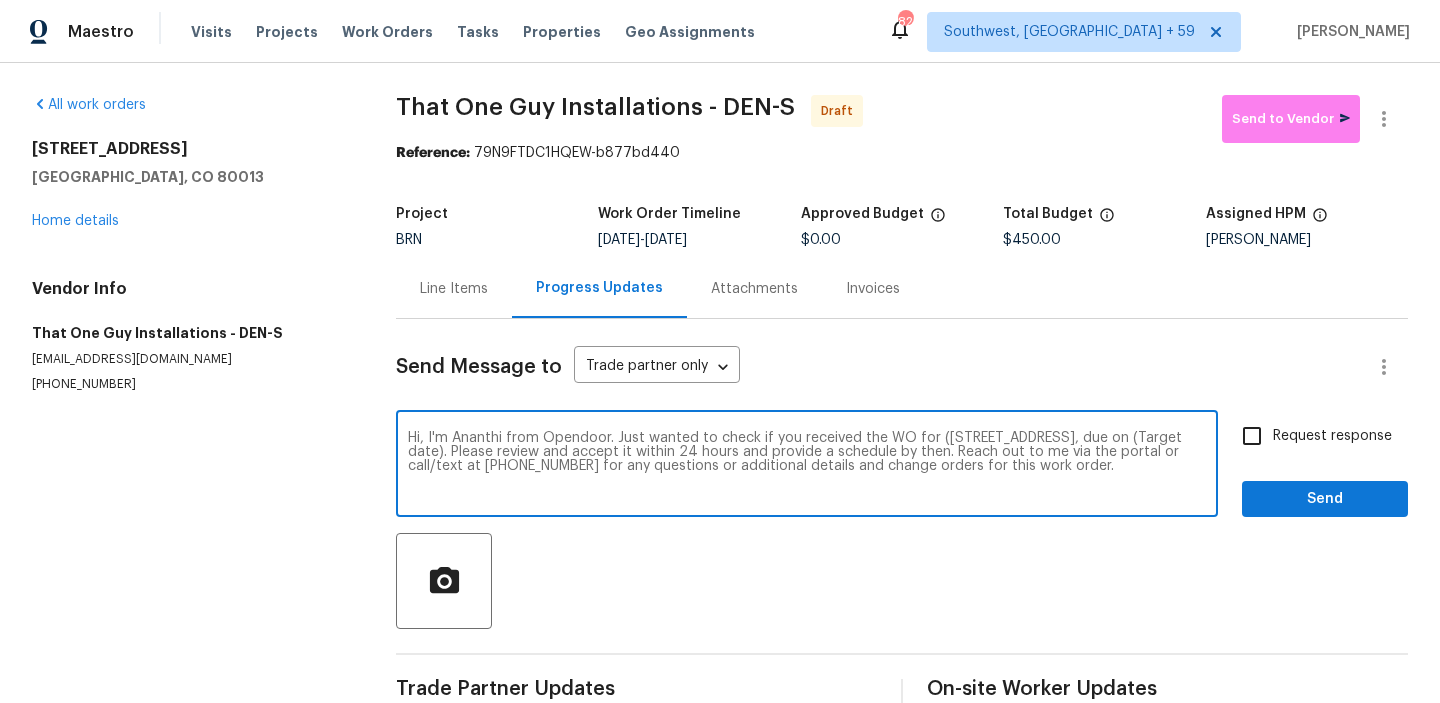 click on "Hi, I'm Ananthi from Opendoor. Just wanted to check if you received the WO for (16841 E Mansfield Cir, Aurora, CO 80013, due on (Target date). Please review and accept it within 24 hours and provide a schedule by then. Reach out to me via the portal or call/text at 650-800-9524 for any questions or additional details and change orders for this work order." at bounding box center [807, 466] 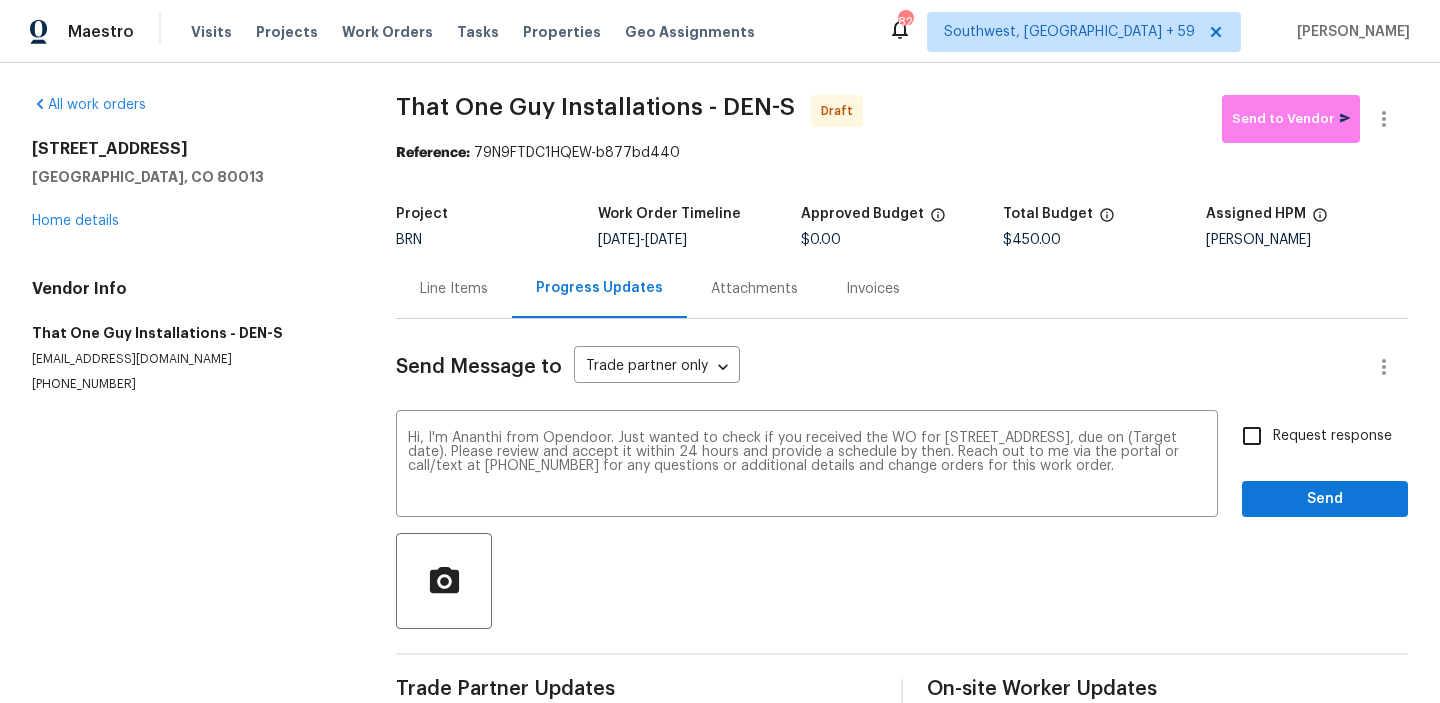 drag, startPoint x: 673, startPoint y: 240, endPoint x: 735, endPoint y: 240, distance: 62 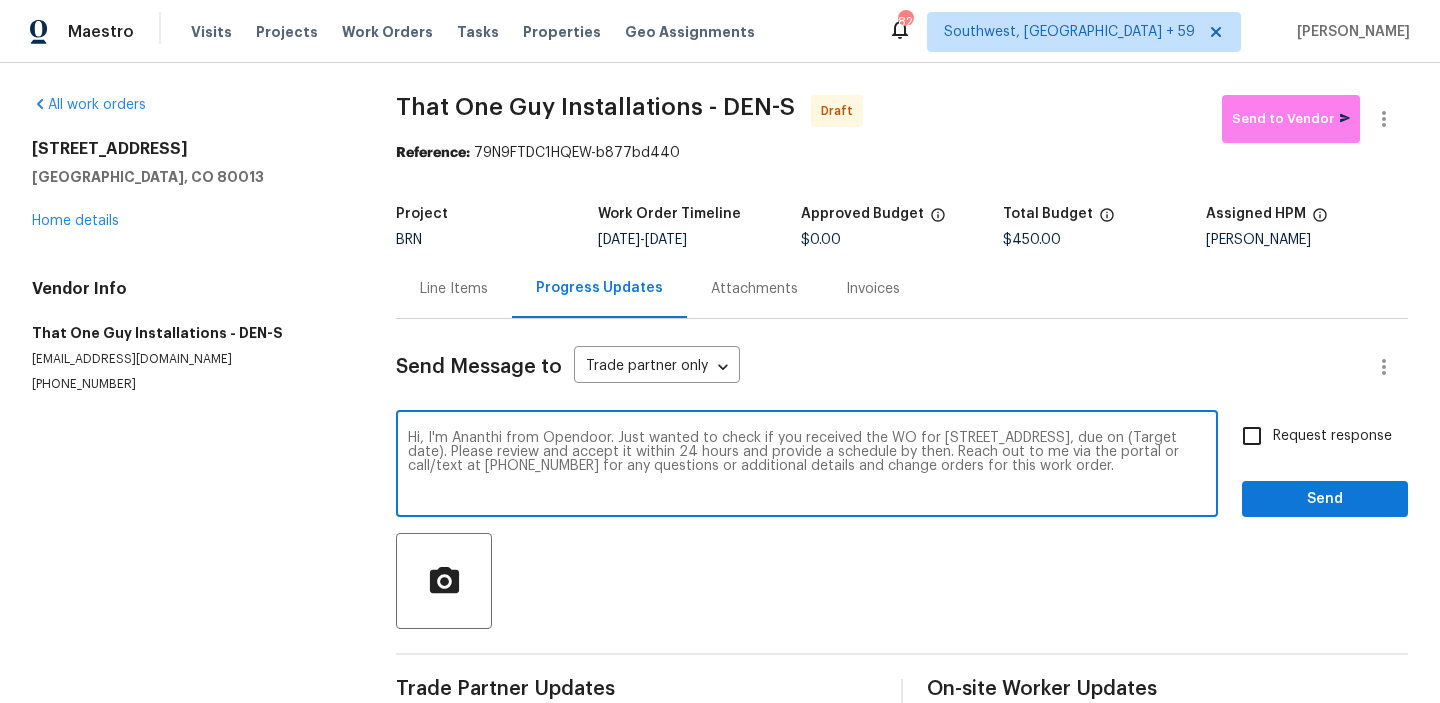 drag, startPoint x: 539, startPoint y: 453, endPoint x: 457, endPoint y: 452, distance: 82.006096 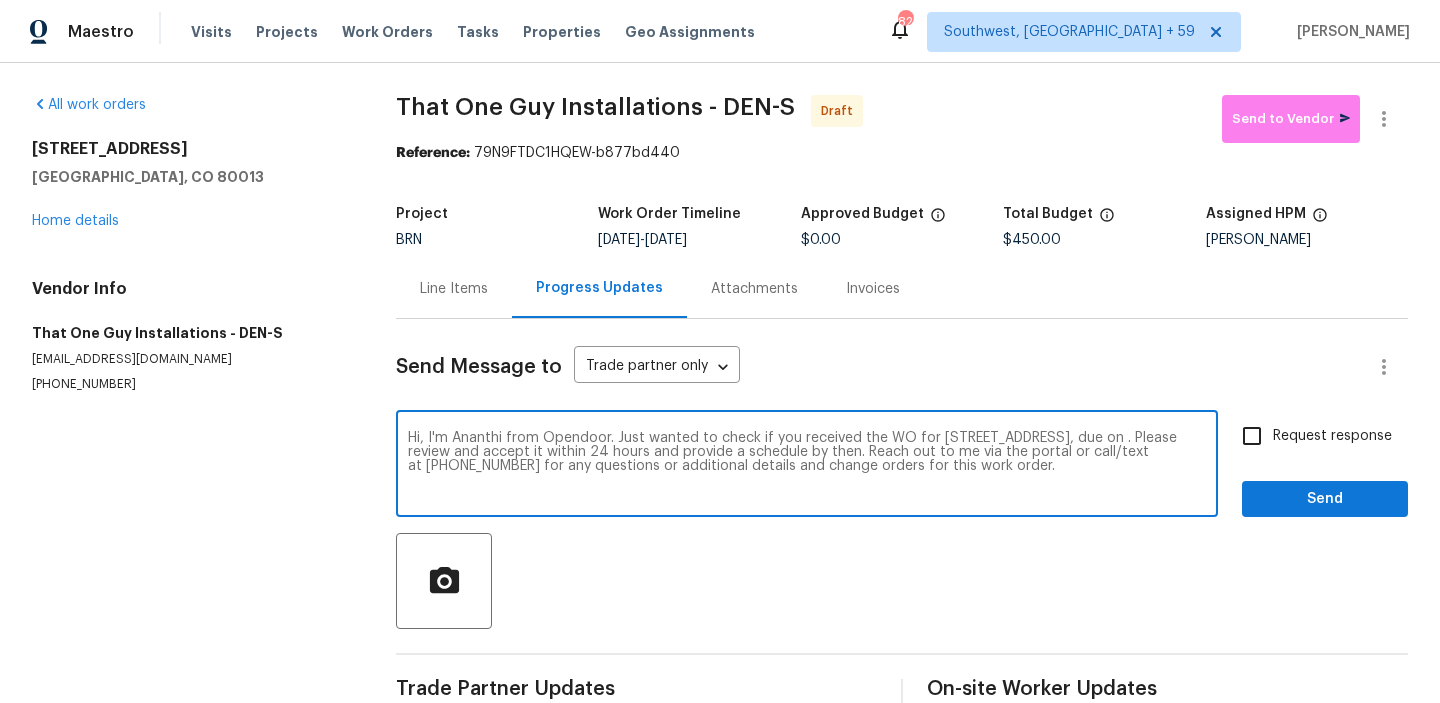 paste on "7/17/2025" 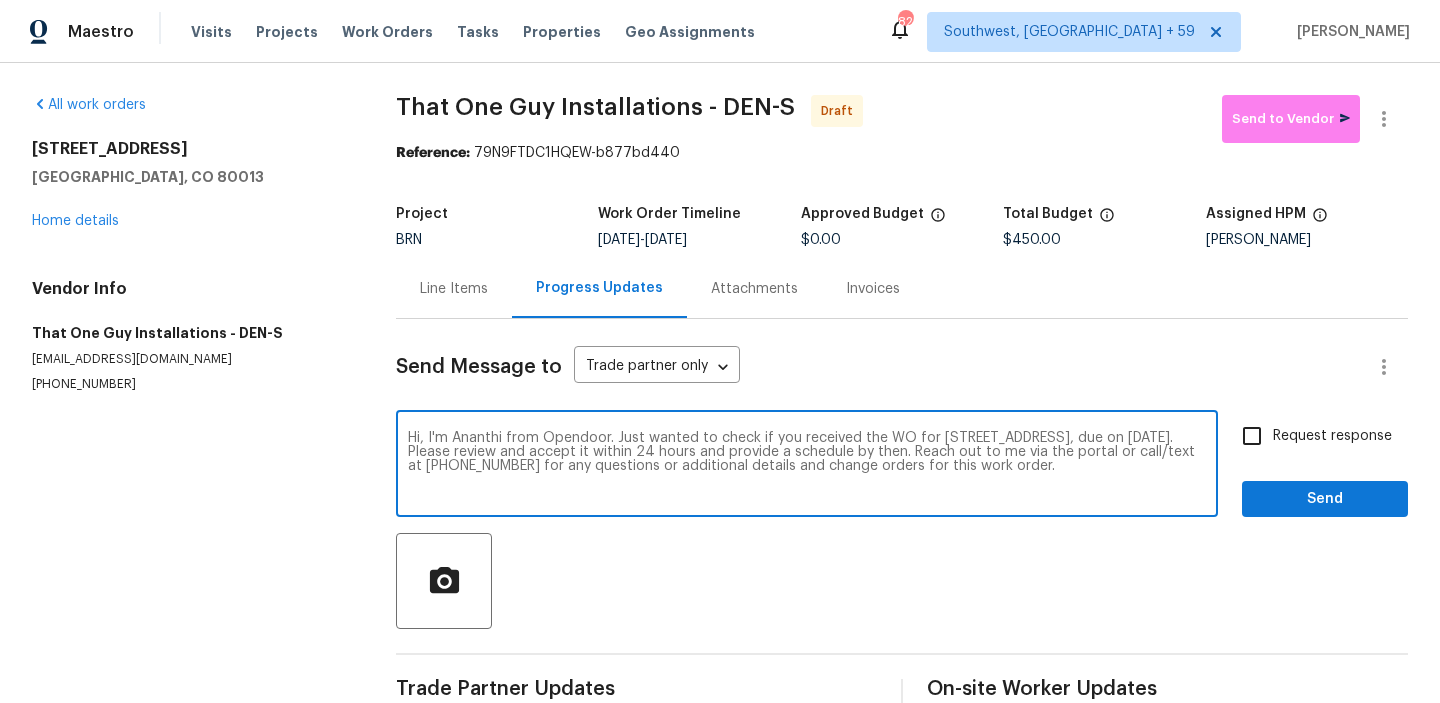 type on "Hi, I'm Ananthi from Opendoor. Just wanted to check if you received the WO for 16841 E Mansfield Cir, Aurora, CO 80013, due on 7/17/2025. Please review and accept it within 24 hours and provide a schedule by then. Reach out to me via the portal or call/text at 650-800-9524 for any questions or additional details and change orders for this work order." 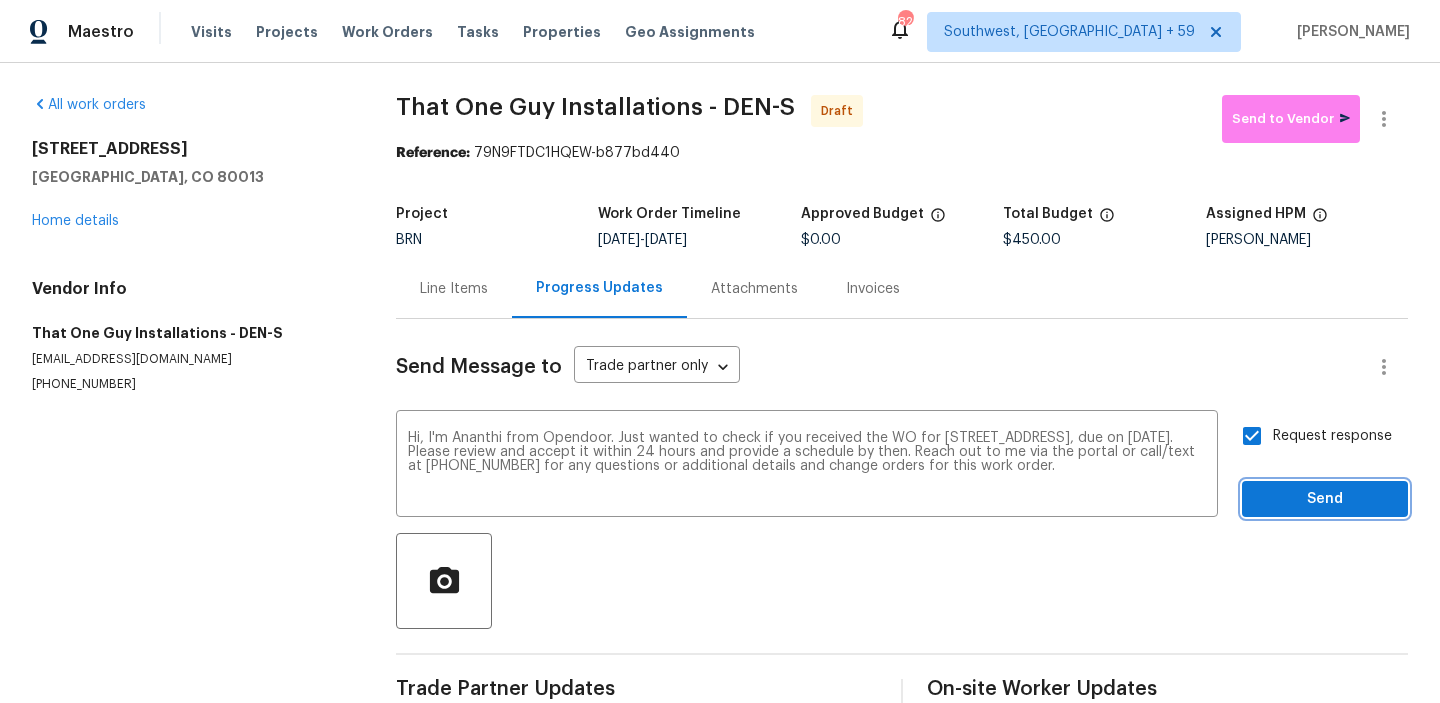 click on "Send" at bounding box center [1325, 499] 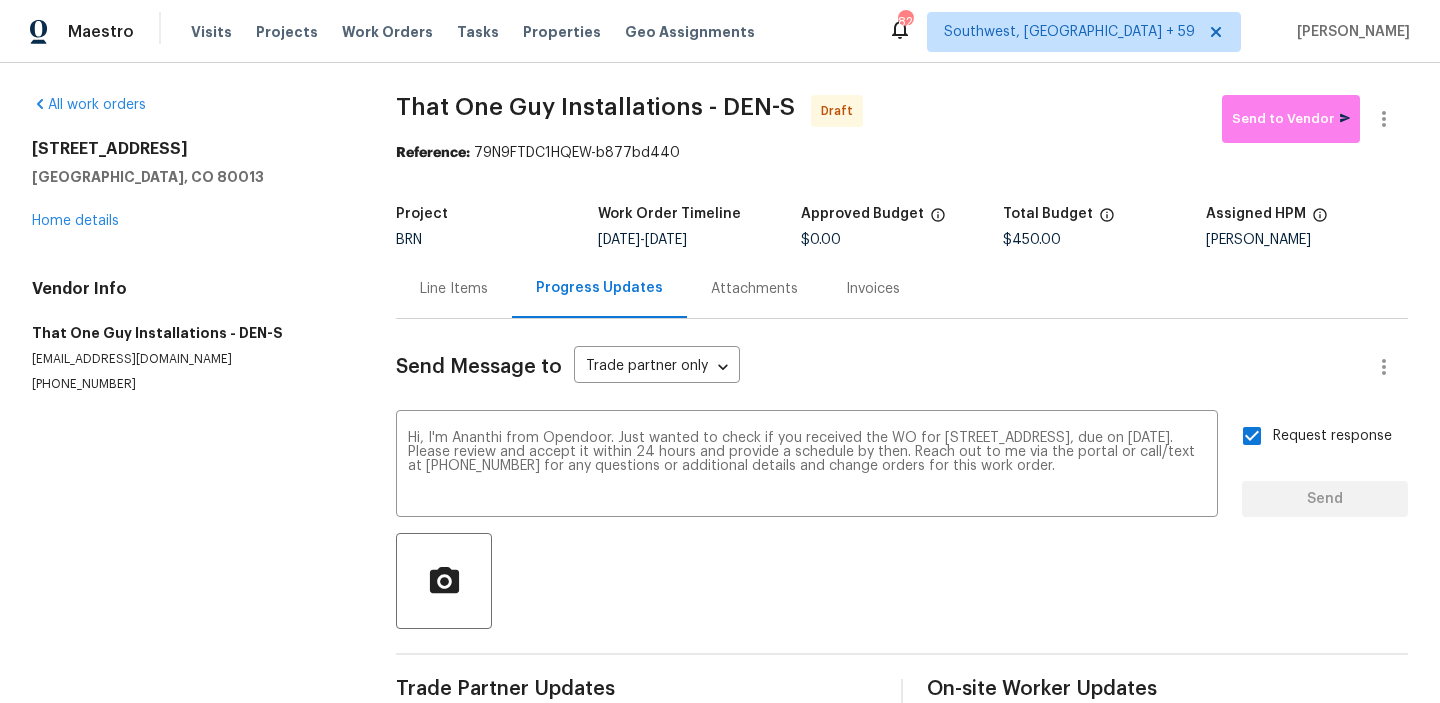 type 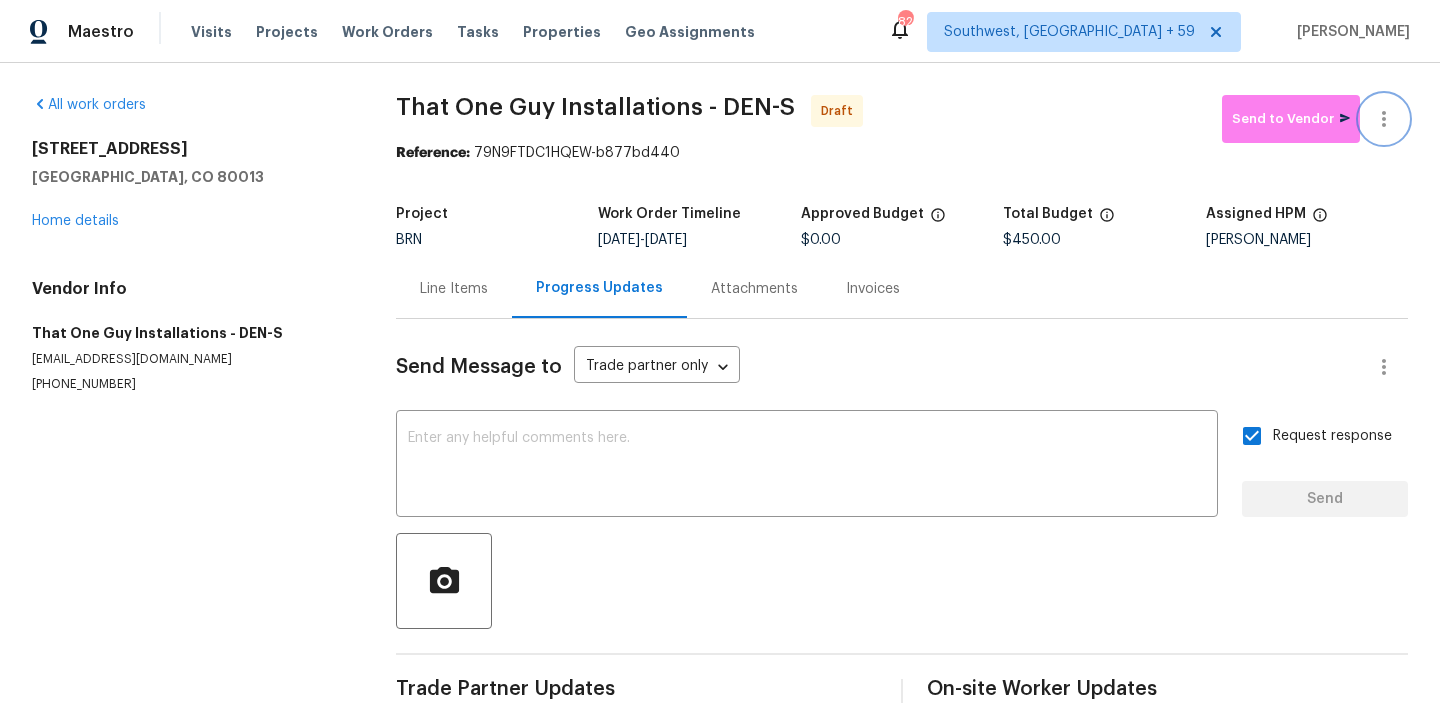 click 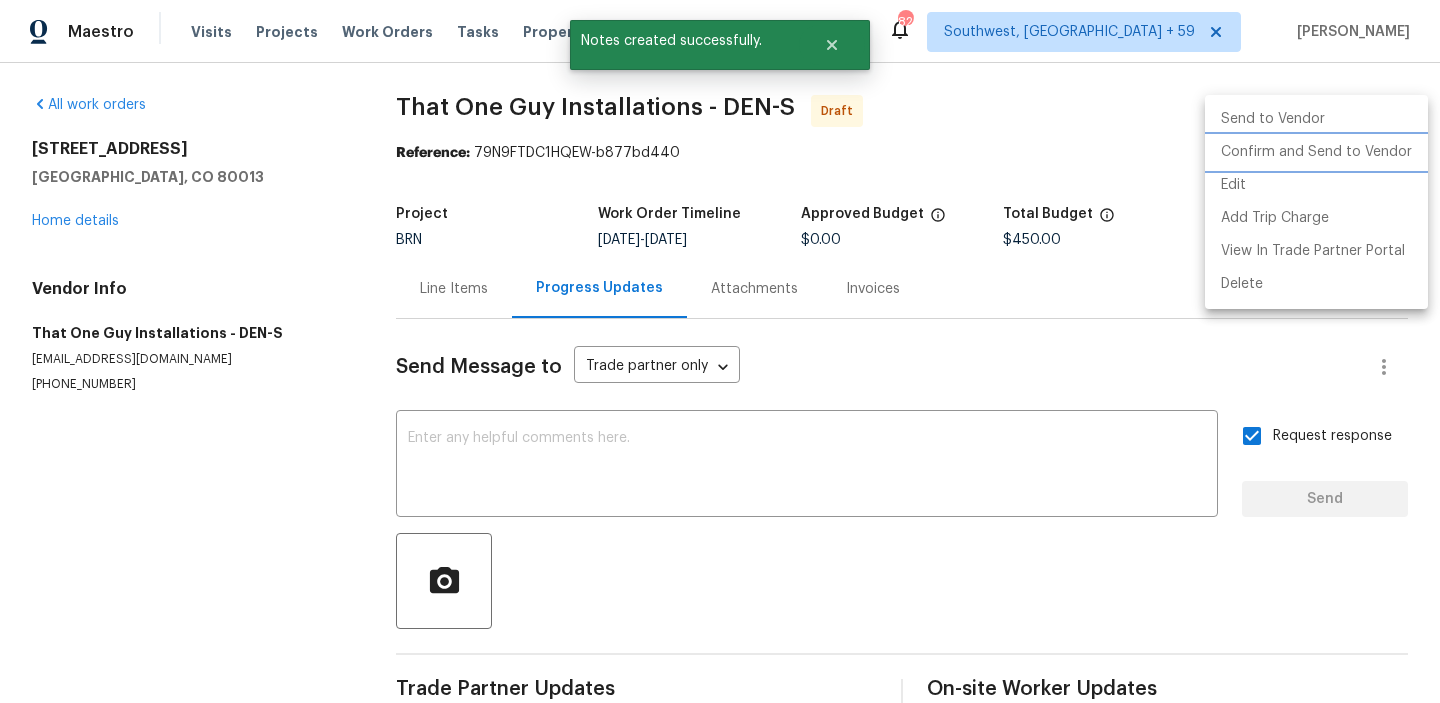 click on "Confirm and Send to Vendor" at bounding box center [1316, 152] 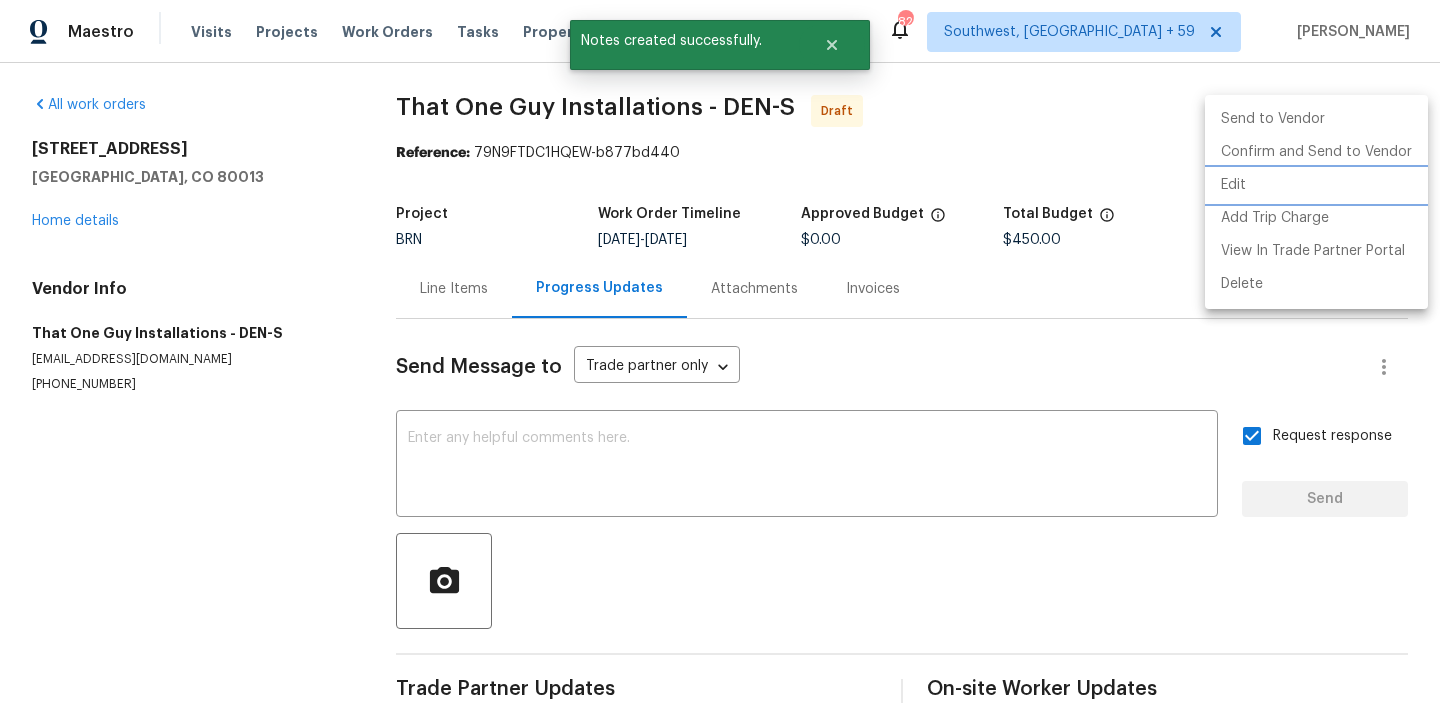 click at bounding box center (720, 351) 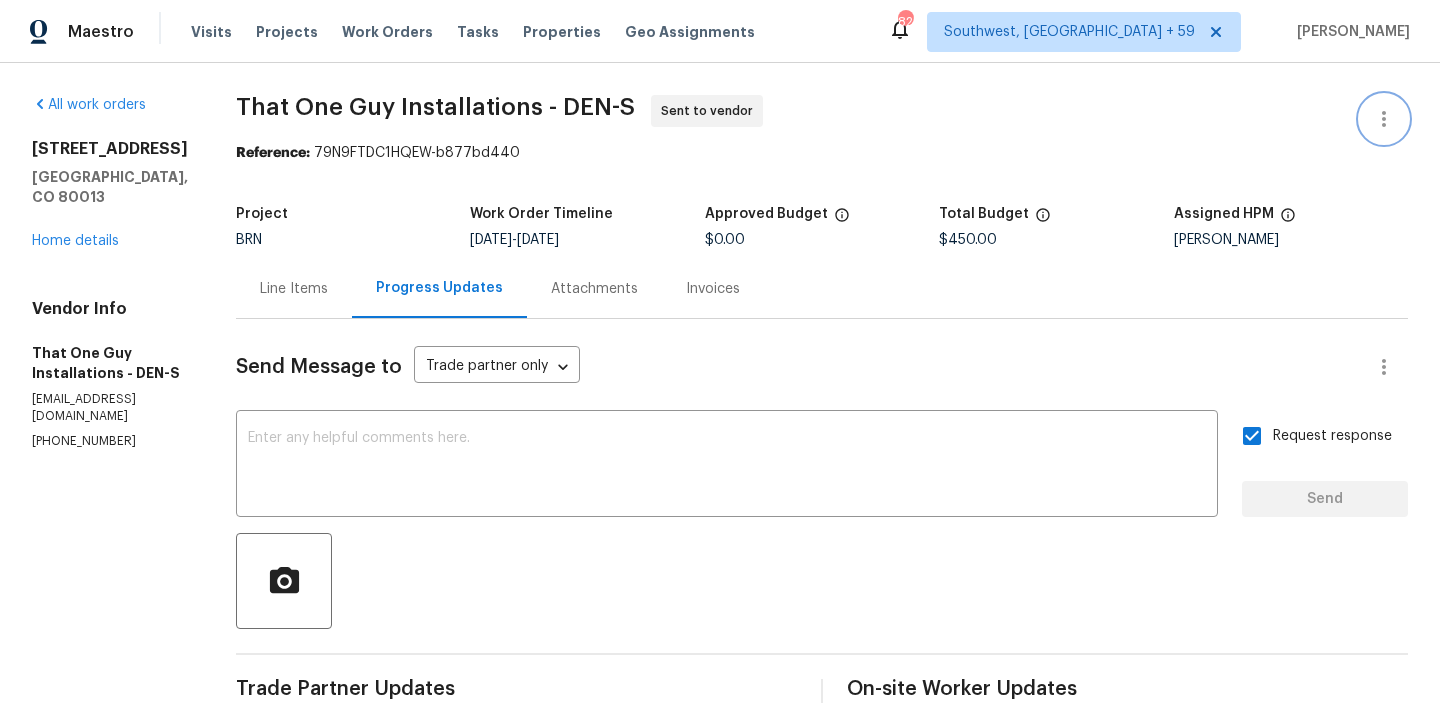 type 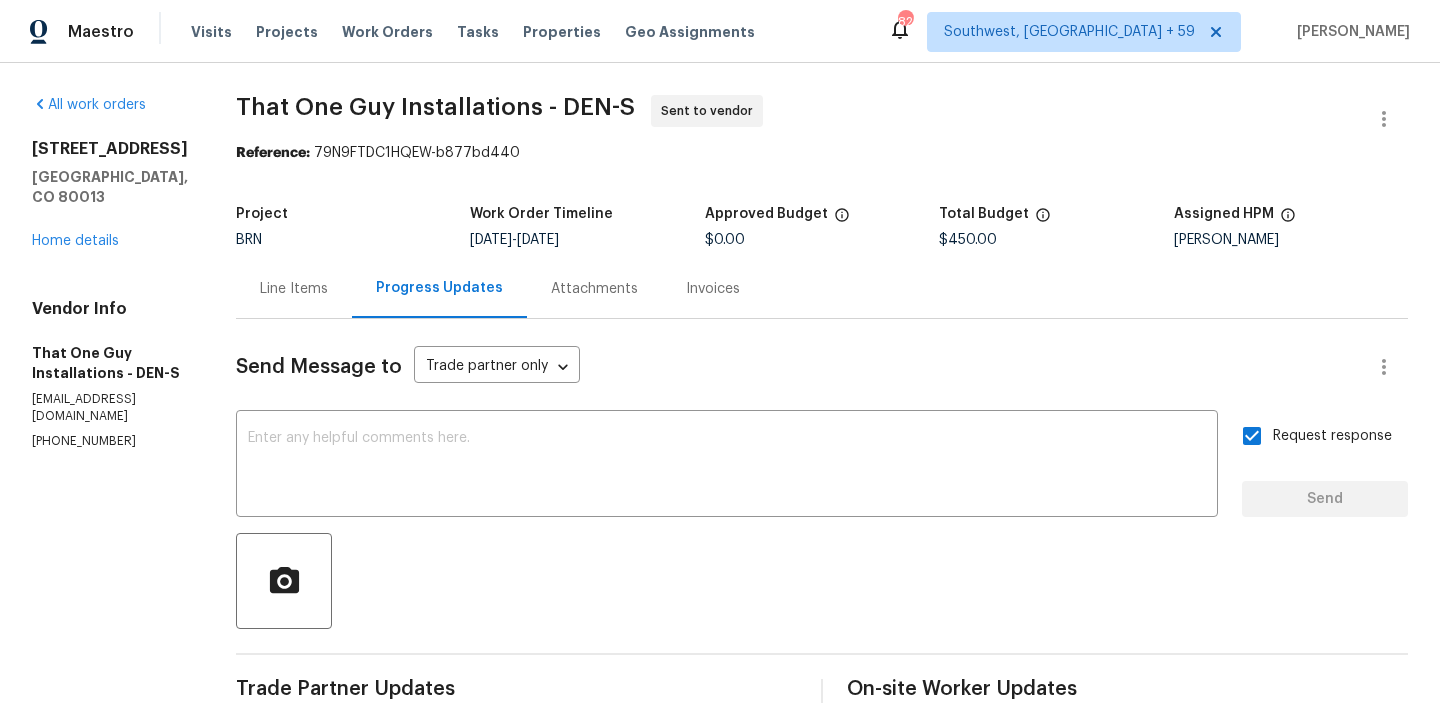 click on "All work orders 16841 E Mansfield Cir Aurora, CO 80013 Home details Vendor Info That One Guy Installations - DEN-S togillc@comcast.net (720) 242-7334 That One Guy Installations - DEN-S Sent to vendor Reference:   79N9FTDC1HQEW-b877bd440 Project BRN   Work Order Timeline 7/15/2025  -  7/17/2025 Approved Budget $0.00 Total Budget $450.00 Assigned HPM David Page Line Items Progress Updates Attachments Invoices Send Message to Trade partner only Trade partner only ​ x ​ Request response Send Trade Partner Updates Ananthi Mahendran 07/15/2025 2:44 PM Hi, I'm Ananthi from Opendoor. Just wanted to check if you received the WO for 16841 E Mansfield Cir, Aurora, CO 80013, due on 7/17/2025. Please review and accept it within 24 hours and provide a schedule by then. Reach out to me via the portal or call/text at 650-800-9524 for any questions or additional details and change orders for this work order. On-site Worker Updates" at bounding box center (720, 482) 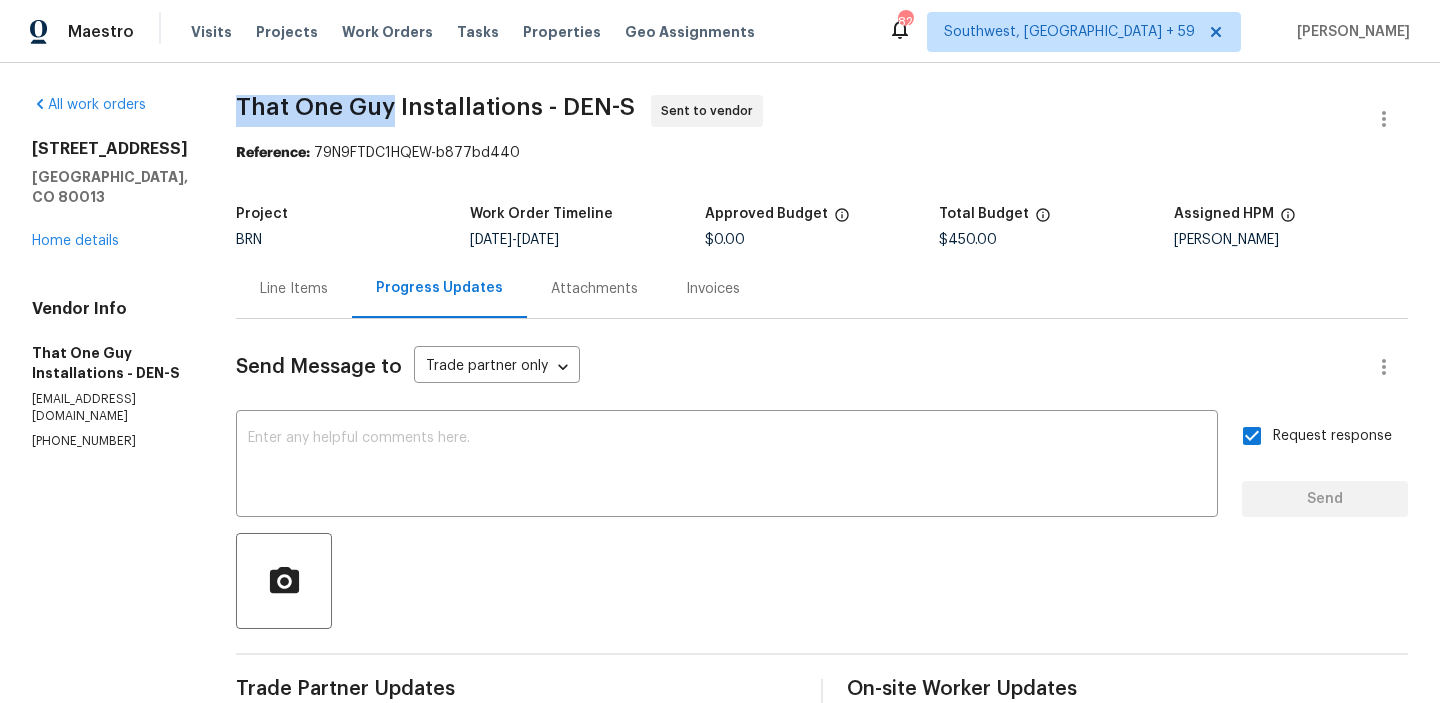 drag, startPoint x: 213, startPoint y: 112, endPoint x: 380, endPoint y: 106, distance: 167.10774 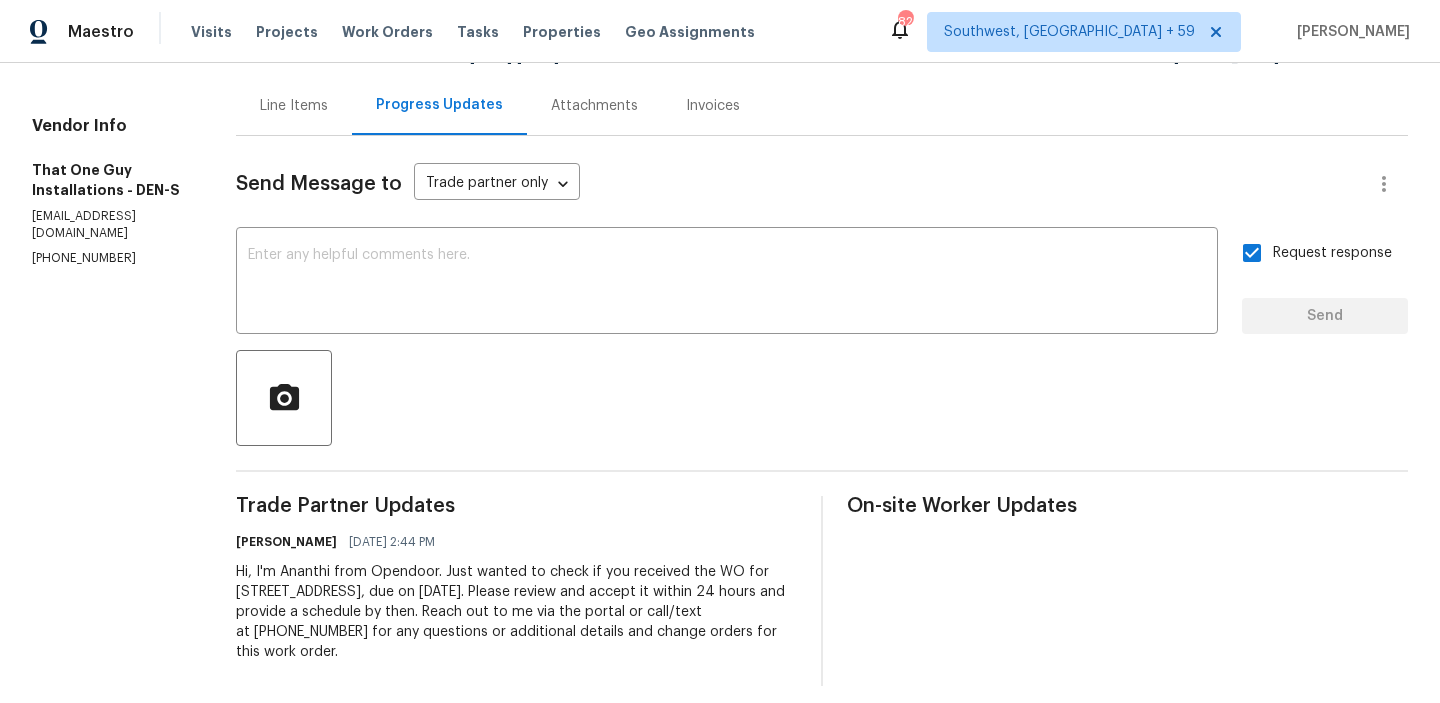 scroll, scrollTop: 198, scrollLeft: 0, axis: vertical 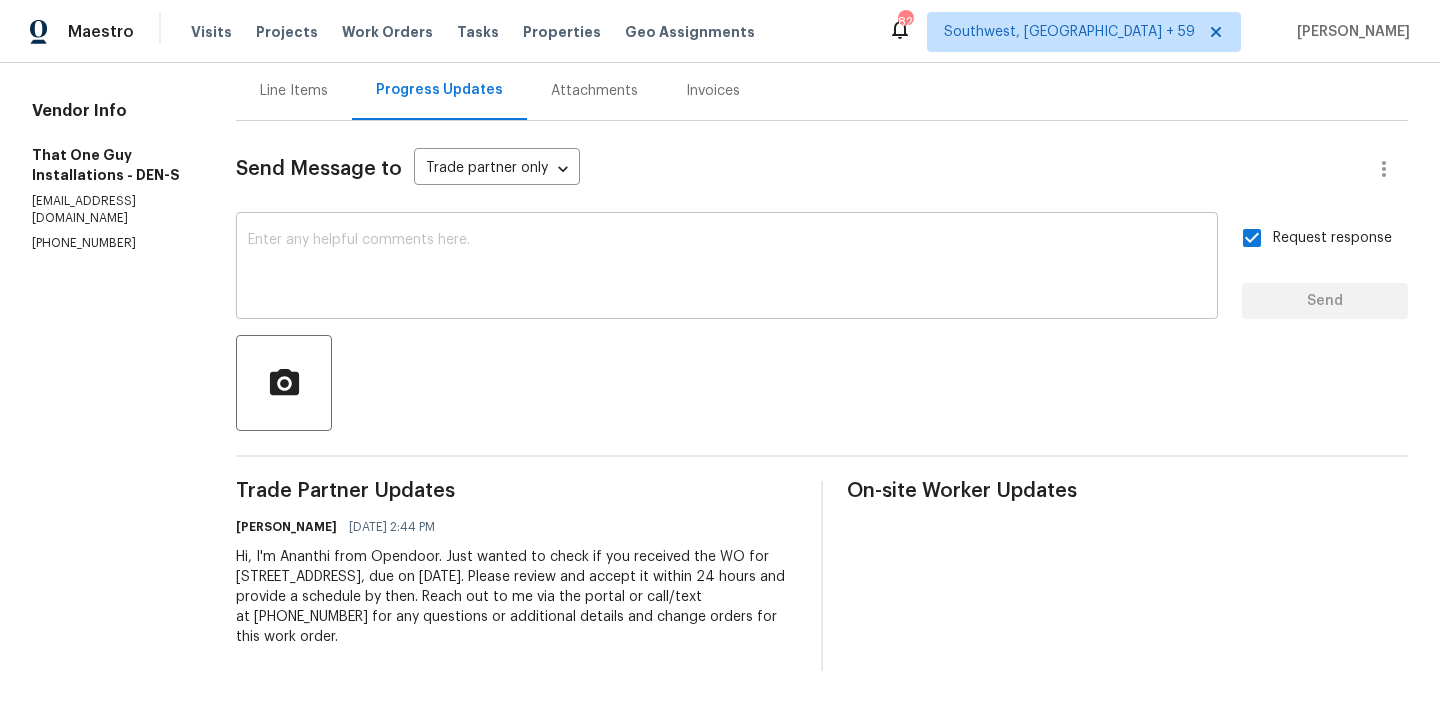 click at bounding box center (727, 268) 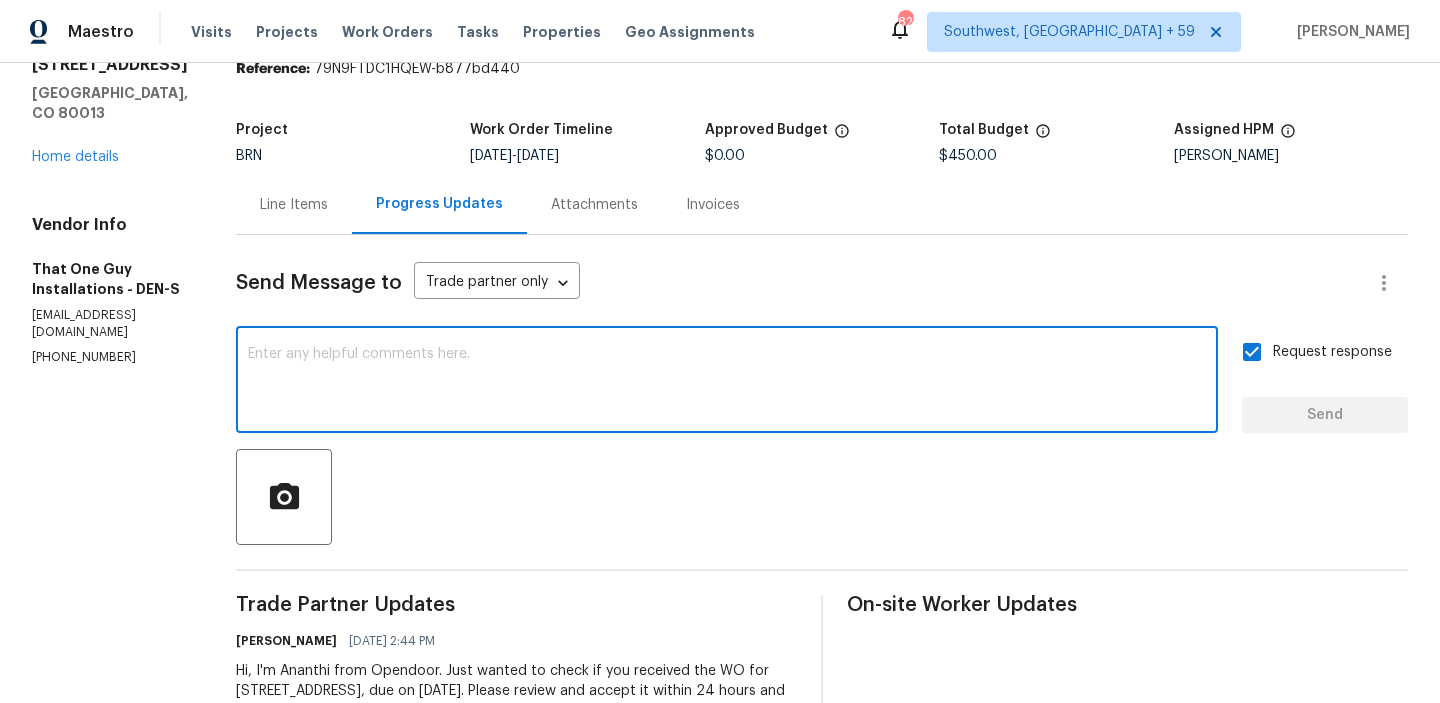 scroll, scrollTop: 0, scrollLeft: 0, axis: both 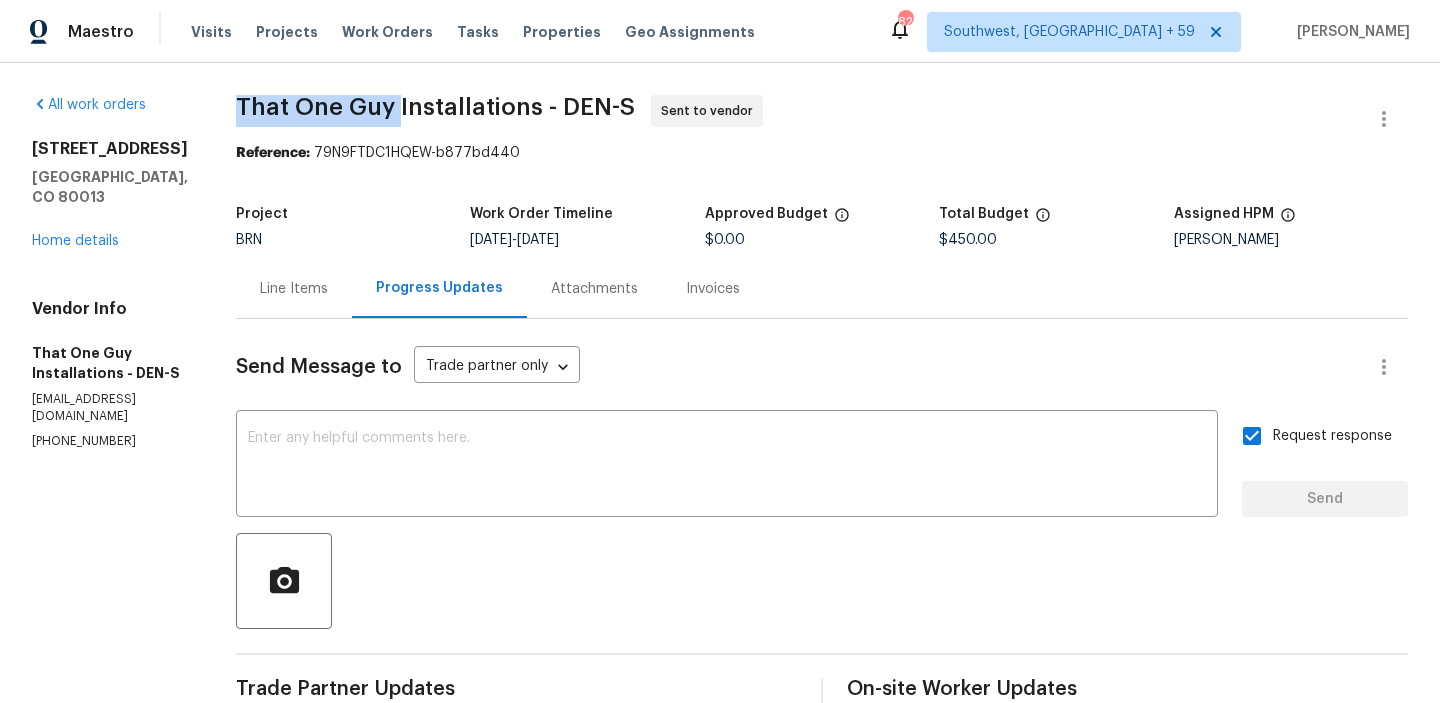 drag, startPoint x: 229, startPoint y: 105, endPoint x: 386, endPoint y: 105, distance: 157 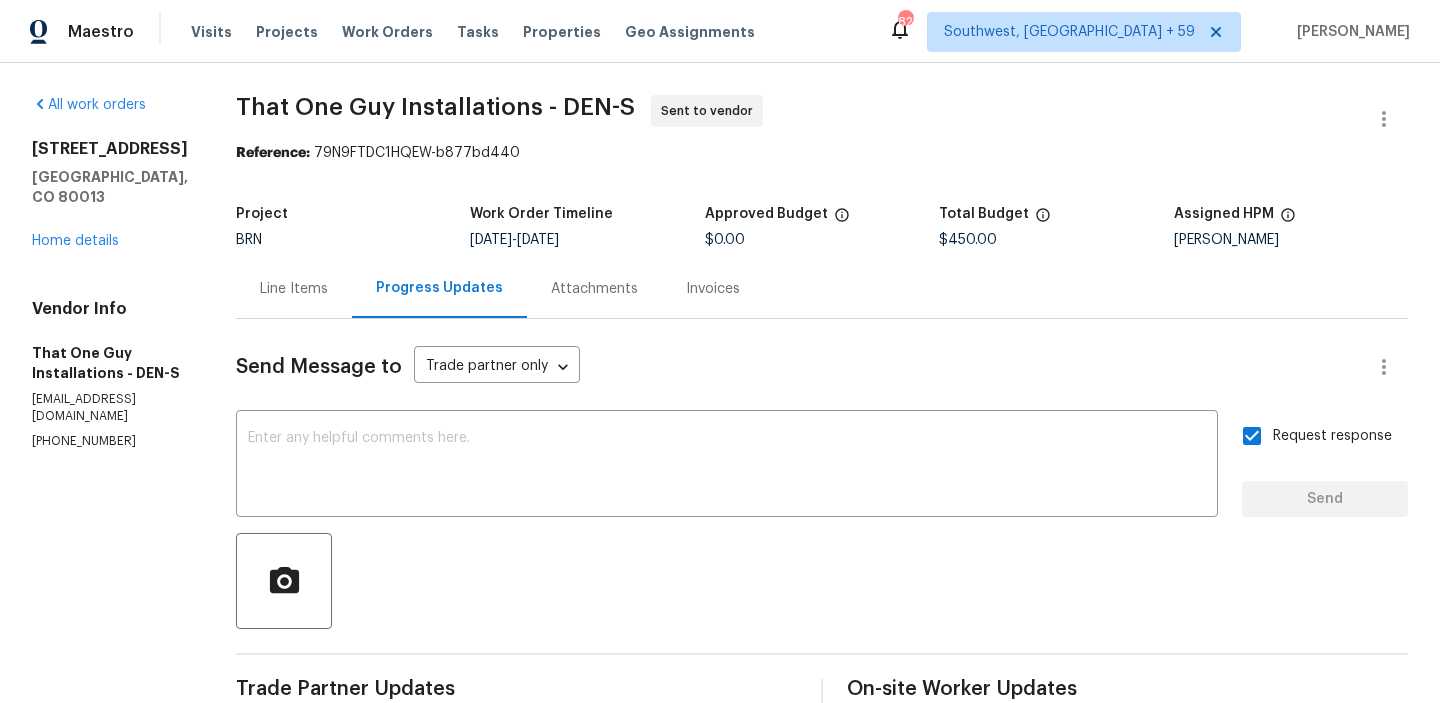 click on "That One Guy Installations - DEN-S Sent to vendor Reference:   79N9FTDC1HQEW-b877bd440 Project BRN   Work Order Timeline 7/15/2025  -  7/17/2025 Approved Budget $0.00 Total Budget $450.00 Assigned HPM David Page Line Items Progress Updates Attachments Invoices Send Message to Trade partner only Trade partner only ​ x ​ Request response Send Trade Partner Updates Ananthi Mahendran 07/15/2025 2:44 PM Hi, I'm Ananthi from Opendoor. Just wanted to check if you received the WO for 16841 E Mansfield Cir, Aurora, CO 80013, due on 7/17/2025. Please review and accept it within 24 hours and provide a schedule by then. Reach out to me via the portal or call/text at 650-800-9524 for any questions or additional details and change orders for this work order. On-site Worker Updates" at bounding box center [822, 482] 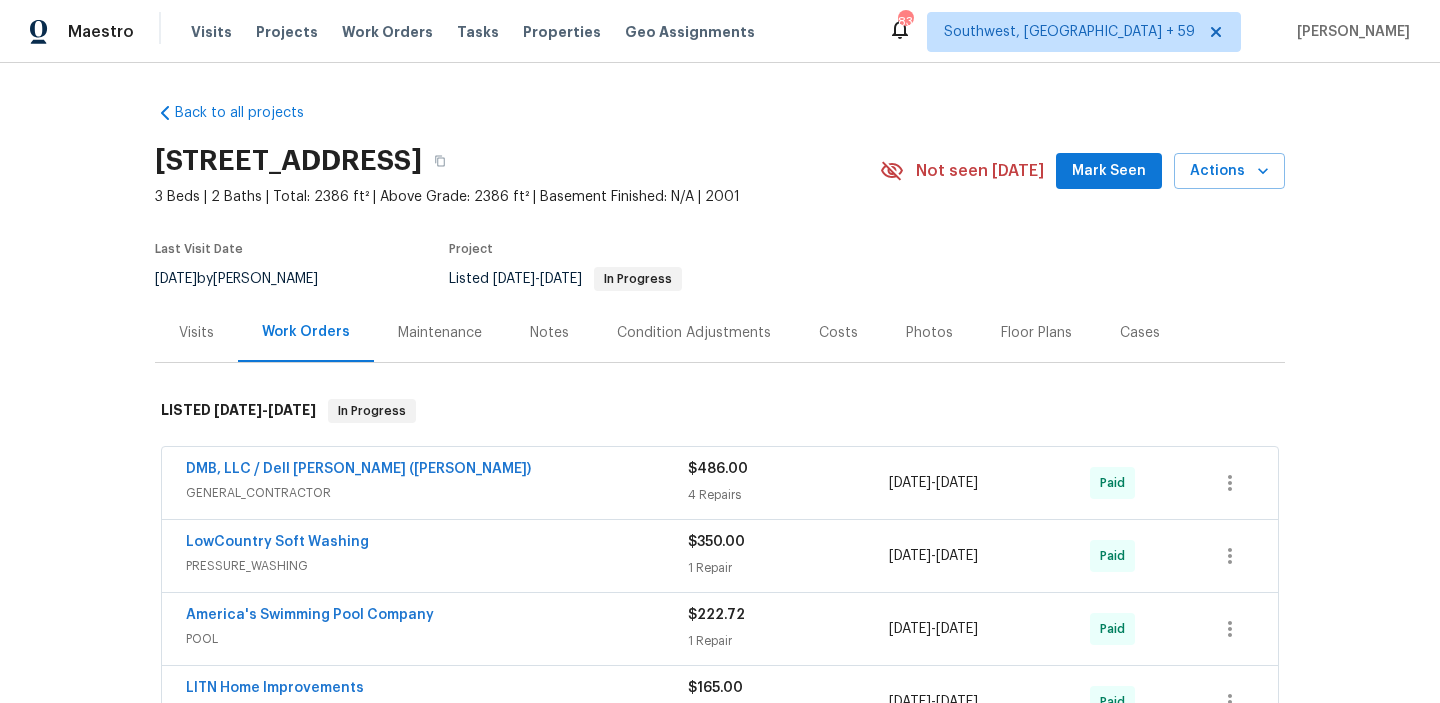 scroll, scrollTop: 0, scrollLeft: 0, axis: both 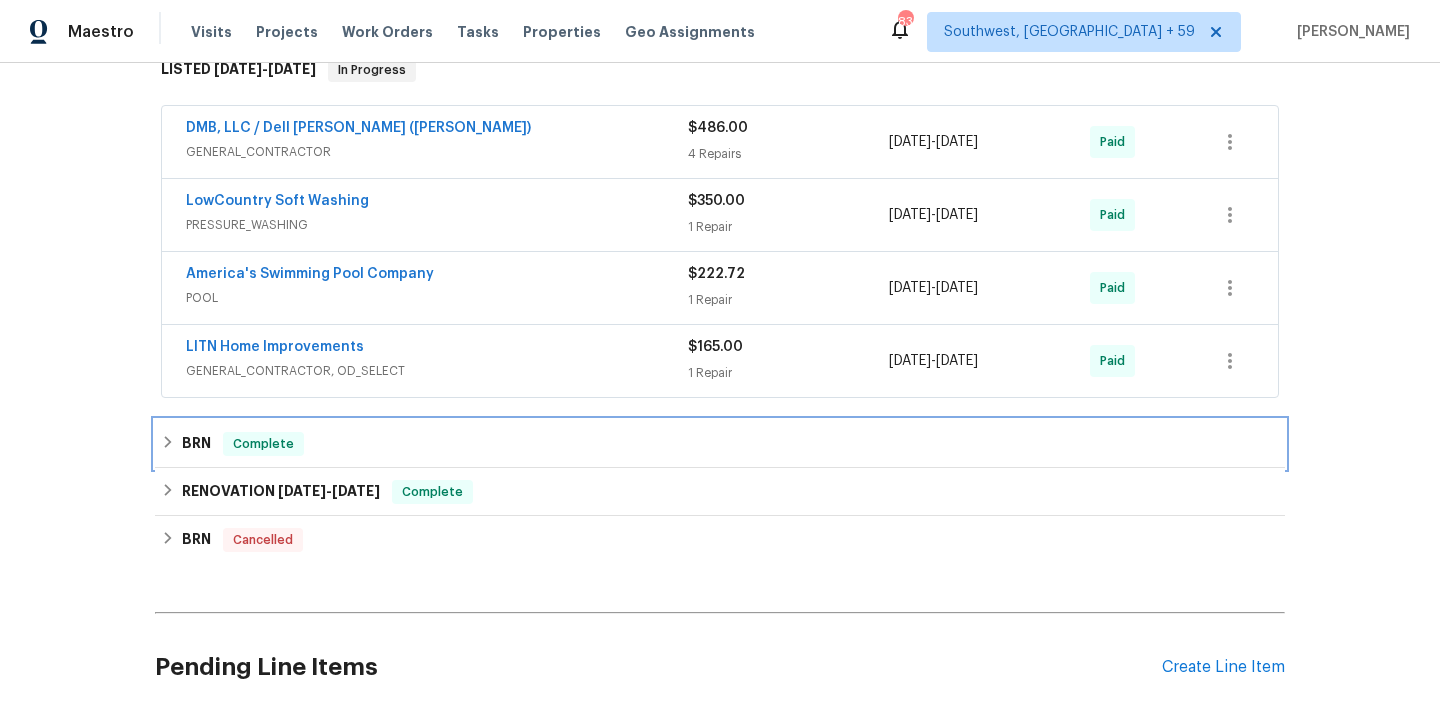 click on "Complete" at bounding box center [263, 444] 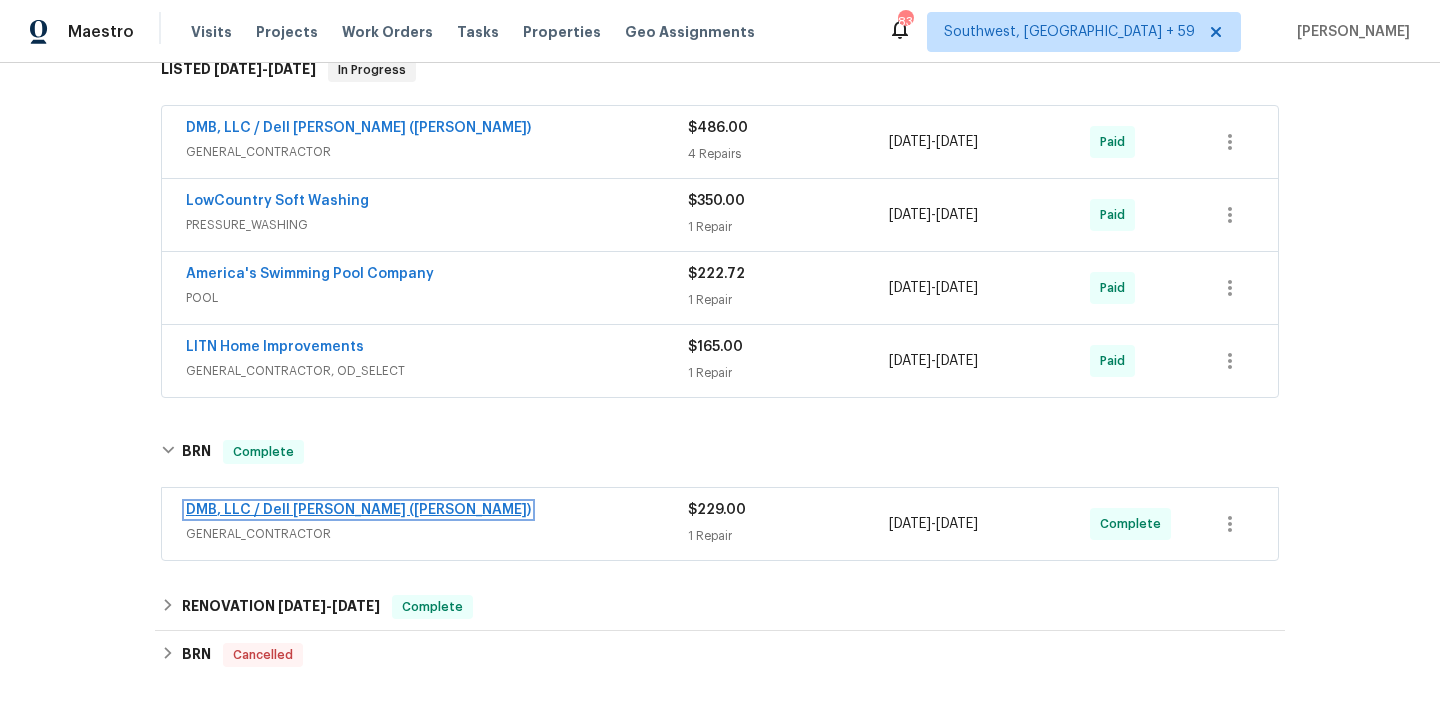 click on "DMB, LLC / Dell [PERSON_NAME] ([PERSON_NAME])" at bounding box center [358, 510] 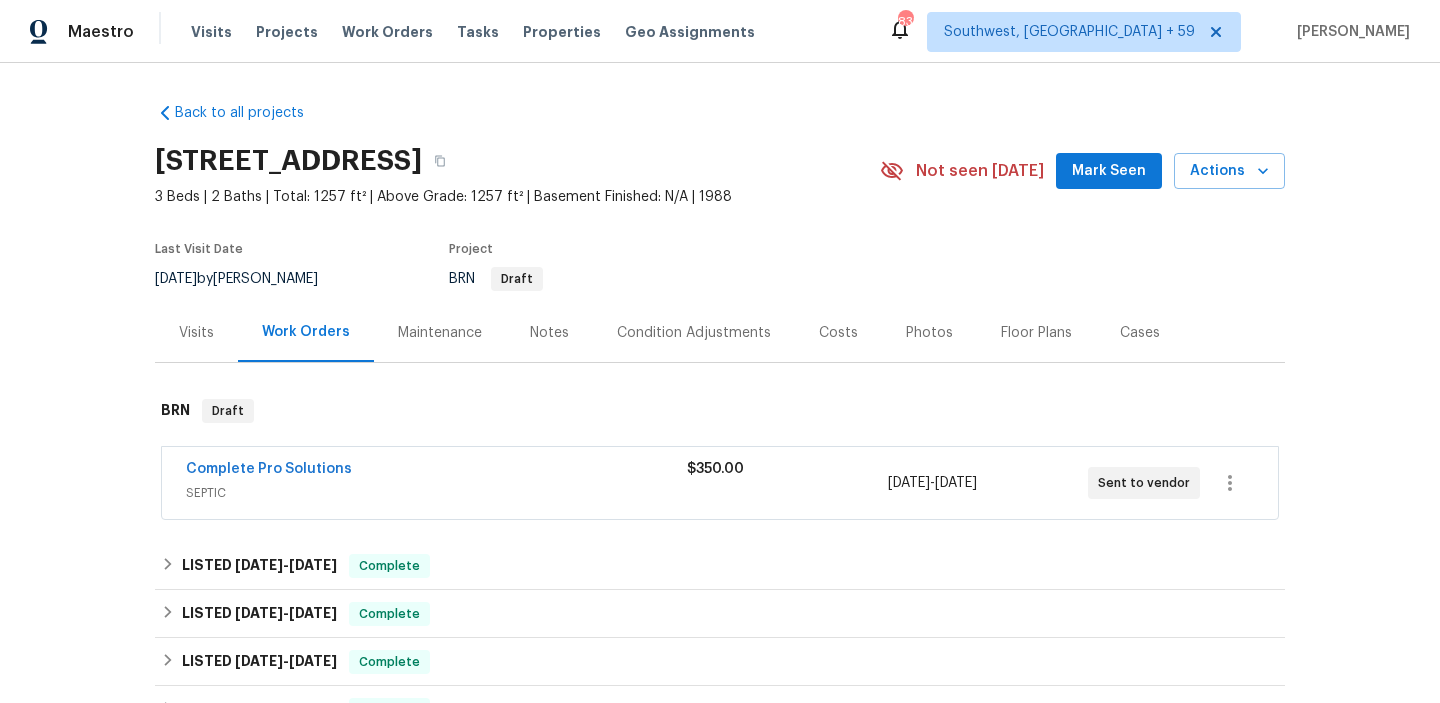 scroll, scrollTop: 0, scrollLeft: 0, axis: both 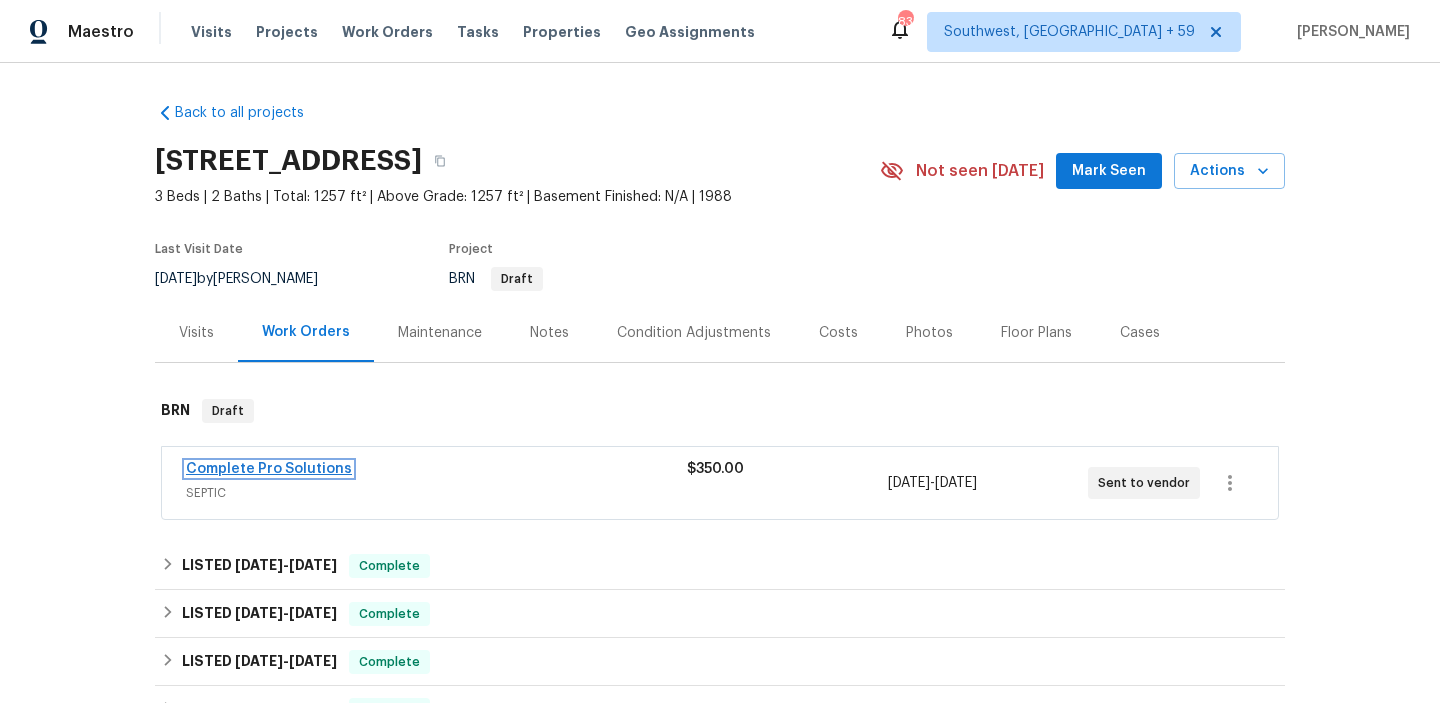click on "Complete Pro Solutions" at bounding box center [269, 469] 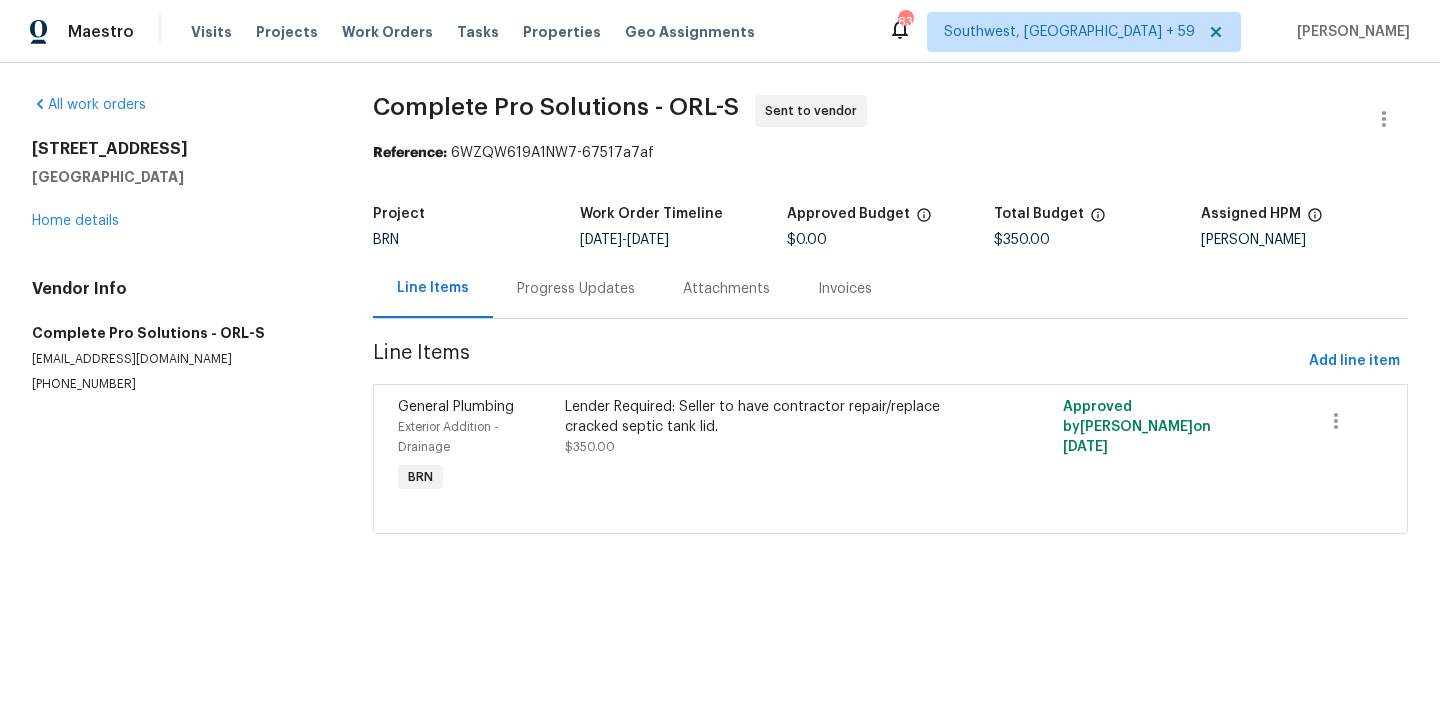 click on "All work orders [STREET_ADDRESS] Home details Vendor Info Complete Pro Solutions - ORL-S [EMAIL_ADDRESS][DOMAIN_NAME] [PHONE_NUMBER] Complete Pro Solutions - ORL-S Sent to vendor Reference:   6WZQW619A1NW7-67517a7af Project BRN   Work Order Timeline [DATE]  -  [DATE] Approved Budget $0.00 Total Budget $350.00 Assigned HPM [PERSON_NAME] Line Items Progress Updates Attachments Invoices Line Items Add line item General Plumbing Exterior Addition - Drainage BRN Lender Required: Seller to have contractor repair/replace cracked septic tank lid. $350.00 Approved by  [PERSON_NAME]  on   [DATE]" at bounding box center [720, 326] 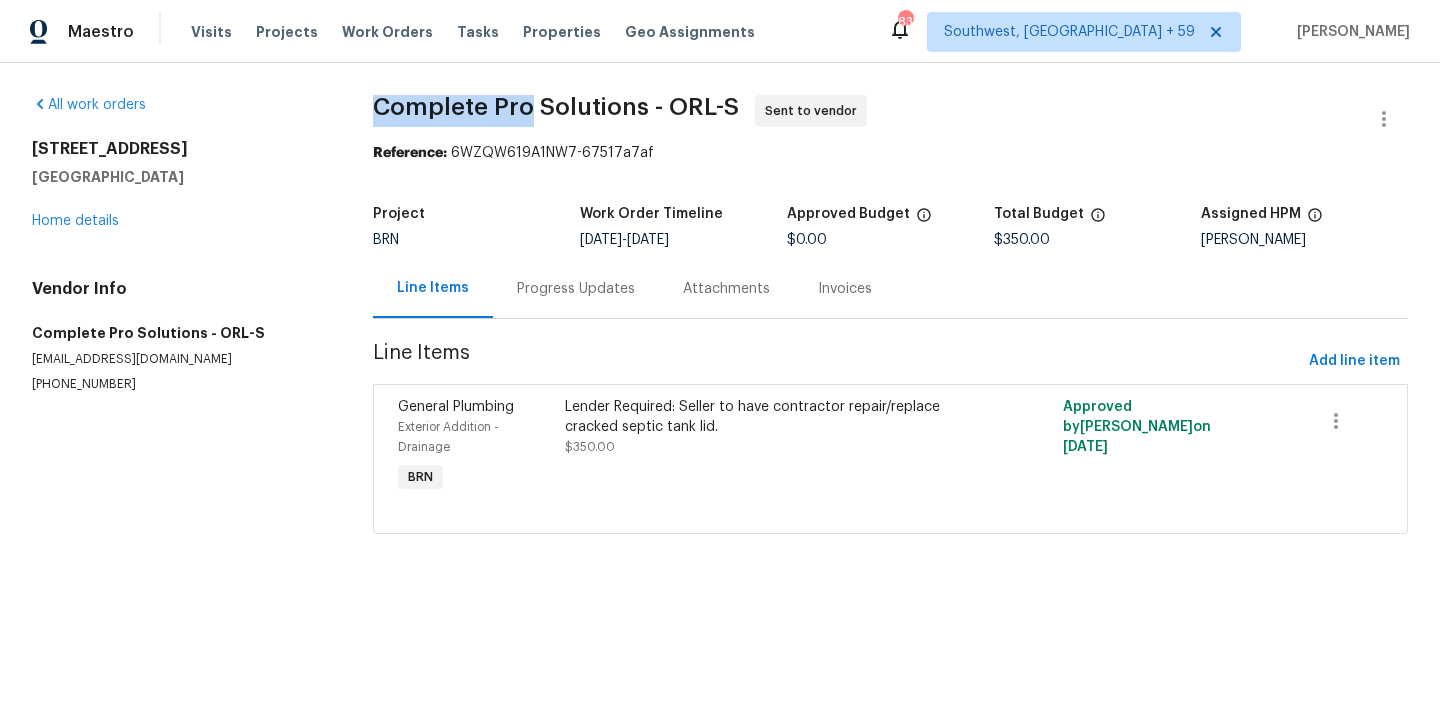drag, startPoint x: 343, startPoint y: 112, endPoint x: 515, endPoint y: 107, distance: 172.07266 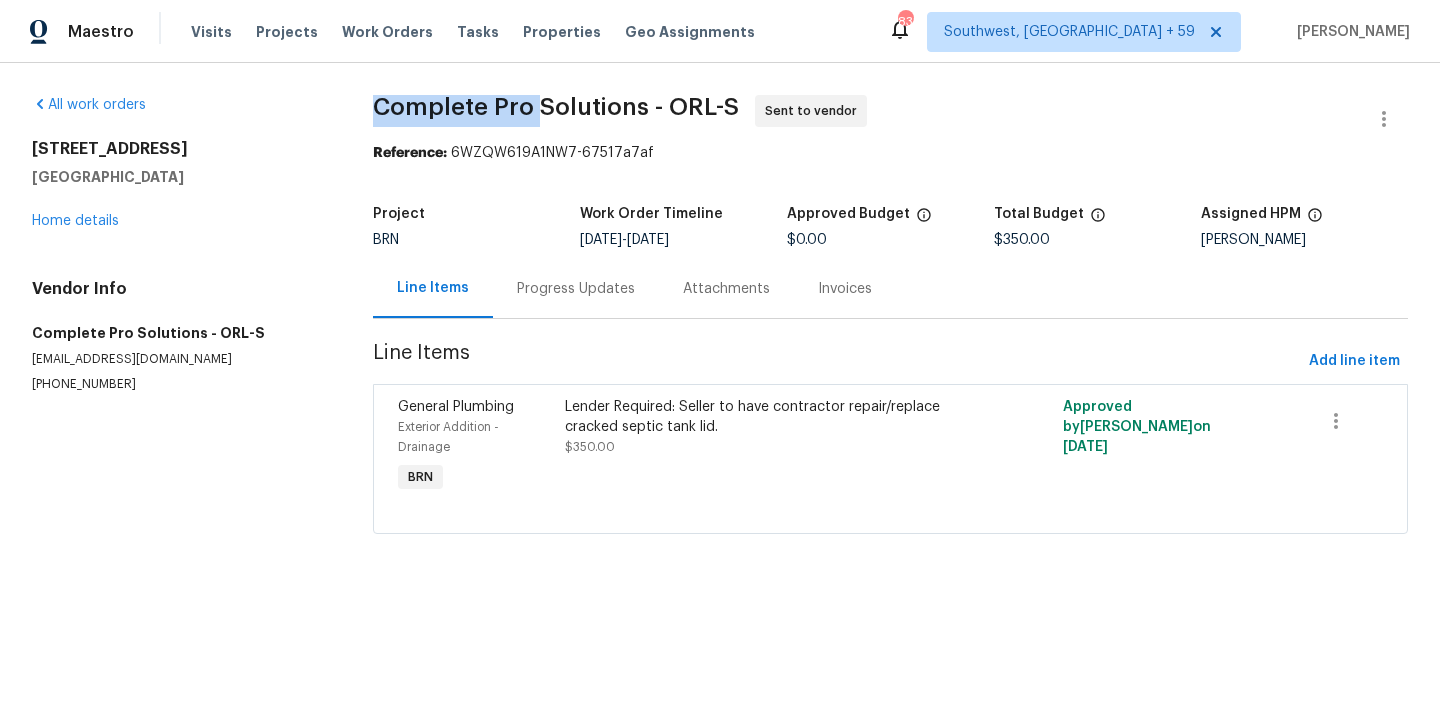 drag, startPoint x: 527, startPoint y: 106, endPoint x: 360, endPoint y: 98, distance: 167.19151 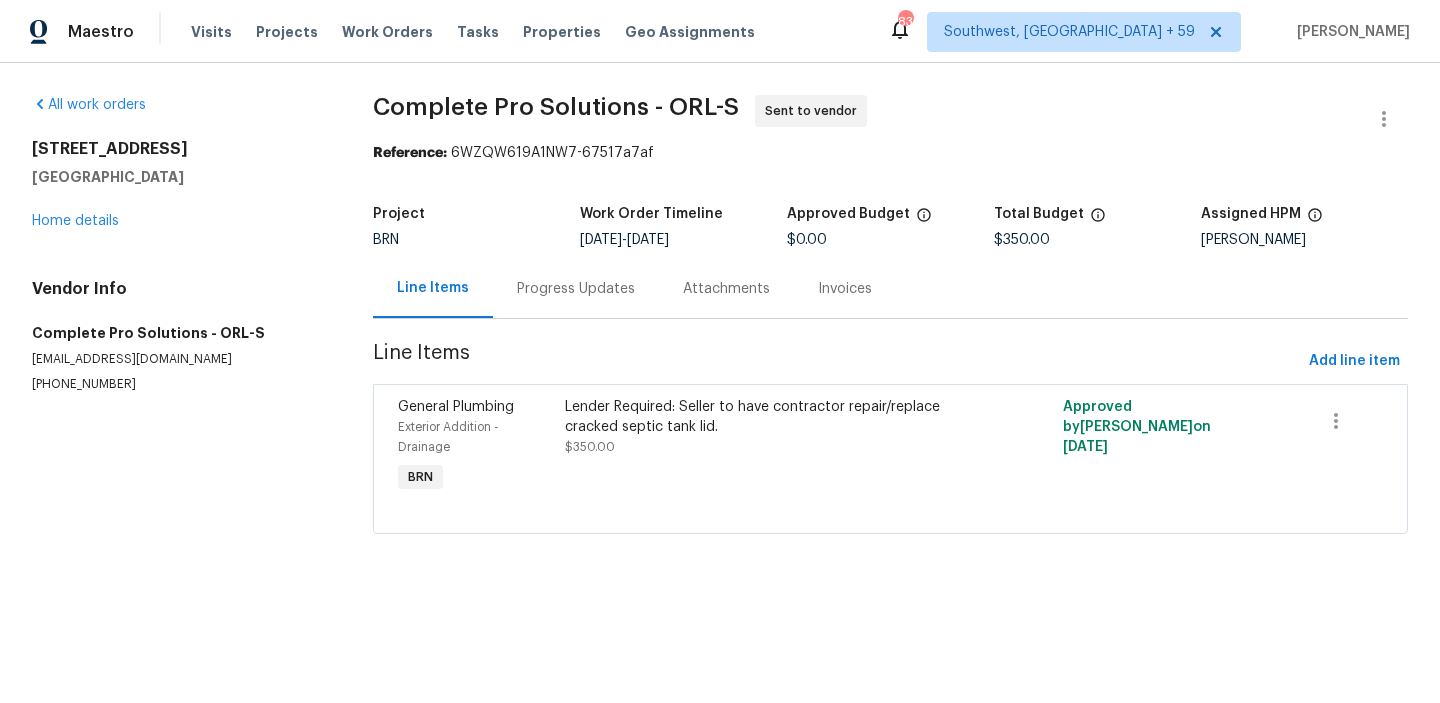 click on "All work orders [STREET_ADDRESS] Home details Vendor Info Complete Pro Solutions - ORL-S [EMAIL_ADDRESS][DOMAIN_NAME] [PHONE_NUMBER]" at bounding box center [178, 244] 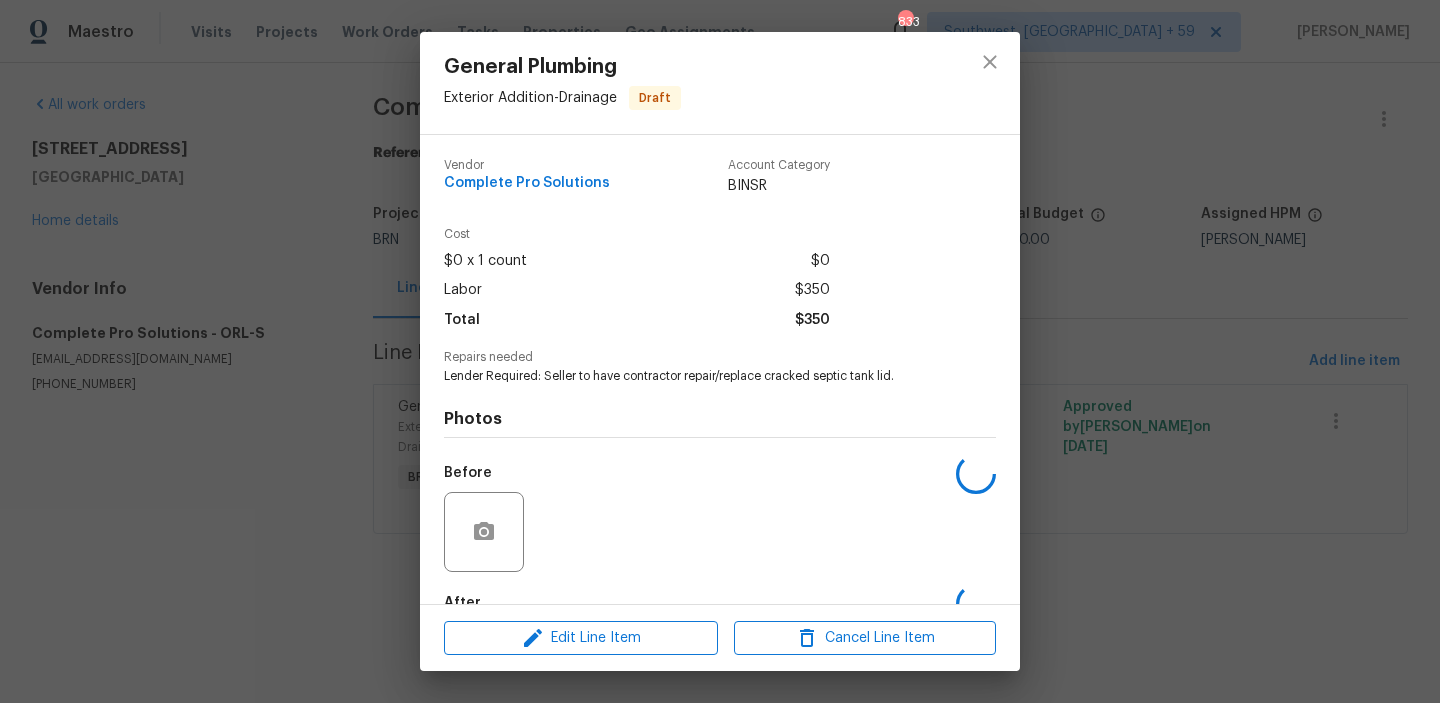 click on "Lender Required: Seller to have contractor repair/replace cracked septic tank lid." at bounding box center [692, 376] 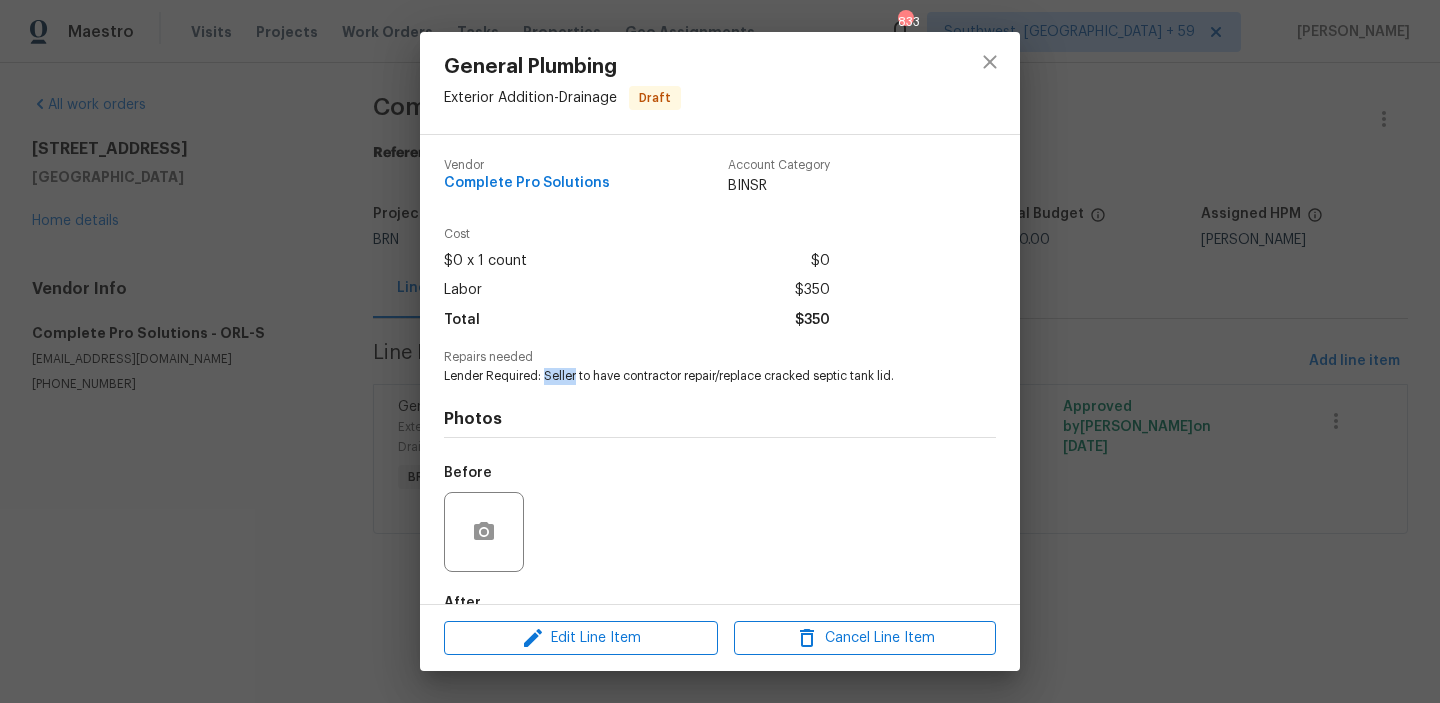 click on "Lender Required: Seller to have contractor repair/replace cracked septic tank lid." at bounding box center [692, 376] 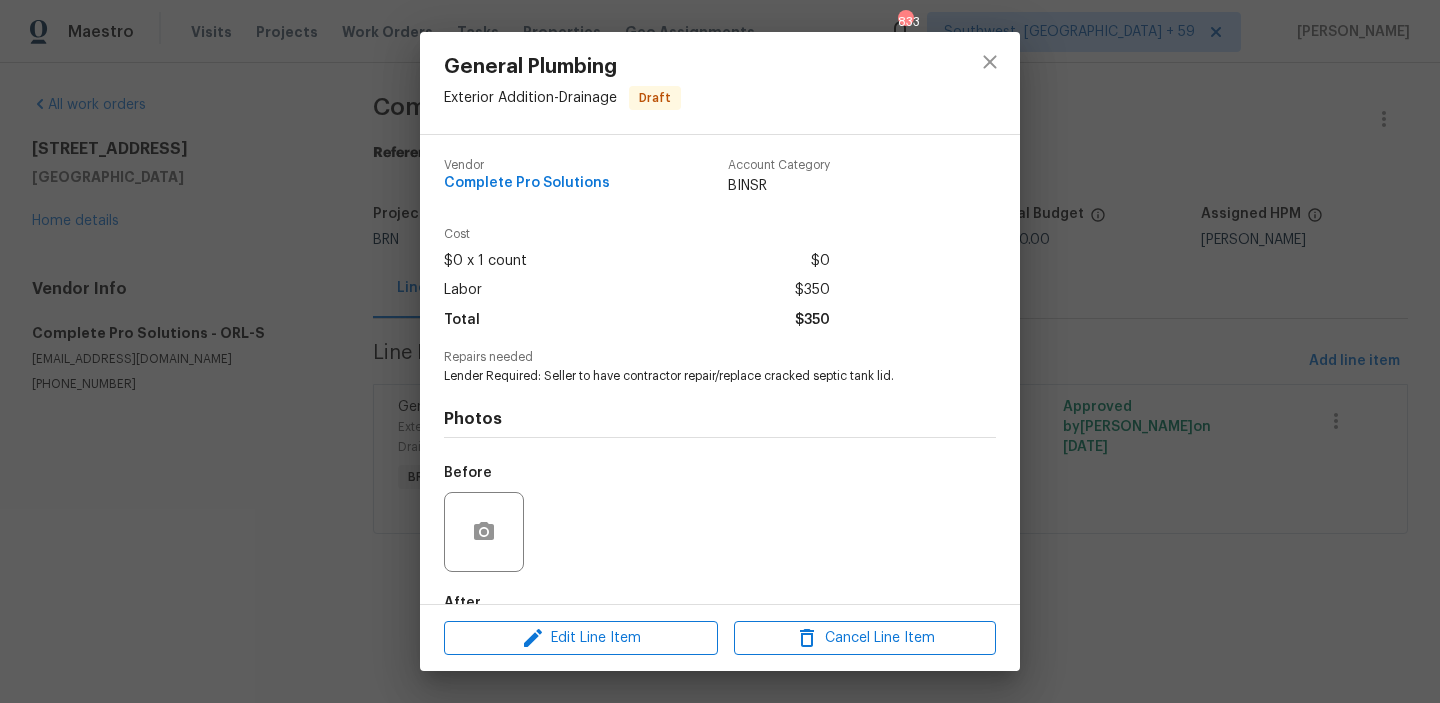 click on "Lender Required: Seller to have contractor repair/replace cracked septic tank lid." at bounding box center (692, 376) 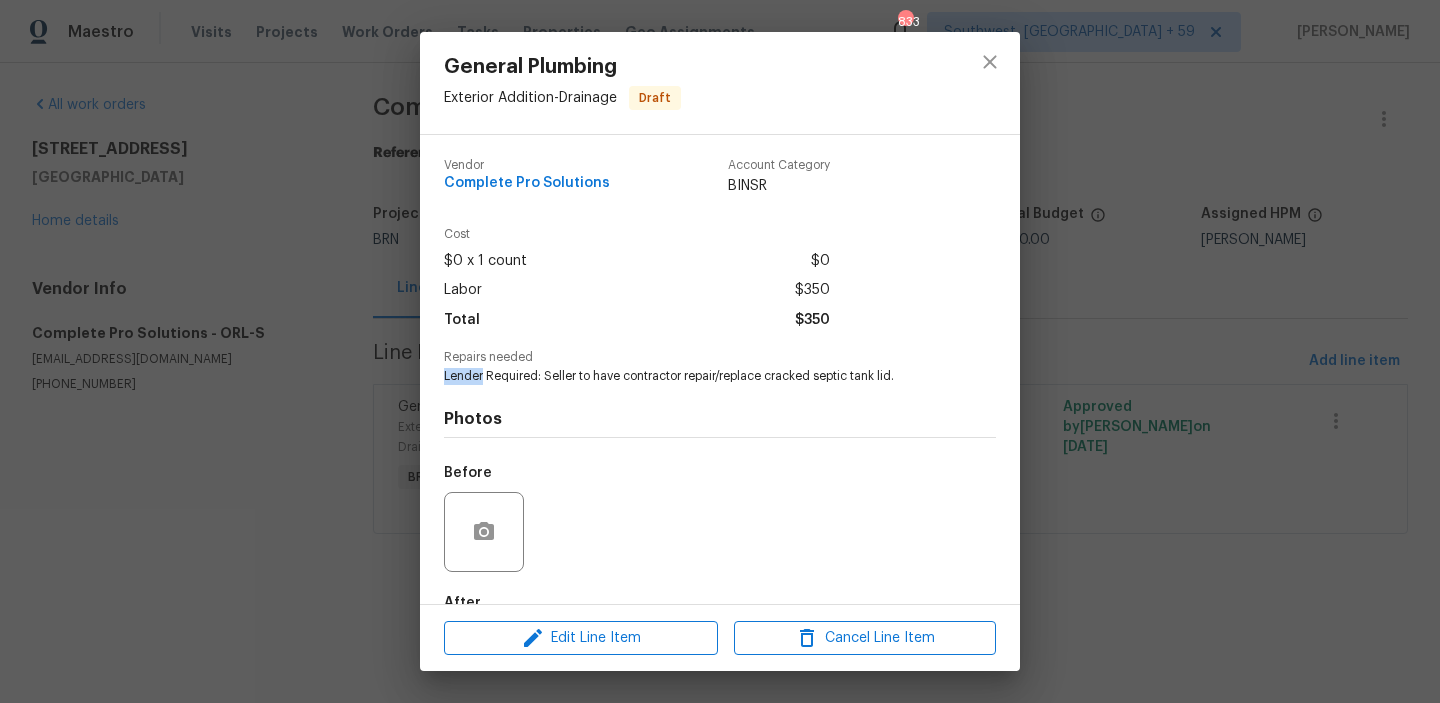 click on "Lender Required: Seller to have contractor repair/replace cracked septic tank lid." at bounding box center [692, 376] 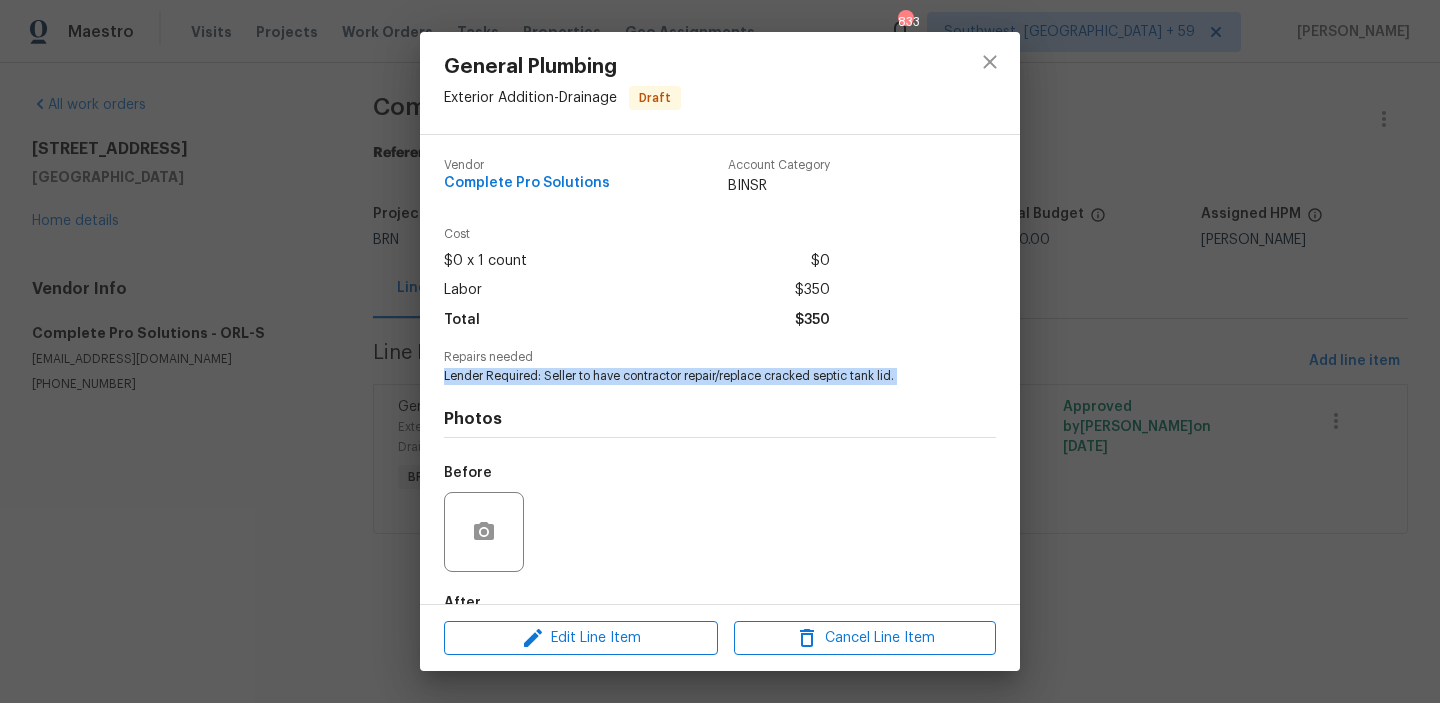 click on "Lender Required: Seller to have contractor repair/replace cracked septic tank lid." at bounding box center [692, 376] 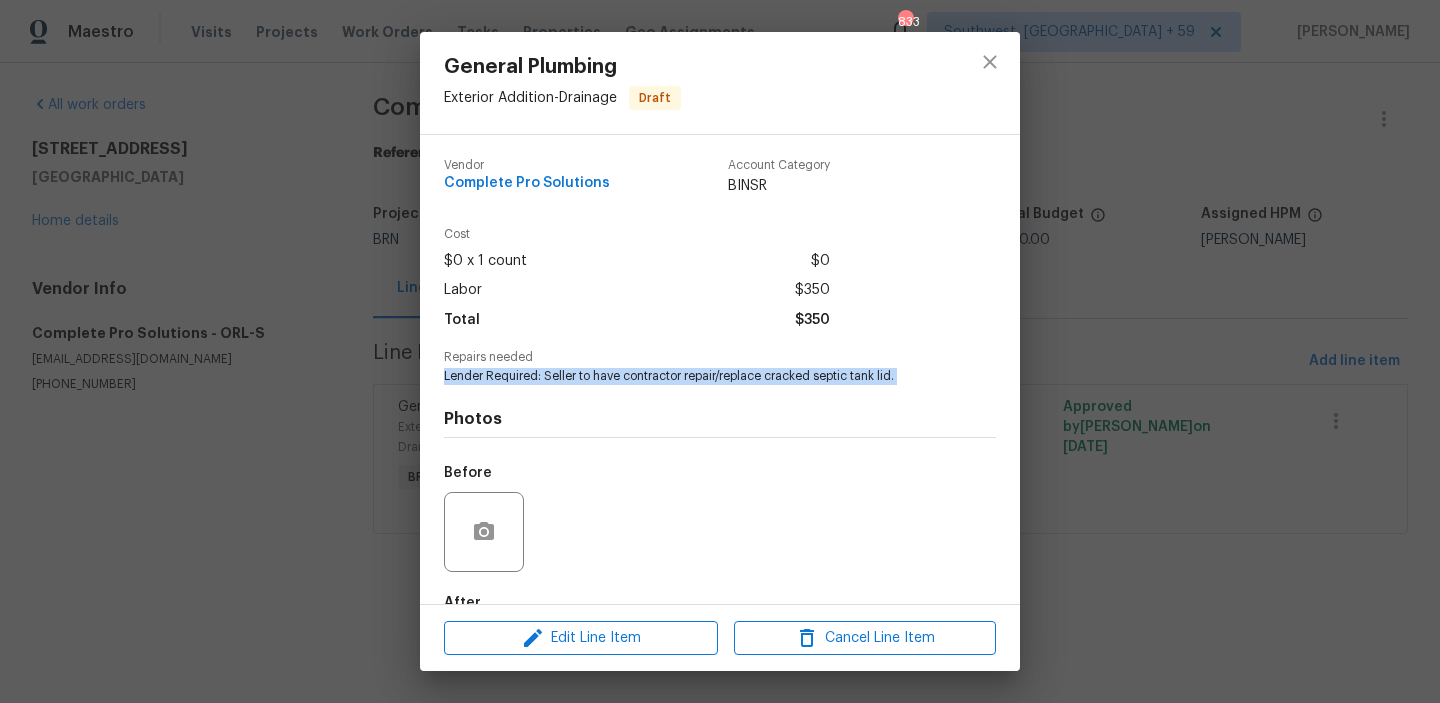 copy on "Lender Required: Seller to have contractor repair/replace cracked septic tank lid." 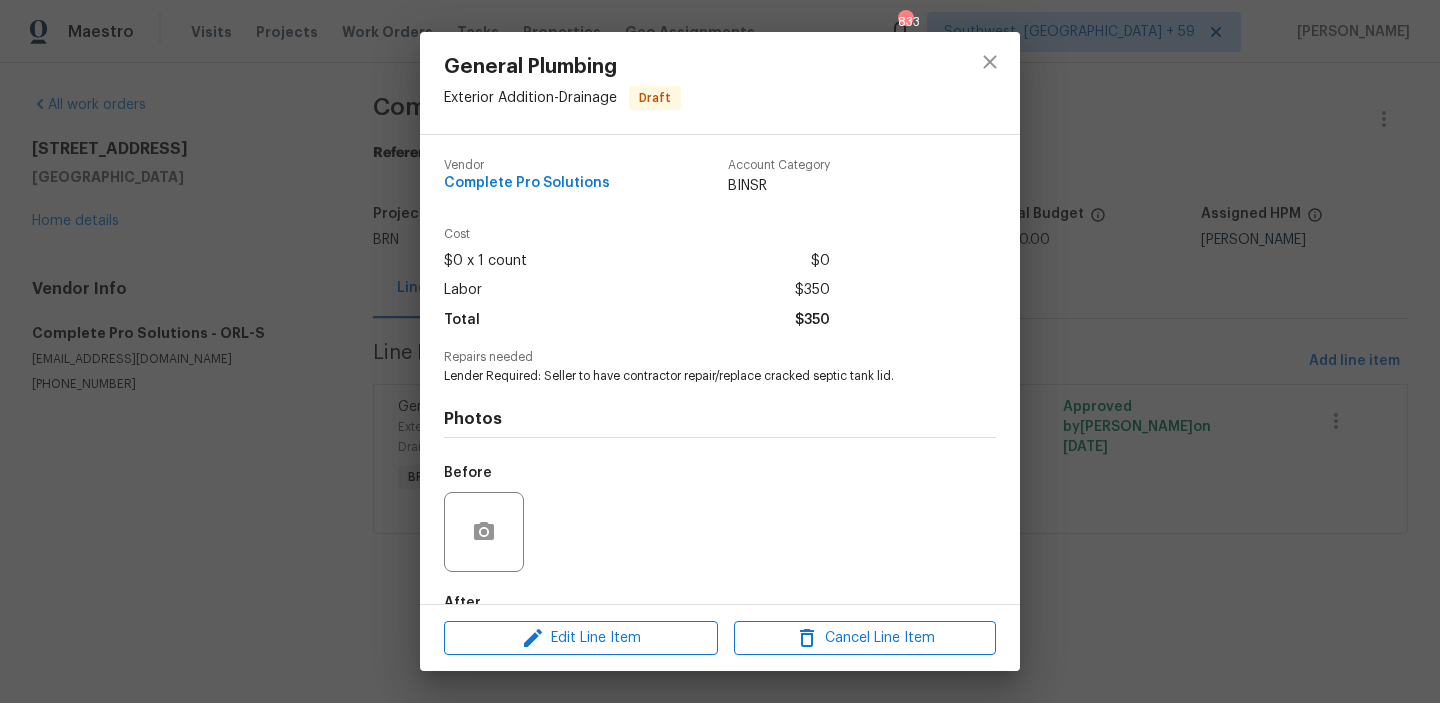 click on "General Plumbing Exterior Addition  -  Drainage Draft Vendor Complete Pro Solutions Account Category BINSR Cost $0 x 1 count $0 Labor $350 Total $350 Repairs needed Lender Required: Seller to have contractor repair/replace cracked septic tank lid. Photos Before After  Edit Line Item  Cancel Line Item" at bounding box center (720, 351) 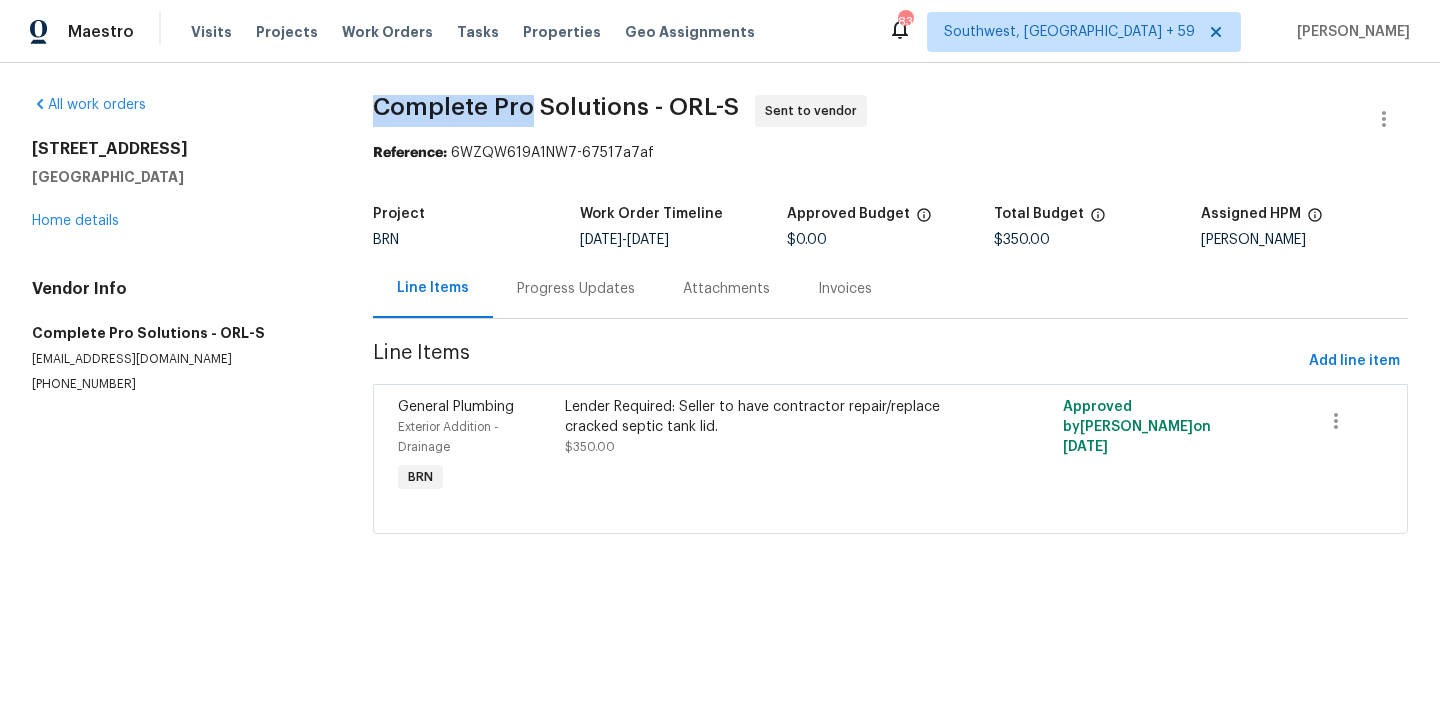 drag, startPoint x: 353, startPoint y: 113, endPoint x: 522, endPoint y: 113, distance: 169 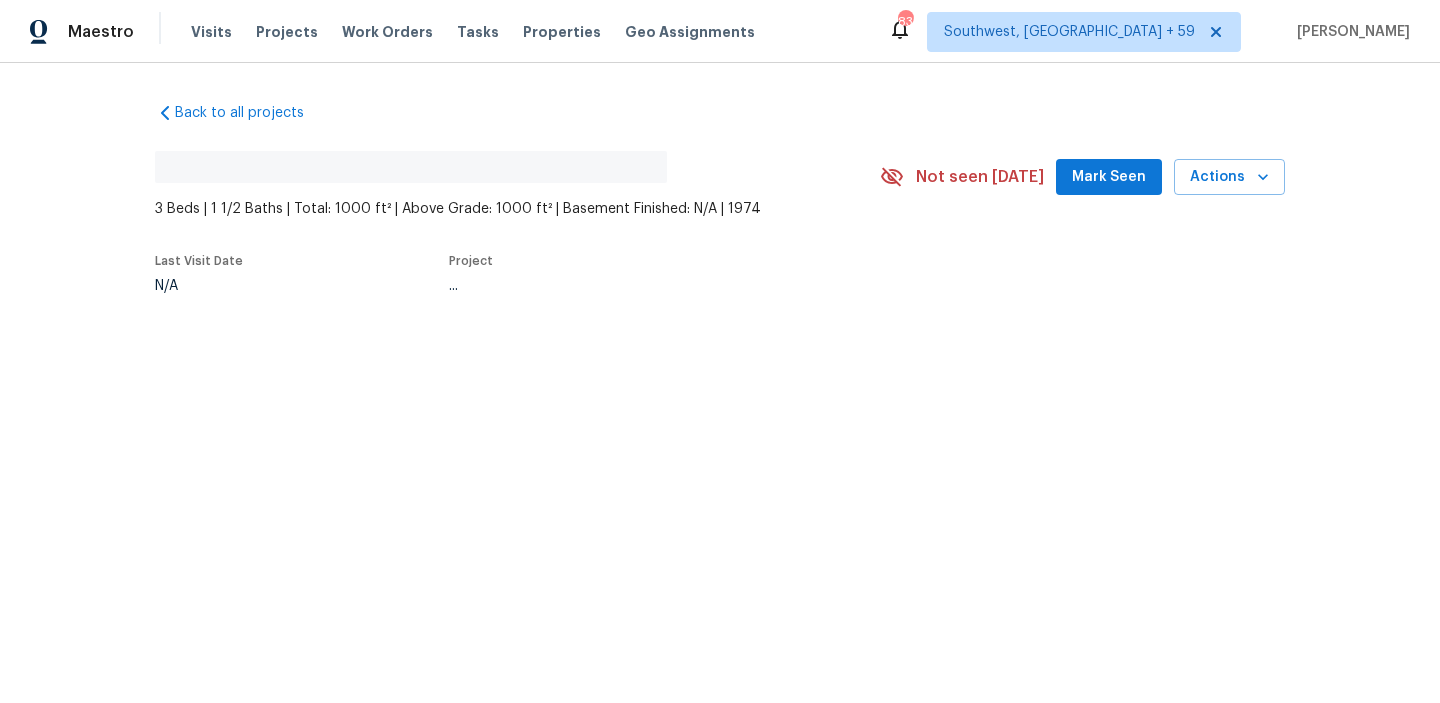 scroll, scrollTop: 0, scrollLeft: 0, axis: both 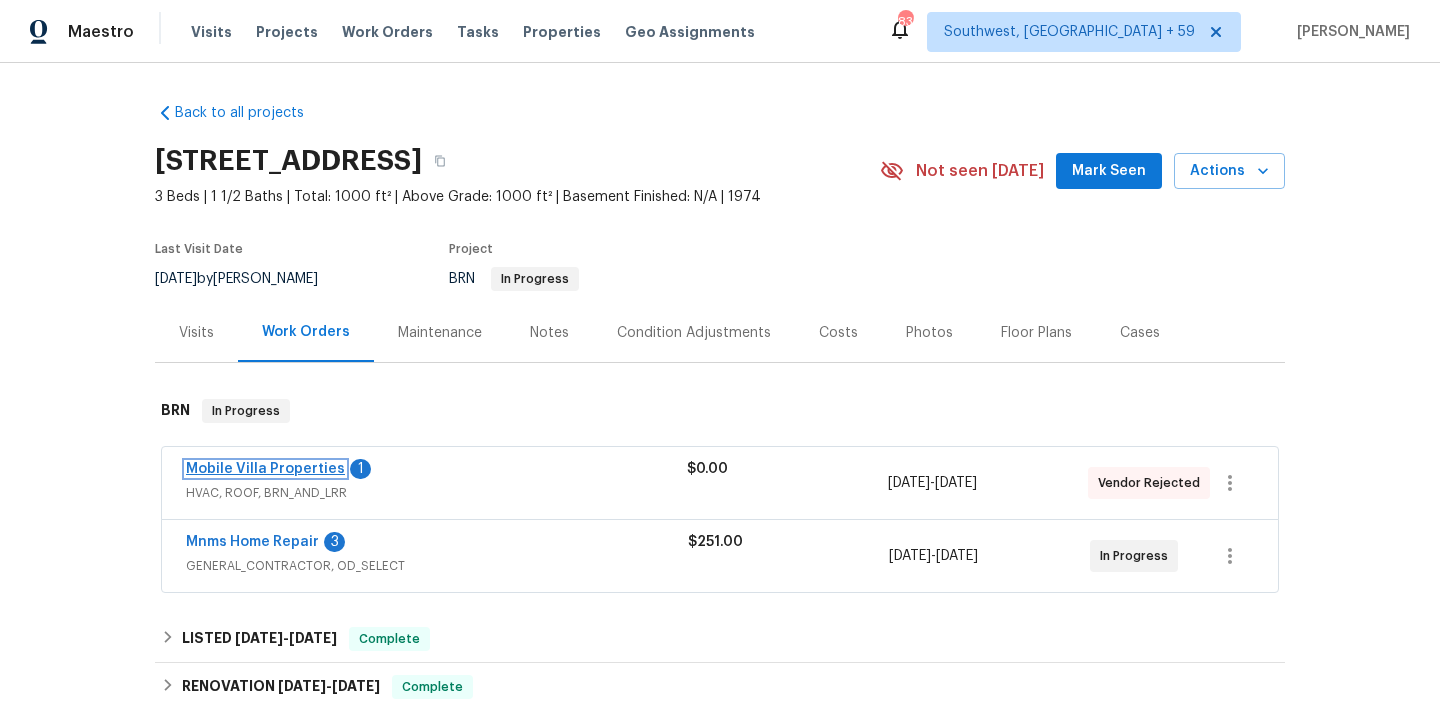 click on "Mobile Villa Properties" at bounding box center [265, 469] 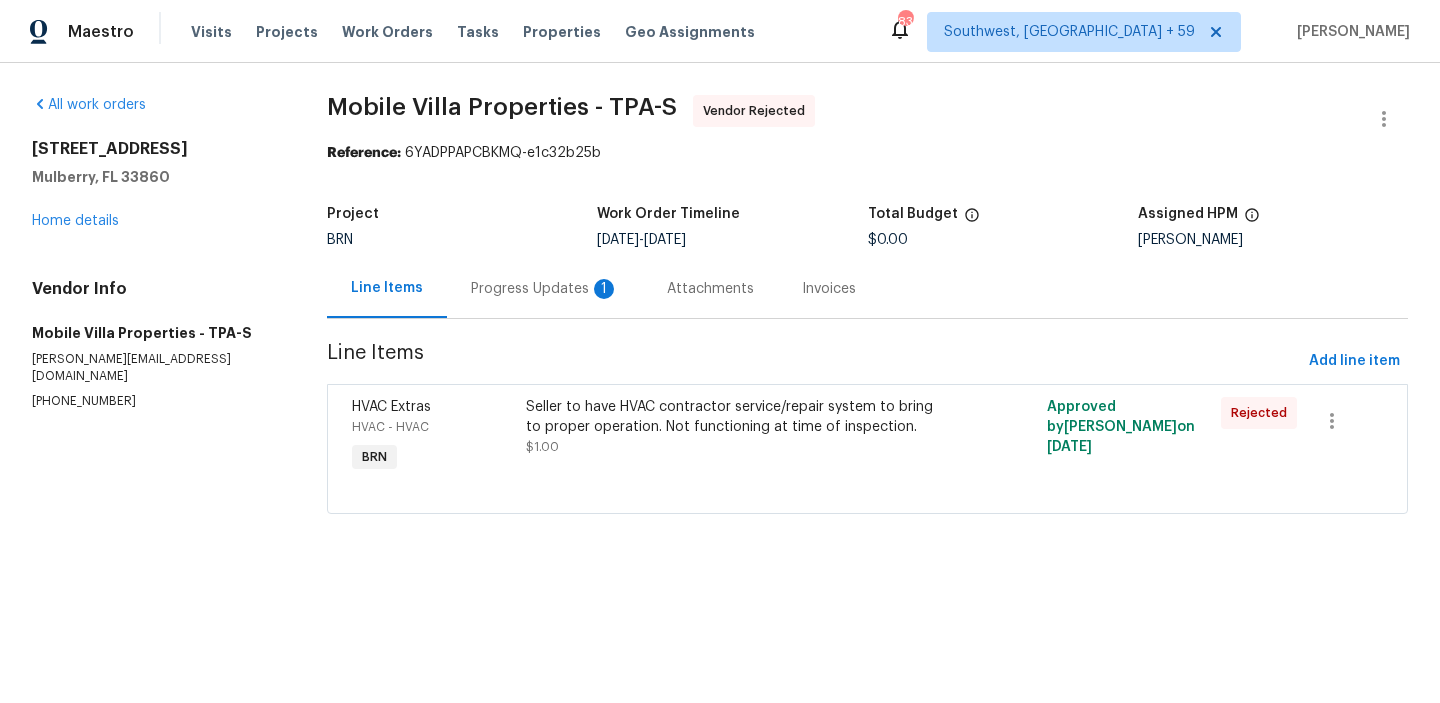 click on "Progress Updates 1" at bounding box center [545, 289] 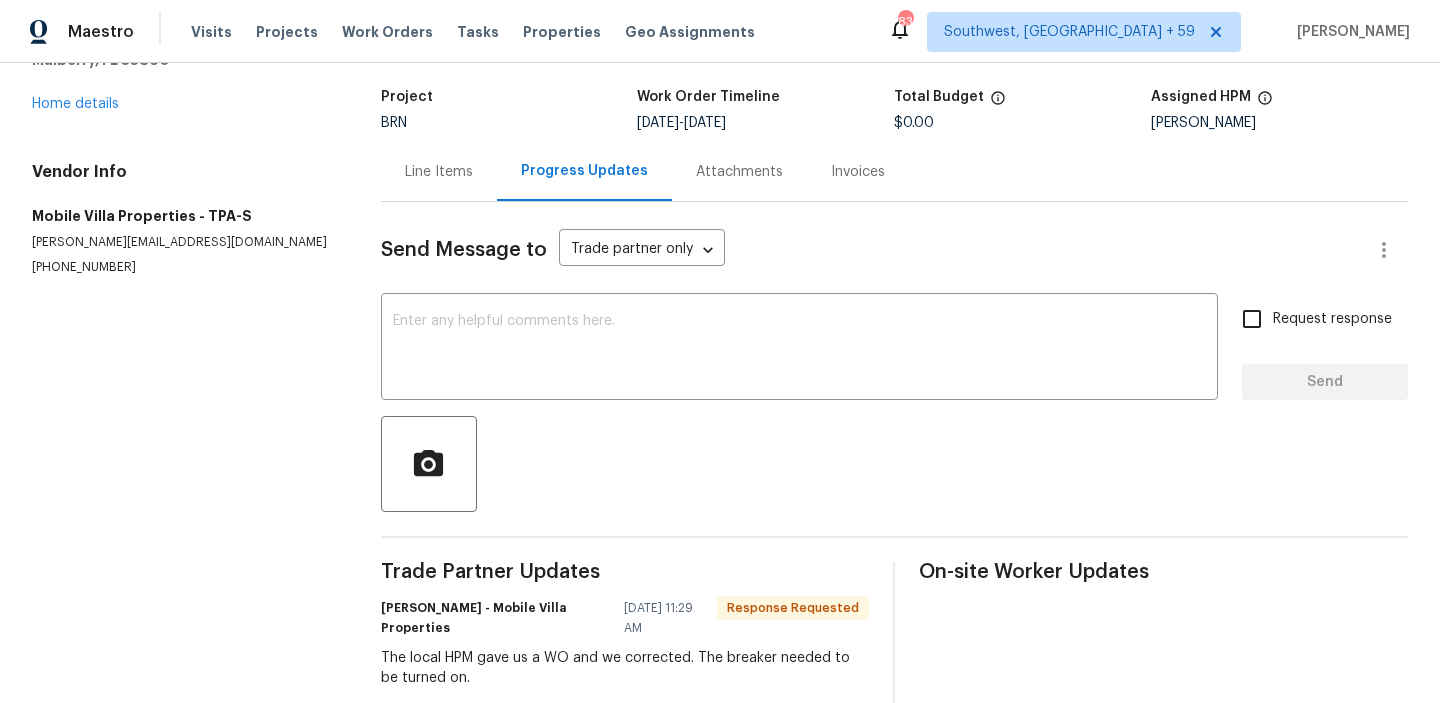 scroll, scrollTop: 41, scrollLeft: 0, axis: vertical 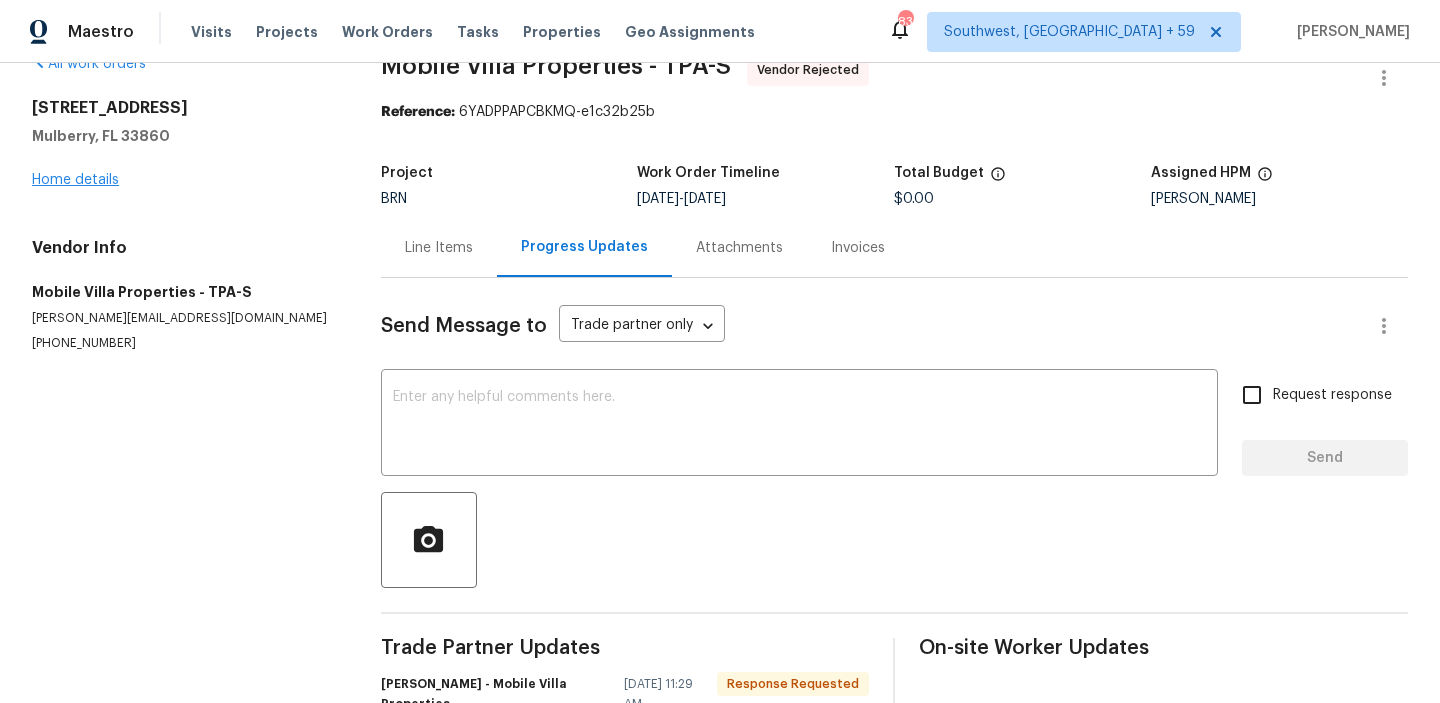 click on "801 NE 4th Ave Mulberry, FL 33860 Home details" at bounding box center [182, 144] 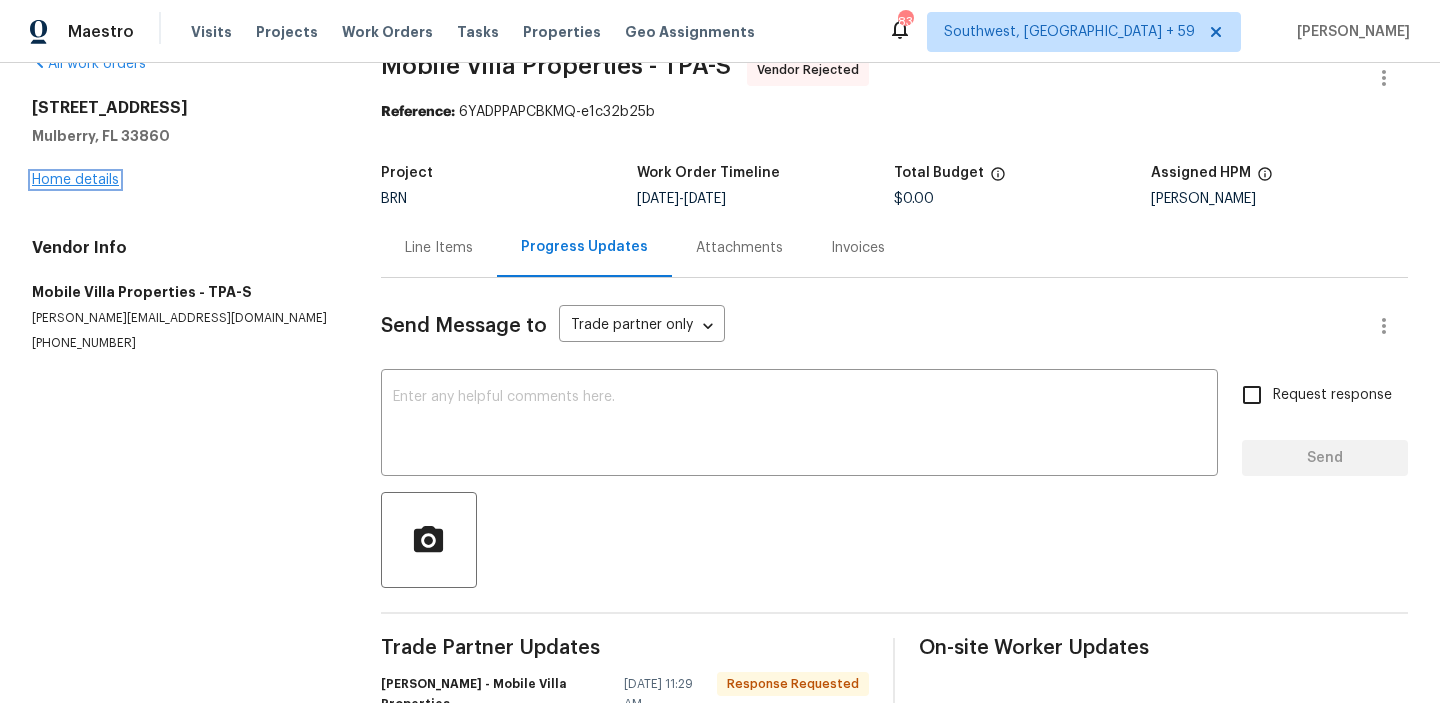 click on "Home details" at bounding box center [75, 180] 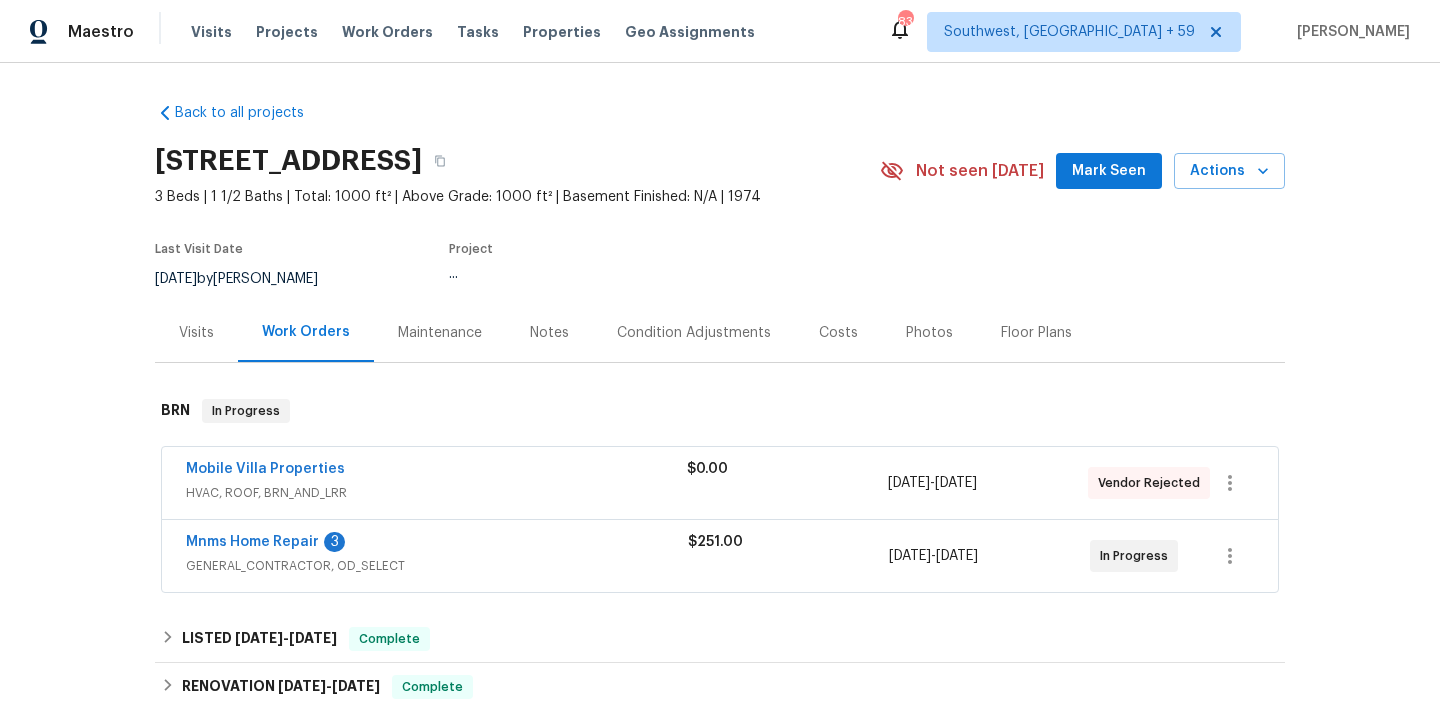 scroll, scrollTop: 94, scrollLeft: 0, axis: vertical 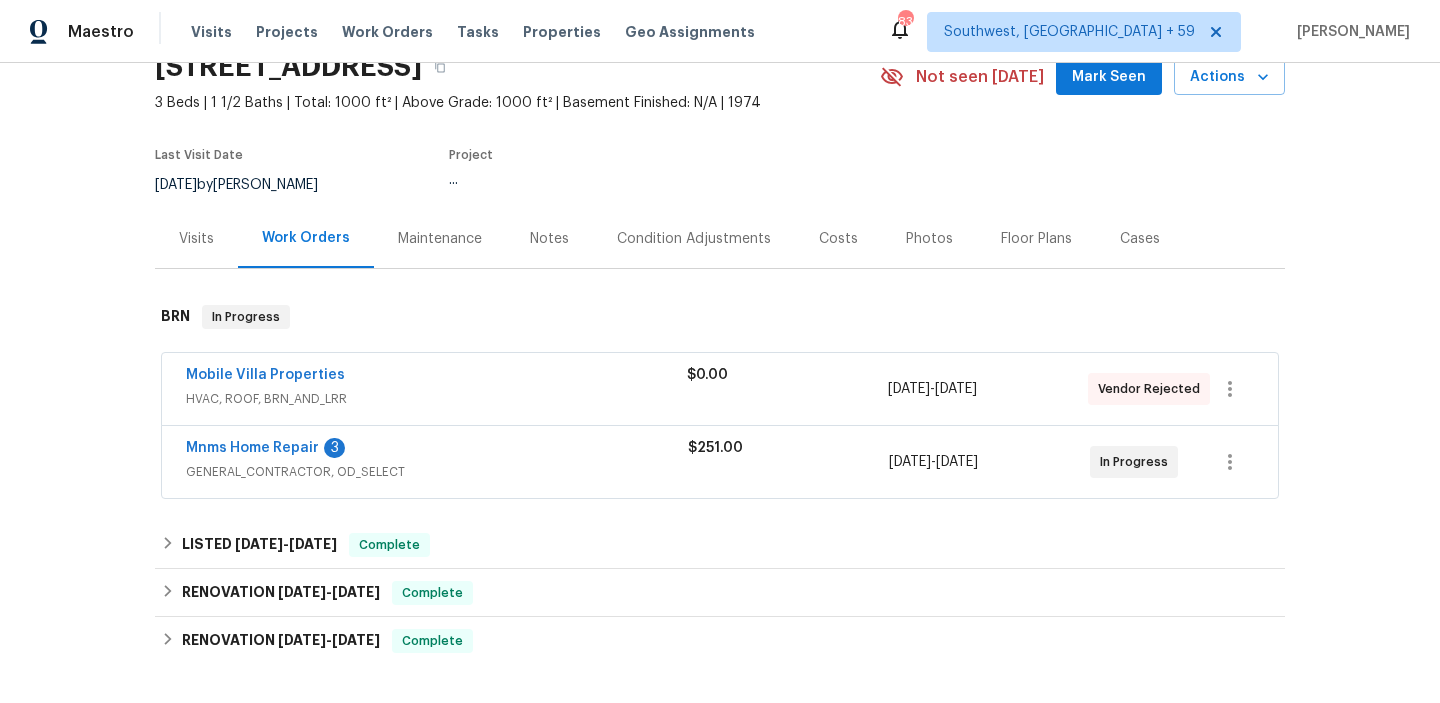 click on "Mnms Home Repair" at bounding box center [252, 448] 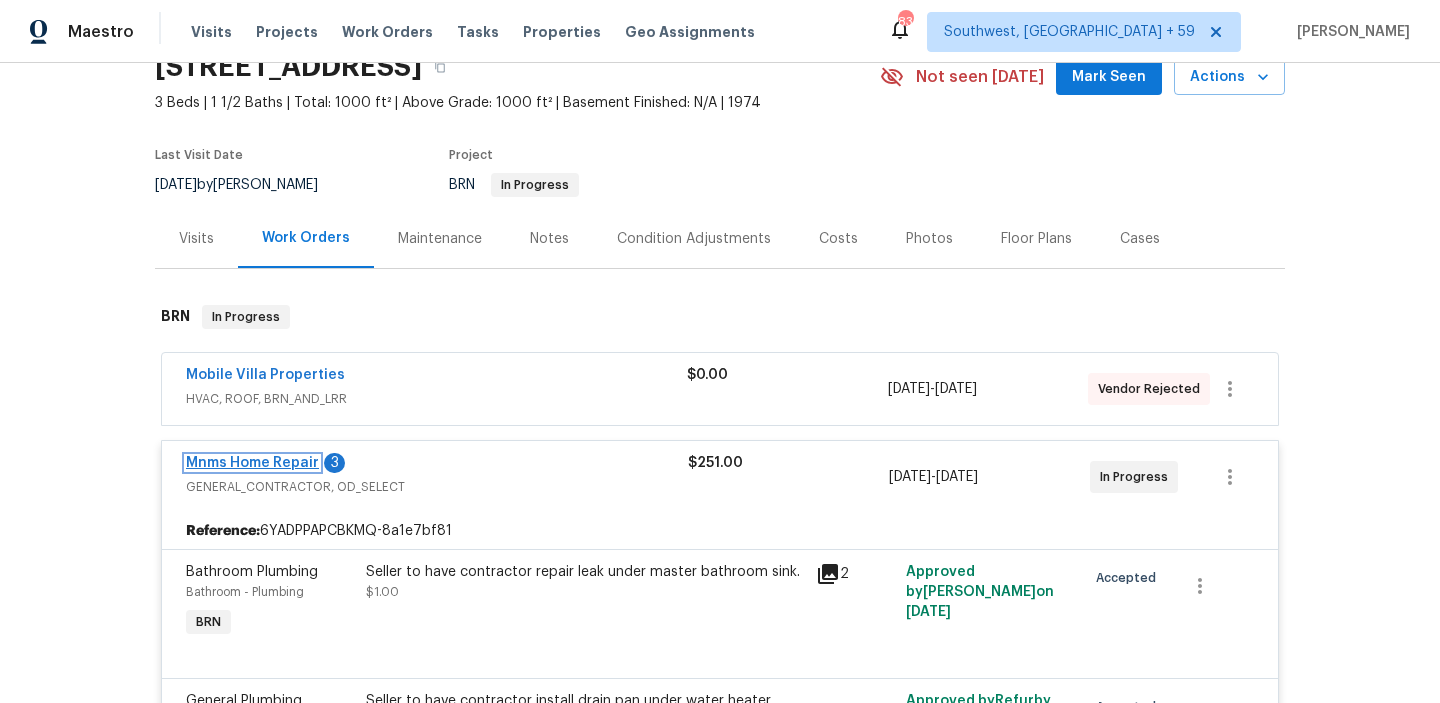 click on "Mnms Home Repair" at bounding box center (252, 463) 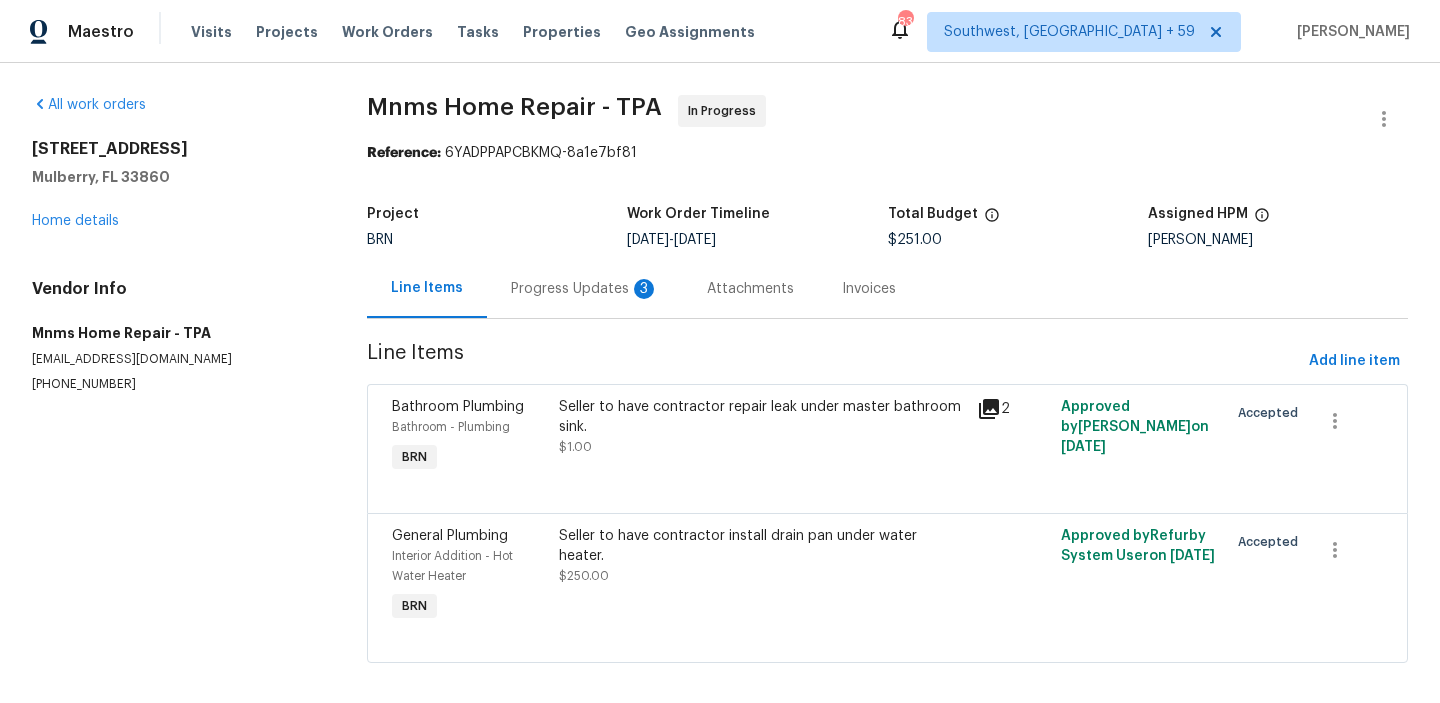 click on "Progress Updates 3" at bounding box center [585, 289] 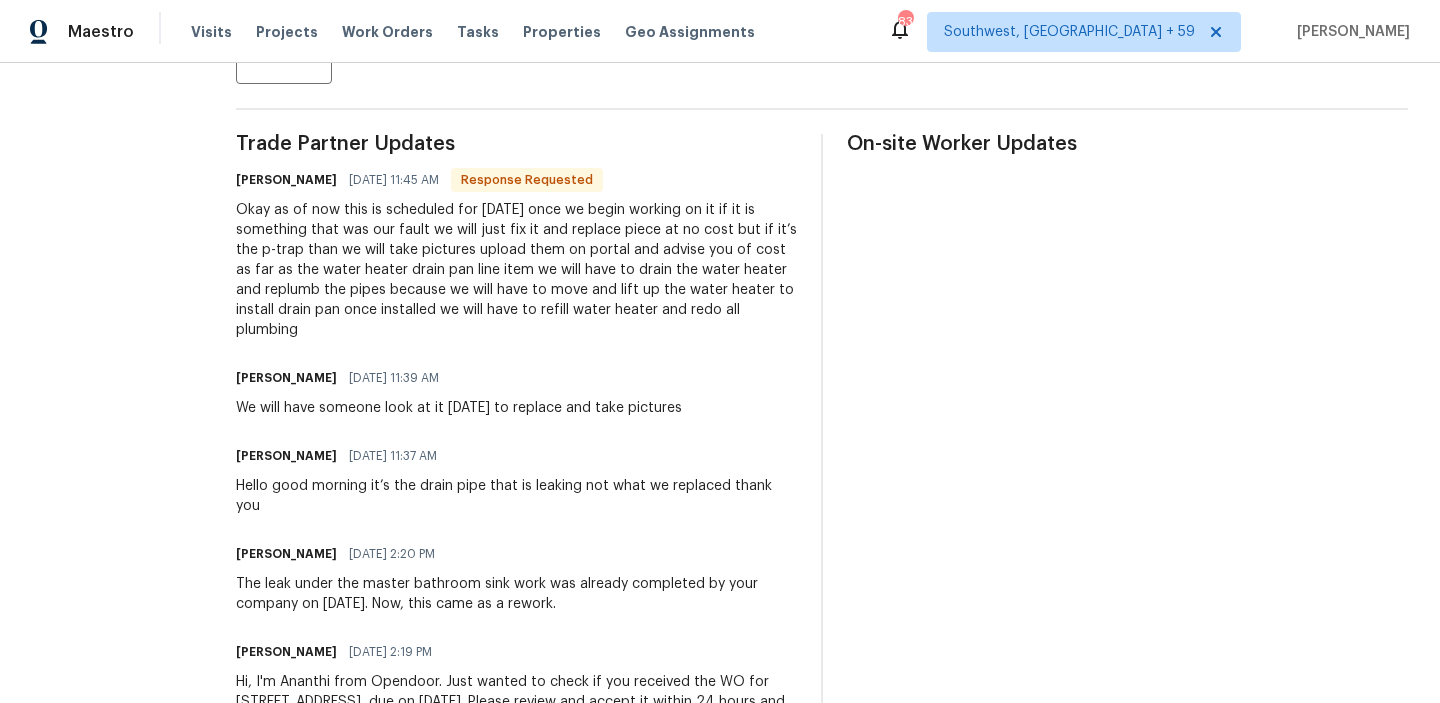 scroll, scrollTop: 0, scrollLeft: 0, axis: both 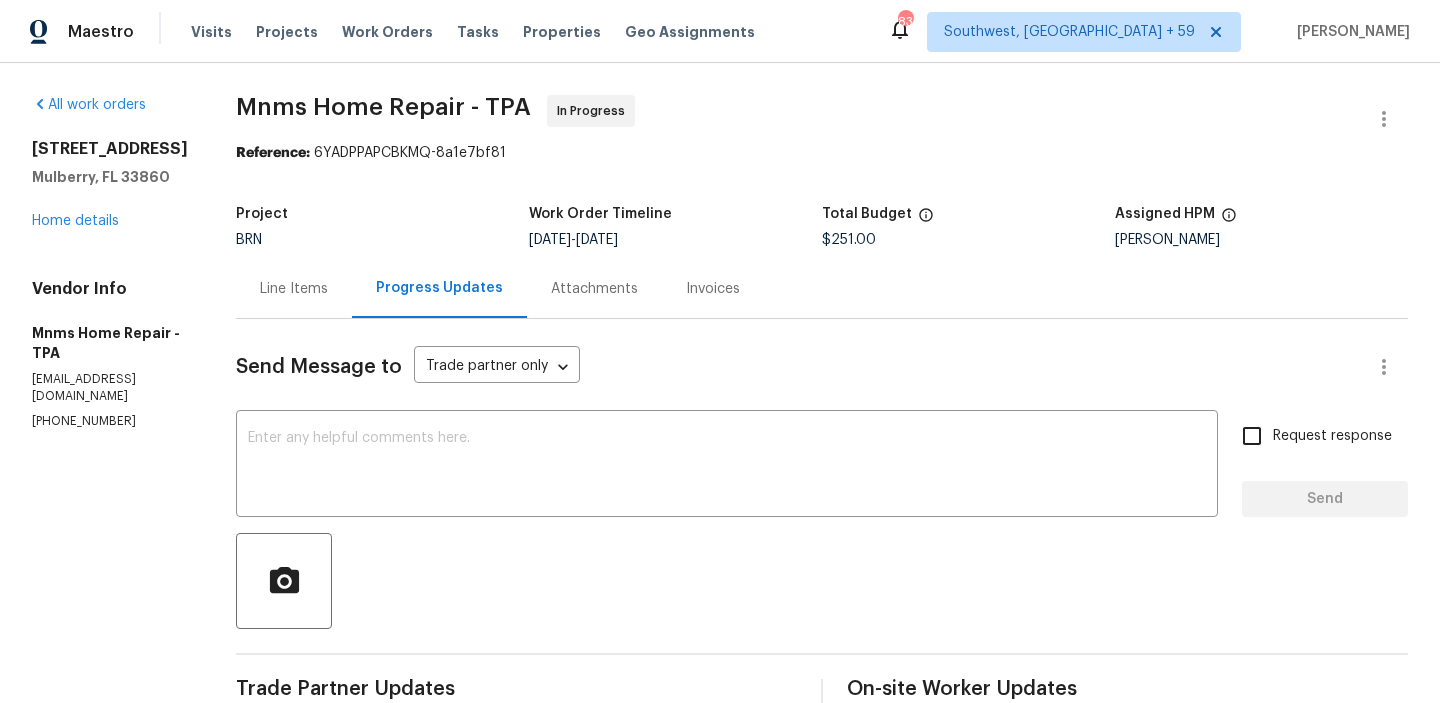 click on "Line Items" at bounding box center [294, 289] 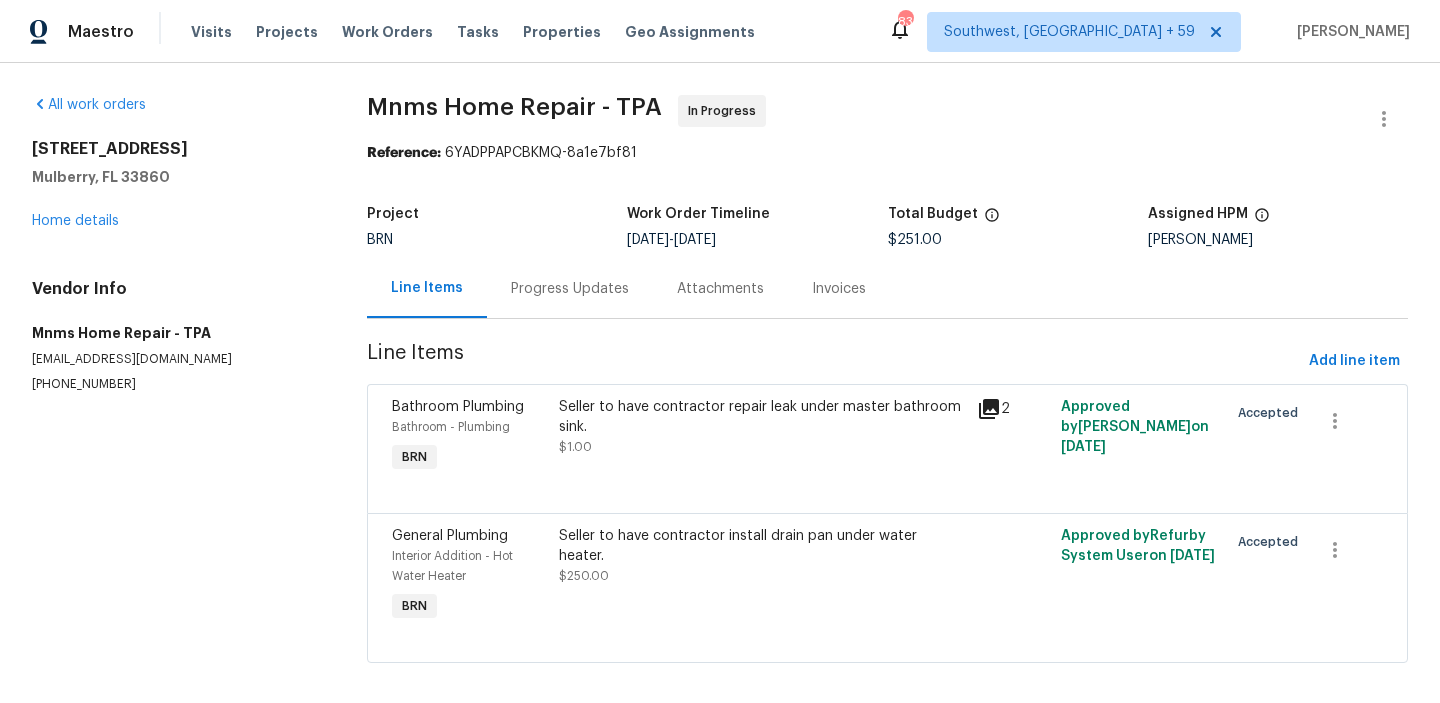 scroll, scrollTop: 17, scrollLeft: 0, axis: vertical 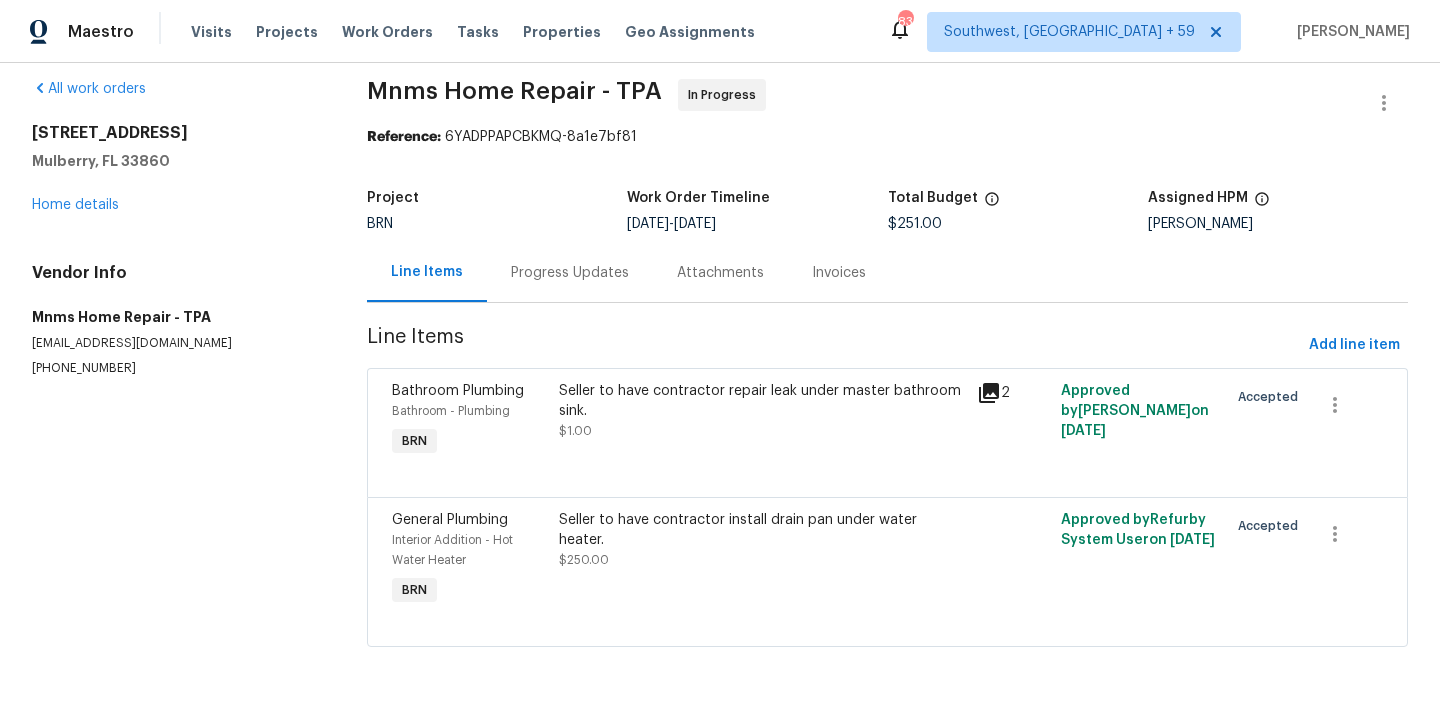 click on "Mnms Home Repair - TPA In Progress Reference:   6YADPPAPCBKMQ-8a1e7bf81 Project BRN   Work Order Timeline 7/14/2025  -  7/16/2025 Total Budget $251.00 Assigned HPM Nick Christian Line Items Progress Updates Attachments Invoices Line Items Add line item Bathroom Plumbing Bathroom - Plumbing BRN Seller to have contractor repair leak under master bathroom sink. $1.00   2 Approved by  Ananthi Mahendran  on   7/14/2025 Accepted General Plumbing Interior Addition - Hot Water Heater BRN Seller to have contractor install drain pan under water heater. $250.00 Approved by  Refurby System User  on   7/14/2025 Accepted" at bounding box center [887, 375] 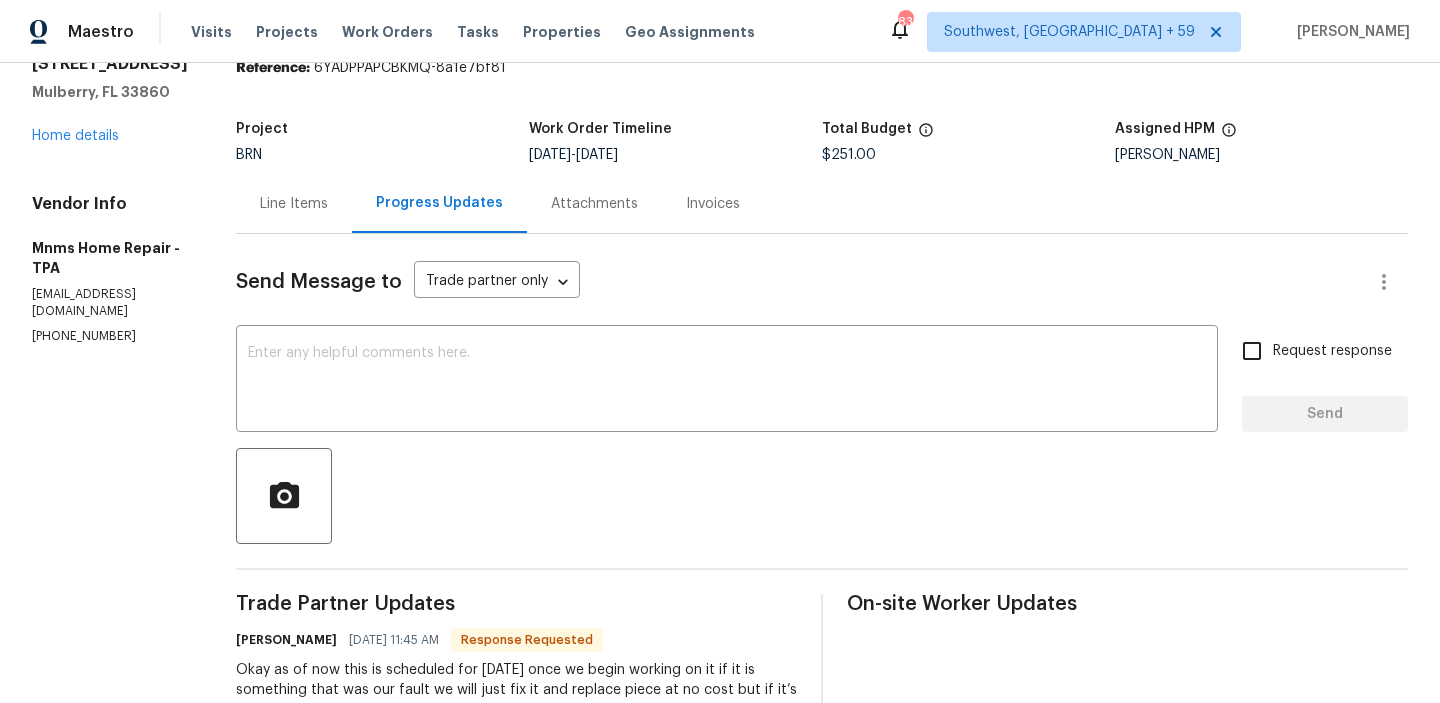 scroll, scrollTop: 137, scrollLeft: 0, axis: vertical 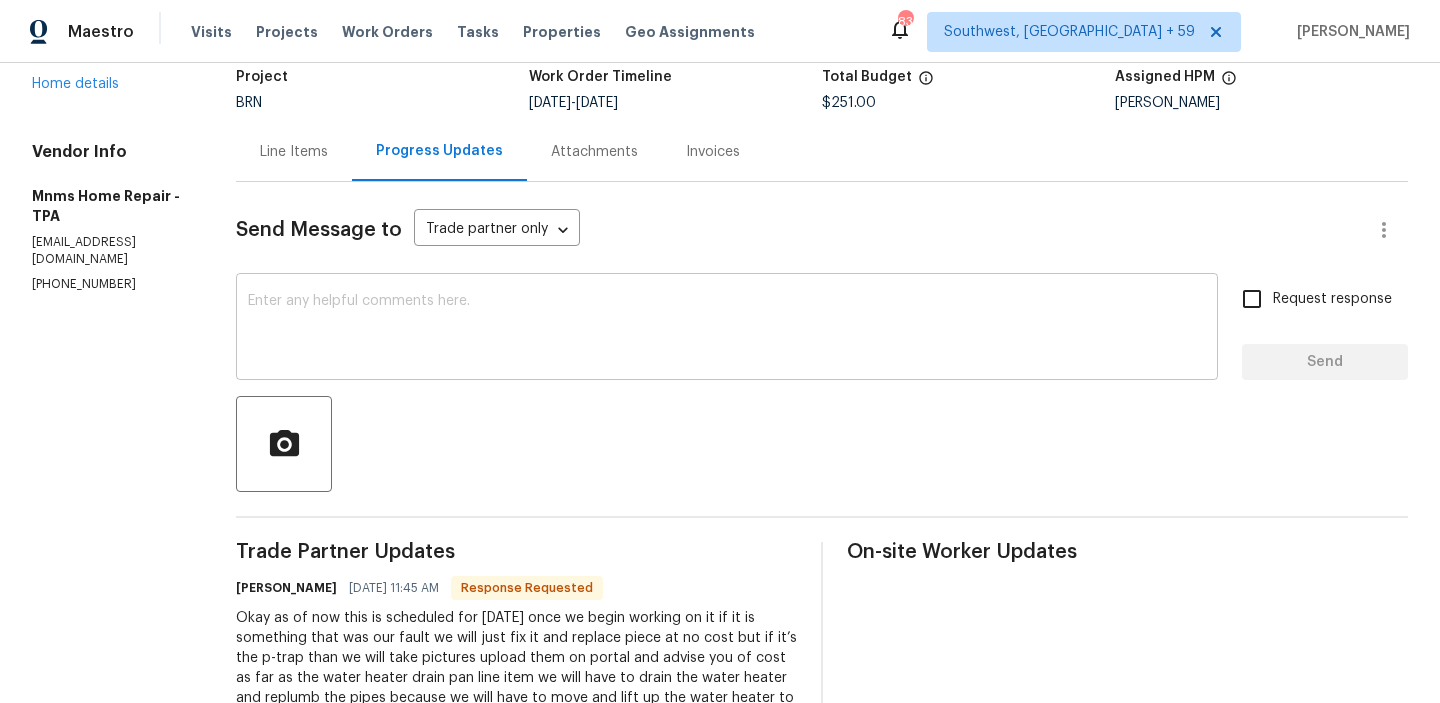 click at bounding box center (727, 329) 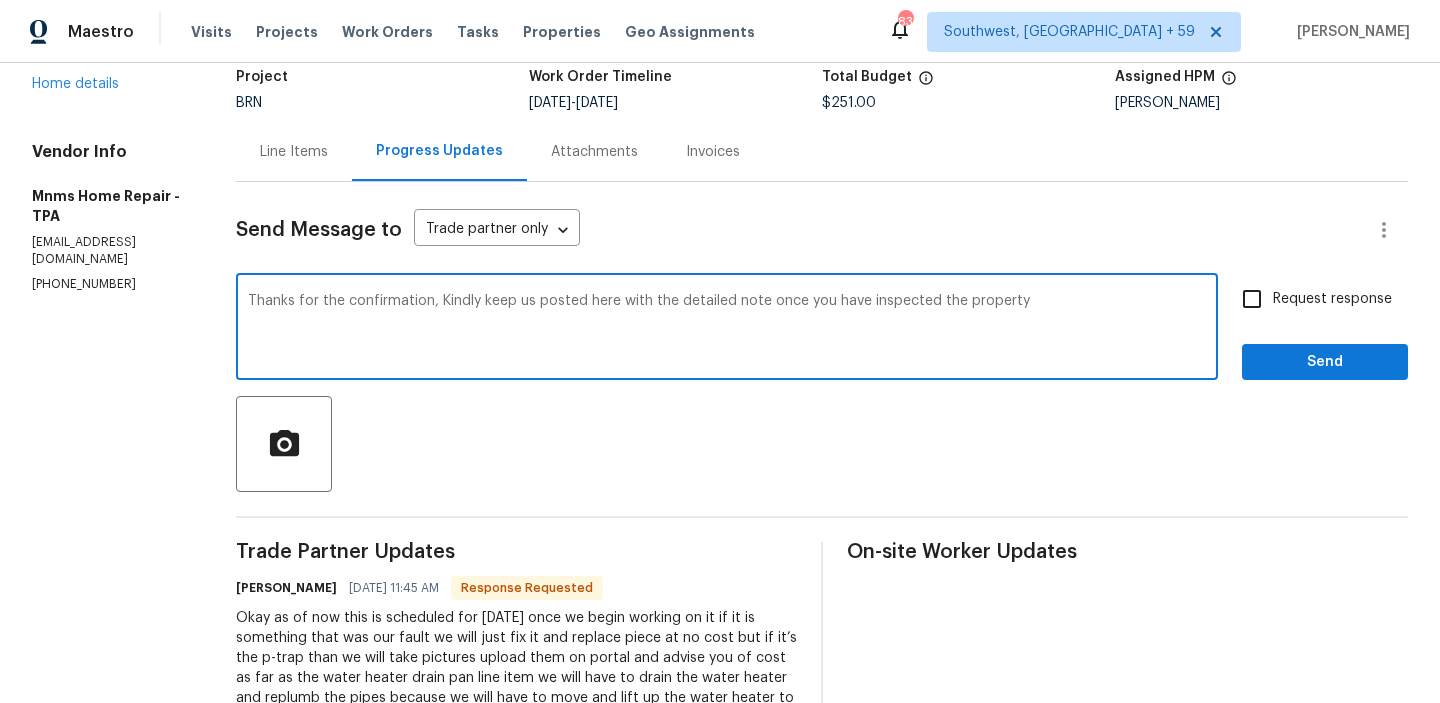 type on "Thanks for the confirmation, Kindly keep us posted here with the detailed note once you have inspected the property" 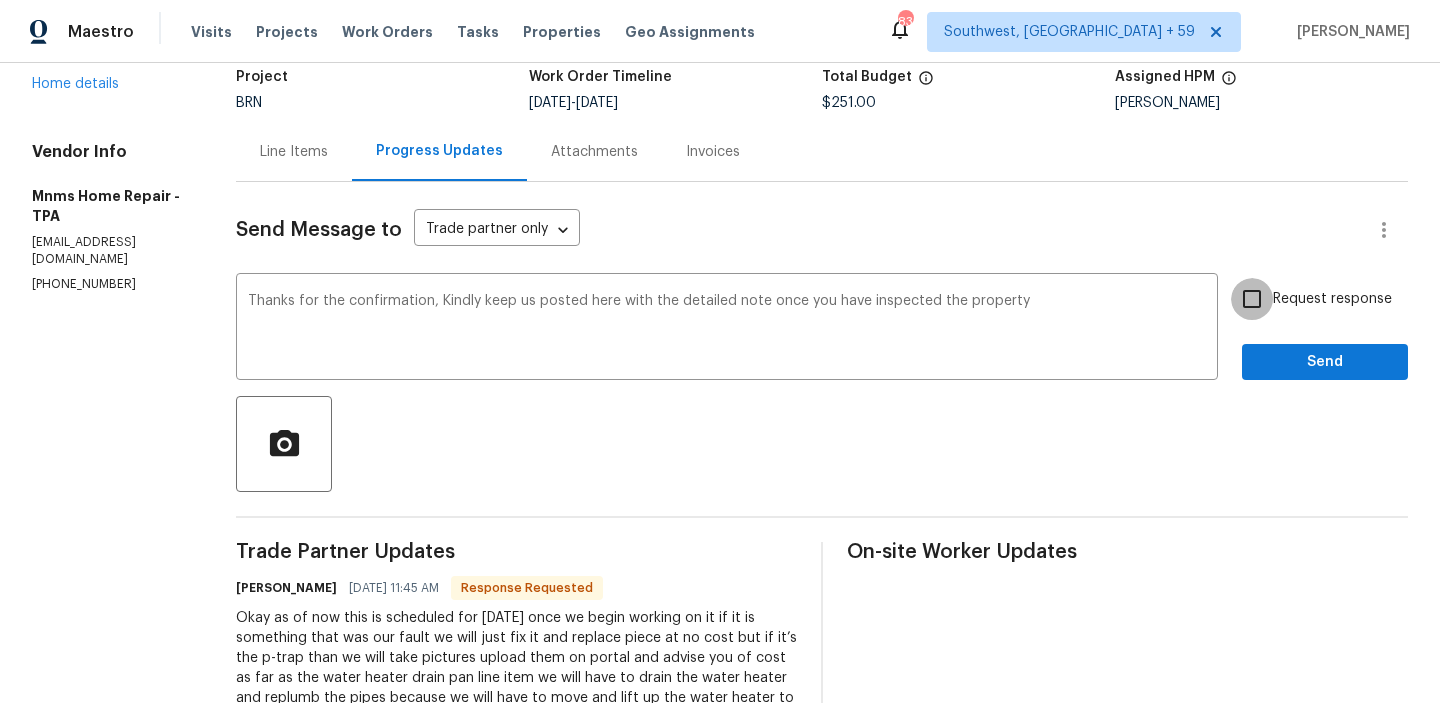 click on "Request response" at bounding box center (1252, 299) 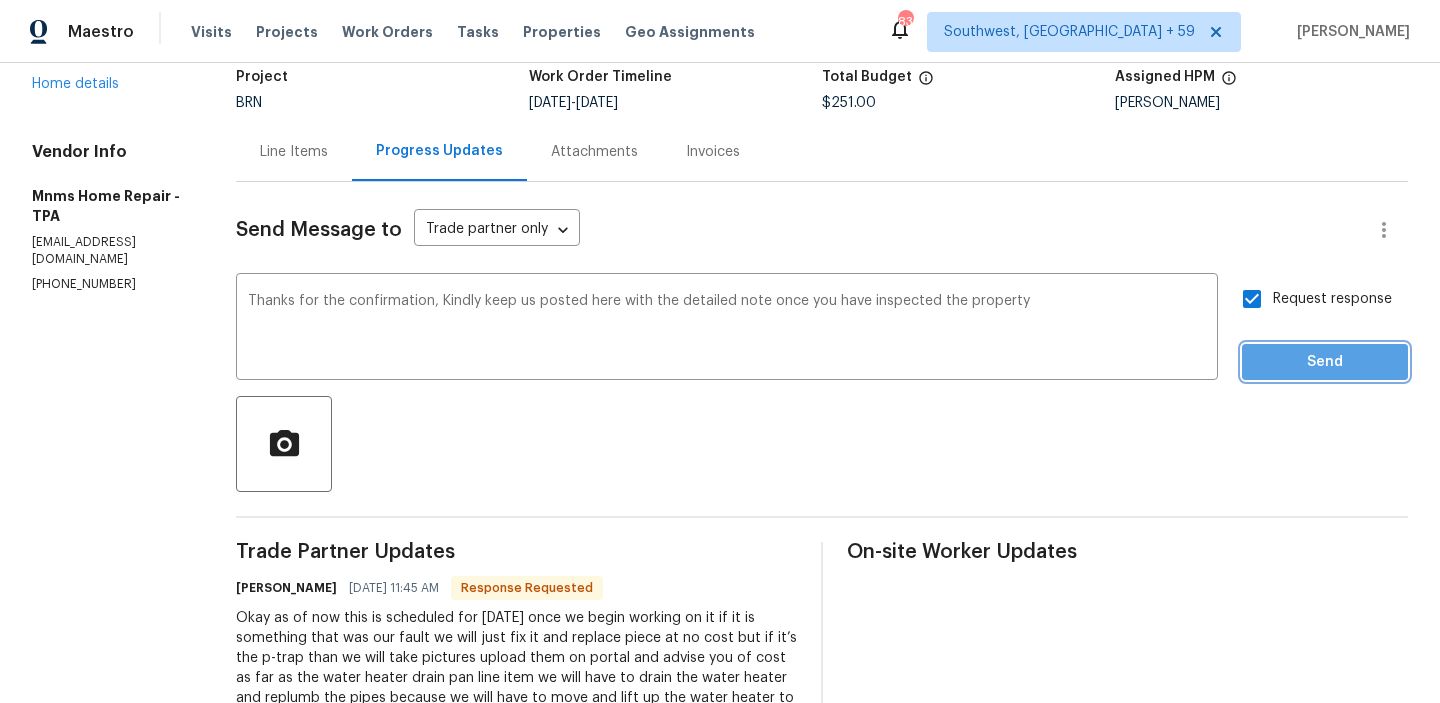 click on "Send" at bounding box center (1325, 362) 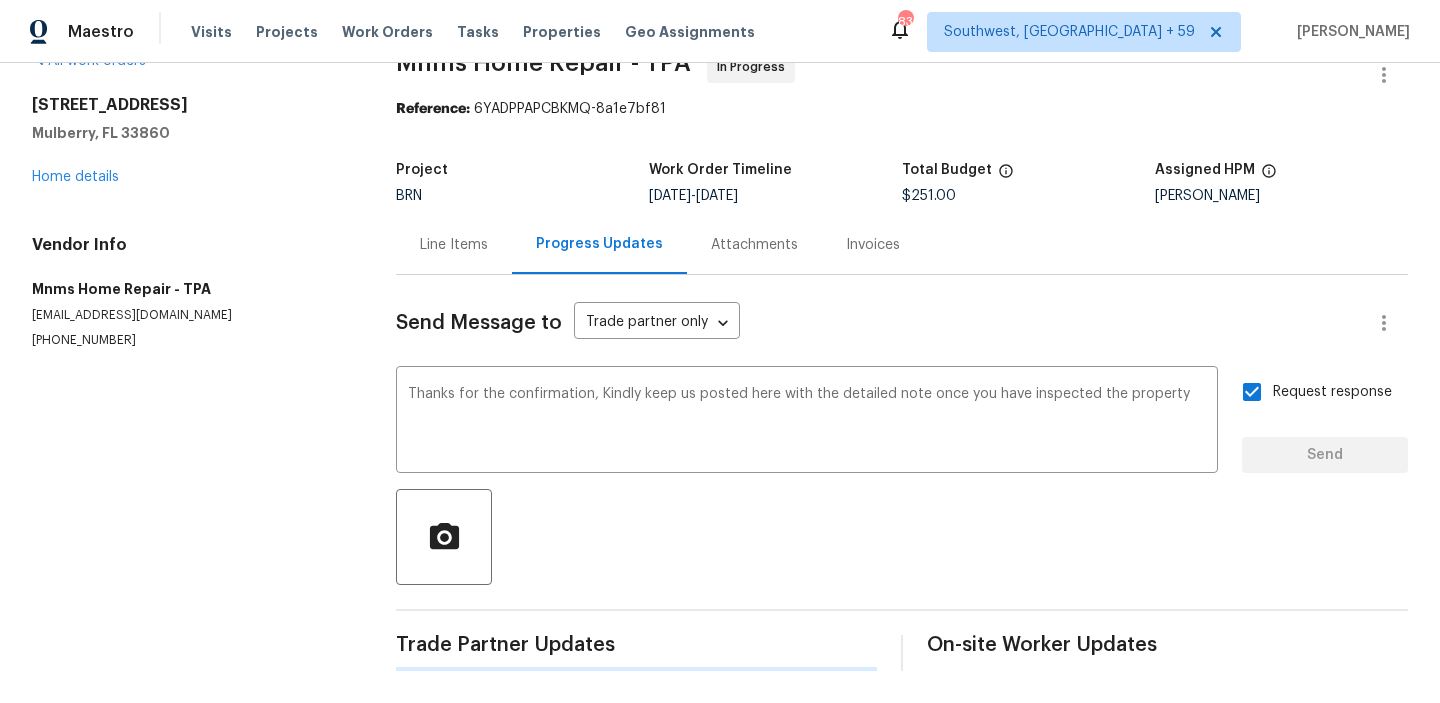 scroll, scrollTop: 0, scrollLeft: 0, axis: both 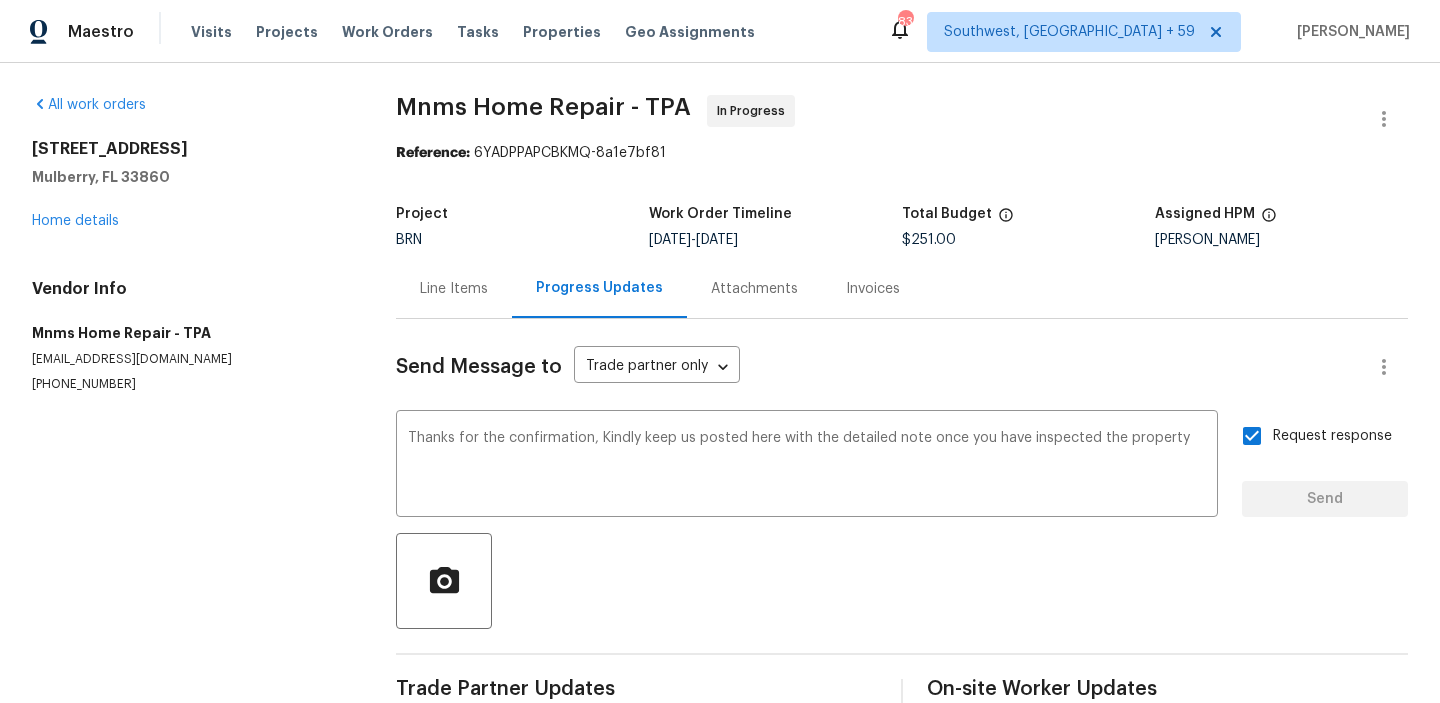 type 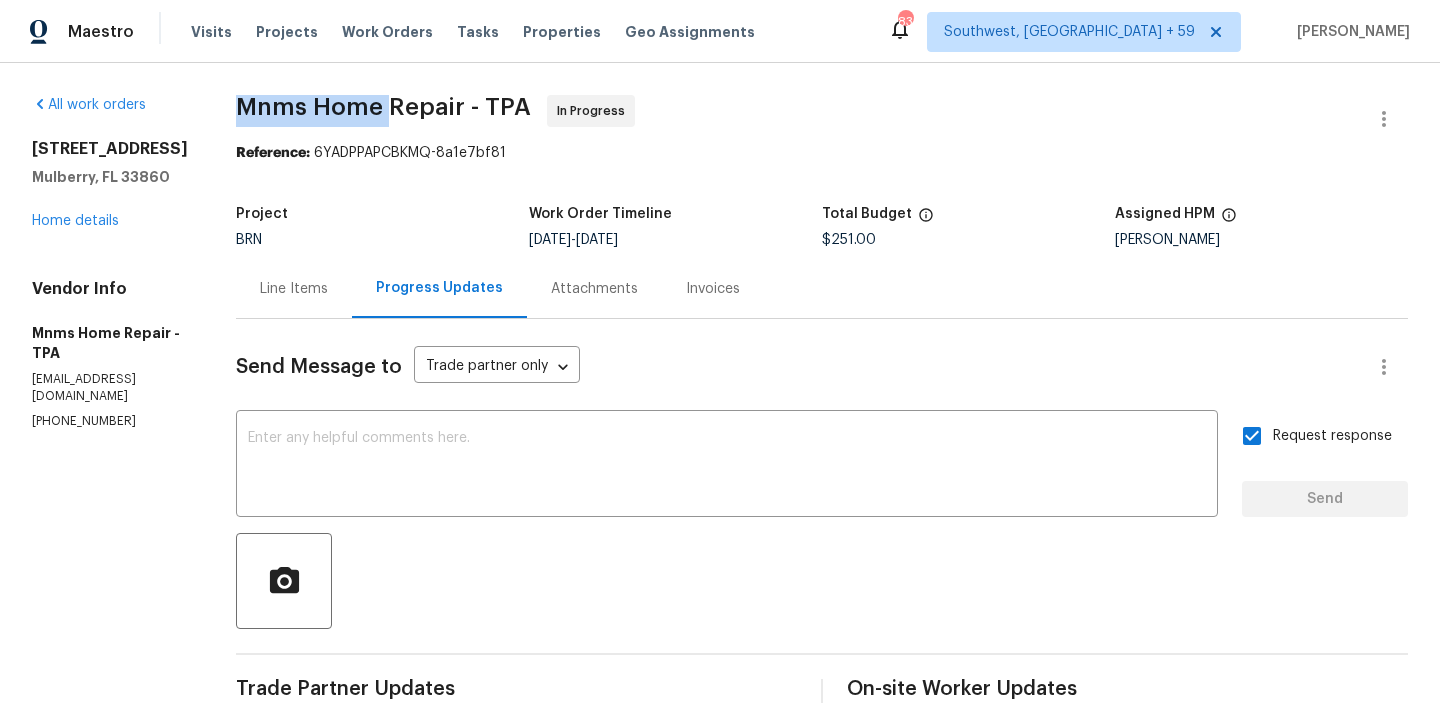 drag, startPoint x: 247, startPoint y: 108, endPoint x: 406, endPoint y: 104, distance: 159.05031 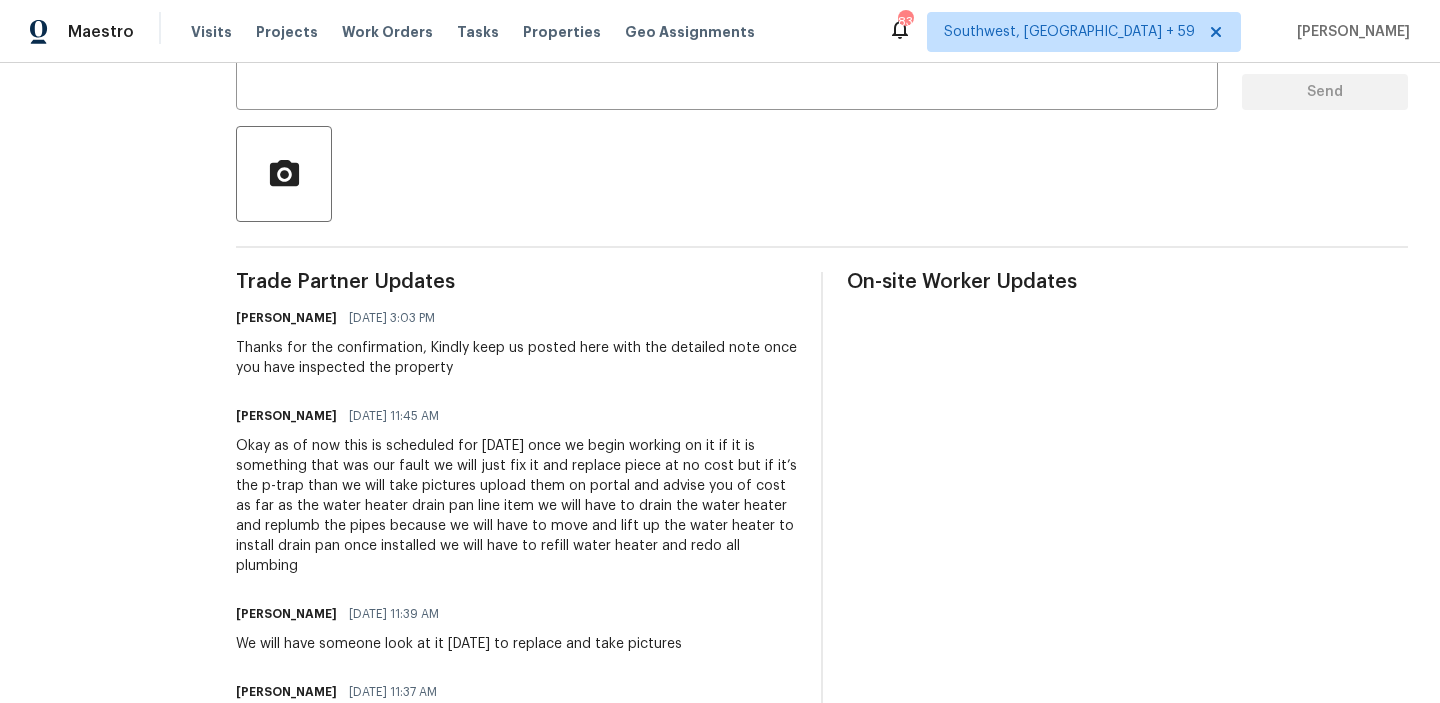 scroll, scrollTop: 417, scrollLeft: 0, axis: vertical 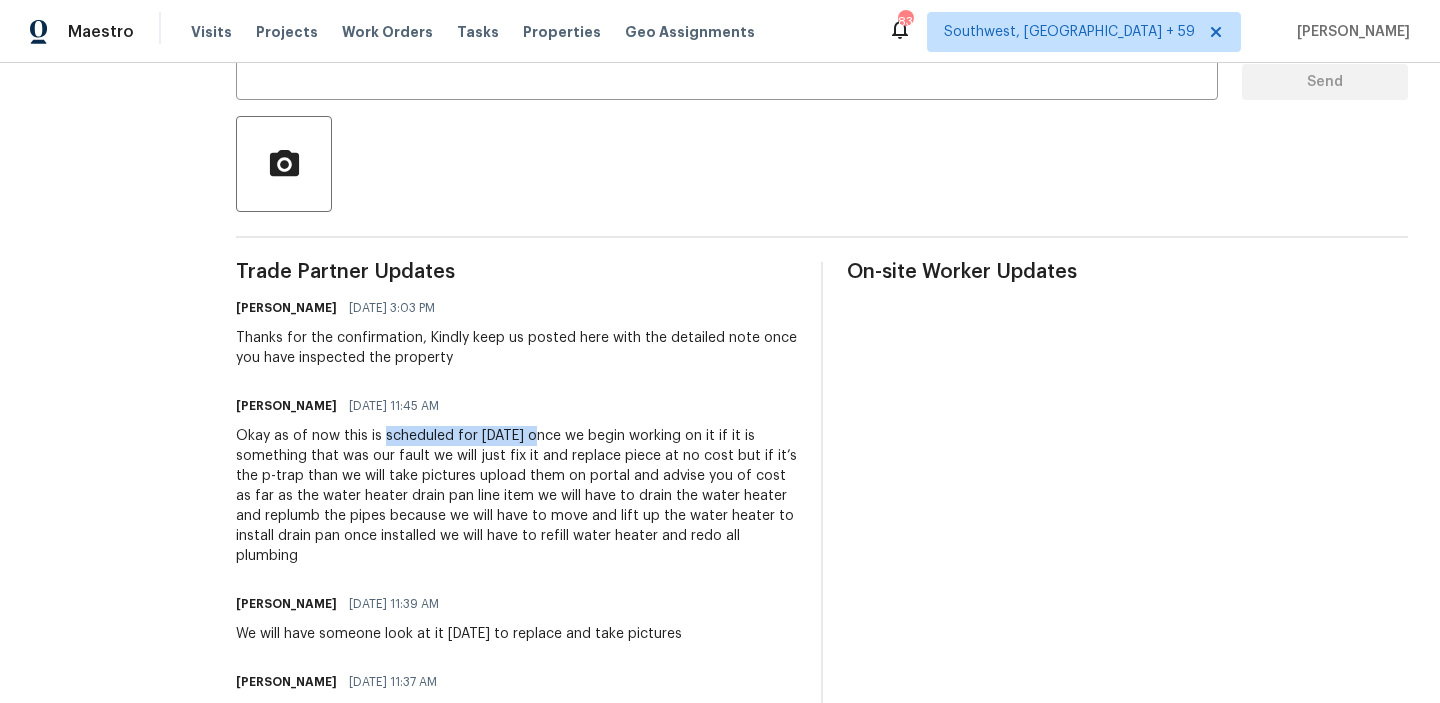 drag, startPoint x: 400, startPoint y: 437, endPoint x: 548, endPoint y: 436, distance: 148.00337 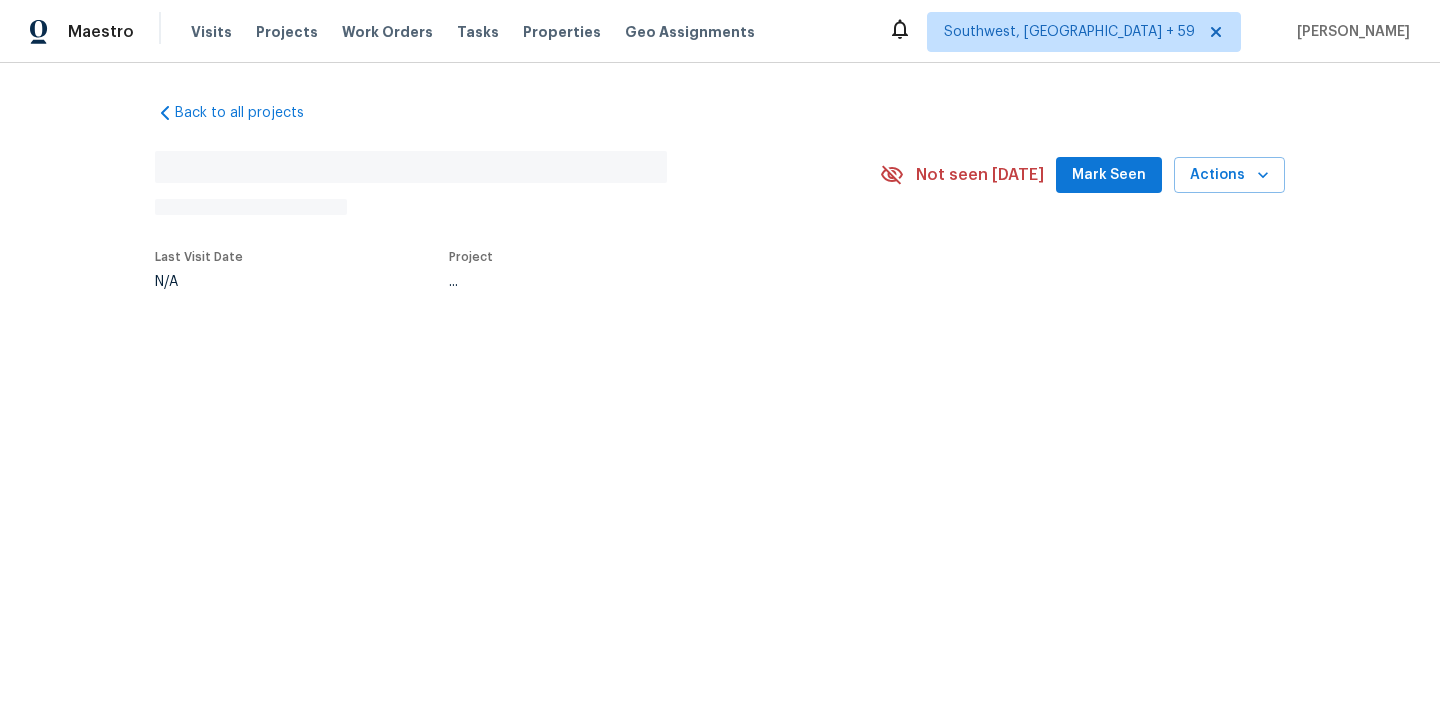 scroll, scrollTop: 0, scrollLeft: 0, axis: both 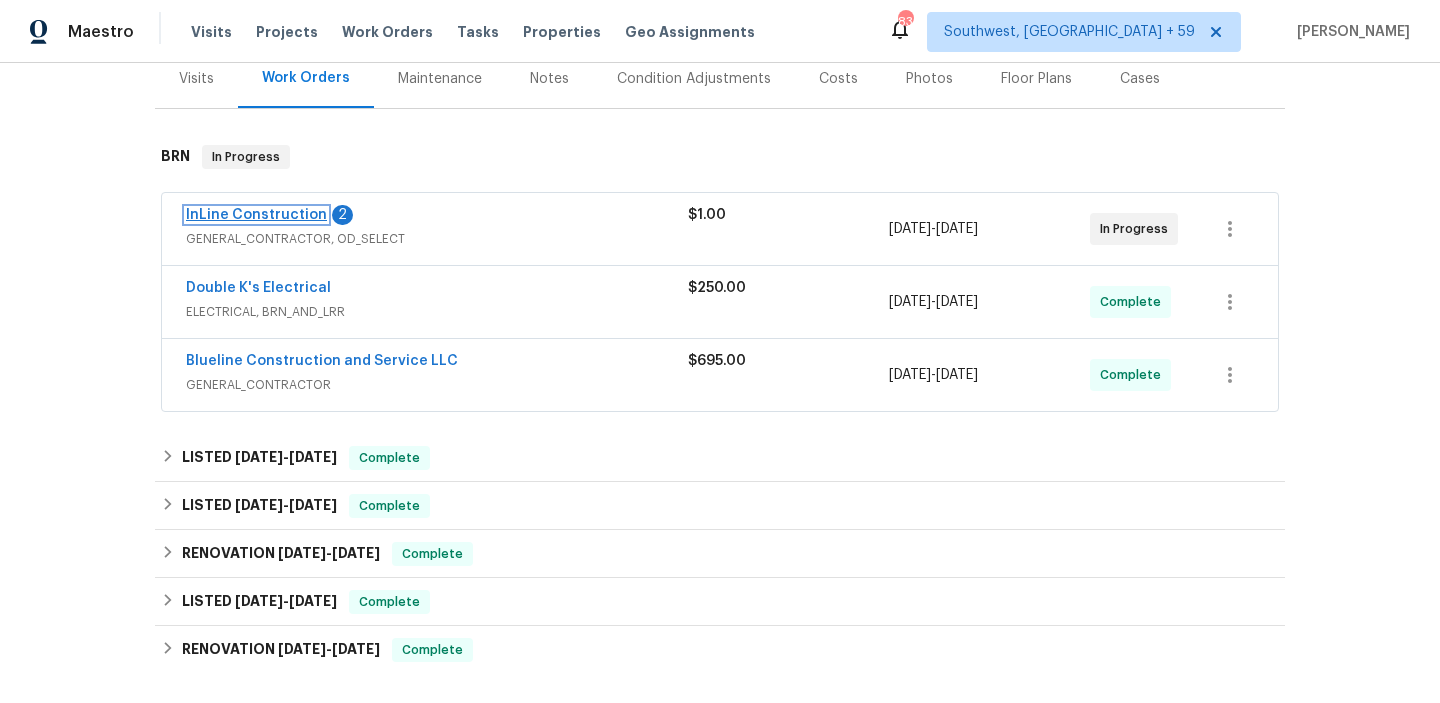 click on "InLine Construction" at bounding box center [256, 215] 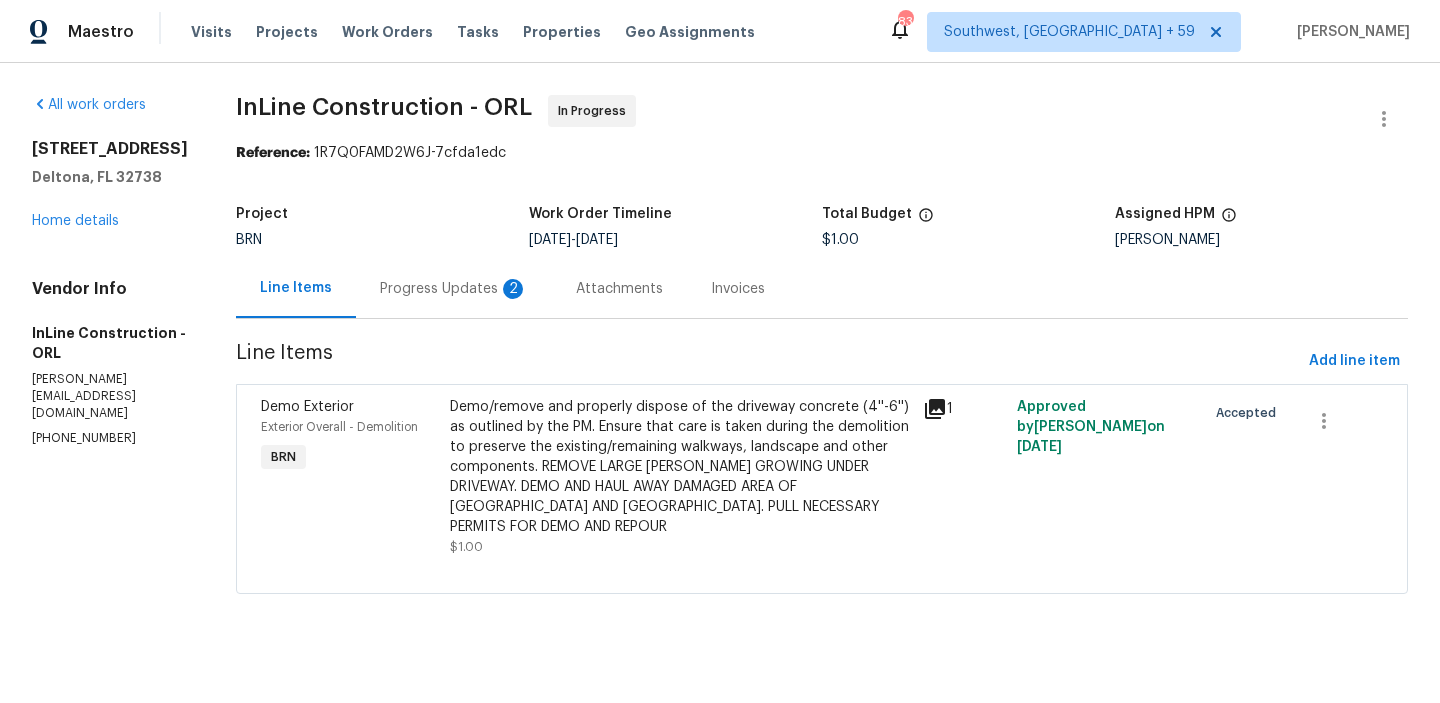 click on "Progress Updates 2" at bounding box center [454, 289] 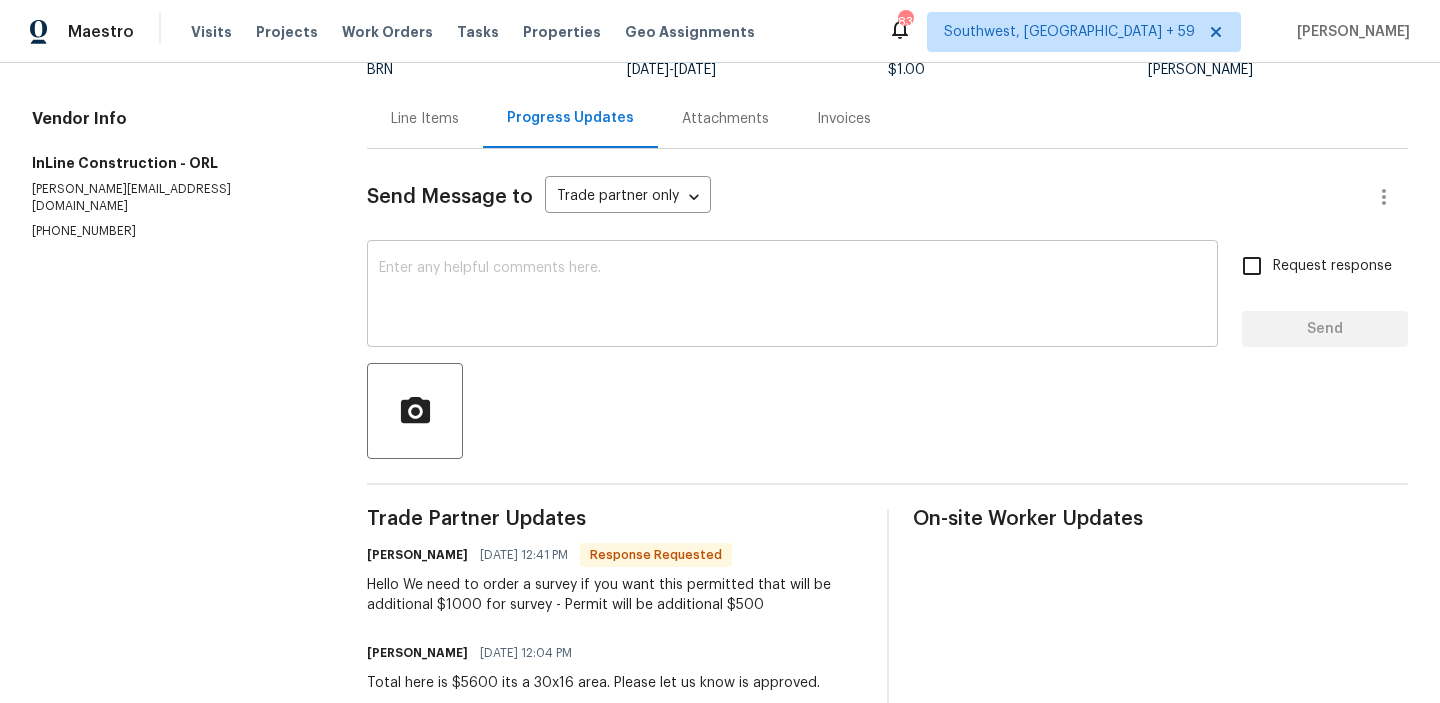 scroll, scrollTop: 216, scrollLeft: 0, axis: vertical 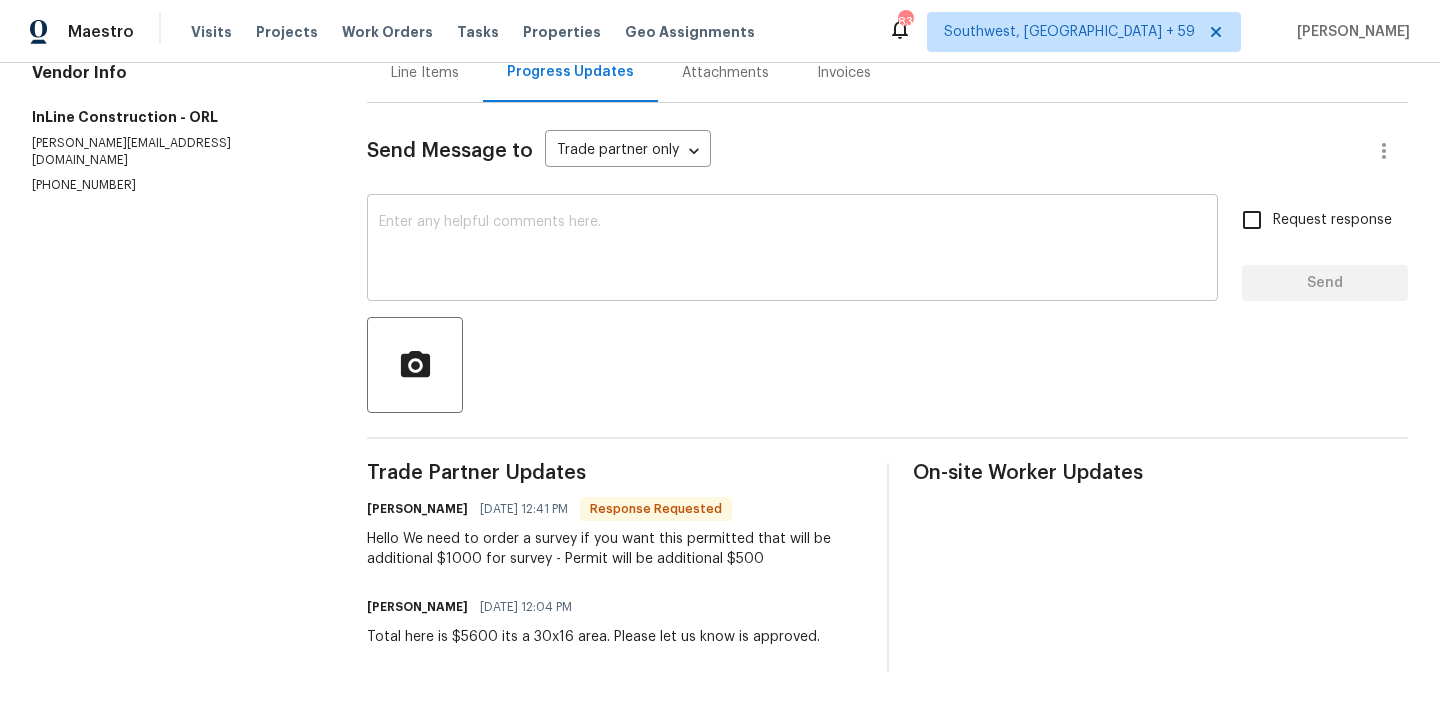 click at bounding box center [792, 250] 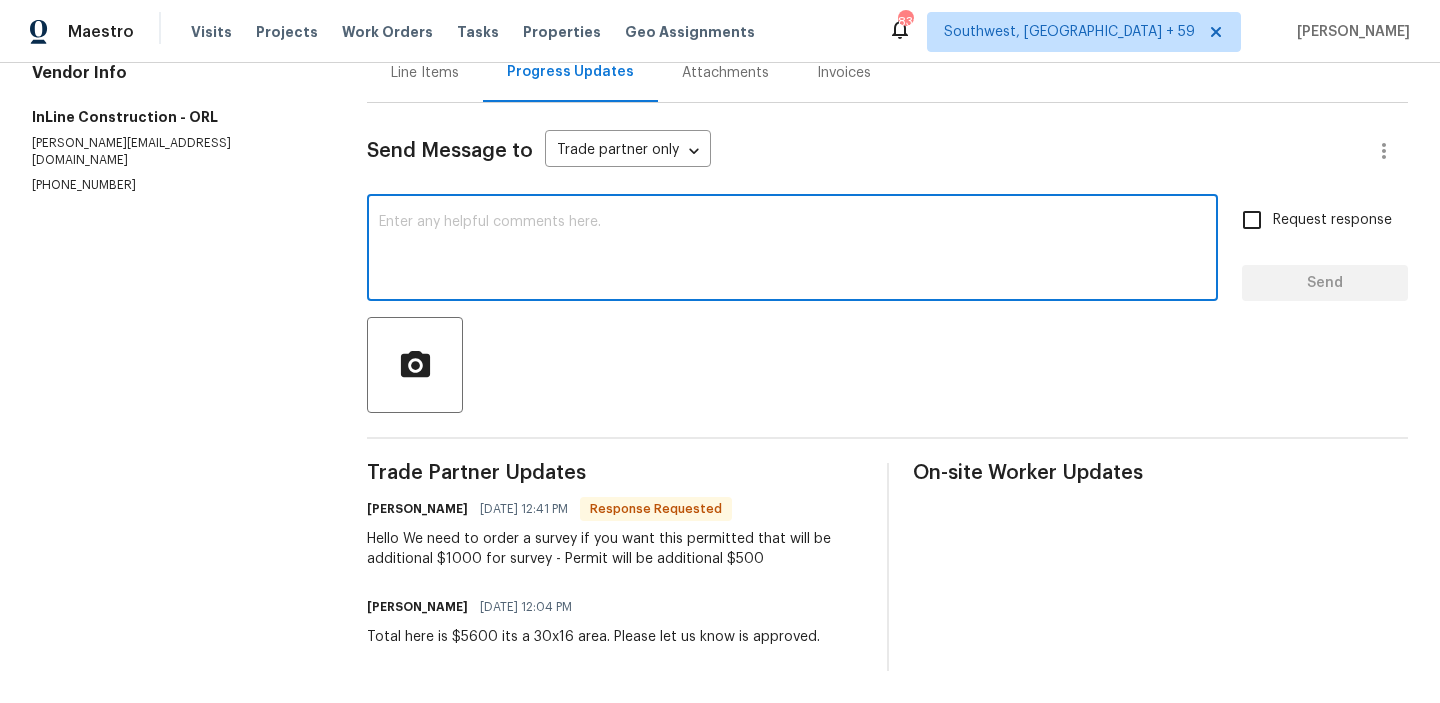 scroll, scrollTop: 0, scrollLeft: 0, axis: both 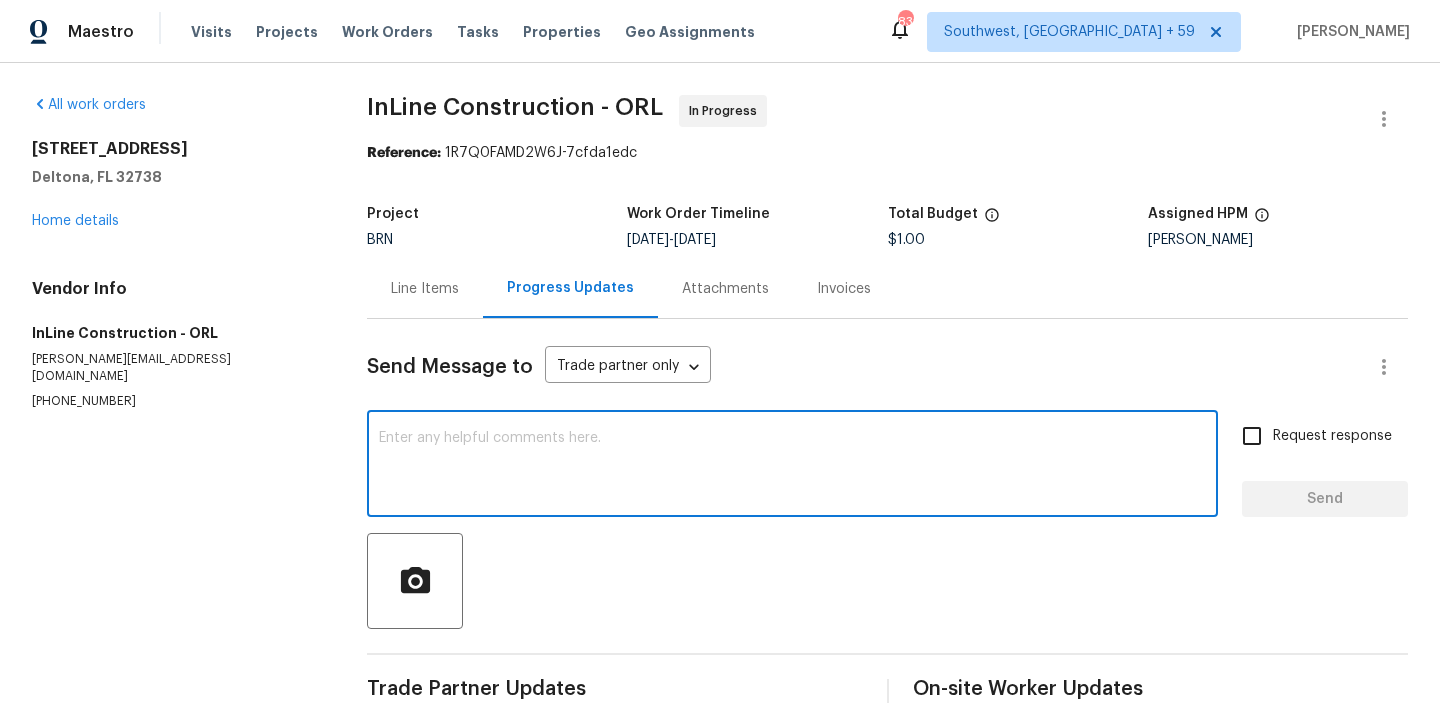 click on "Line Items" at bounding box center [425, 288] 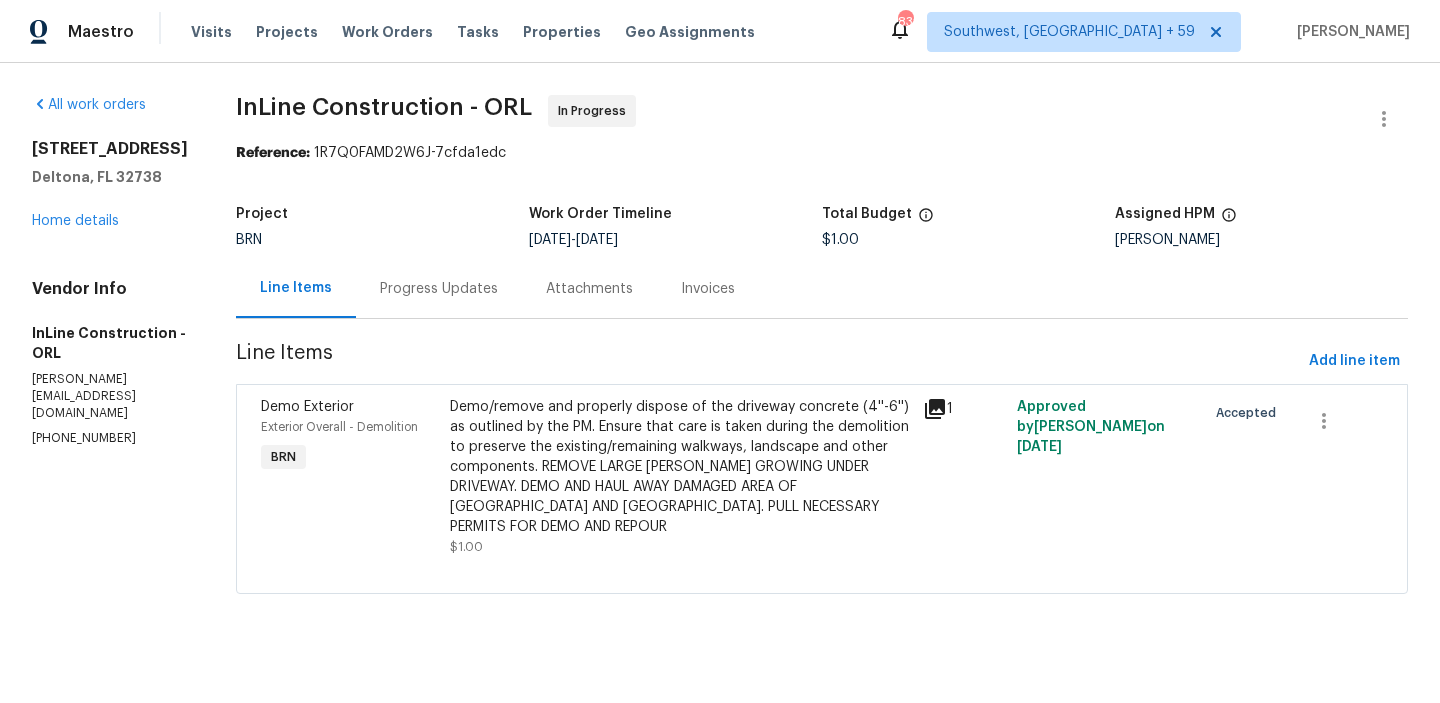 click on "Progress Updates" at bounding box center (439, 288) 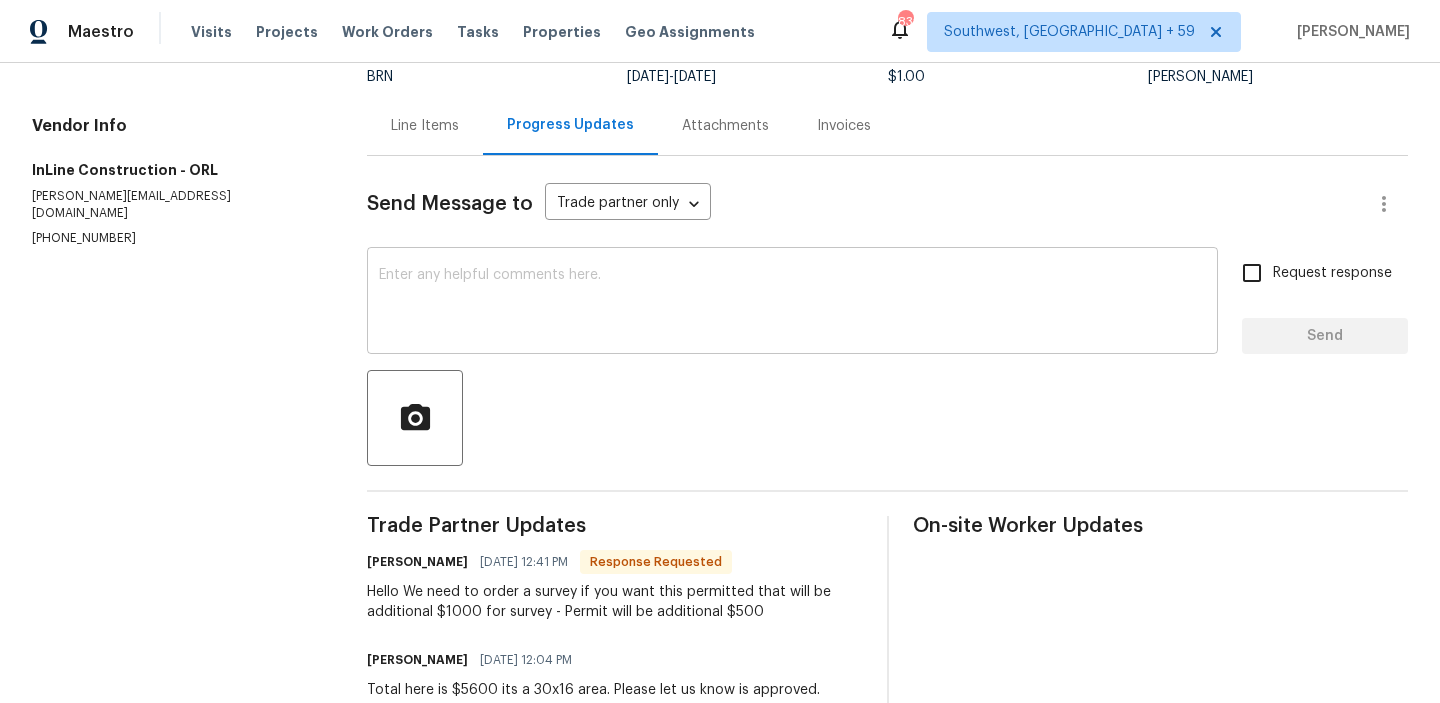 scroll, scrollTop: 216, scrollLeft: 0, axis: vertical 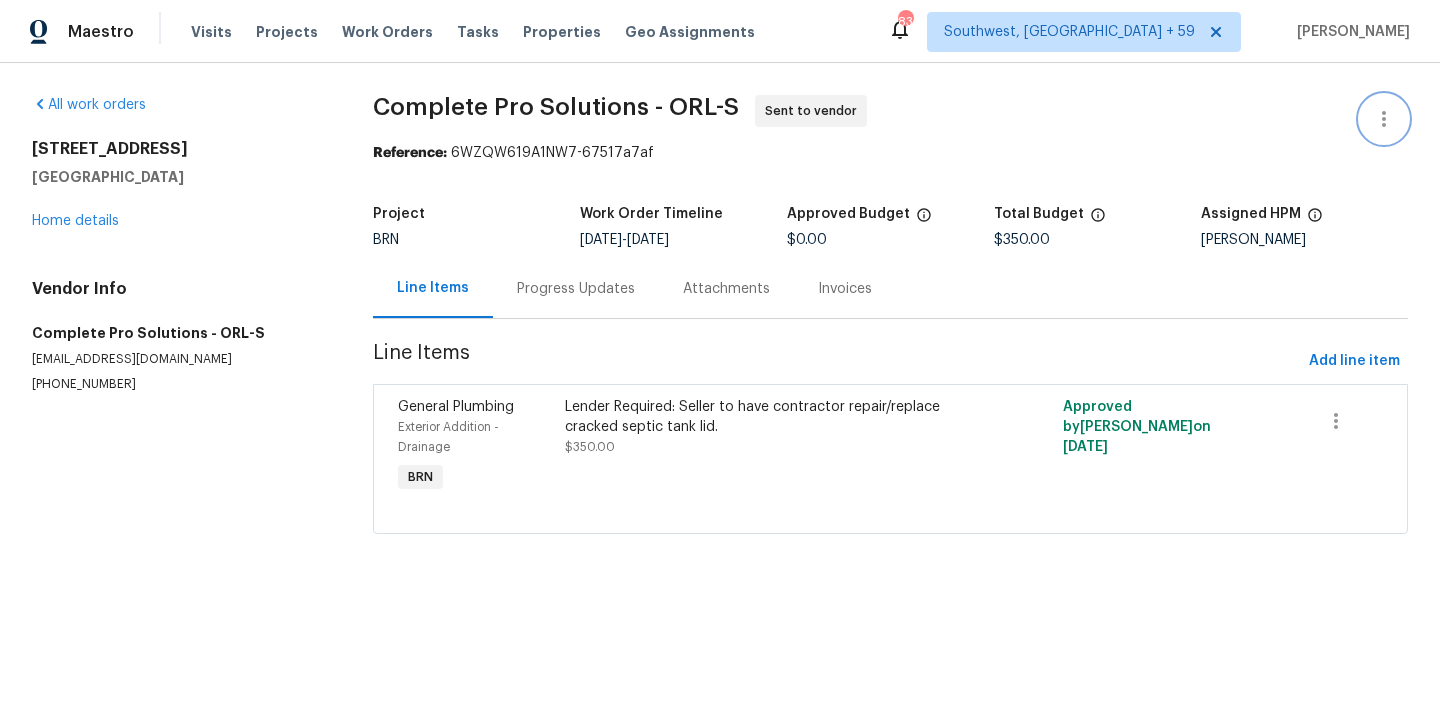 click at bounding box center [1384, 119] 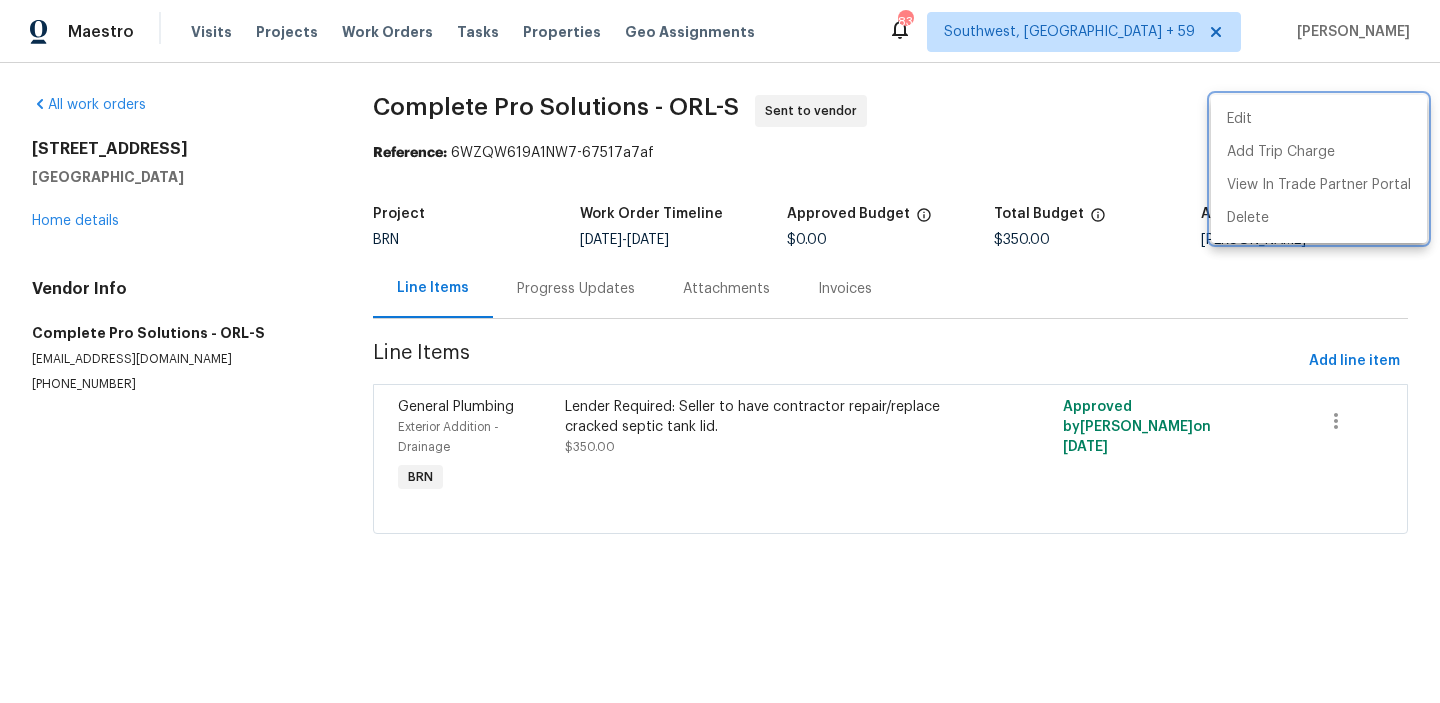 click at bounding box center [720, 351] 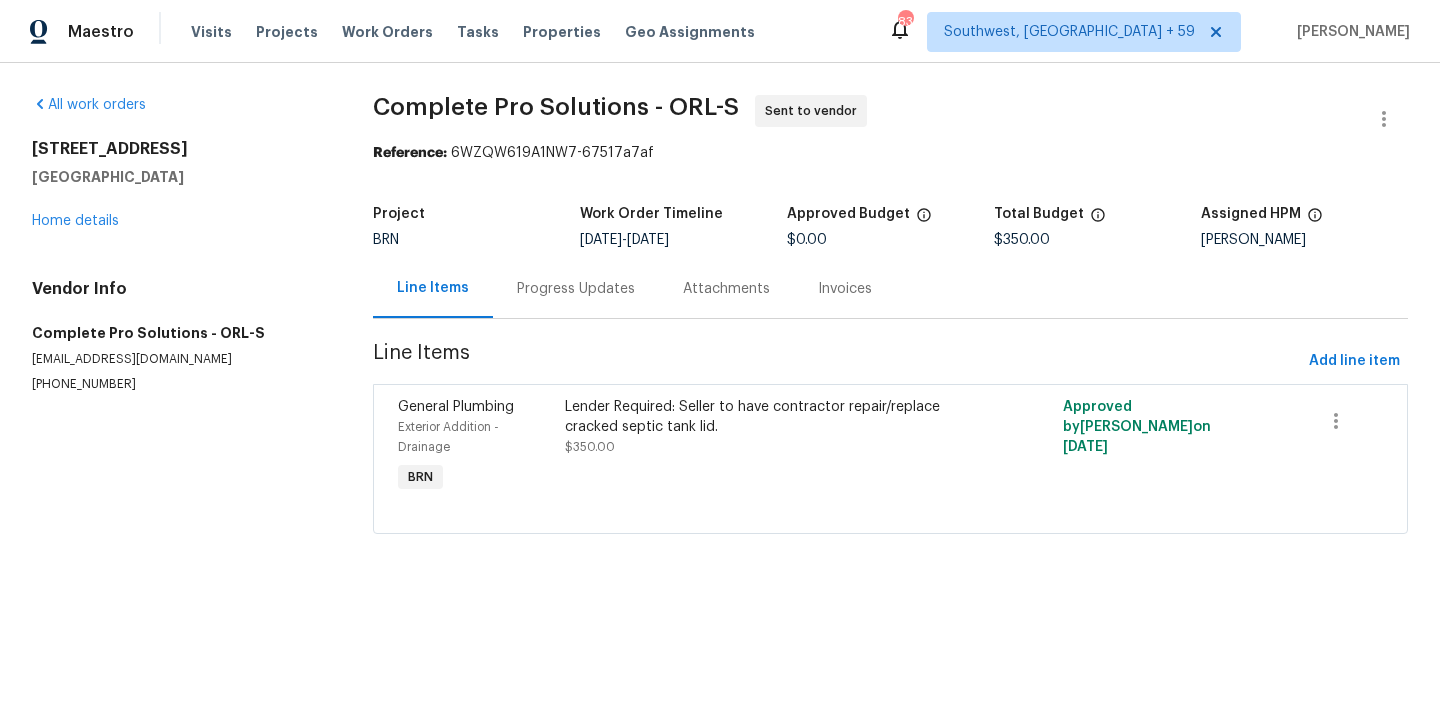 click on "Progress Updates" at bounding box center (576, 289) 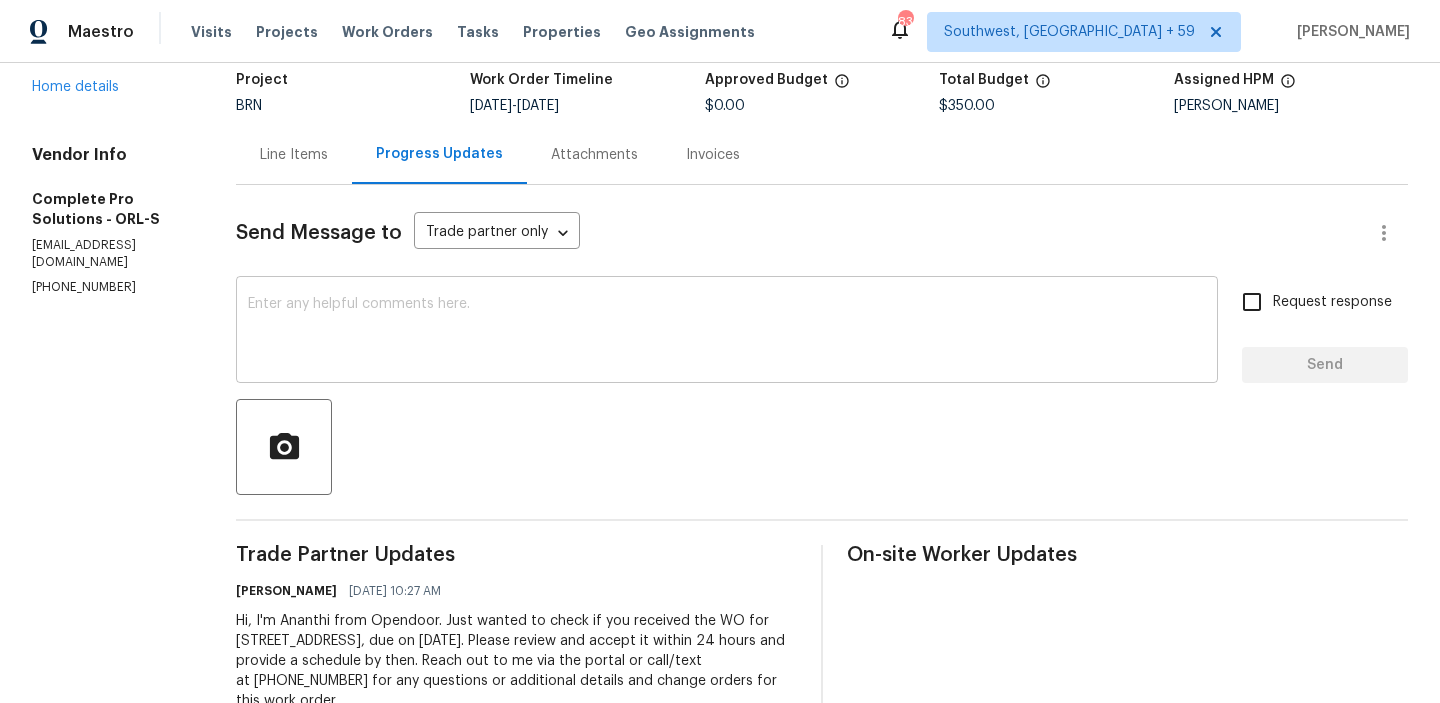 scroll, scrollTop: 155, scrollLeft: 0, axis: vertical 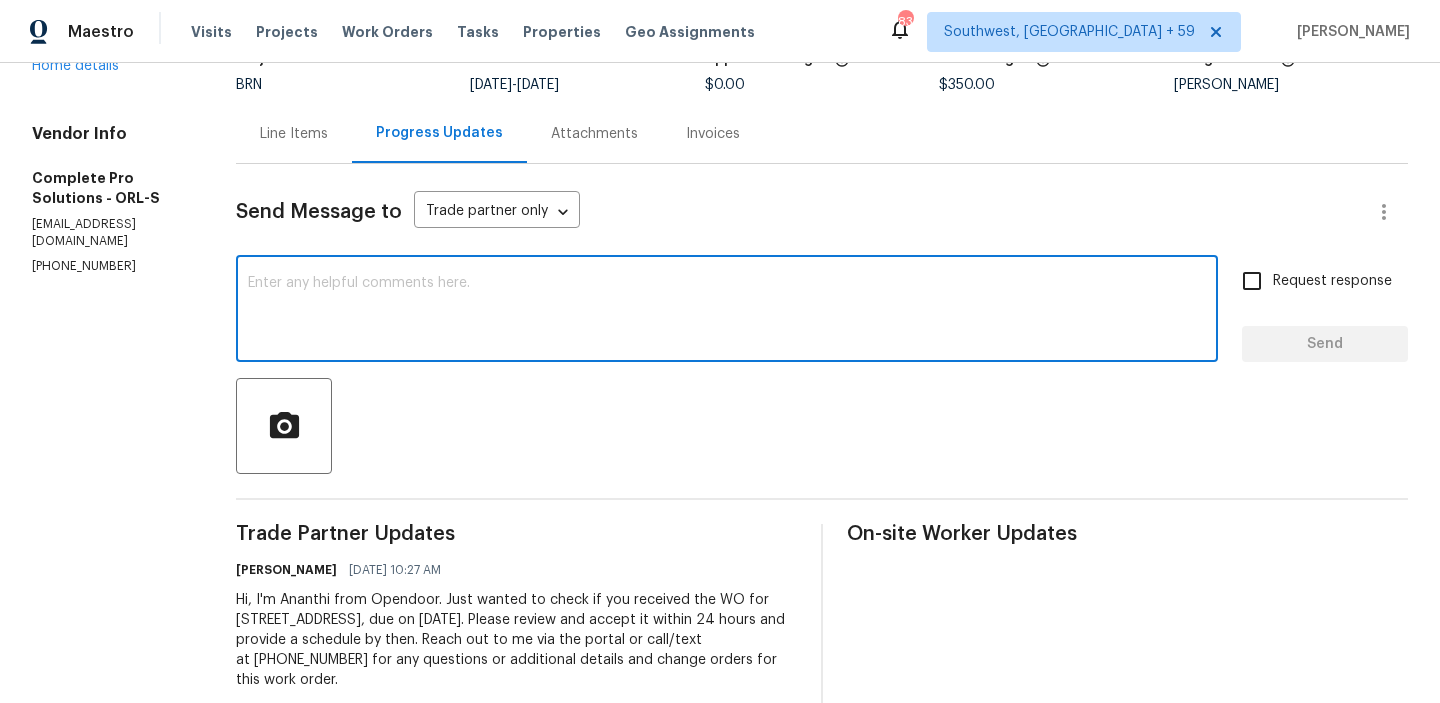 click at bounding box center (727, 311) 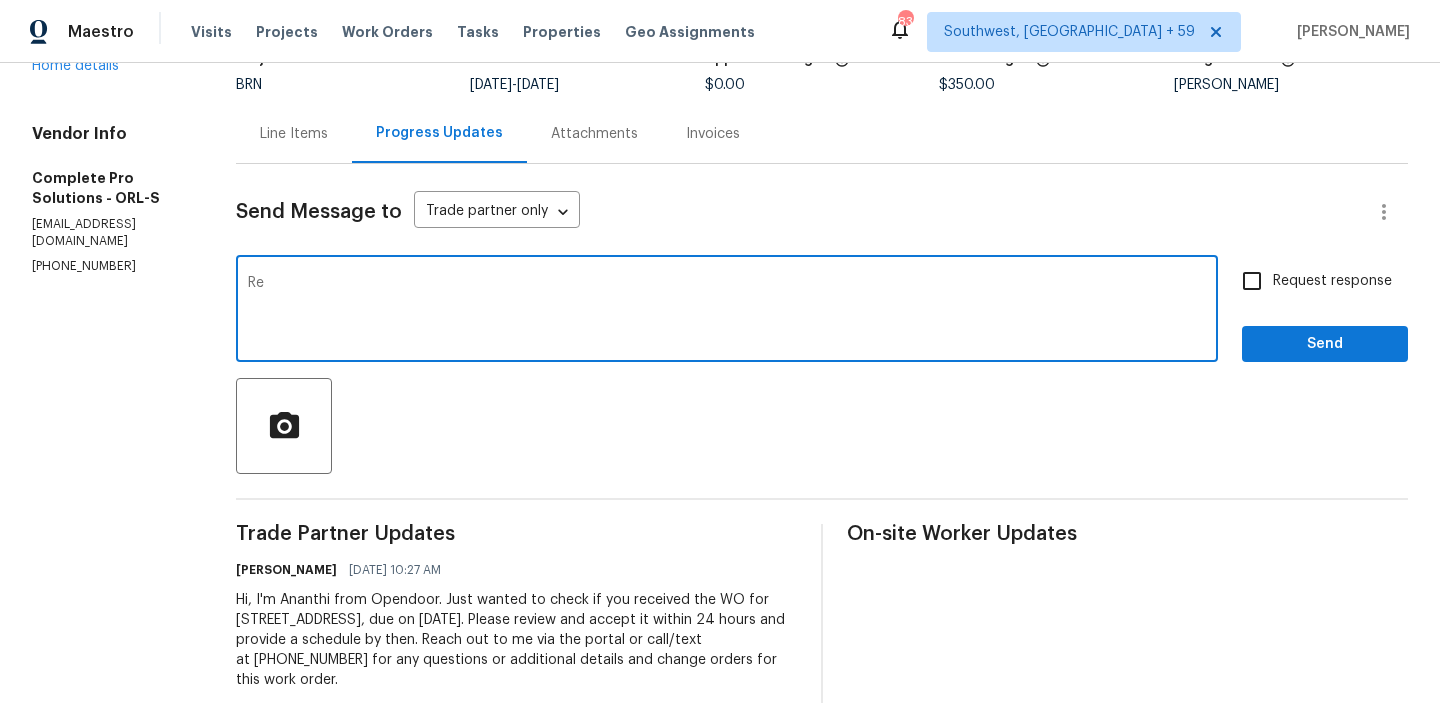 type on "R" 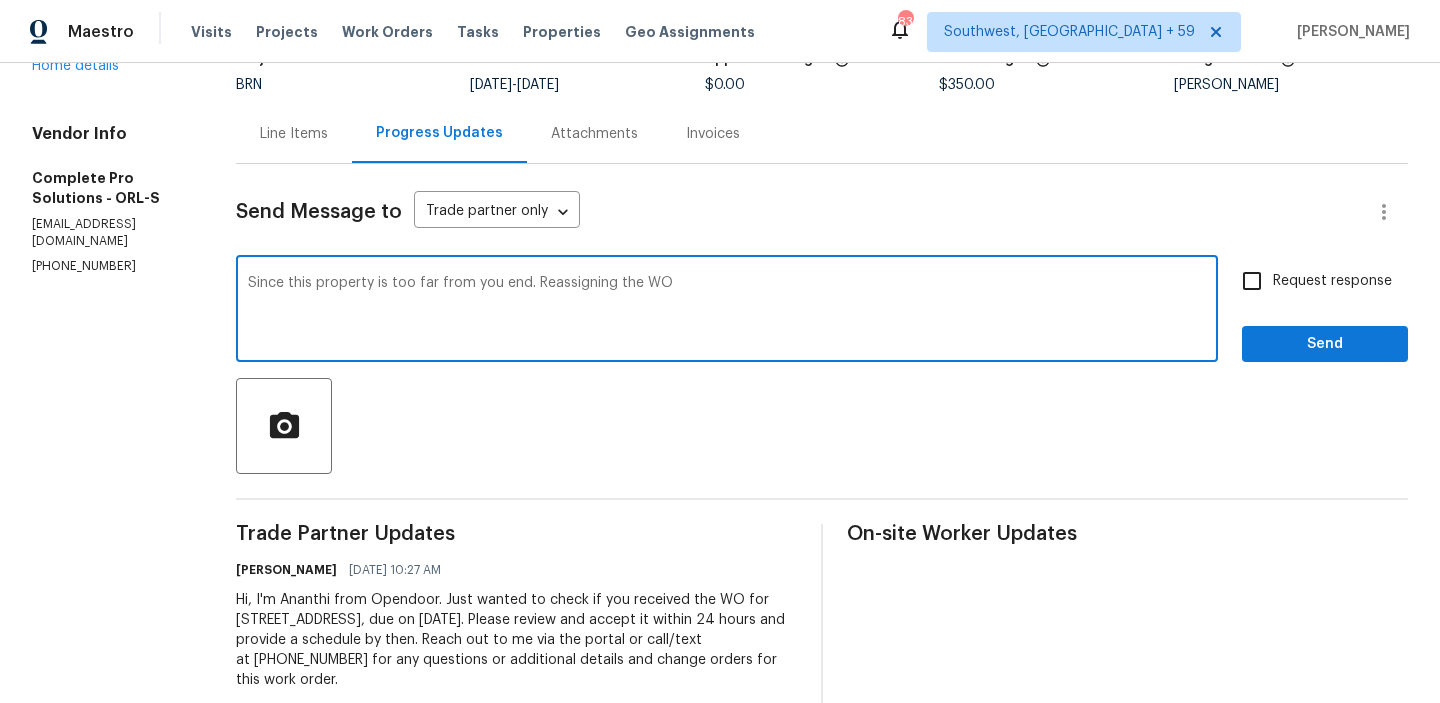 type on "Since this property is too far from you end. Reassigning the WO" 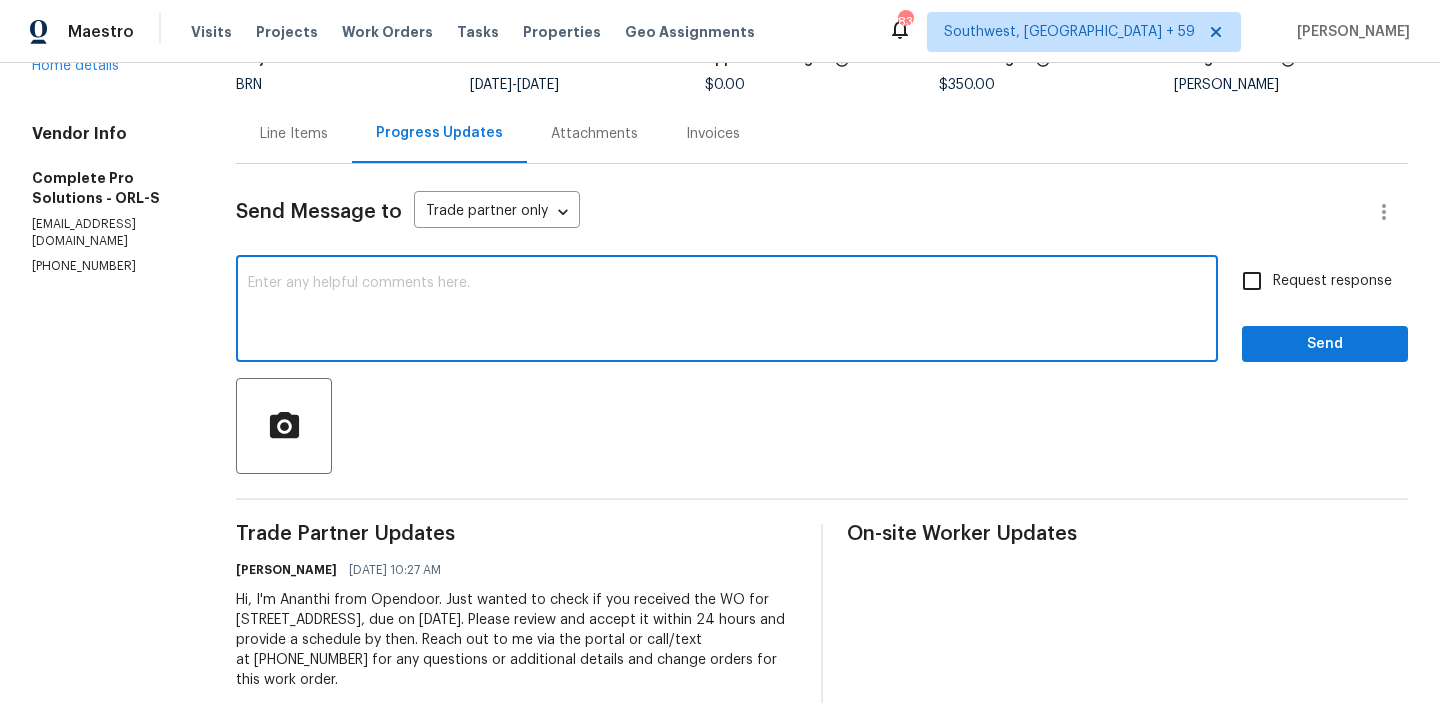 type on "Since this property is too far from you end. Reassigning the WO" 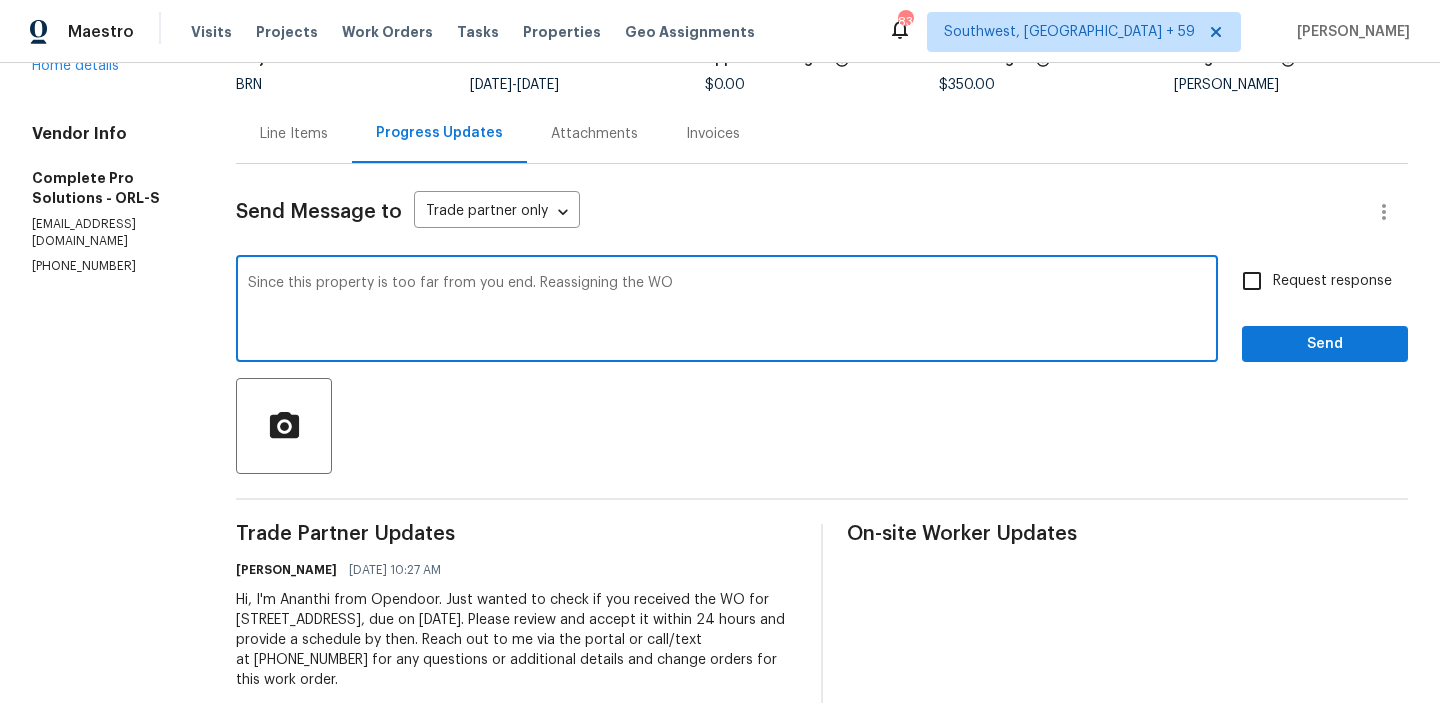 click on "Since this property is too far from you end. Reassigning the WO" at bounding box center (727, 311) 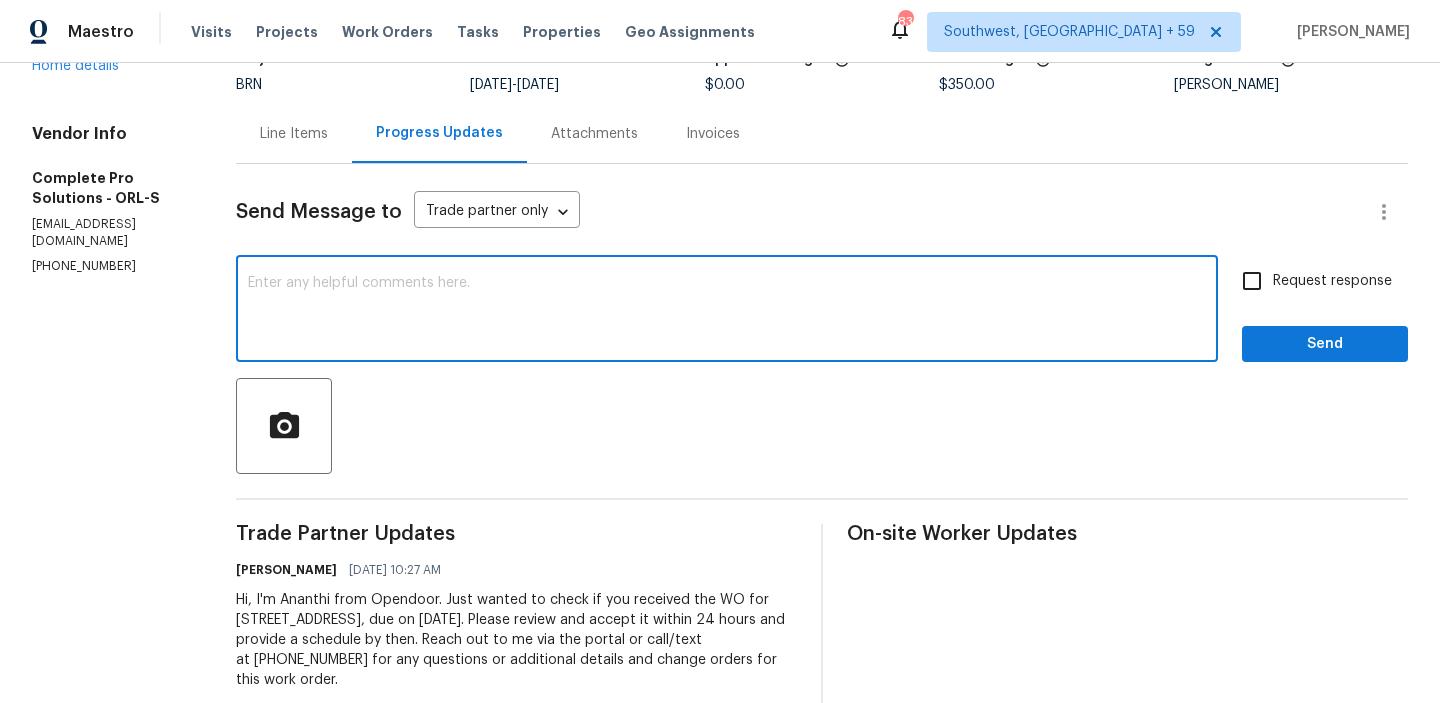 type on "Since this property is too far from you end. Reassigning the WO" 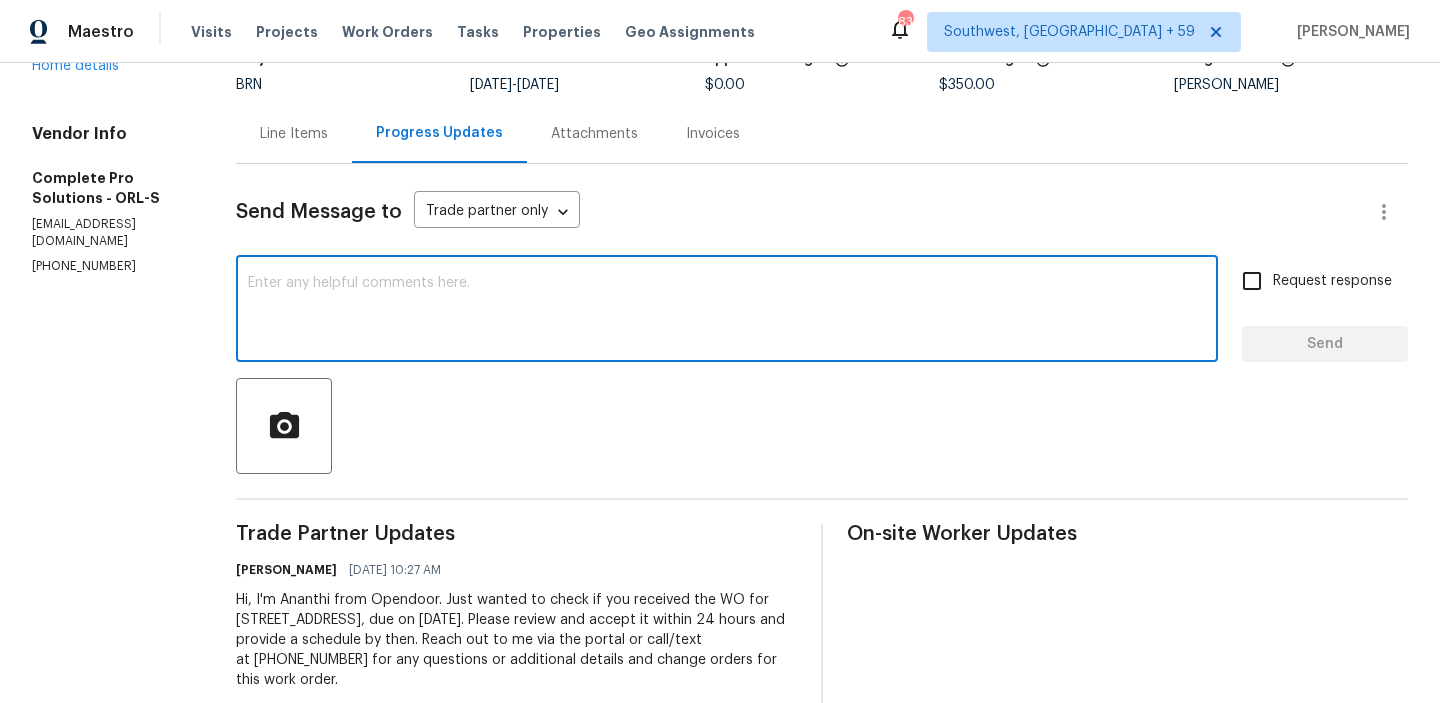 scroll, scrollTop: 153, scrollLeft: 0, axis: vertical 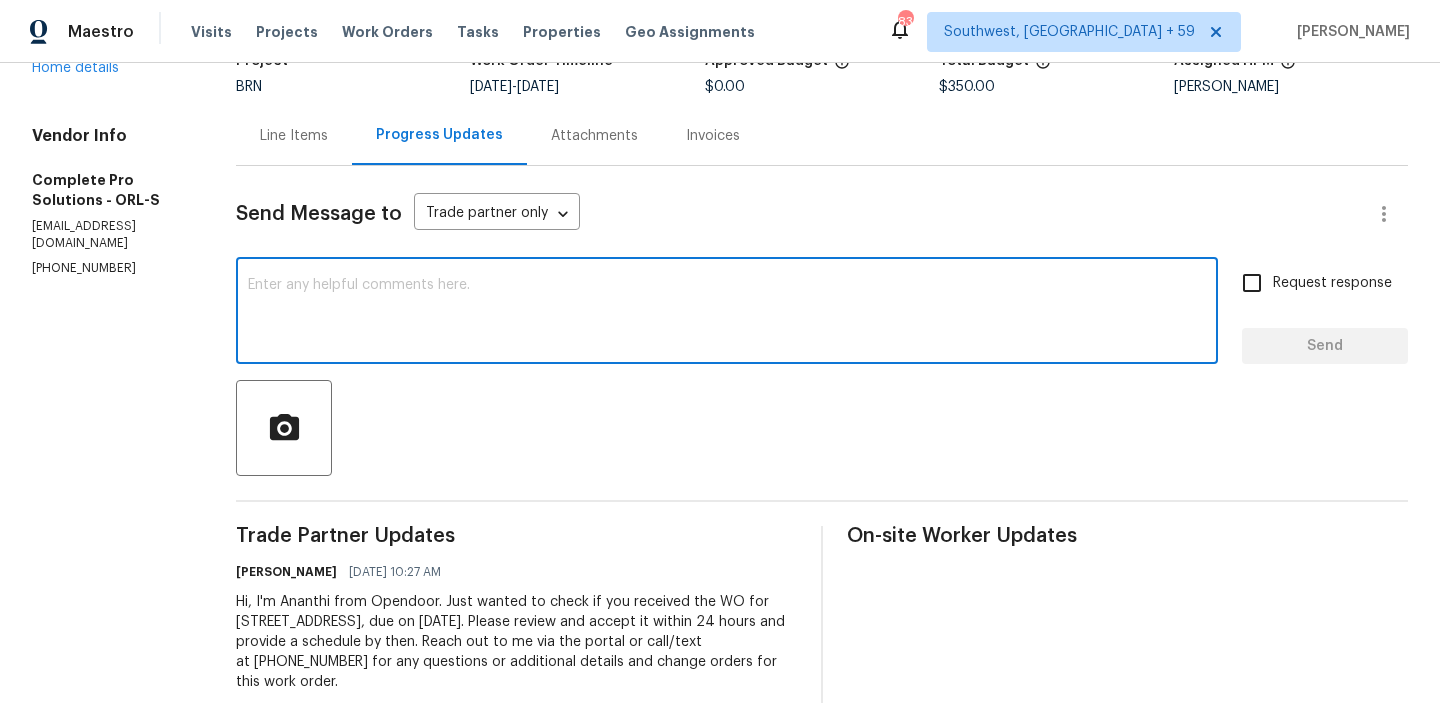 paste on ""As this property is located too far from your area, the work order is being reassigned." 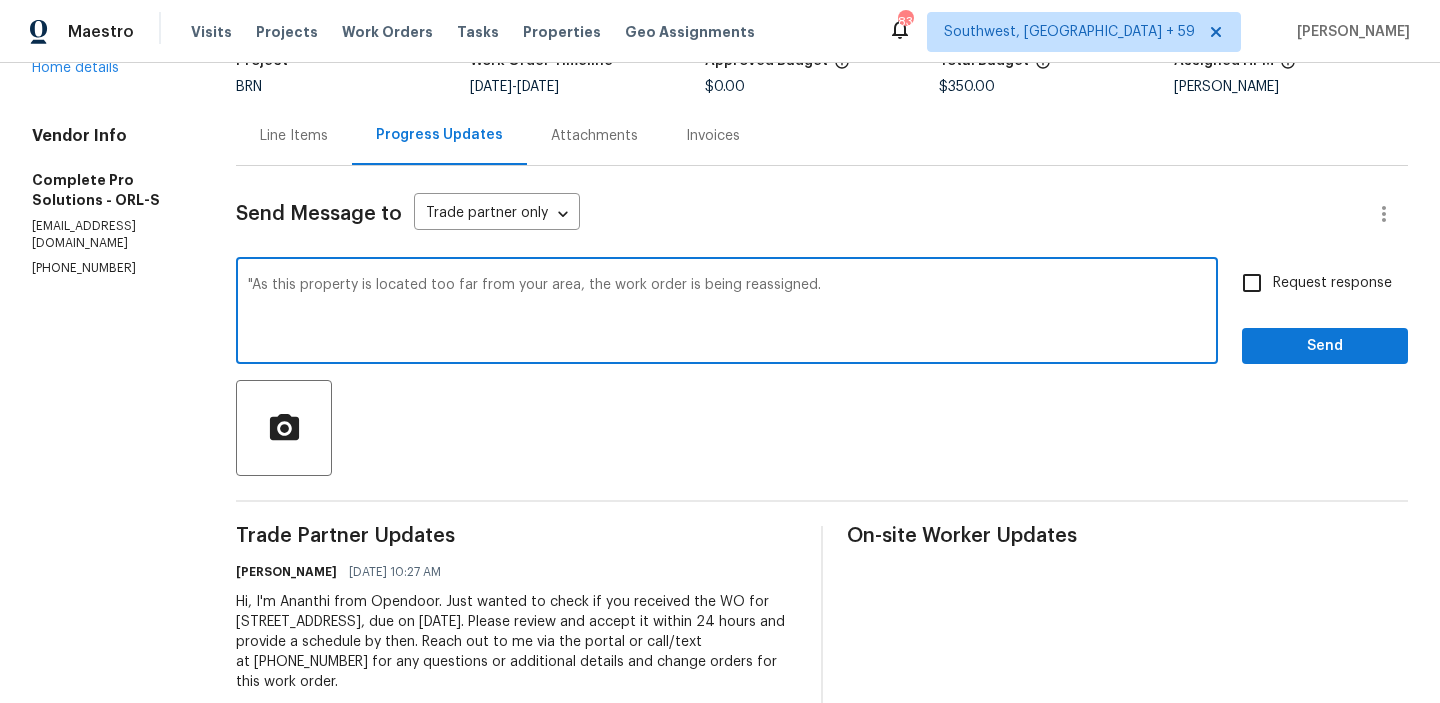 drag, startPoint x: 282, startPoint y: 284, endPoint x: 255, endPoint y: 284, distance: 27 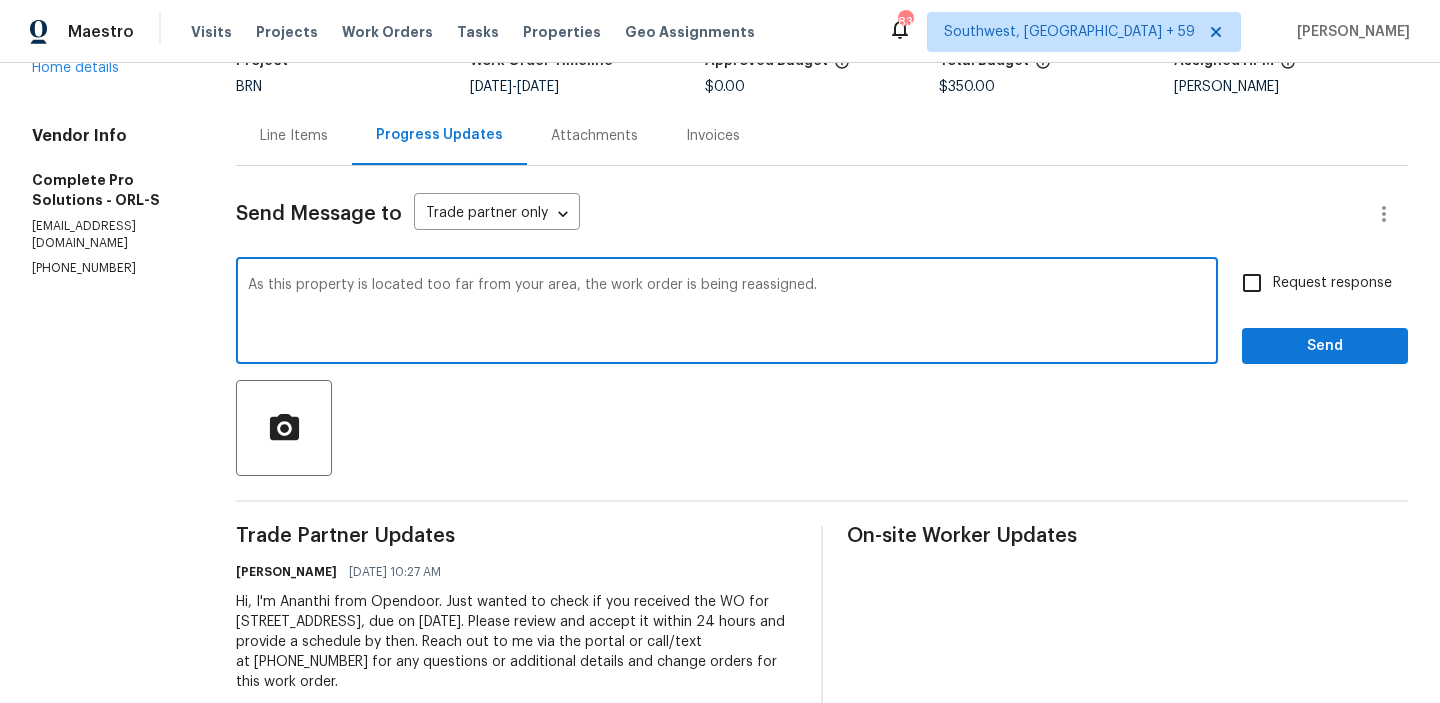 click on "As this property is located too far from your area, the work order is being reassigned." at bounding box center (727, 313) 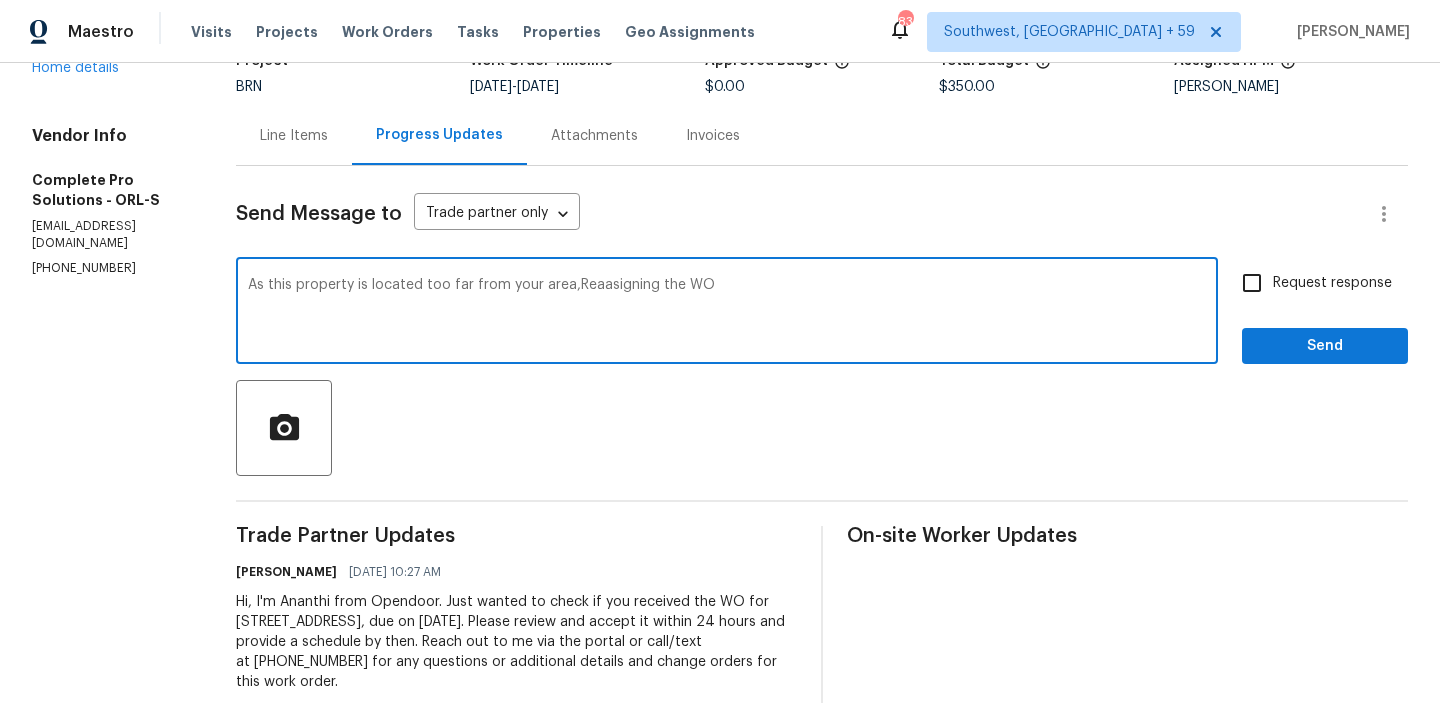click on "As this property is located too far from your area,Reaasigning the WO" at bounding box center (727, 313) 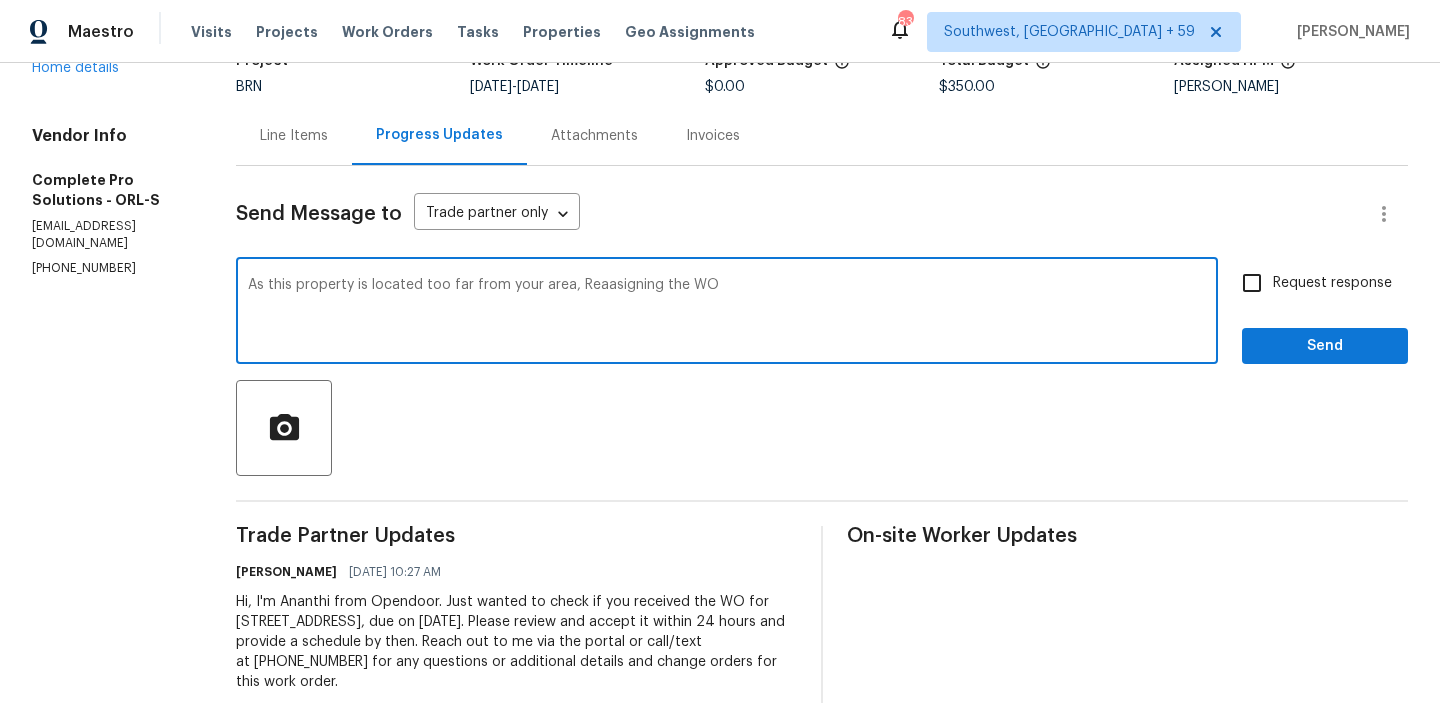 click on "As this property is located too far from your area, Reaasigning the WO" at bounding box center (727, 313) 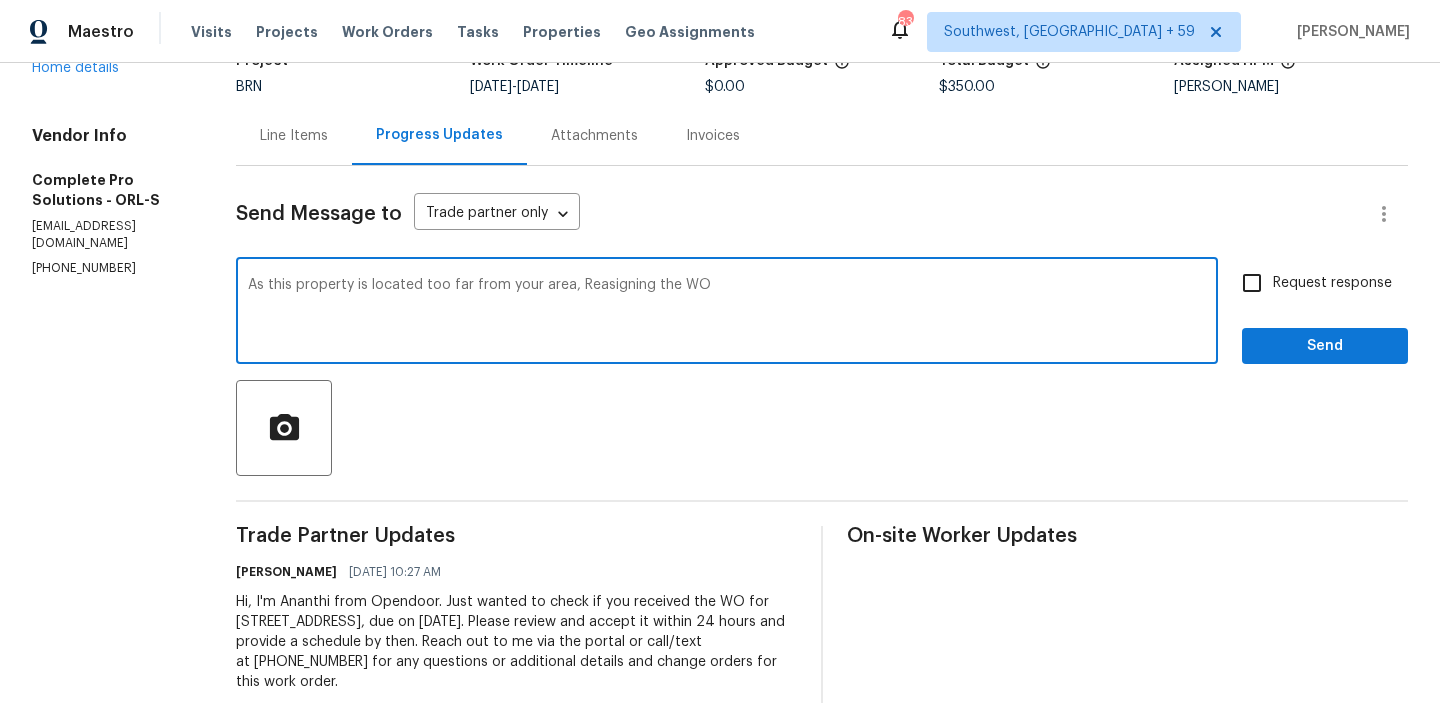click on "As this property is located too far from your area, Reasigning the WO" at bounding box center [727, 313] 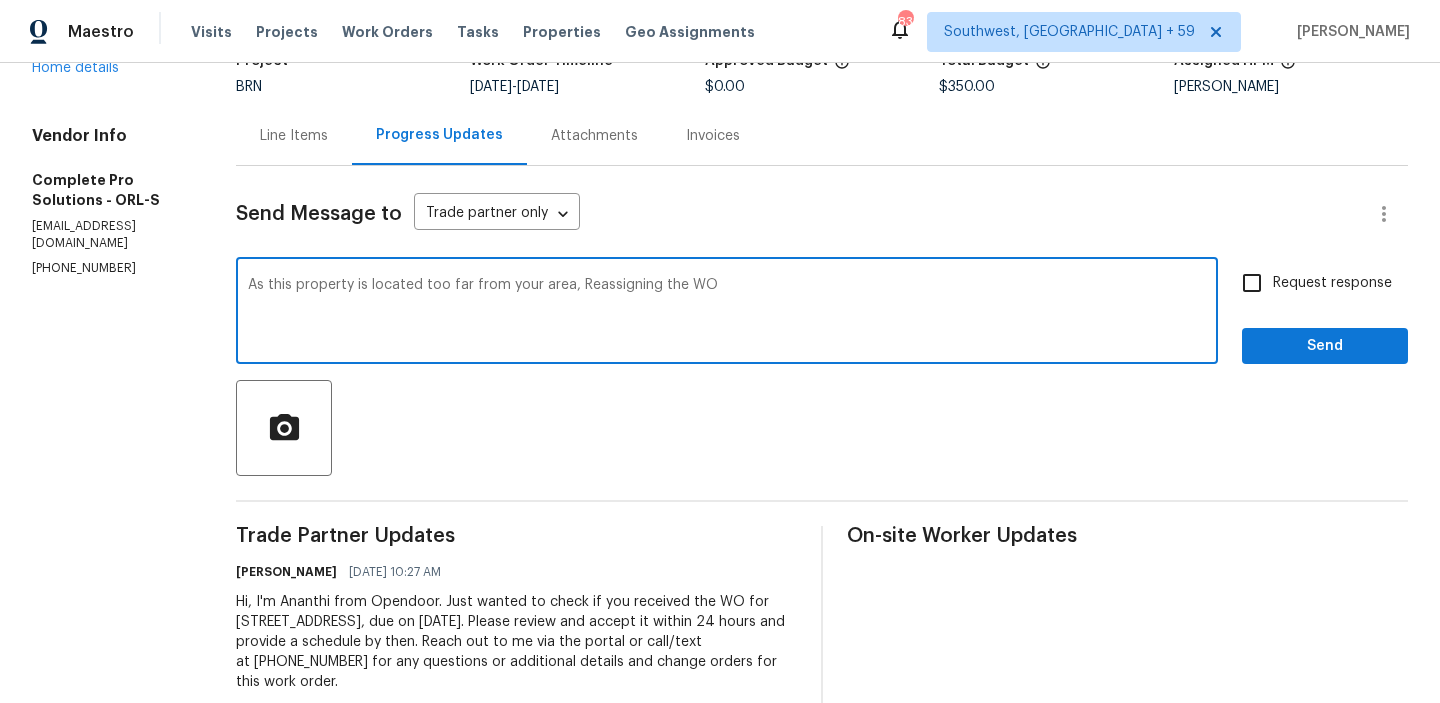 type on "As this property is located too far from your area, Reassigning the WO" 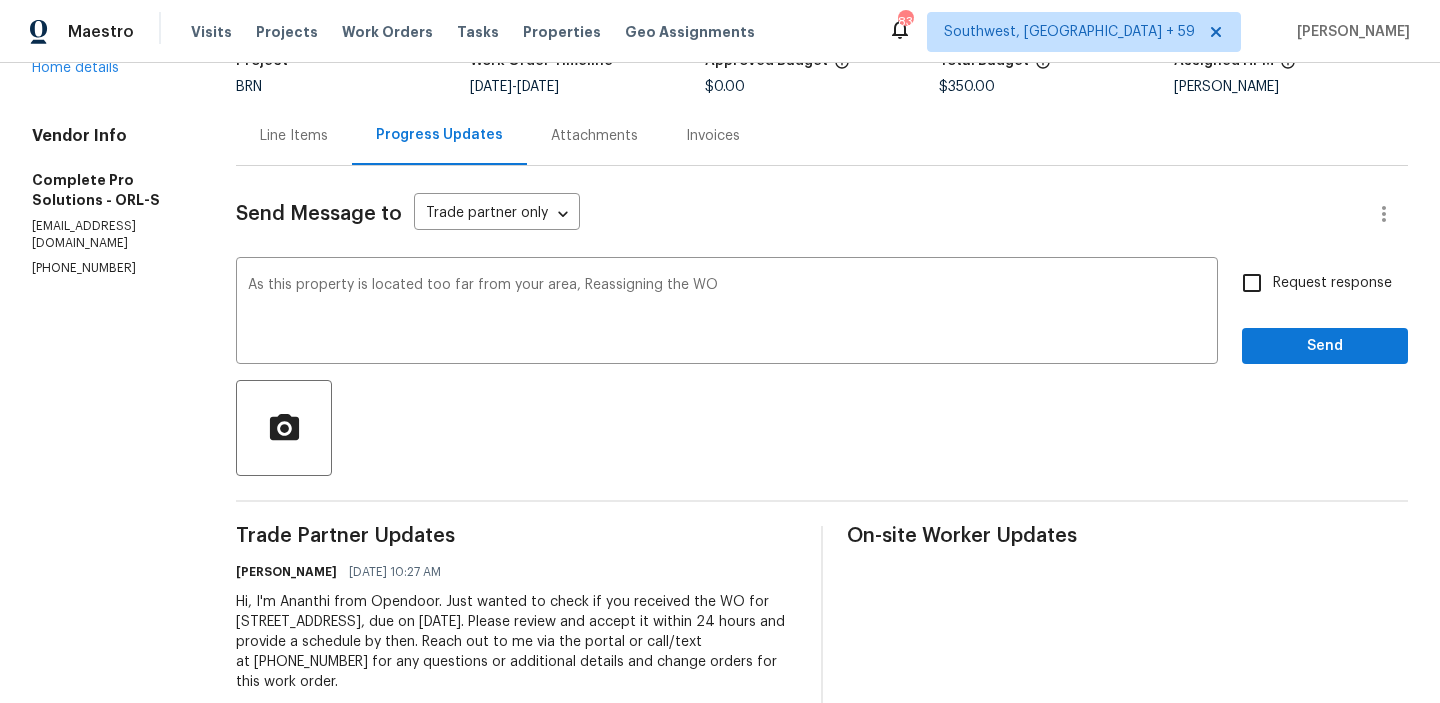 click on "Request response" at bounding box center [1311, 283] 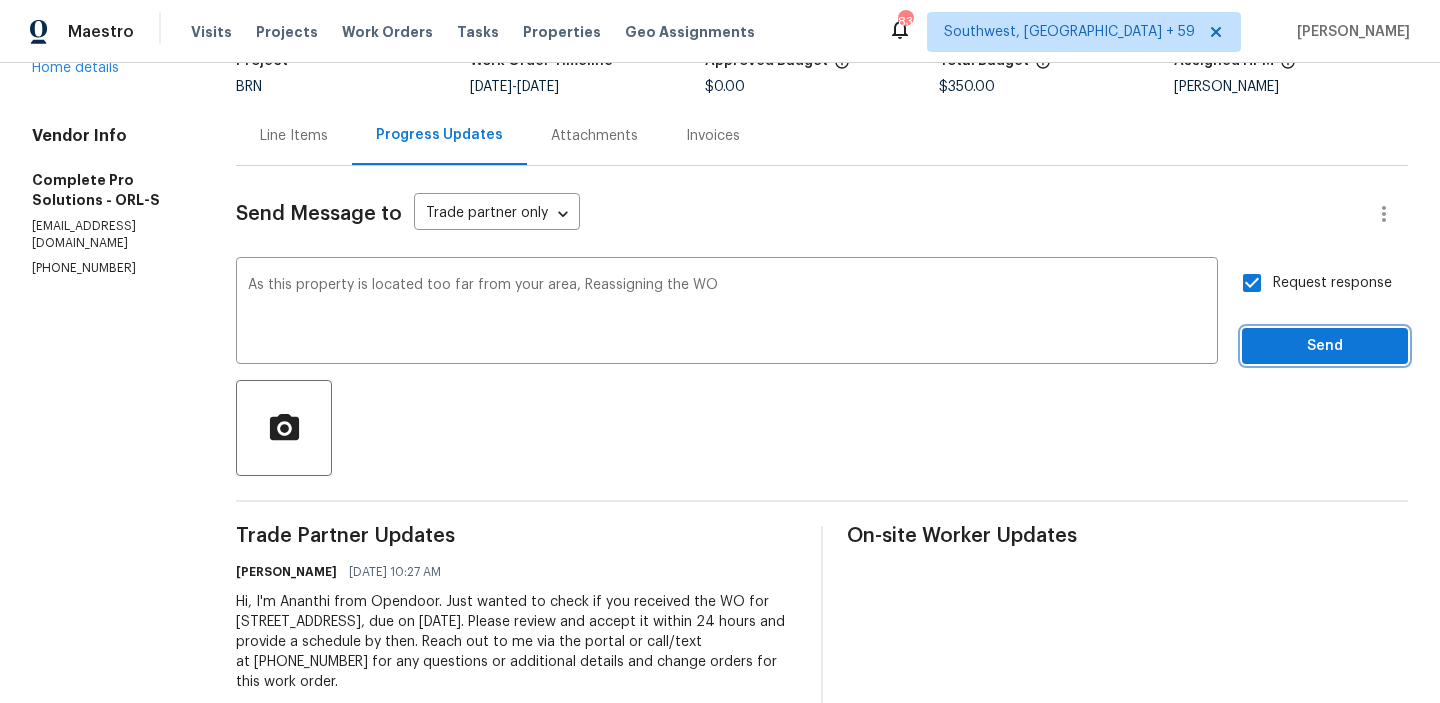 click on "Send" at bounding box center [1325, 346] 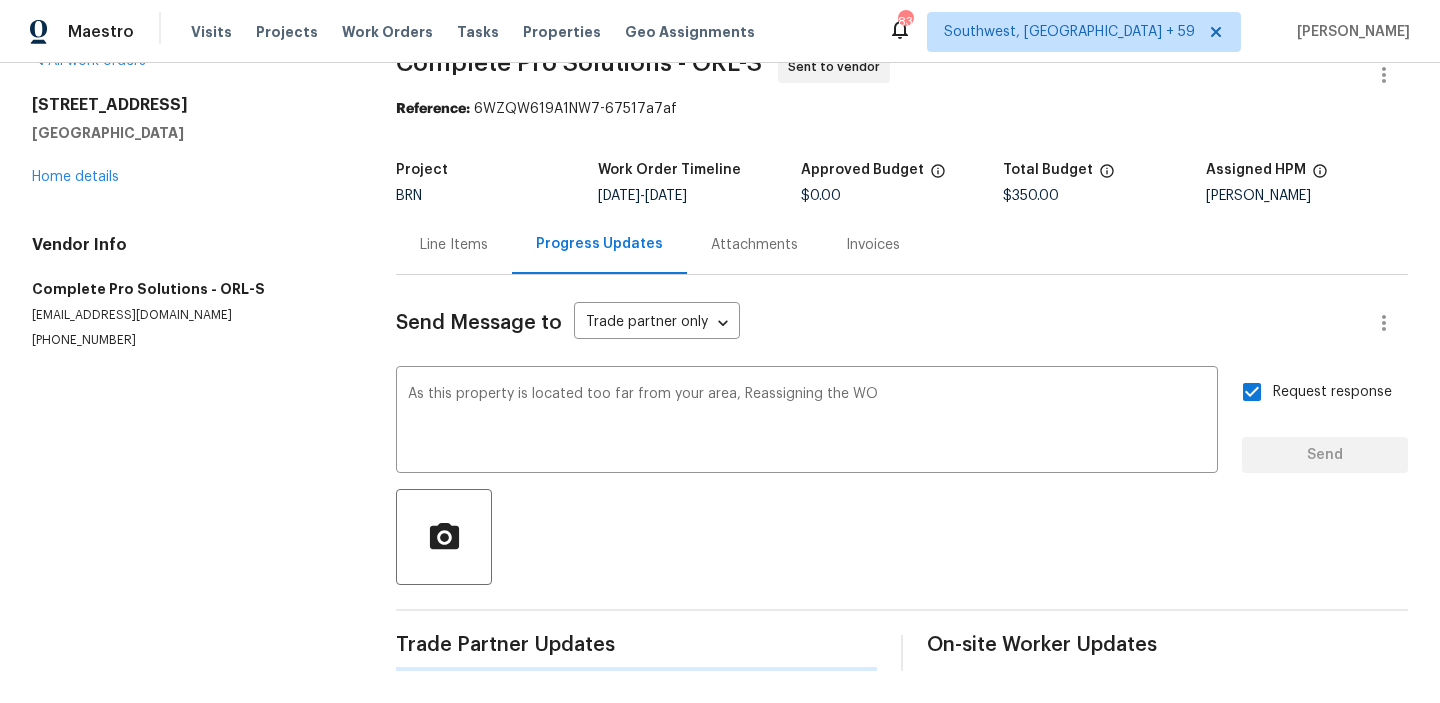 type 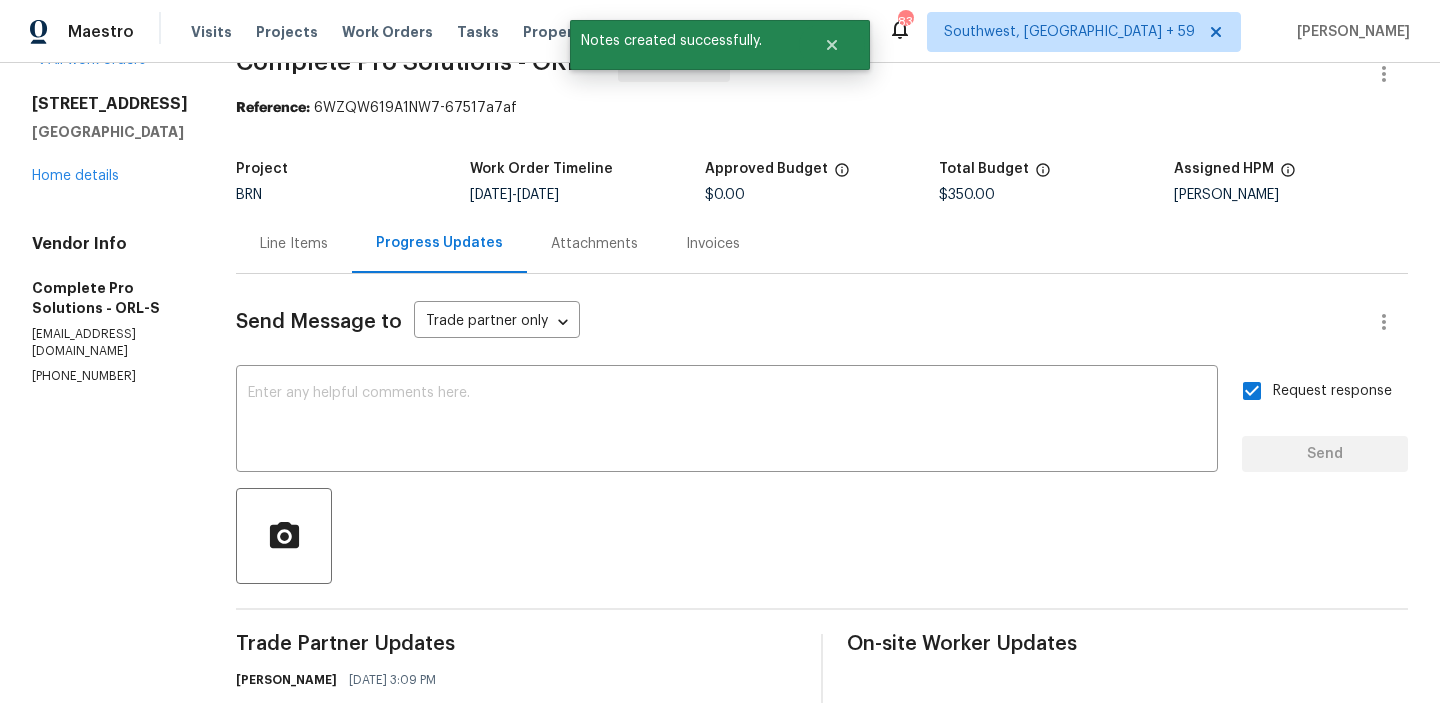 scroll, scrollTop: 0, scrollLeft: 0, axis: both 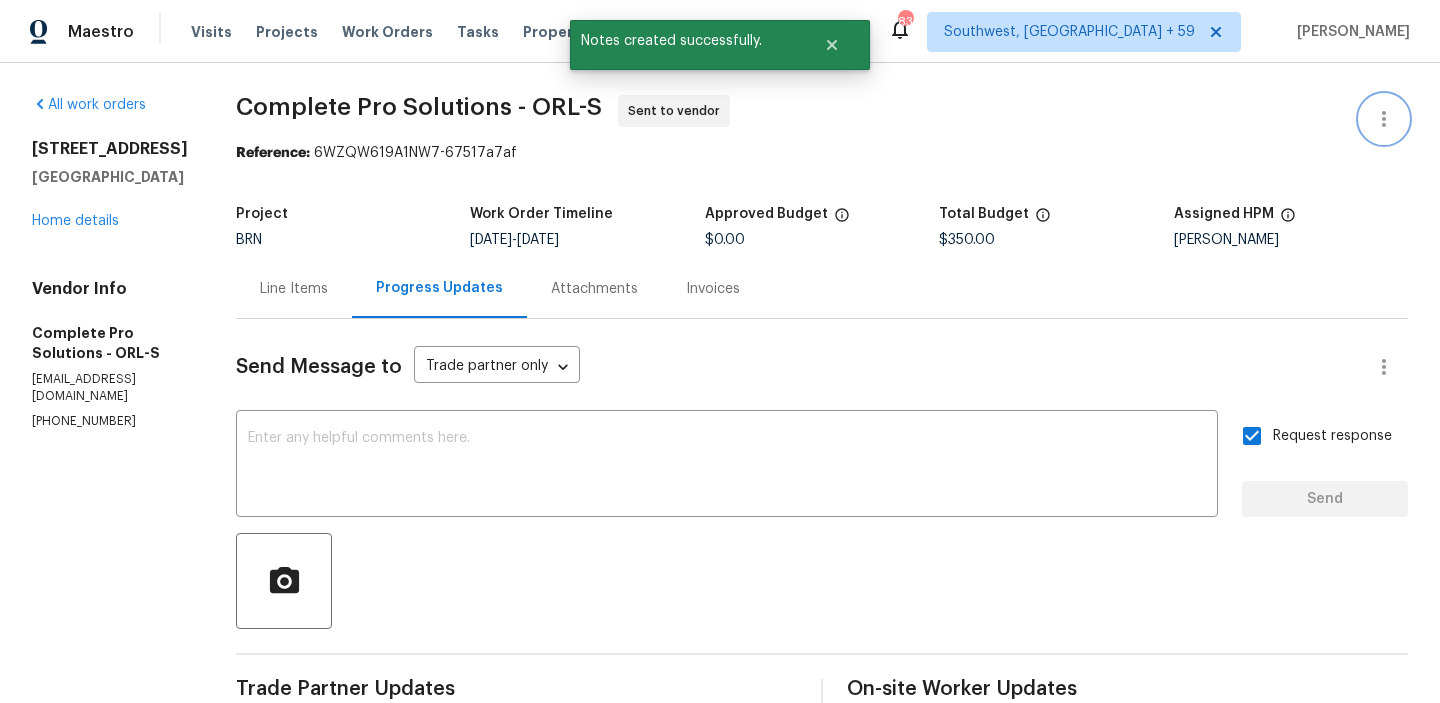 click 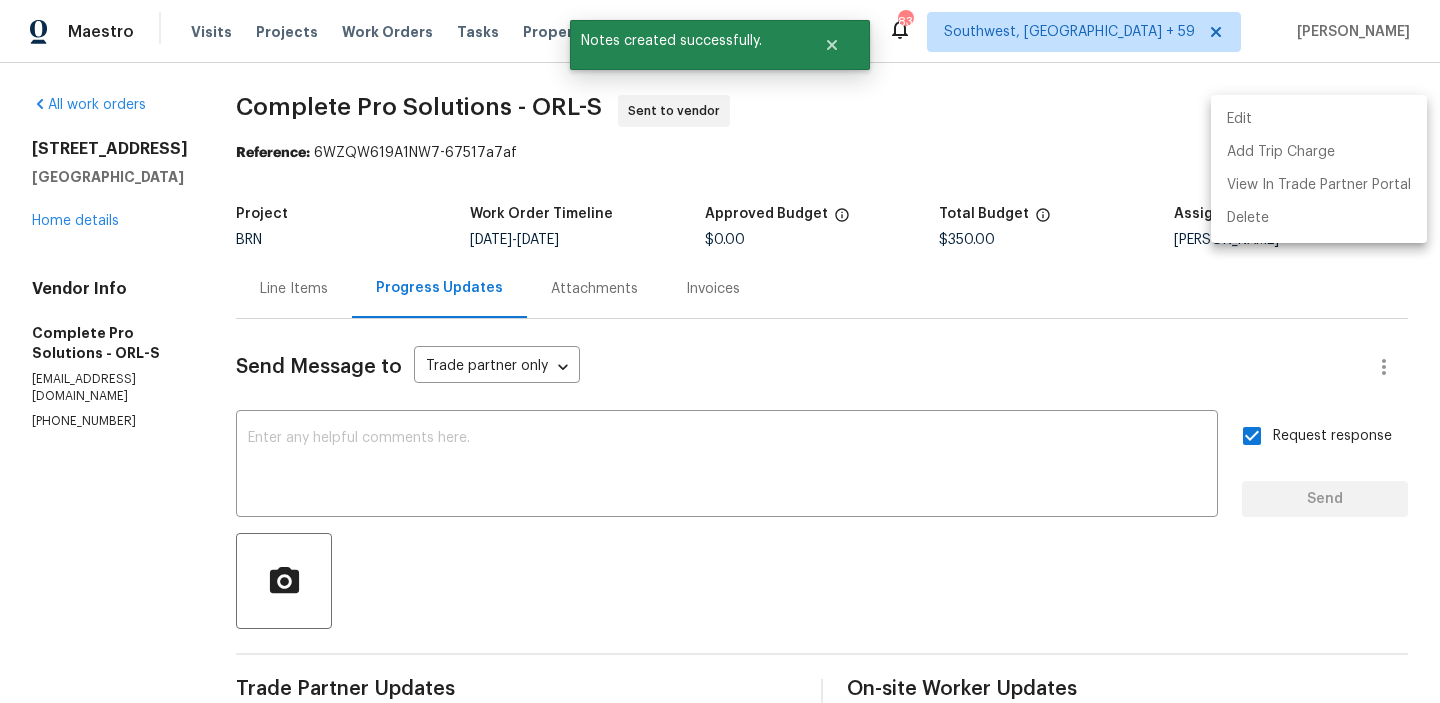 click on "Edit" at bounding box center (1319, 119) 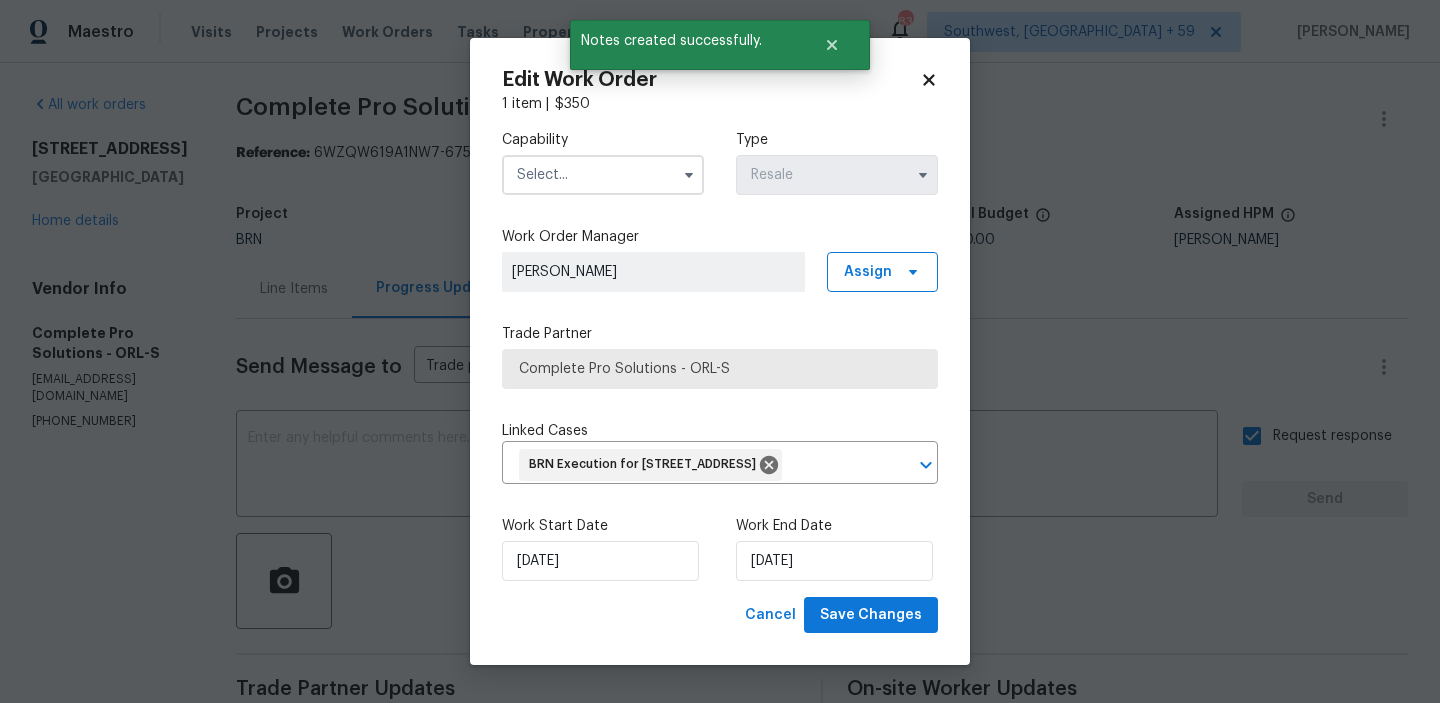 click at bounding box center [603, 175] 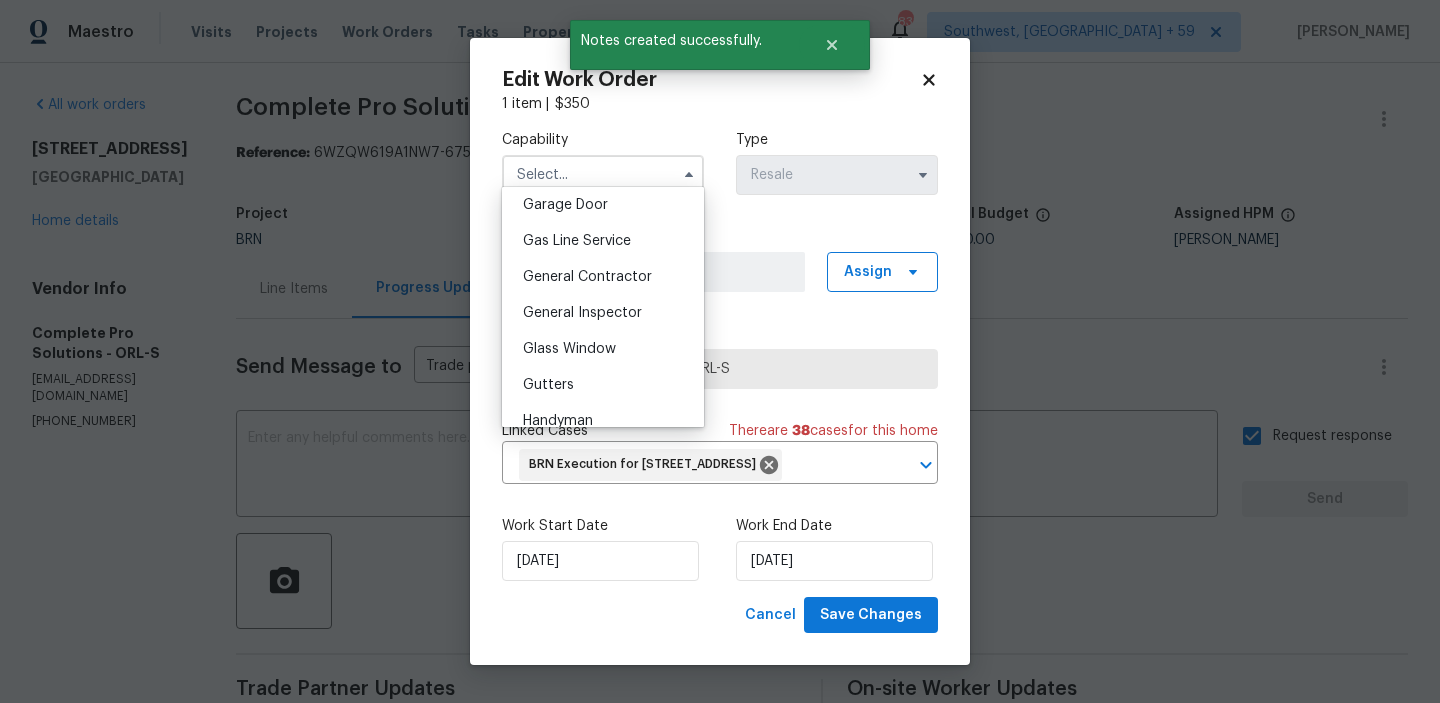 scroll, scrollTop: 890, scrollLeft: 0, axis: vertical 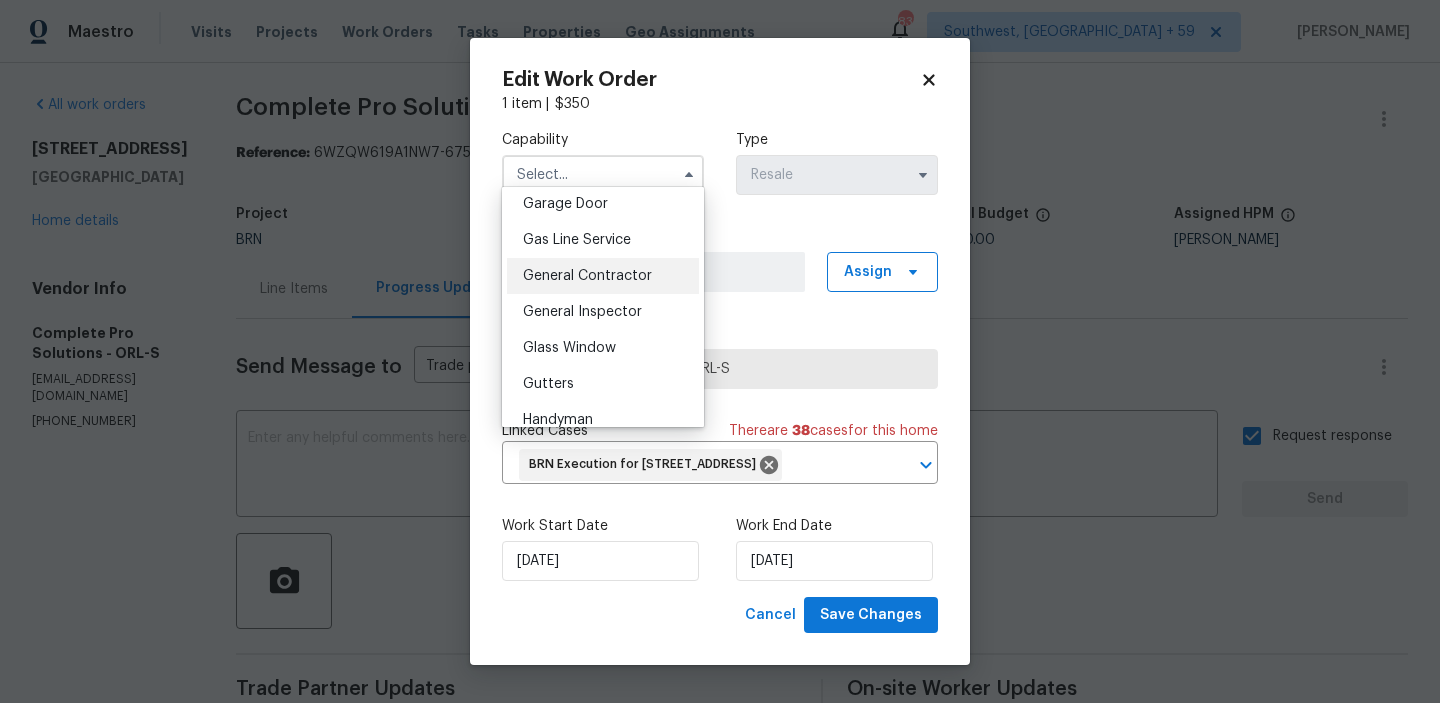 click on "General Contractor" at bounding box center (587, 276) 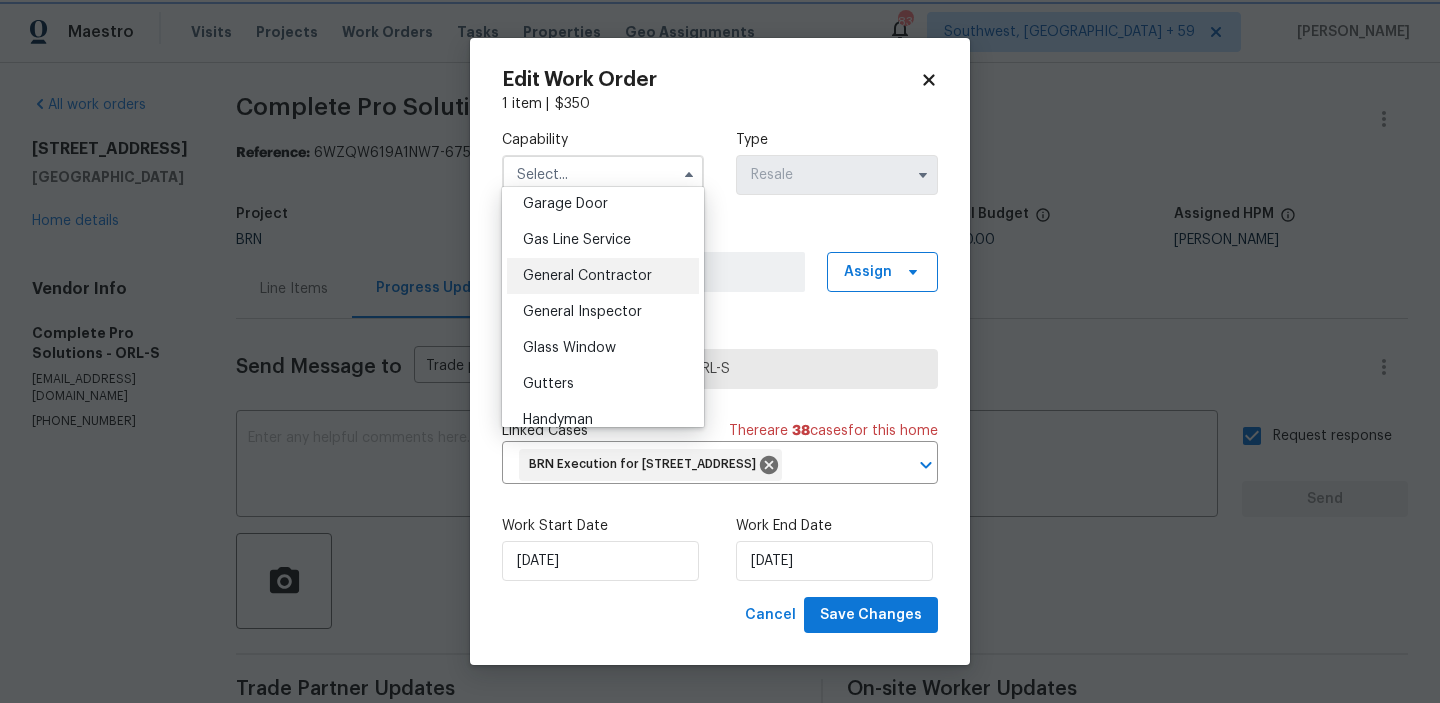 type on "General Contractor" 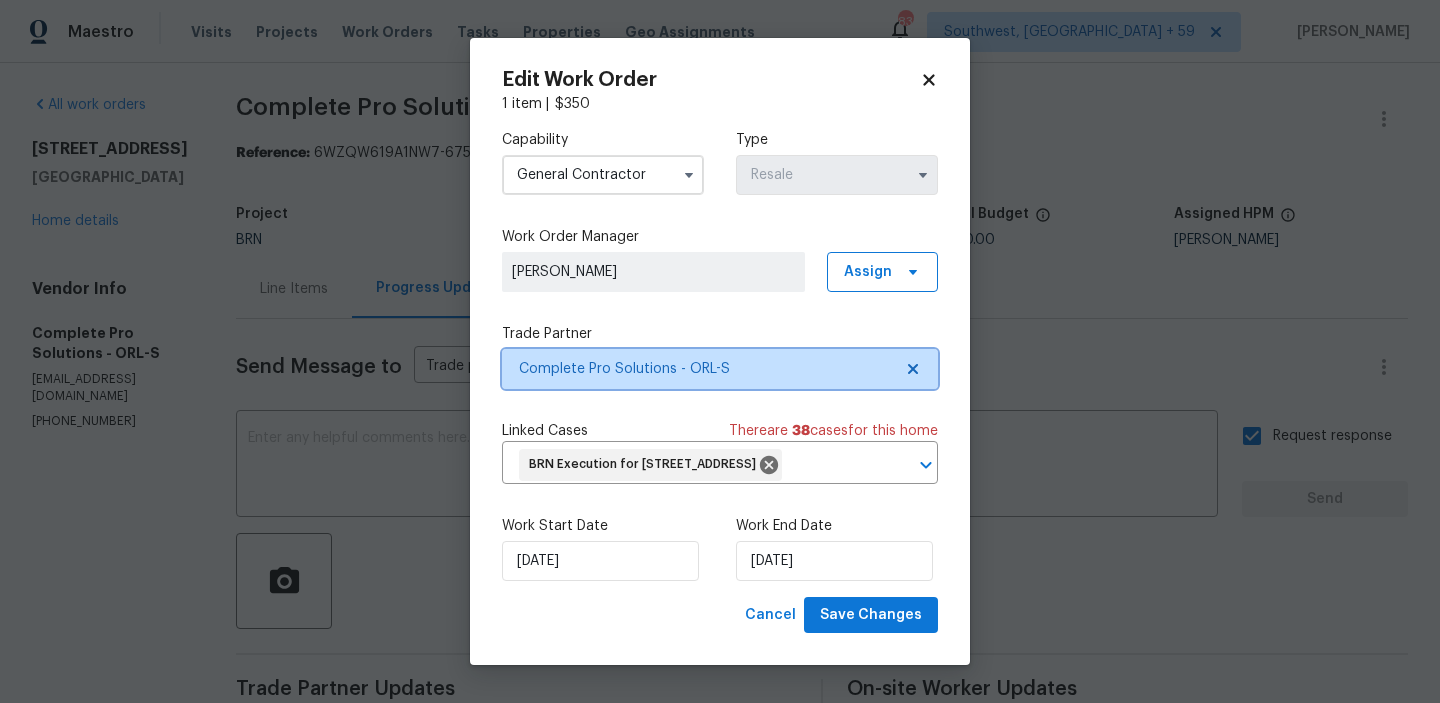 click on "Complete Pro Solutions - ORL-S" at bounding box center [705, 369] 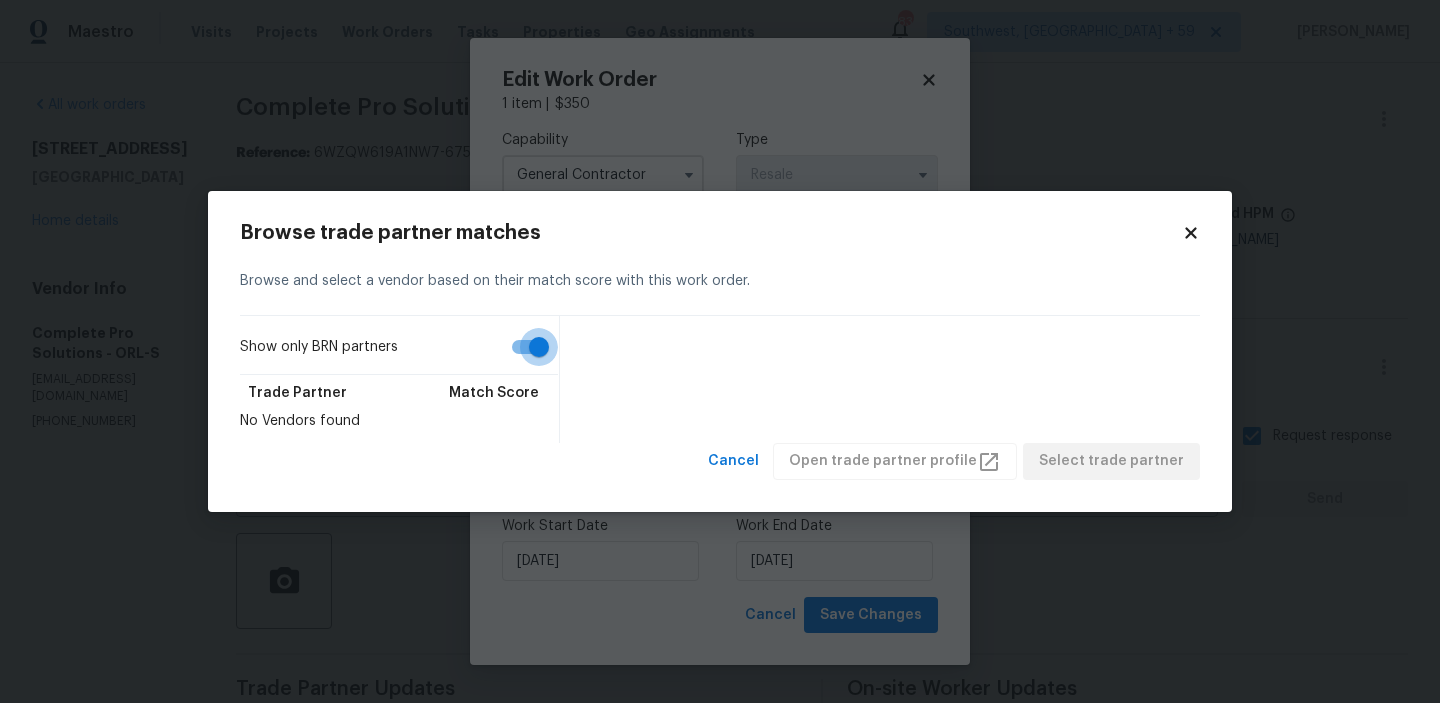 click on "Show only BRN partners" at bounding box center (539, 347) 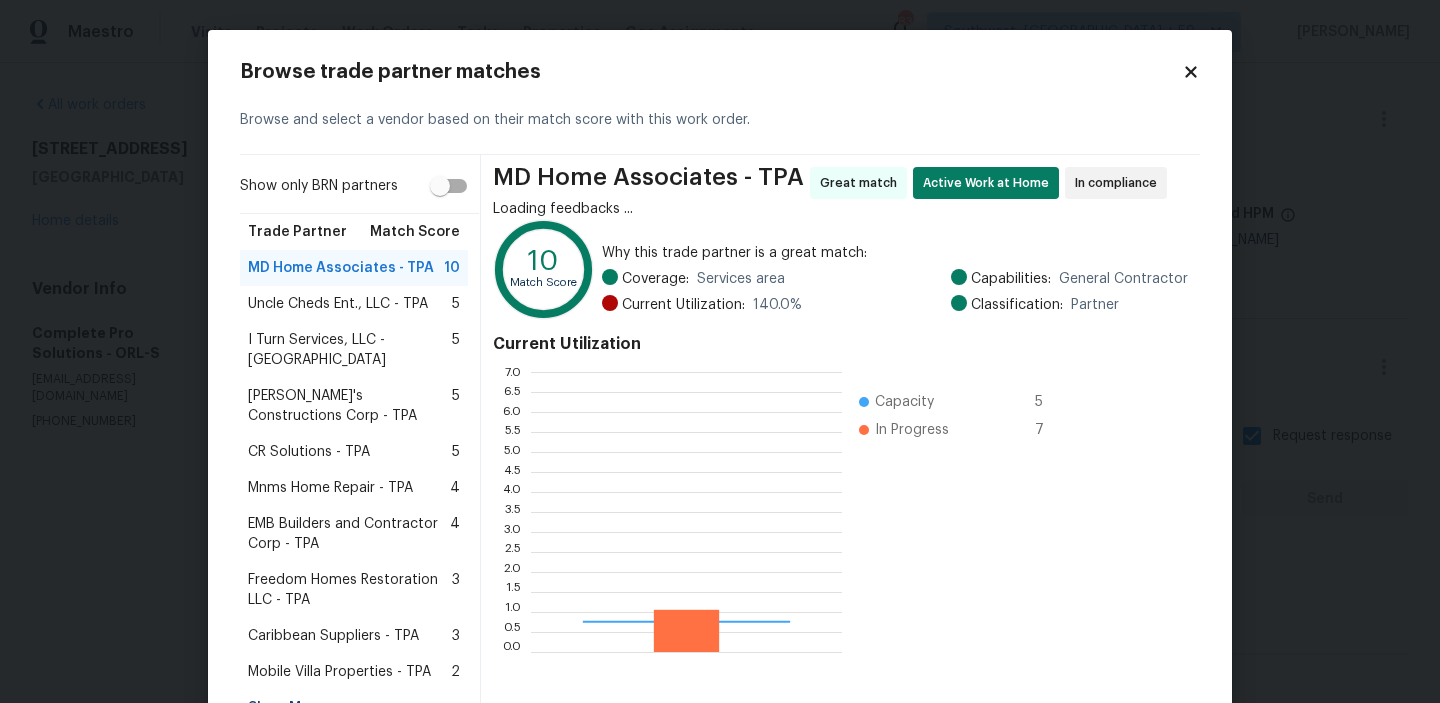 scroll, scrollTop: 2, scrollLeft: 1, axis: both 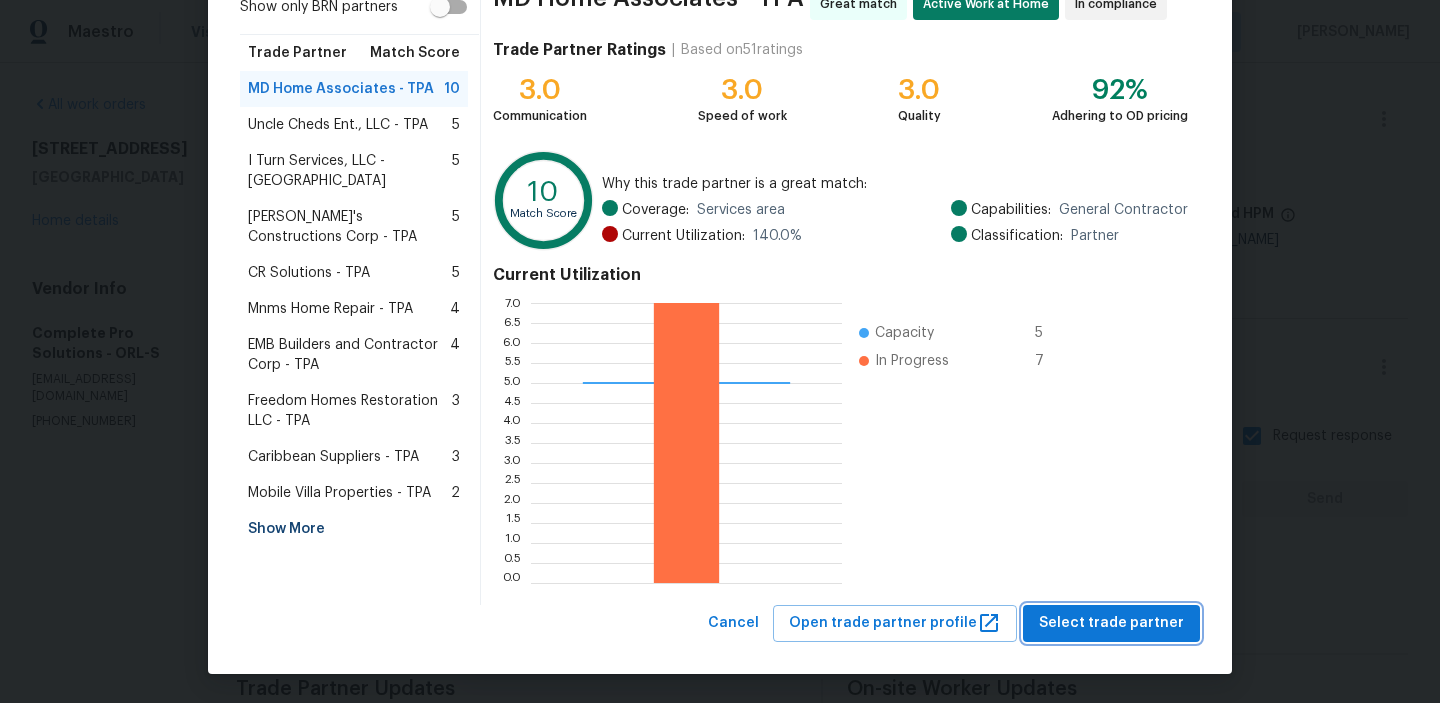 click on "Select trade partner" at bounding box center (1111, 623) 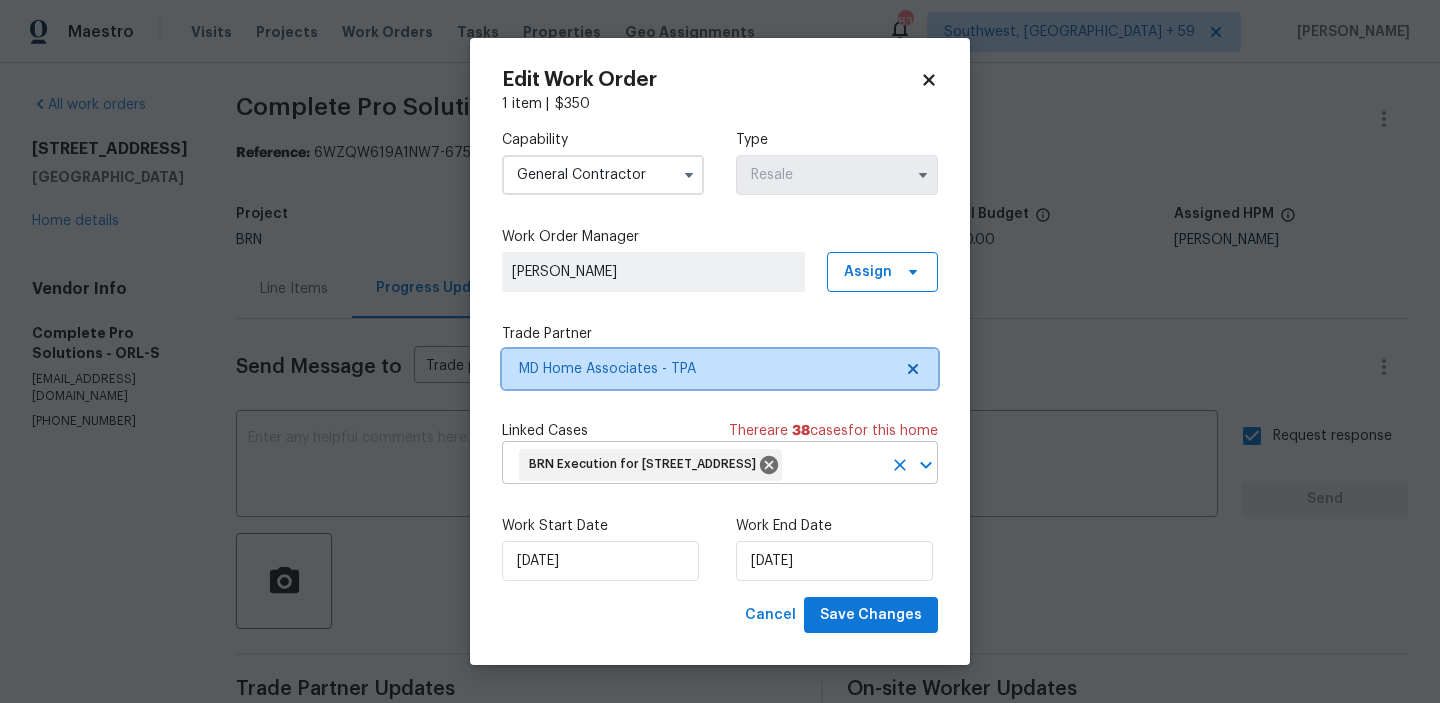 scroll, scrollTop: 0, scrollLeft: 0, axis: both 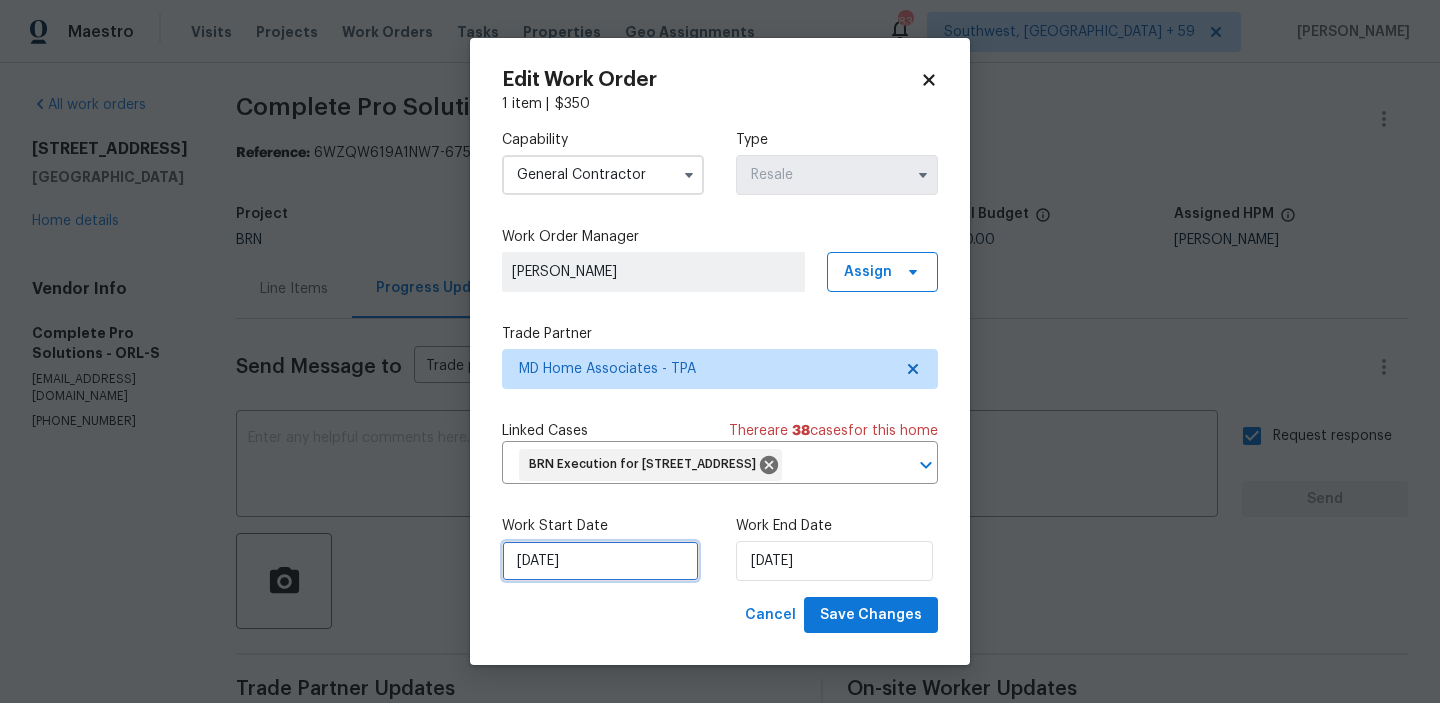 click on "15/07/2025" at bounding box center (600, 561) 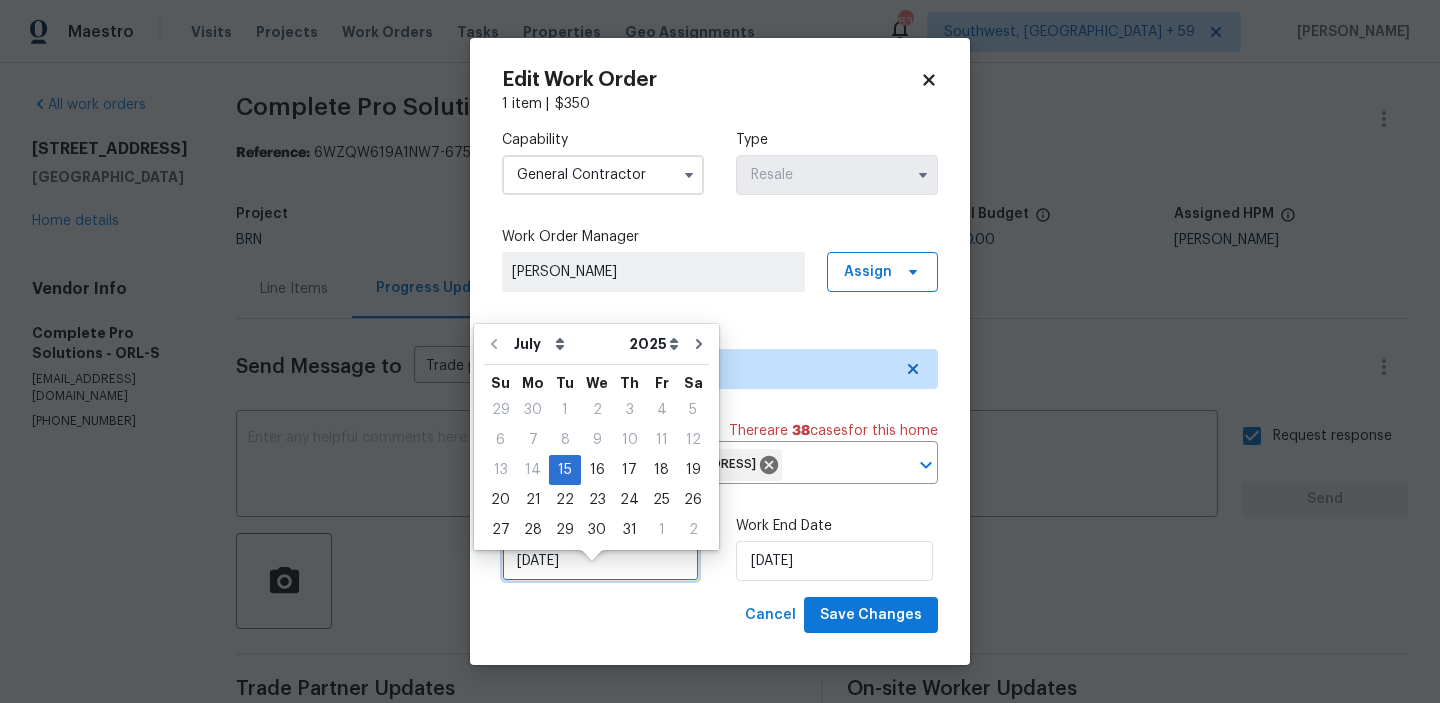 click on "15/07/2025" at bounding box center [600, 561] 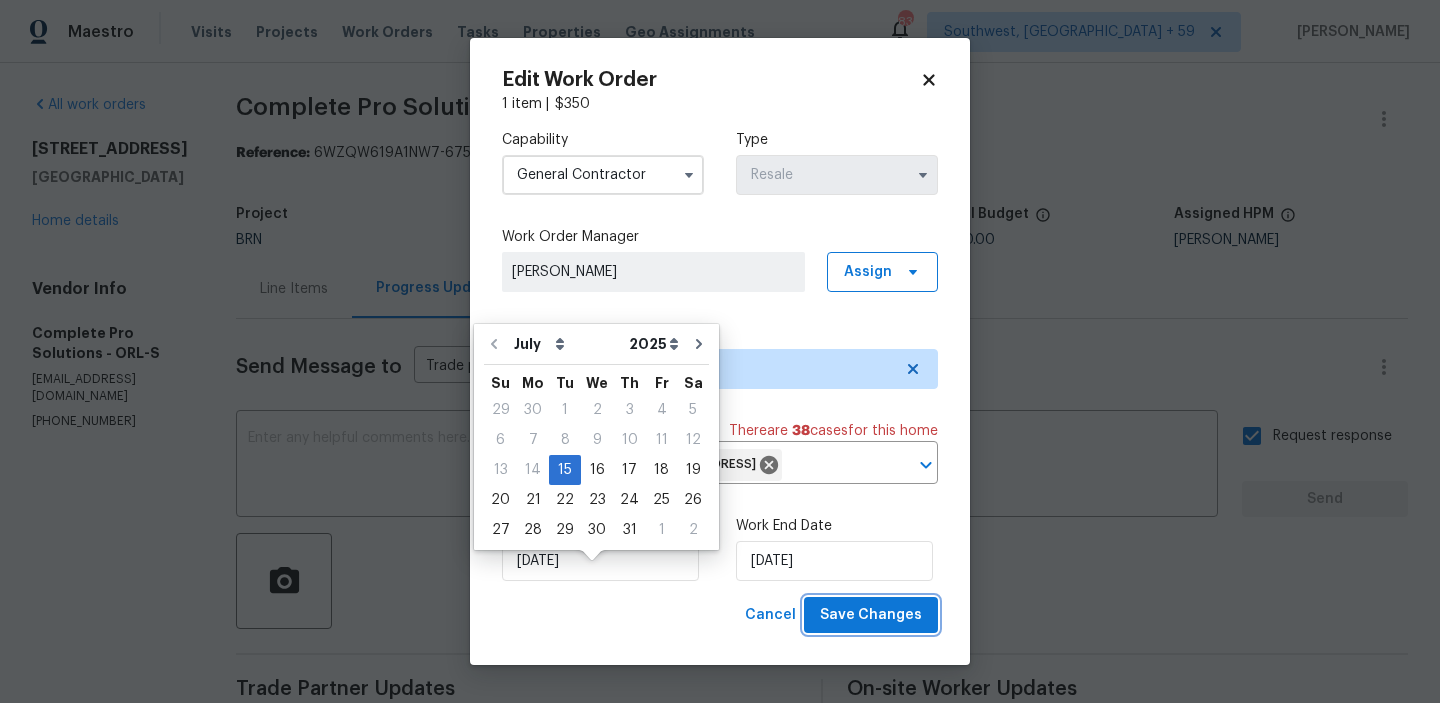 click on "Save Changes" at bounding box center [871, 615] 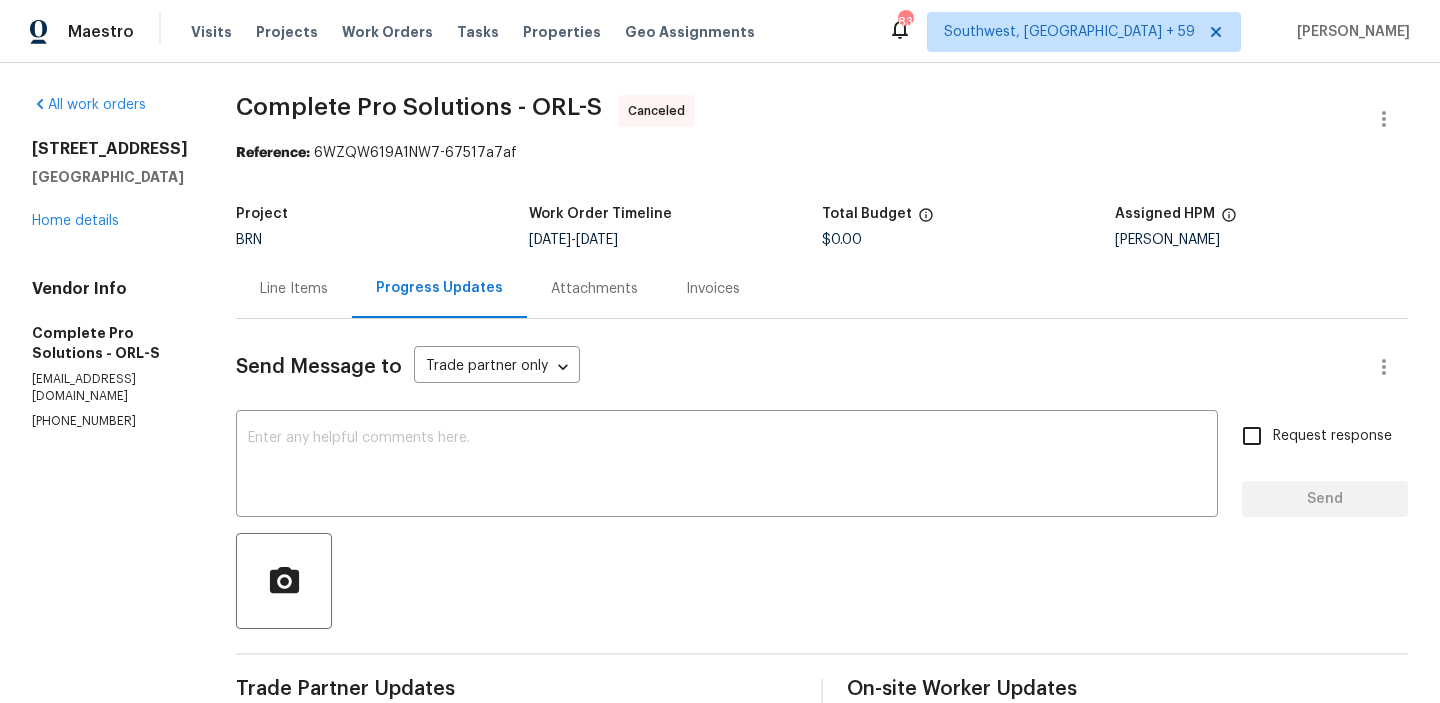 scroll, scrollTop: 0, scrollLeft: 0, axis: both 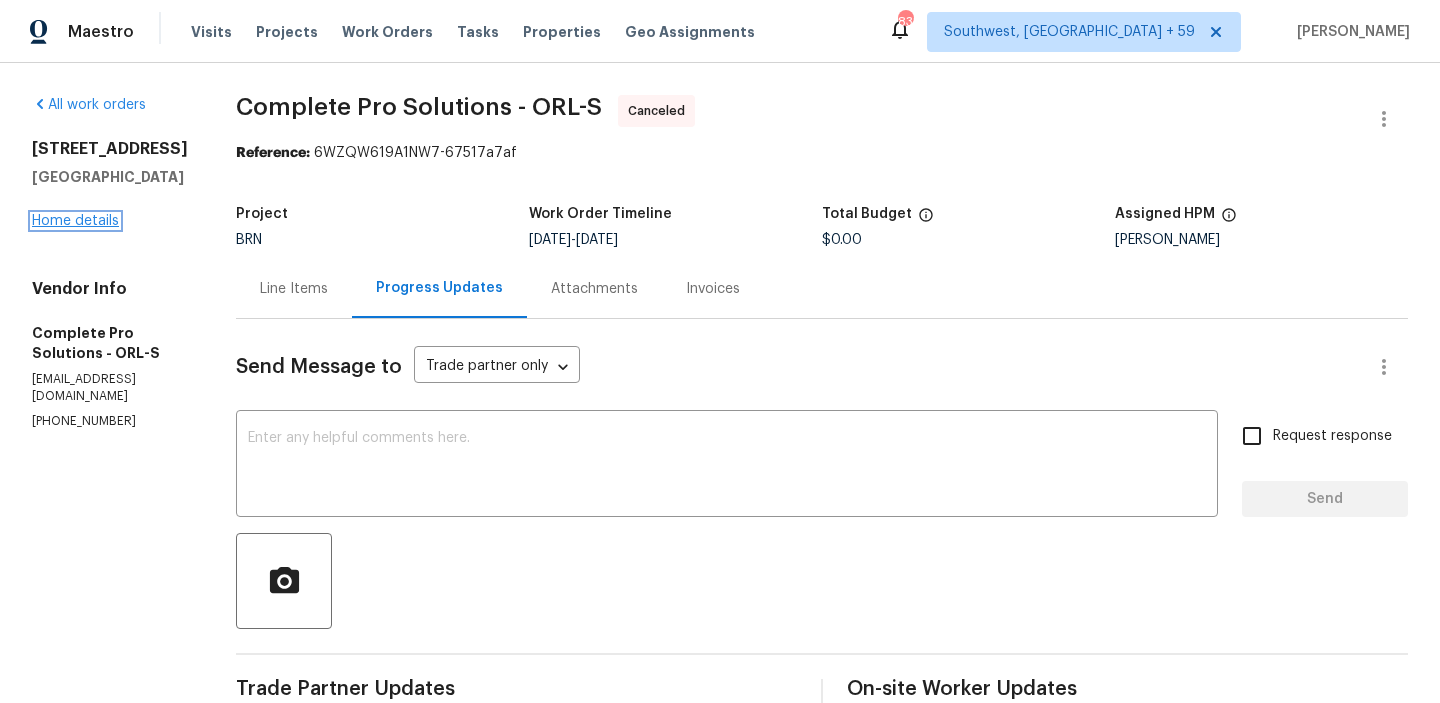 click on "Home details" at bounding box center [75, 221] 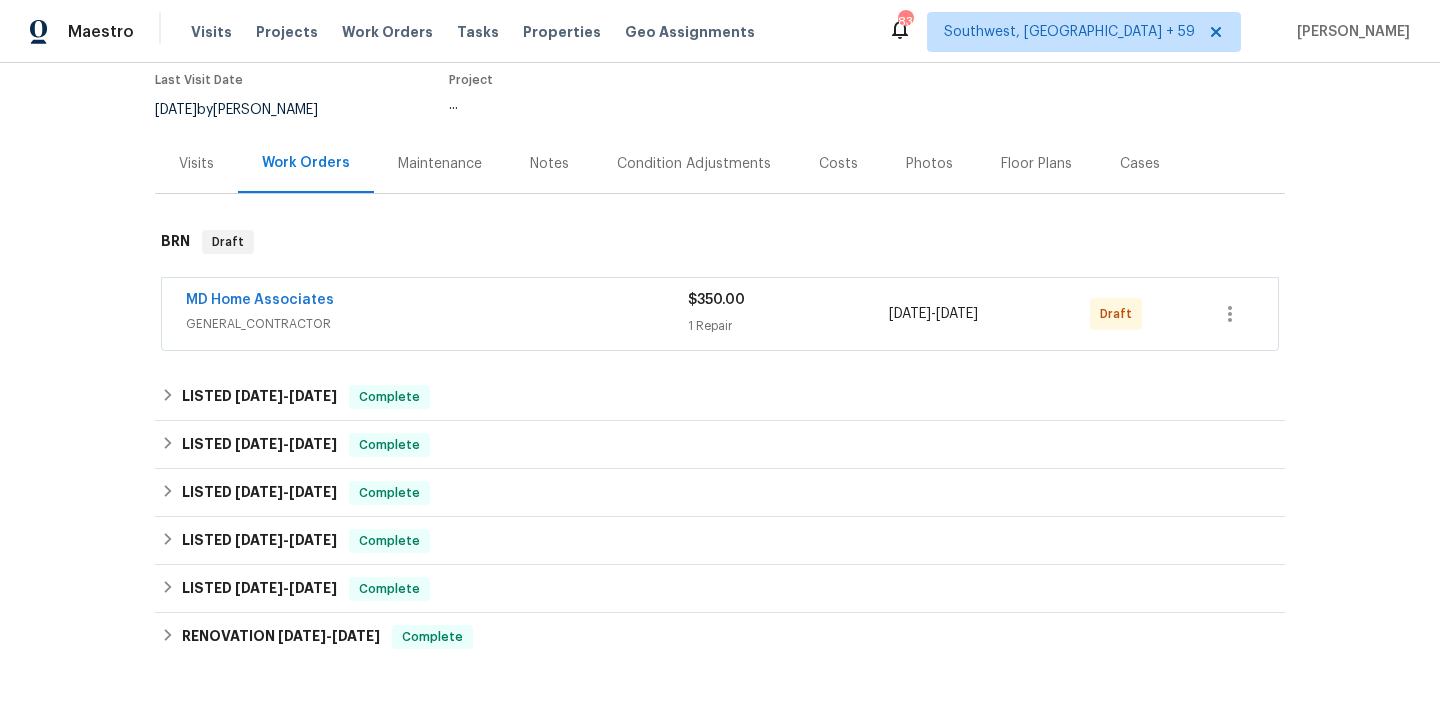 scroll, scrollTop: 213, scrollLeft: 0, axis: vertical 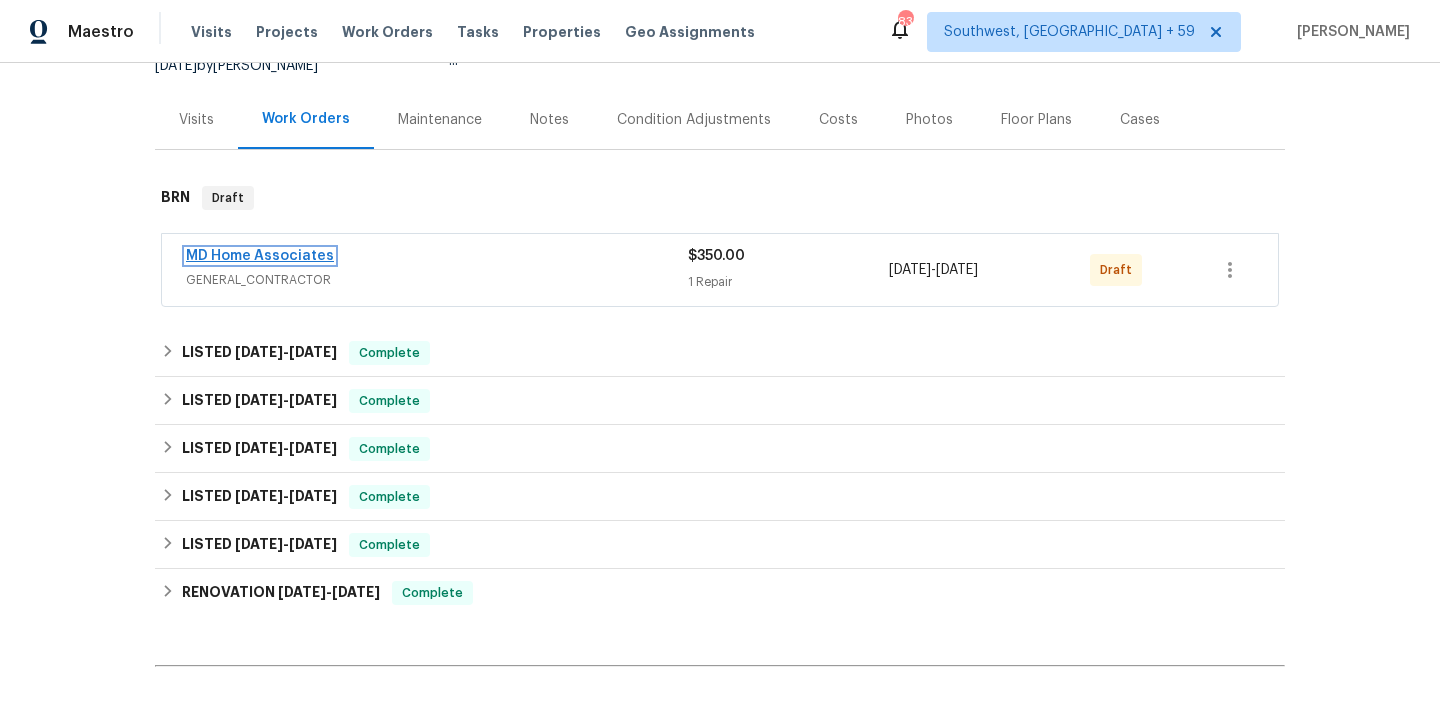 click on "MD Home Associates" at bounding box center [260, 256] 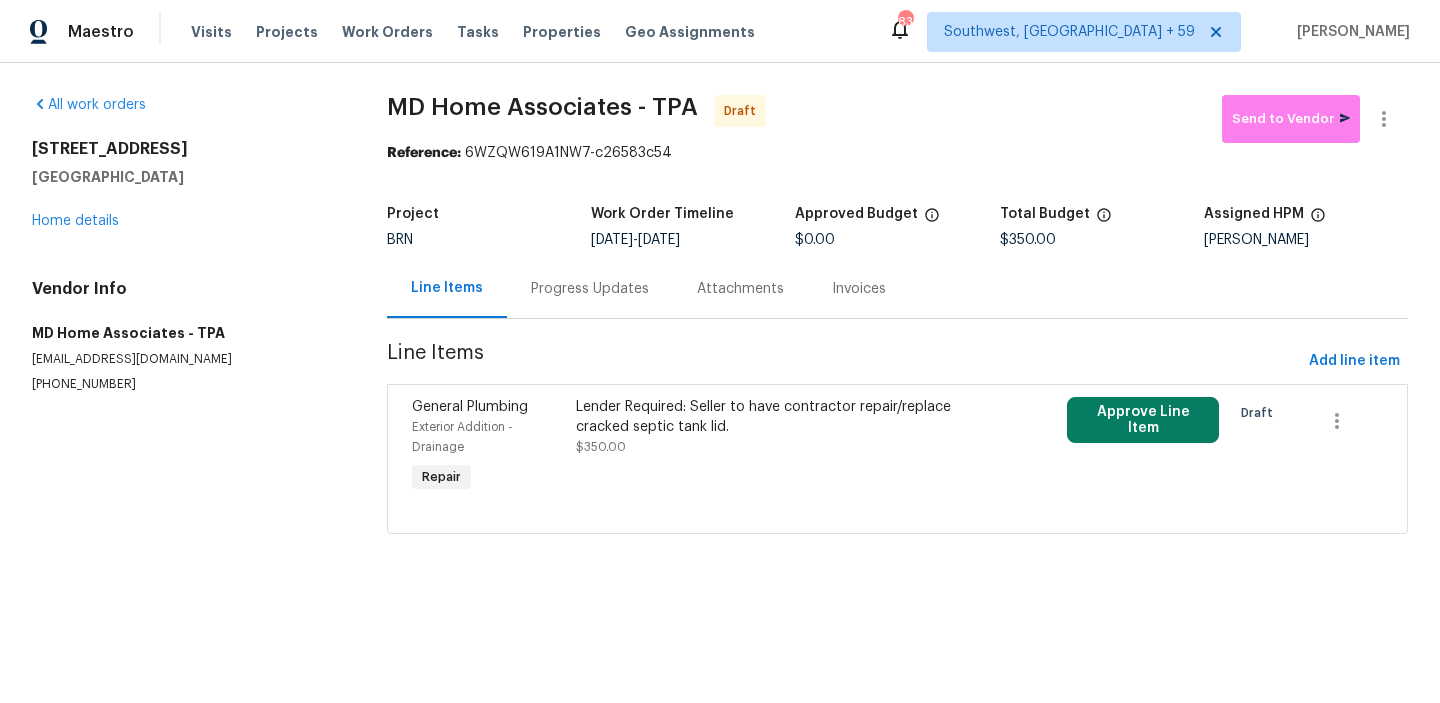 click on "Progress Updates" at bounding box center (590, 289) 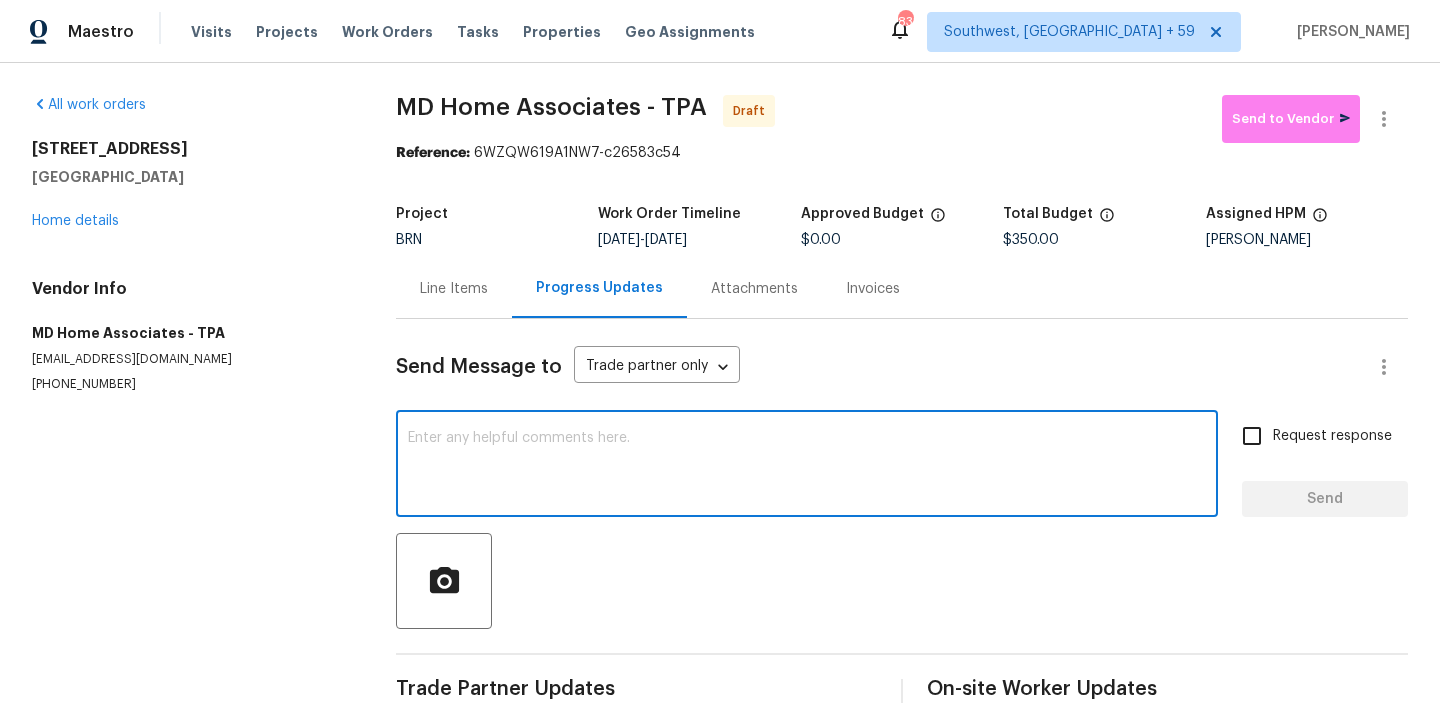 click at bounding box center [807, 466] 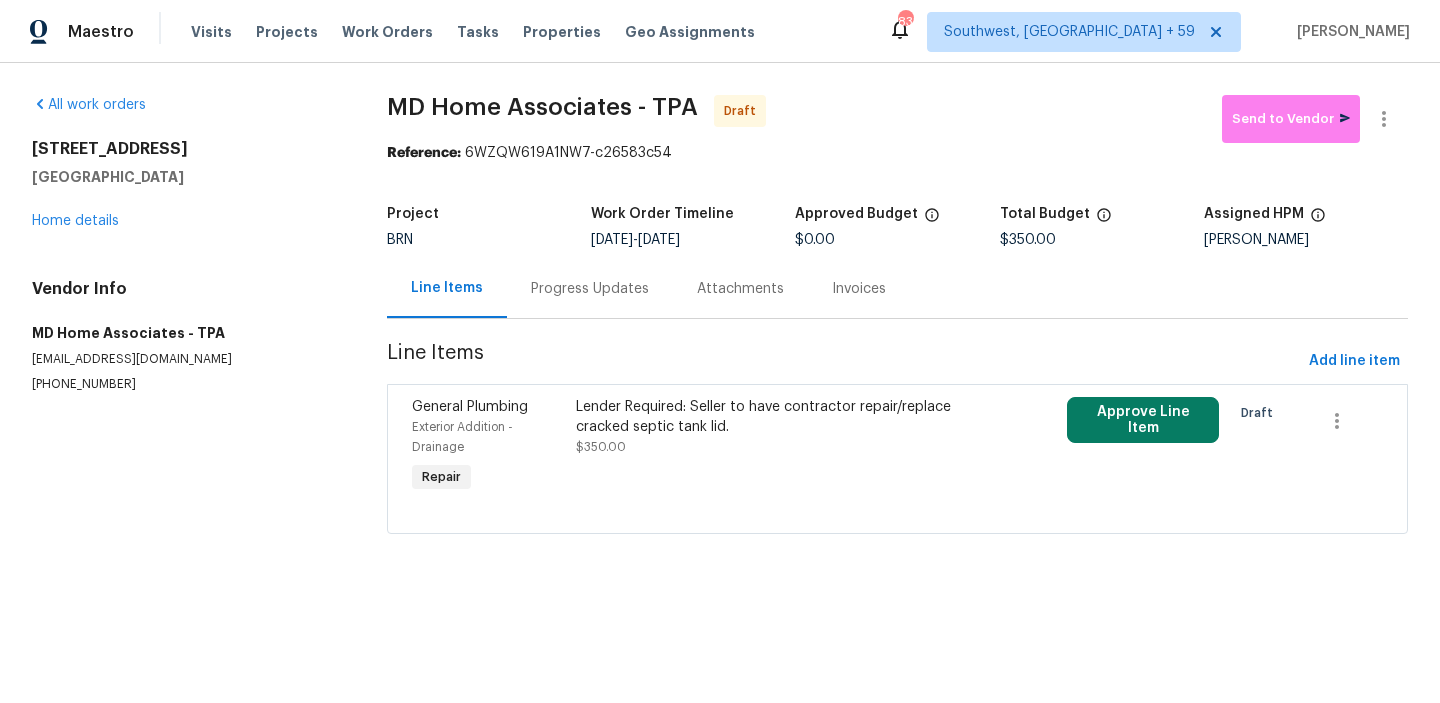 click on "Progress Updates" at bounding box center [590, 289] 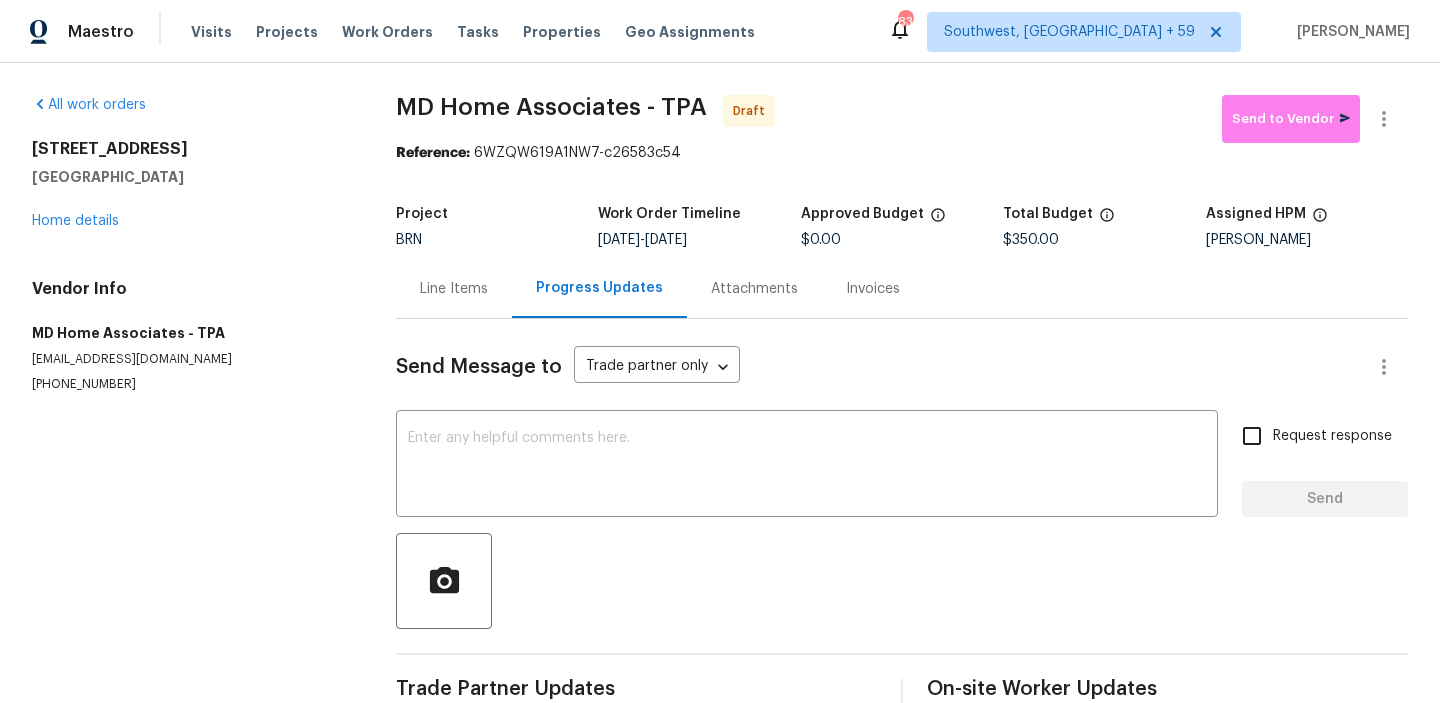 click on "Progress Updates" at bounding box center [599, 288] 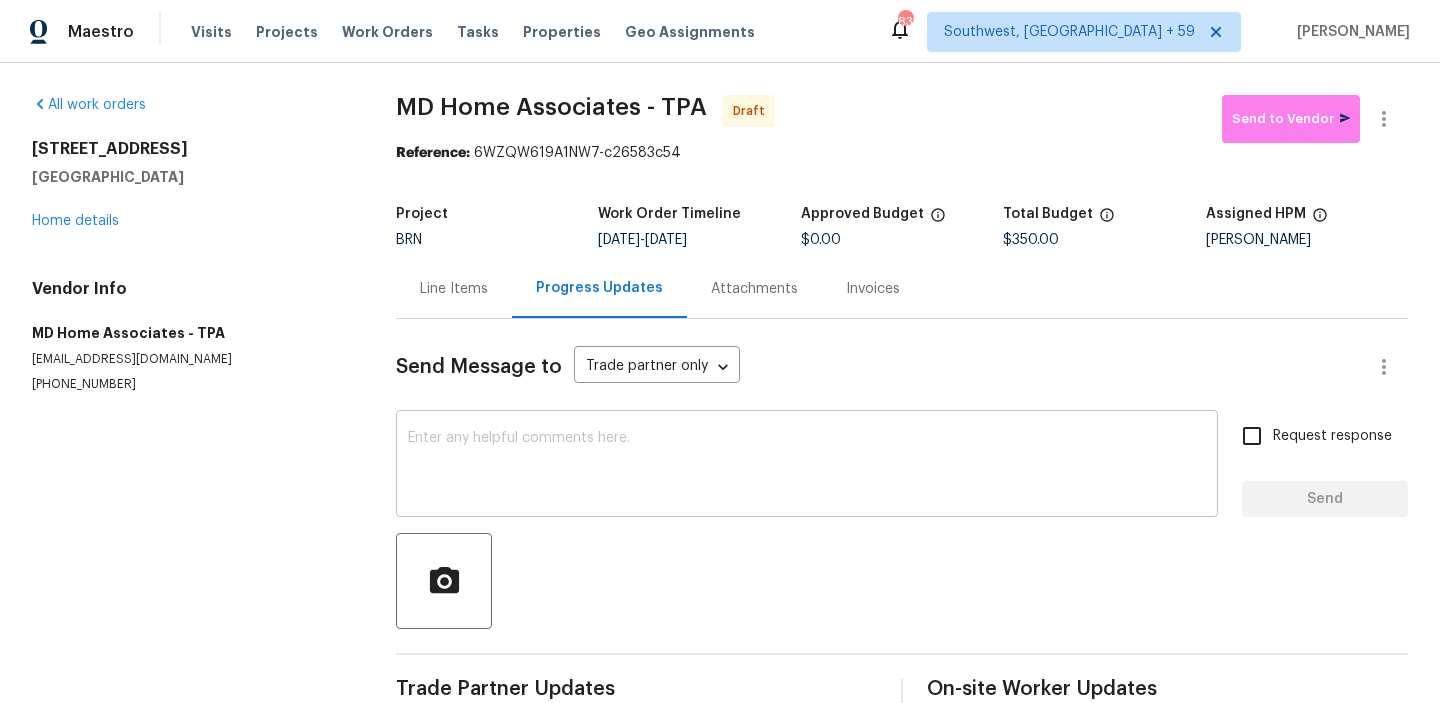 click at bounding box center (807, 466) 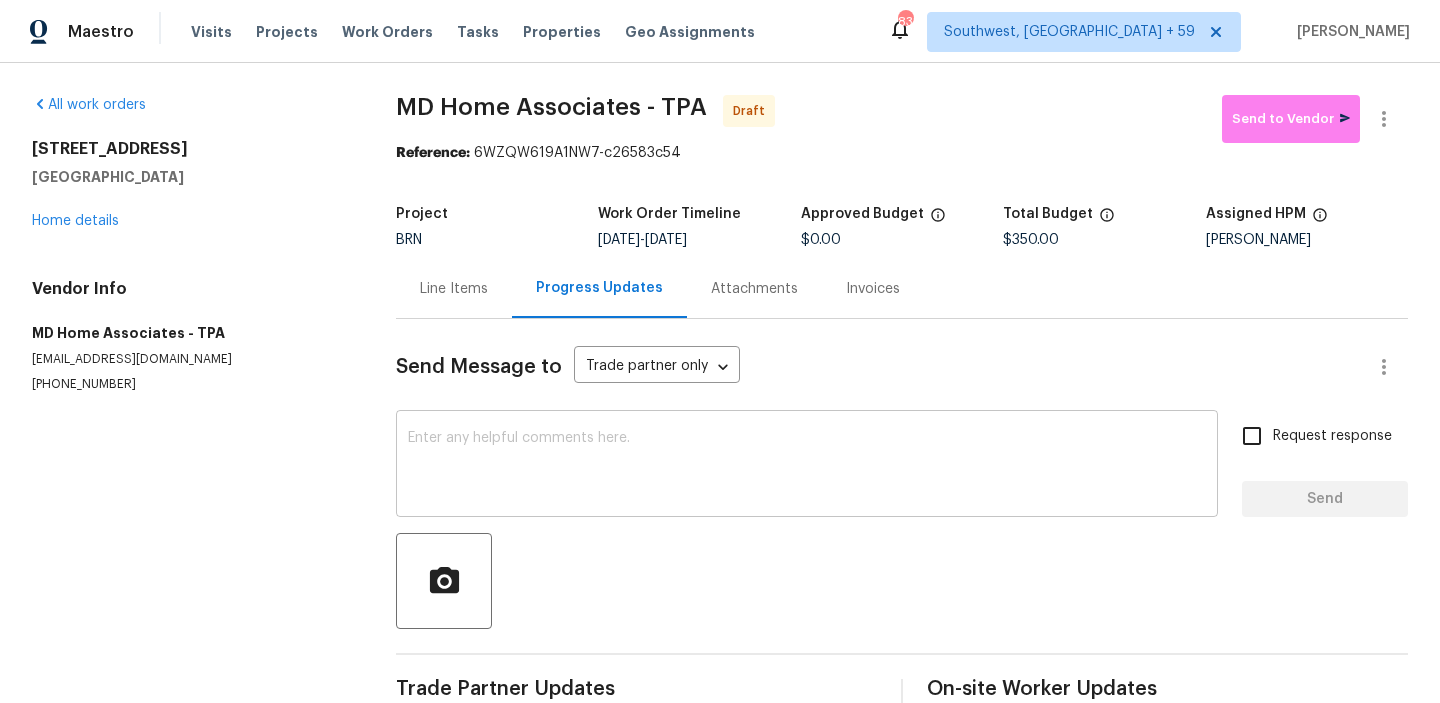 paste on "Hi, I'm Ananthi from Opendoor. Just wanted to check if you received the WO for (Property address), due on (Target date). Please review and accept it within 24 hours and provide a schedule by then. Reach out to me via the portal or call/text at [PHONE_NUMBER] for any questions or additional details and change orders for this work order." 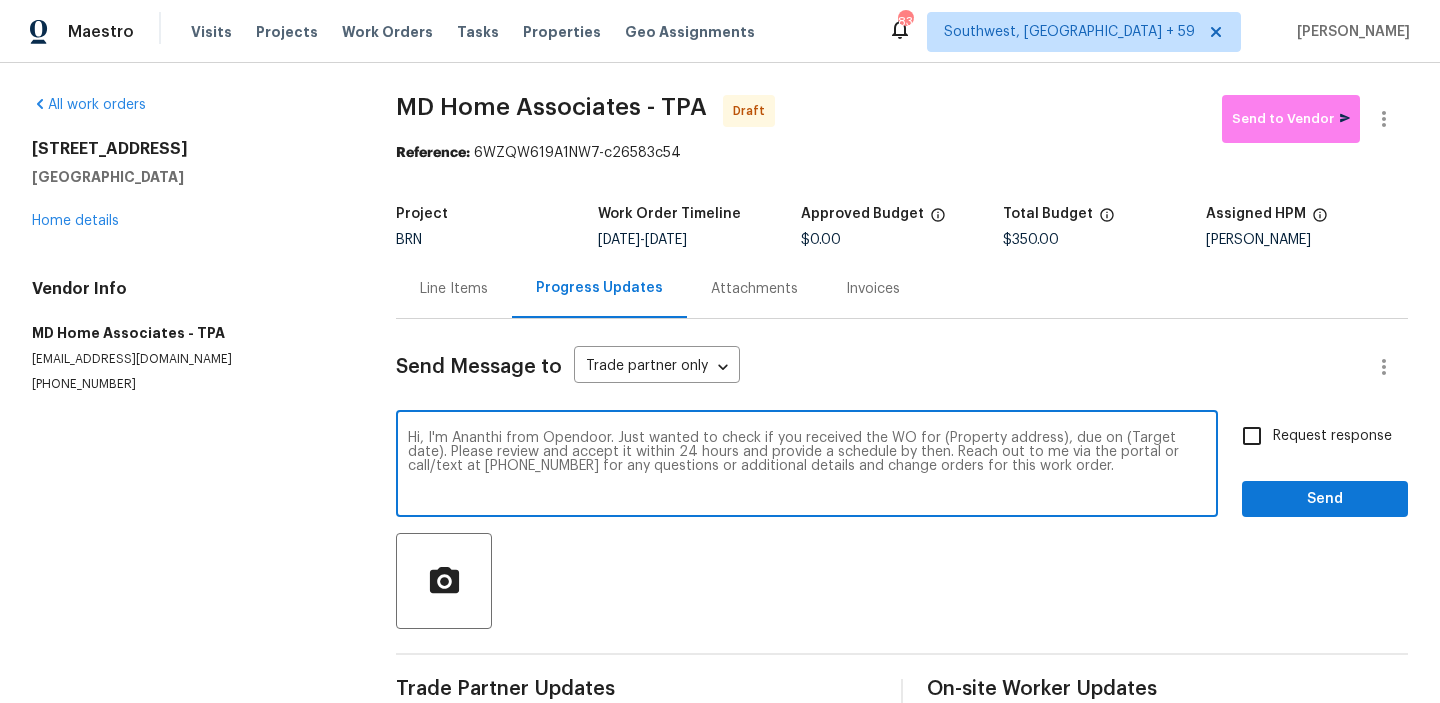 drag, startPoint x: 1052, startPoint y: 437, endPoint x: 933, endPoint y: 437, distance: 119 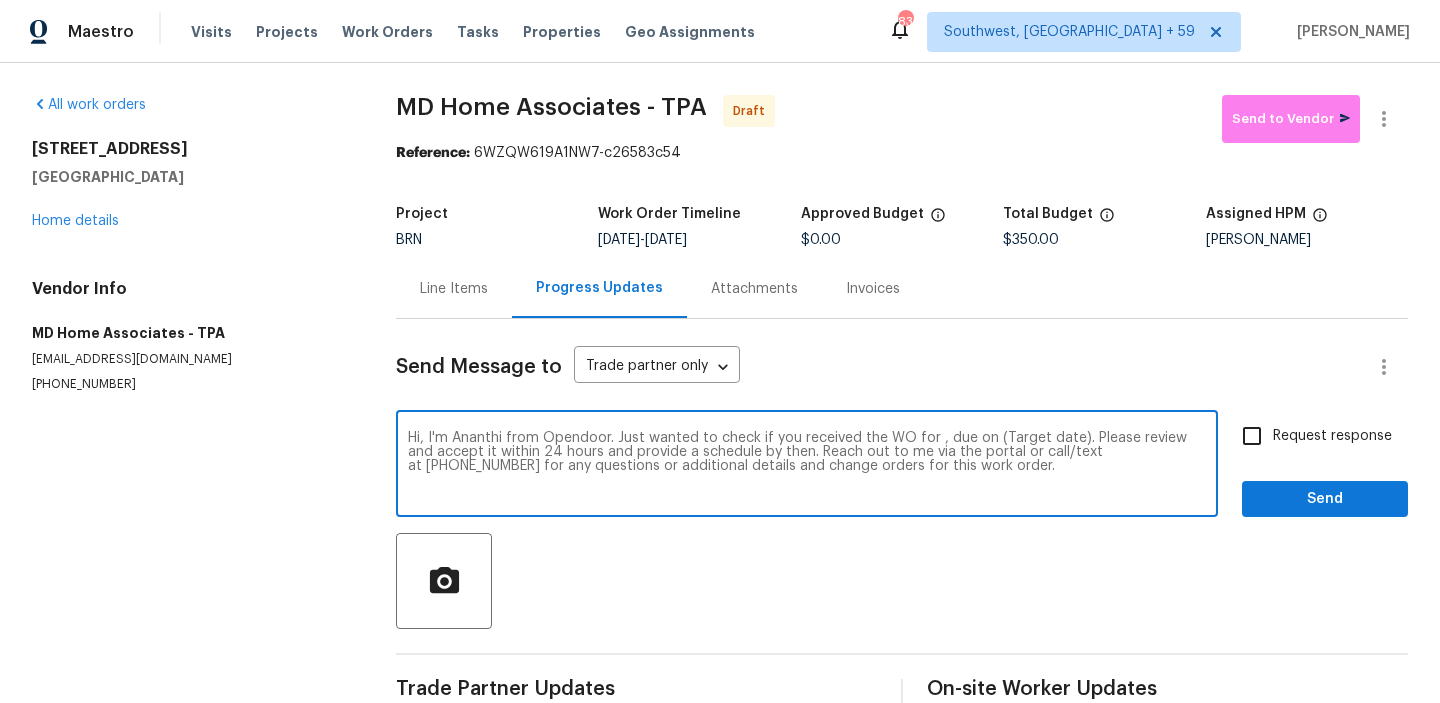 paste on "[STREET_ADDRESS]" 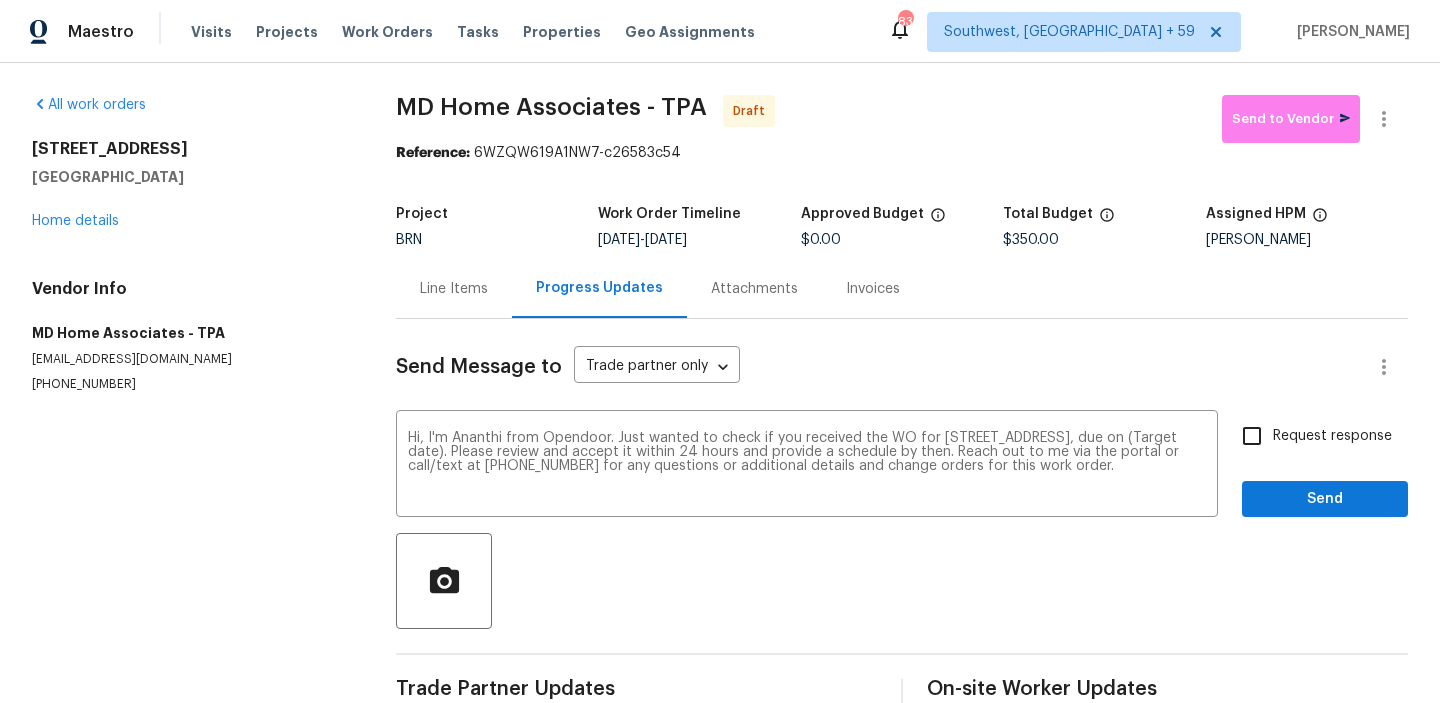 drag, startPoint x: 670, startPoint y: 239, endPoint x: 747, endPoint y: 239, distance: 77 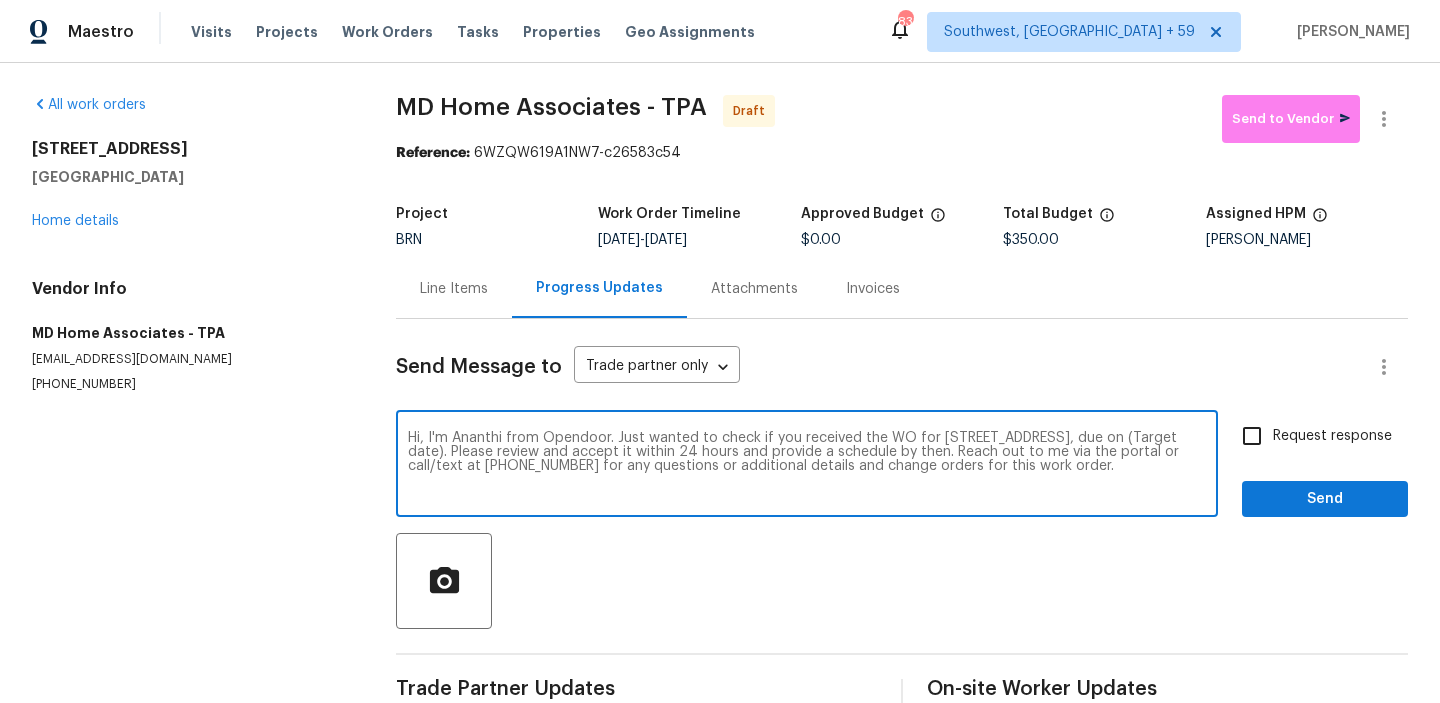 drag, startPoint x: 540, startPoint y: 454, endPoint x: 463, endPoint y: 448, distance: 77.23341 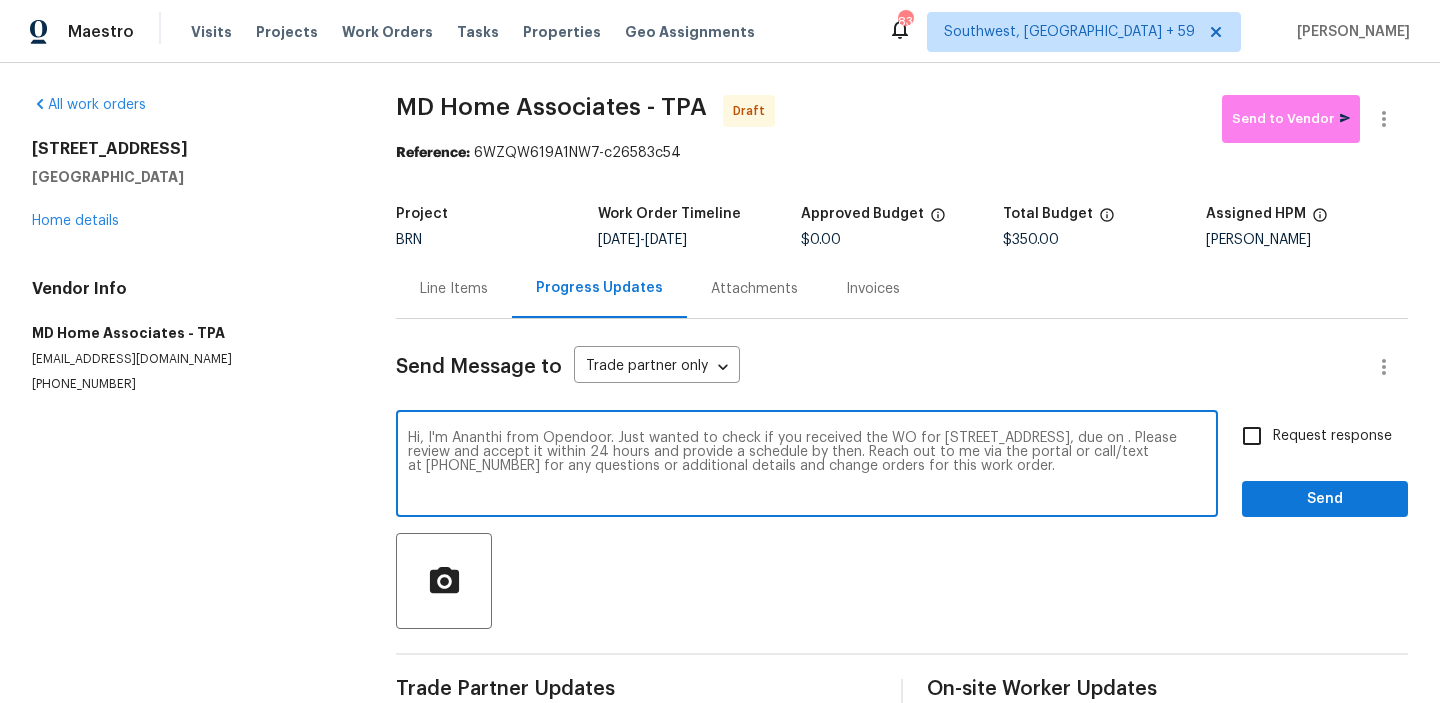 paste on "[DATE]" 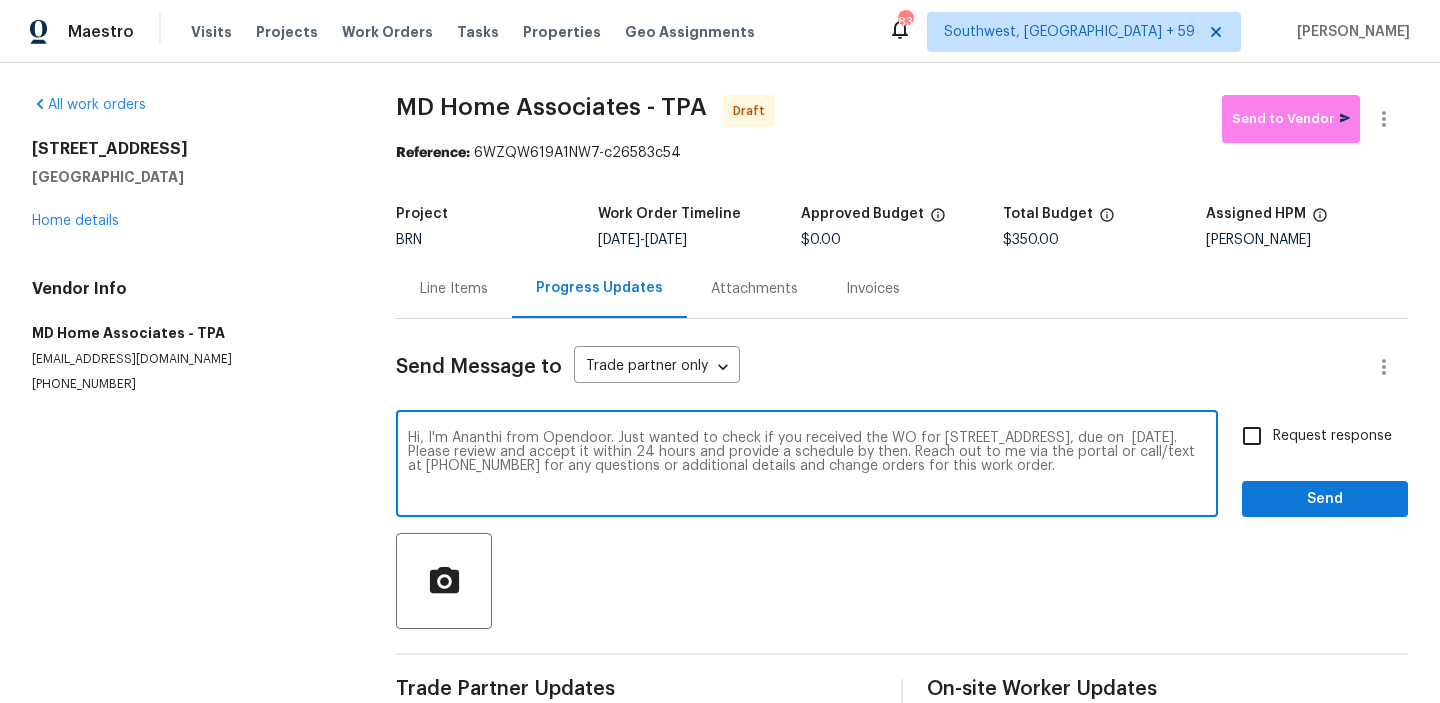 type on "Hi, I'm Ananthi from Opendoor. Just wanted to check if you received the WO for [STREET_ADDRESS], due on  [DATE]. Please review and accept it within 24 hours and provide a schedule by then. Reach out to me via the portal or call/text at [PHONE_NUMBER] for any questions or additional details and change orders for this work order." 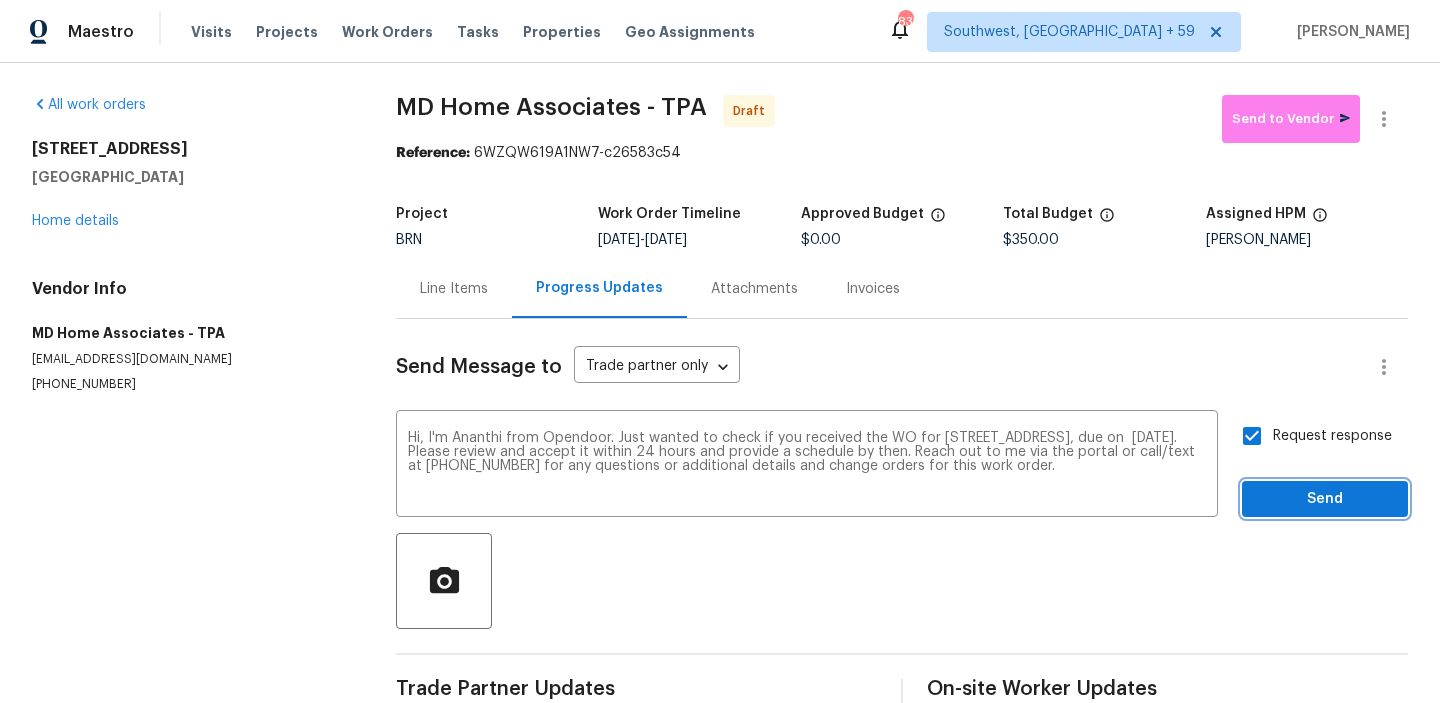 click on "Send" at bounding box center (1325, 499) 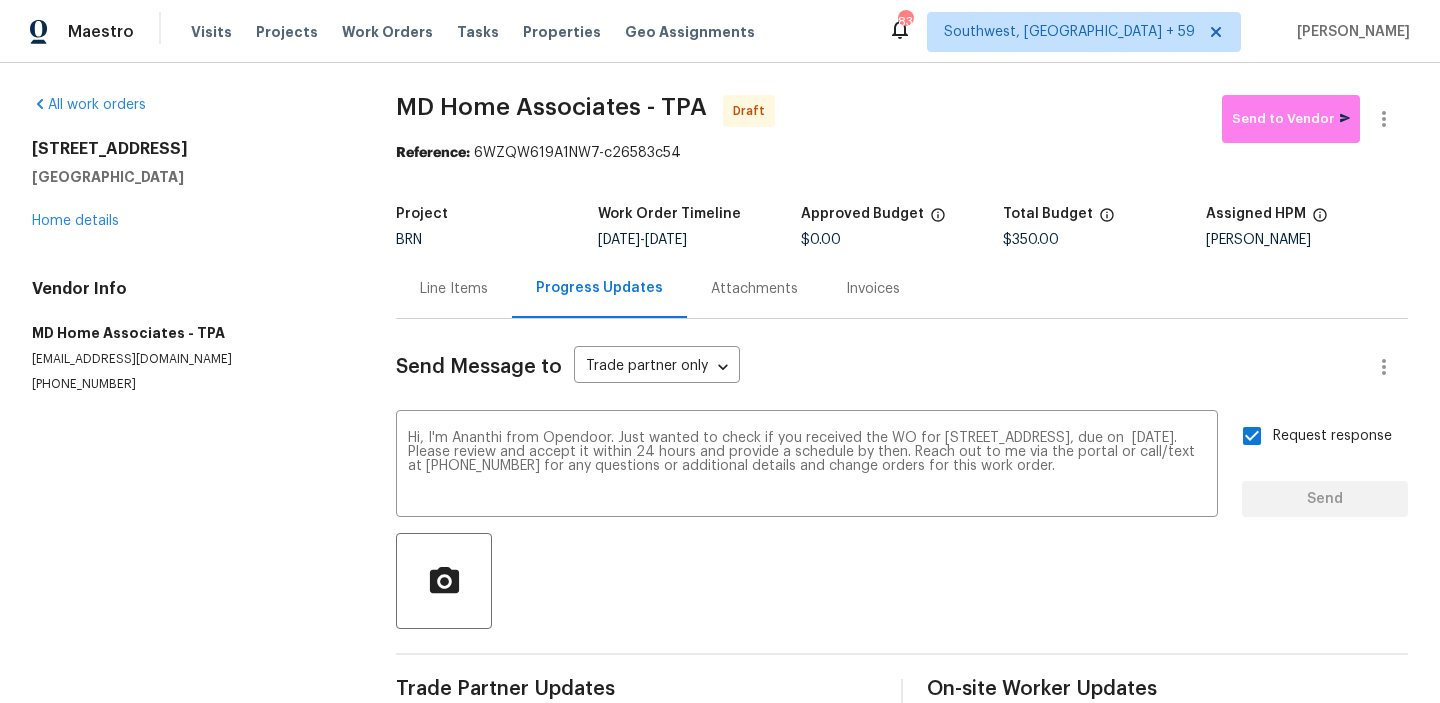 type 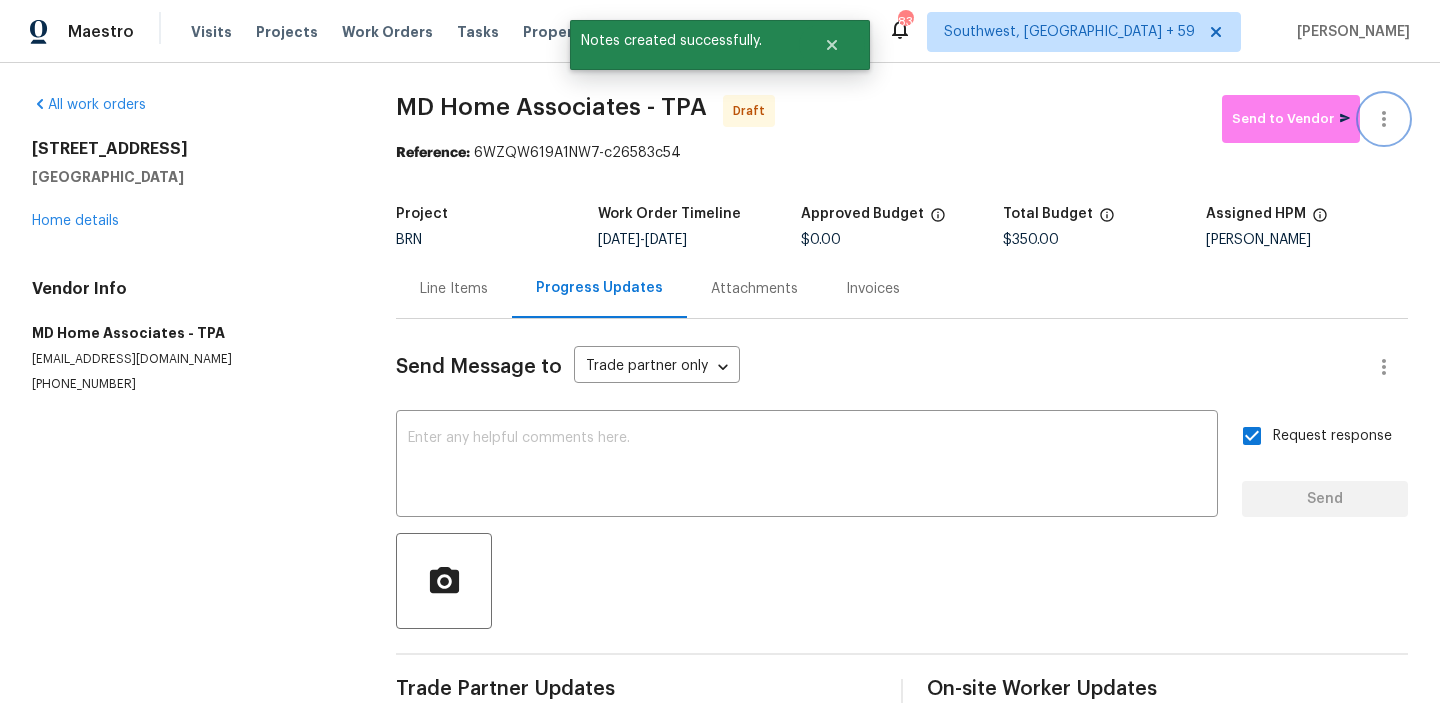 click at bounding box center [1384, 119] 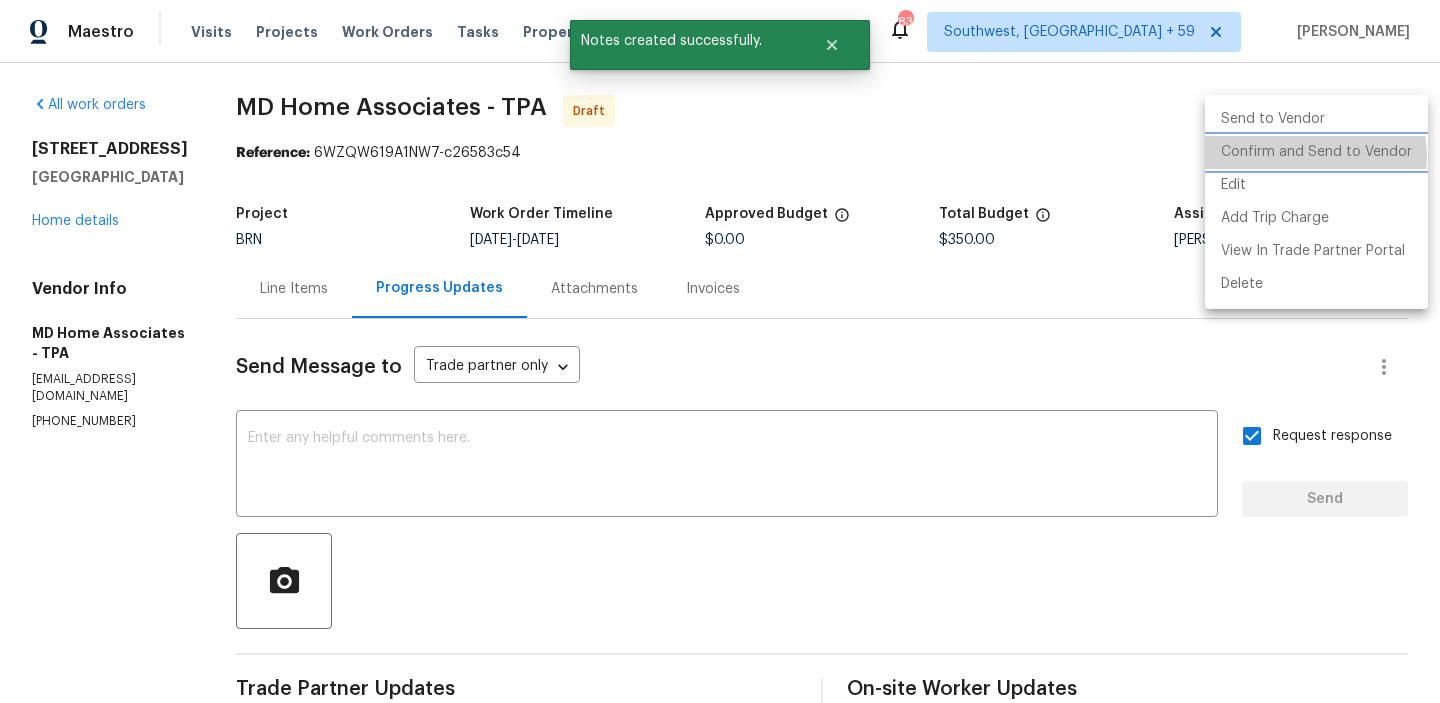 click on "Confirm and Send to Vendor" at bounding box center (1316, 152) 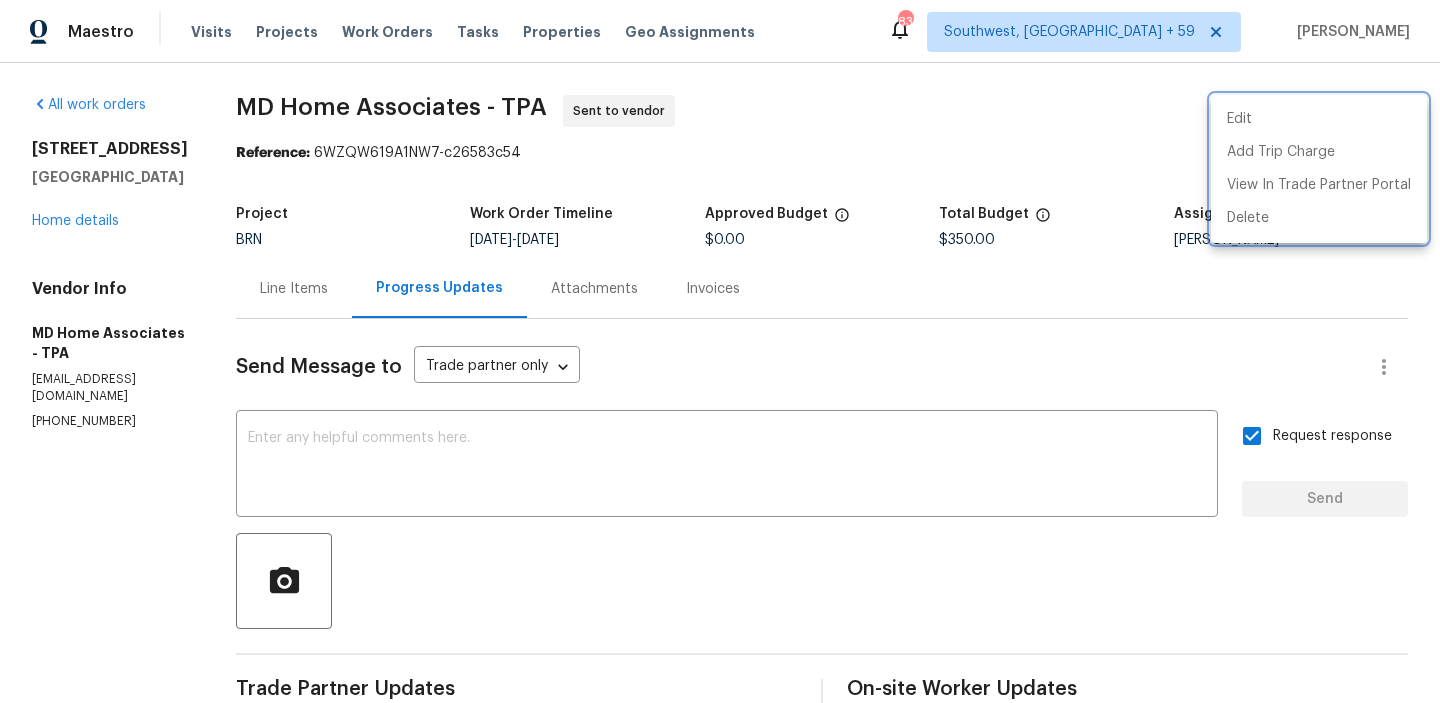 drag, startPoint x: 248, startPoint y: 104, endPoint x: 470, endPoint y: 102, distance: 222.009 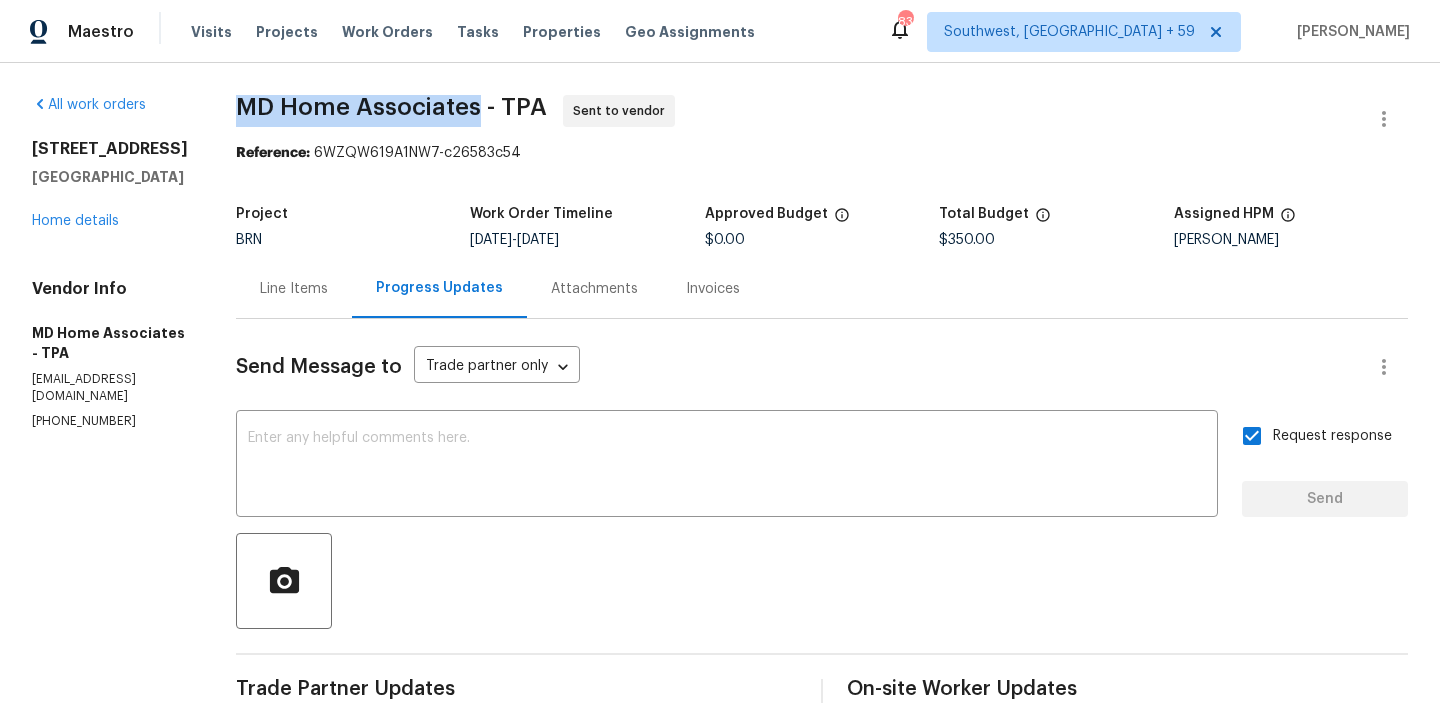 drag, startPoint x: 497, startPoint y: 105, endPoint x: 238, endPoint y: 75, distance: 260.73166 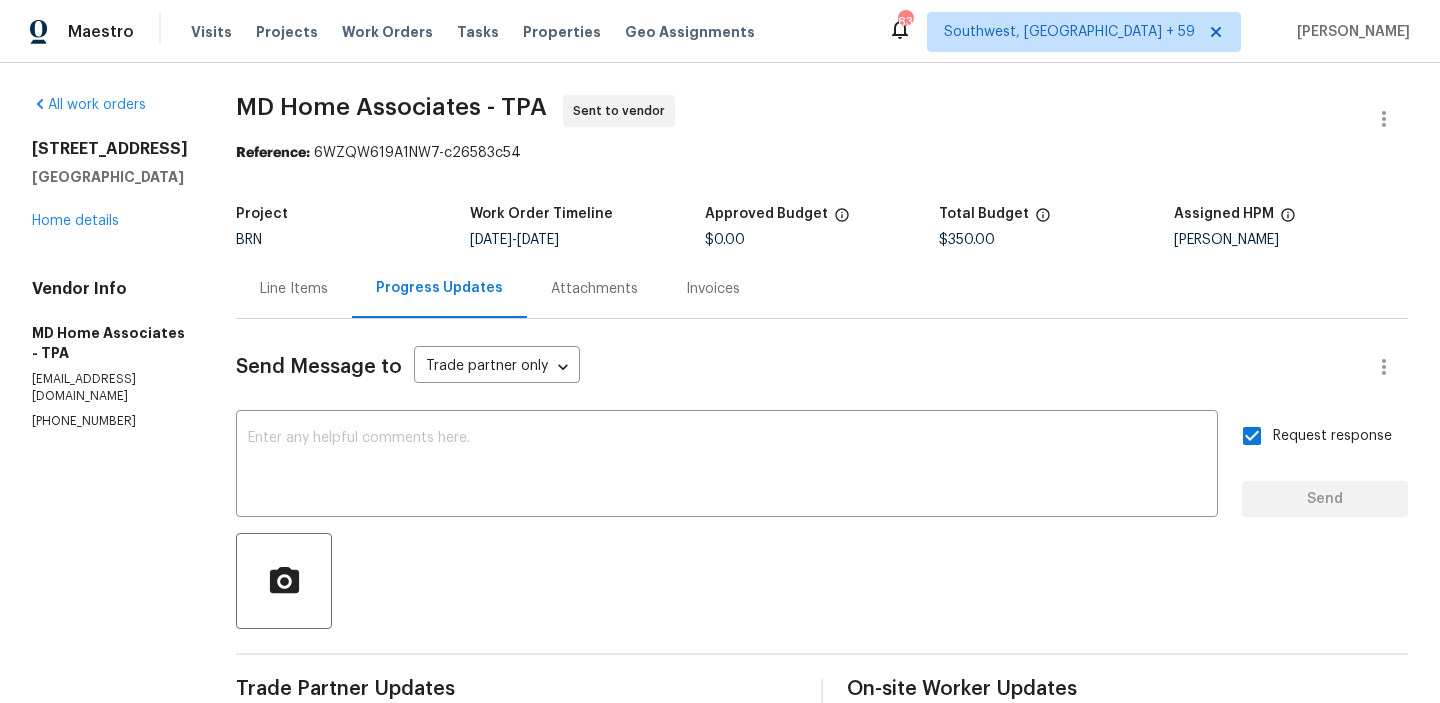 click on "Reference:" at bounding box center [273, 153] 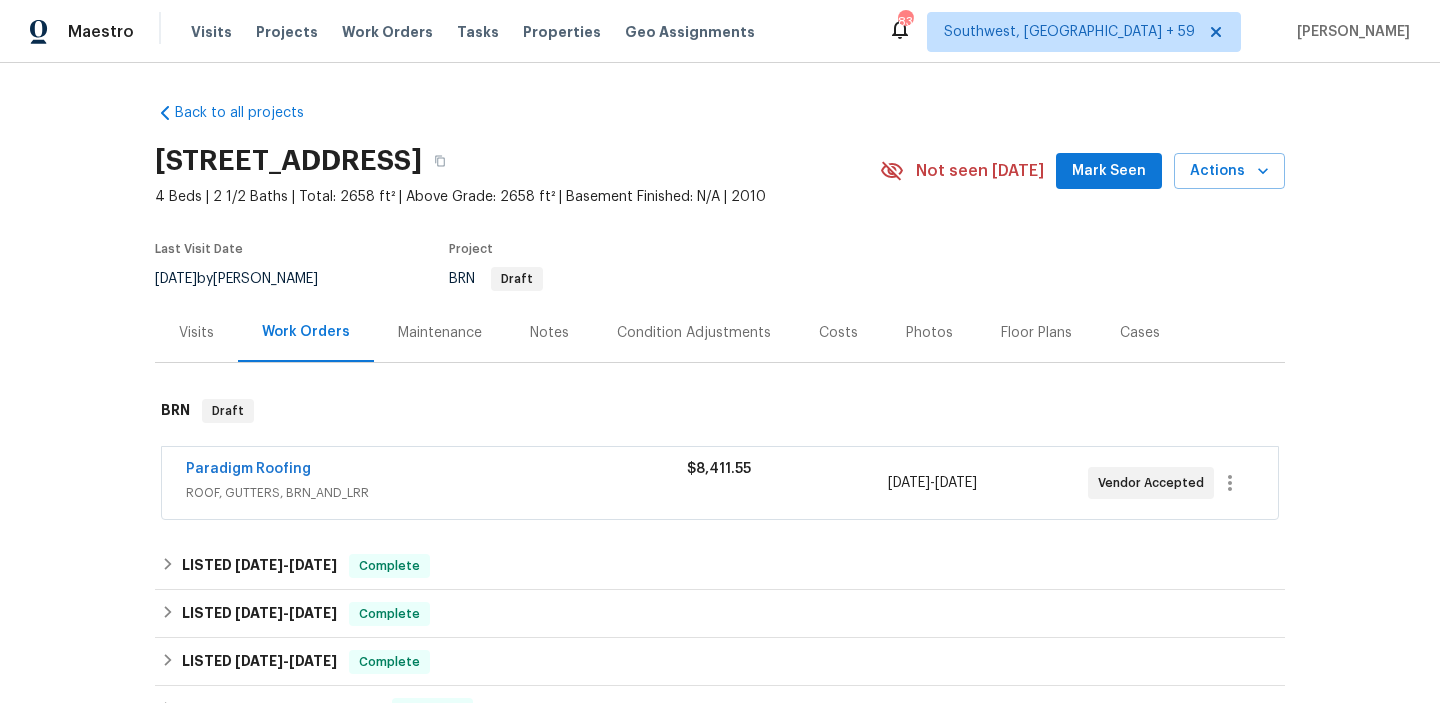 scroll, scrollTop: 0, scrollLeft: 0, axis: both 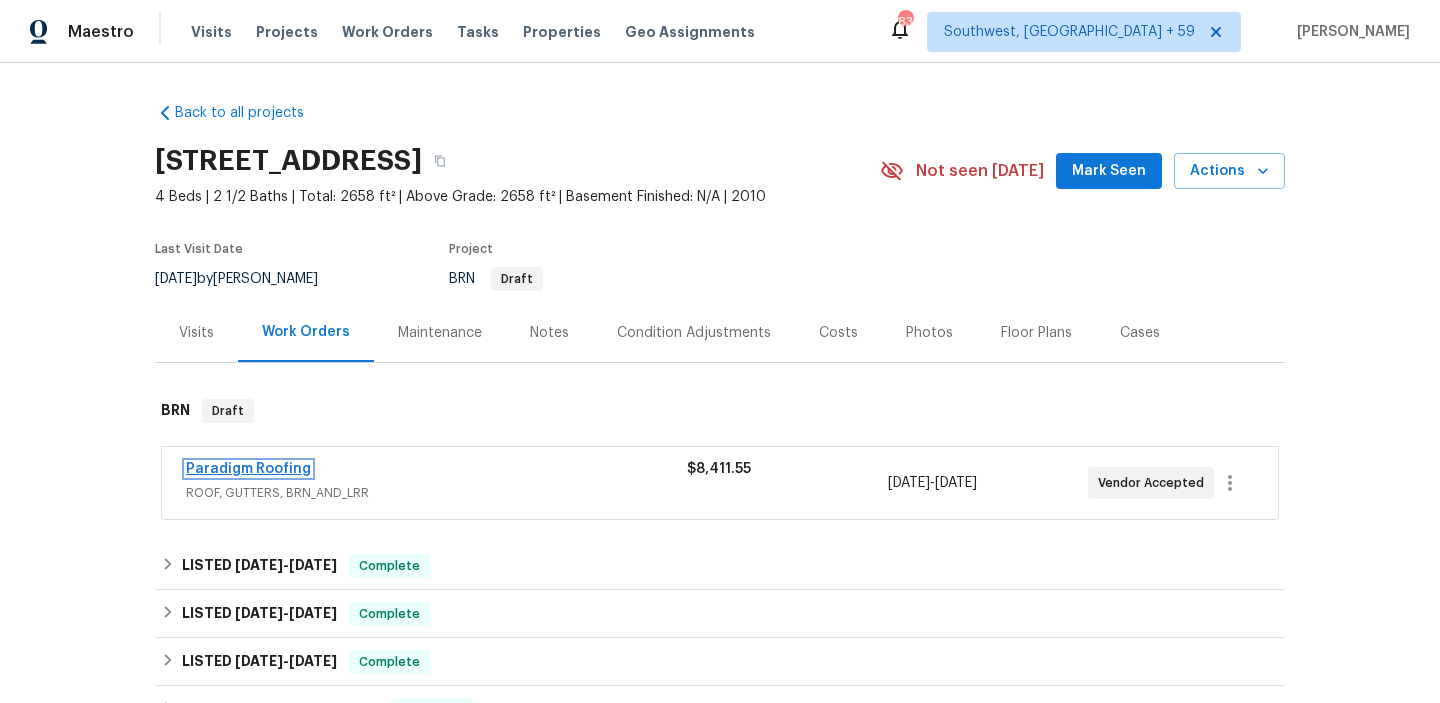 click on "Paradigm Roofing" at bounding box center [248, 469] 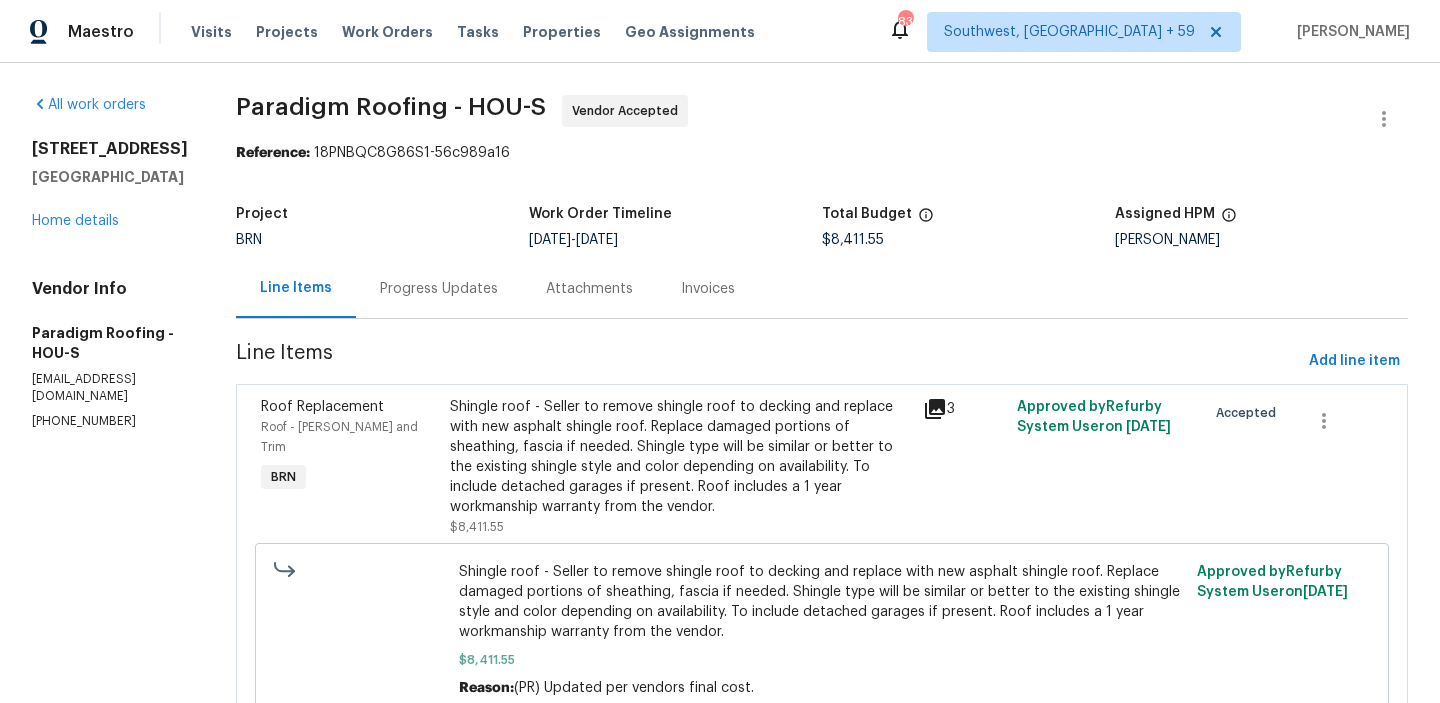 click on "Progress Updates" at bounding box center (439, 289) 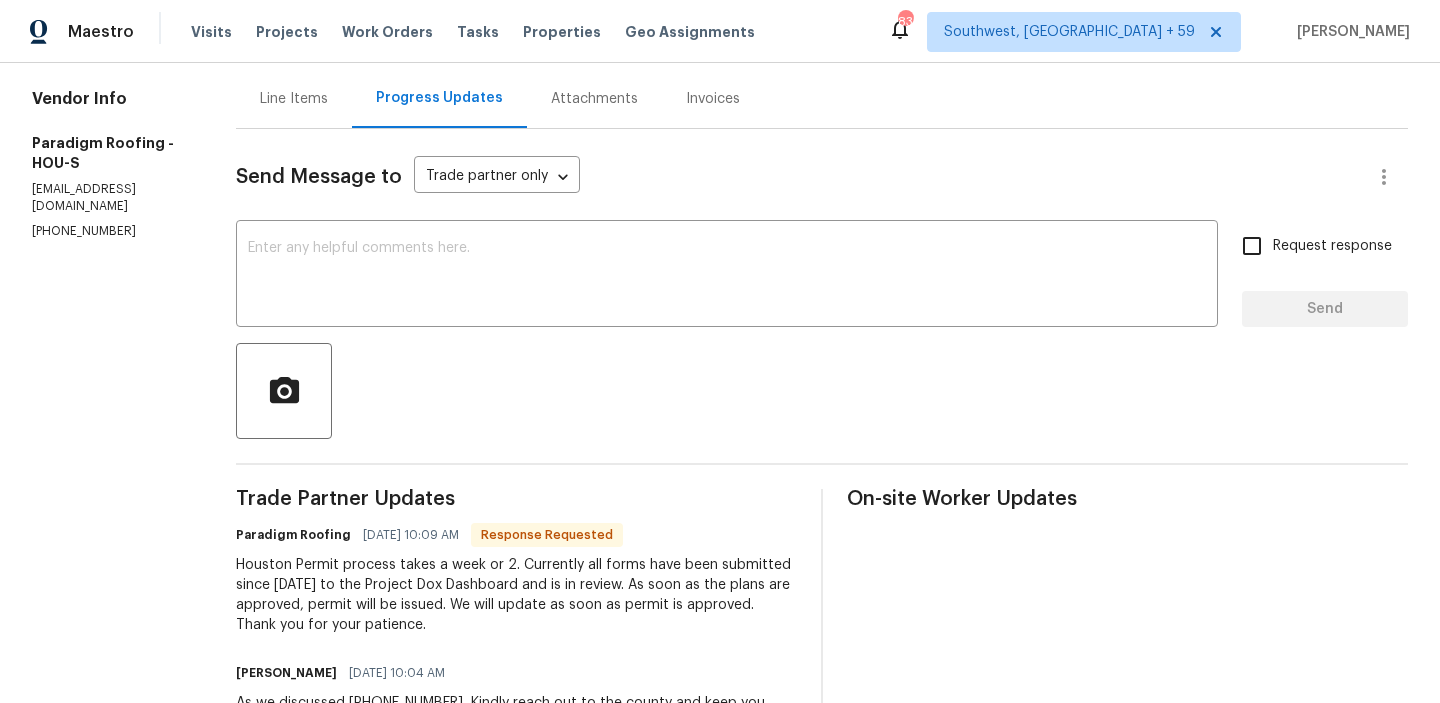 scroll, scrollTop: 209, scrollLeft: 0, axis: vertical 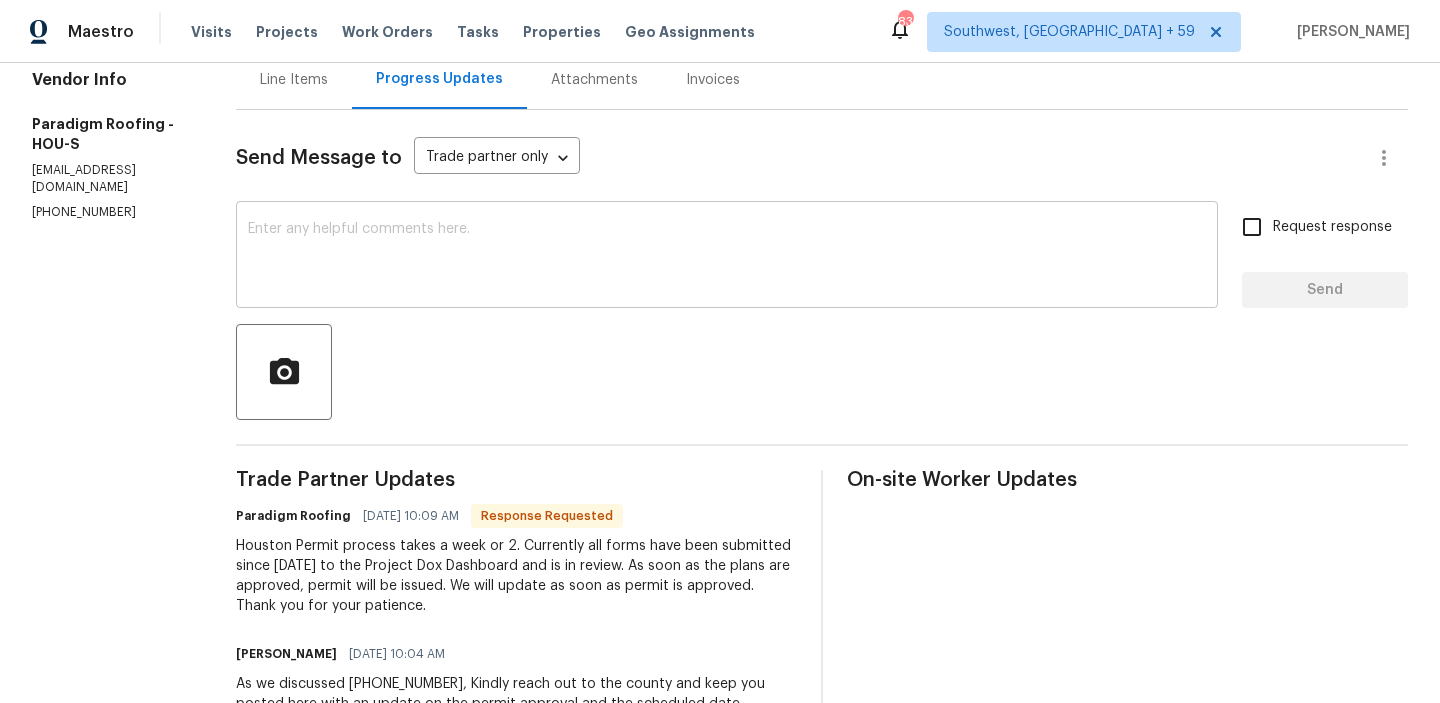 click at bounding box center [727, 257] 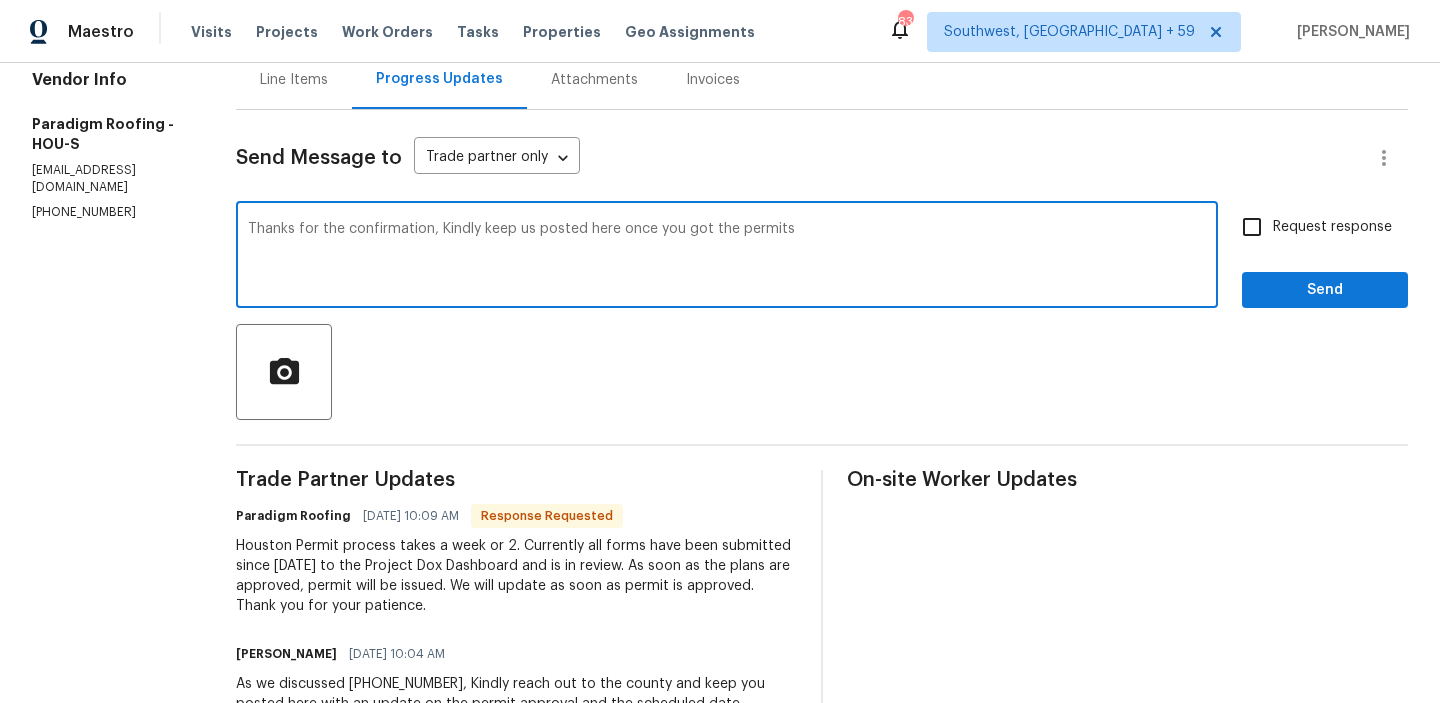 type on "Thanks for the confirmation, Kindly keep us posted here once you got the permits" 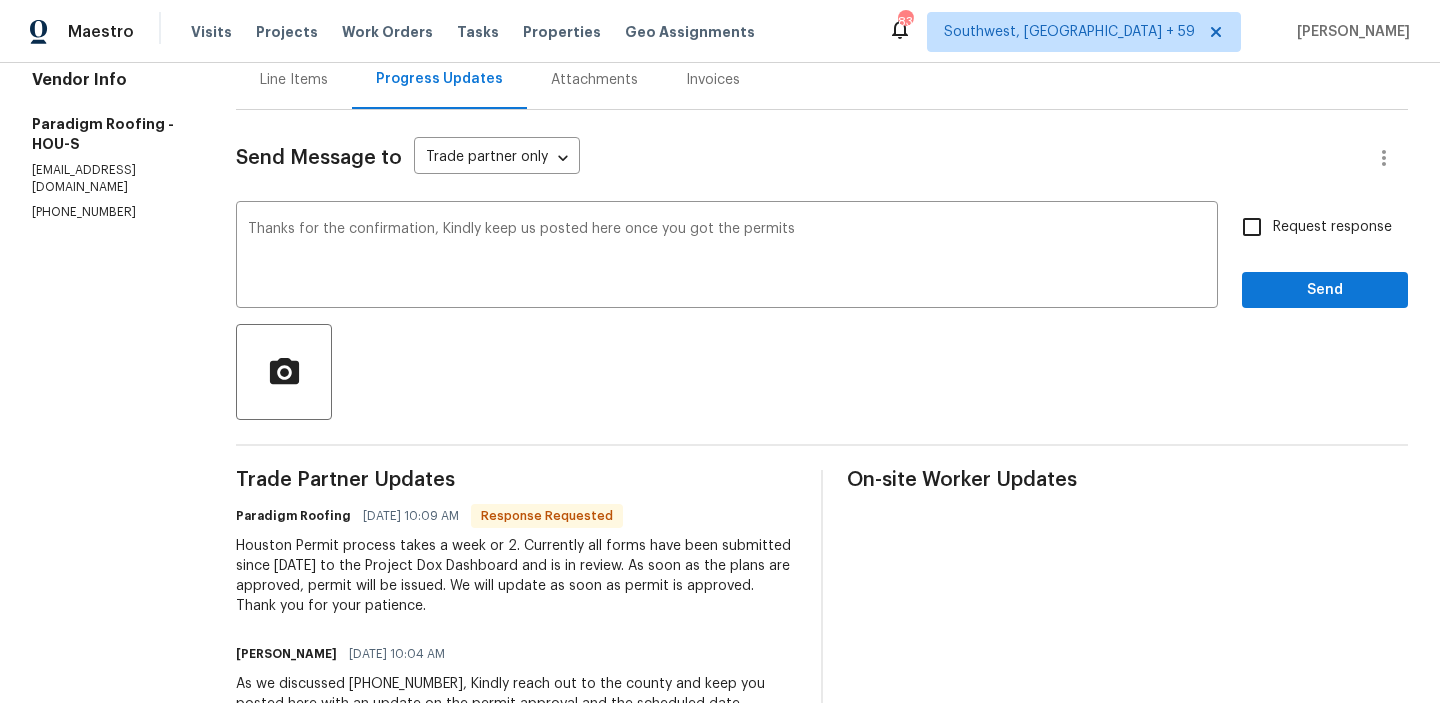 click on "Request response" at bounding box center [1311, 227] 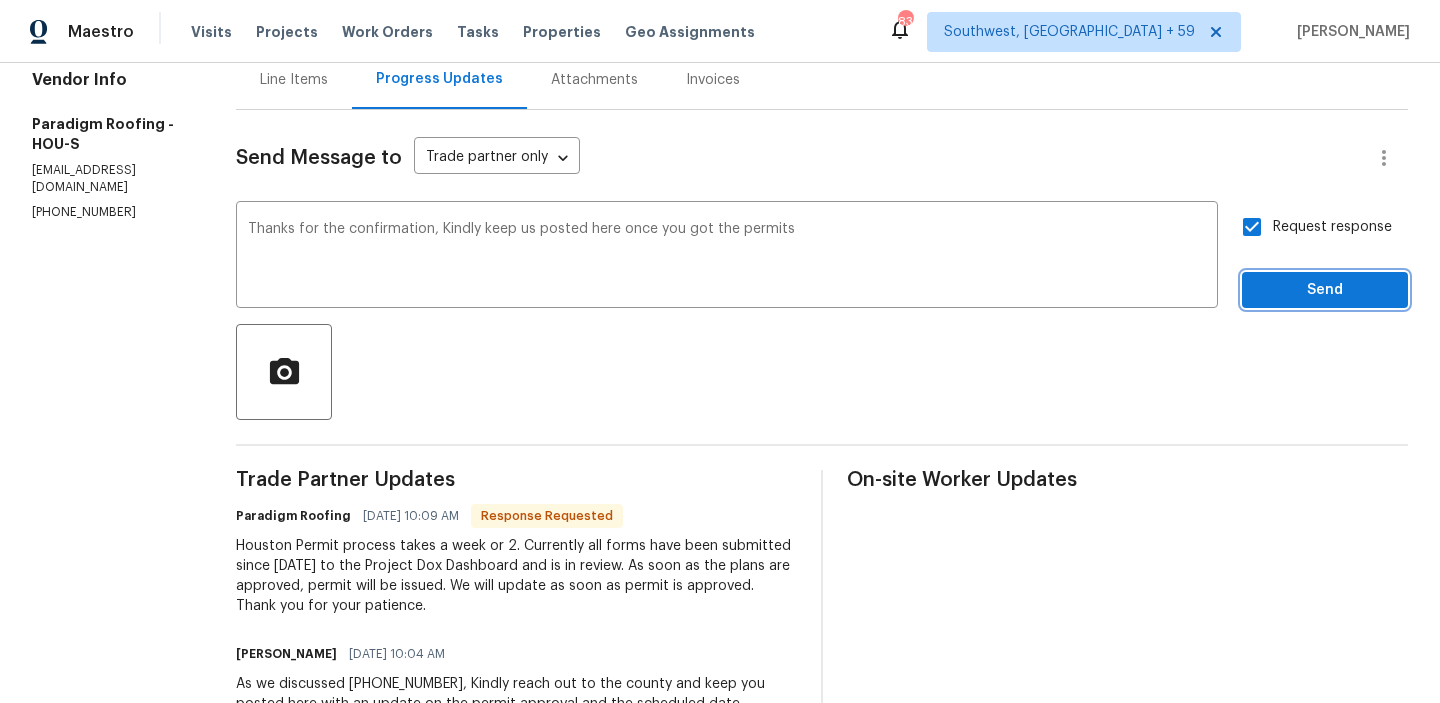 click on "Send" at bounding box center [1325, 290] 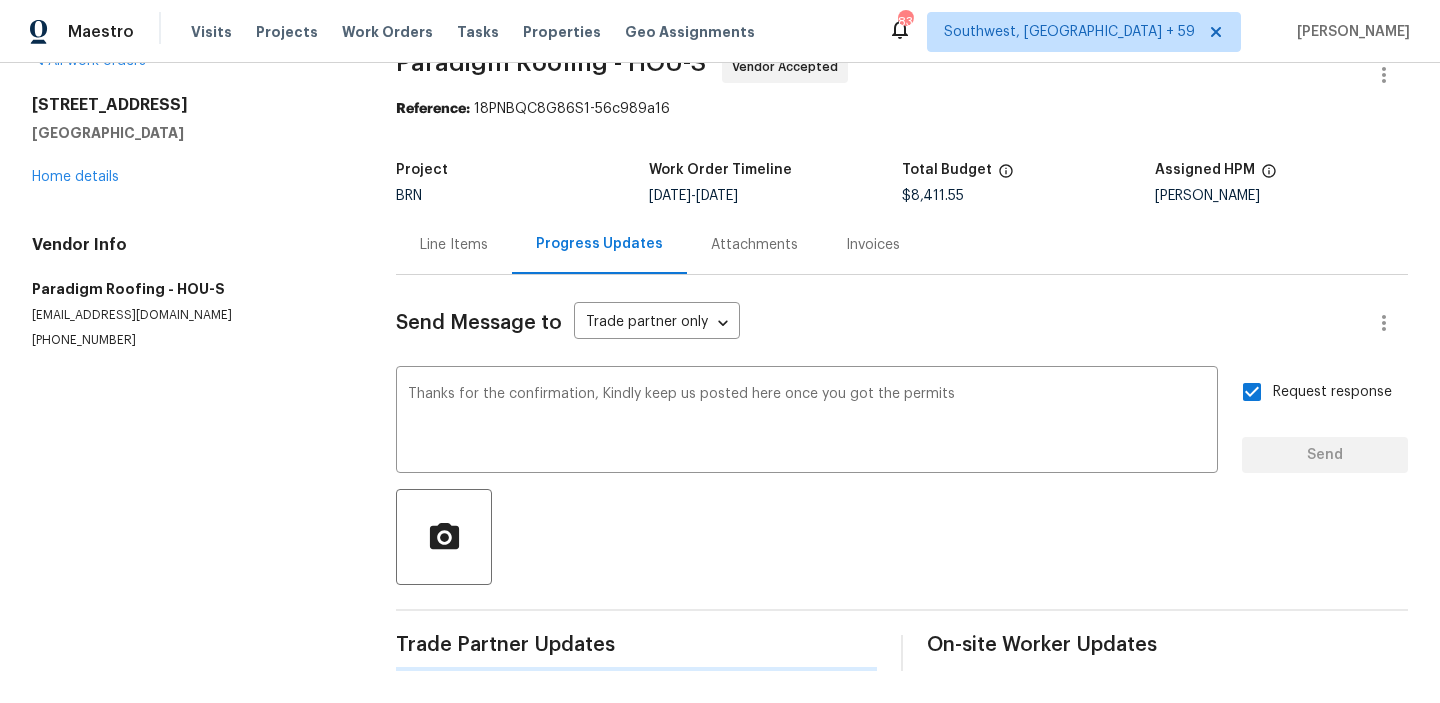 type 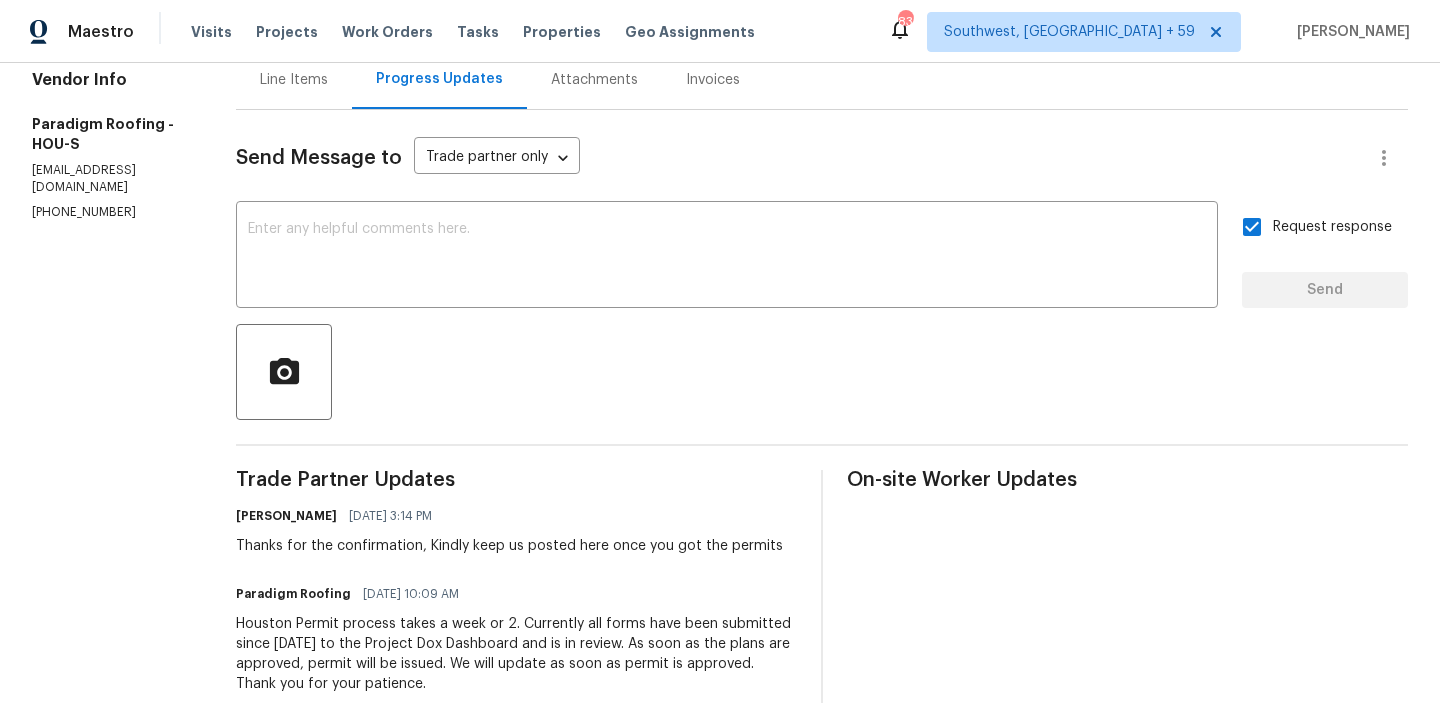 scroll, scrollTop: 0, scrollLeft: 0, axis: both 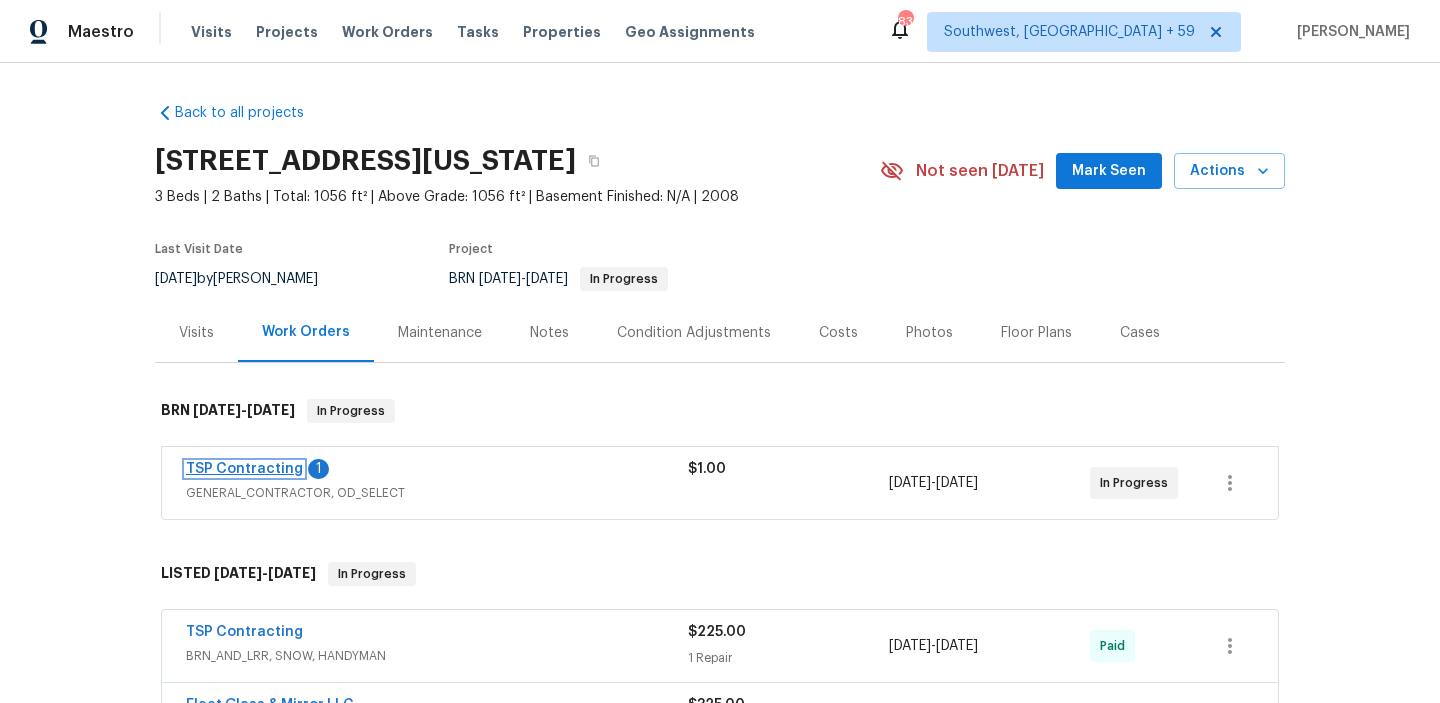 click on "TSP Contracting" at bounding box center (244, 469) 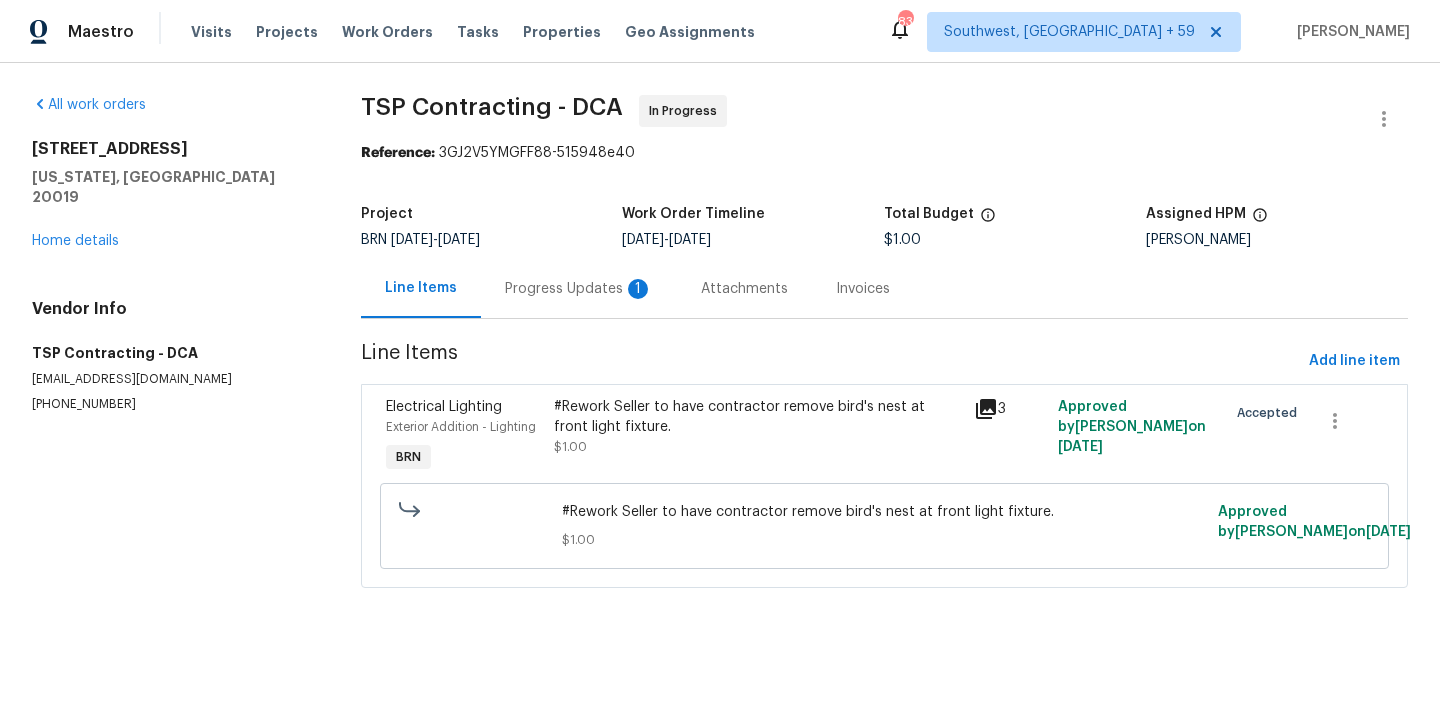 click on "Progress Updates 1" at bounding box center (579, 289) 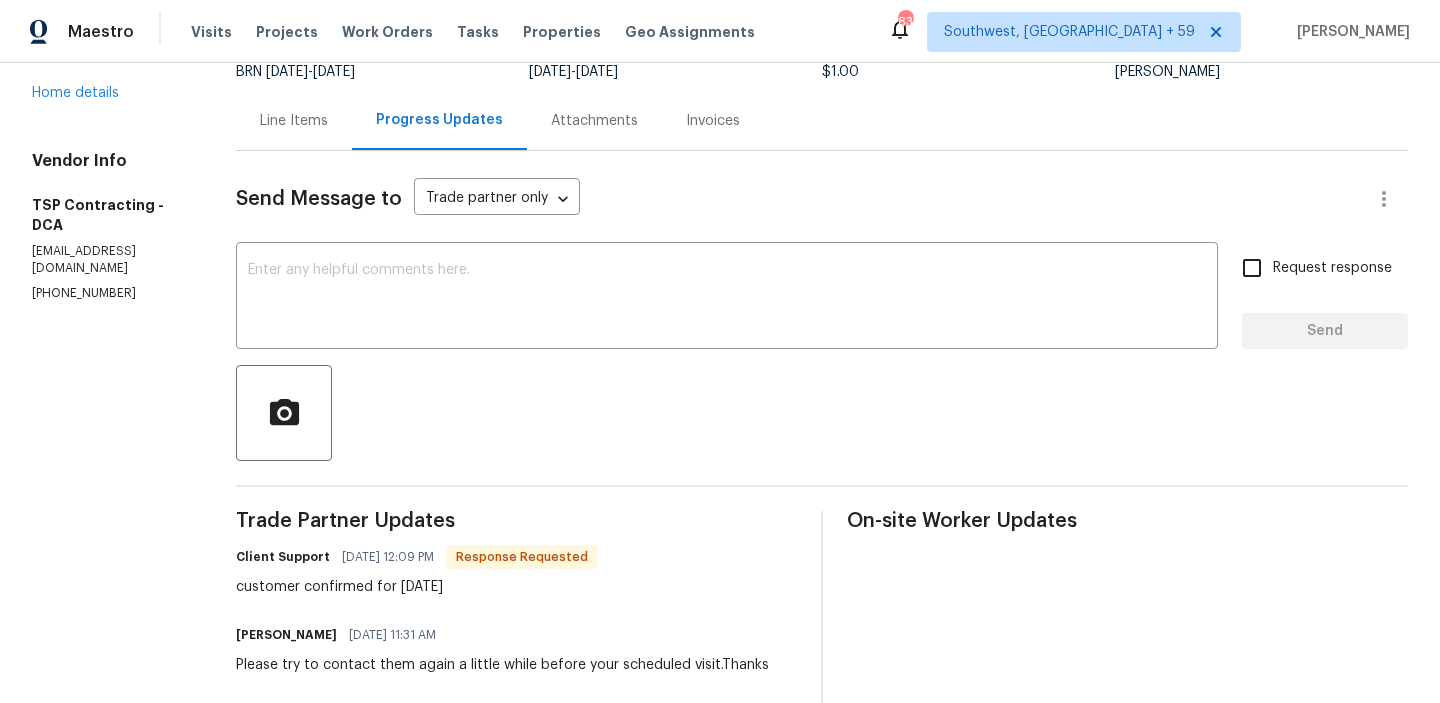 scroll, scrollTop: 169, scrollLeft: 0, axis: vertical 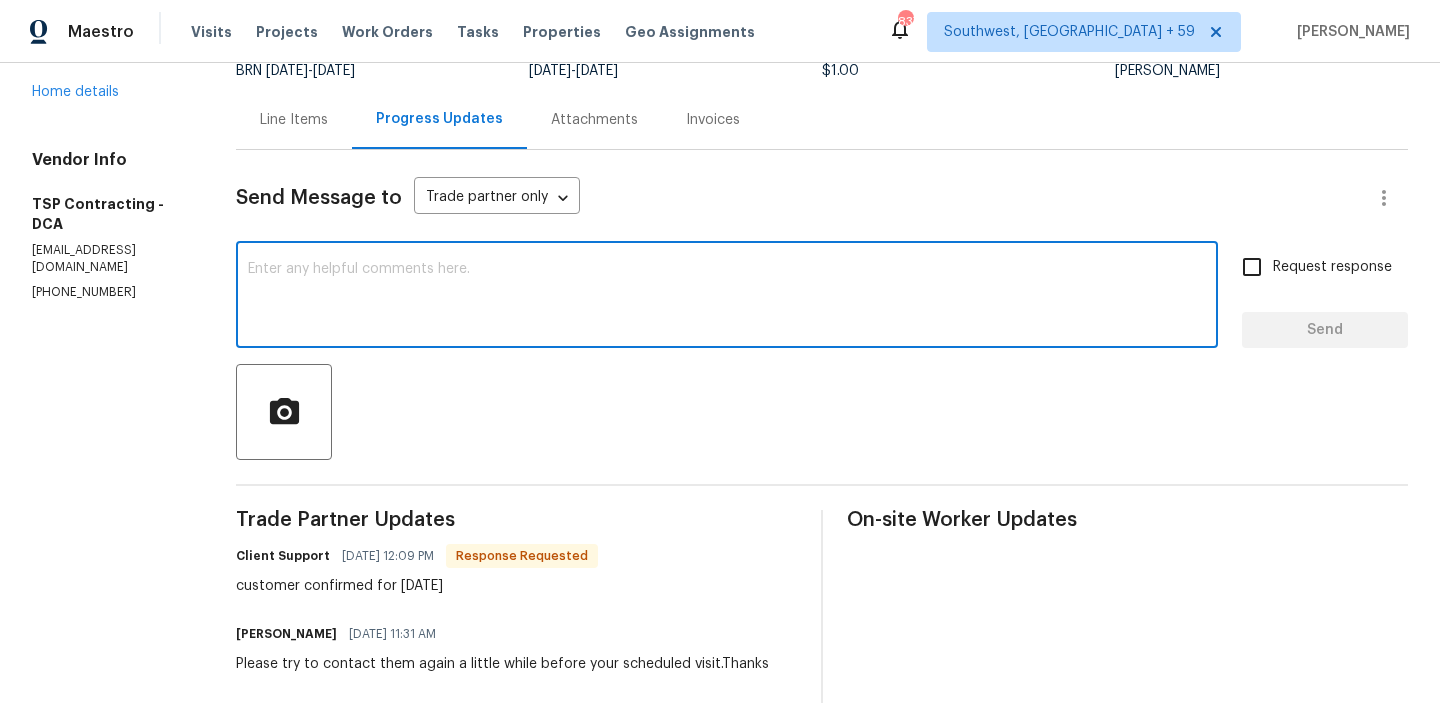 click at bounding box center (727, 297) 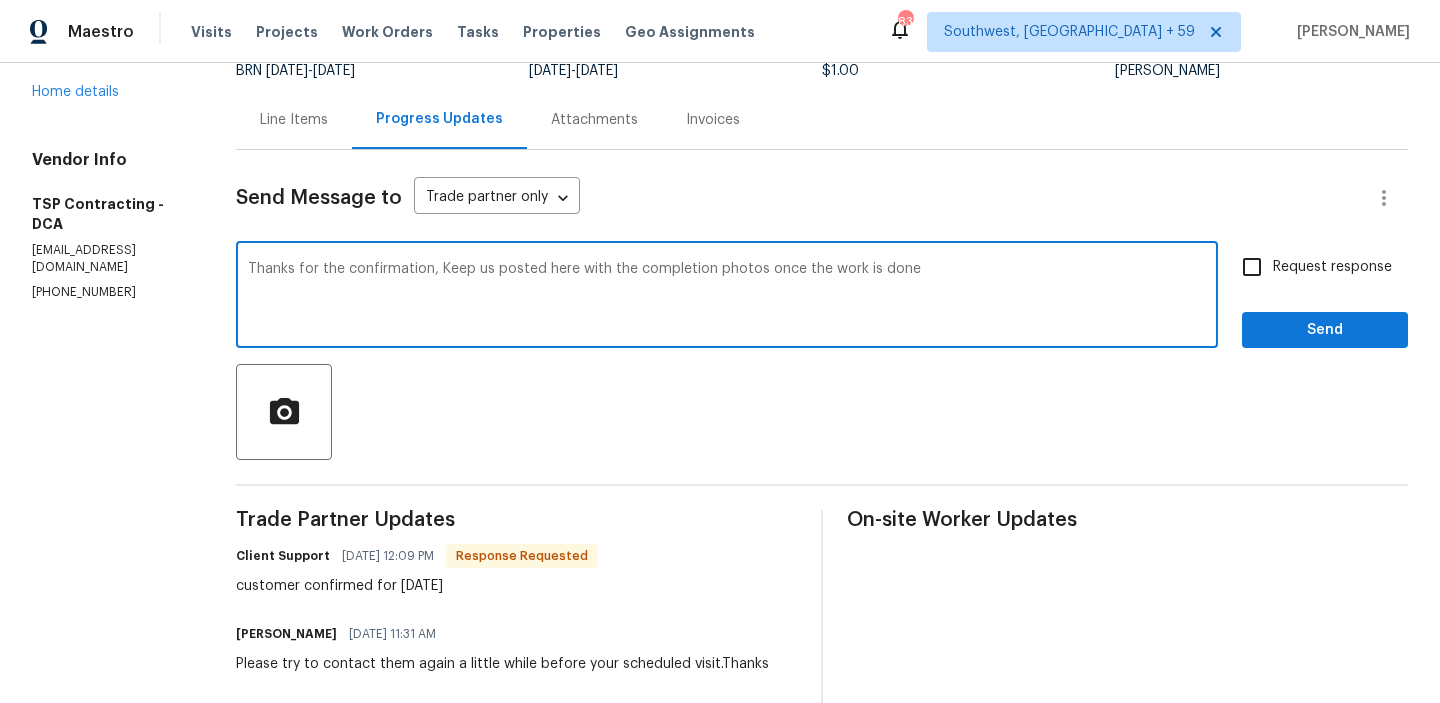 type on "Thanks for the confirmation, Keep us posted here with the completion photos once the work is done" 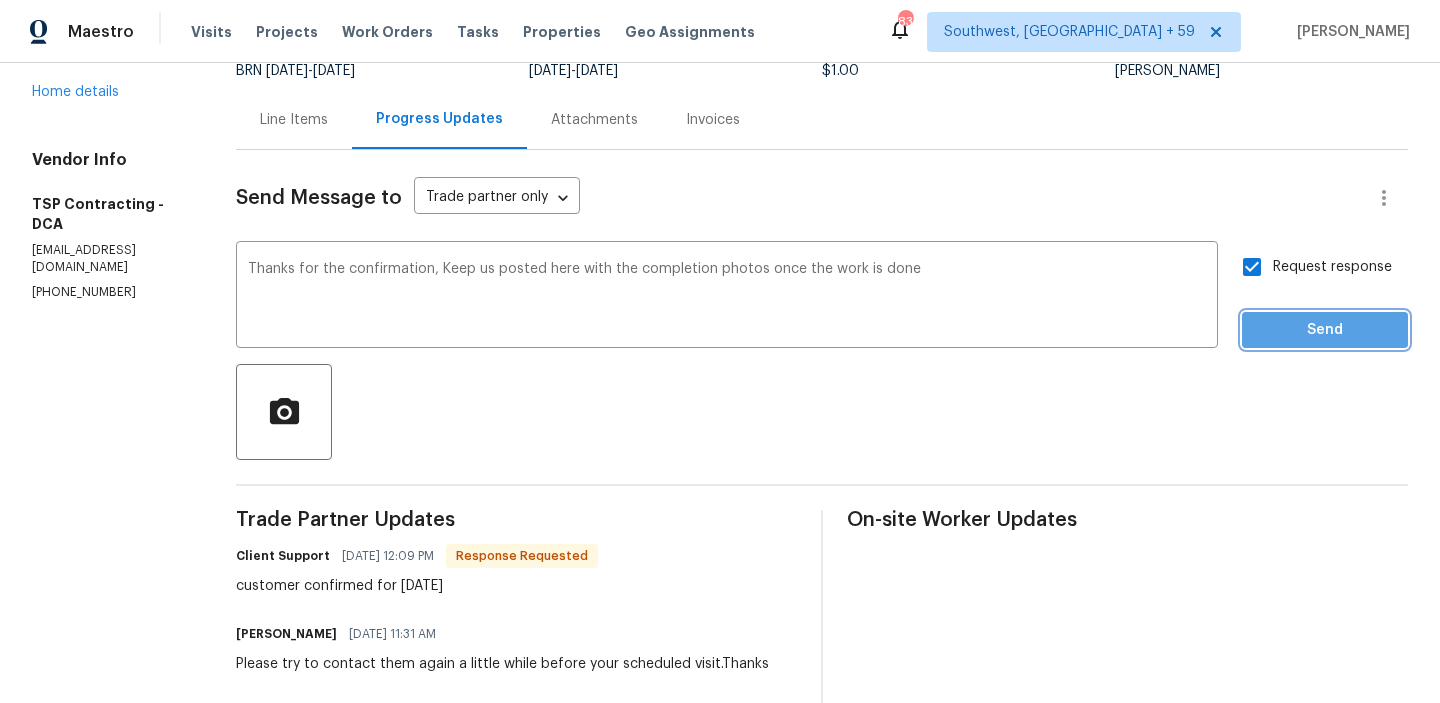 click on "Send" at bounding box center [1325, 330] 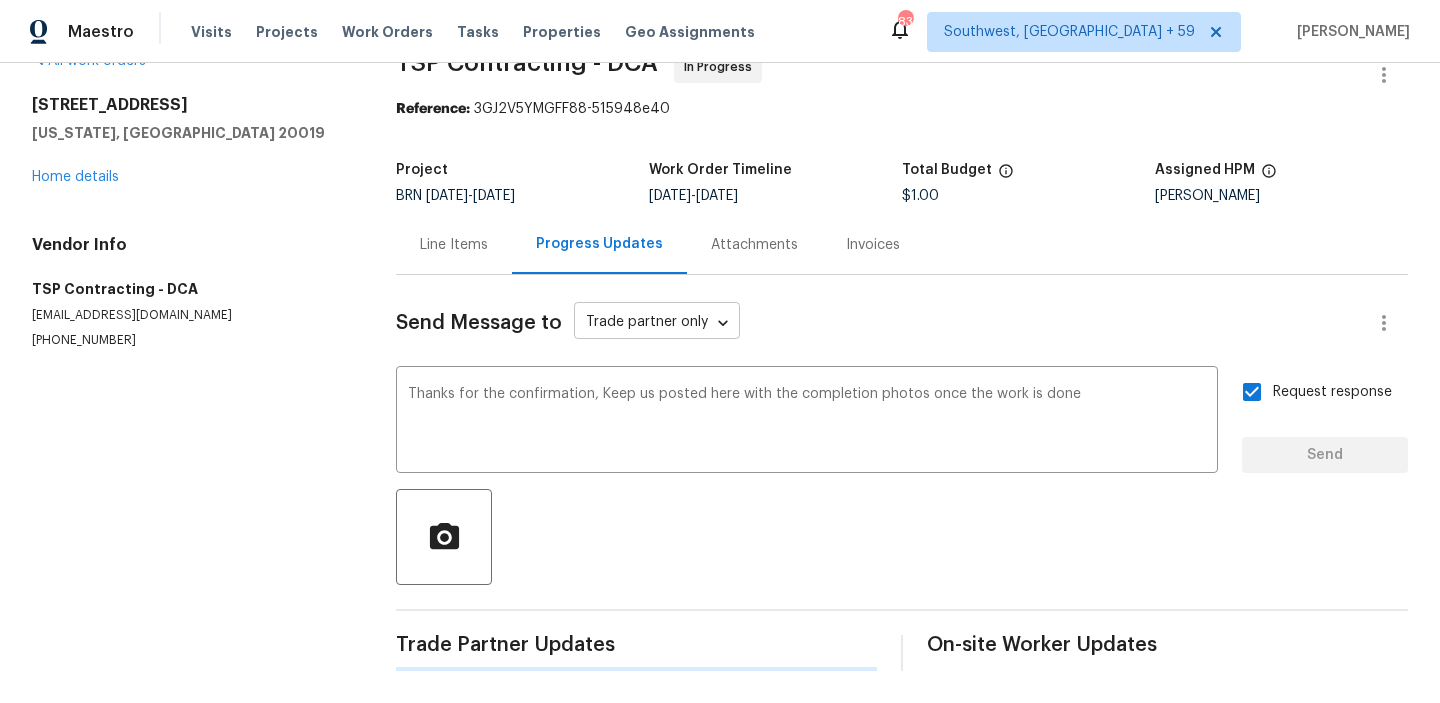 scroll, scrollTop: 0, scrollLeft: 0, axis: both 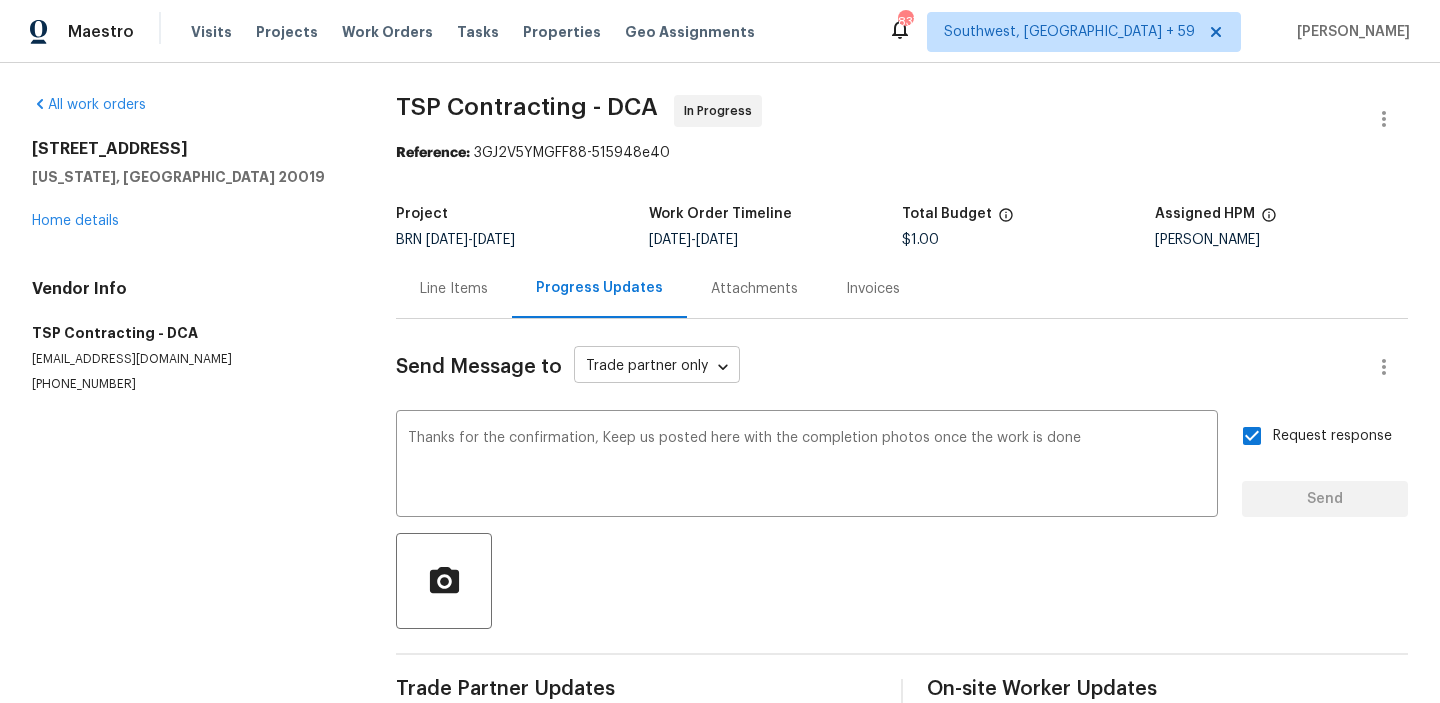 type 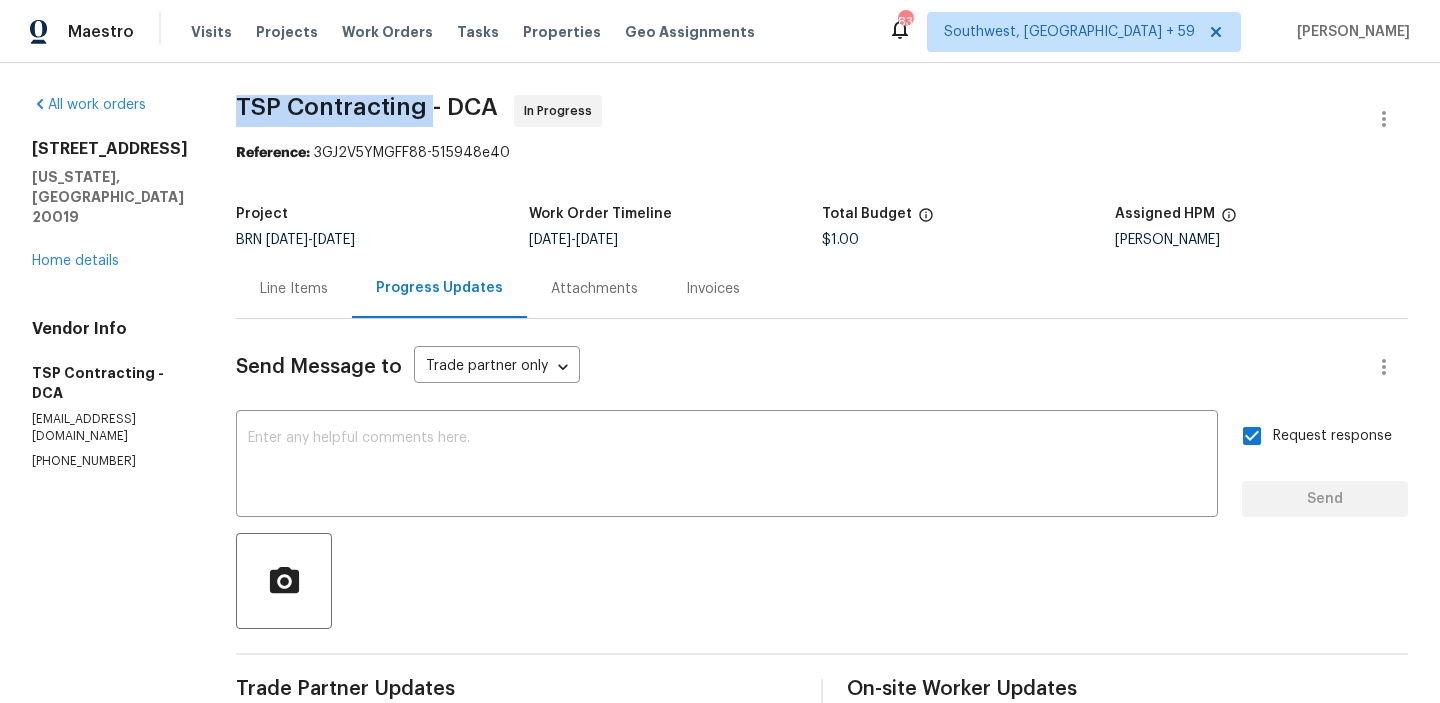 drag, startPoint x: 197, startPoint y: 105, endPoint x: 401, endPoint y: 105, distance: 204 